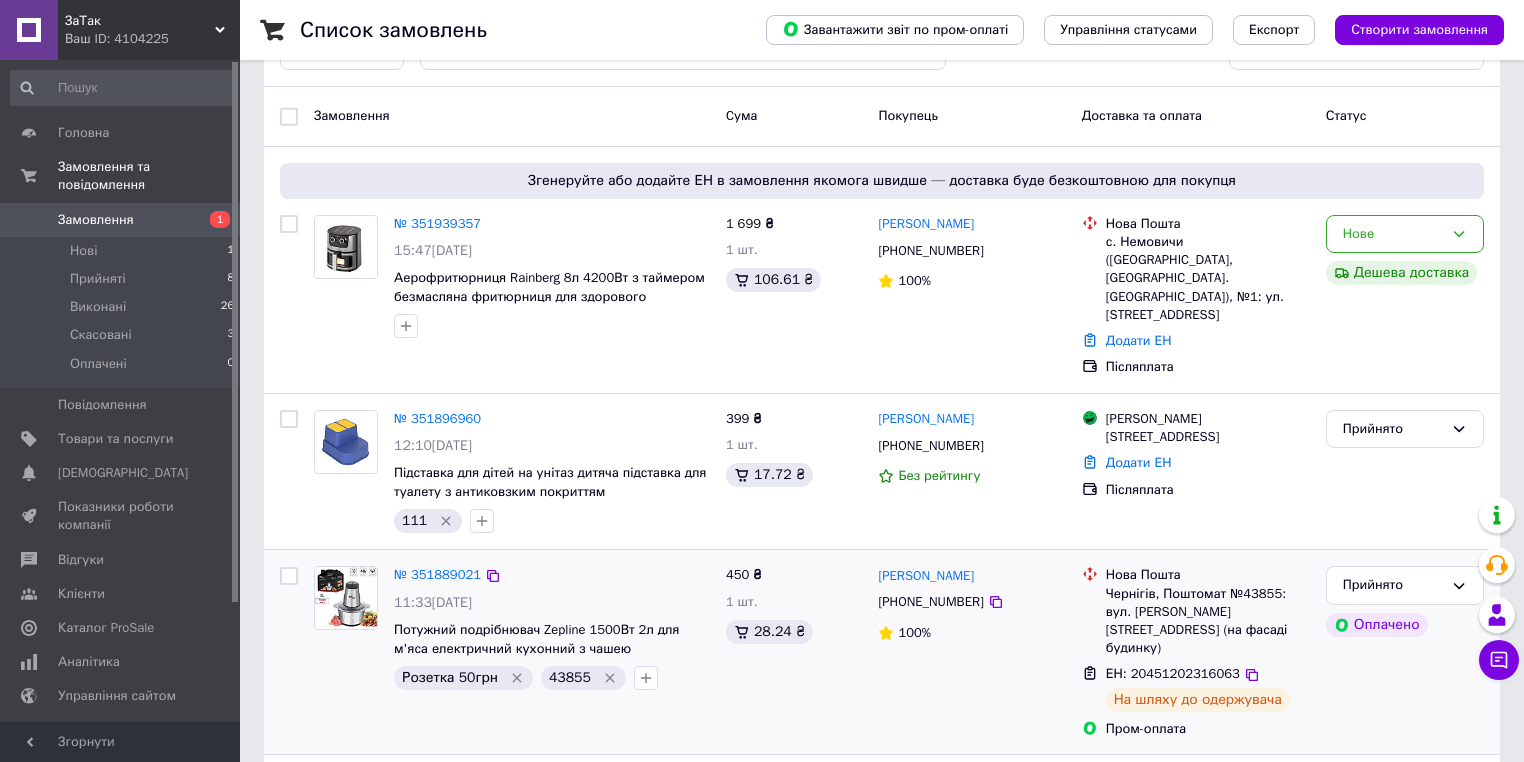scroll, scrollTop: 80, scrollLeft: 0, axis: vertical 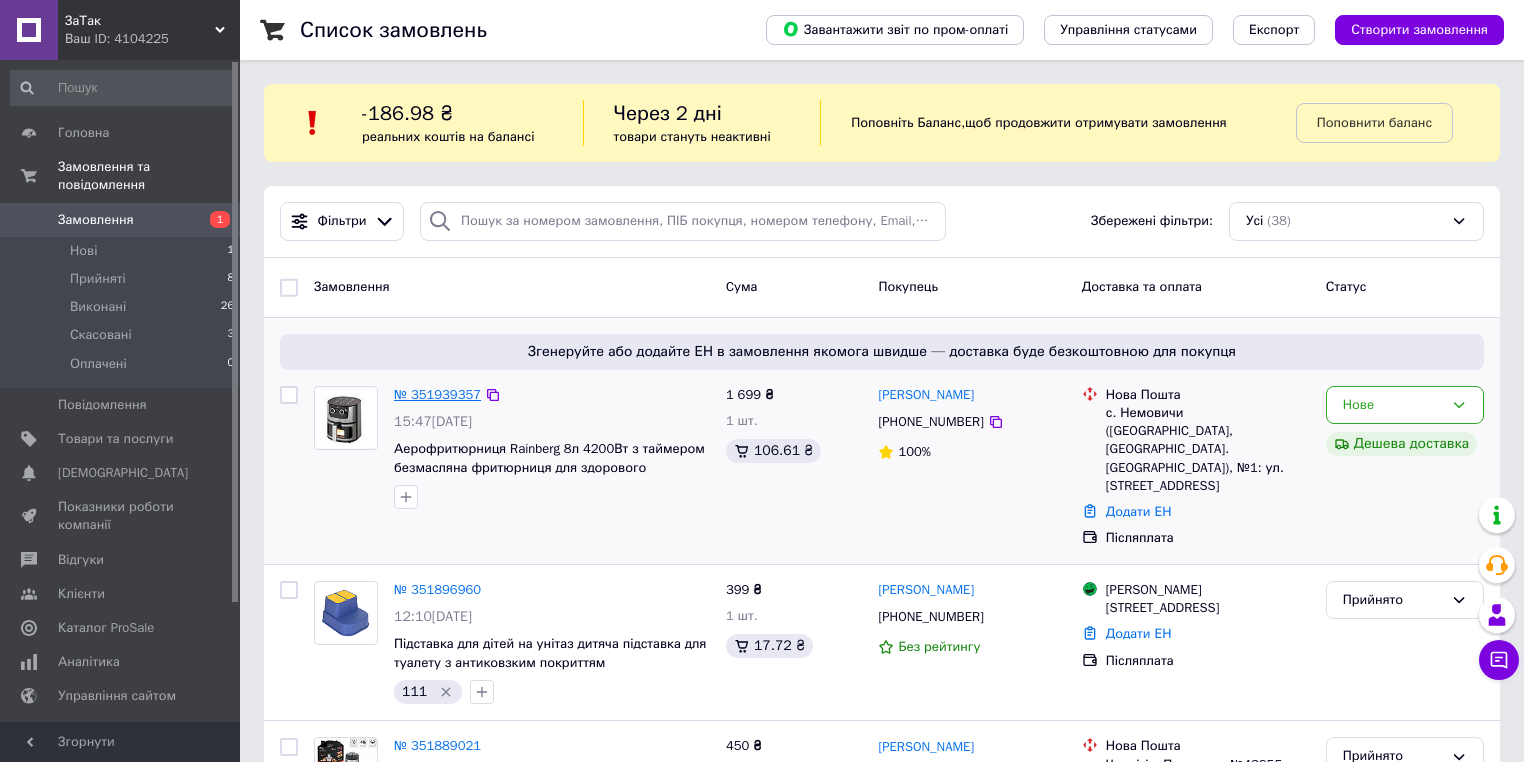 click on "№ 351939357" at bounding box center (437, 394) 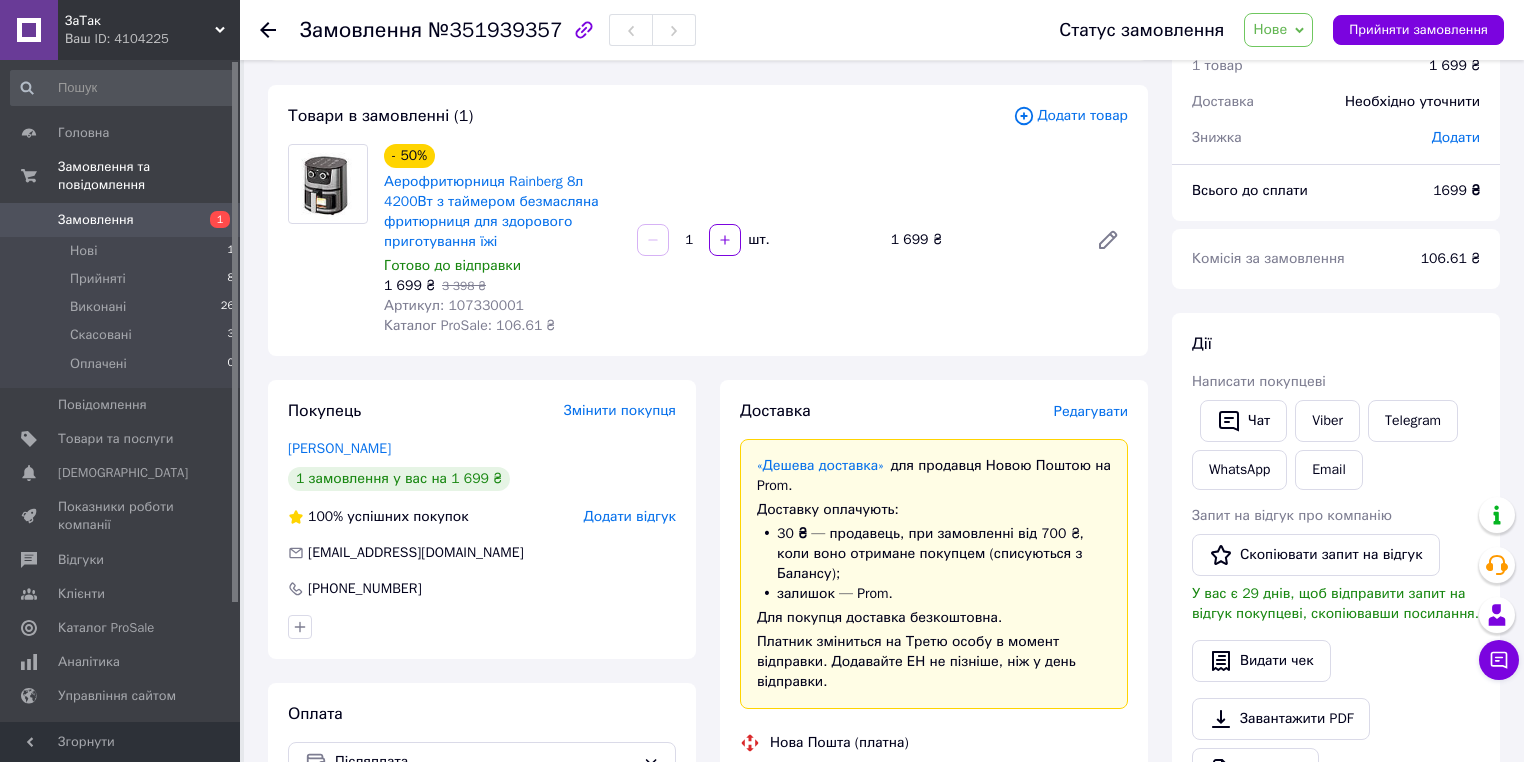 scroll, scrollTop: 80, scrollLeft: 0, axis: vertical 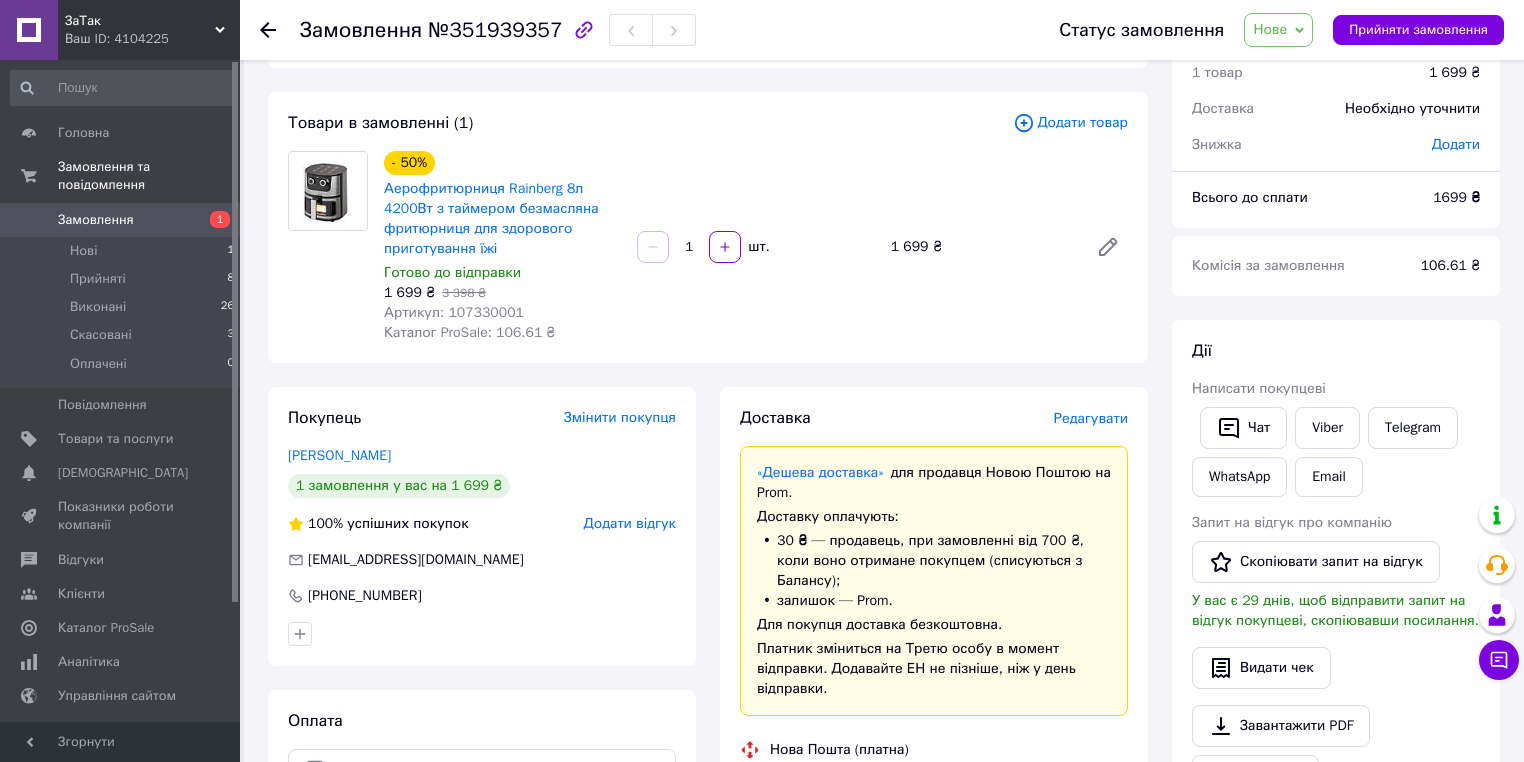 click 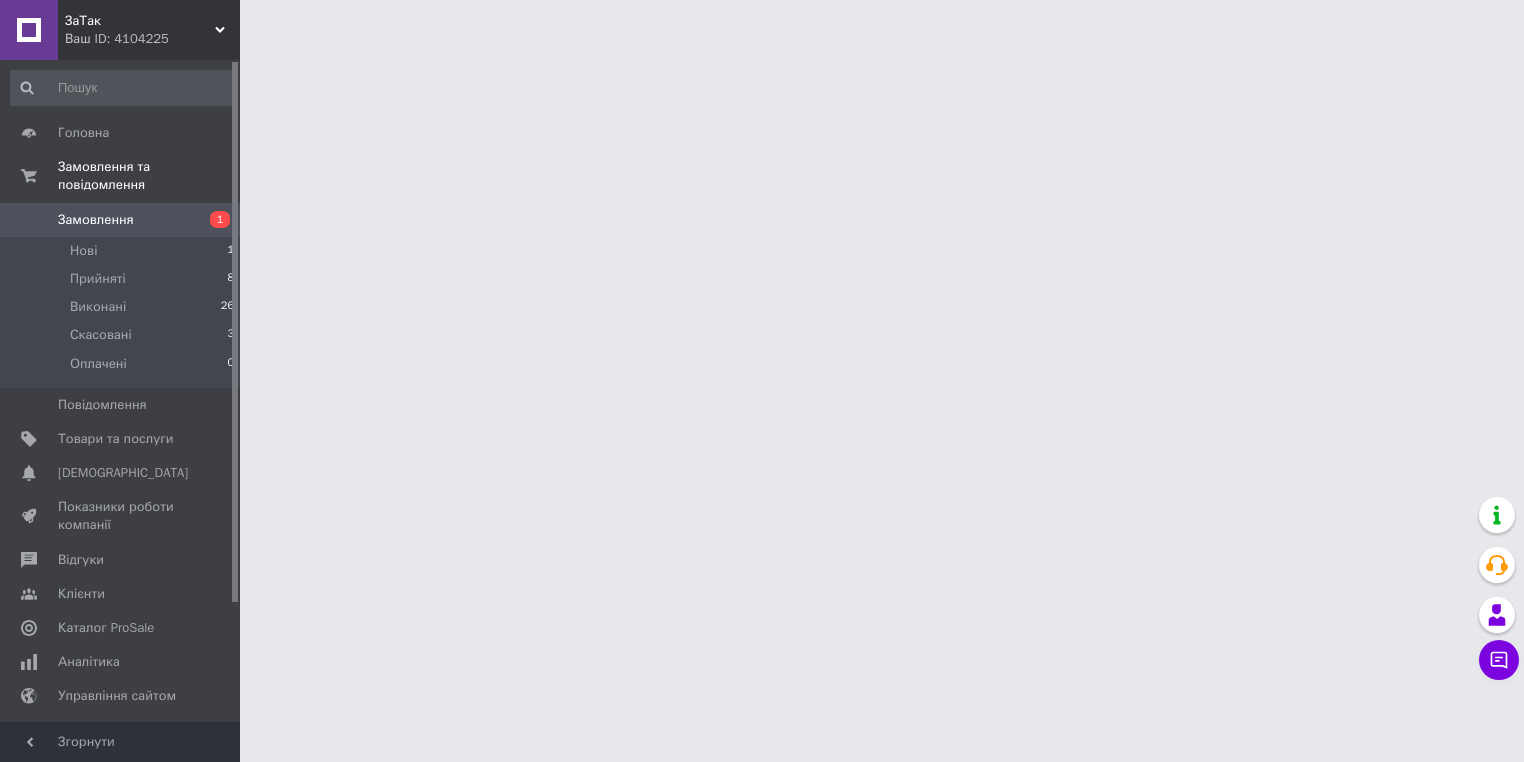 scroll, scrollTop: 0, scrollLeft: 0, axis: both 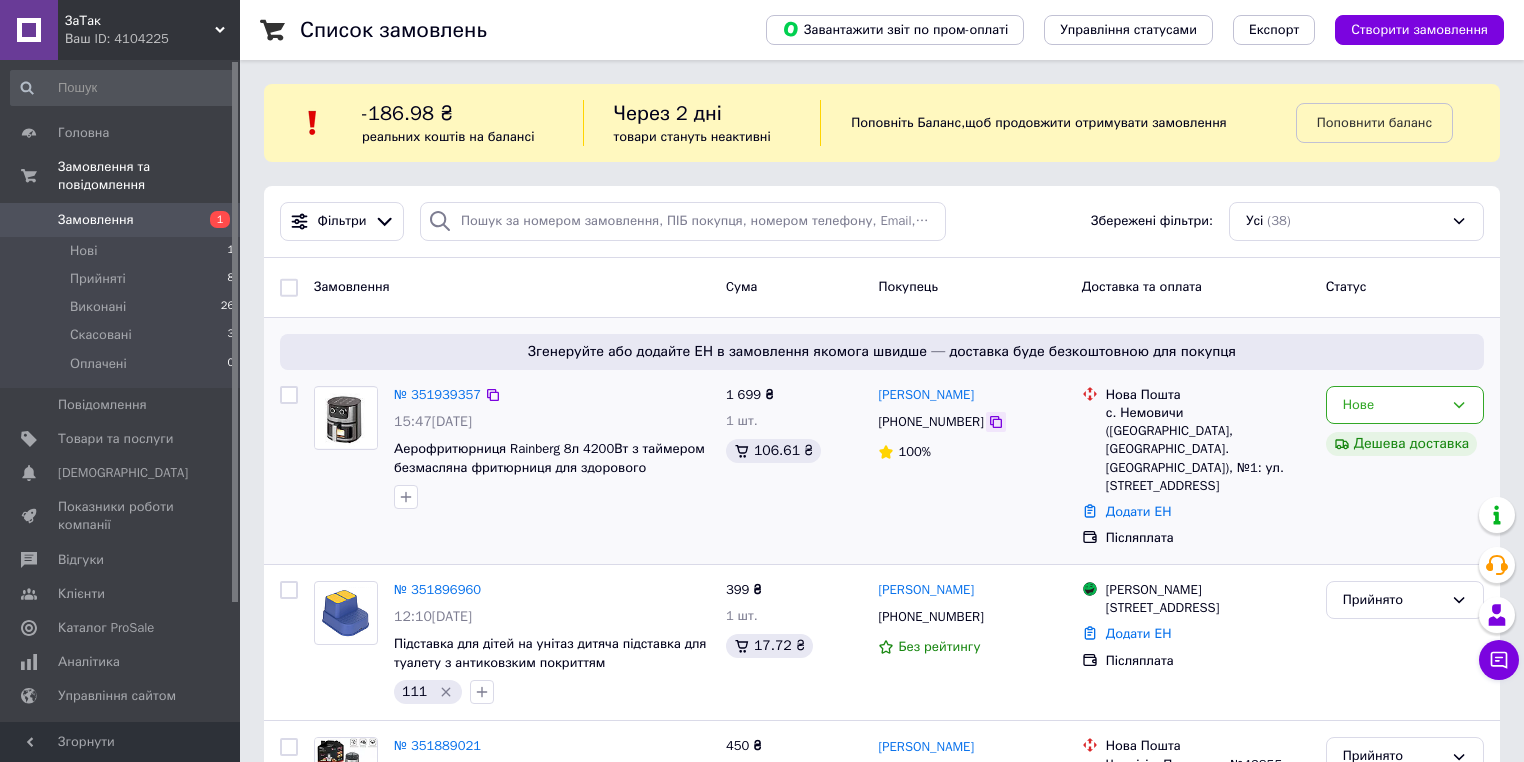 click 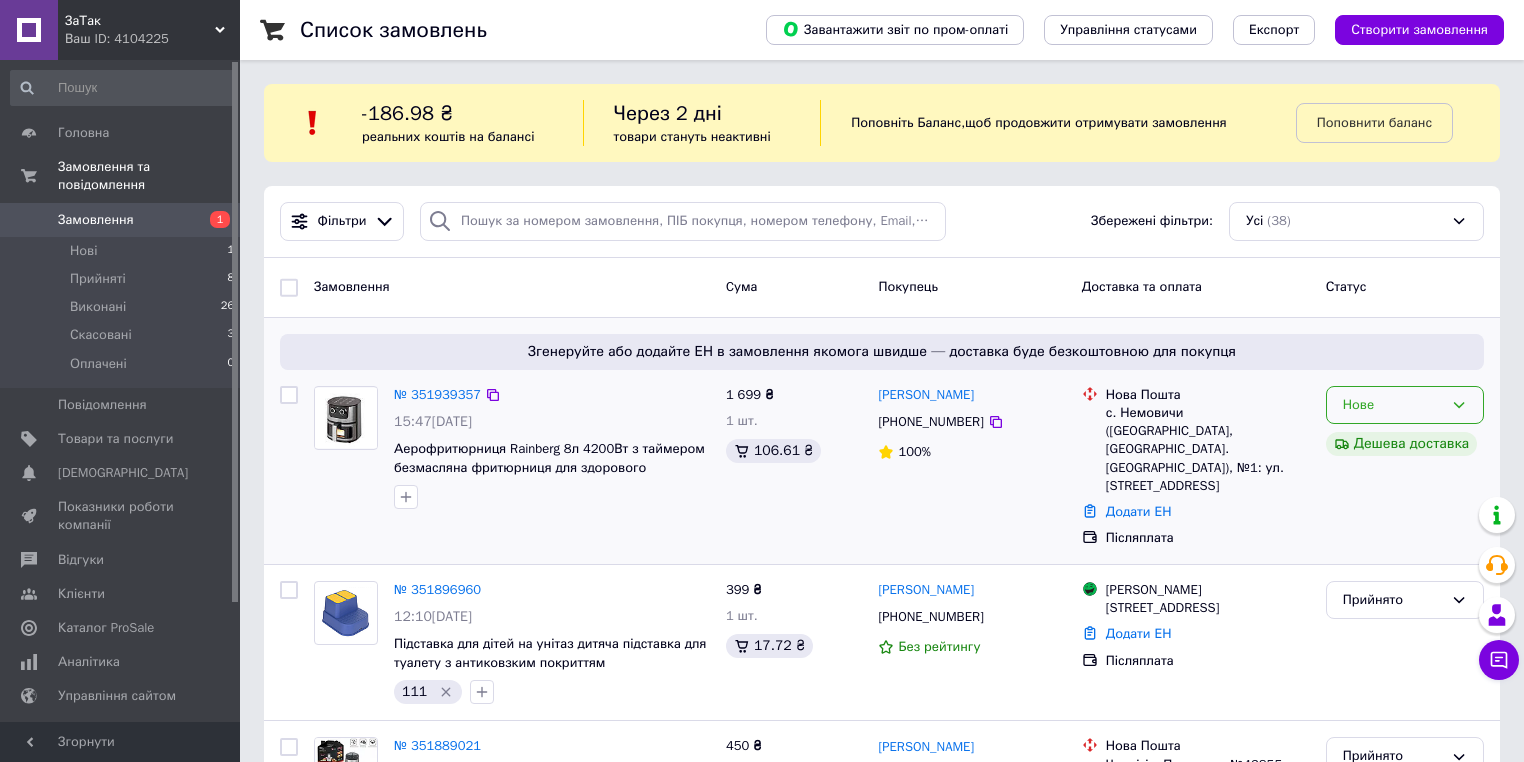 click on "Нове" at bounding box center [1393, 405] 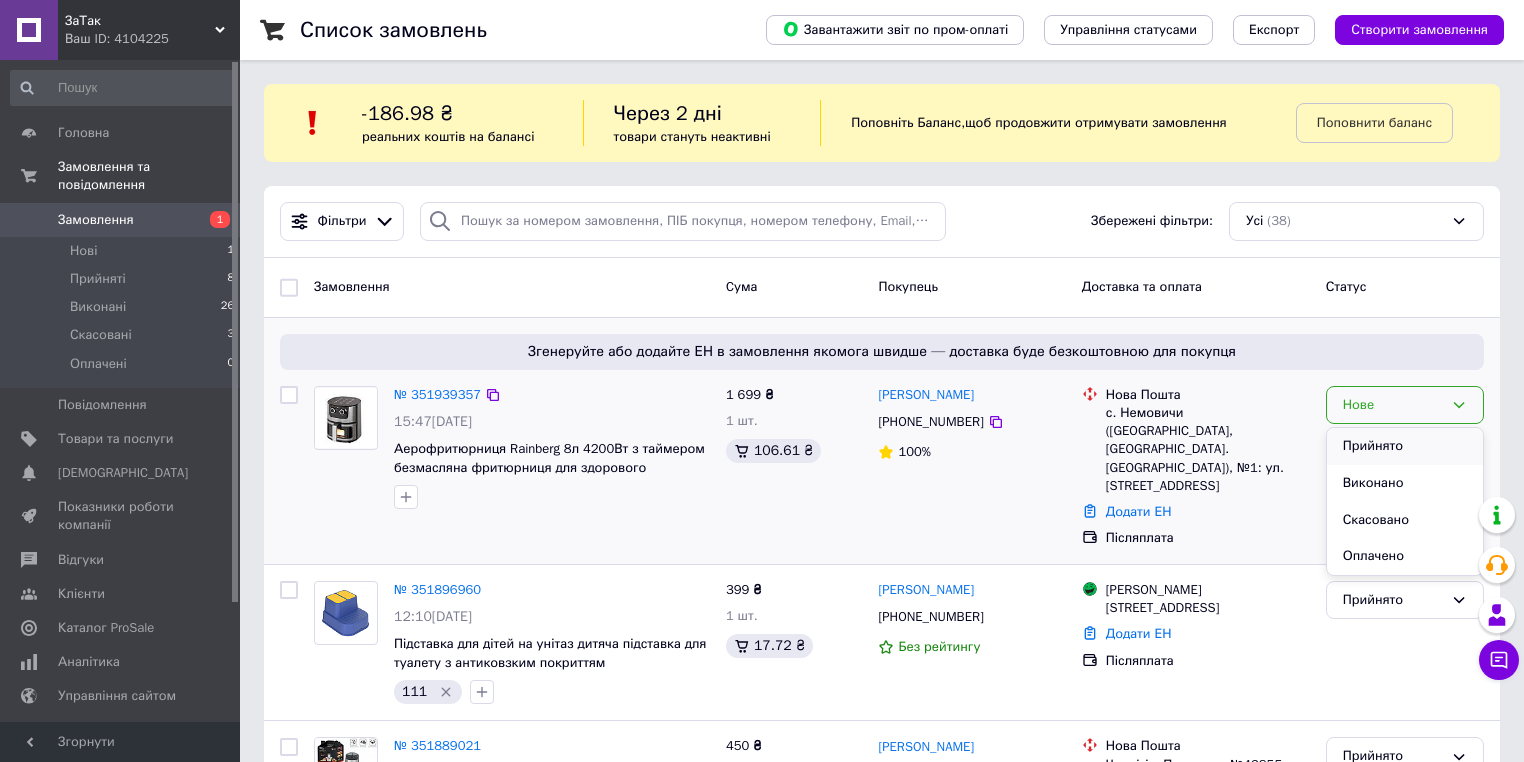 click on "Прийнято" at bounding box center (1405, 446) 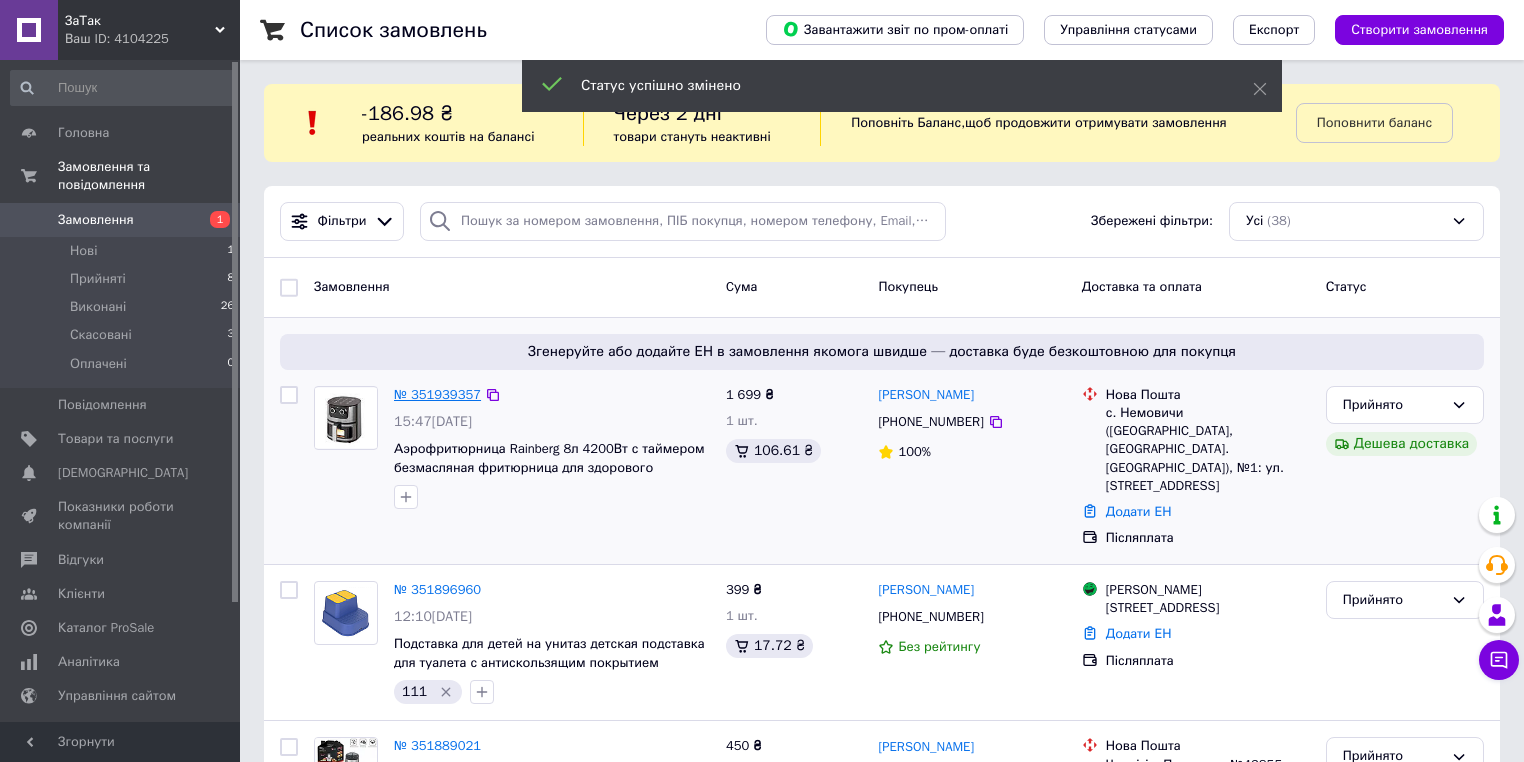 click on "№ 351939357" at bounding box center (437, 394) 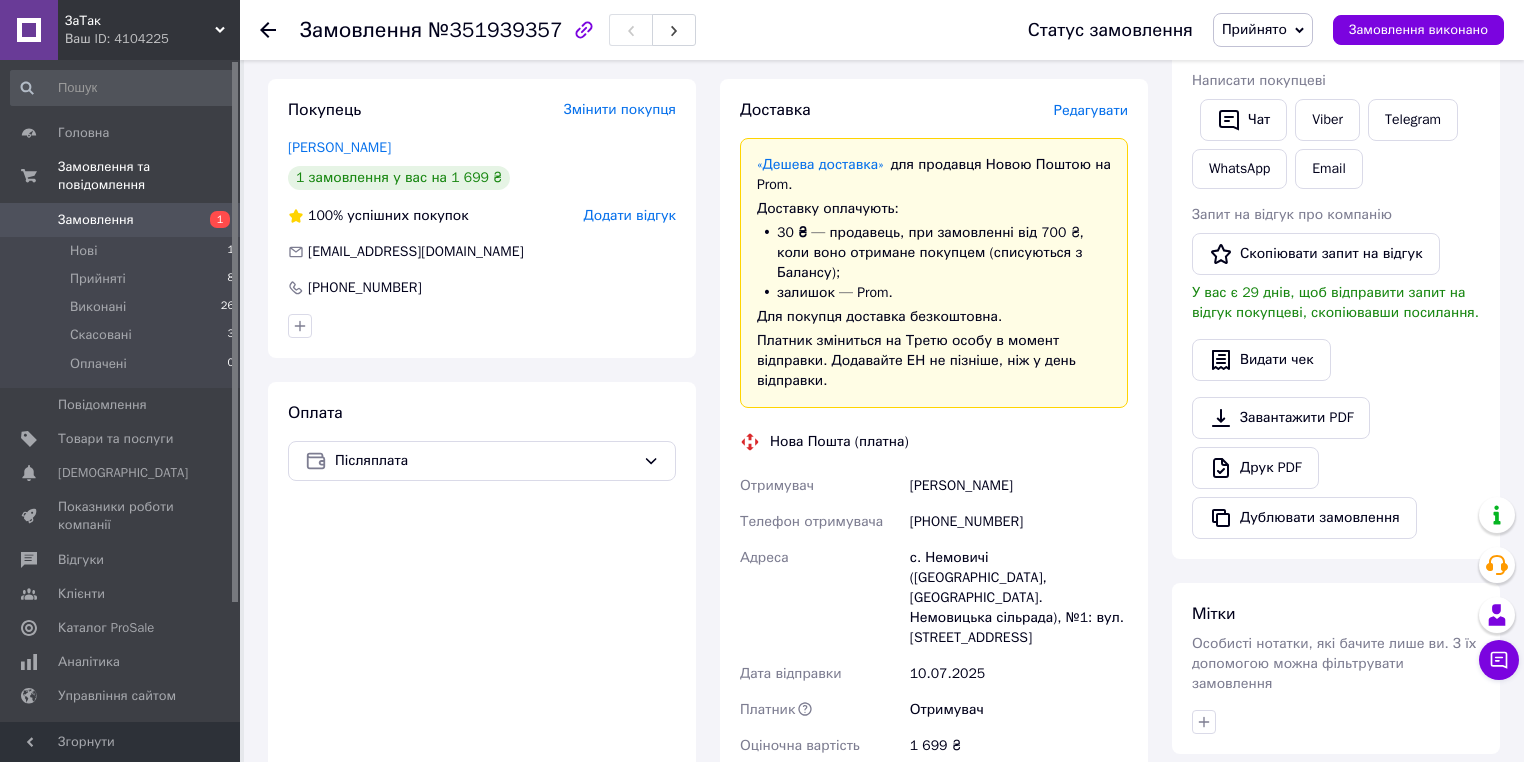 scroll, scrollTop: 270, scrollLeft: 0, axis: vertical 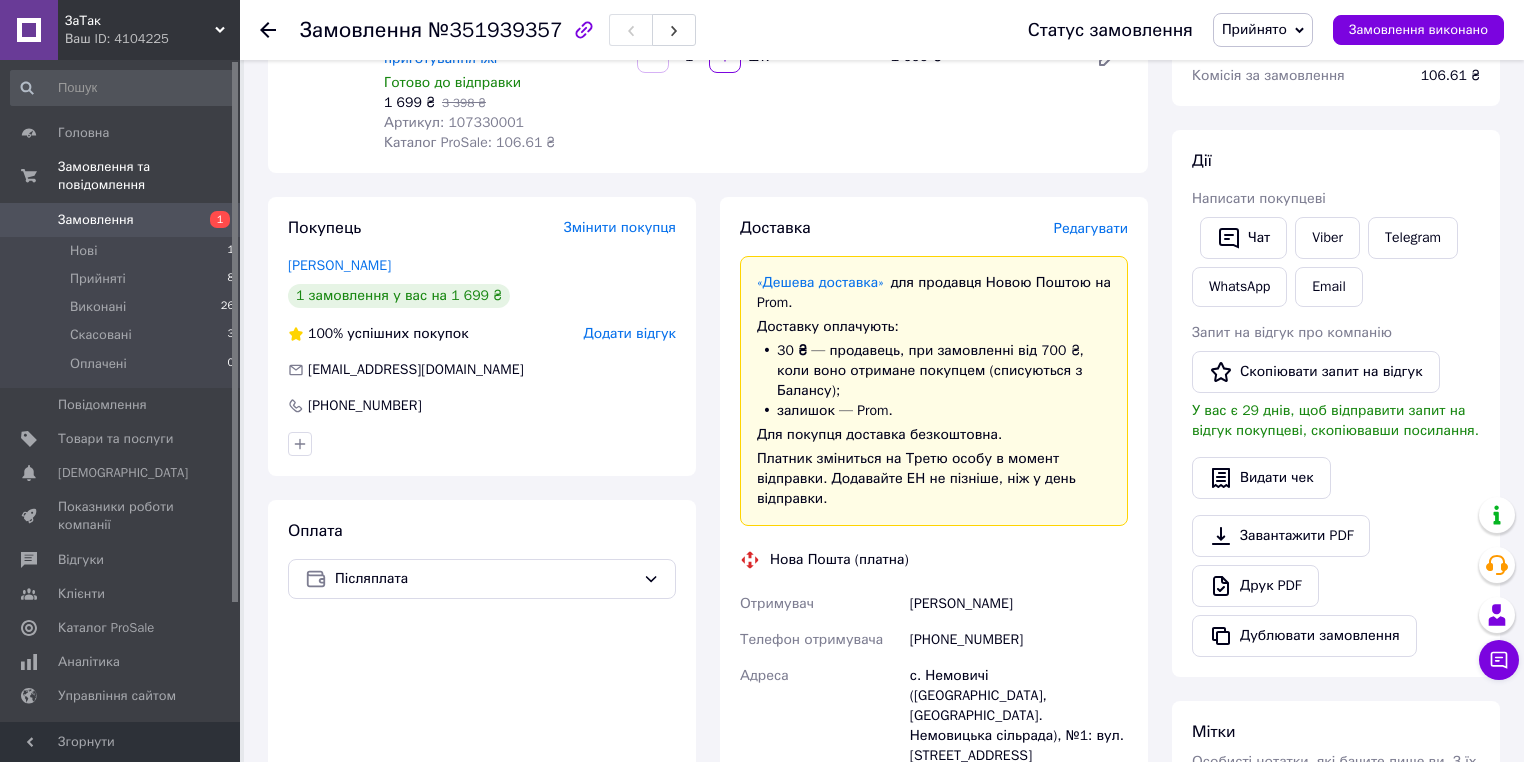 drag, startPoint x: 1062, startPoint y: 588, endPoint x: 904, endPoint y: 586, distance: 158.01266 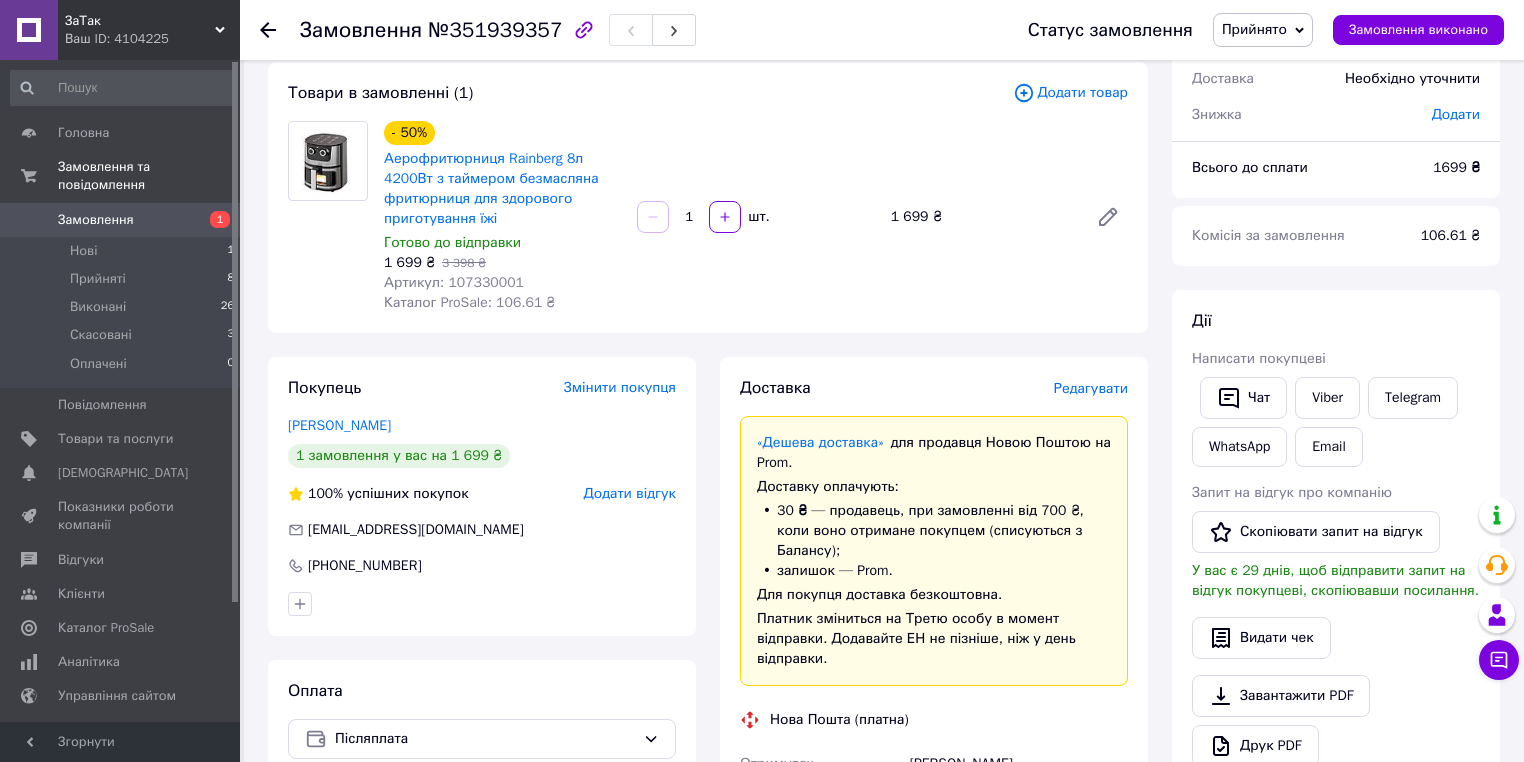 scroll, scrollTop: 350, scrollLeft: 0, axis: vertical 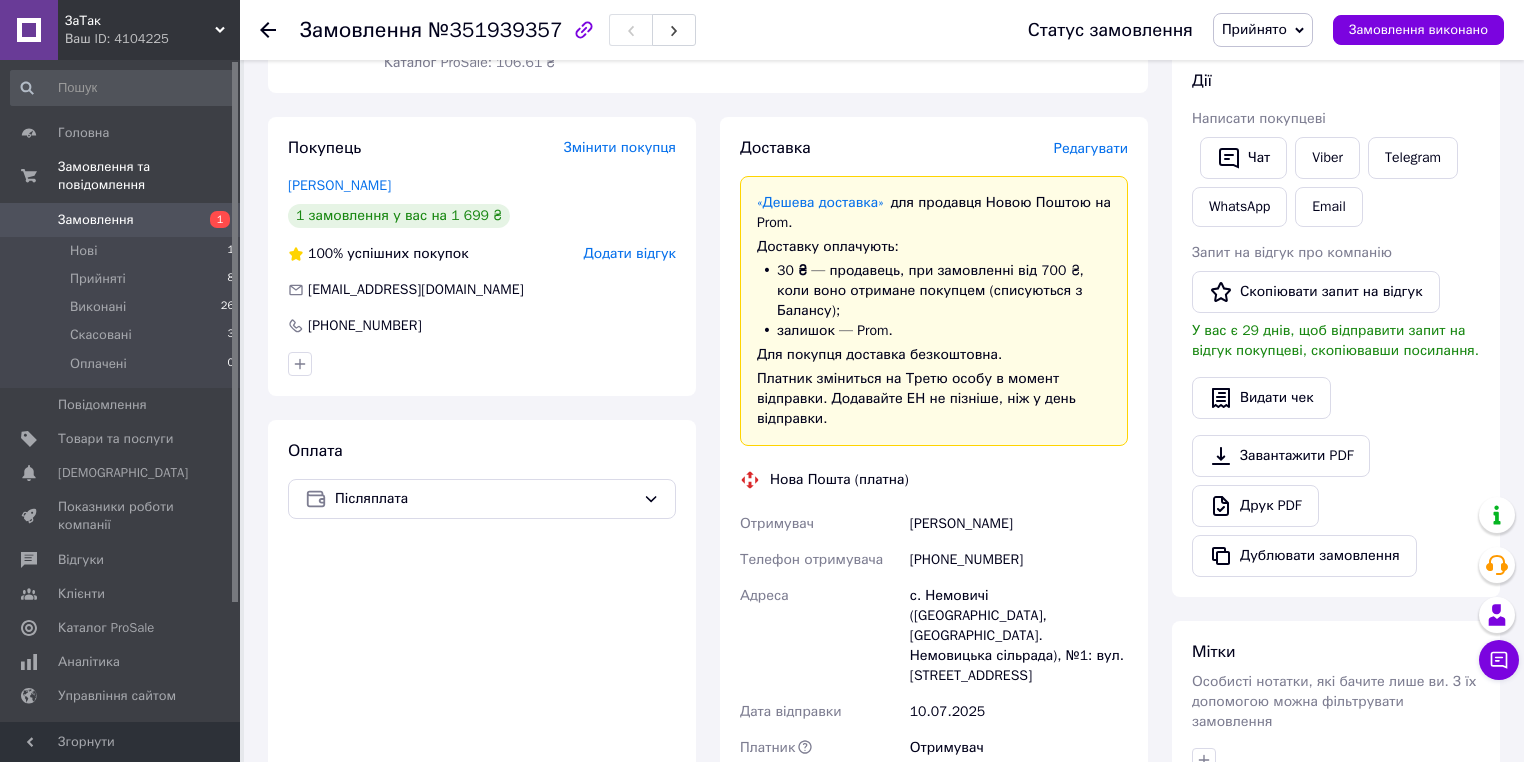 click on "Данильченко Людмила" at bounding box center (1019, 524) 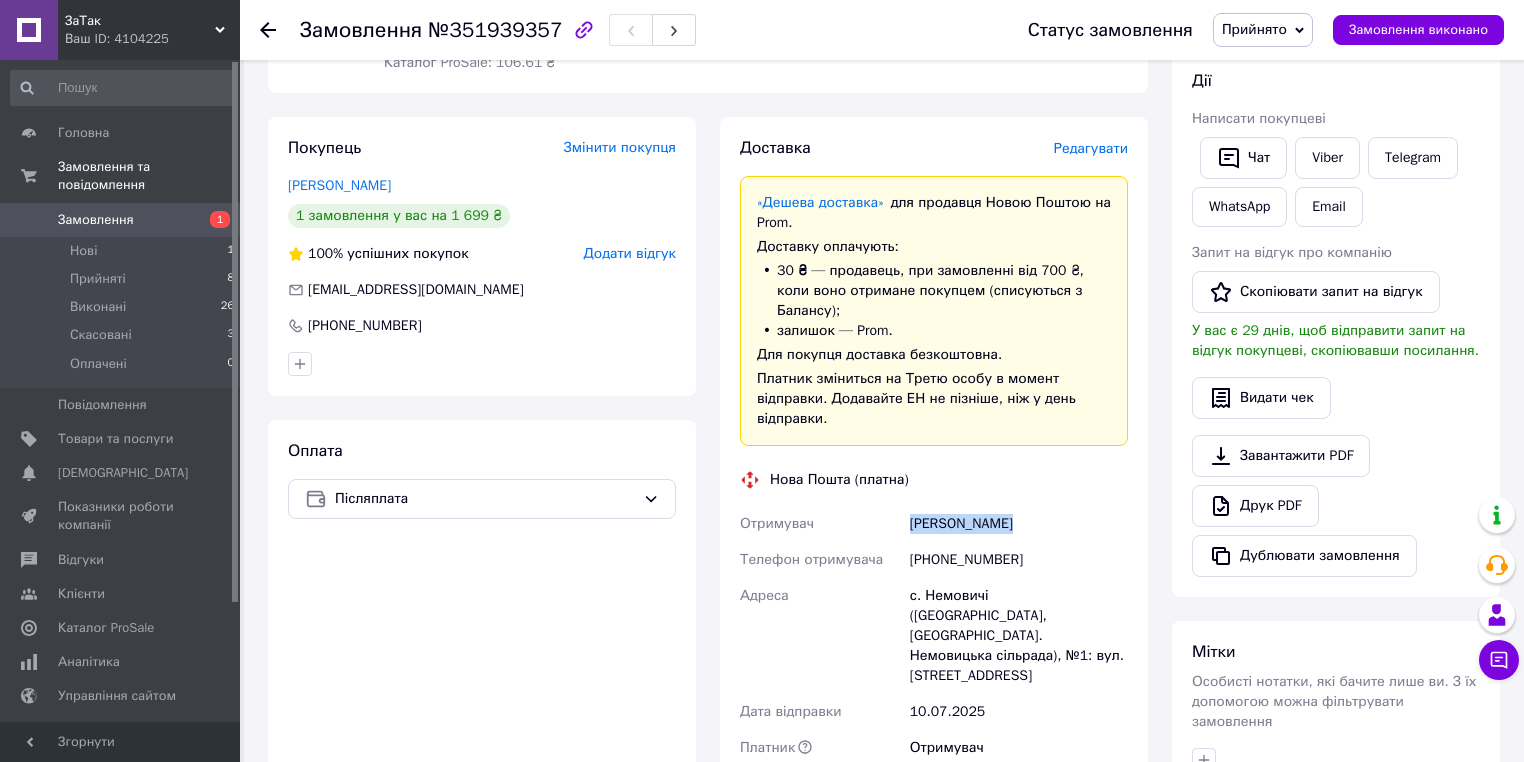 drag, startPoint x: 1060, startPoint y: 508, endPoint x: 931, endPoint y: 511, distance: 129.03488 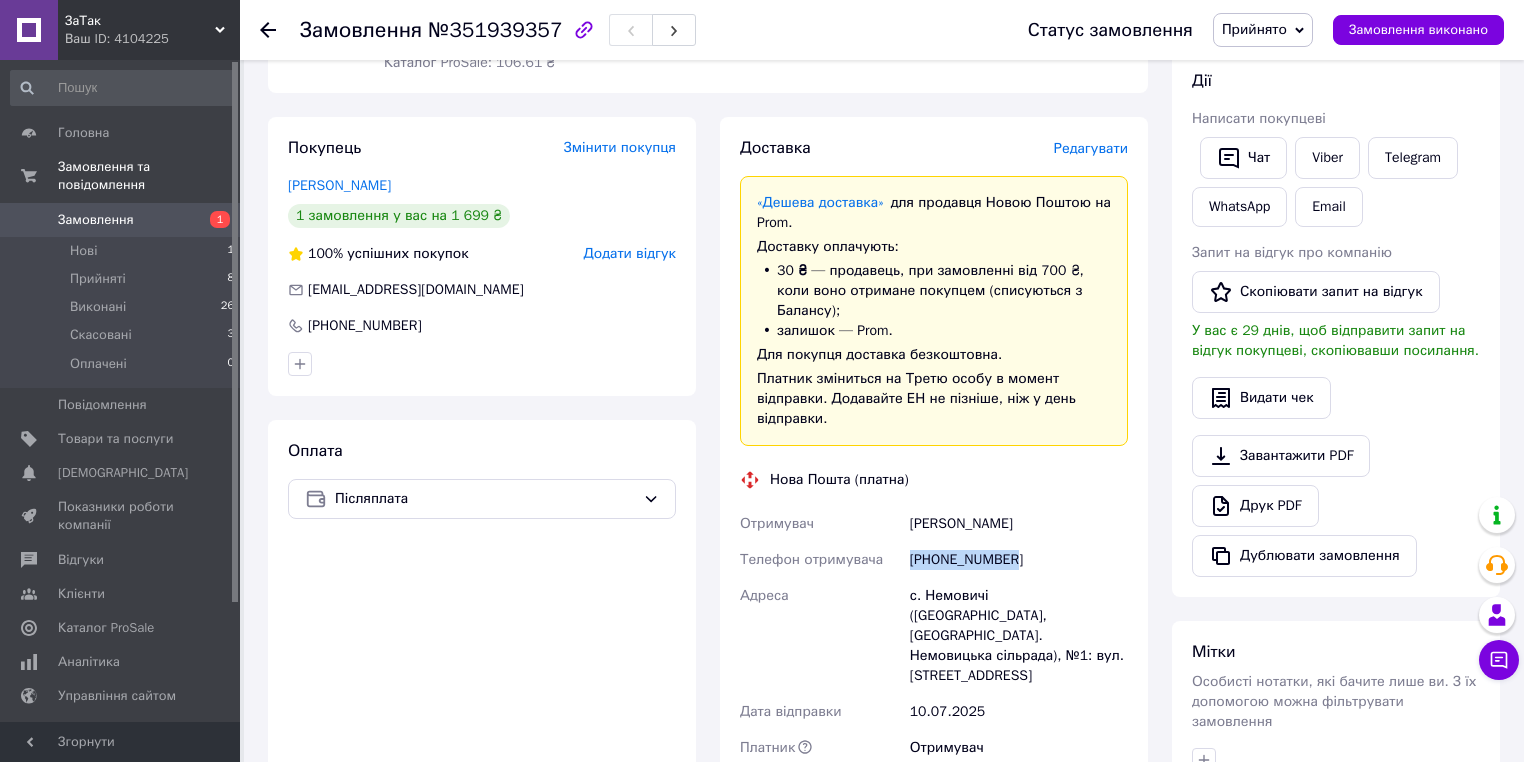 drag, startPoint x: 1008, startPoint y: 540, endPoint x: 912, endPoint y: 542, distance: 96.02083 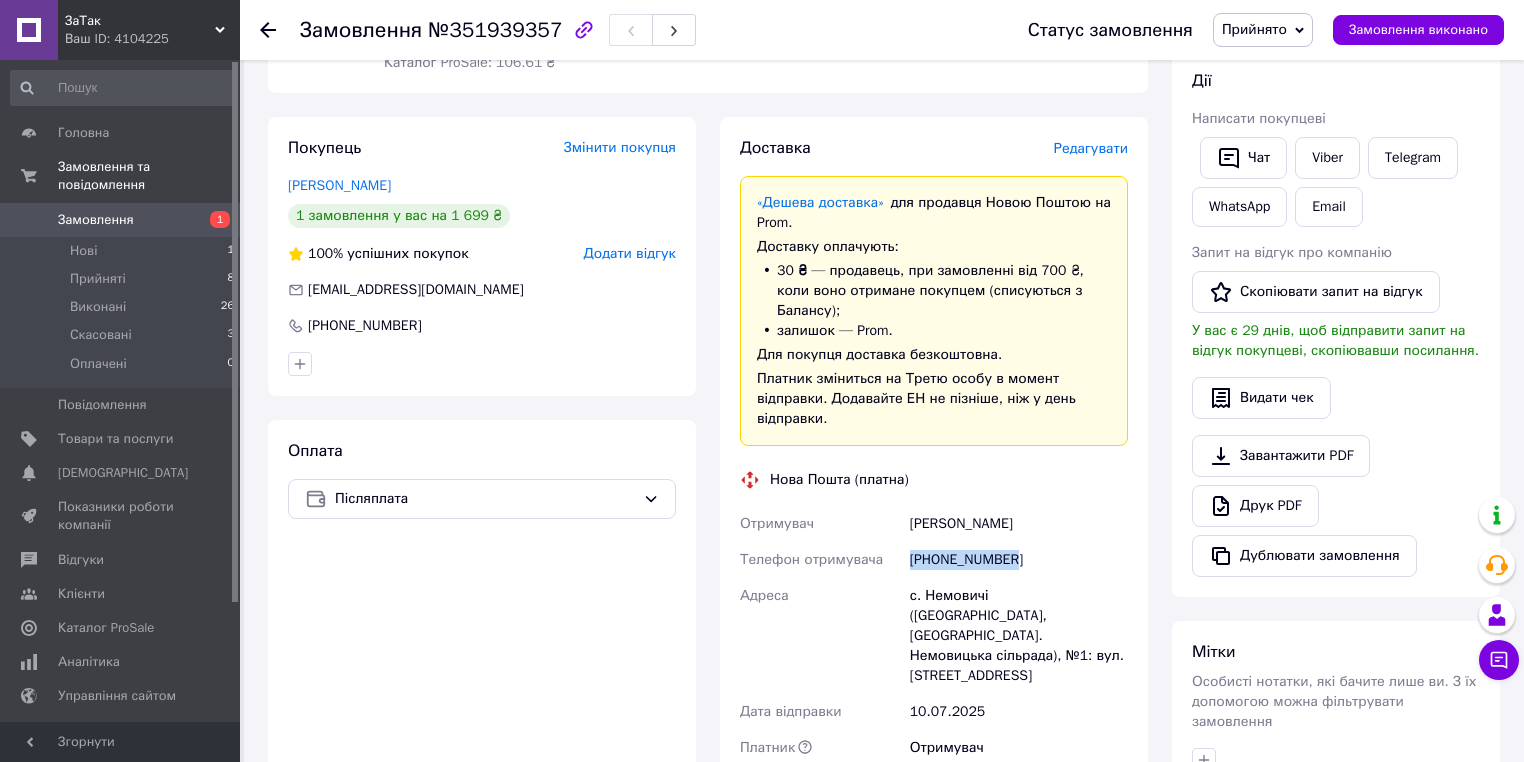 click on "[PHONE_NUMBER]" at bounding box center (1019, 560) 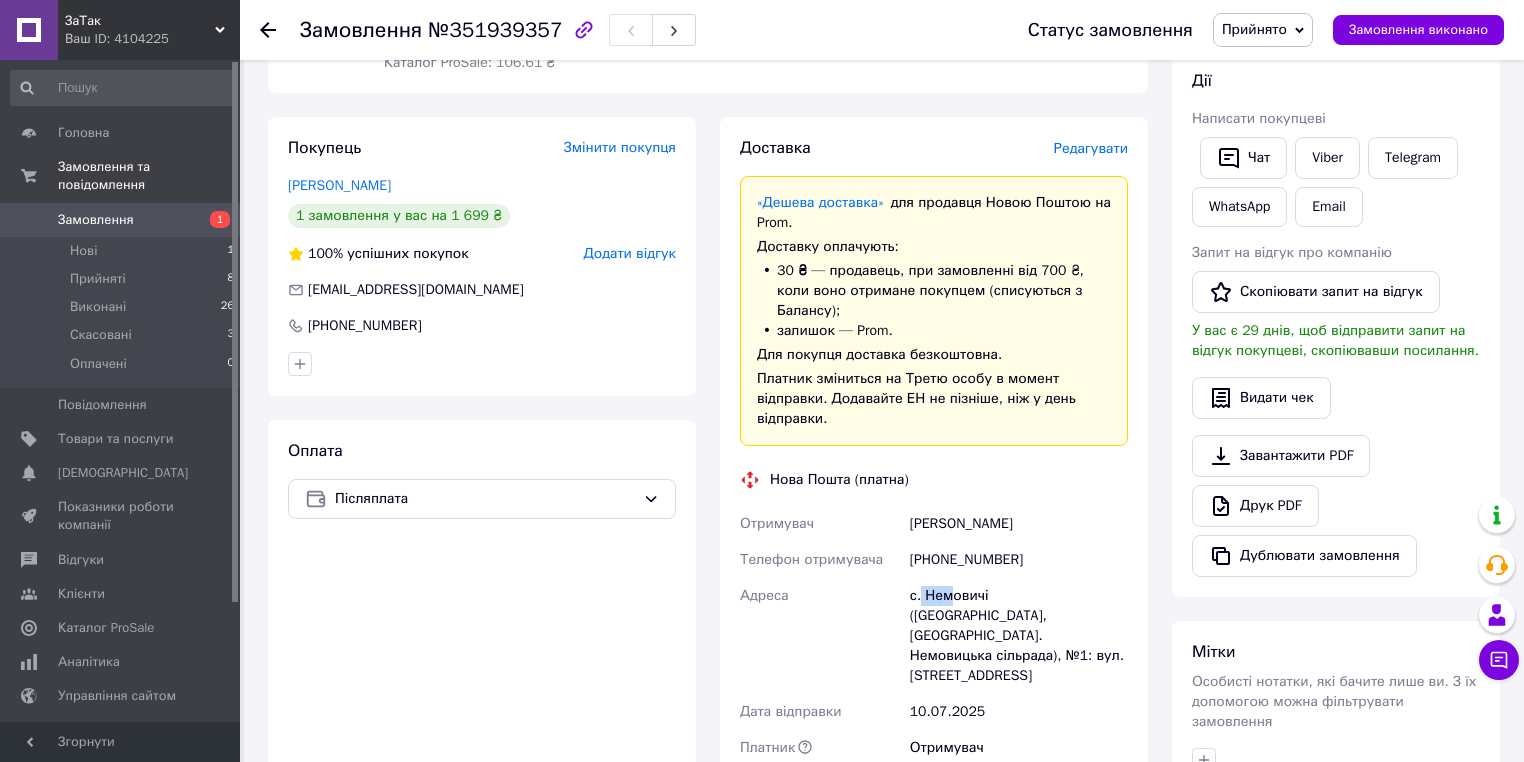 drag, startPoint x: 920, startPoint y: 573, endPoint x: 947, endPoint y: 575, distance: 27.073973 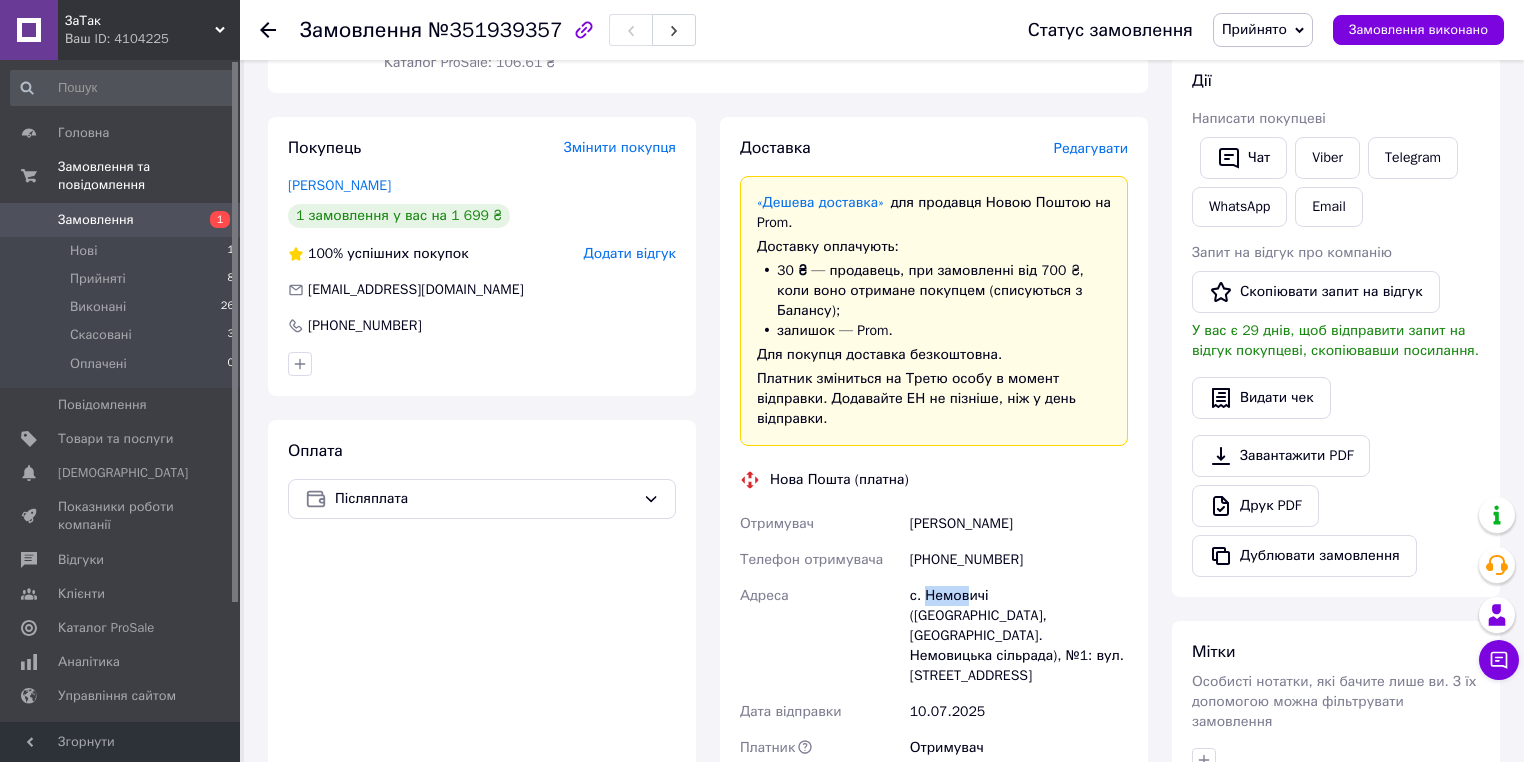 drag, startPoint x: 923, startPoint y: 574, endPoint x: 967, endPoint y: 578, distance: 44.181442 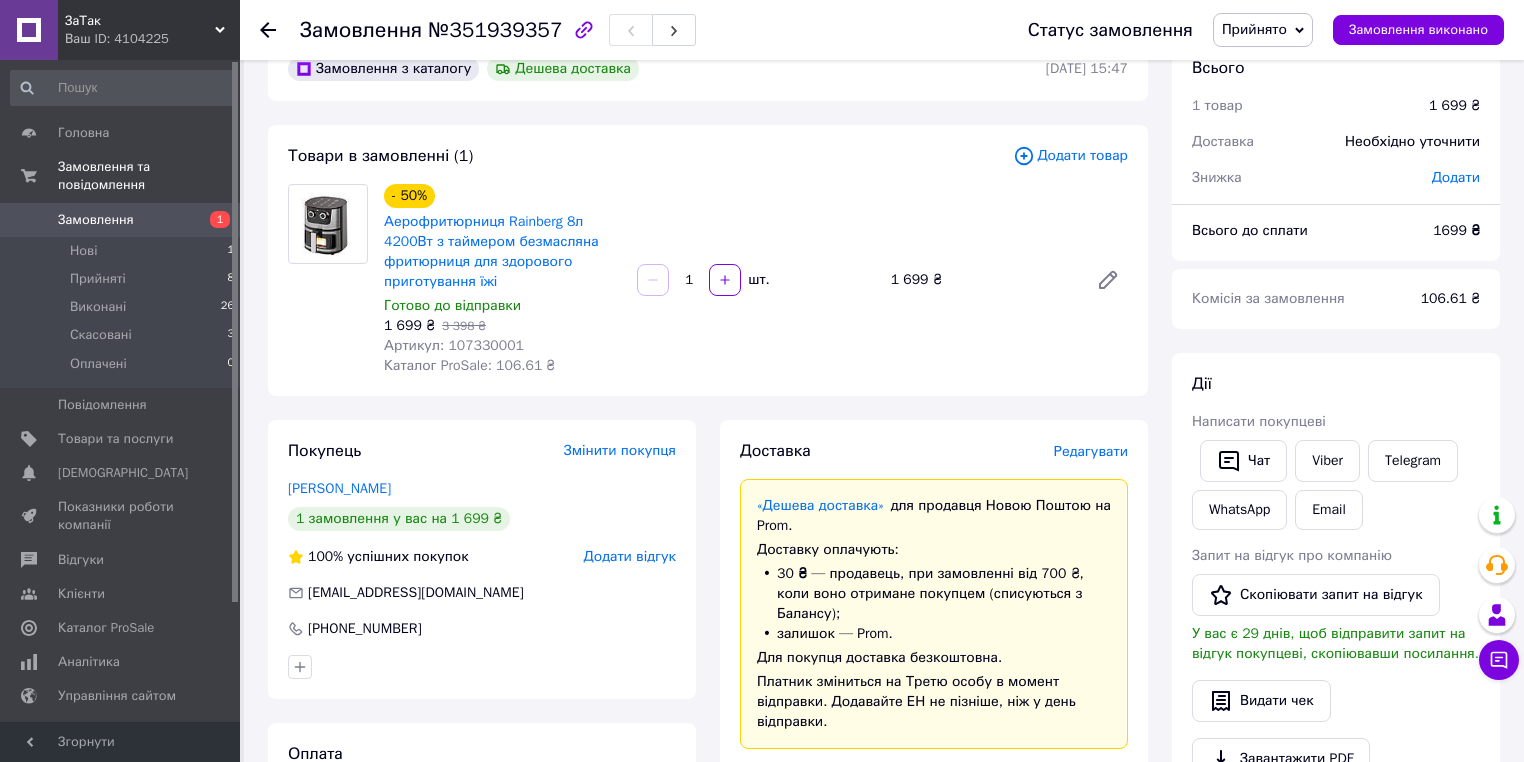 scroll, scrollTop: 0, scrollLeft: 0, axis: both 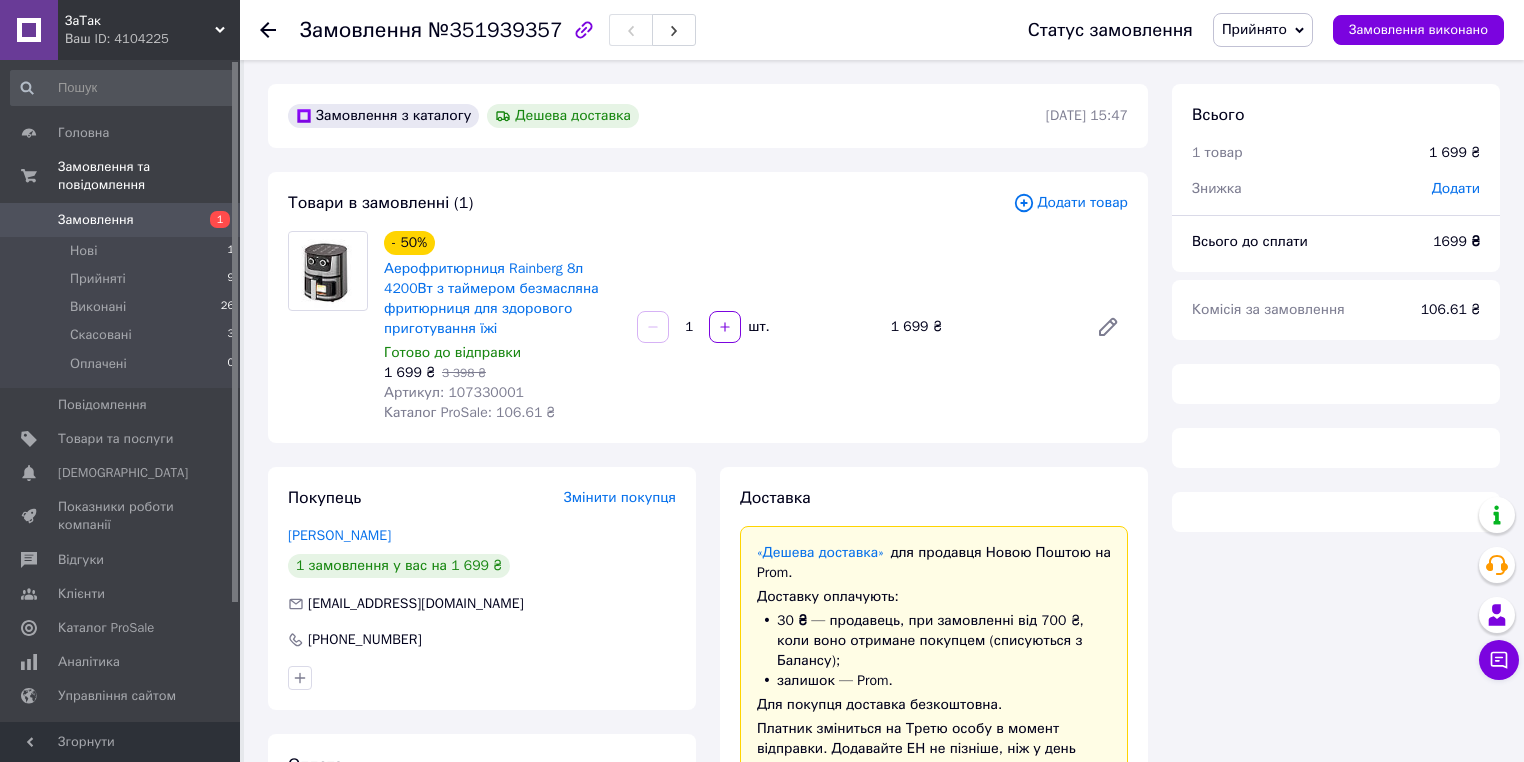 click on "Замовлення" at bounding box center (121, 220) 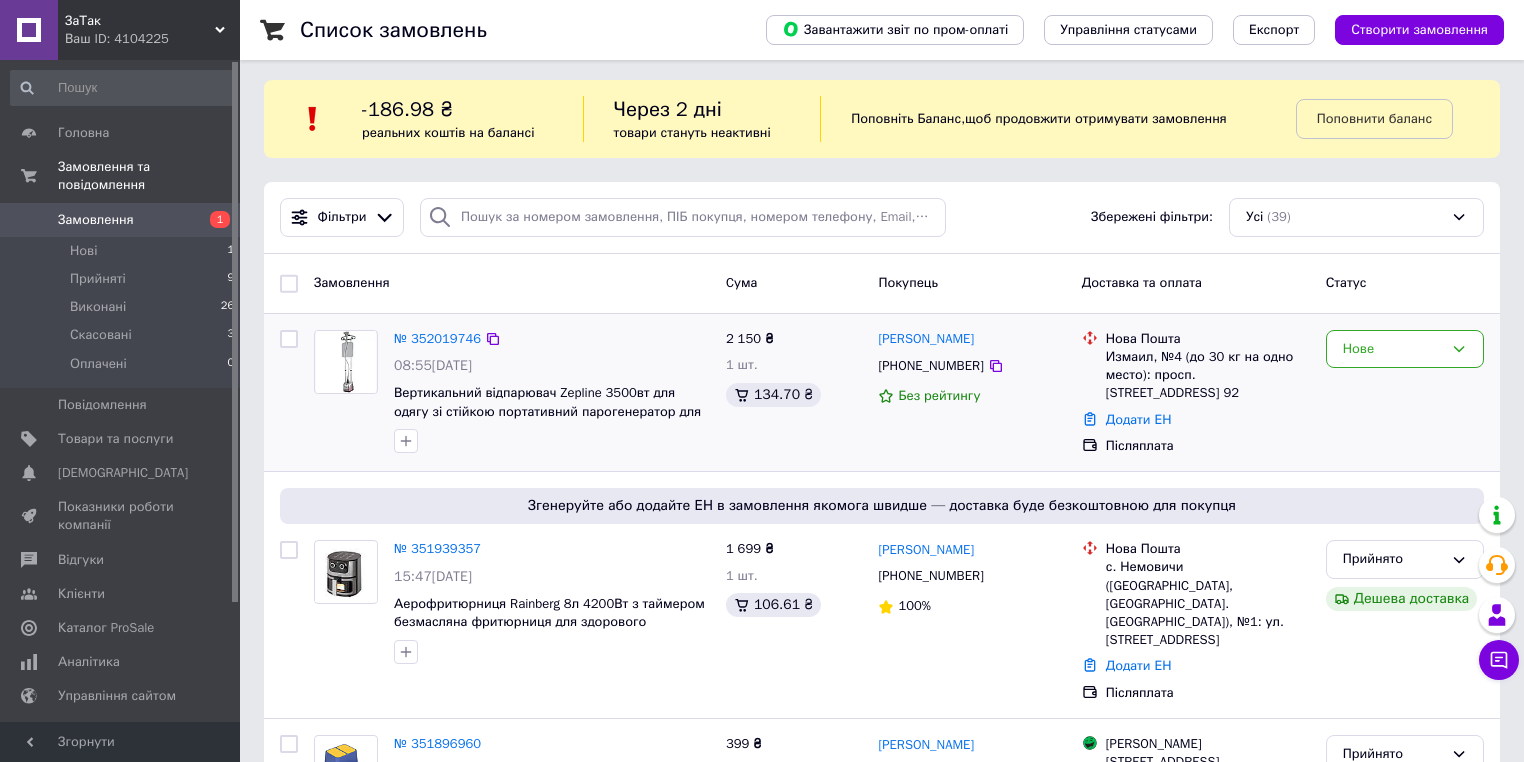 scroll, scrollTop: 0, scrollLeft: 0, axis: both 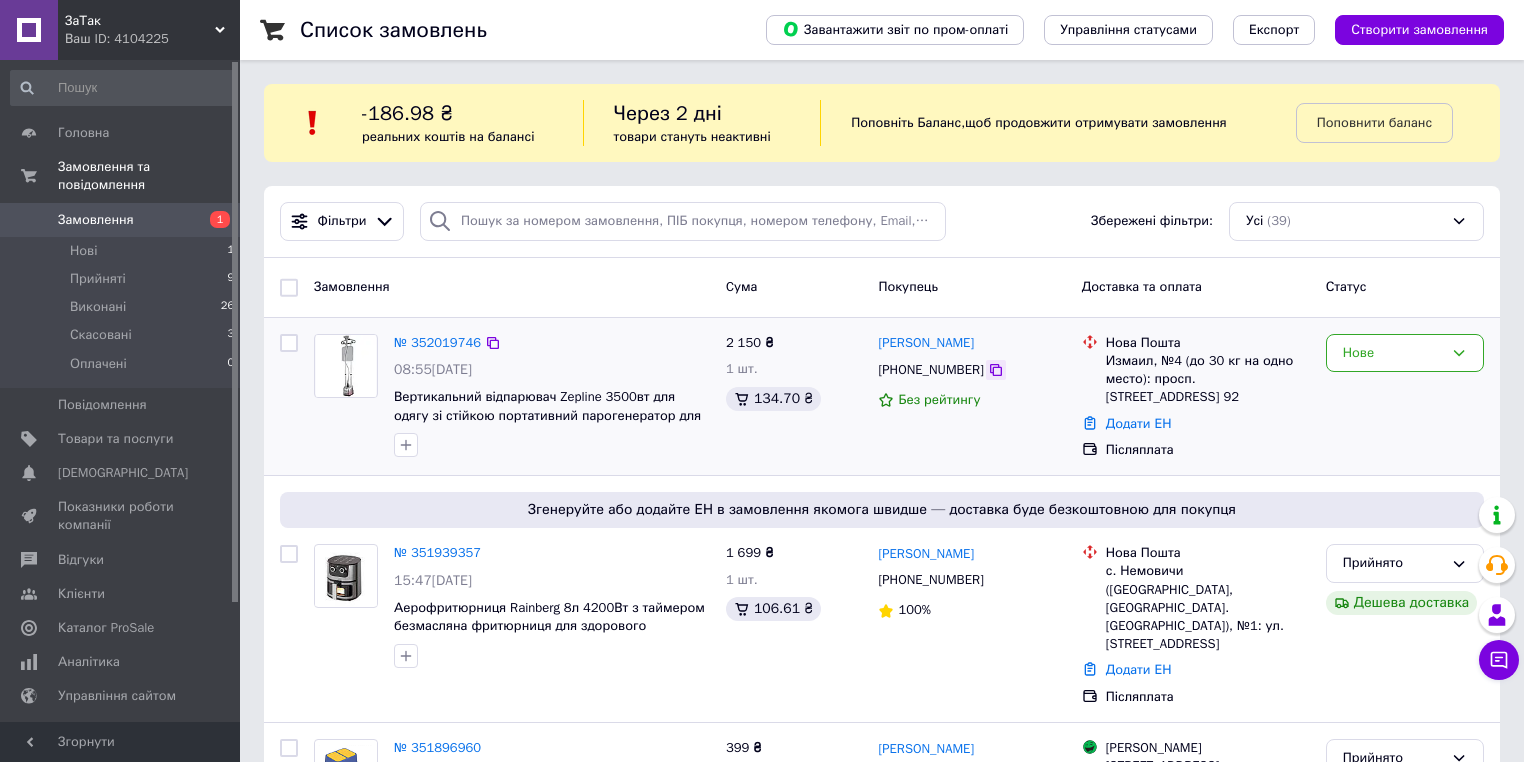 click 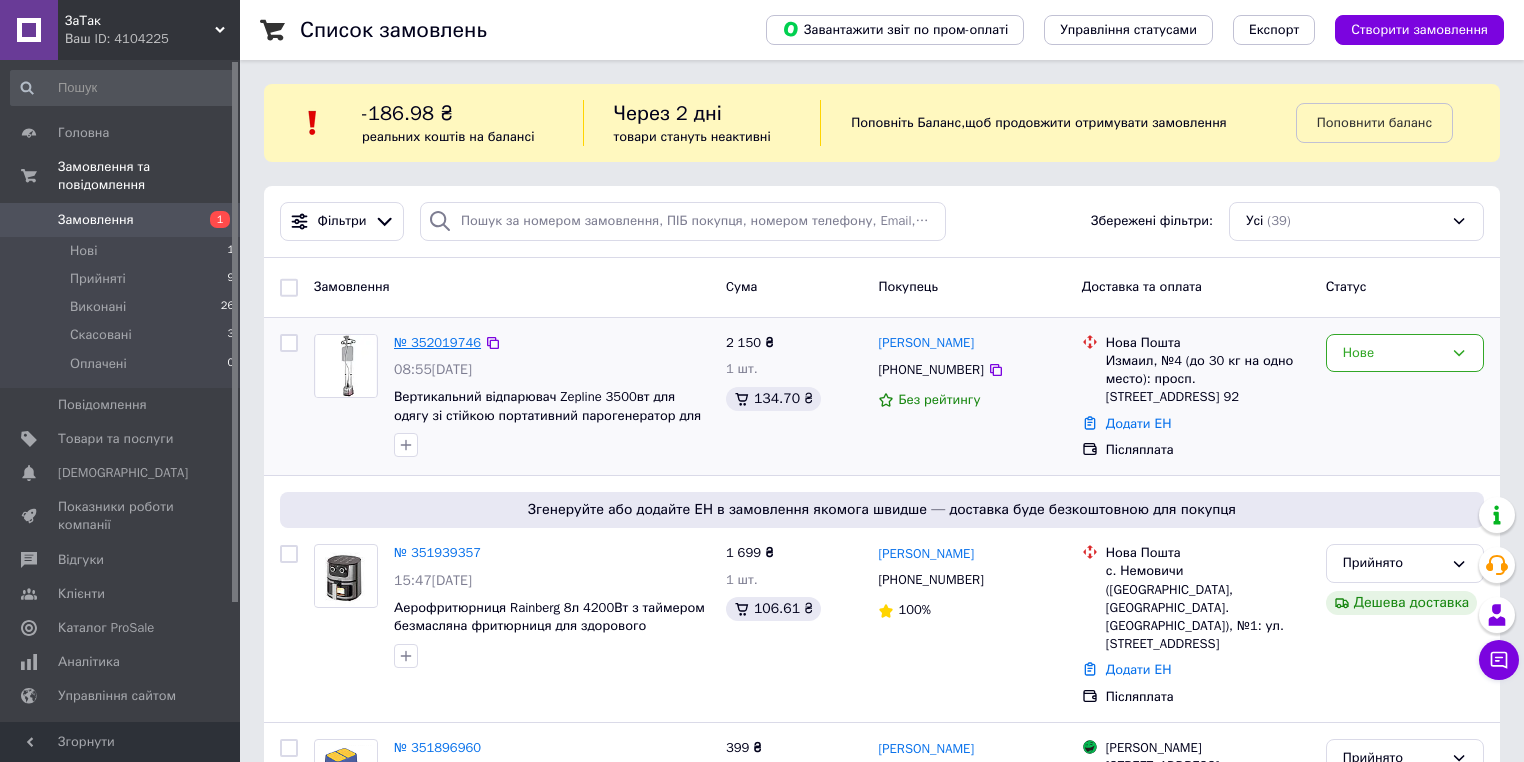 click on "№ 352019746" at bounding box center (437, 342) 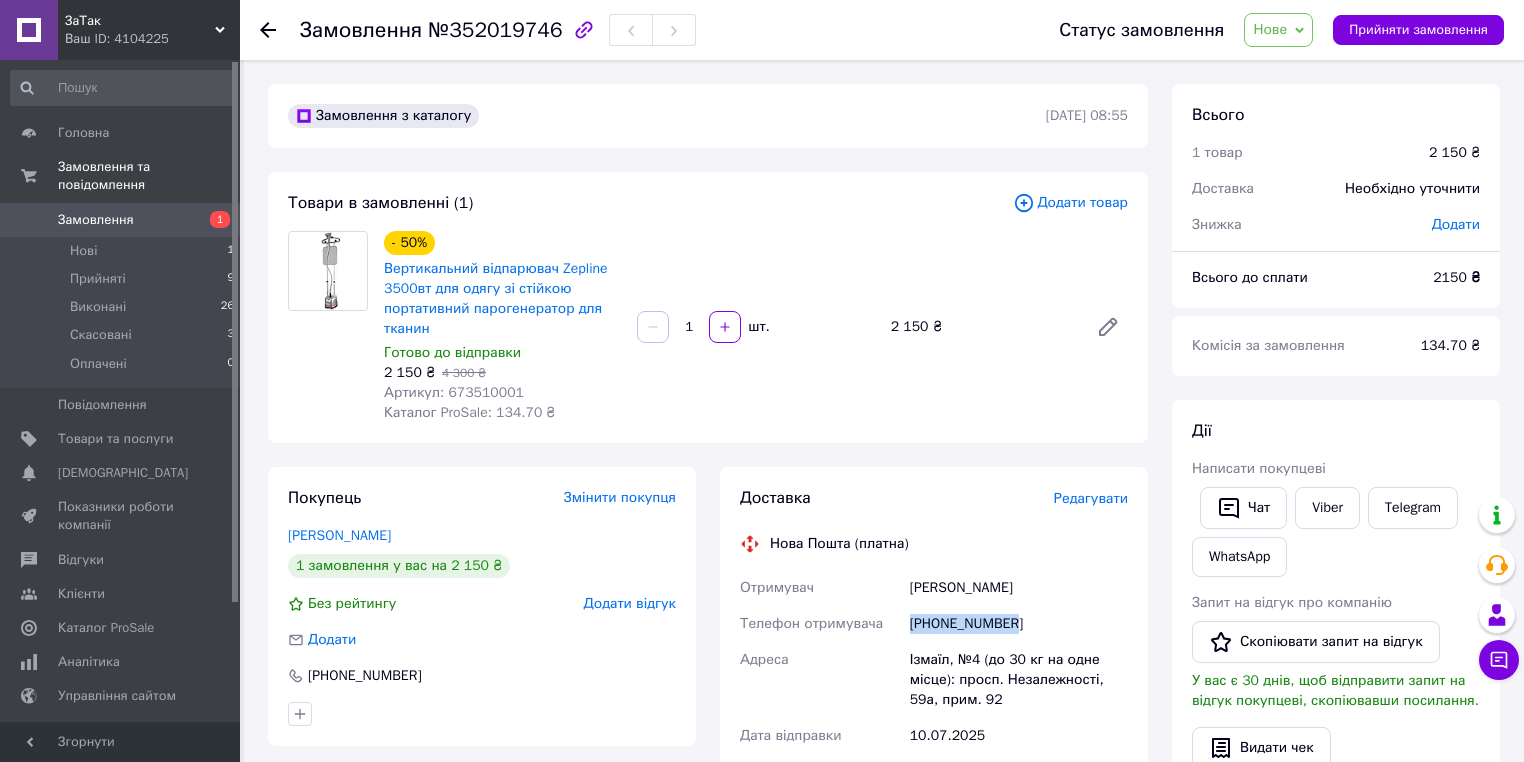 drag, startPoint x: 972, startPoint y: 620, endPoint x: 926, endPoint y: 612, distance: 46.69047 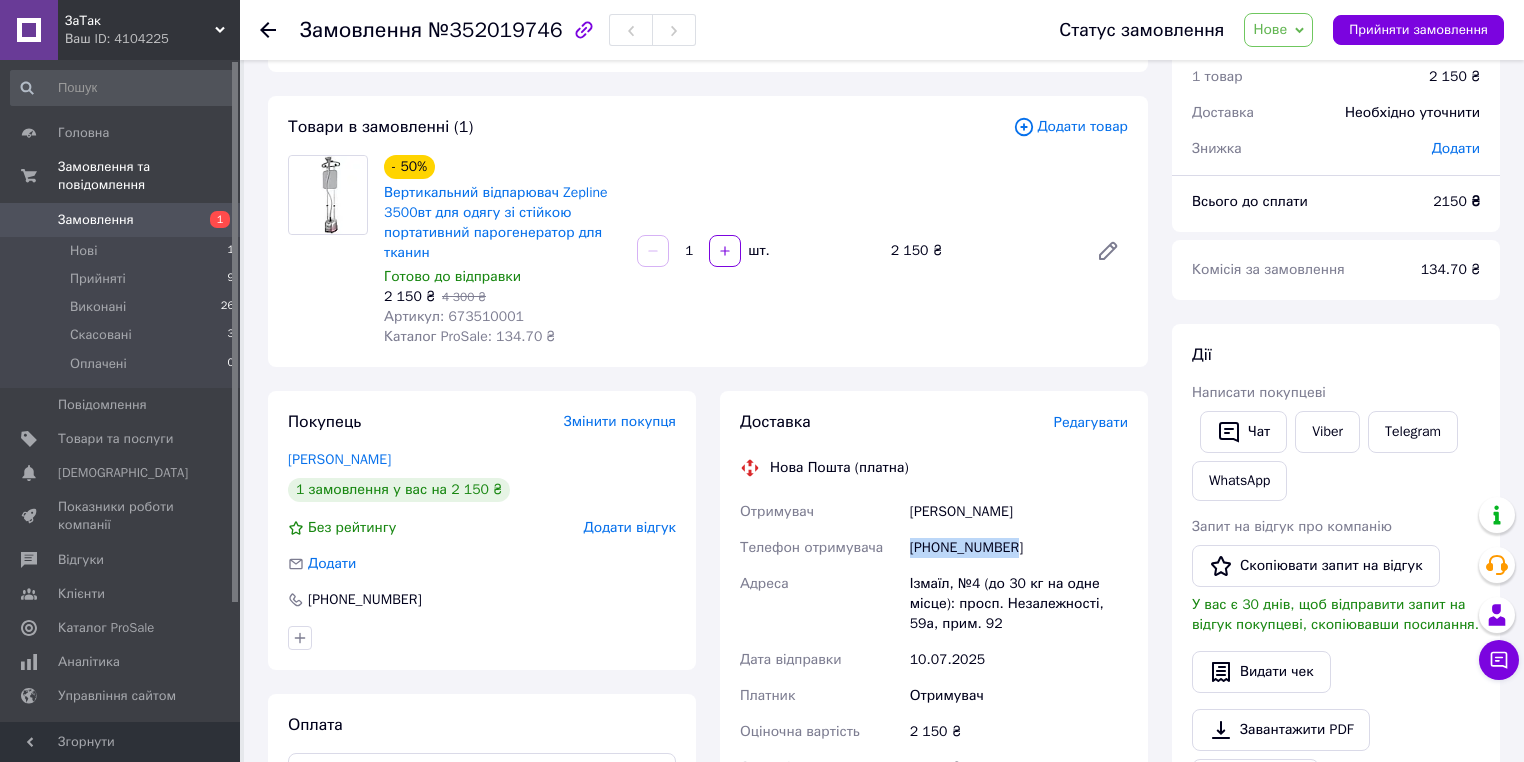 scroll, scrollTop: 80, scrollLeft: 0, axis: vertical 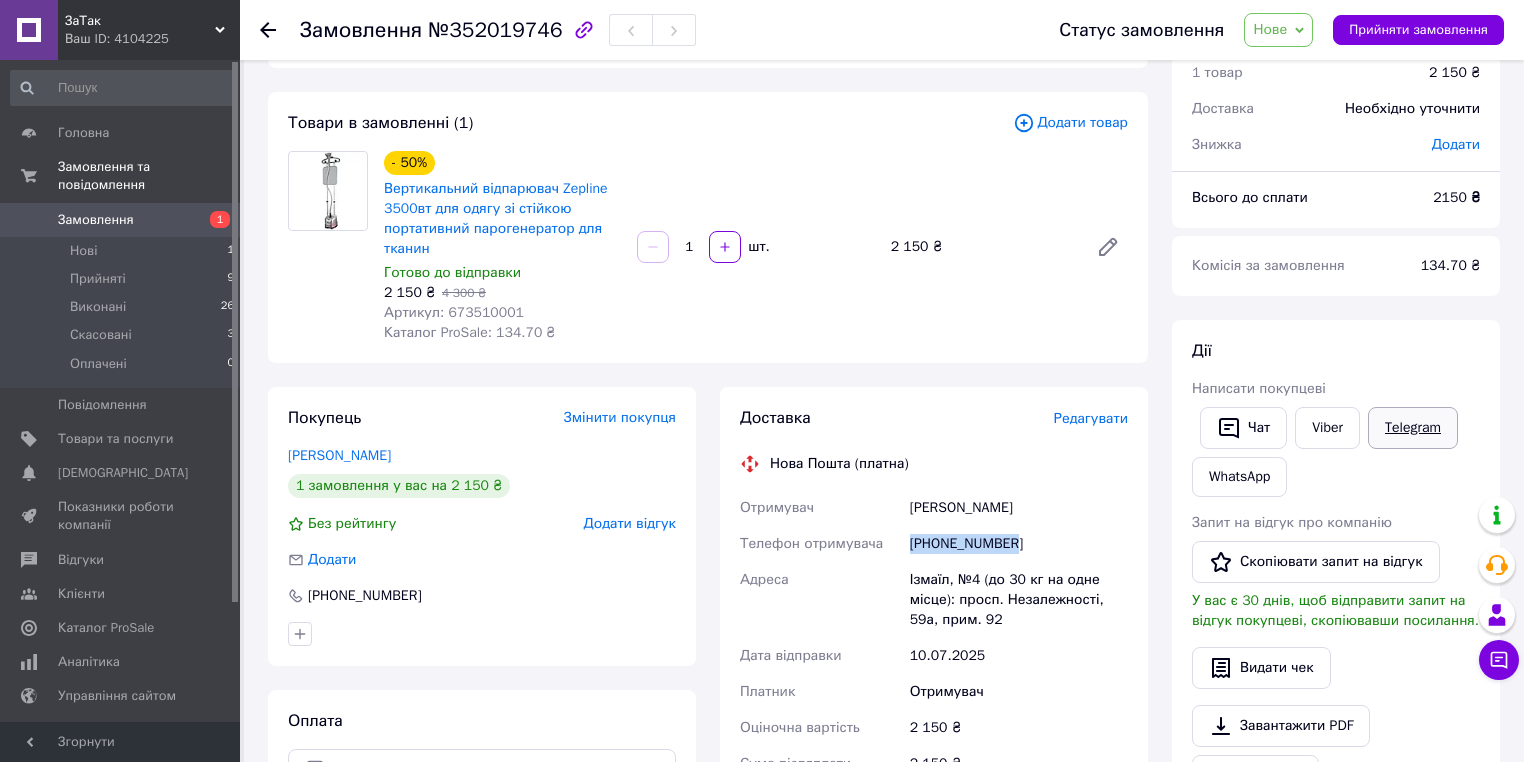 click on "Telegram" at bounding box center [1413, 428] 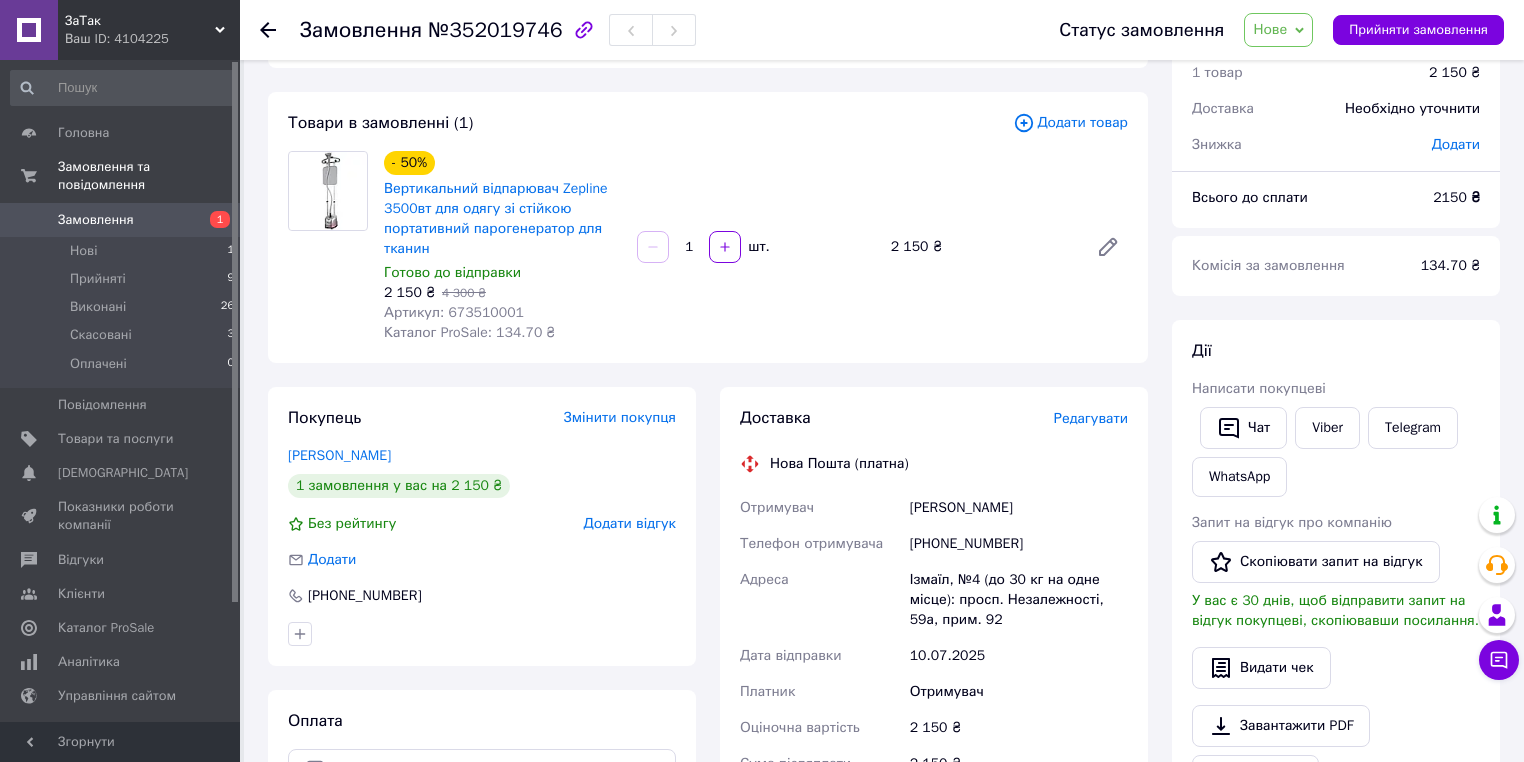 scroll, scrollTop: 80, scrollLeft: 0, axis: vertical 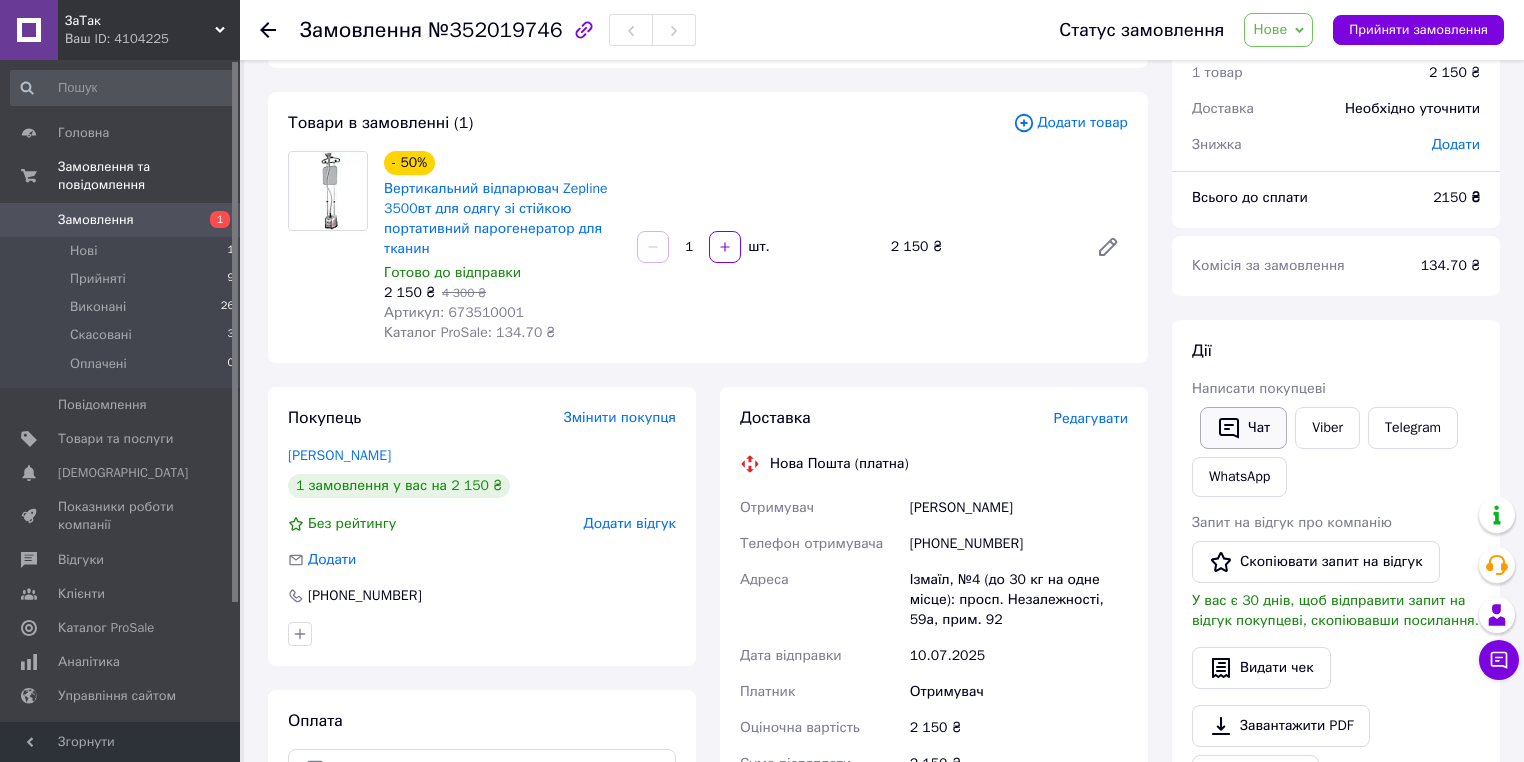 click 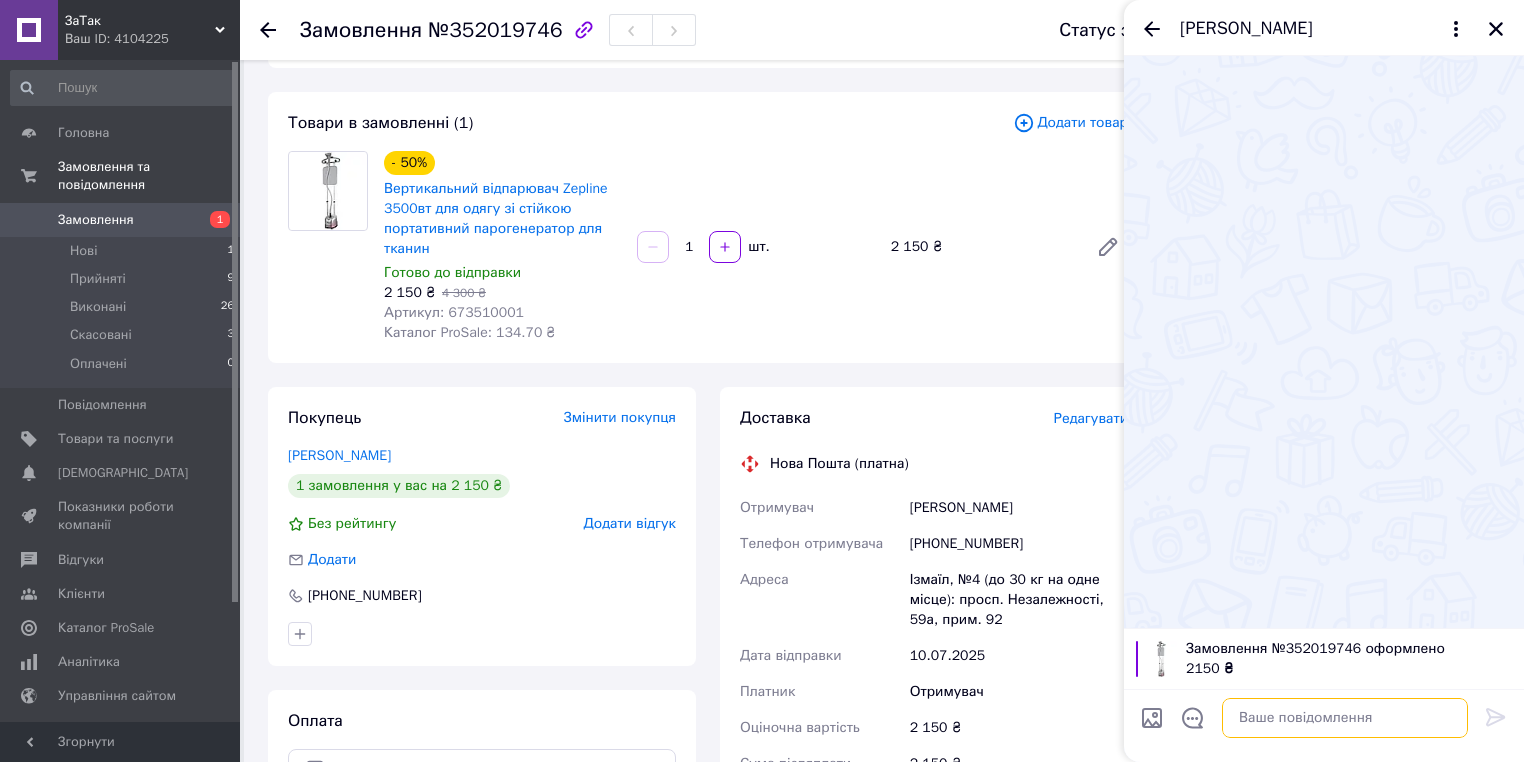 click at bounding box center (1345, 718) 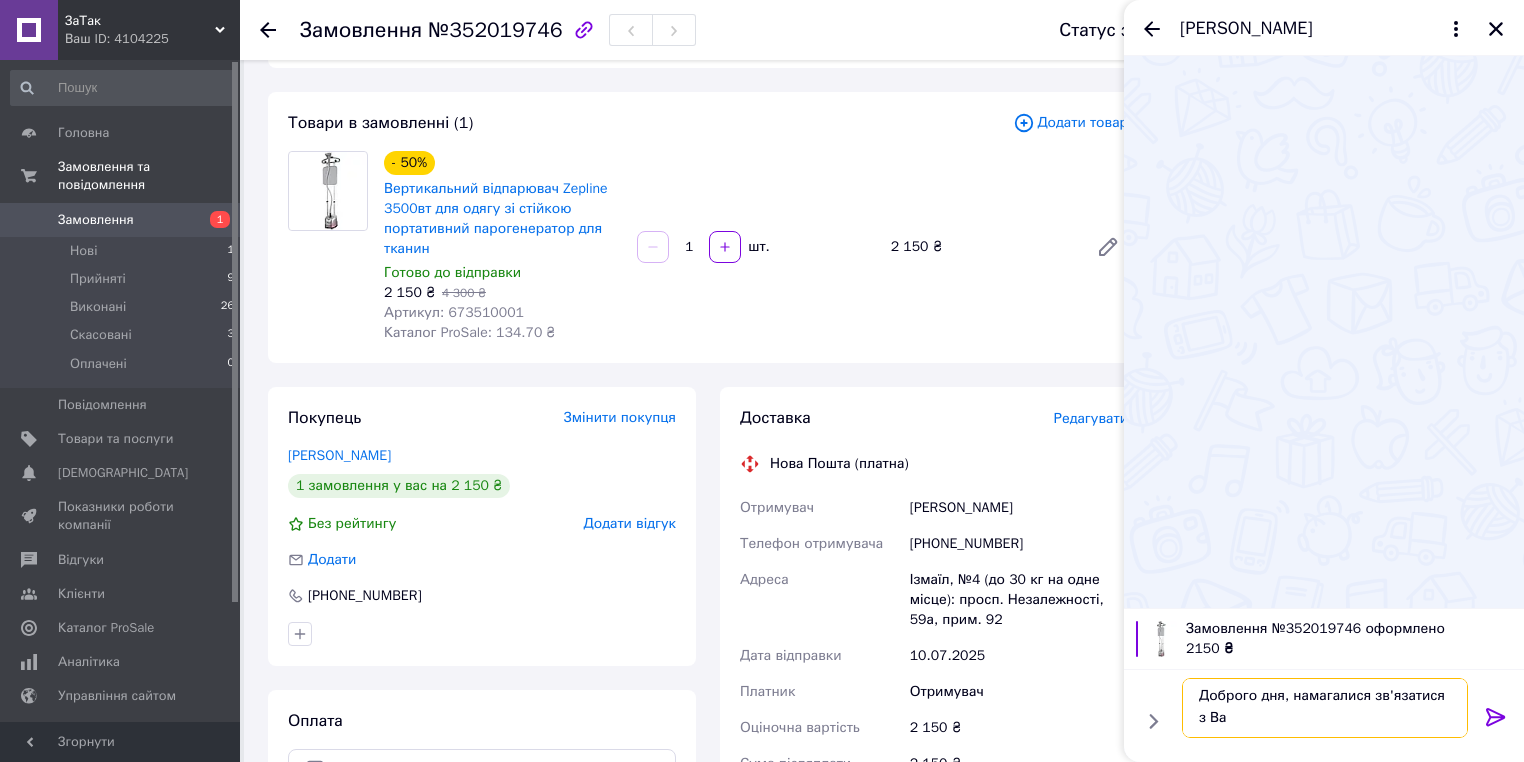 scroll, scrollTop: 1, scrollLeft: 0, axis: vertical 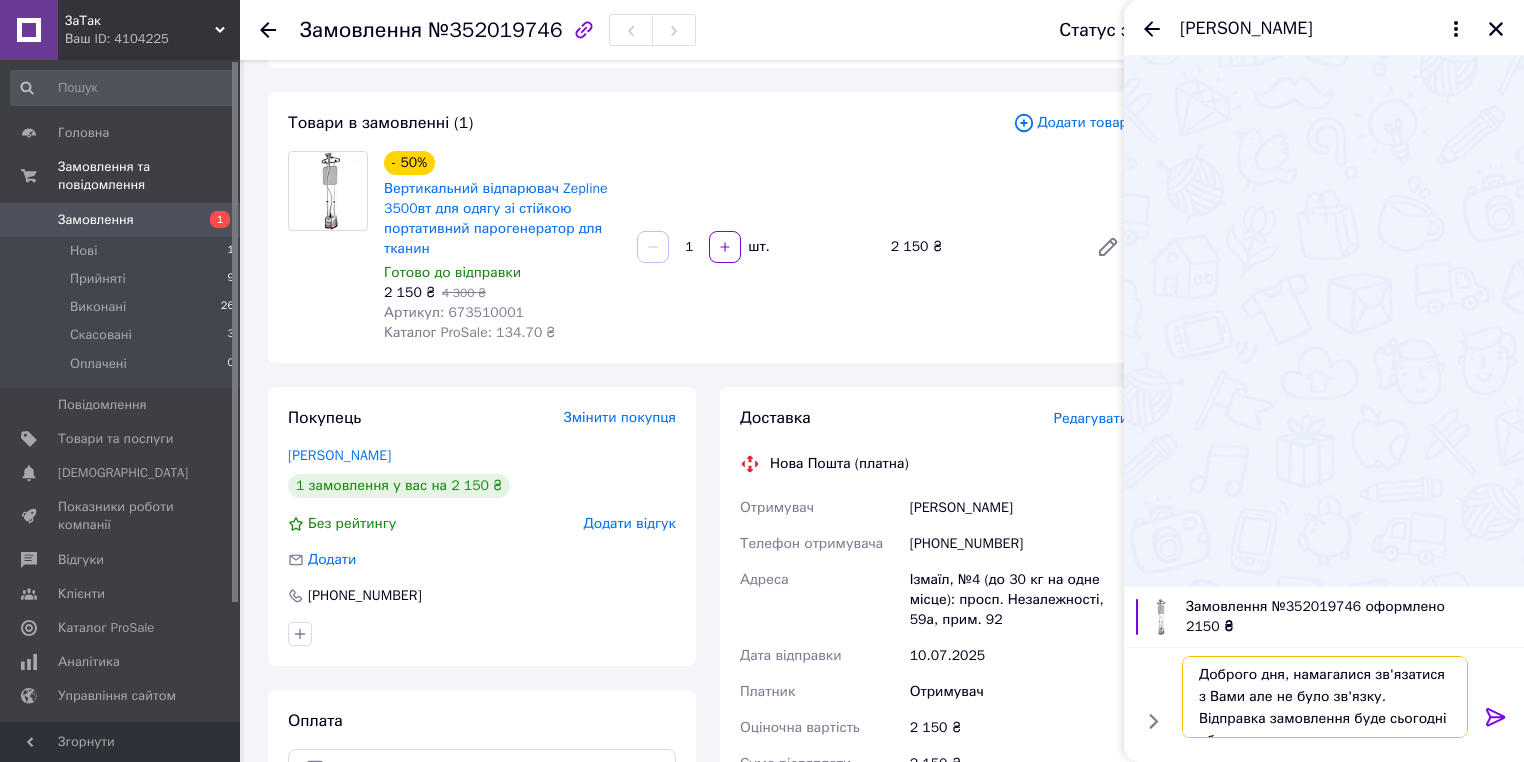 type on "Доброго дня, намагалися зв'язатися з Вами але не було зв'язку. Відправка замовлення буде сьогодні або завтра" 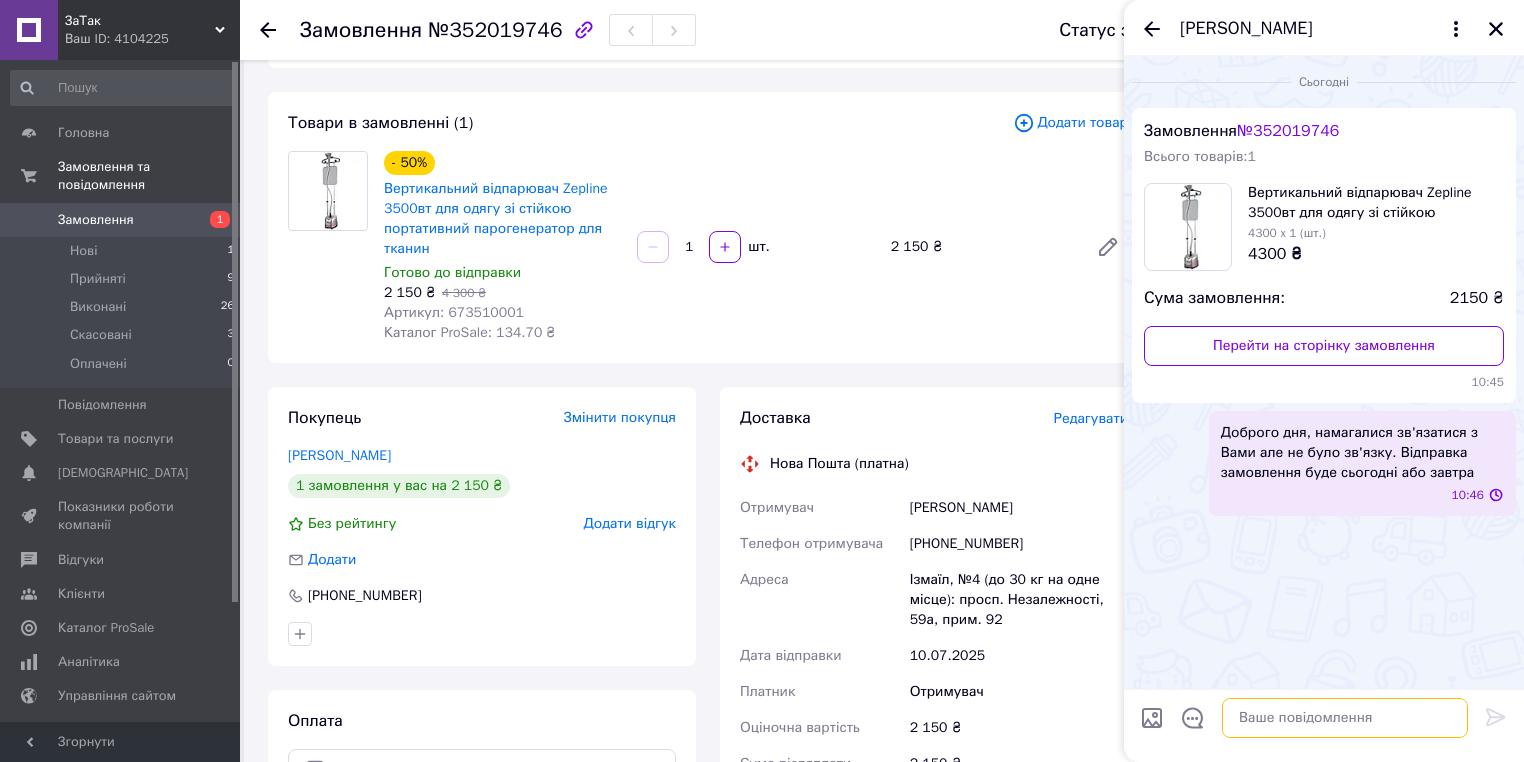 scroll, scrollTop: 0, scrollLeft: 0, axis: both 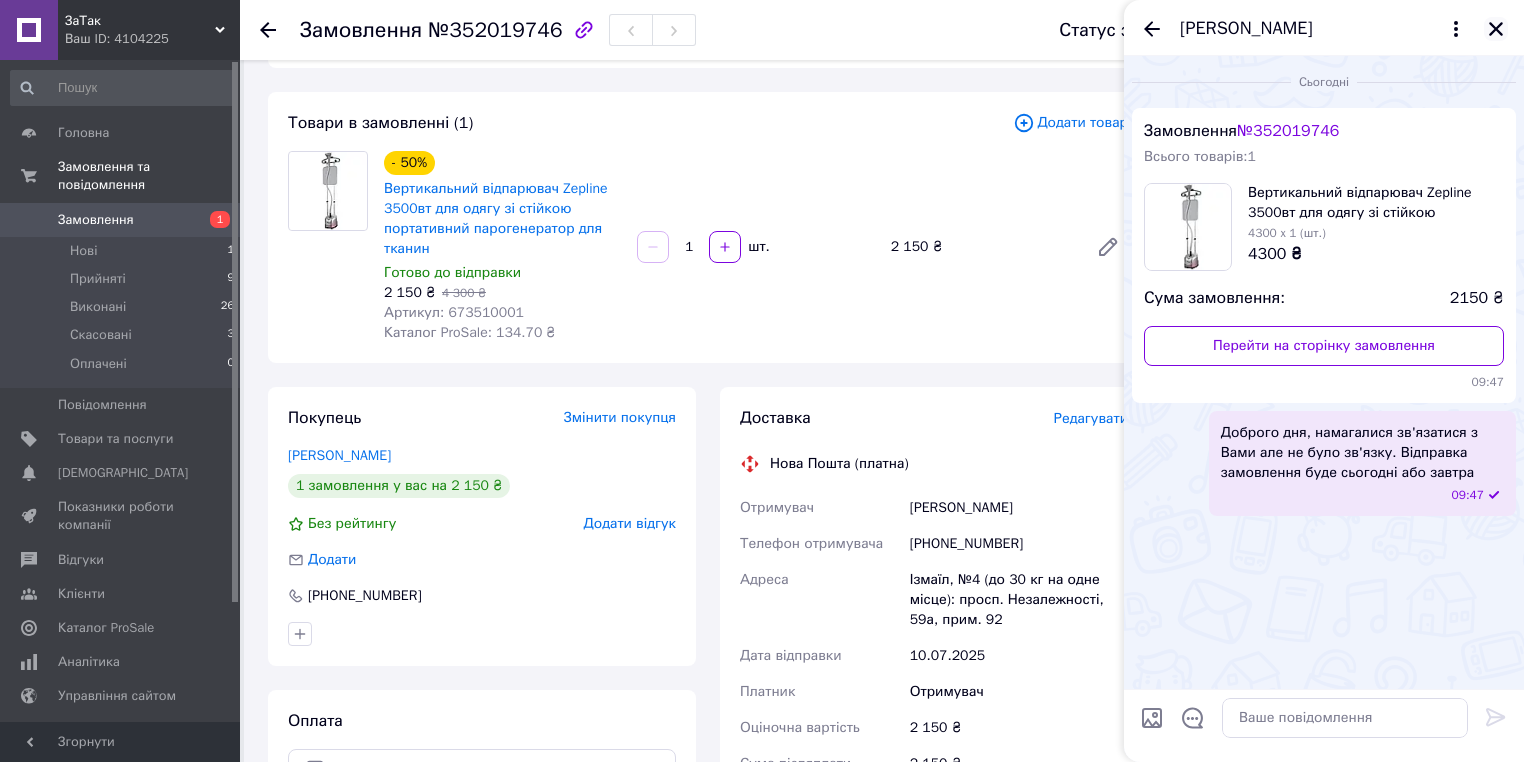 click 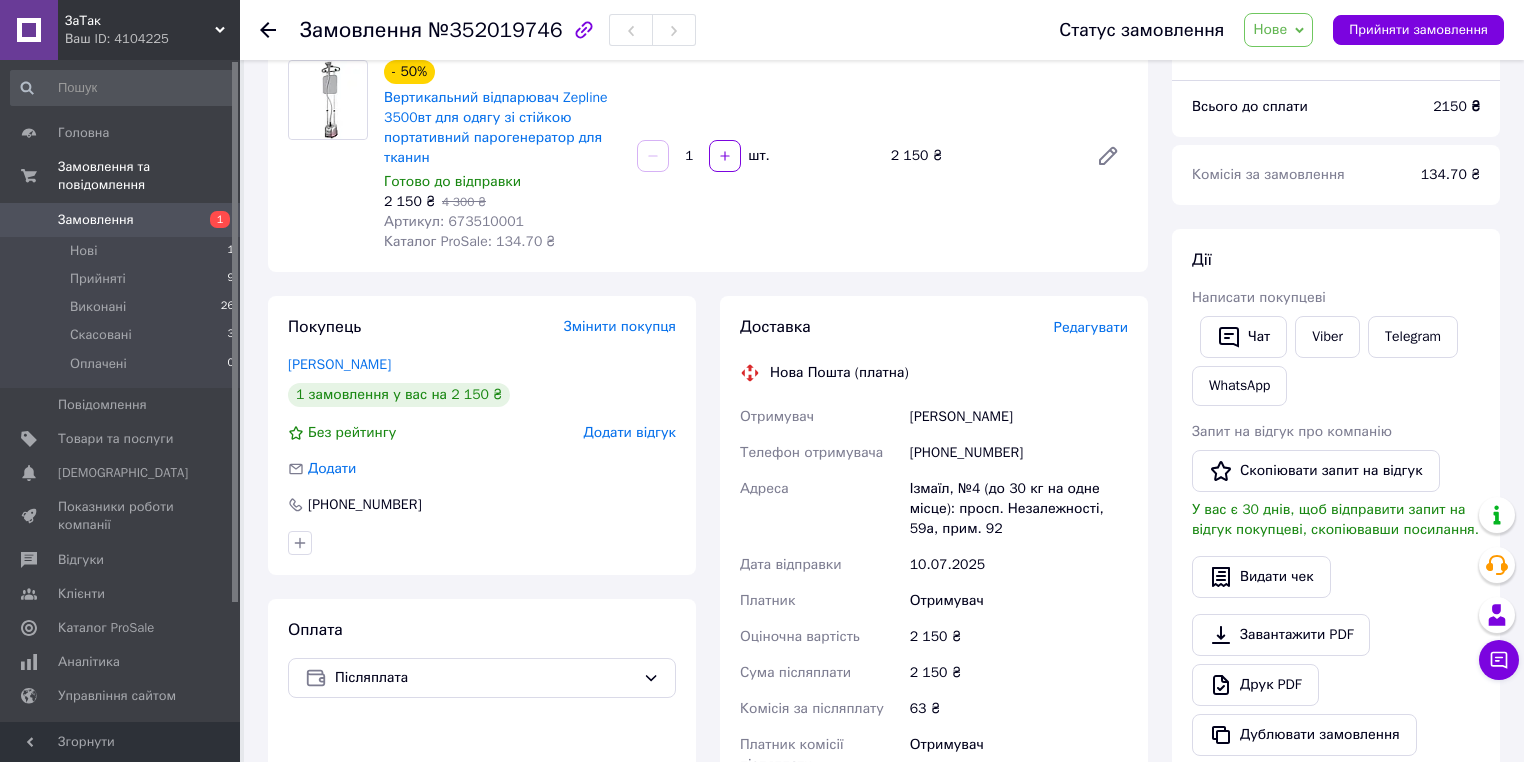 scroll, scrollTop: 160, scrollLeft: 0, axis: vertical 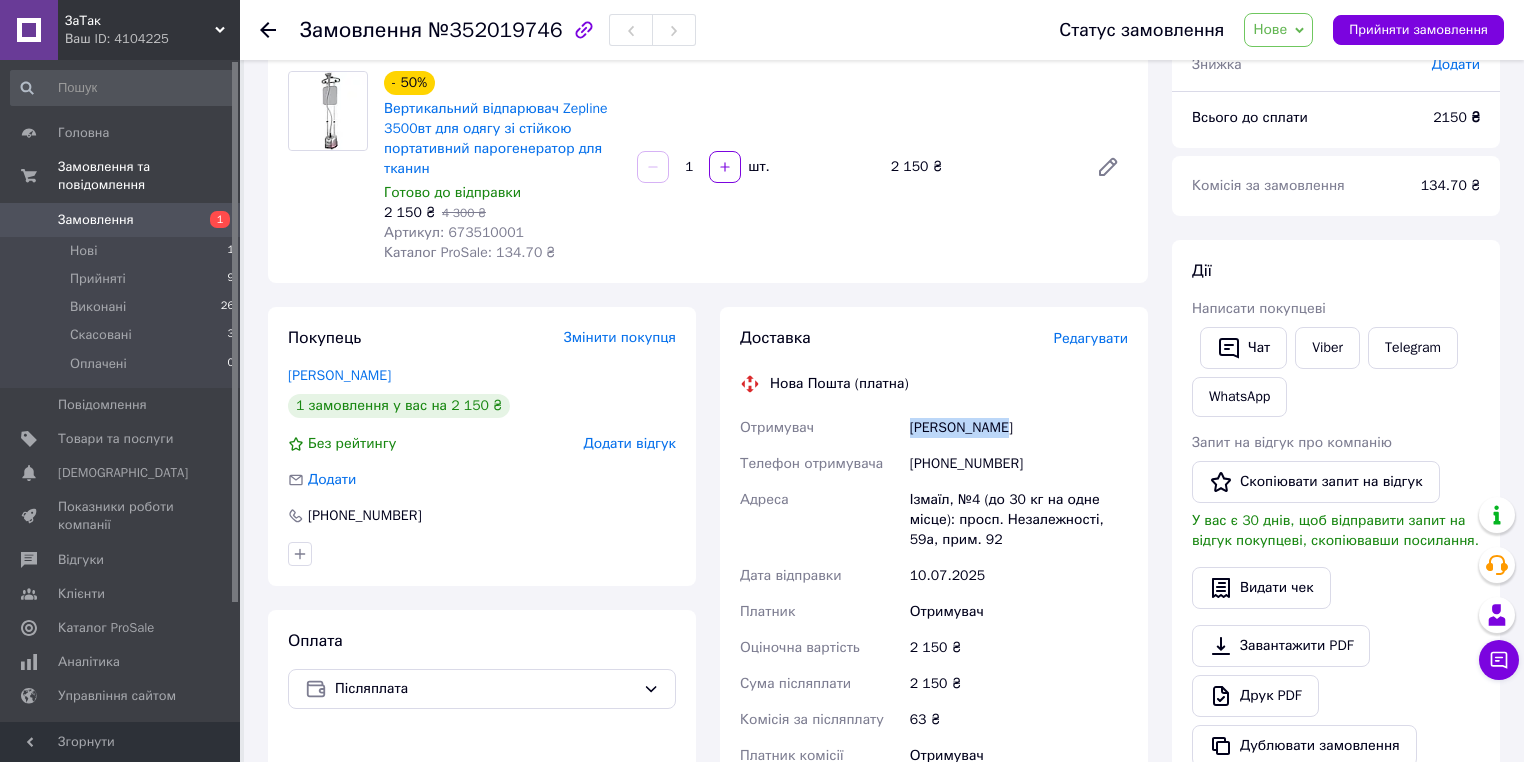 drag, startPoint x: 997, startPoint y: 432, endPoint x: 910, endPoint y: 432, distance: 87 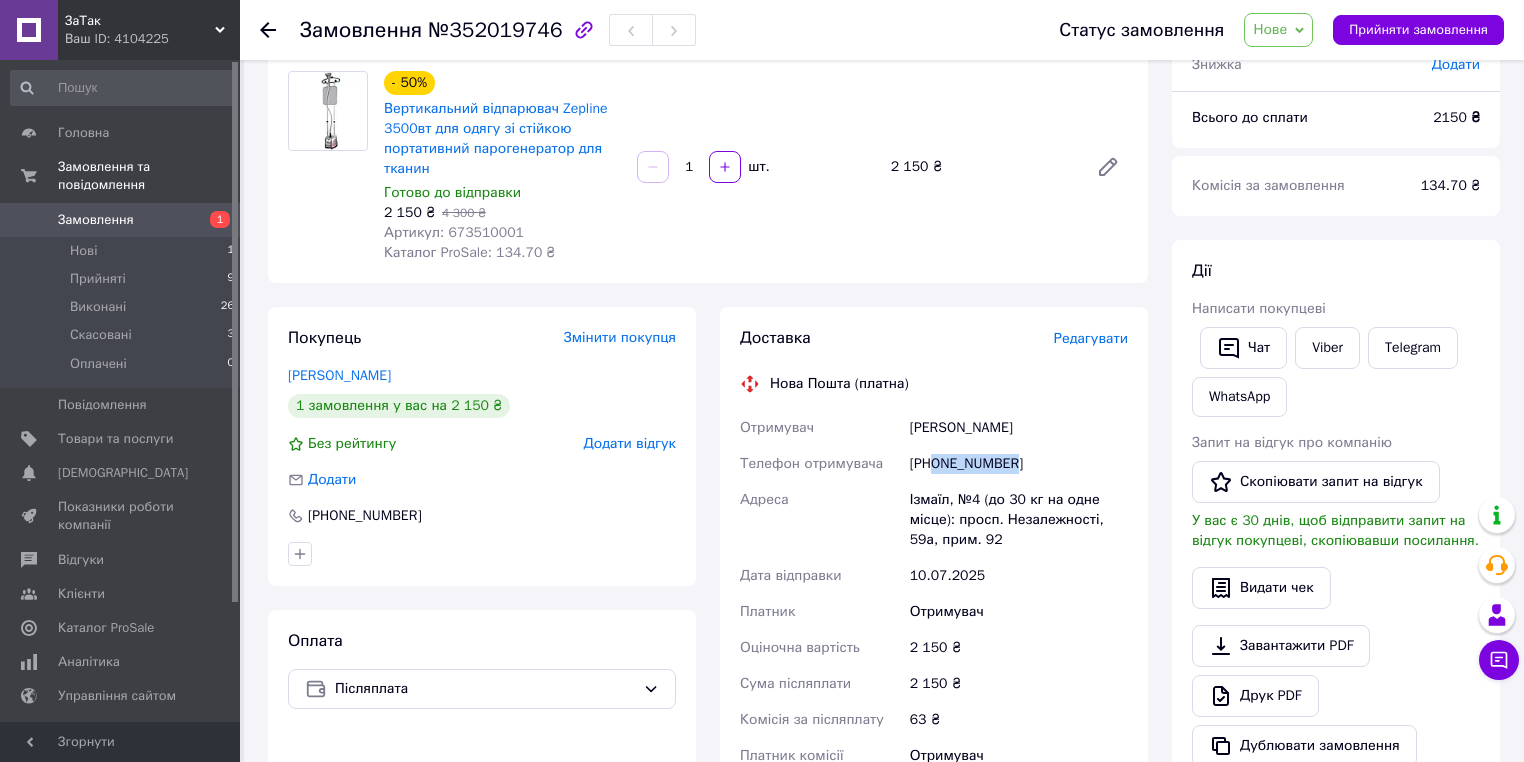 drag, startPoint x: 936, startPoint y: 465, endPoint x: 1008, endPoint y: 465, distance: 72 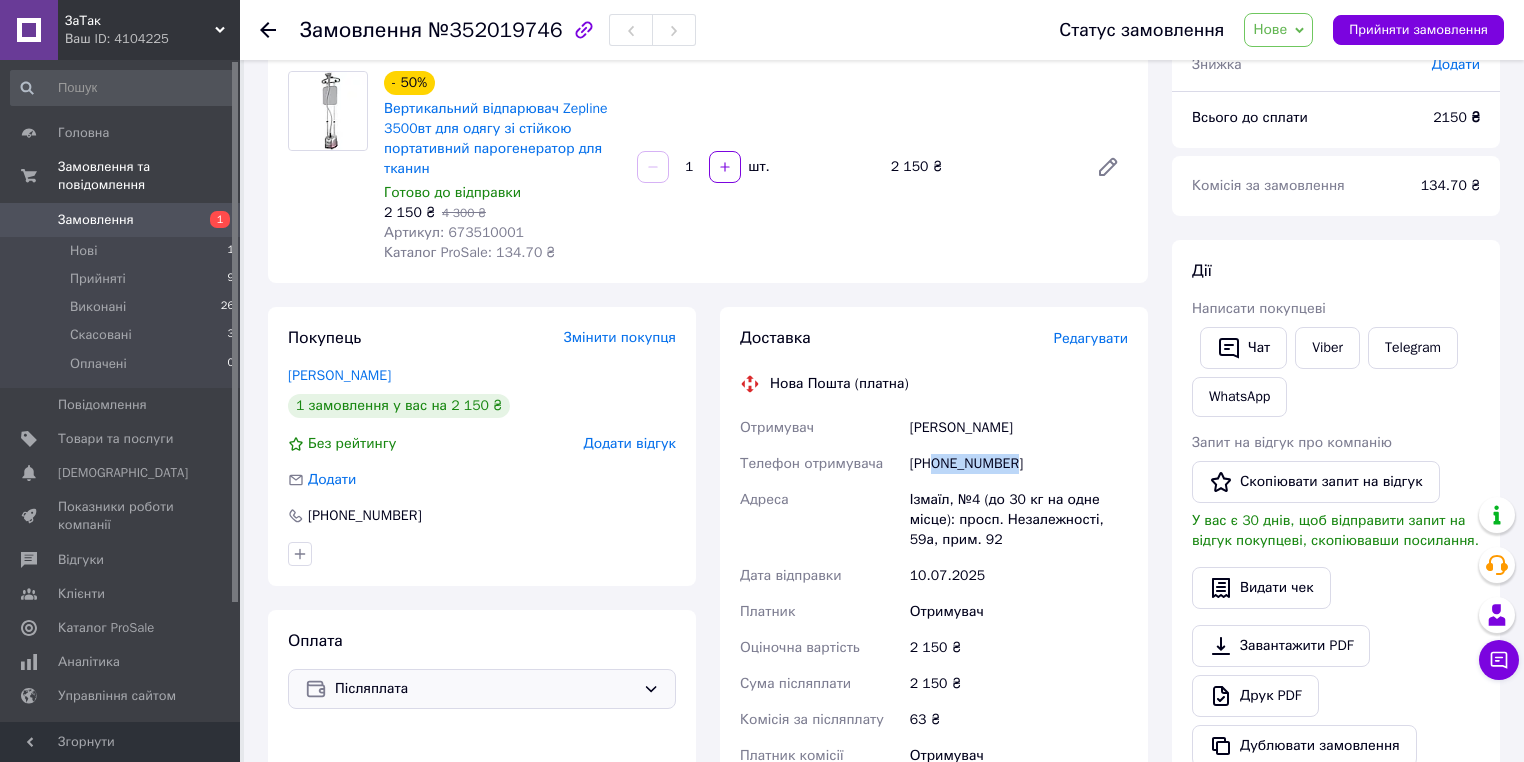 copy on "0677760585" 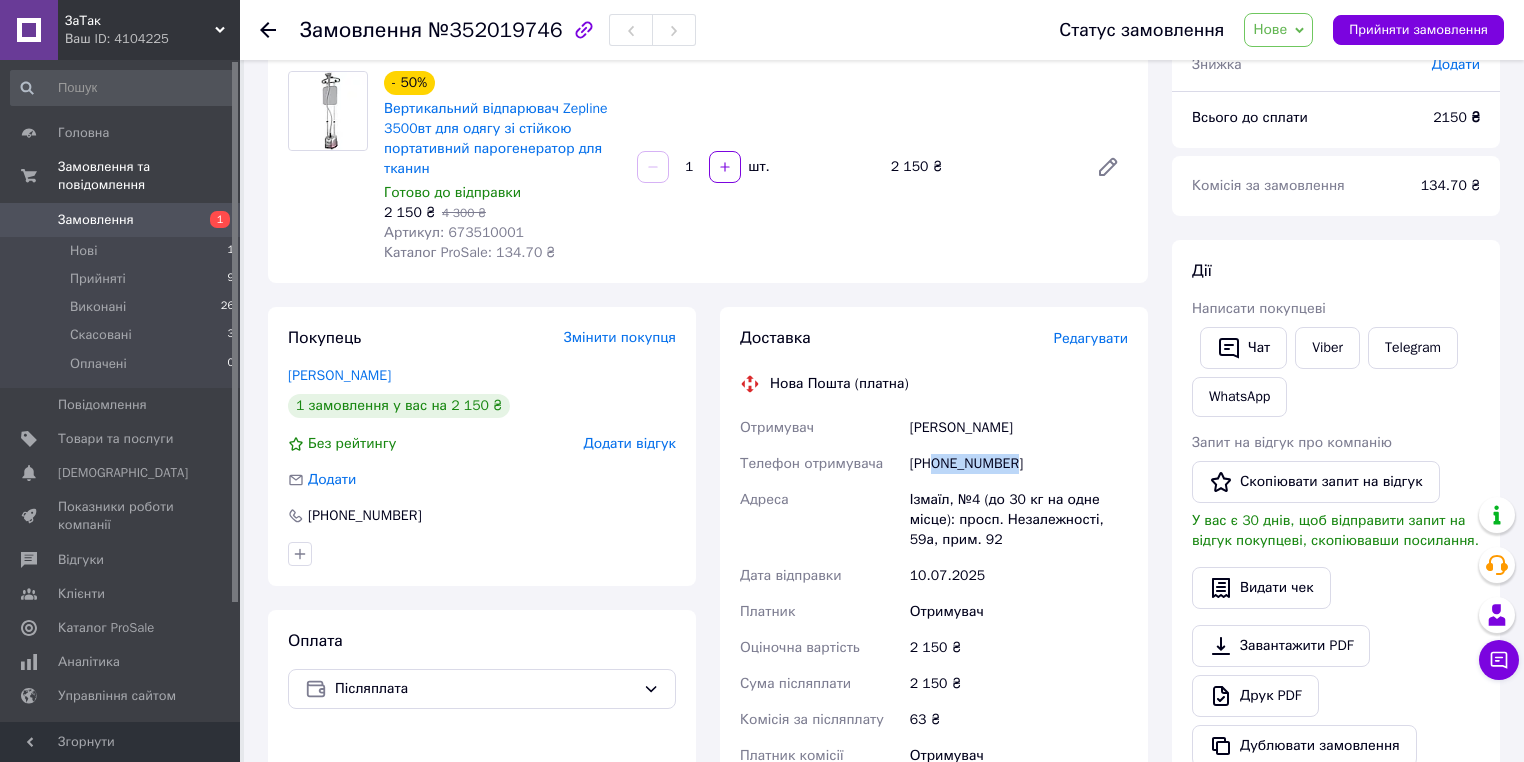 click on "[PHONE_NUMBER]" at bounding box center [1019, 464] 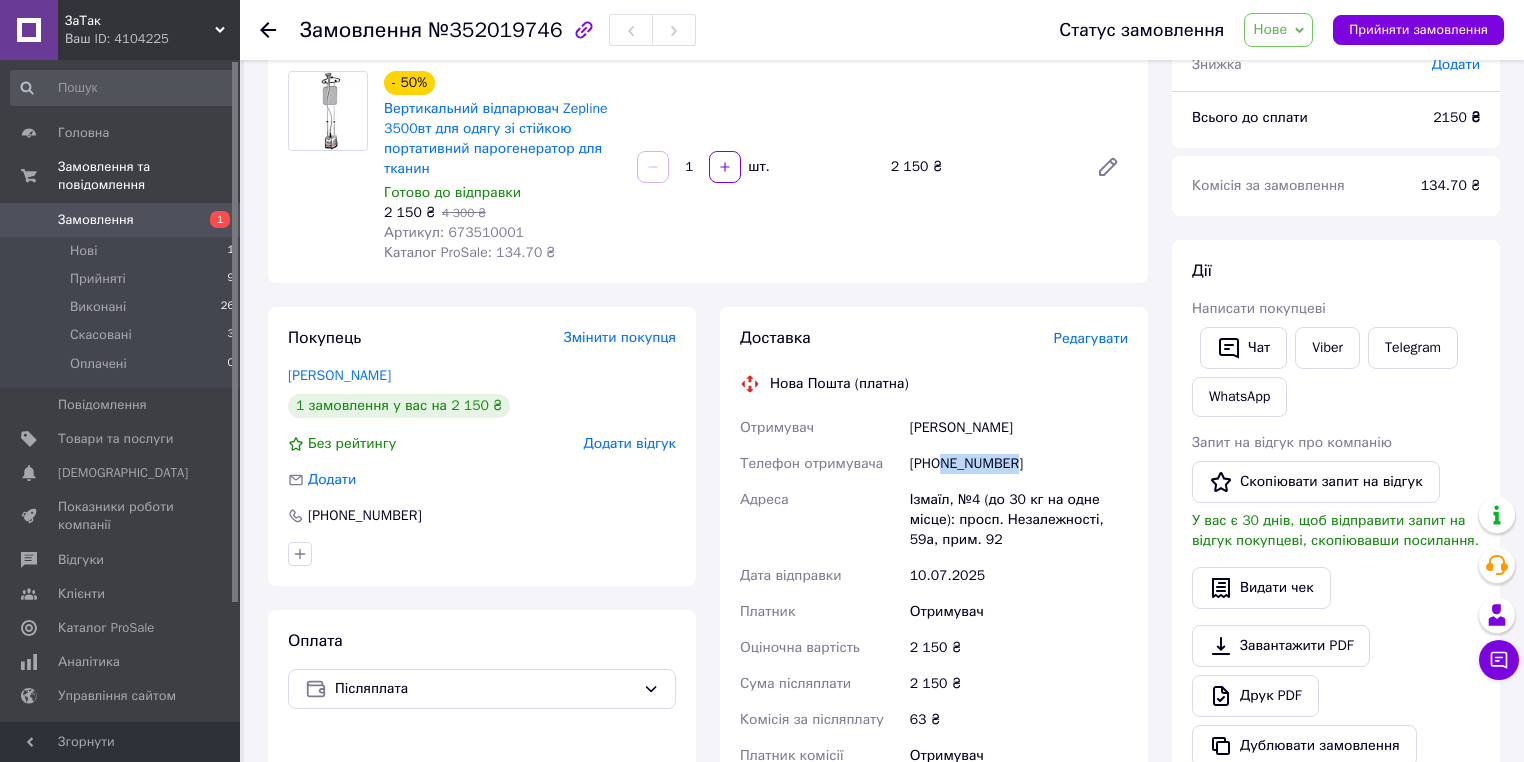 drag, startPoint x: 944, startPoint y: 468, endPoint x: 1012, endPoint y: 470, distance: 68.0294 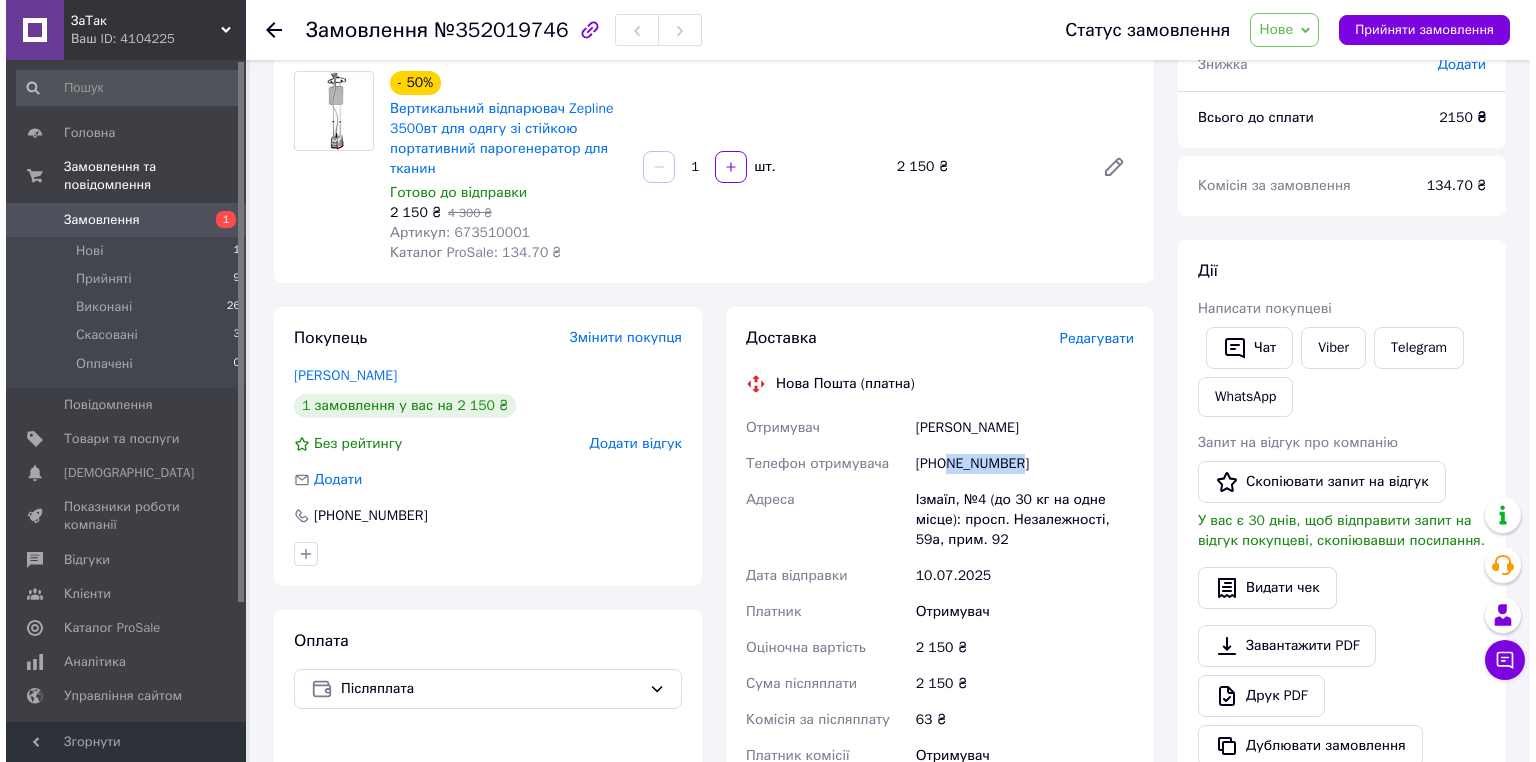 scroll, scrollTop: 0, scrollLeft: 0, axis: both 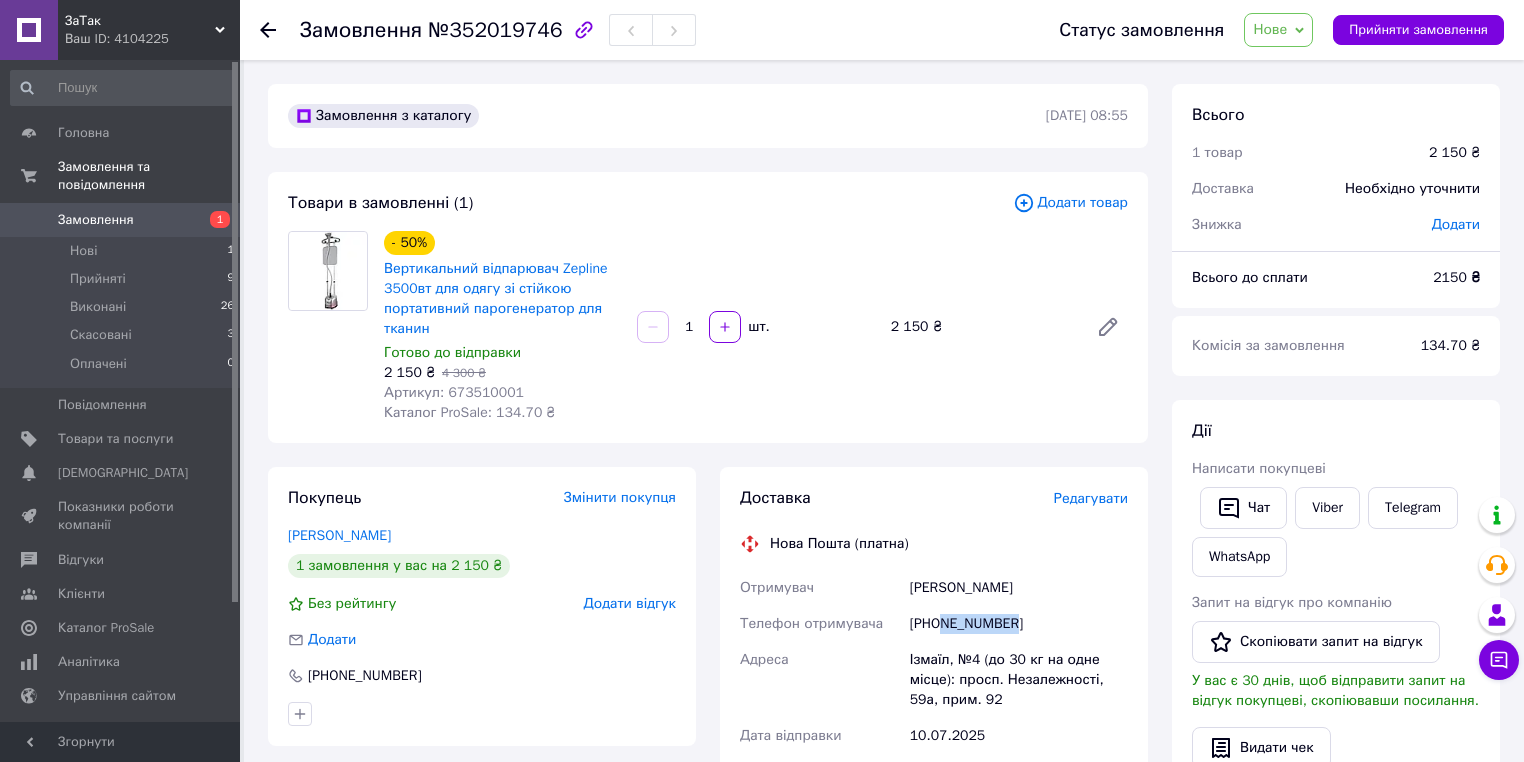 click on "Замовлення" at bounding box center [121, 220] 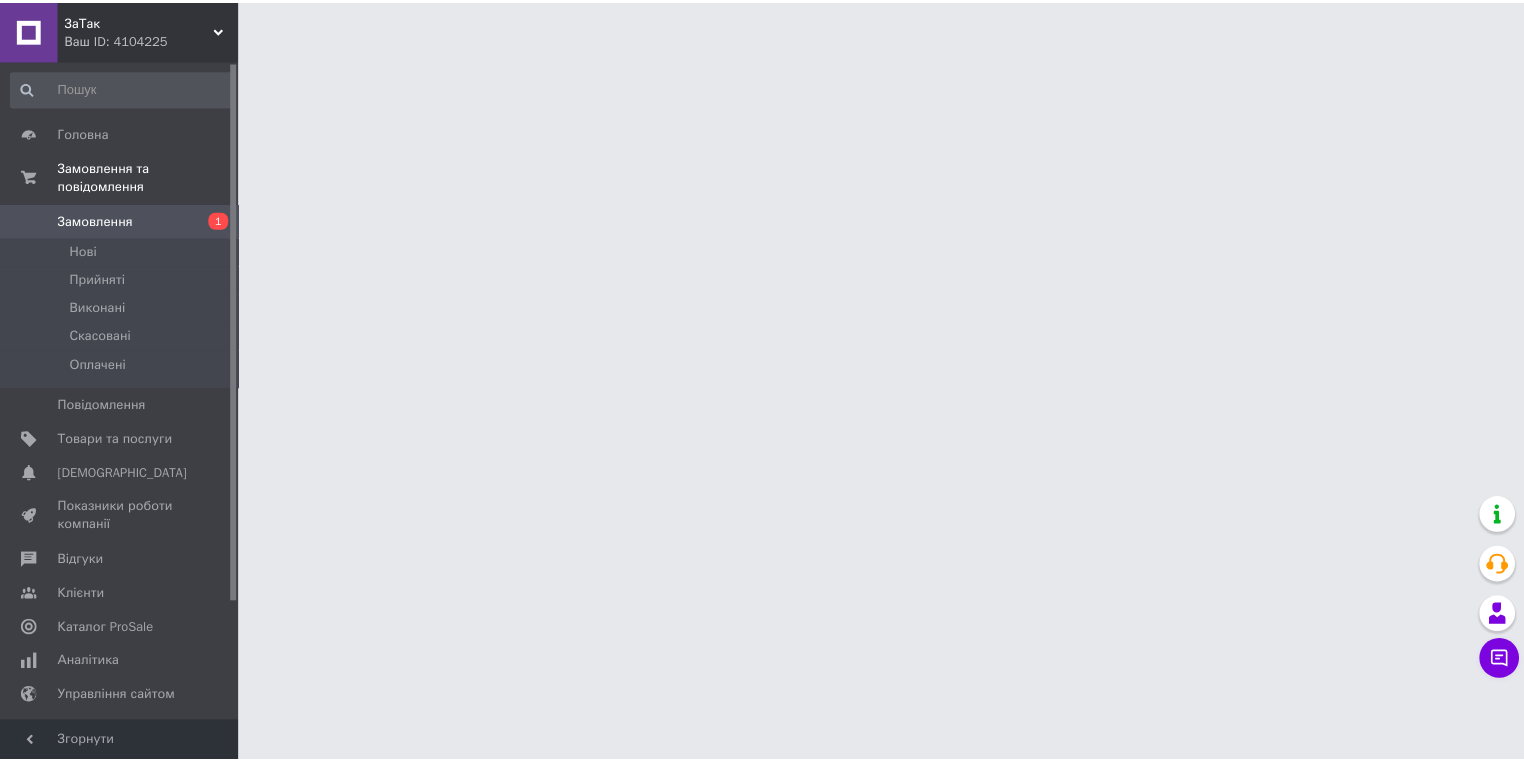 scroll, scrollTop: 0, scrollLeft: 0, axis: both 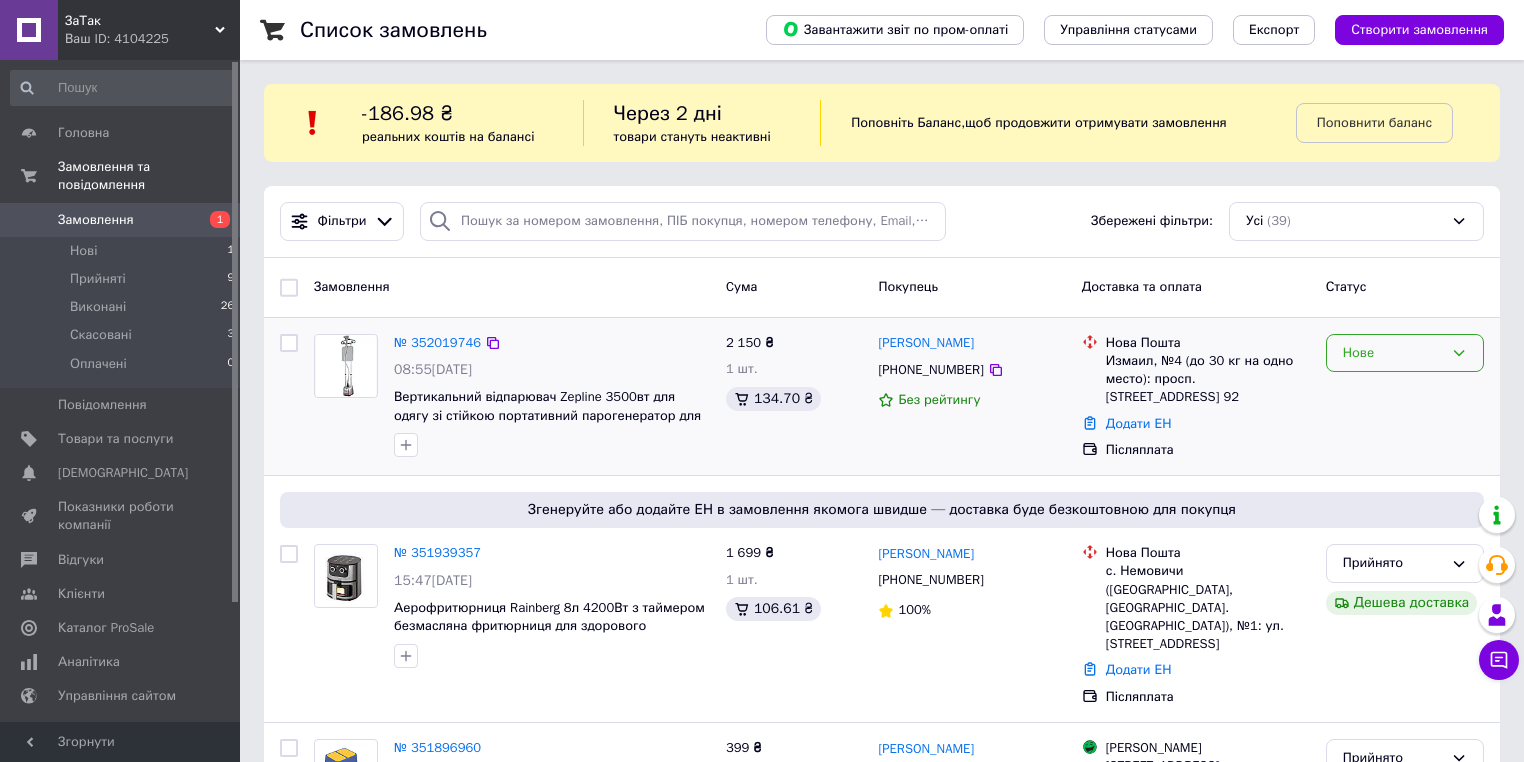 click on "Нове" at bounding box center (1405, 353) 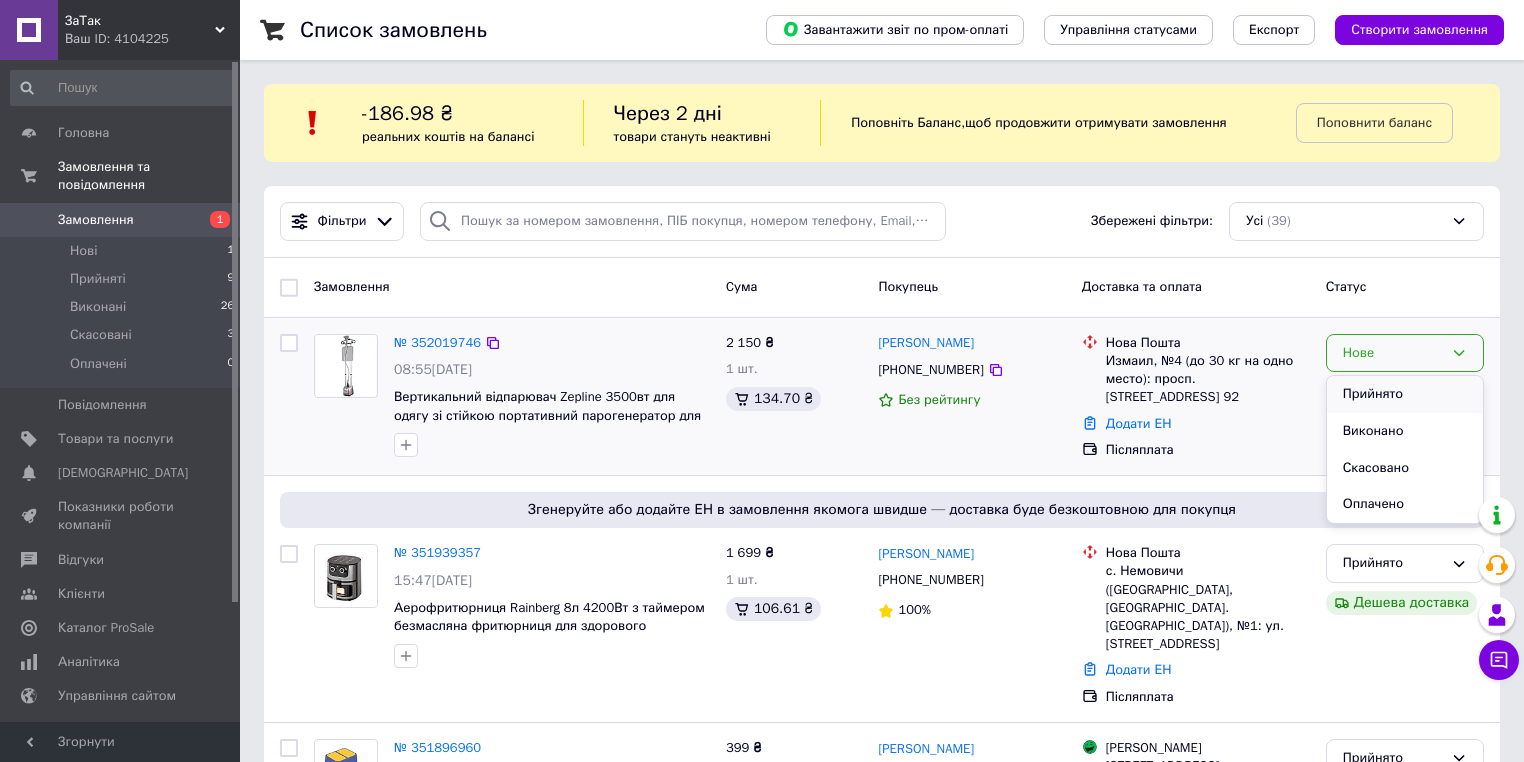click on "Прийнято" at bounding box center (1405, 394) 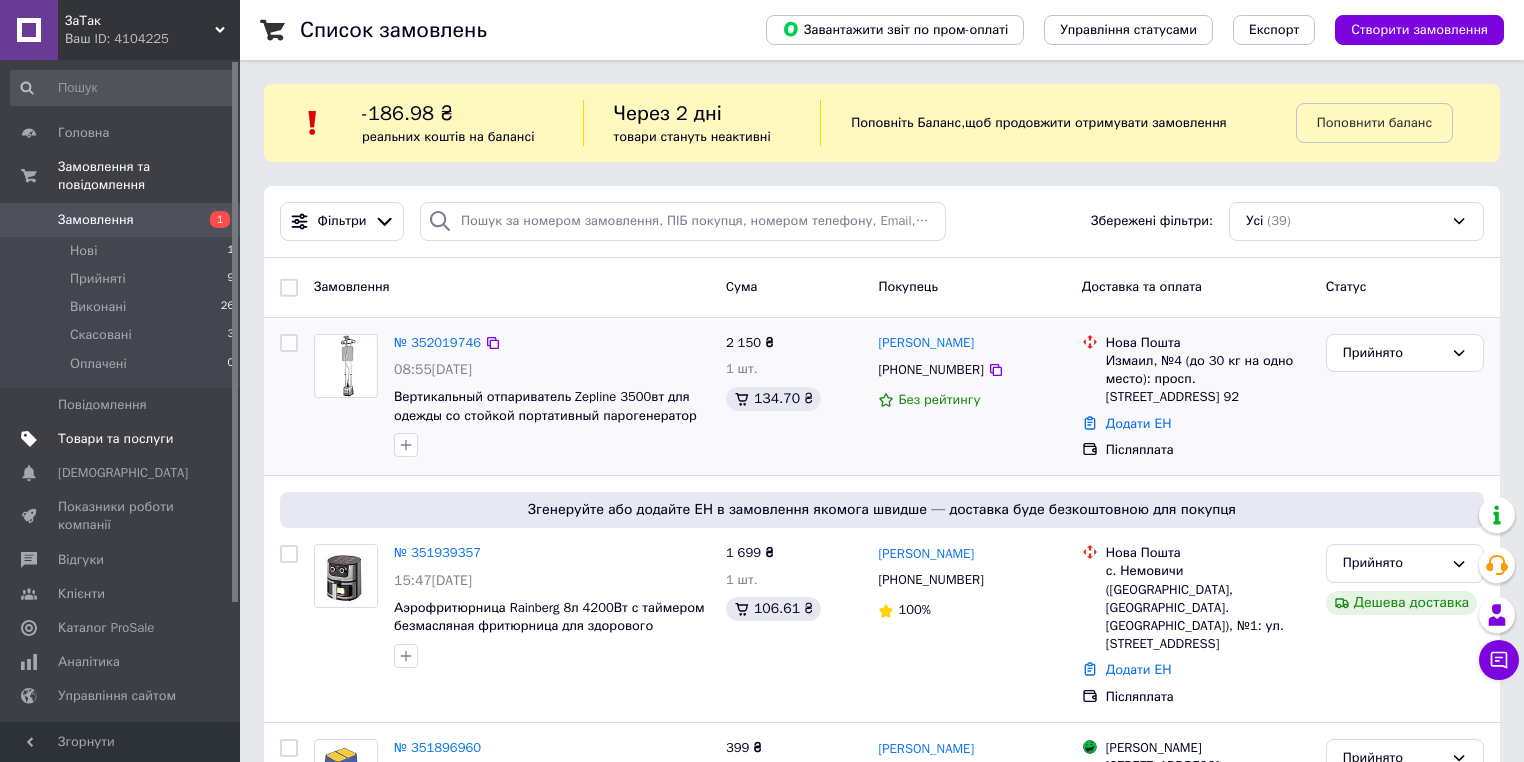 click on "Товари та послуги" at bounding box center [115, 439] 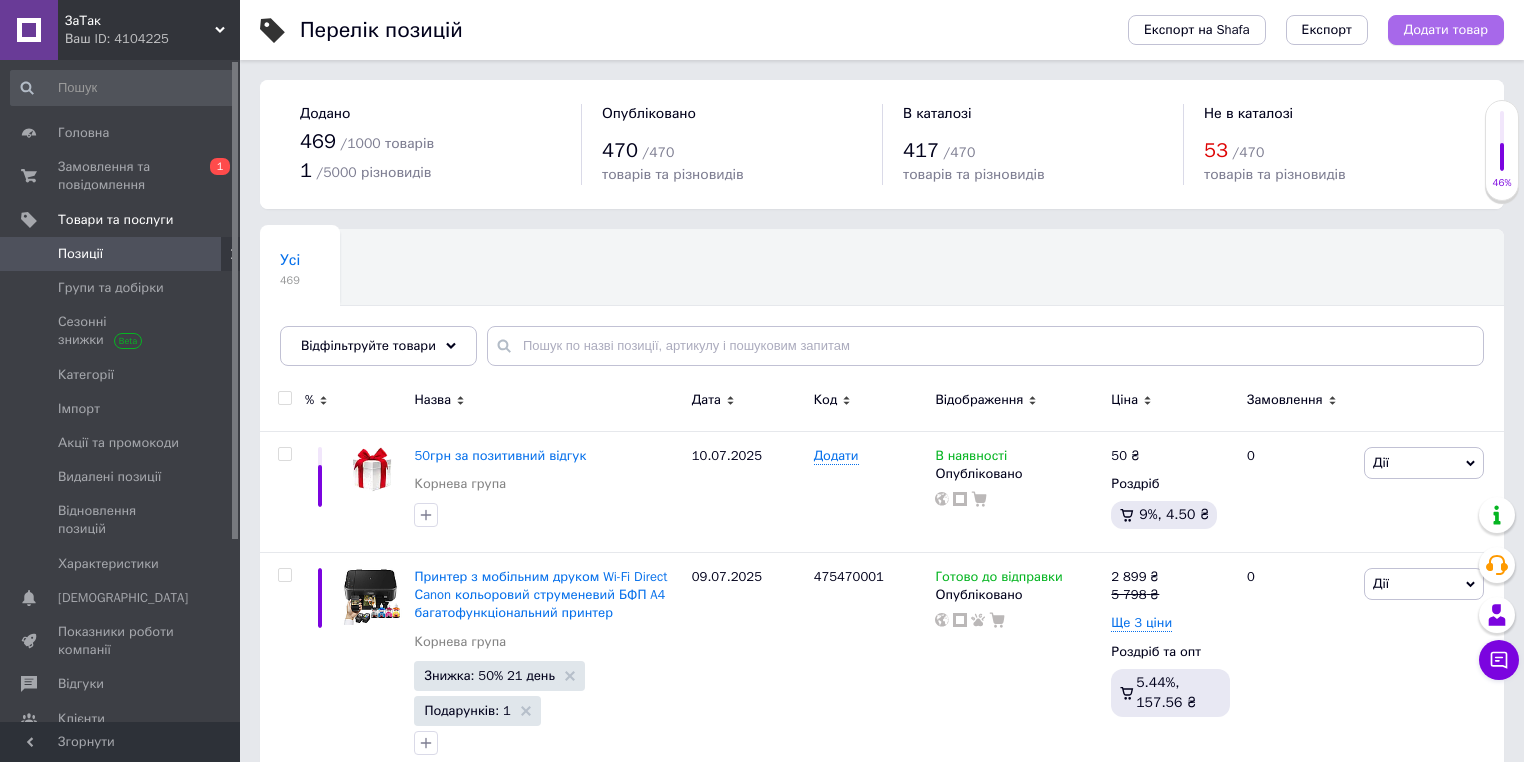click on "Додати товар" at bounding box center [1446, 30] 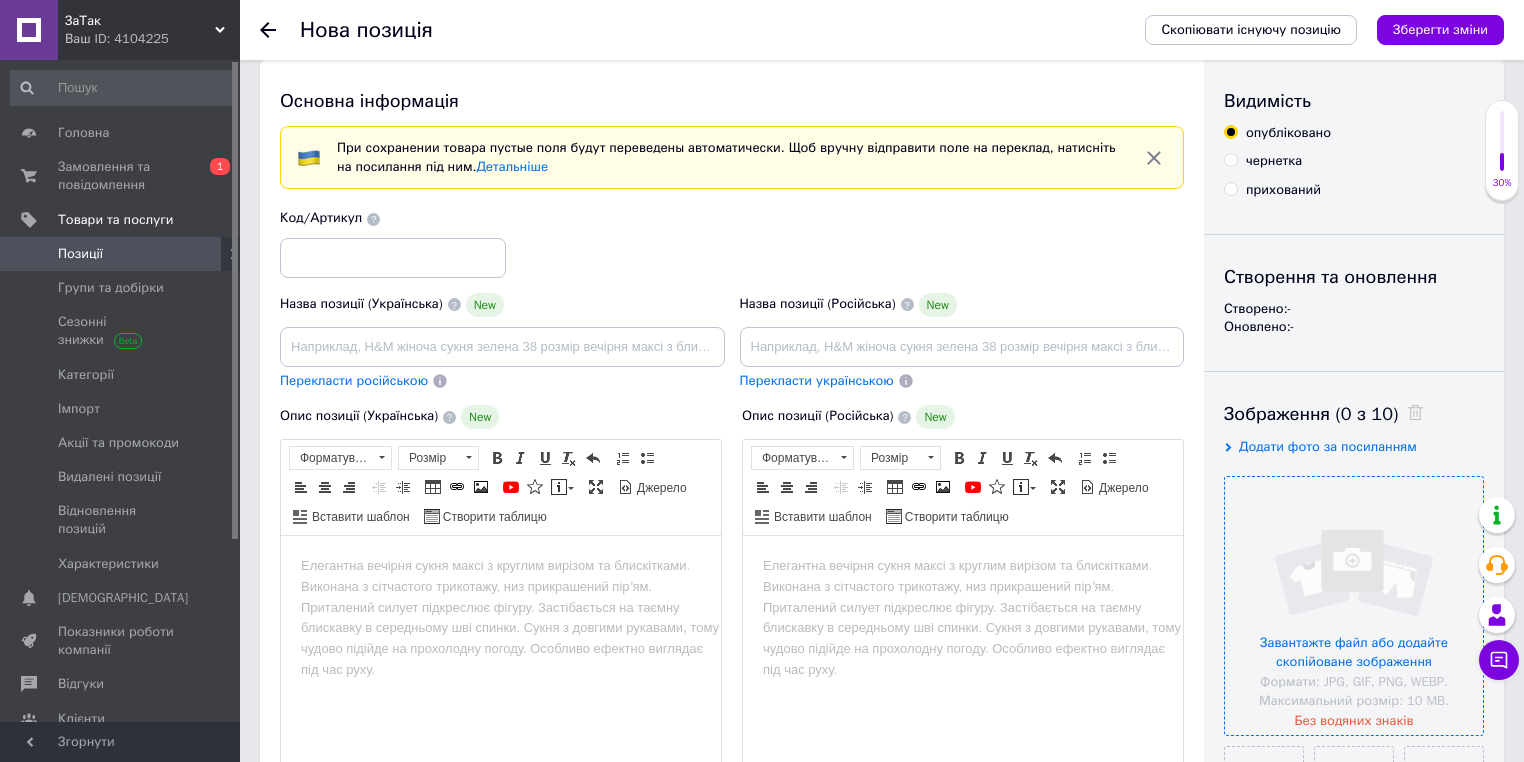 scroll, scrollTop: 98, scrollLeft: 0, axis: vertical 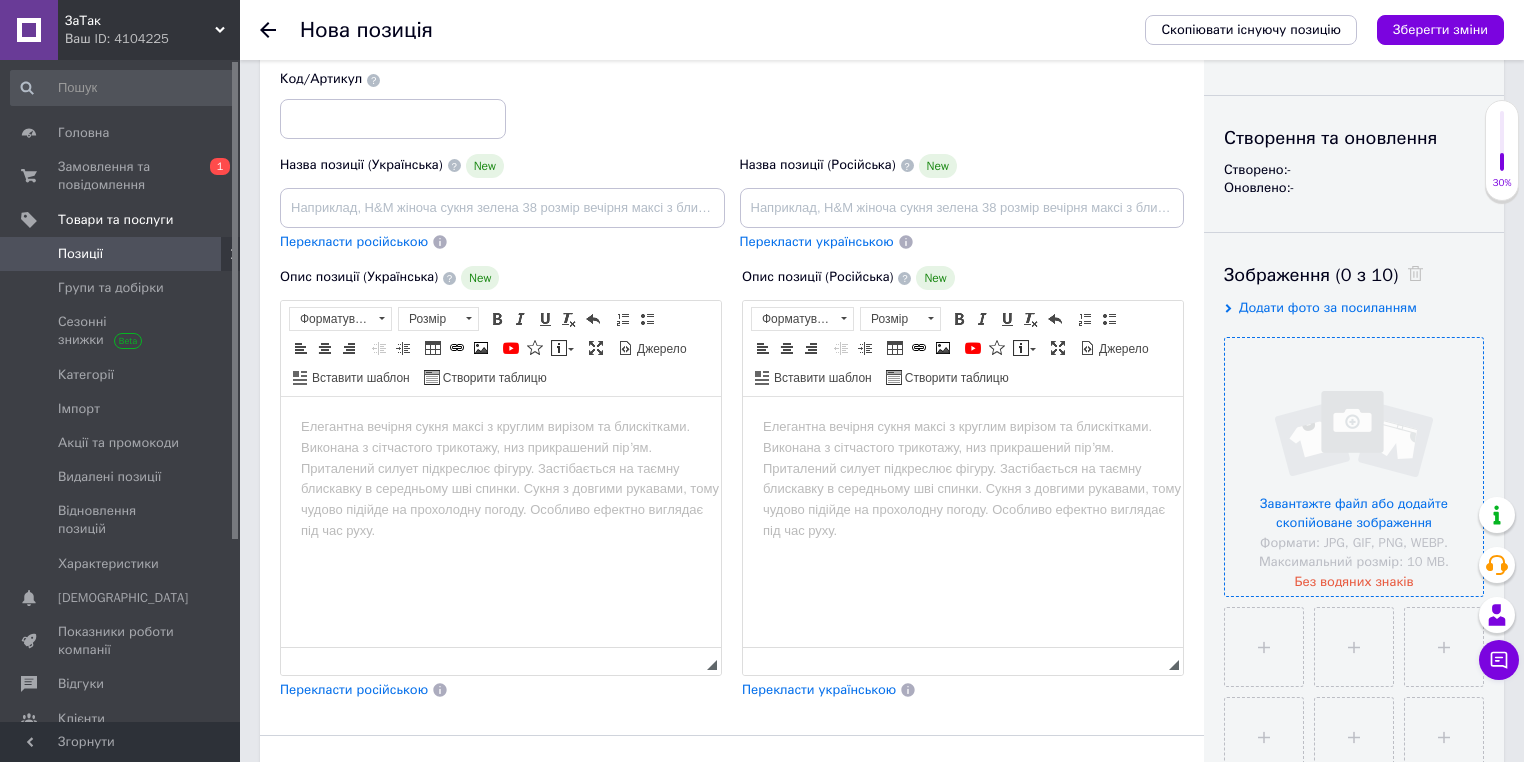 click at bounding box center [1354, 467] 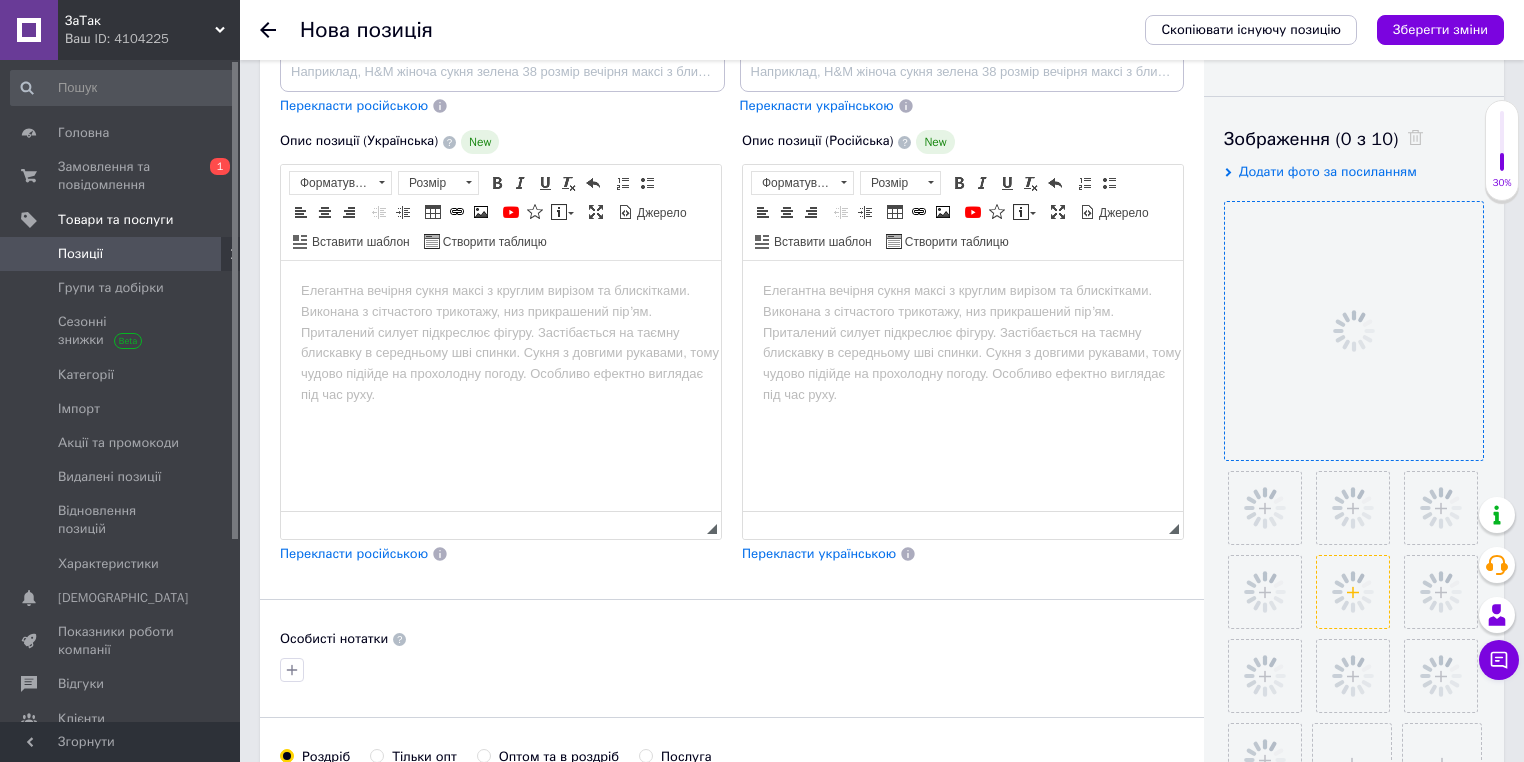 scroll, scrollTop: 400, scrollLeft: 0, axis: vertical 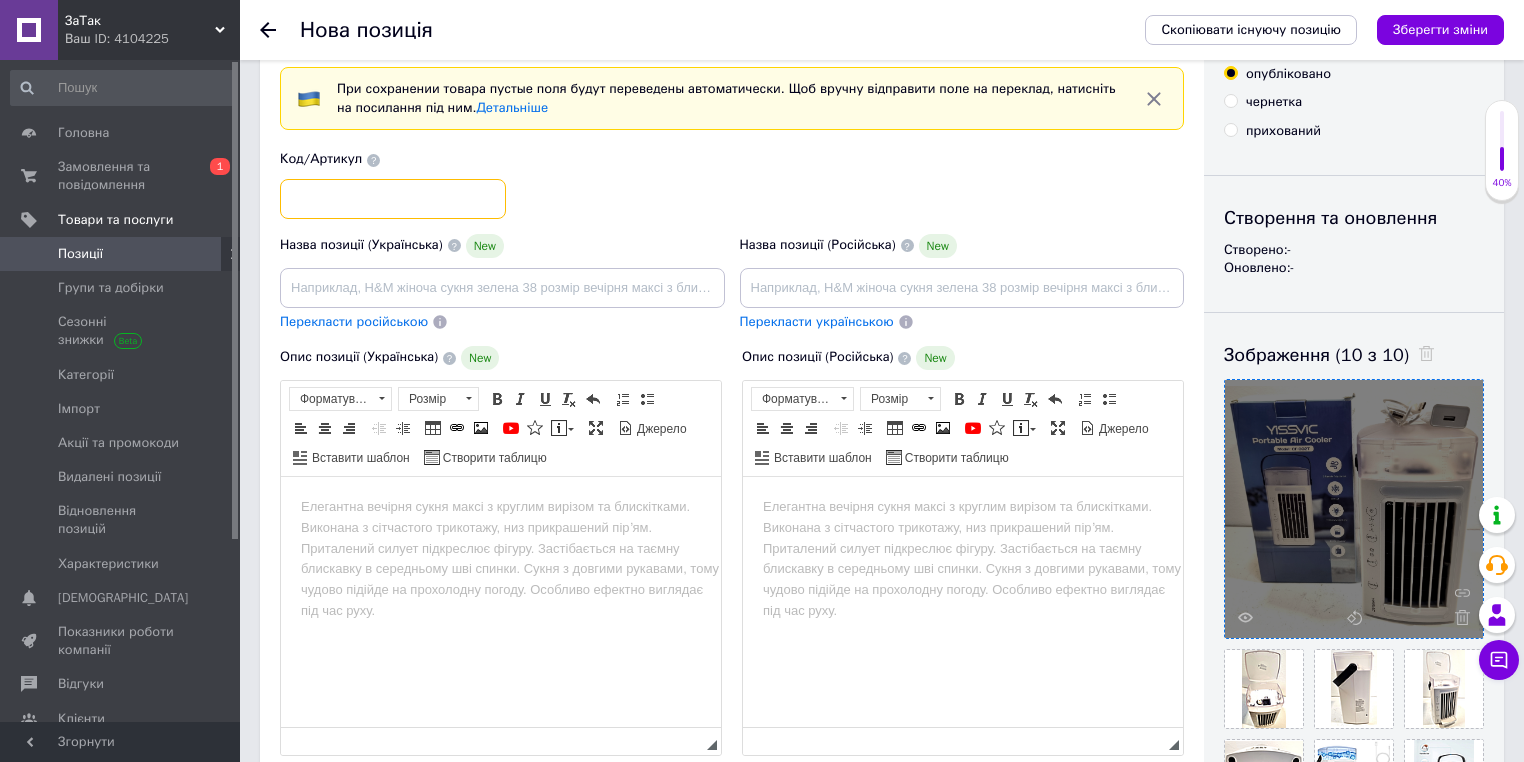 click at bounding box center [393, 199] 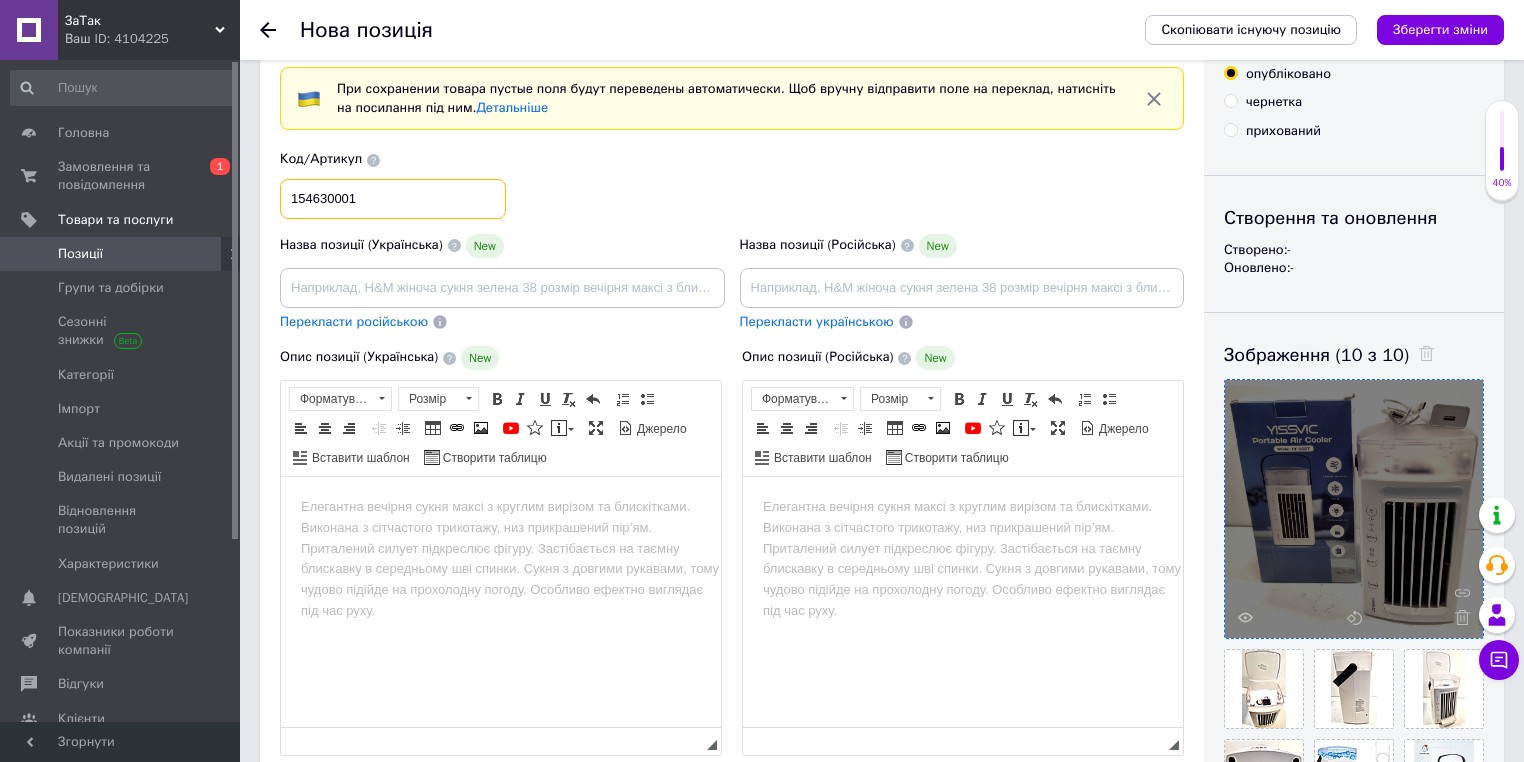 type on "154630001" 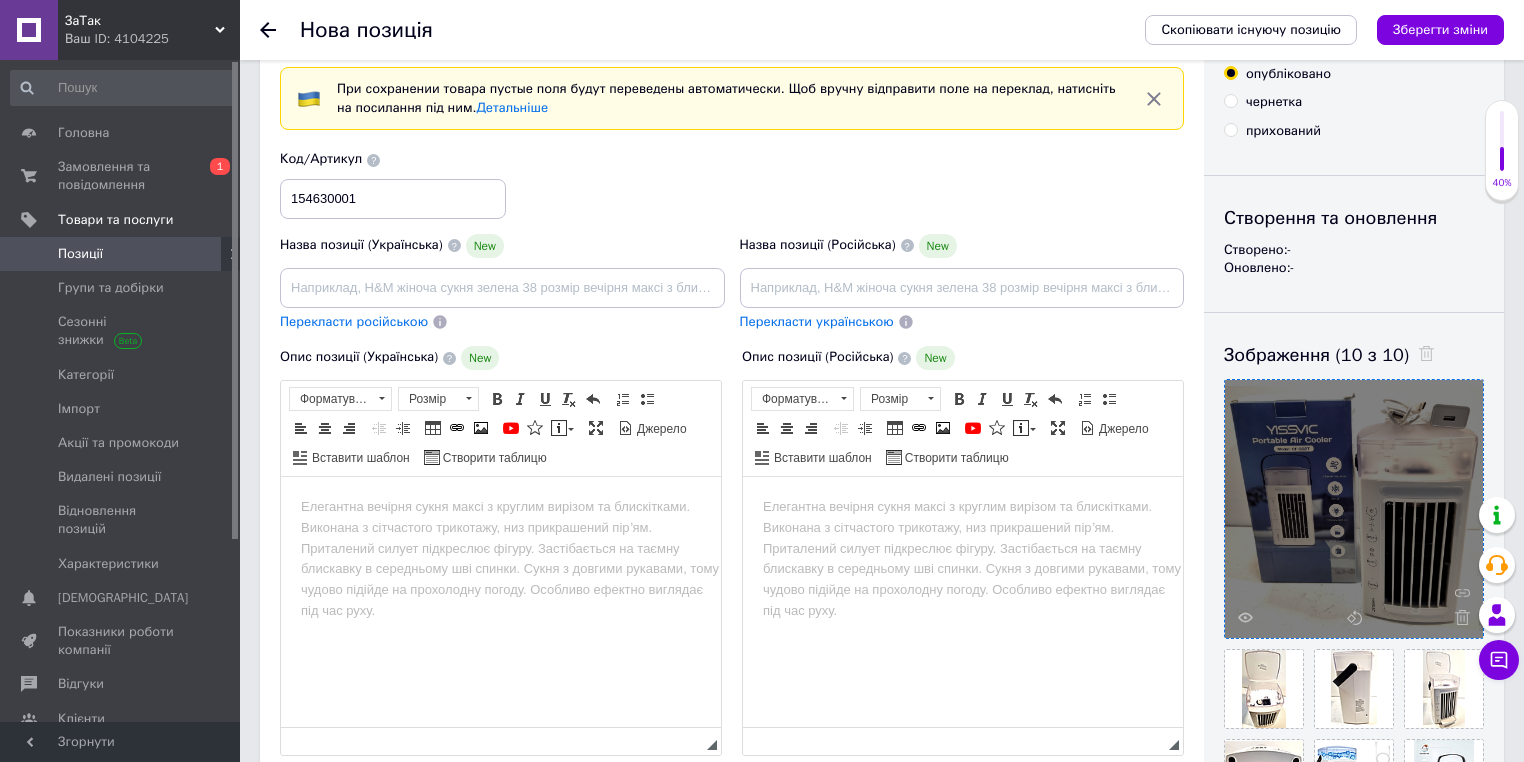 click on "Код/Артикул" at bounding box center [393, 159] 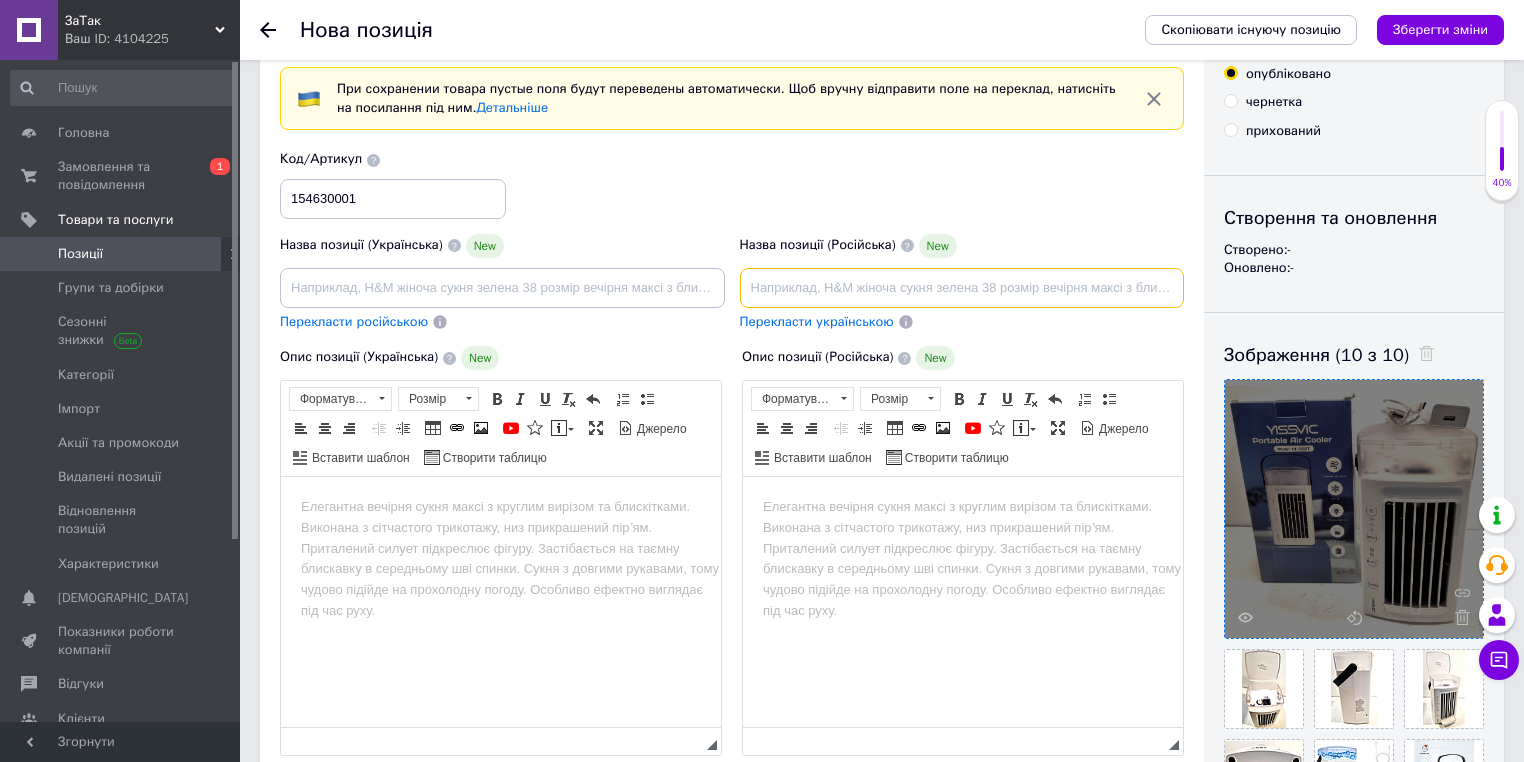 click at bounding box center (962, 288) 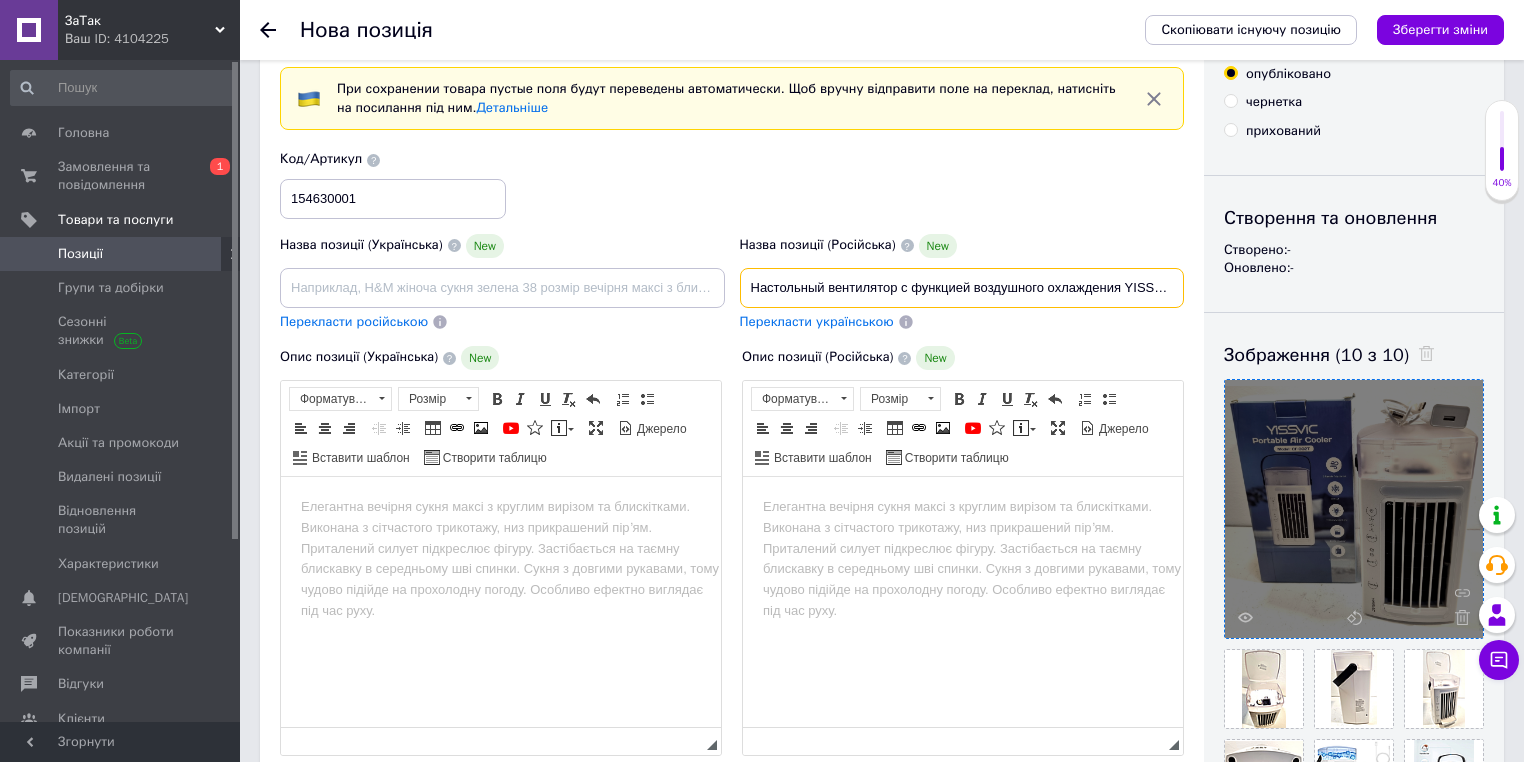 scroll, scrollTop: 0, scrollLeft: 417, axis: horizontal 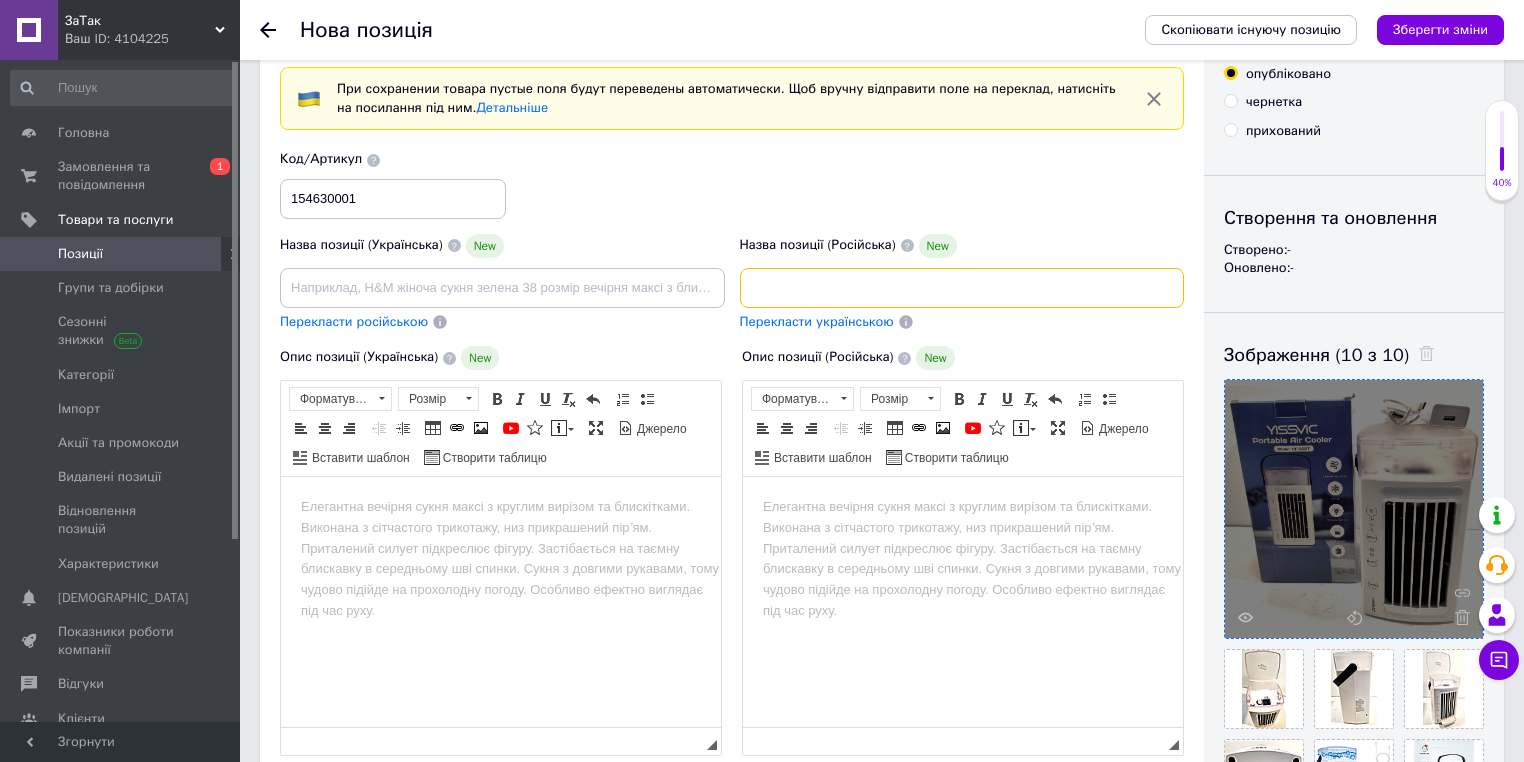 type on "Настольный вентилятор с функцией воздушного охлаждения YISSVIC настольный портативный мини-вентилятор с функцией увлажнения" 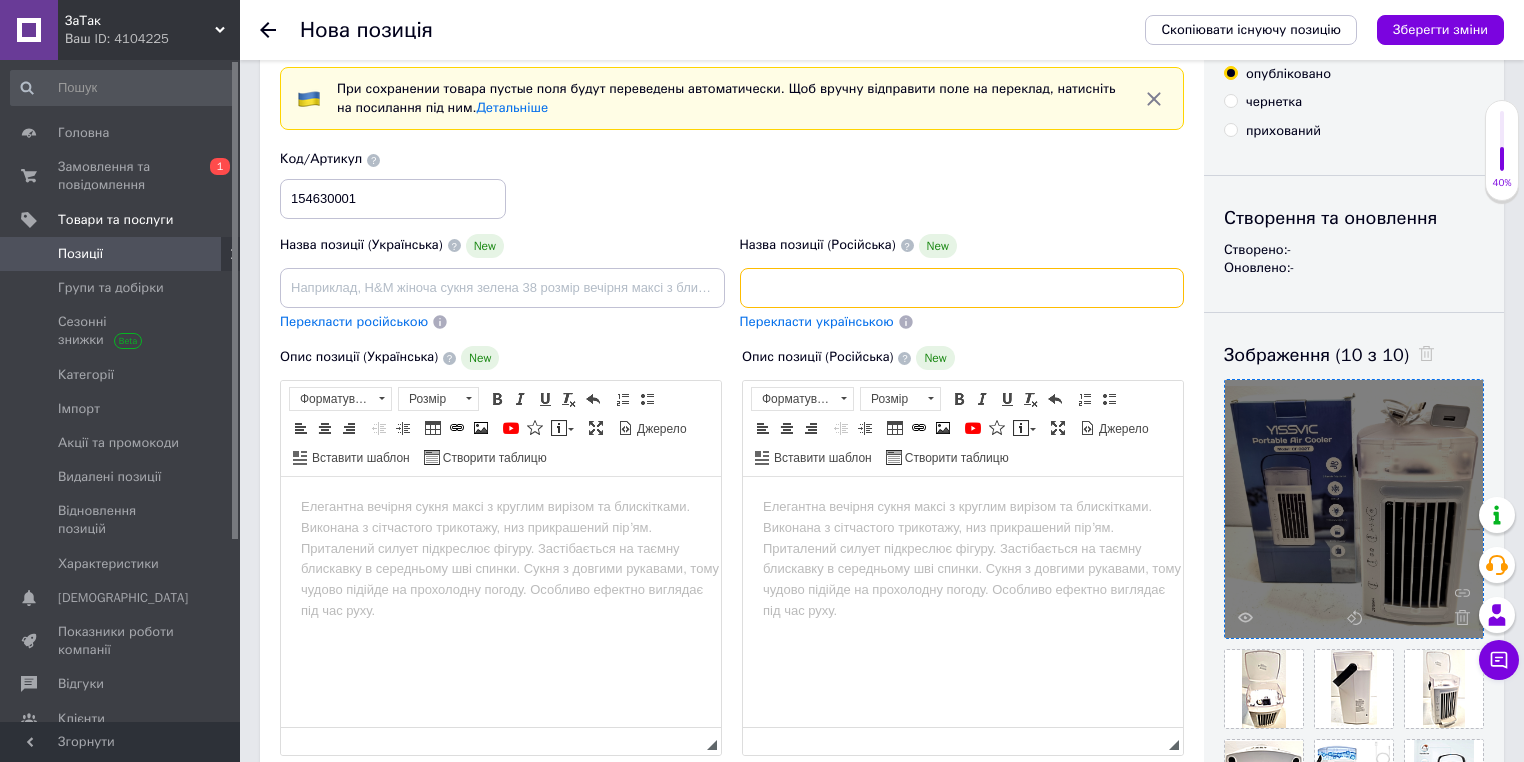 scroll, scrollTop: 0, scrollLeft: 0, axis: both 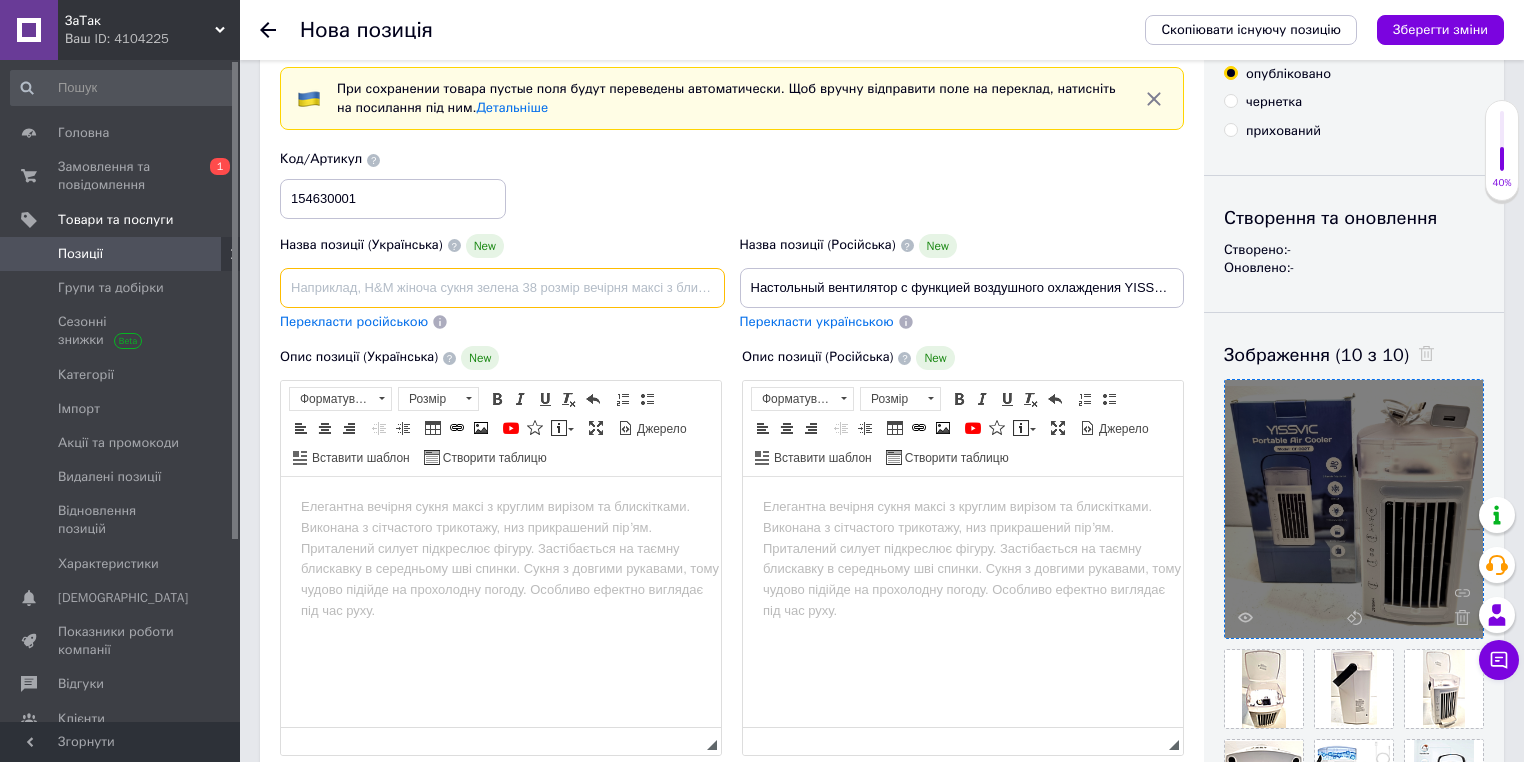 click at bounding box center [502, 288] 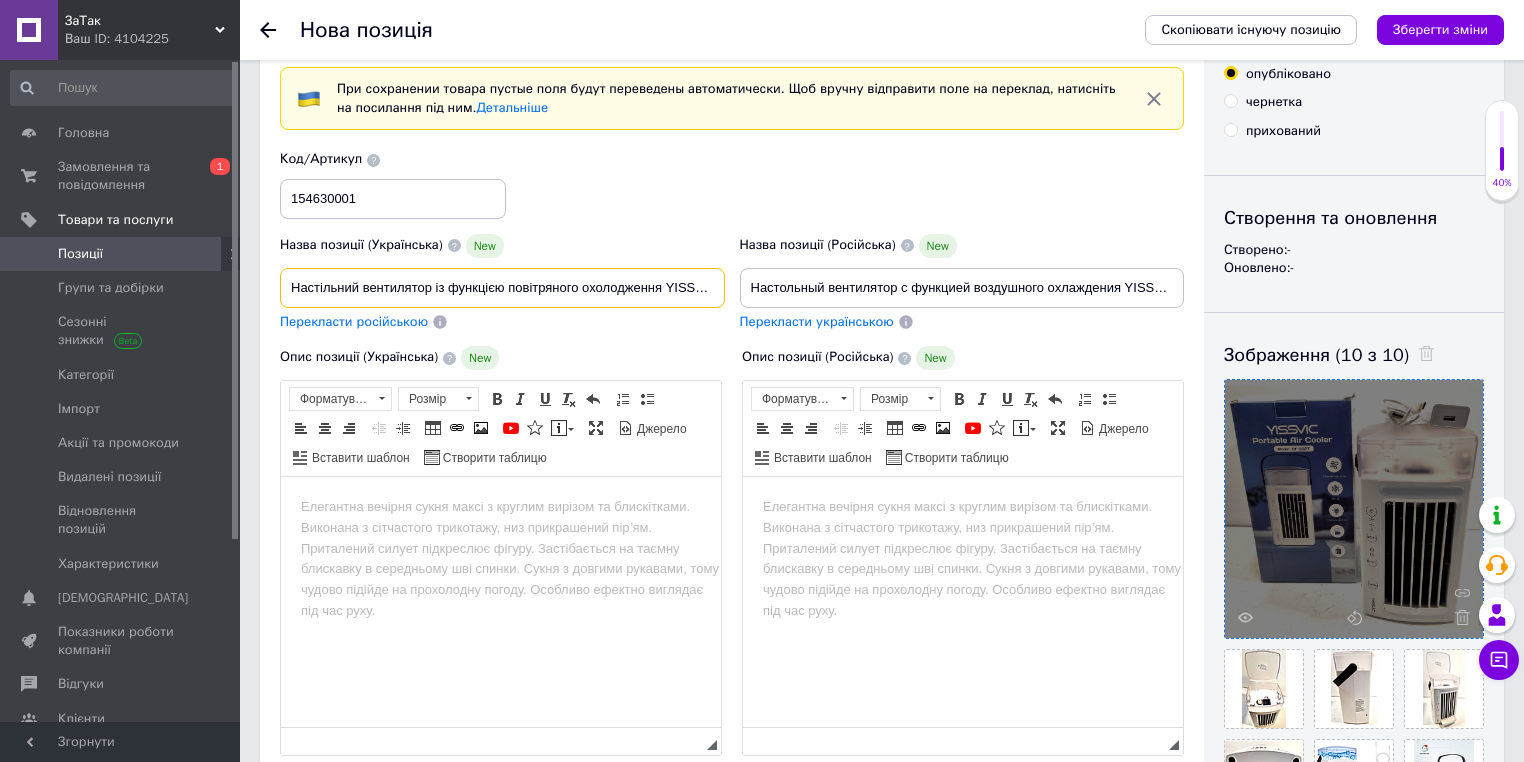 scroll, scrollTop: 0, scrollLeft: 400, axis: horizontal 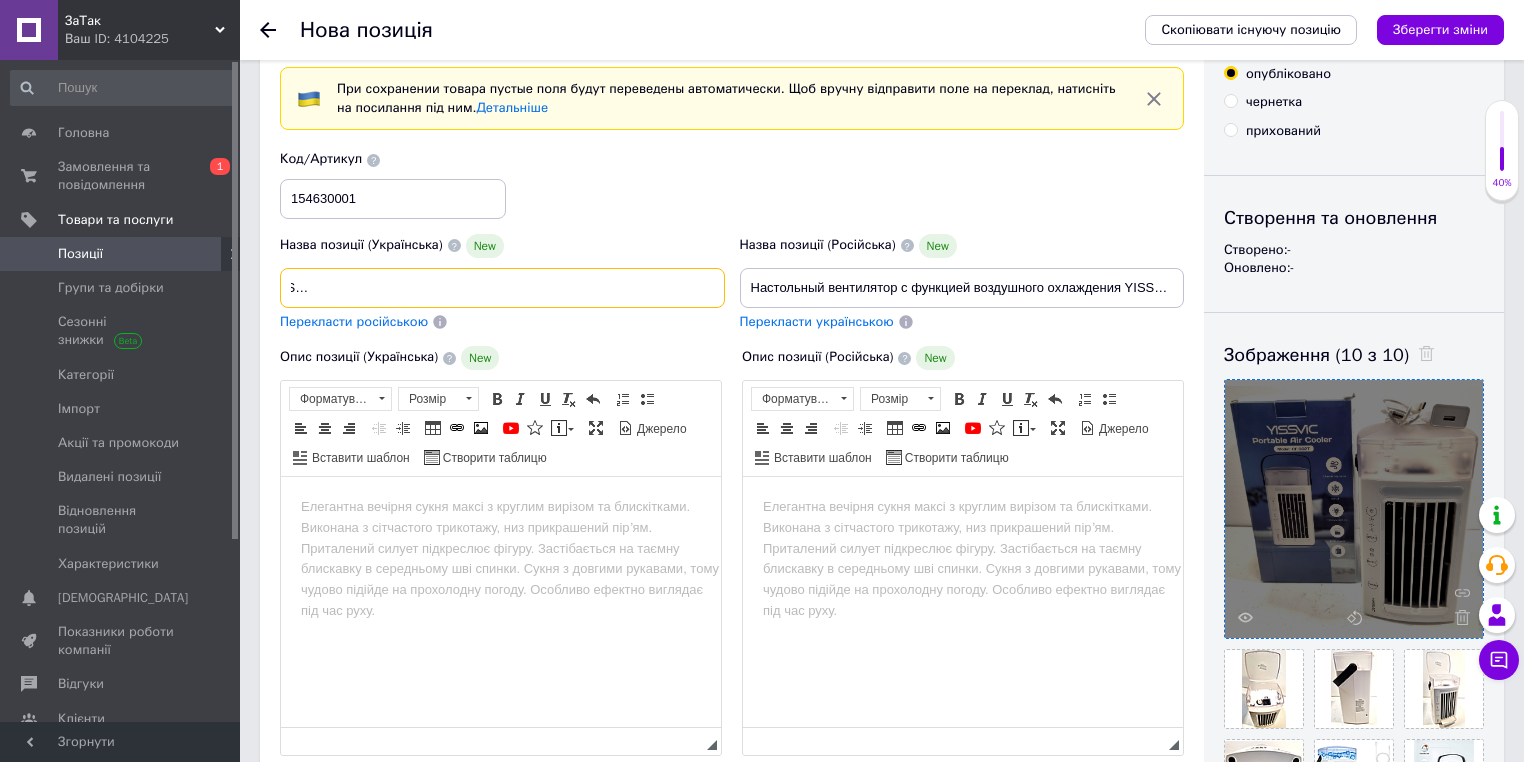 type on "Настільний вентилятор із функцією повітряного охолодження YISSVIC настільний портативний міні-вентилятор із функцією зволоження" 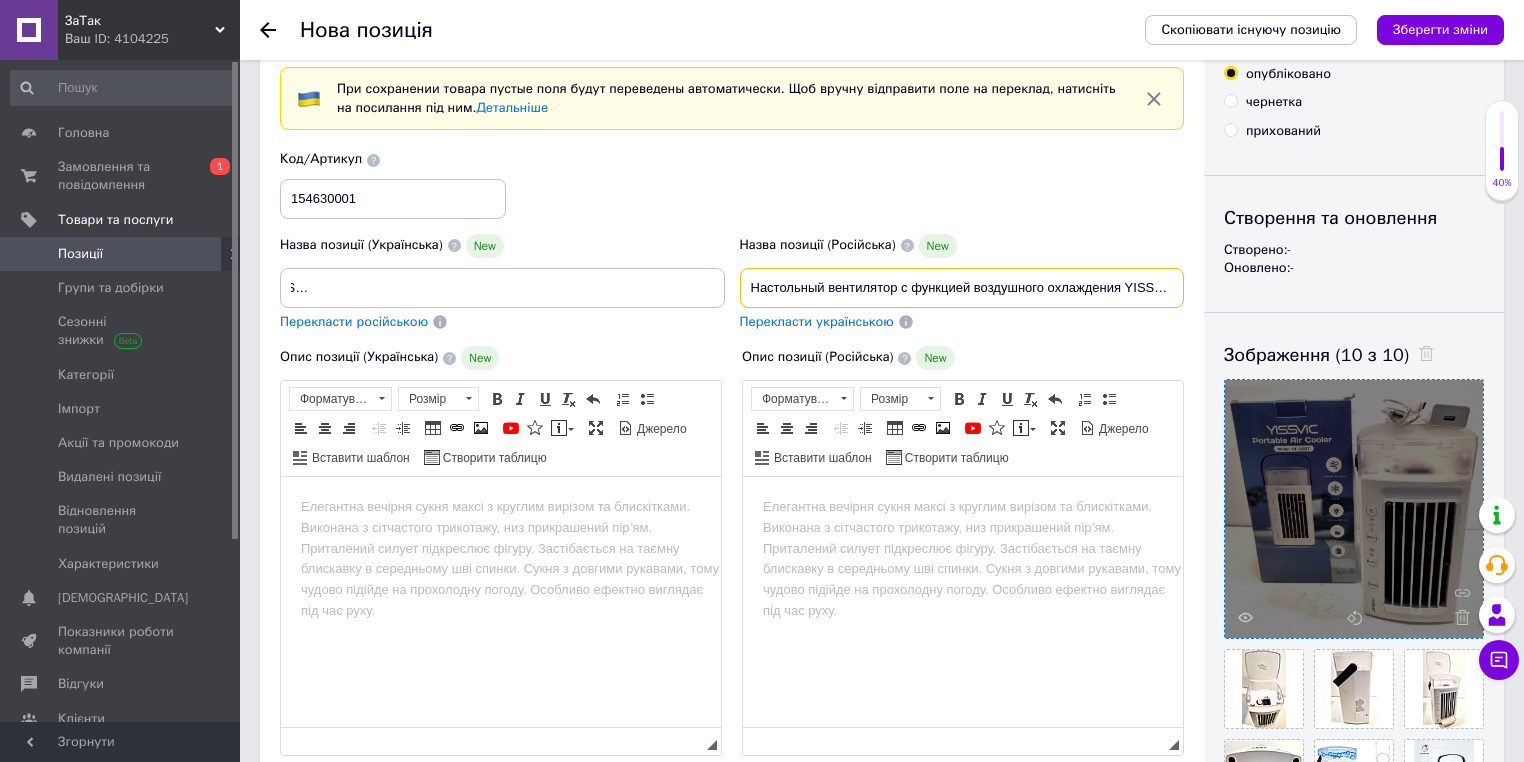 scroll, scrollTop: 0, scrollLeft: 0, axis: both 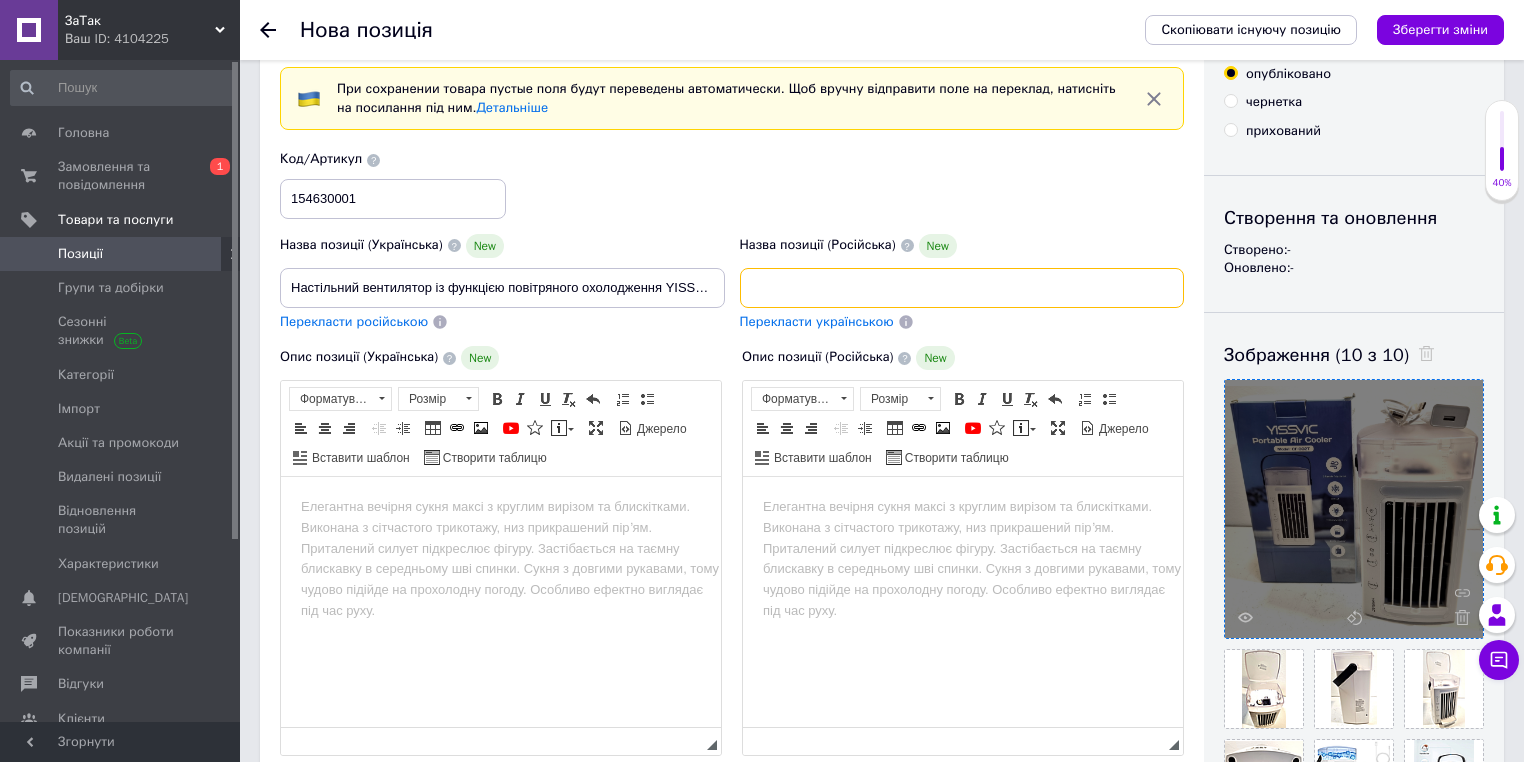 drag, startPoint x: 754, startPoint y: 284, endPoint x: 1270, endPoint y: 293, distance: 516.0785 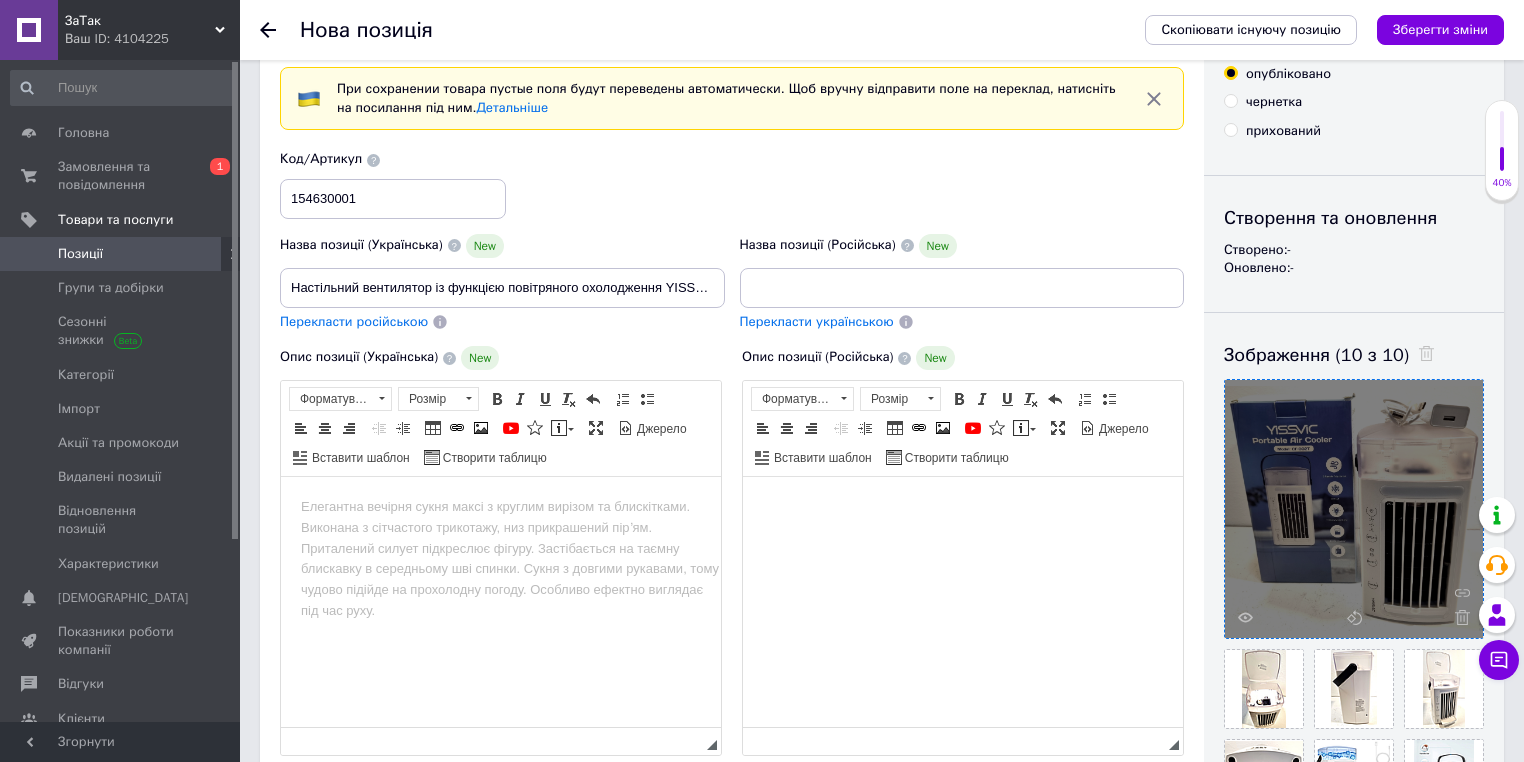 drag, startPoint x: 930, startPoint y: 526, endPoint x: 1583, endPoint y: 933, distance: 769.45306 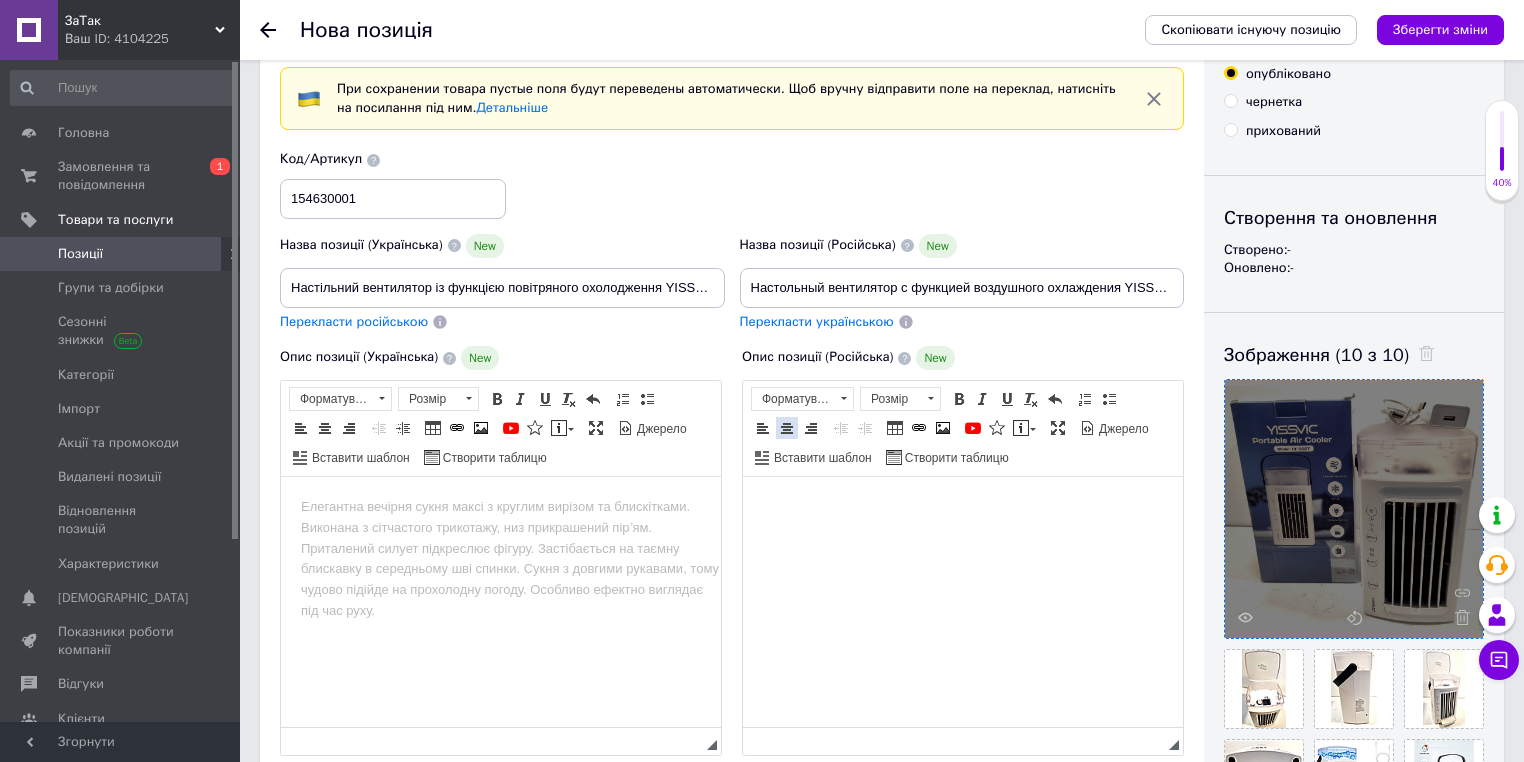 click at bounding box center (787, 428) 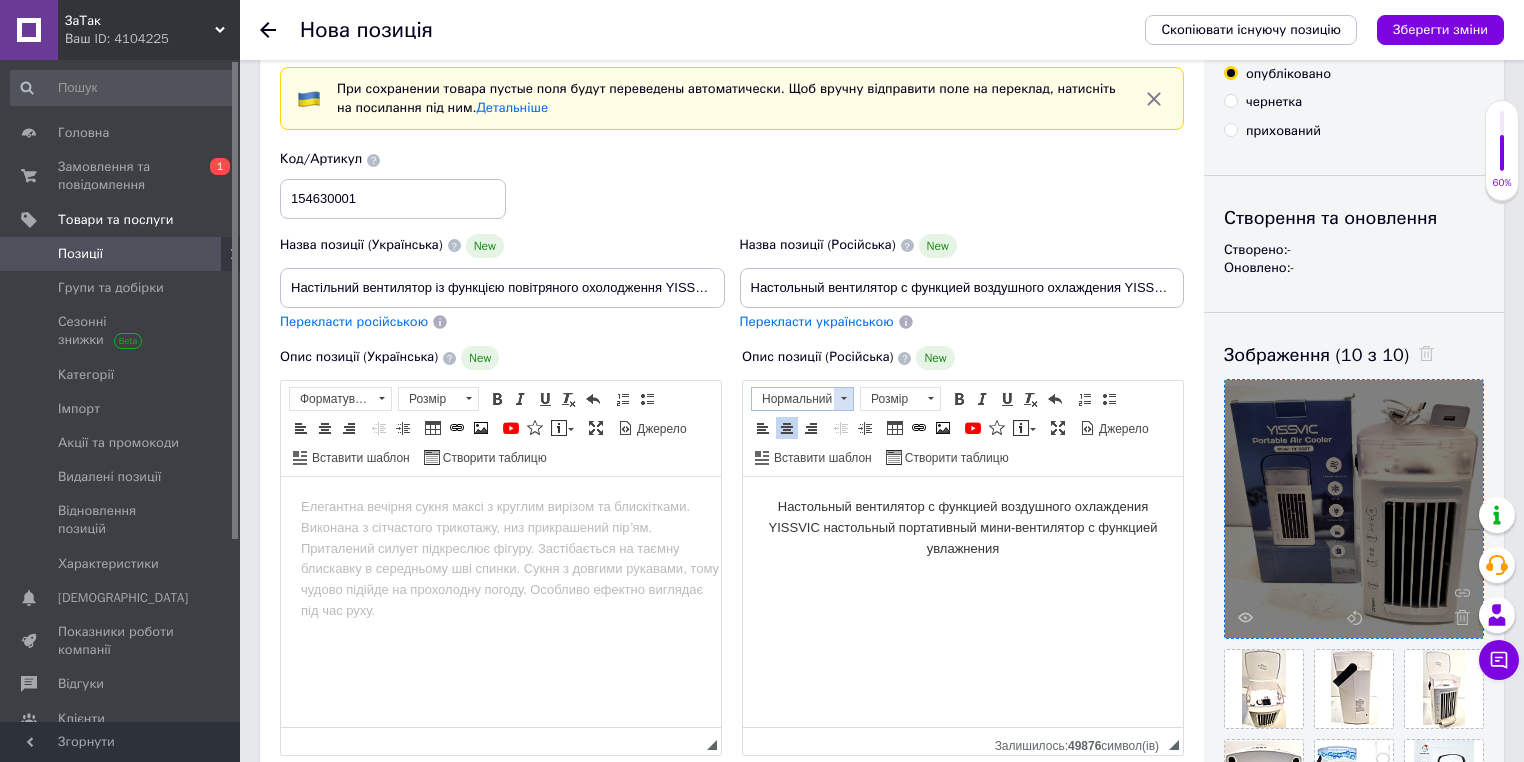 click on "Нормальний" at bounding box center [793, 399] 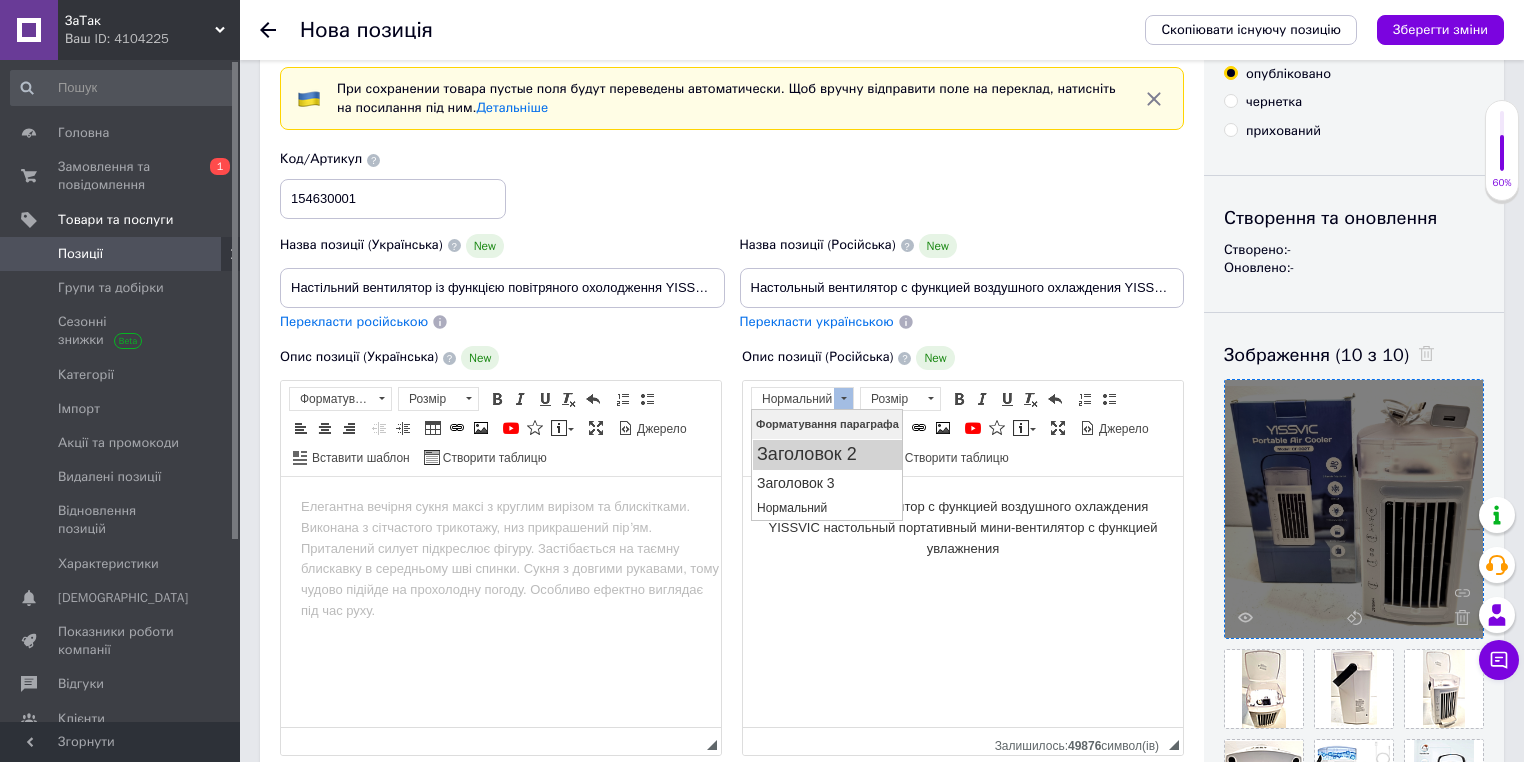 scroll, scrollTop: 0, scrollLeft: 0, axis: both 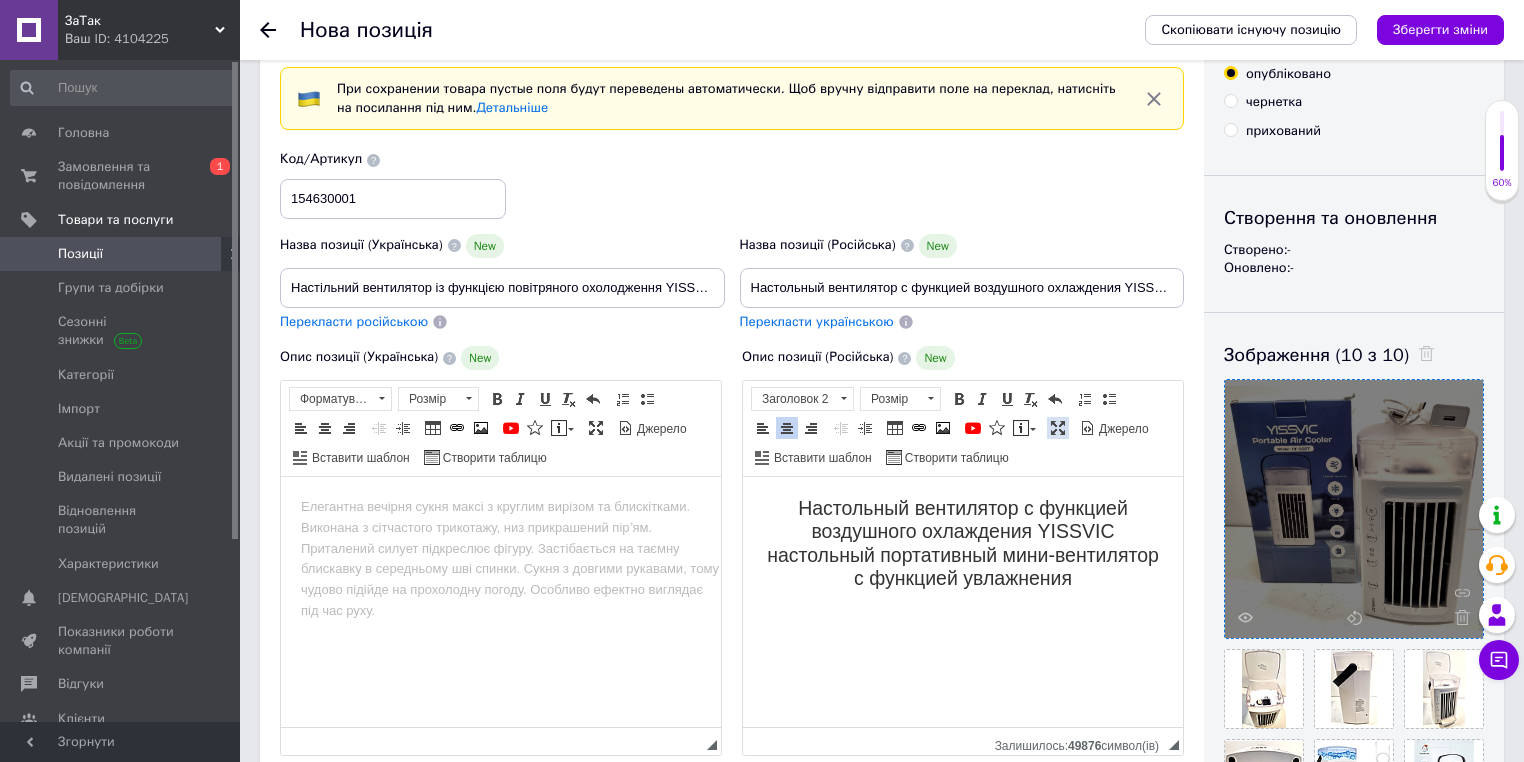 click at bounding box center [1058, 428] 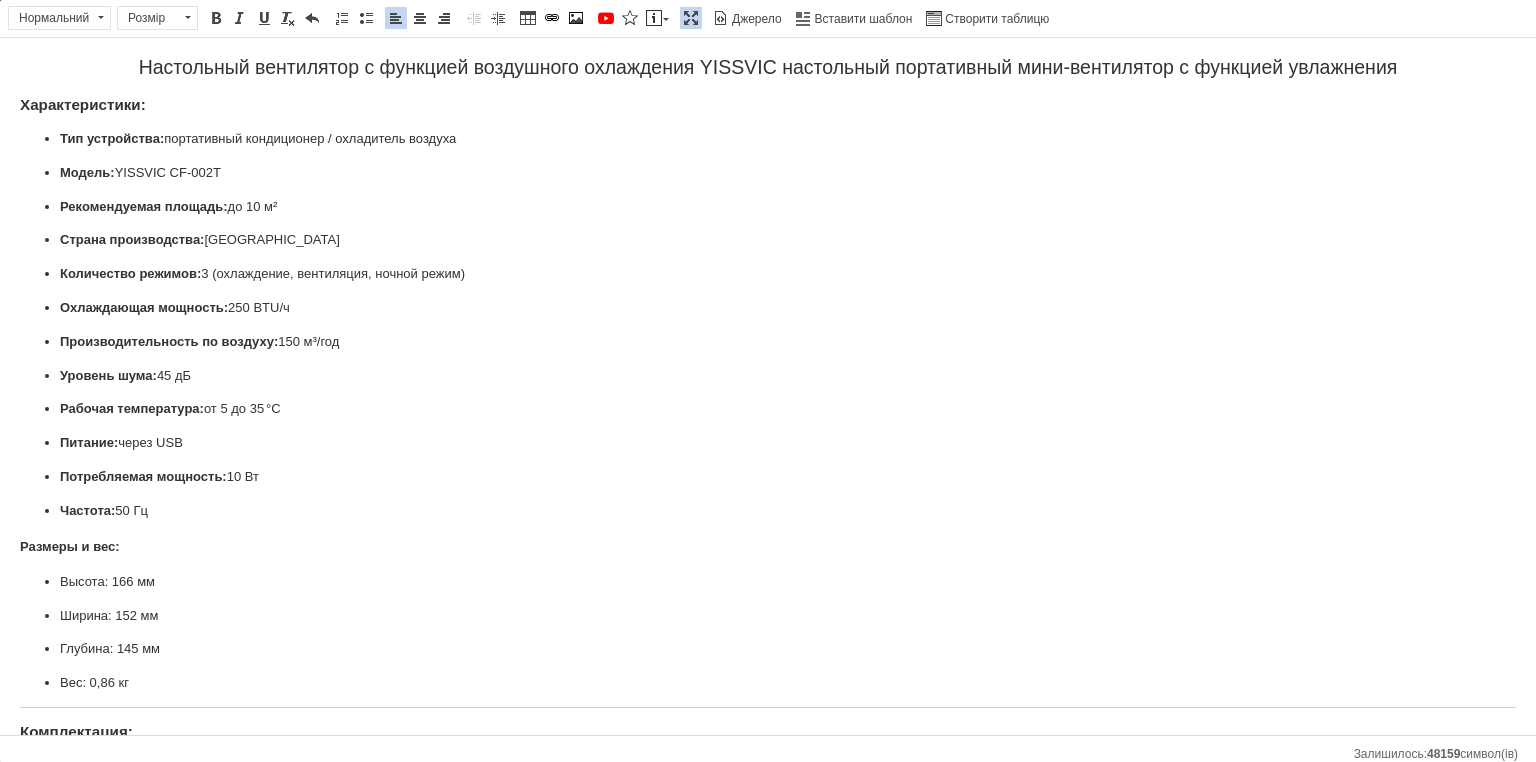scroll, scrollTop: 0, scrollLeft: 0, axis: both 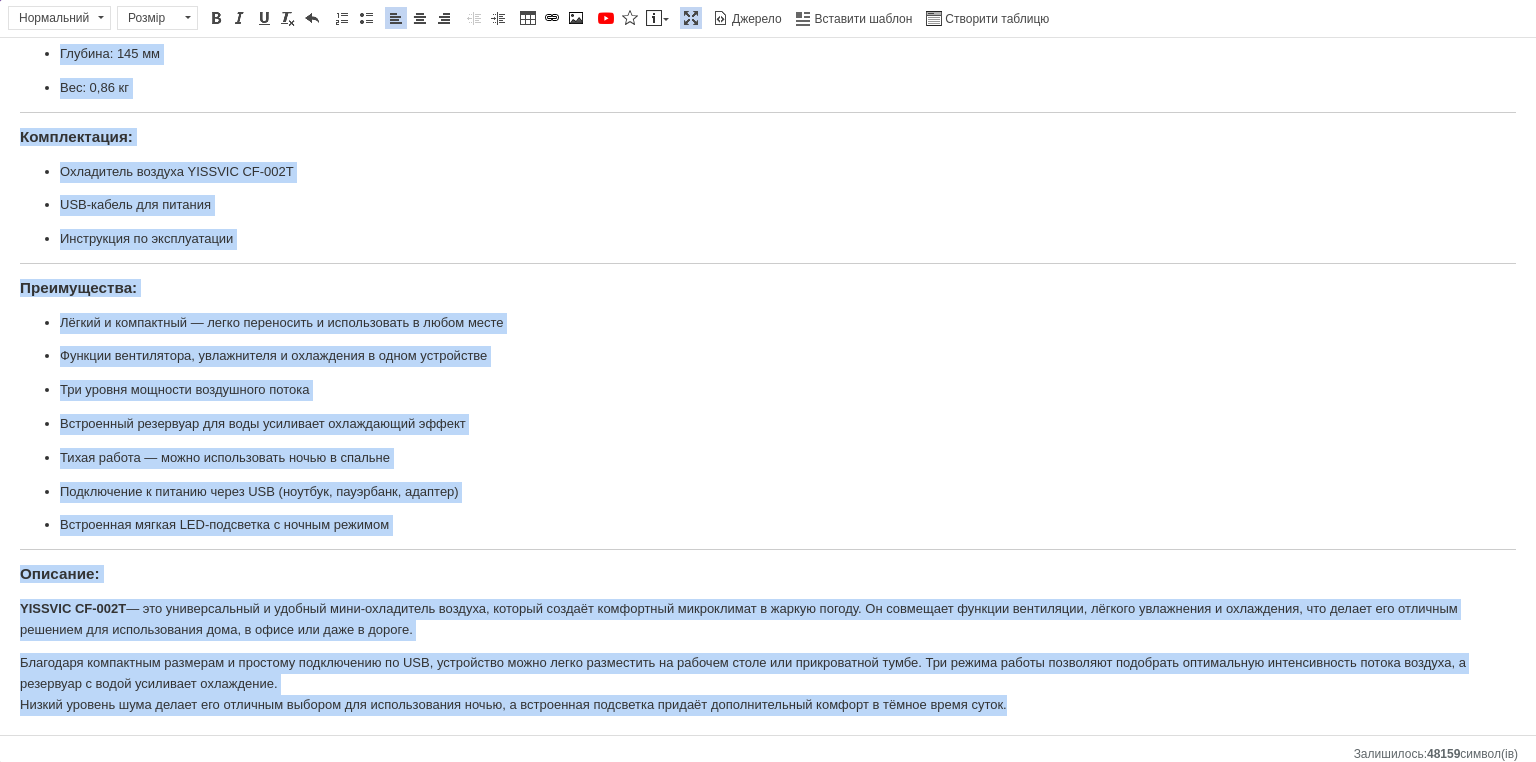 drag, startPoint x: 24, startPoint y: 107, endPoint x: 1014, endPoint y: 713, distance: 1160.748 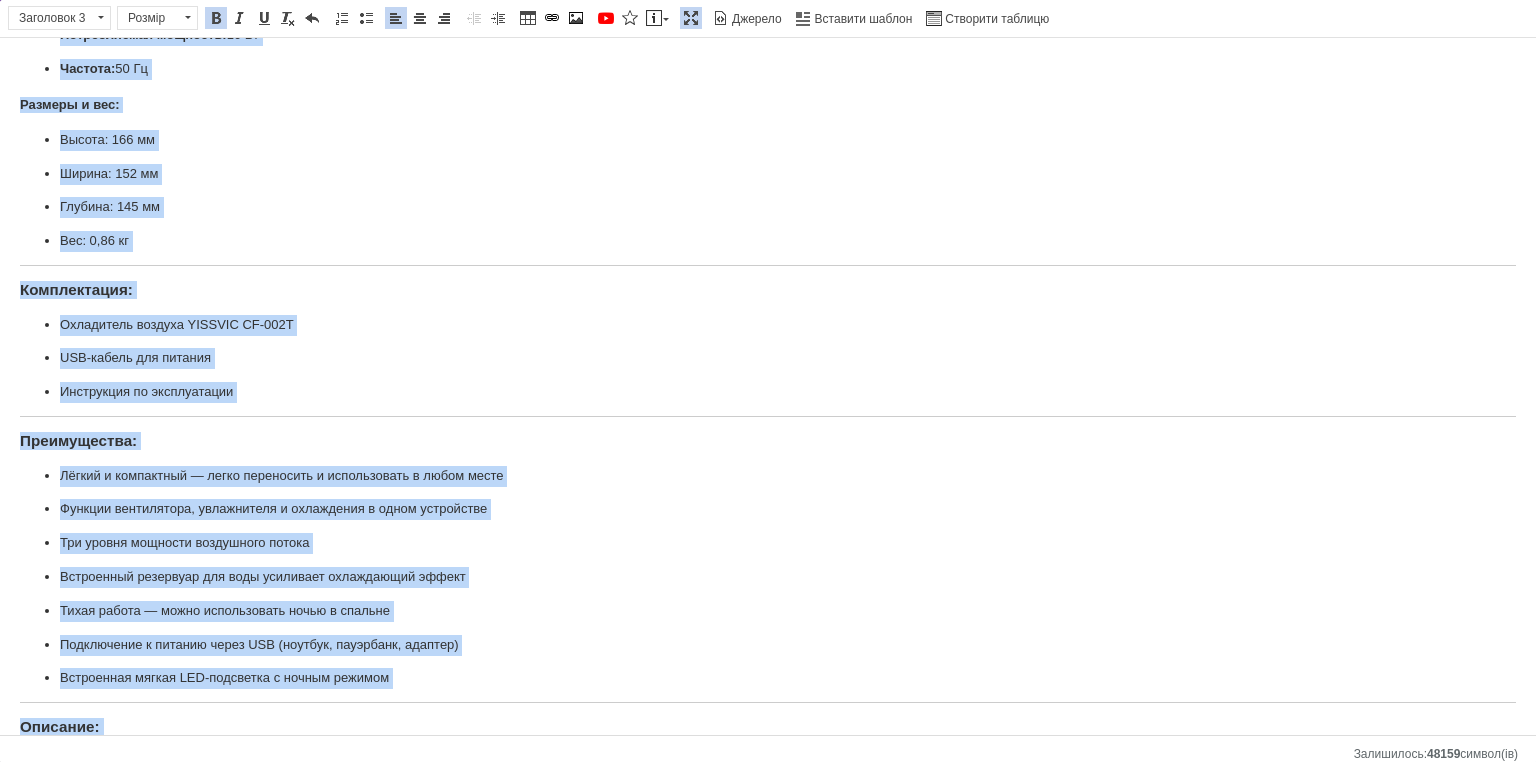scroll, scrollTop: 437, scrollLeft: 0, axis: vertical 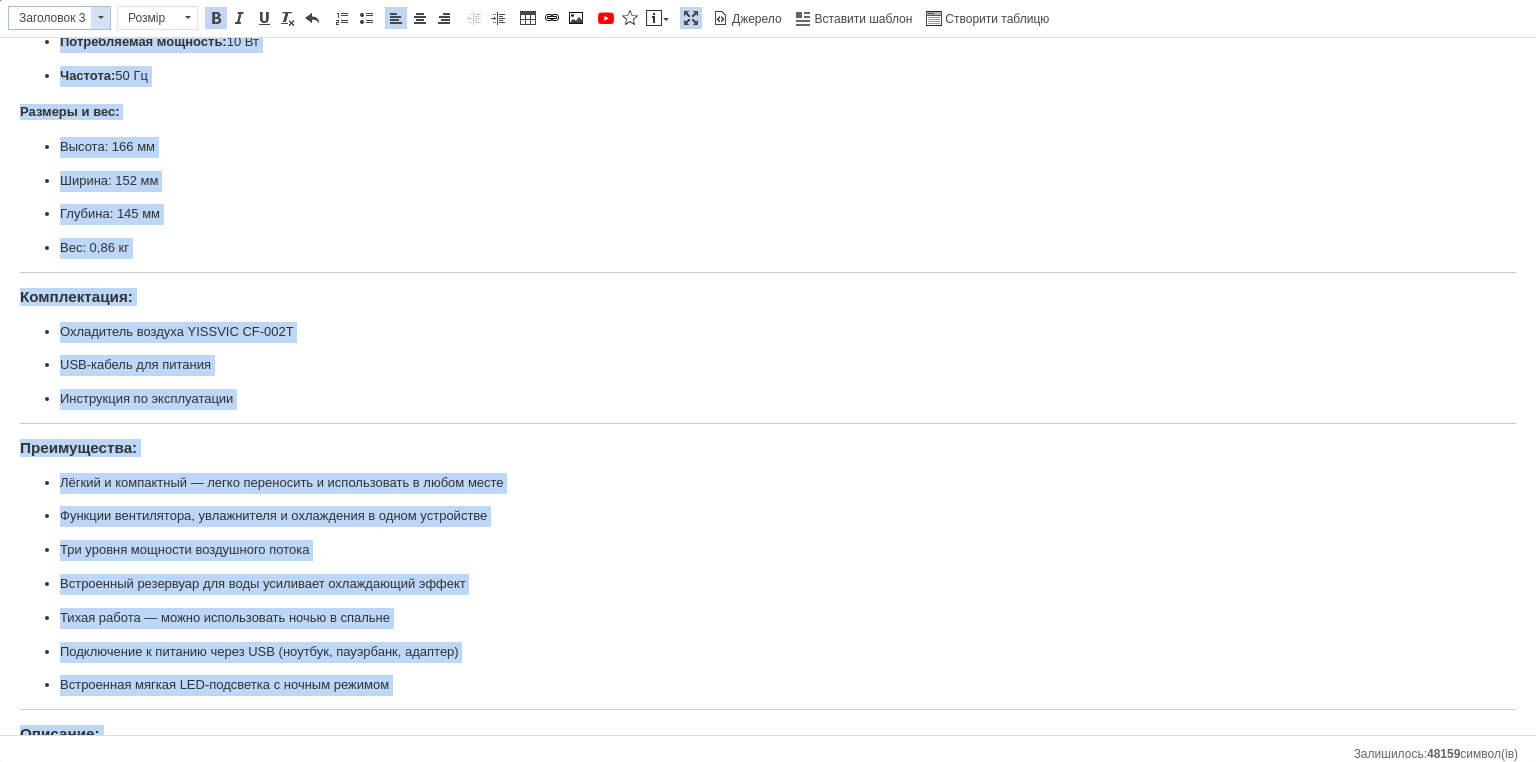 click on "Заголовок 3" at bounding box center [50, 18] 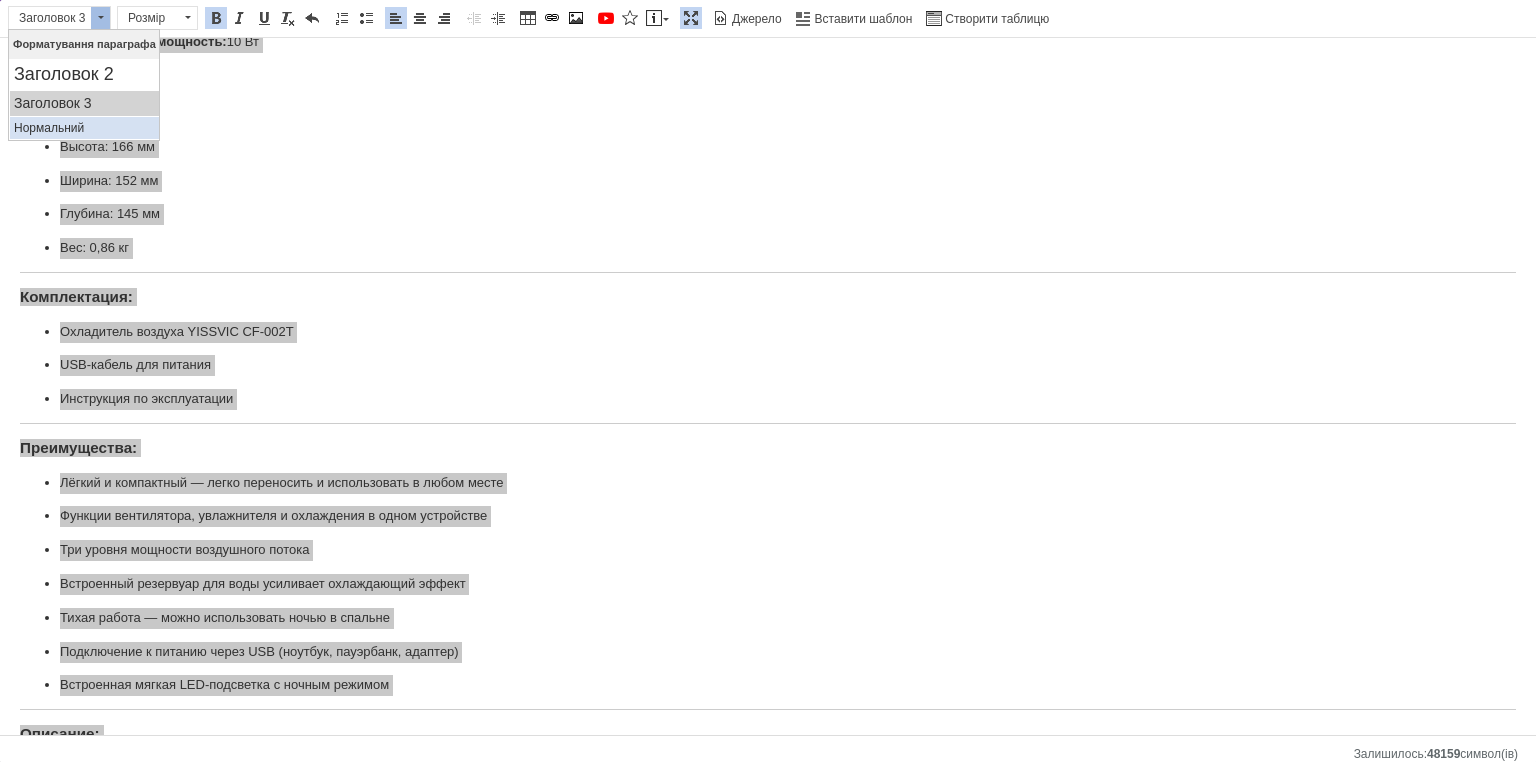 click on "Нормальний" at bounding box center (84, 128) 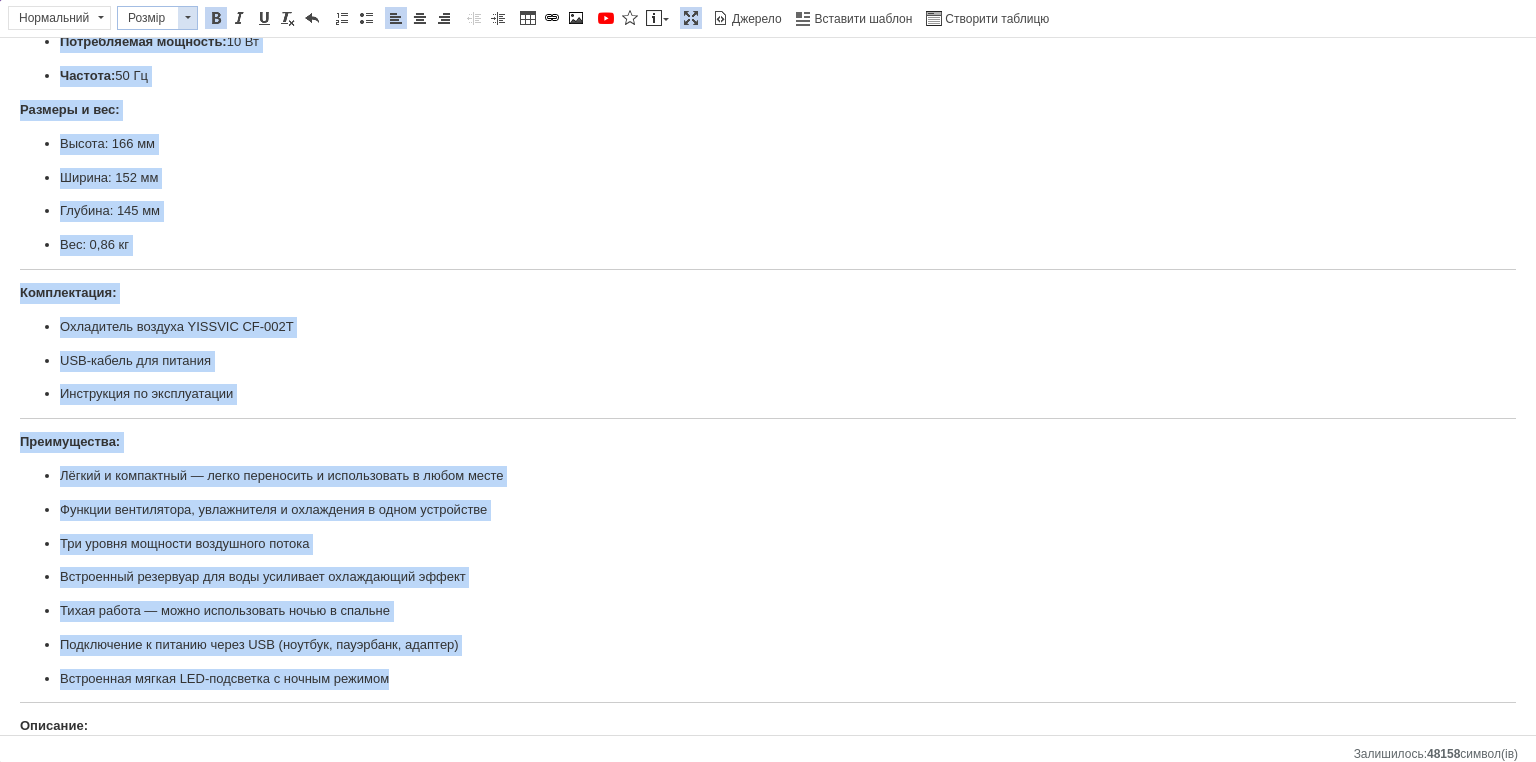 click on "Розмір" at bounding box center [157, 18] 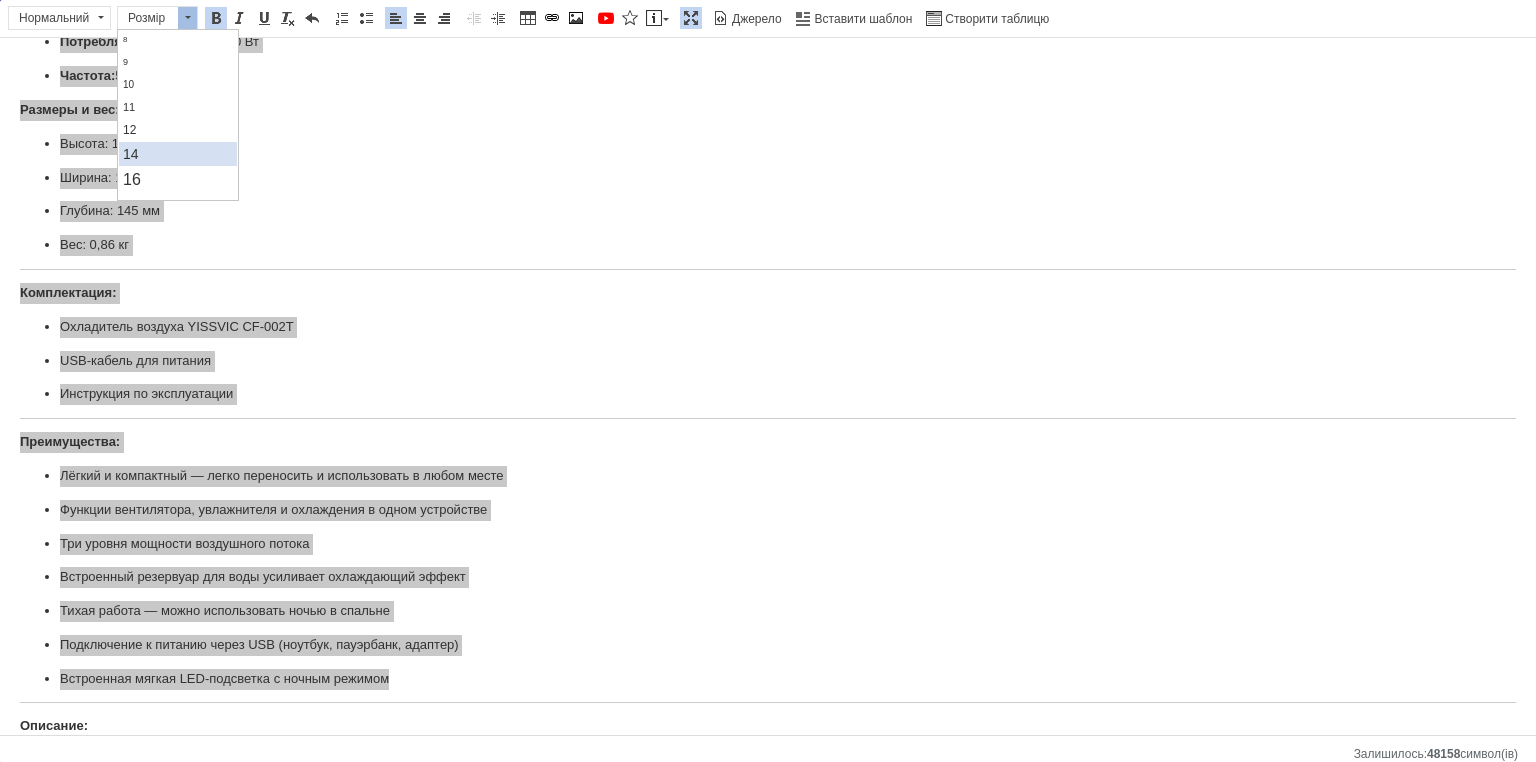 scroll, scrollTop: 80, scrollLeft: 0, axis: vertical 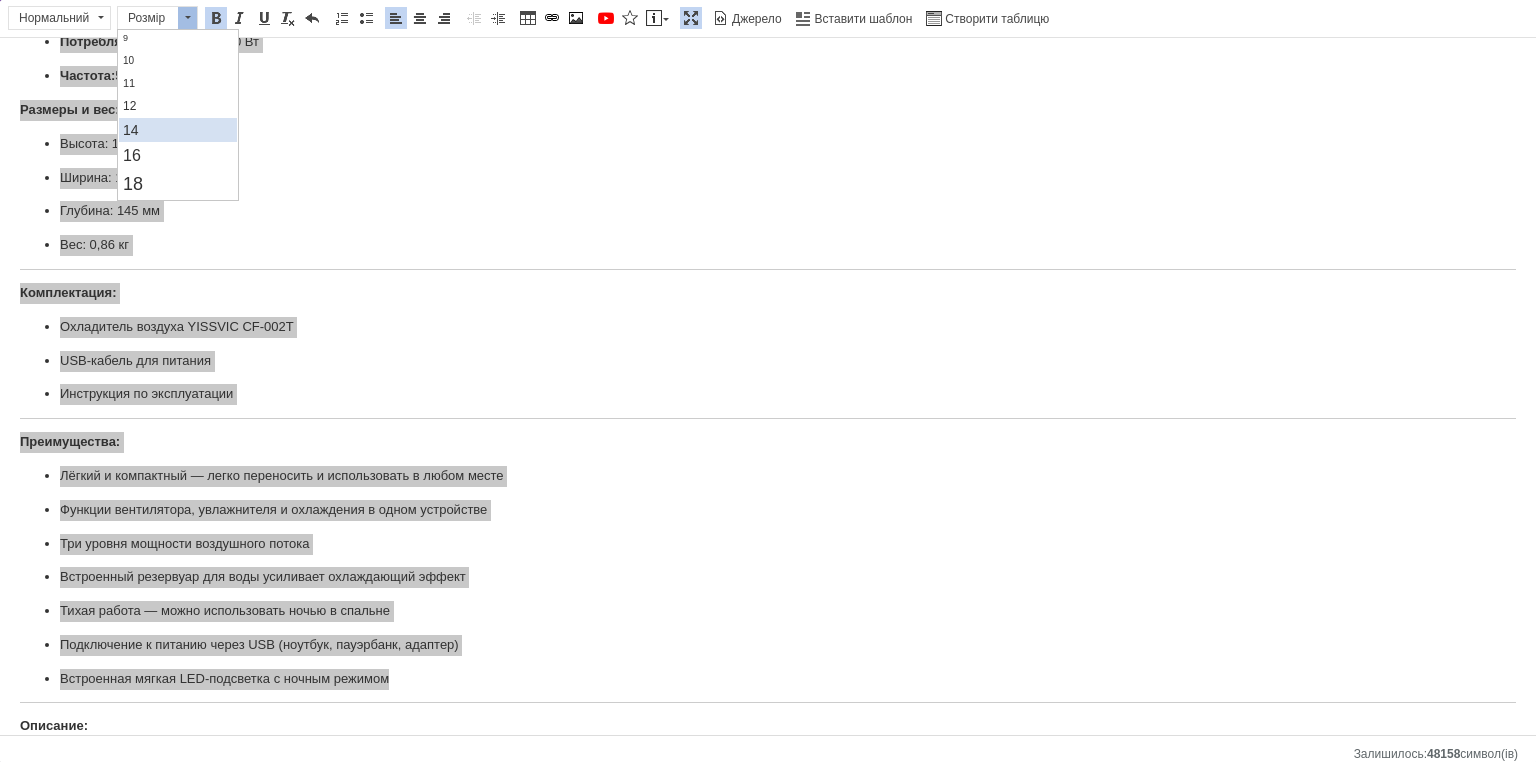 click on "14" at bounding box center (177, 130) 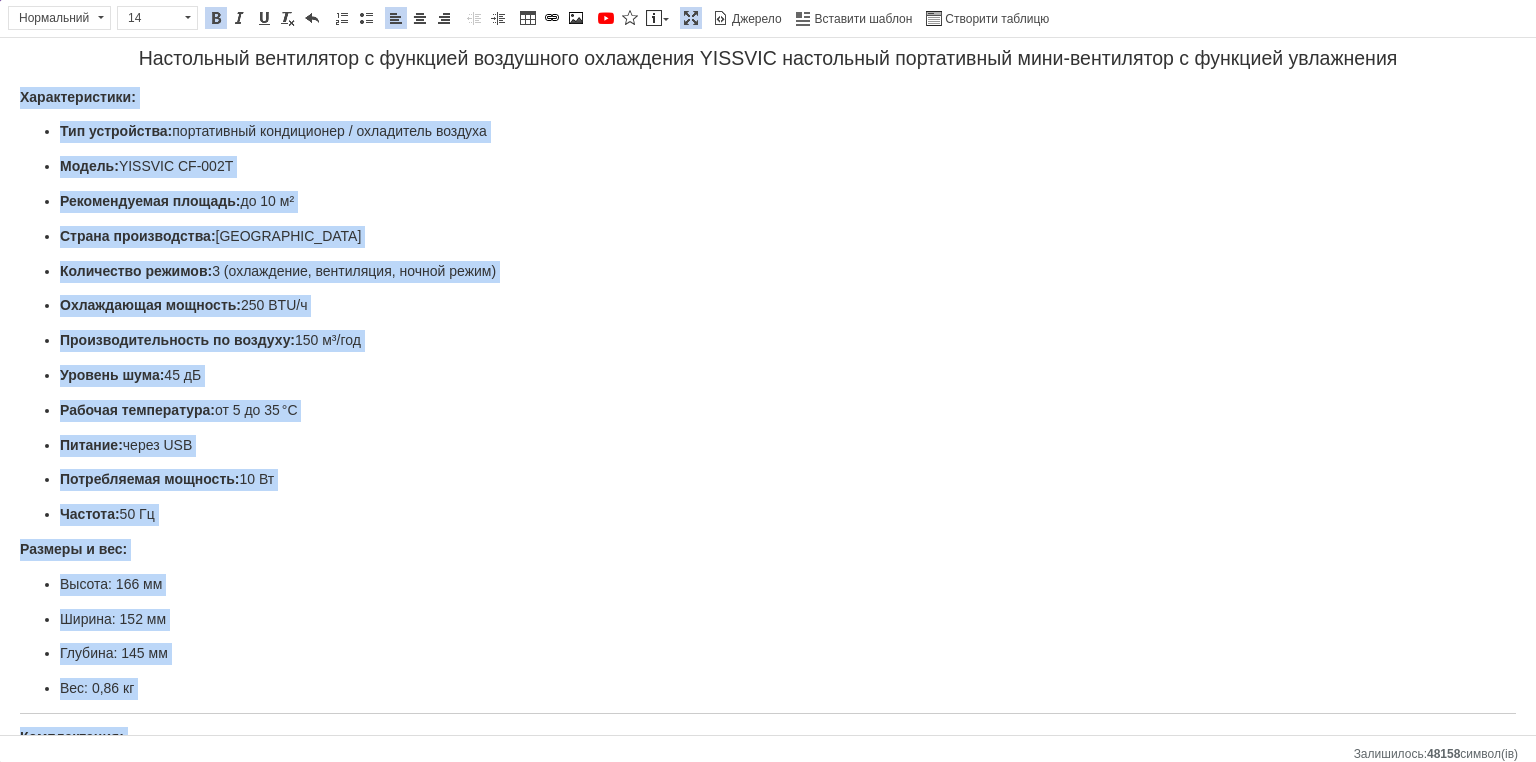 scroll, scrollTop: 0, scrollLeft: 0, axis: both 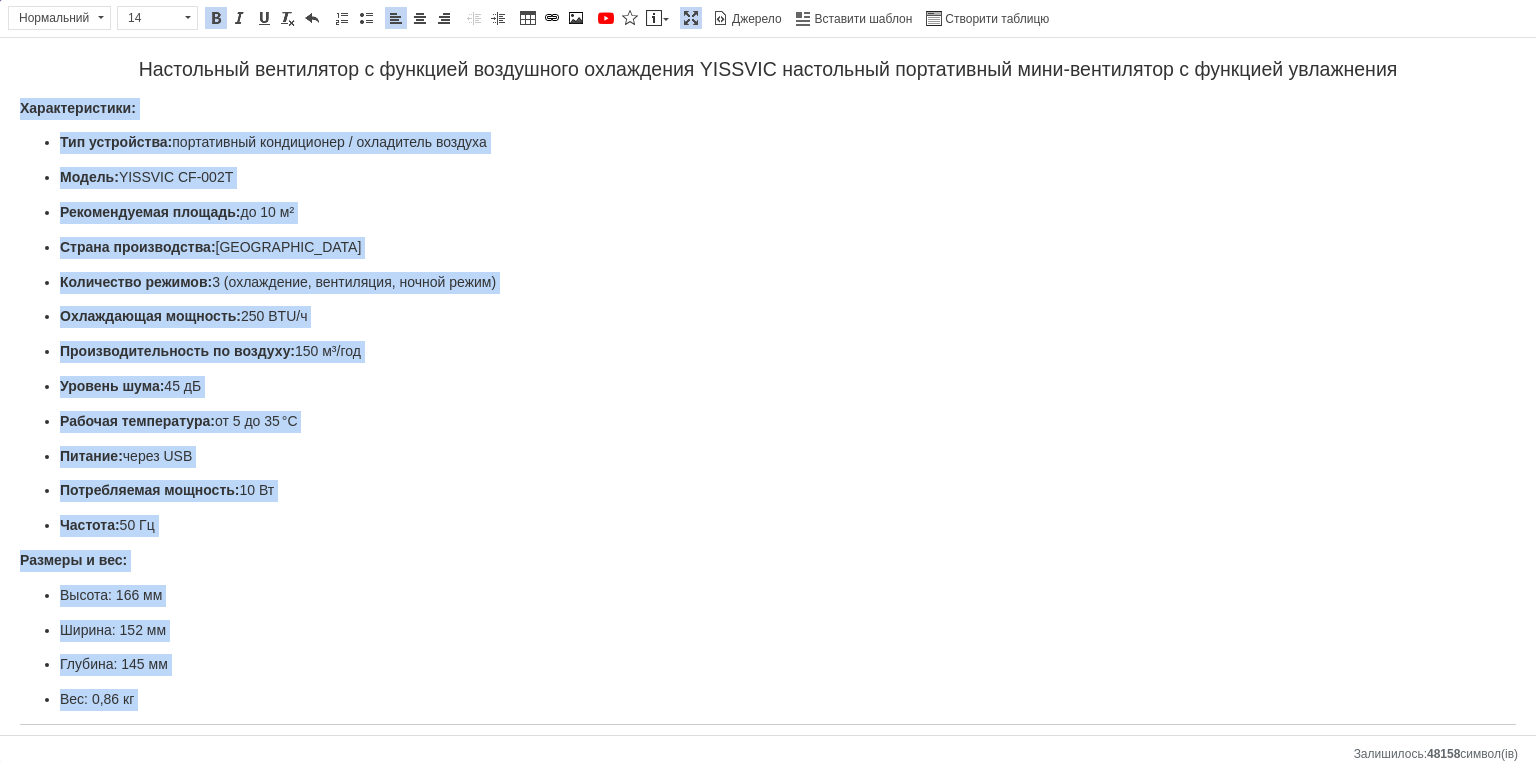 click on "Характеристики:" at bounding box center [768, 109] 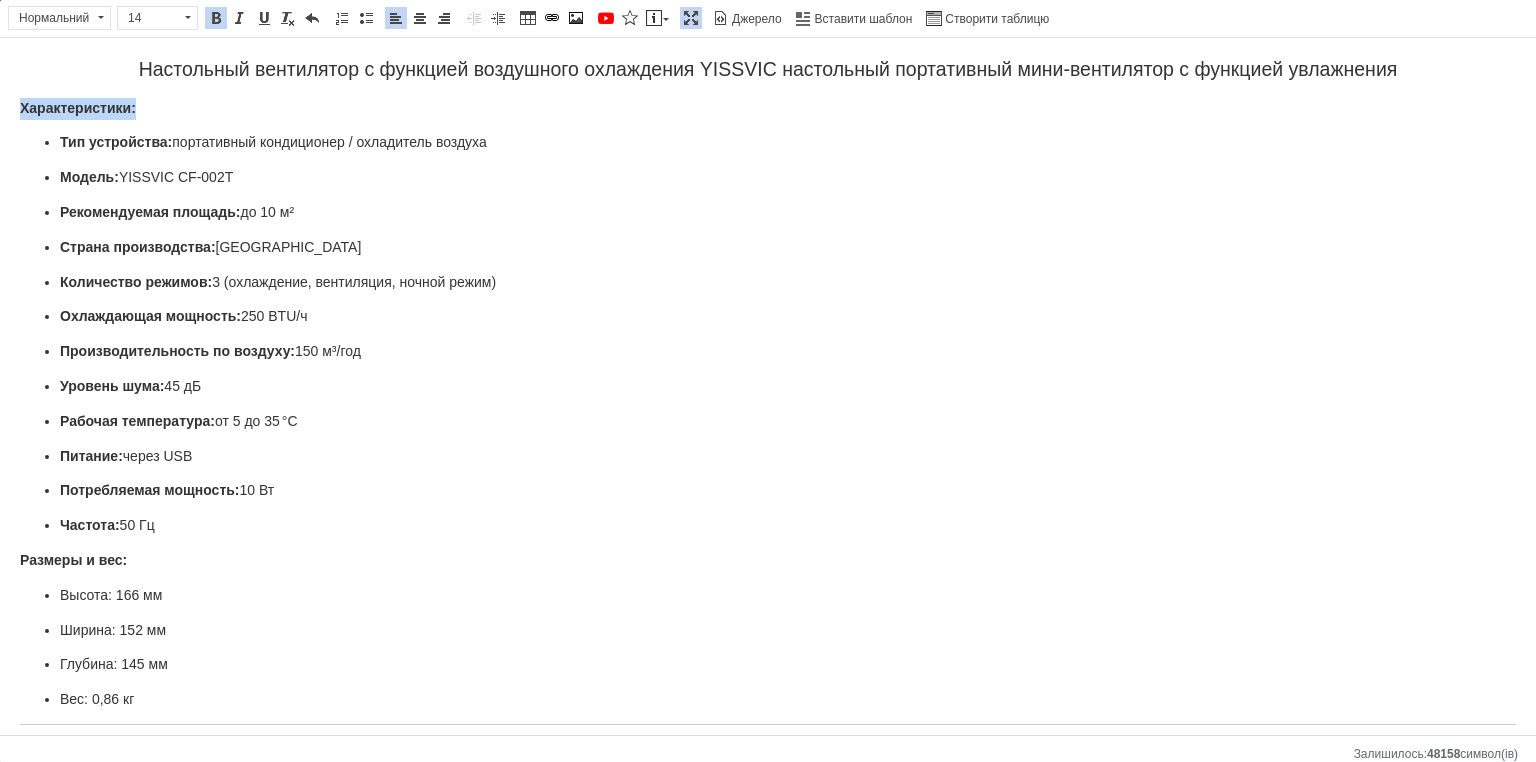drag, startPoint x: 145, startPoint y: 108, endPoint x: 17, endPoint y: 87, distance: 129.71121 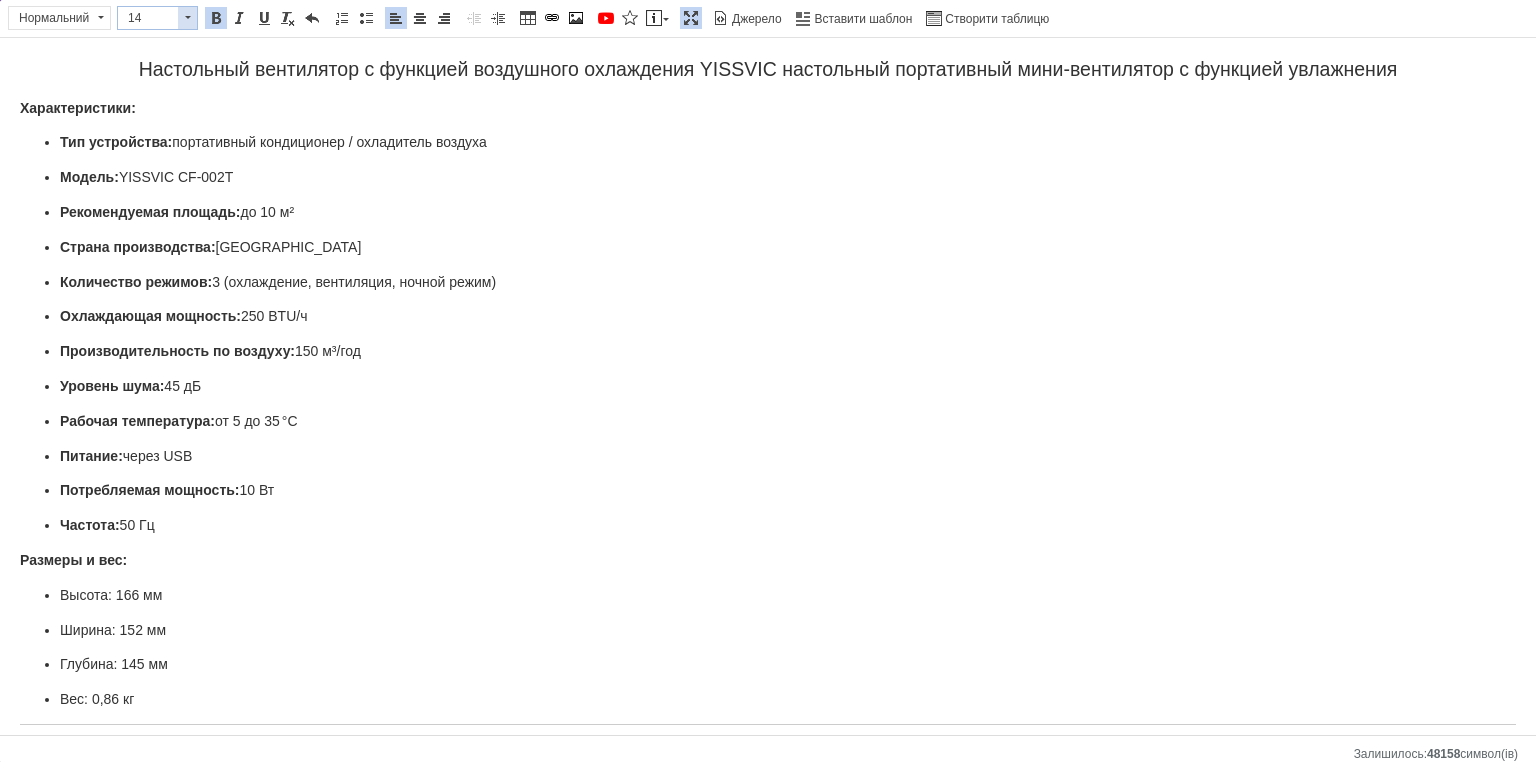 click on "14" at bounding box center (148, 18) 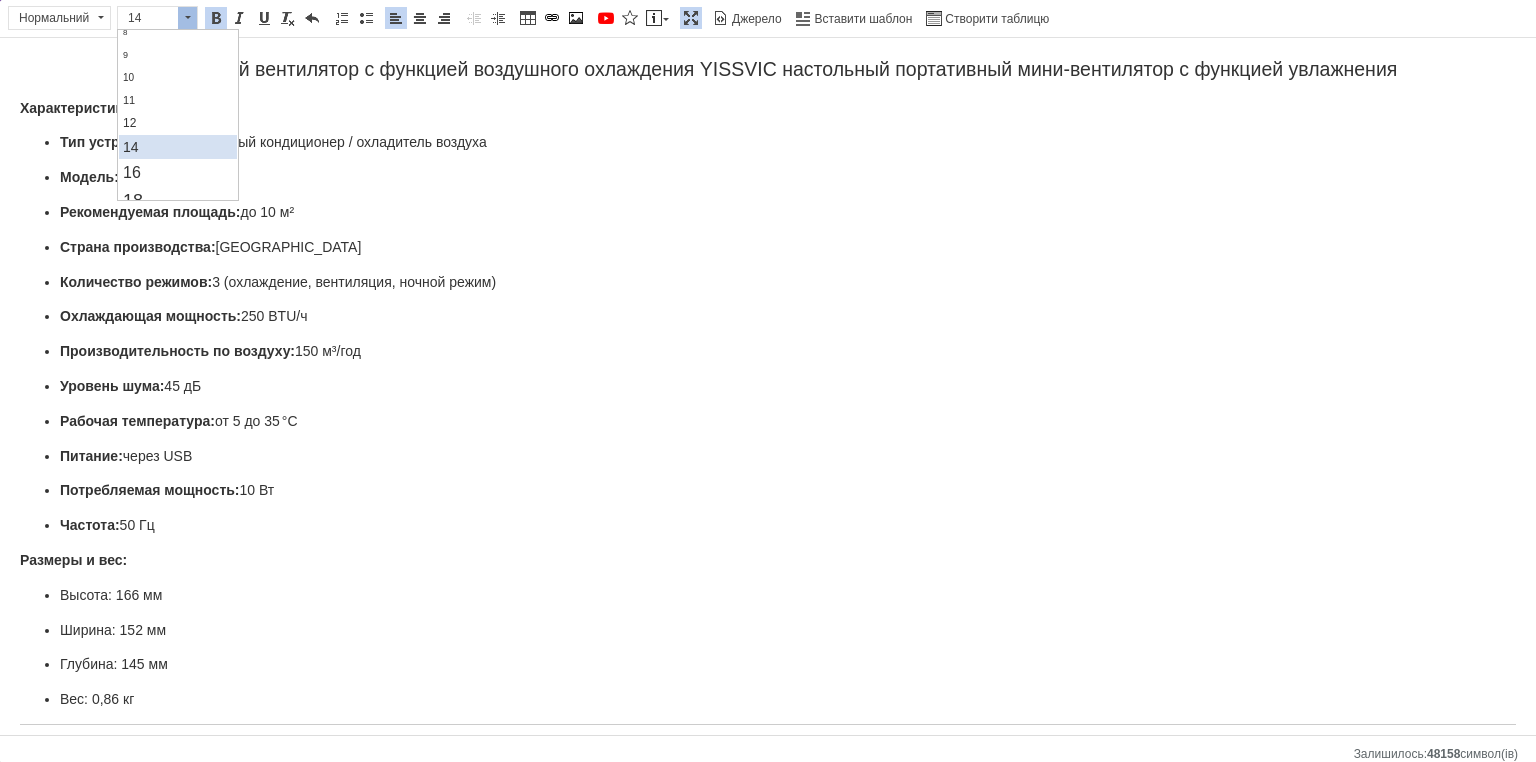 scroll, scrollTop: 100, scrollLeft: 0, axis: vertical 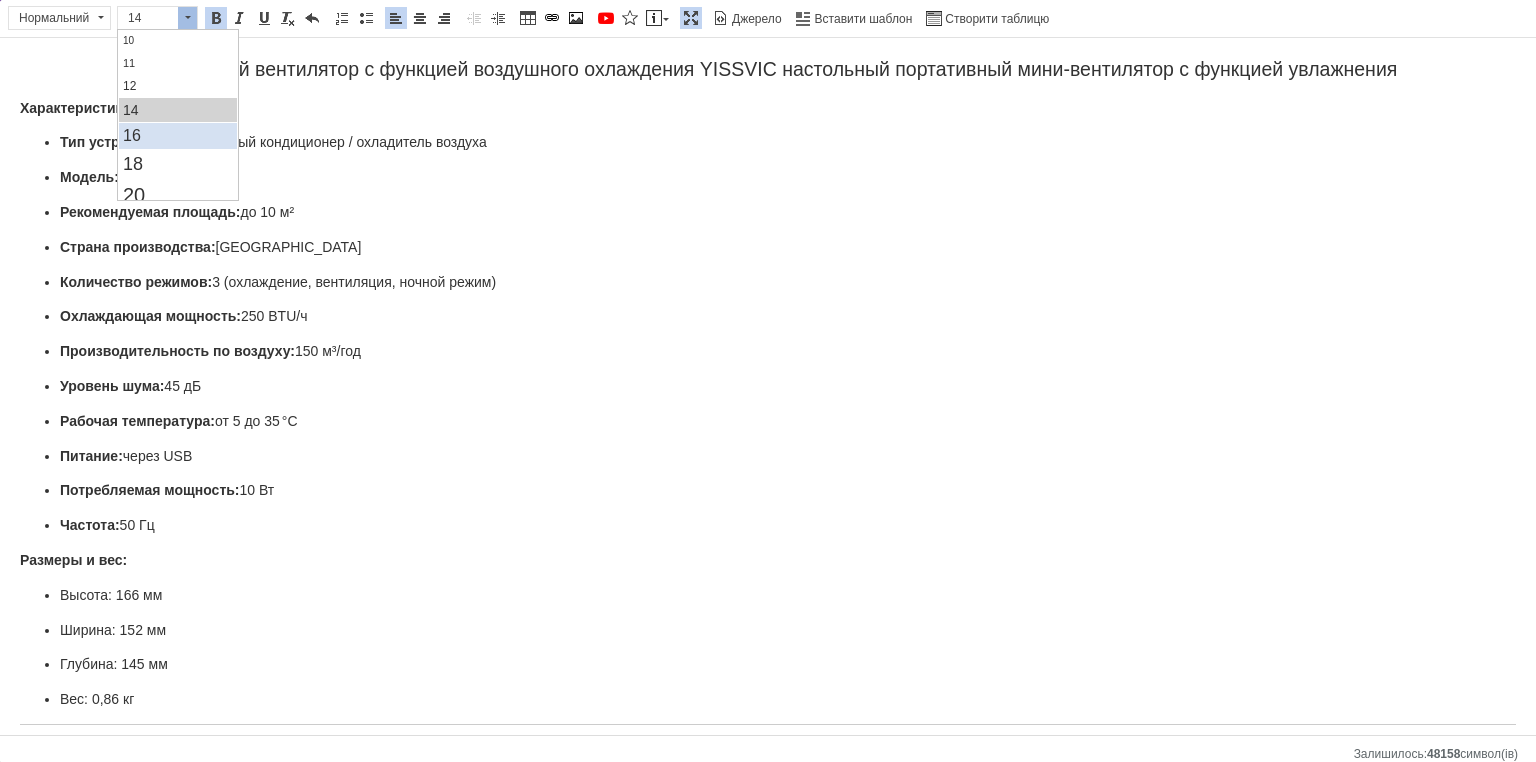 click on "16" at bounding box center (177, 136) 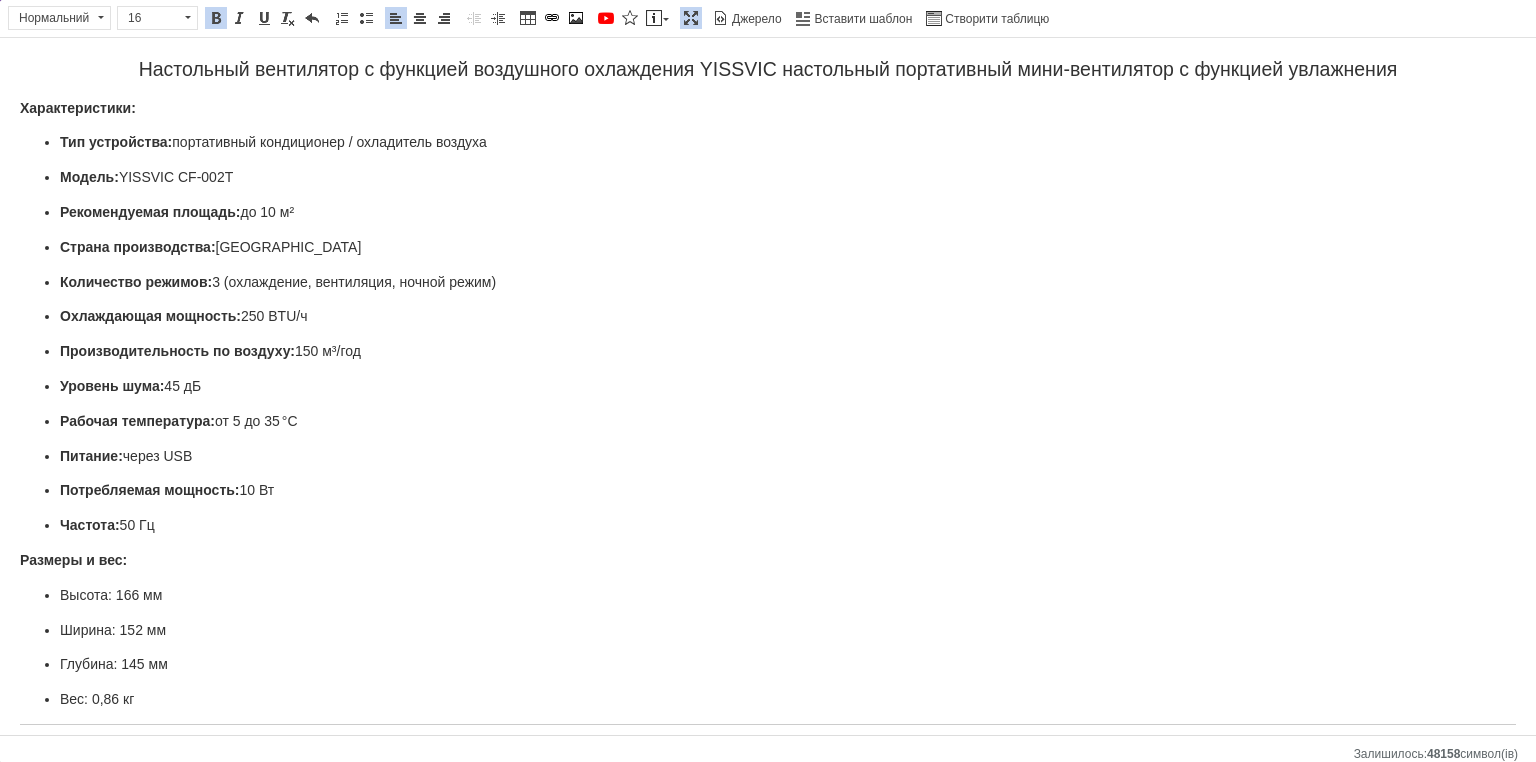 scroll, scrollTop: 0, scrollLeft: 0, axis: both 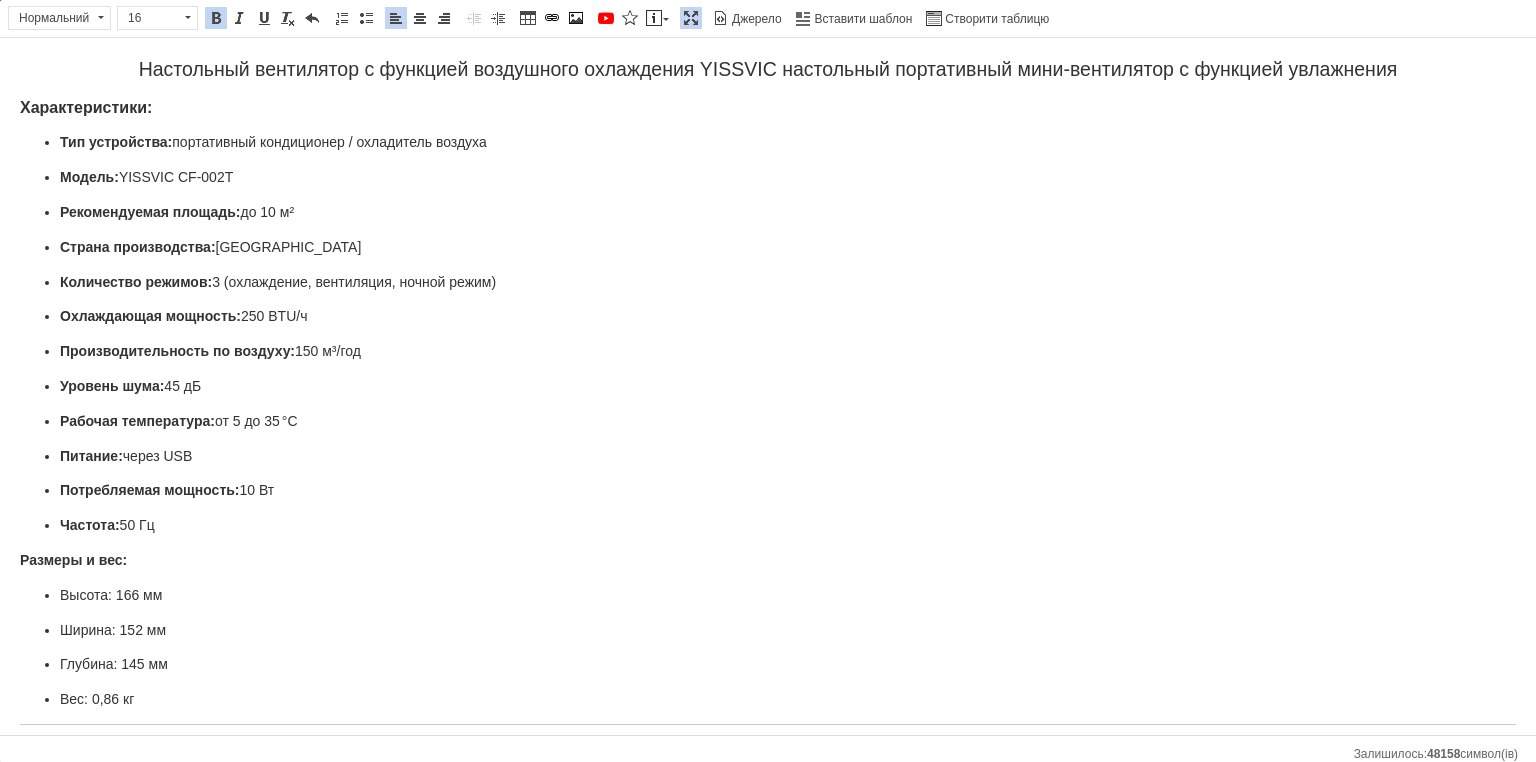 click on "Модель:  YISSVIC CF-002T" at bounding box center [768, 178] 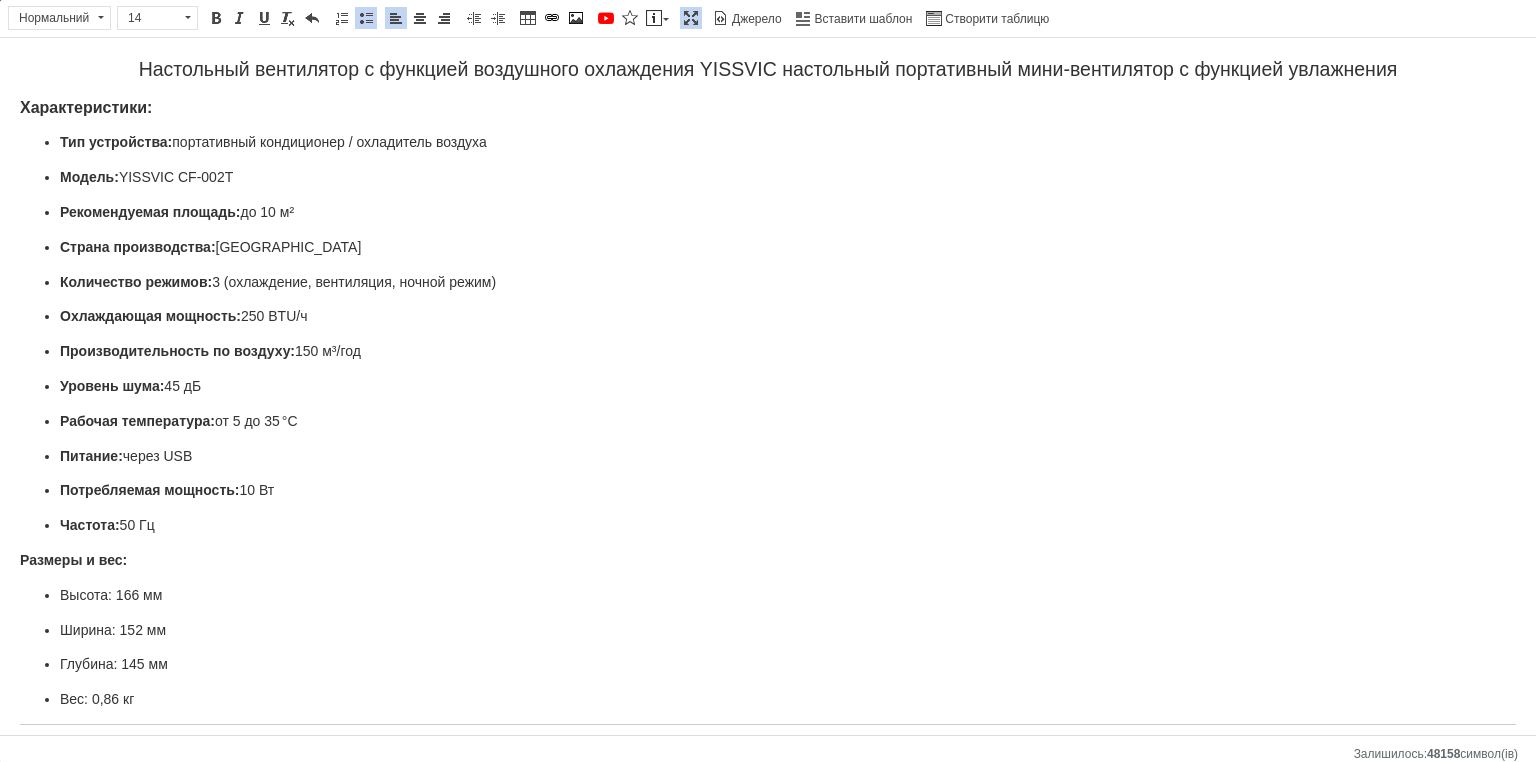 drag, startPoint x: 67, startPoint y: 168, endPoint x: 16, endPoint y: 168, distance: 51 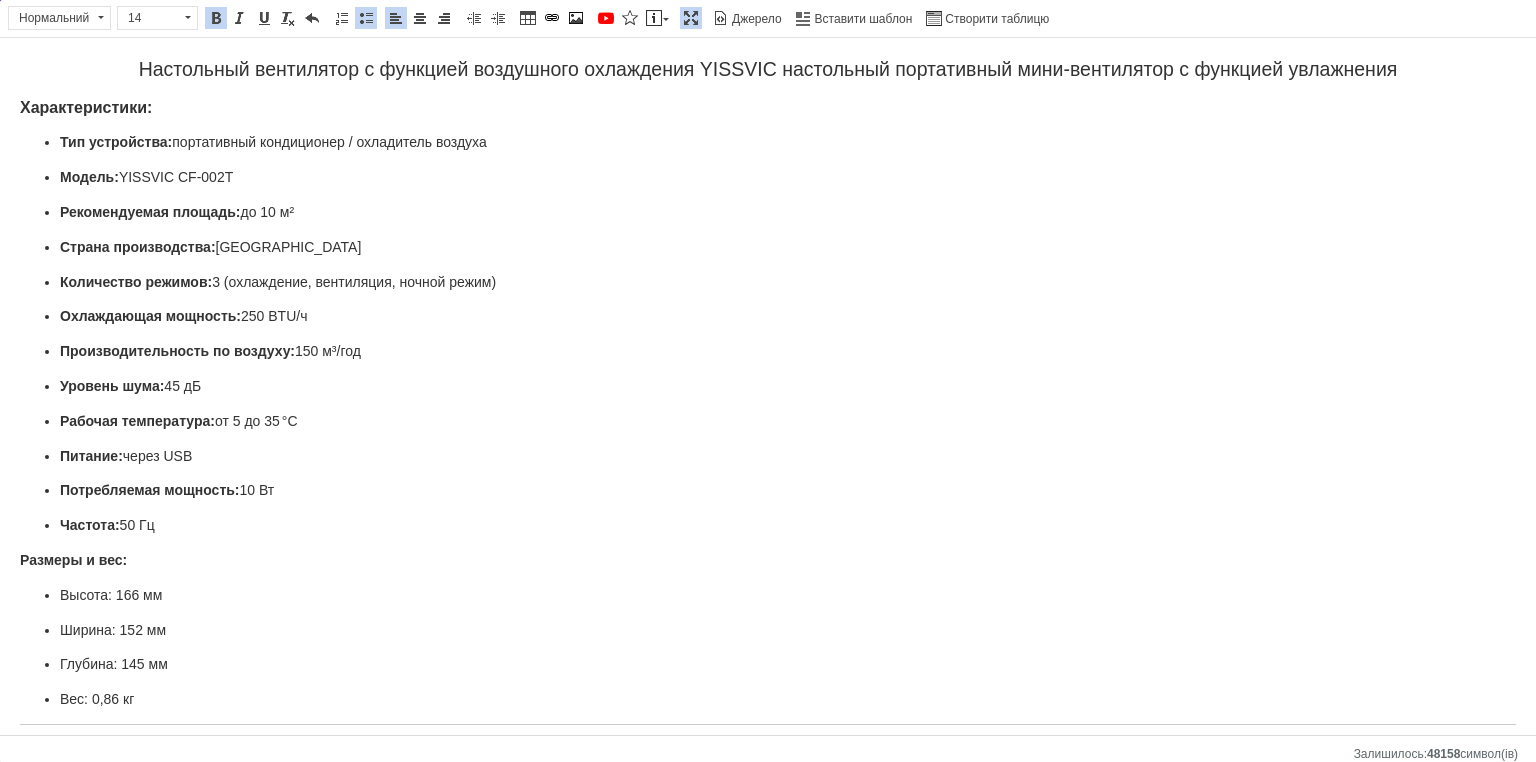 type 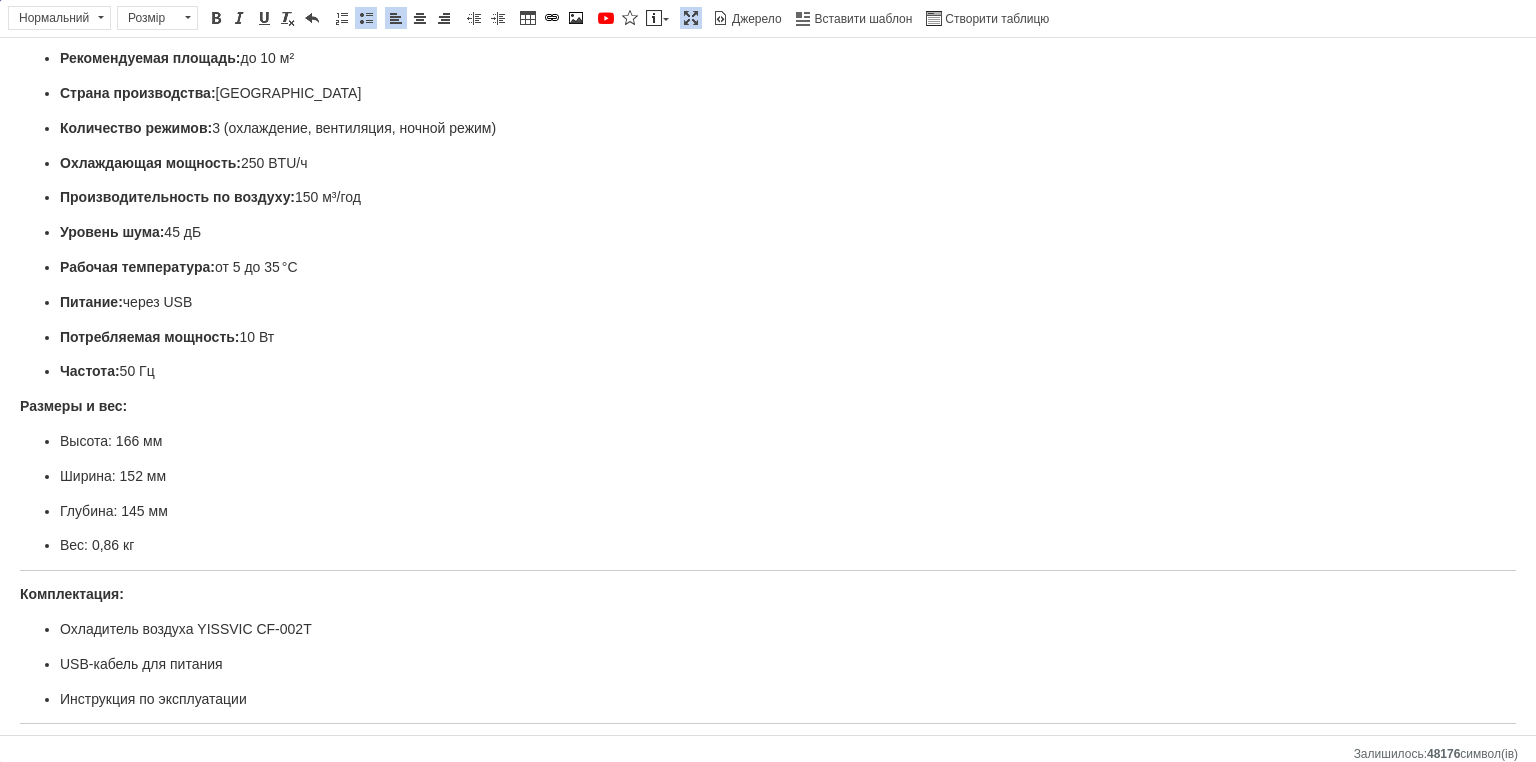 scroll, scrollTop: 240, scrollLeft: 0, axis: vertical 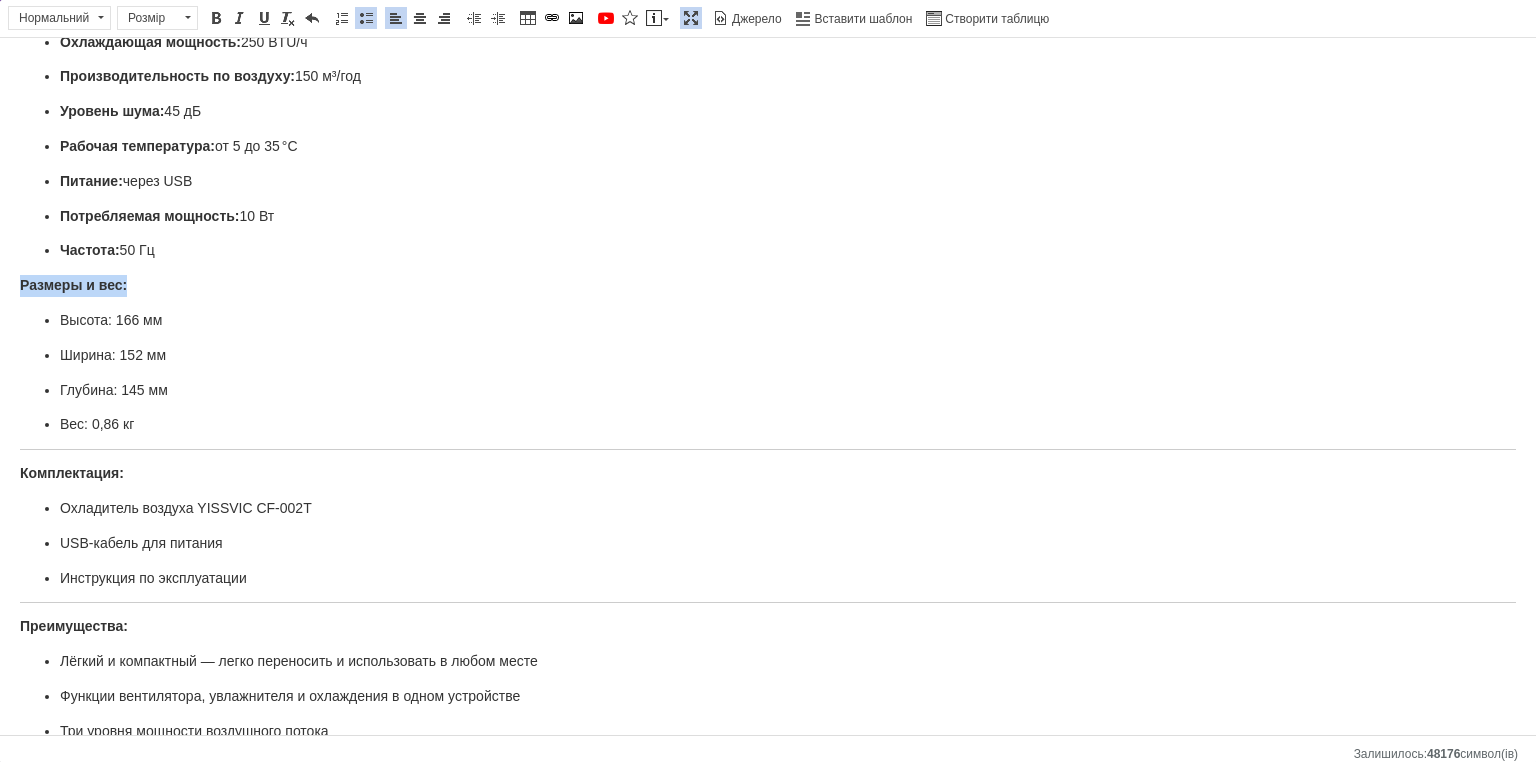 drag, startPoint x: 134, startPoint y: 268, endPoint x: 0, endPoint y: 258, distance: 134.37262 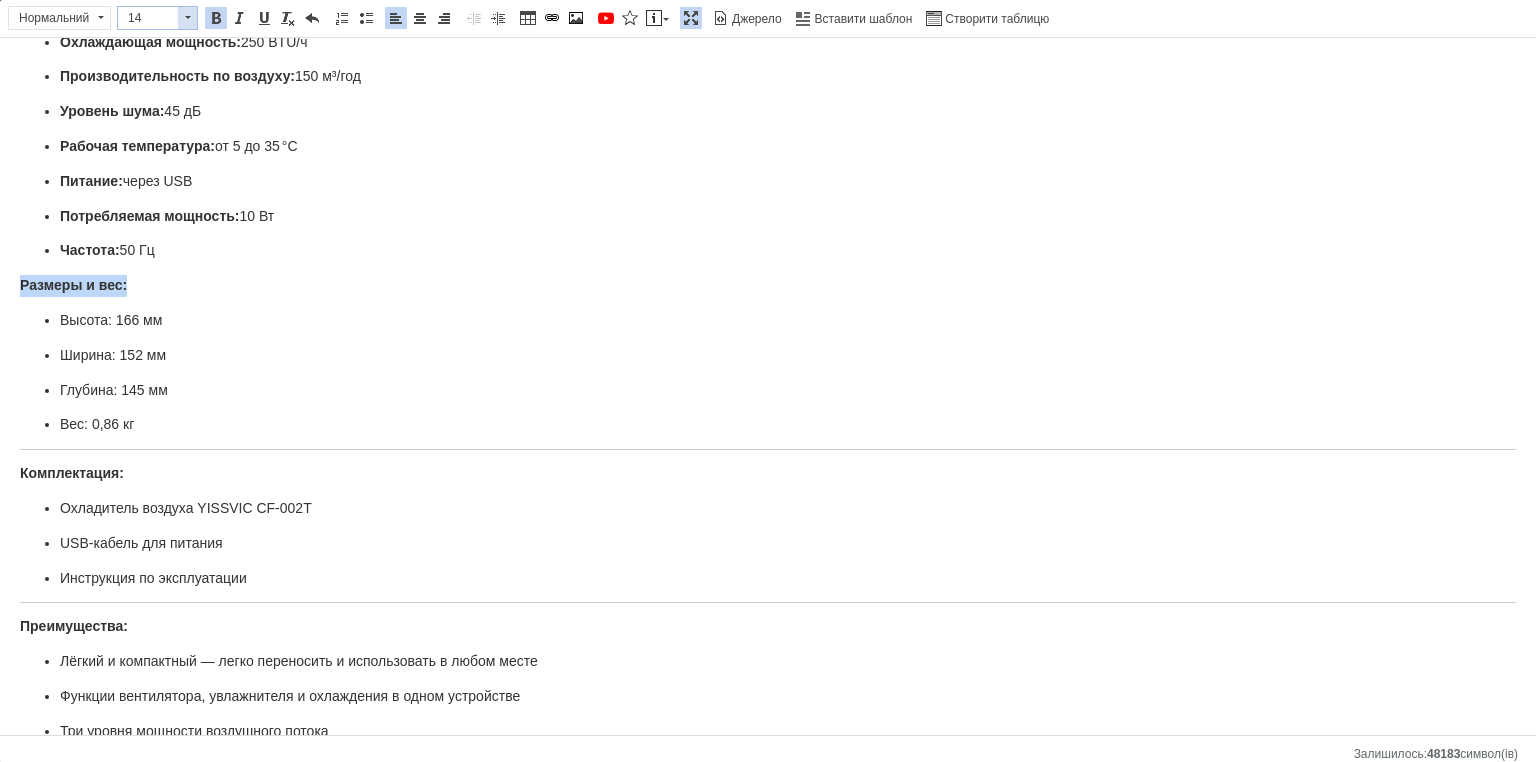 click on "14" at bounding box center [148, 18] 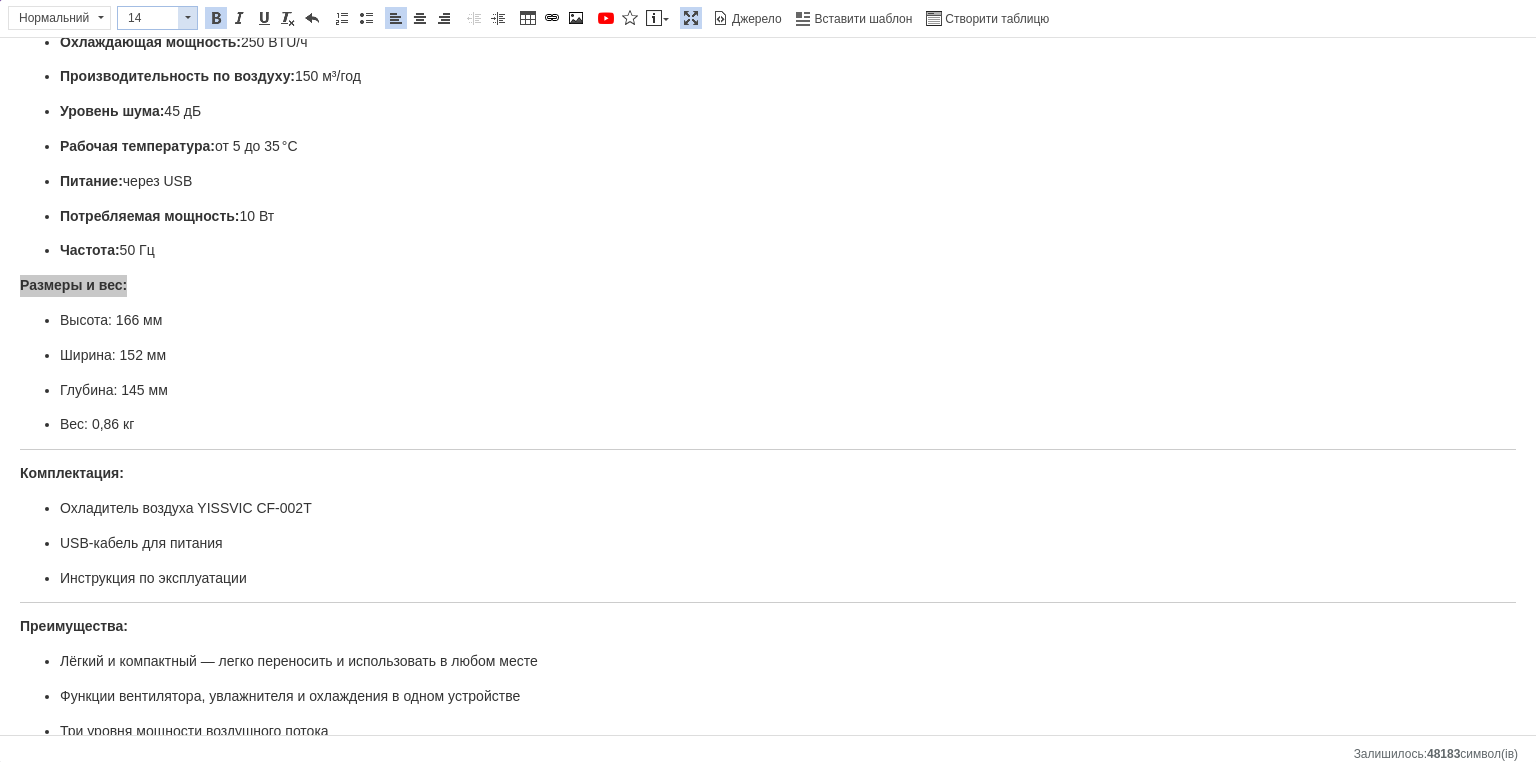 scroll, scrollTop: 20, scrollLeft: 0, axis: vertical 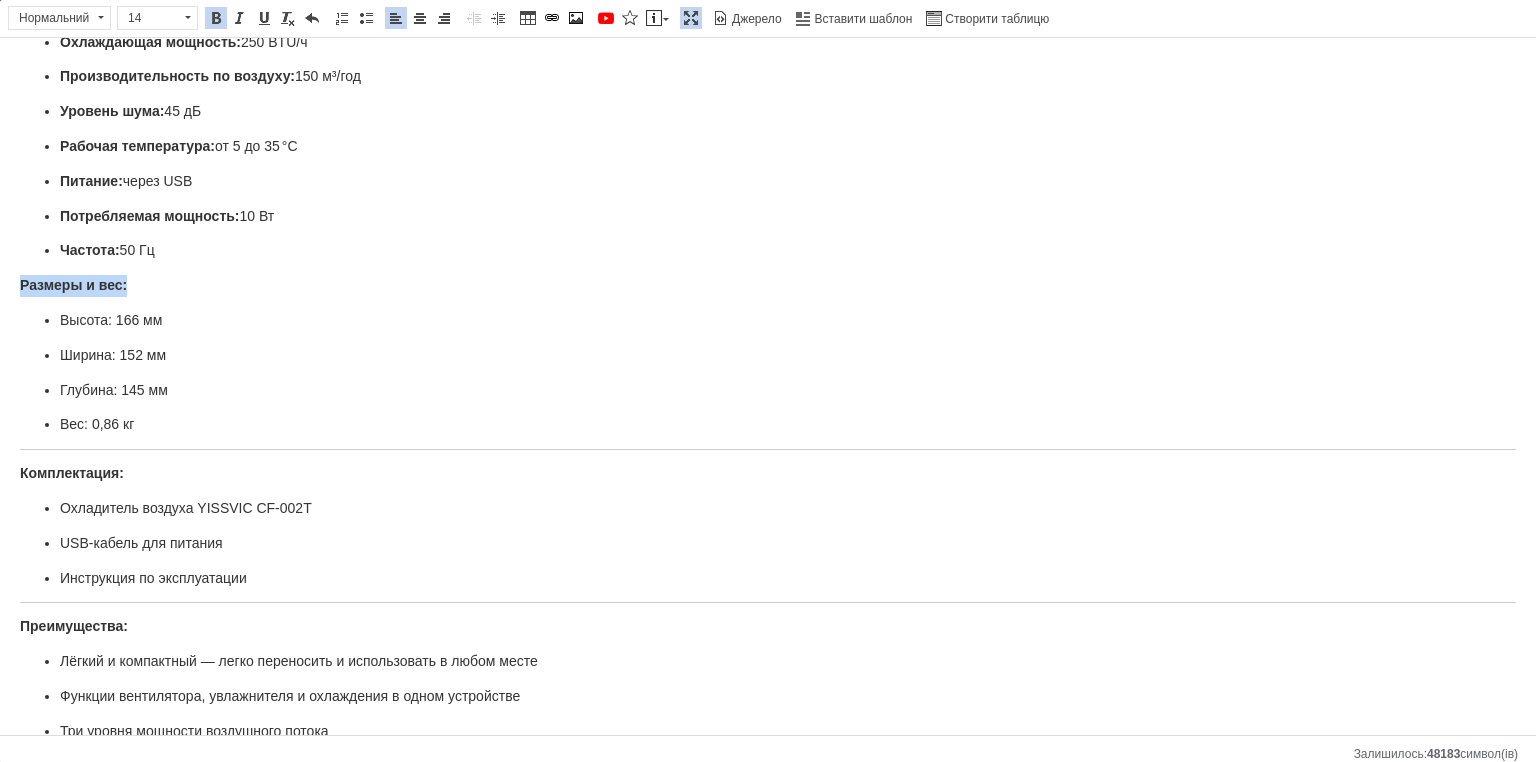 click on "Настольный вентилятор с функцией воздушного охлаждения YISSVIC настольный портативный мини-вентилятор с функцией увлажнения Характеристики: Тип устройства:  портативный кондиционер / охладитель воздуха Рекомендуемая площадь:  до 10 м² Страна производства:  Китай Количество режимов:  3 (охлаждение, вентиляция, ночной режим) Охлаждающая мощность:  250 BTU/ч Производительность по воздуху:  150 м³/год Уровень шума:  45 дБ Рабочая температура:  от 5 до 35 °C Питание:  через USB Потребляемая мощность:  10 Вт Частота:  50 Гц Размеры и вес: Высота: 166 мм Ширина: 152 мм Глубина: 145 мм" at bounding box center [768, 441] 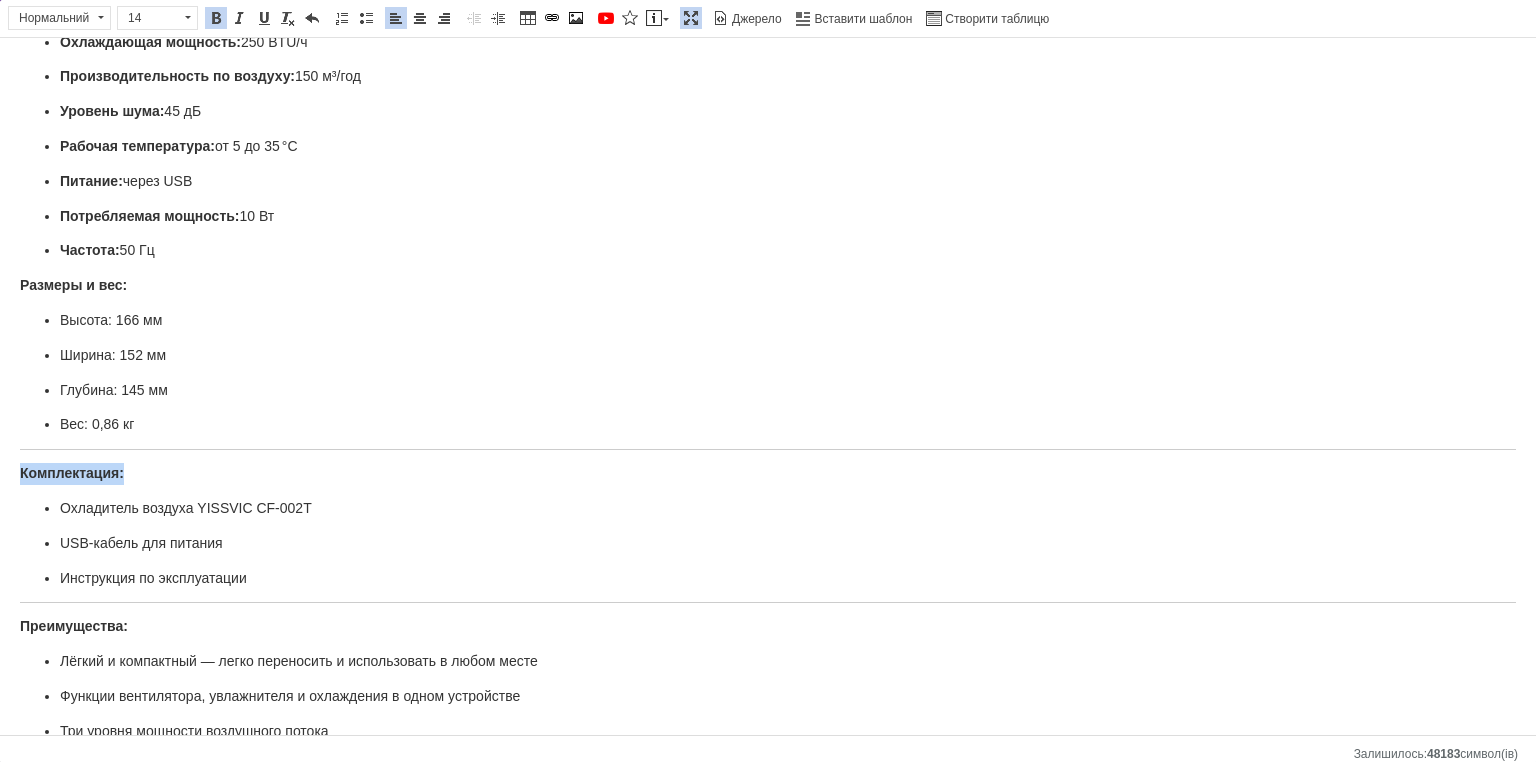 click on "Настольный вентилятор с функцией воздушного охлаждения YISSVIC настольный портативный мини-вентилятор с функцией увлажнения Характеристики: Тип устройства:  портативный кондиционер / охладитель воздуха Рекомендуемая площадь:  до 10 м² Страна производства:  Китай Количество режимов:  3 (охлаждение, вентиляция, ночной режим) Охлаждающая мощность:  250 BTU/ч Производительность по воздуху:  150 м³/год Уровень шума:  45 дБ Рабочая температура:  от 5 до 35 °C Питание:  через USB Потребляемая мощность:  10 Вт Частота:  50 Гц Размеры и вес: Высота: 166 мм Ширина: 152 мм Глубина: 145 мм" at bounding box center (768, 441) 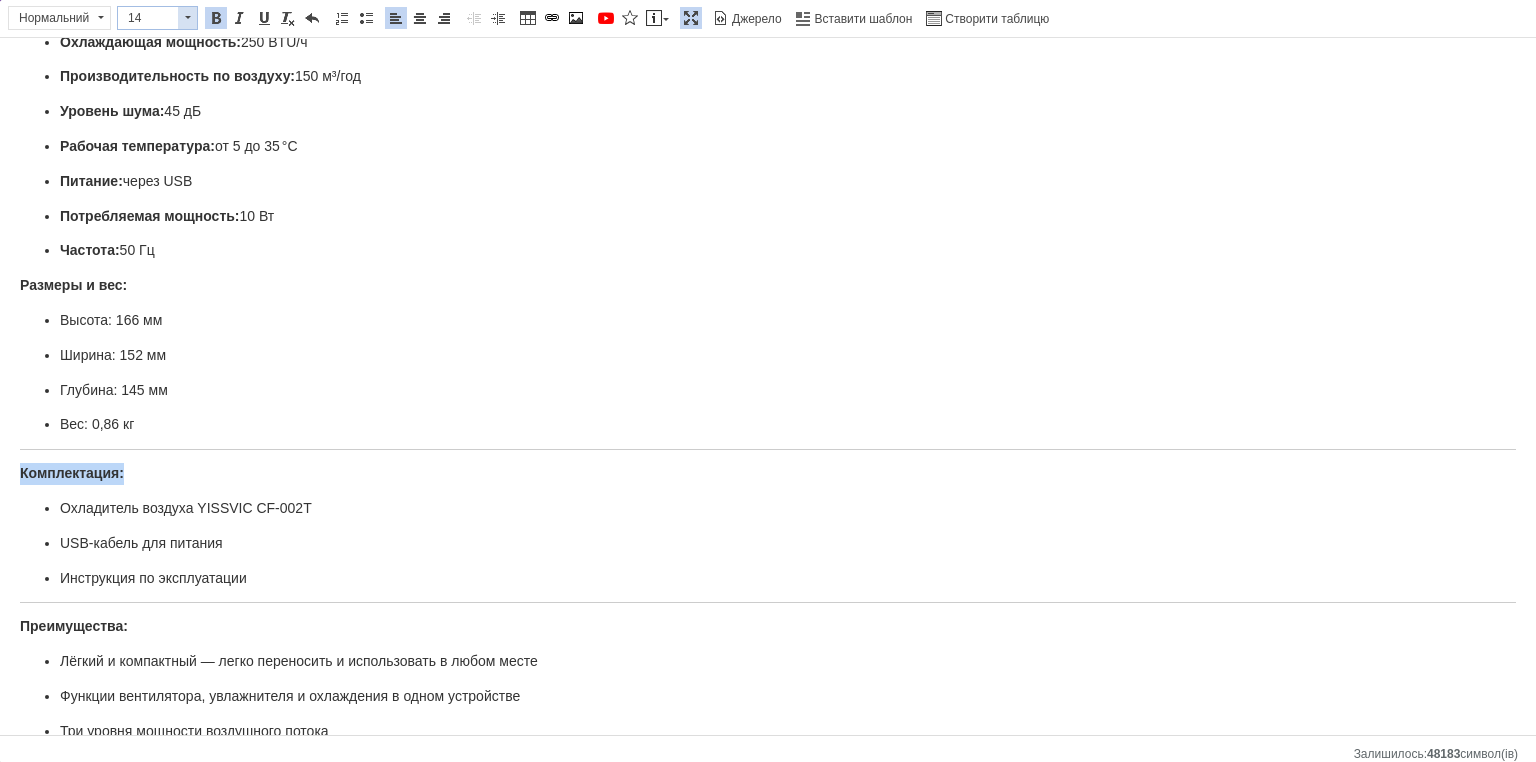 click on "14" at bounding box center [148, 18] 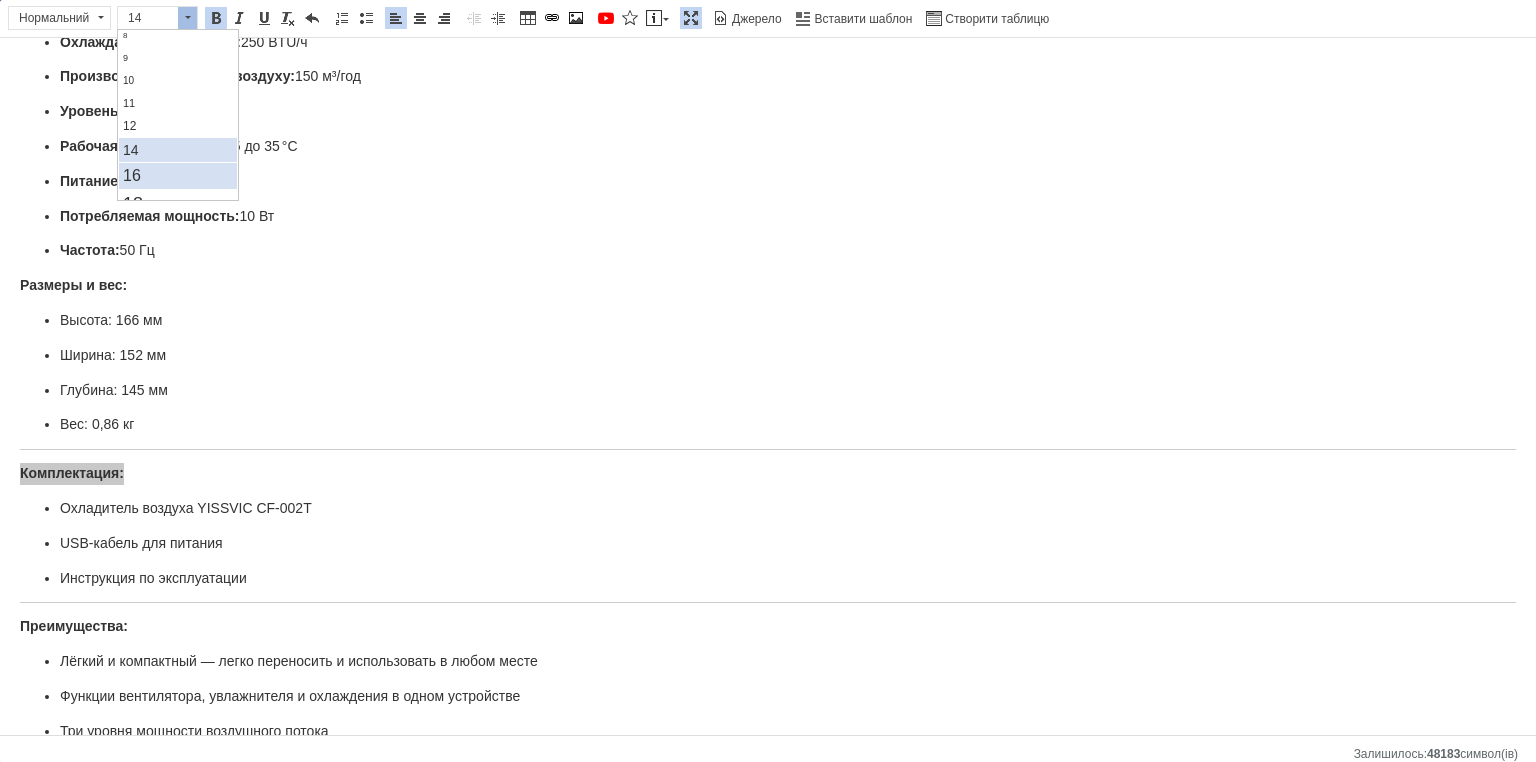 scroll, scrollTop: 100, scrollLeft: 0, axis: vertical 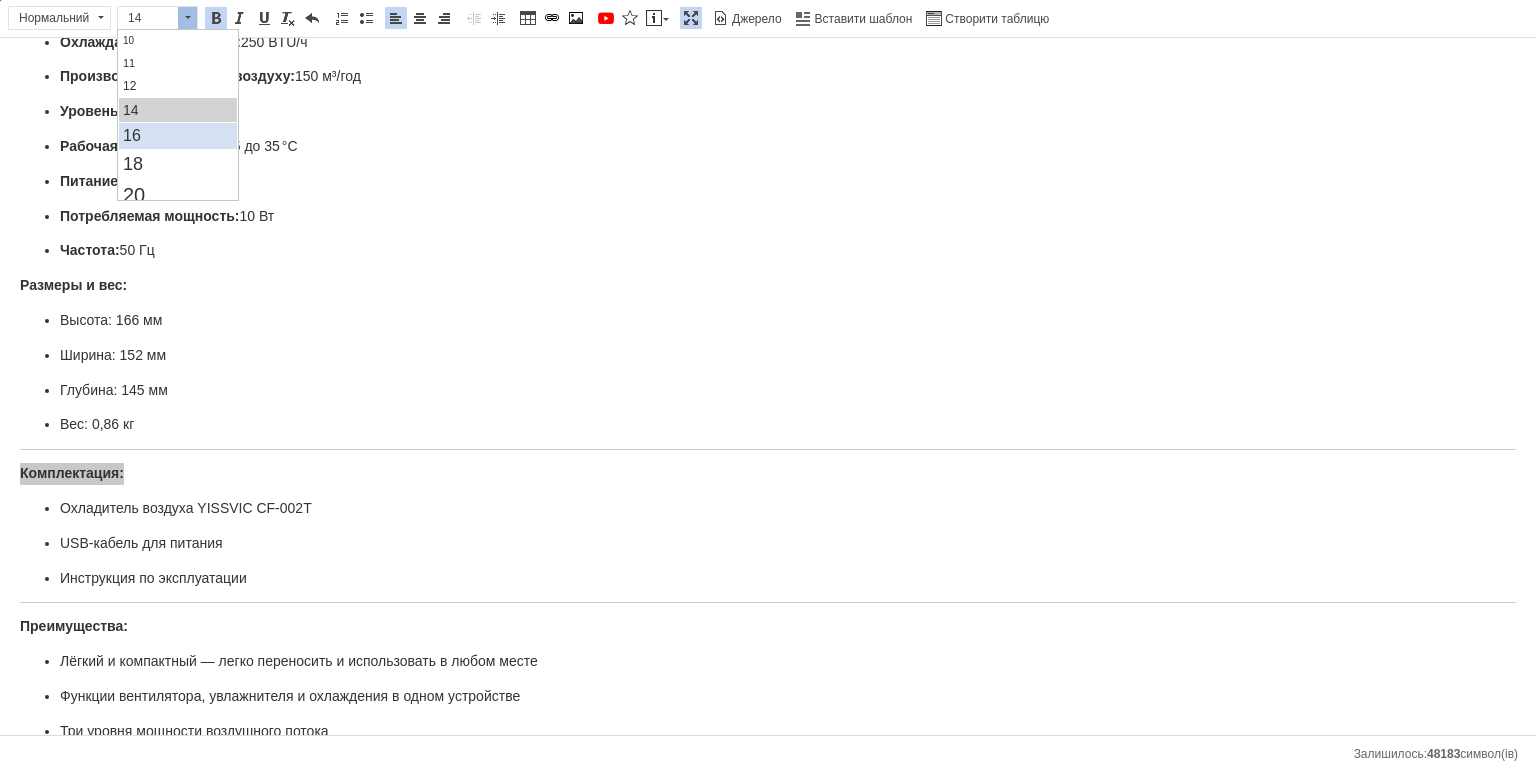 click on "16" at bounding box center (177, 136) 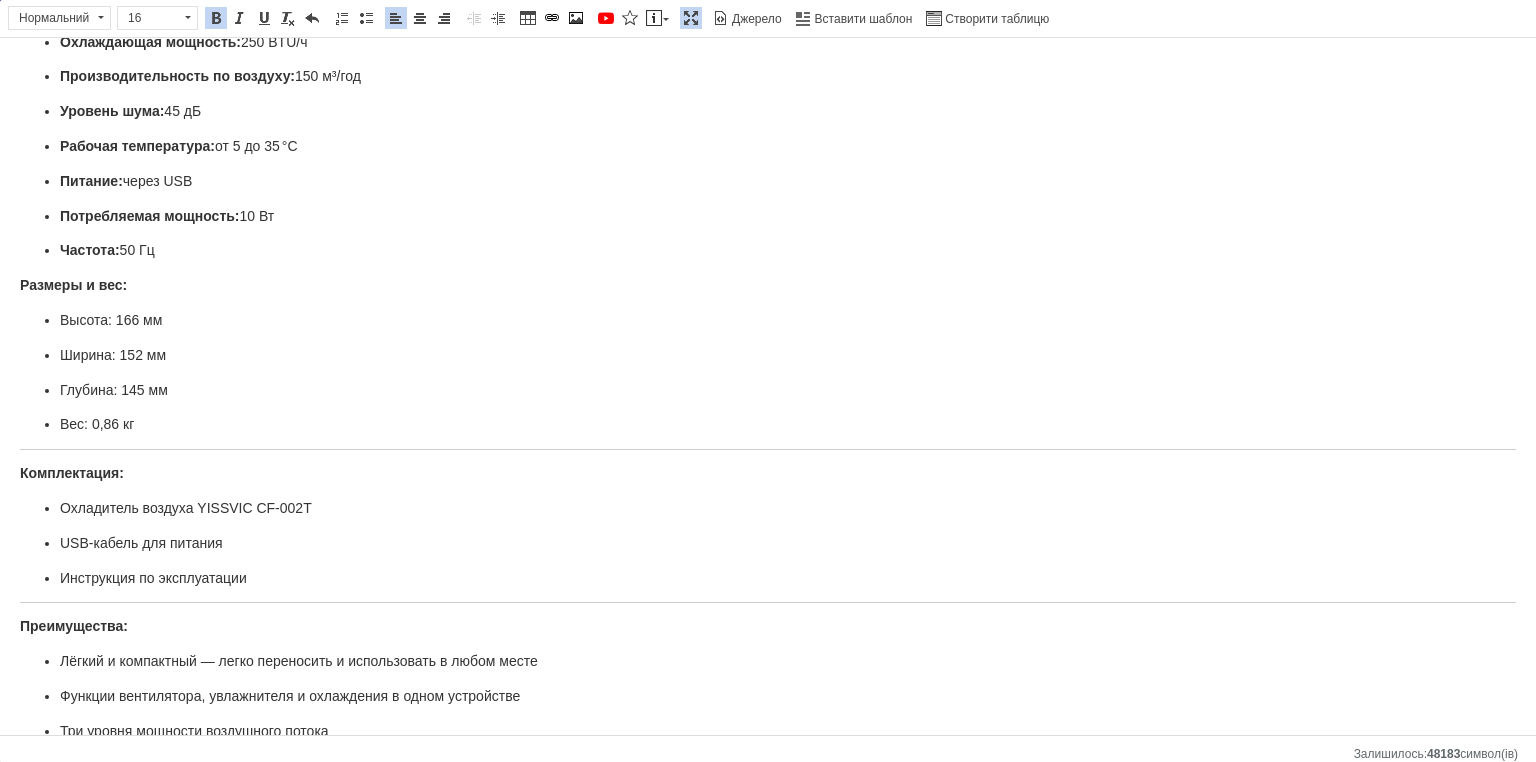 scroll, scrollTop: 0, scrollLeft: 0, axis: both 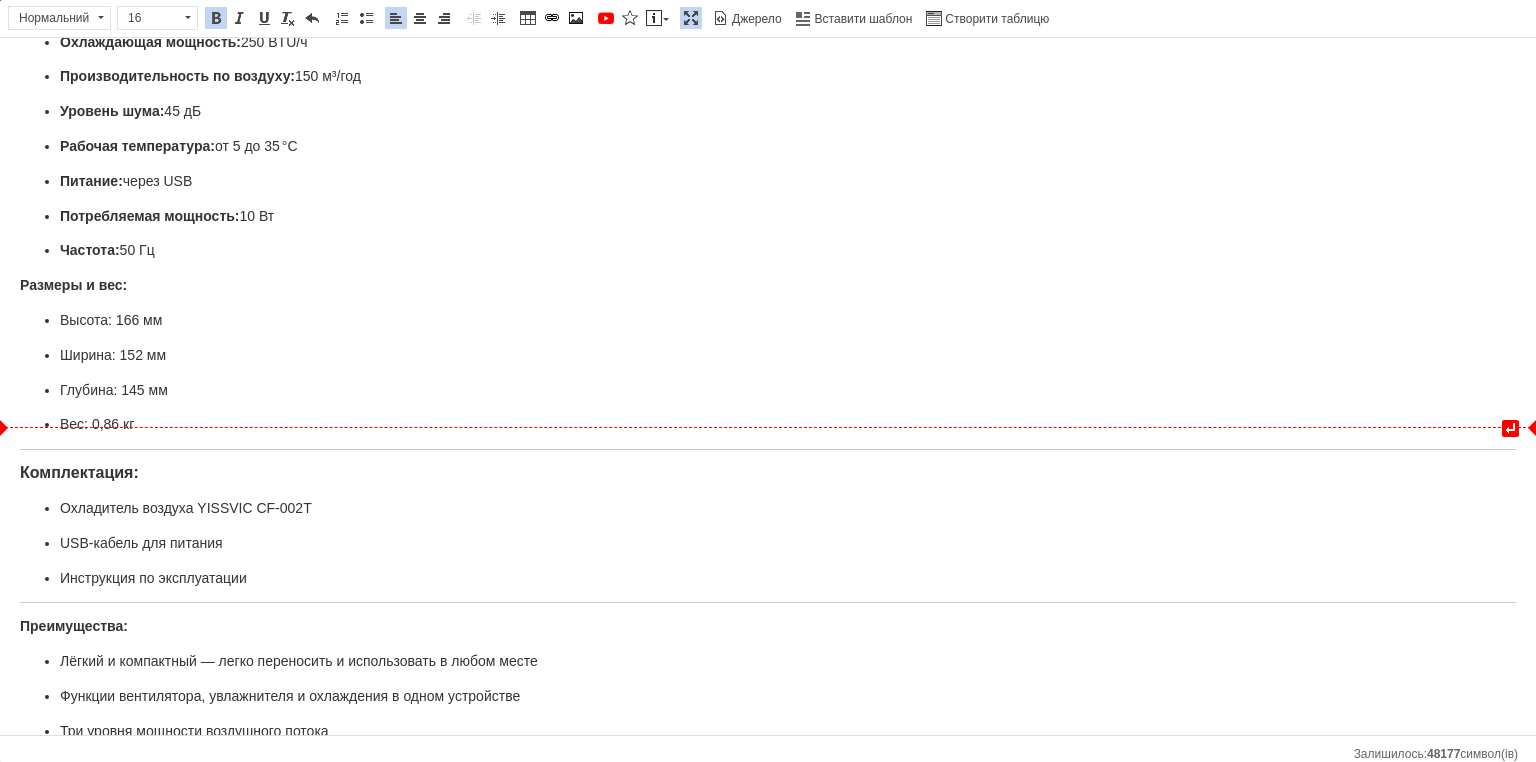click on "↵ Настольный вентилятор с функцией воздушного охлаждения YISSVIC настольный портативный мини-вентилятор с функцией увлажнения Характеристики: Тип устройства:  портативный кондиционер / охладитель воздуха Рекомендуемая площадь:  до 10 м² Страна производства:  Китай Количество режимов:  3 (охлаждение, вентиляция, ночной режим) Охлаждающая мощность:  250 BTU/ч Производительность по воздуху:  150 м³/год Уровень шума:  45 дБ Рабочая температура:  от 5 до 35 °C Питание:  через USB Потребляемая мощность:  10 Вт Частота:  50 Гц Размеры и вес: Высота: 166 мм Ширина: 152 мм Вес: 0,86 кг" at bounding box center [768, 441] 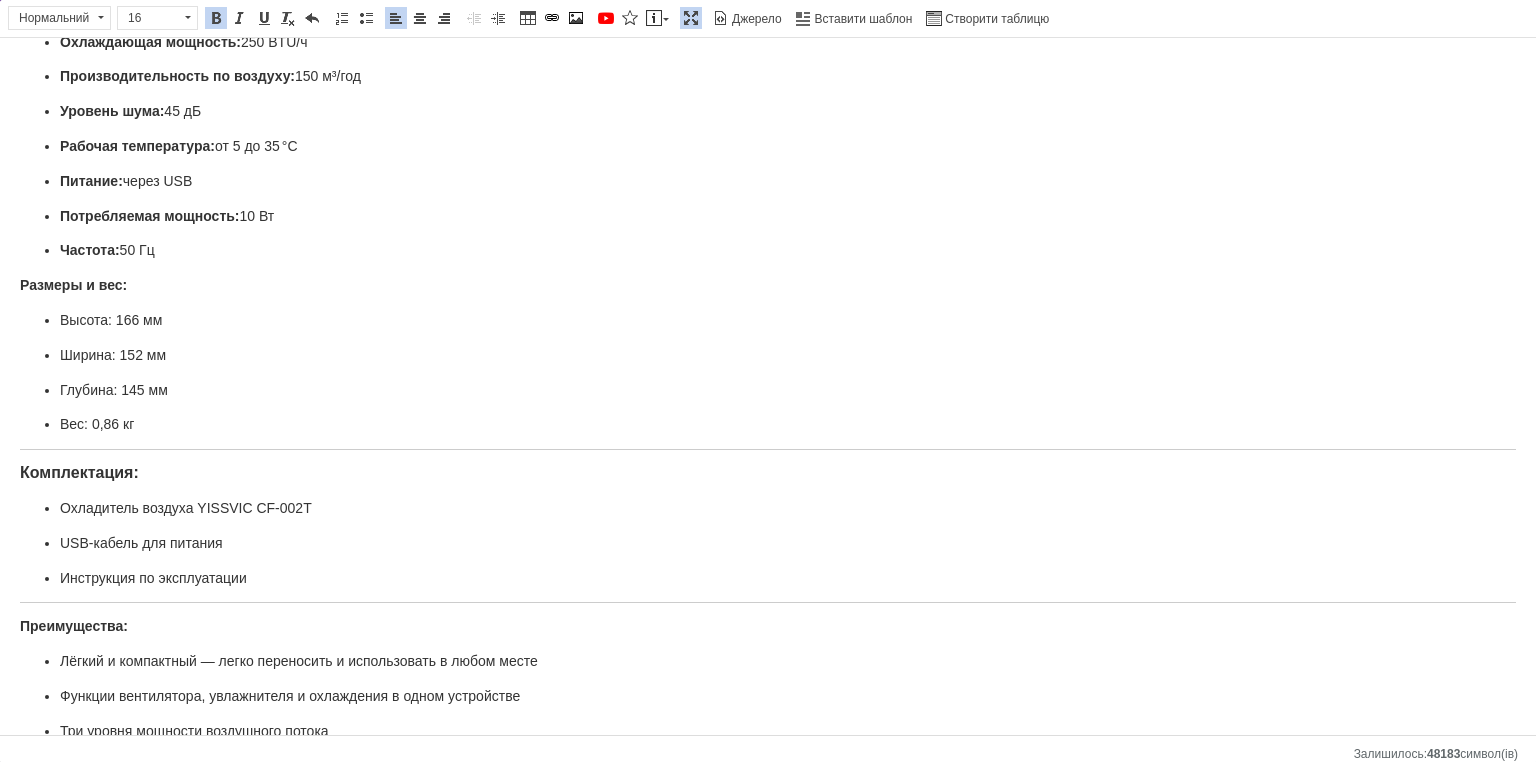 click on "Комплектация:" at bounding box center (768, 474) 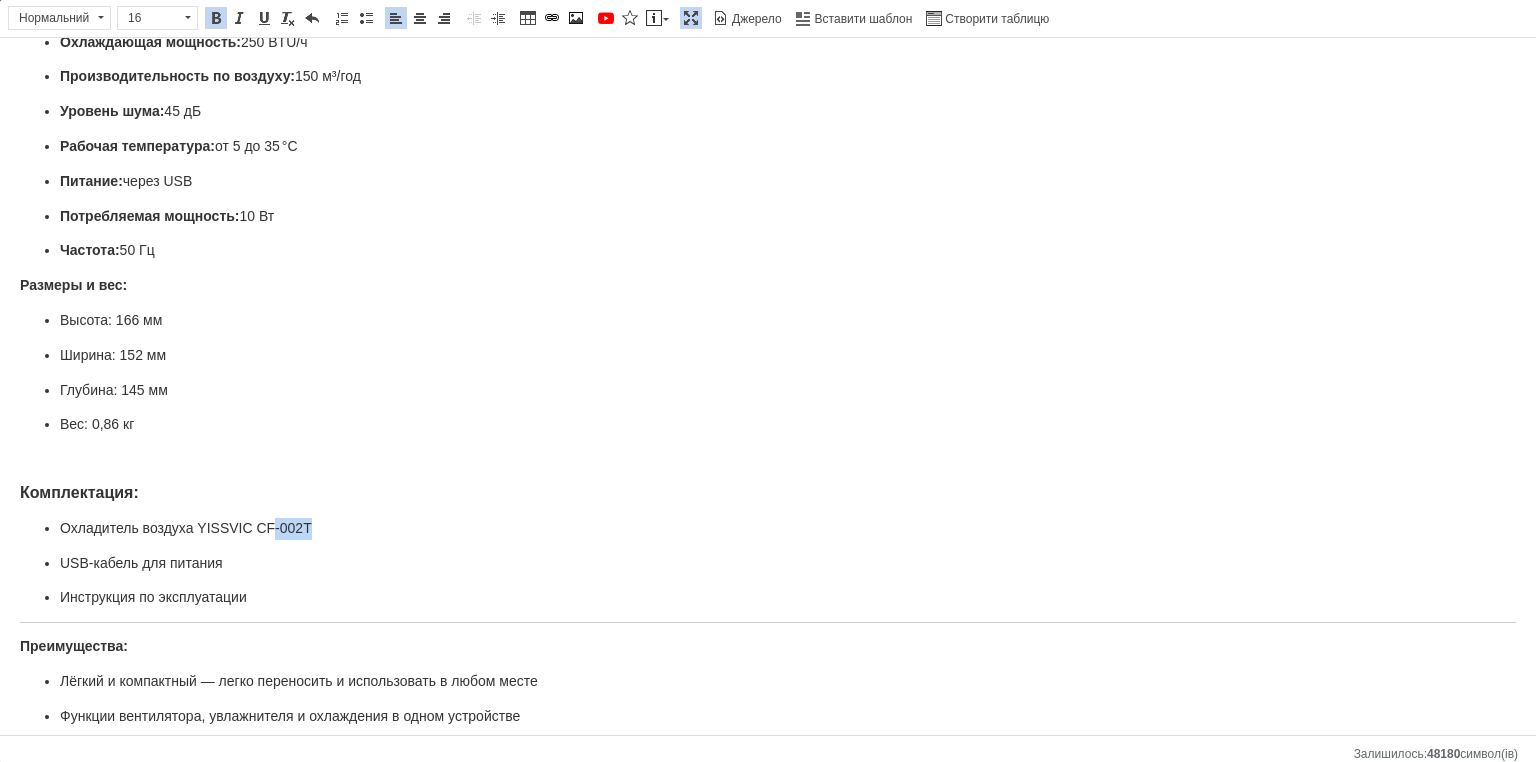 drag, startPoint x: 286, startPoint y: 511, endPoint x: 264, endPoint y: 511, distance: 22 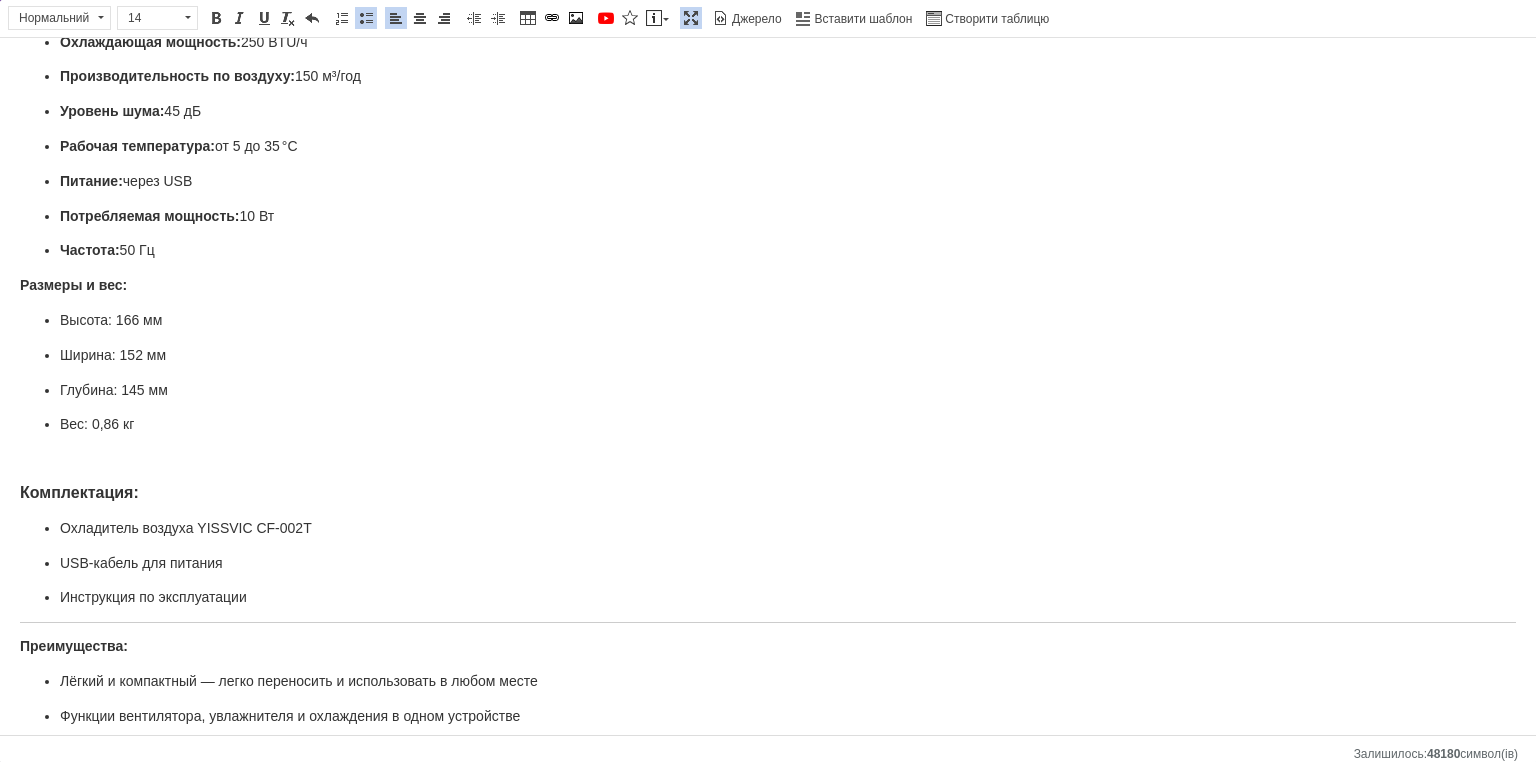 click on "Комплектация:" at bounding box center (79, 492) 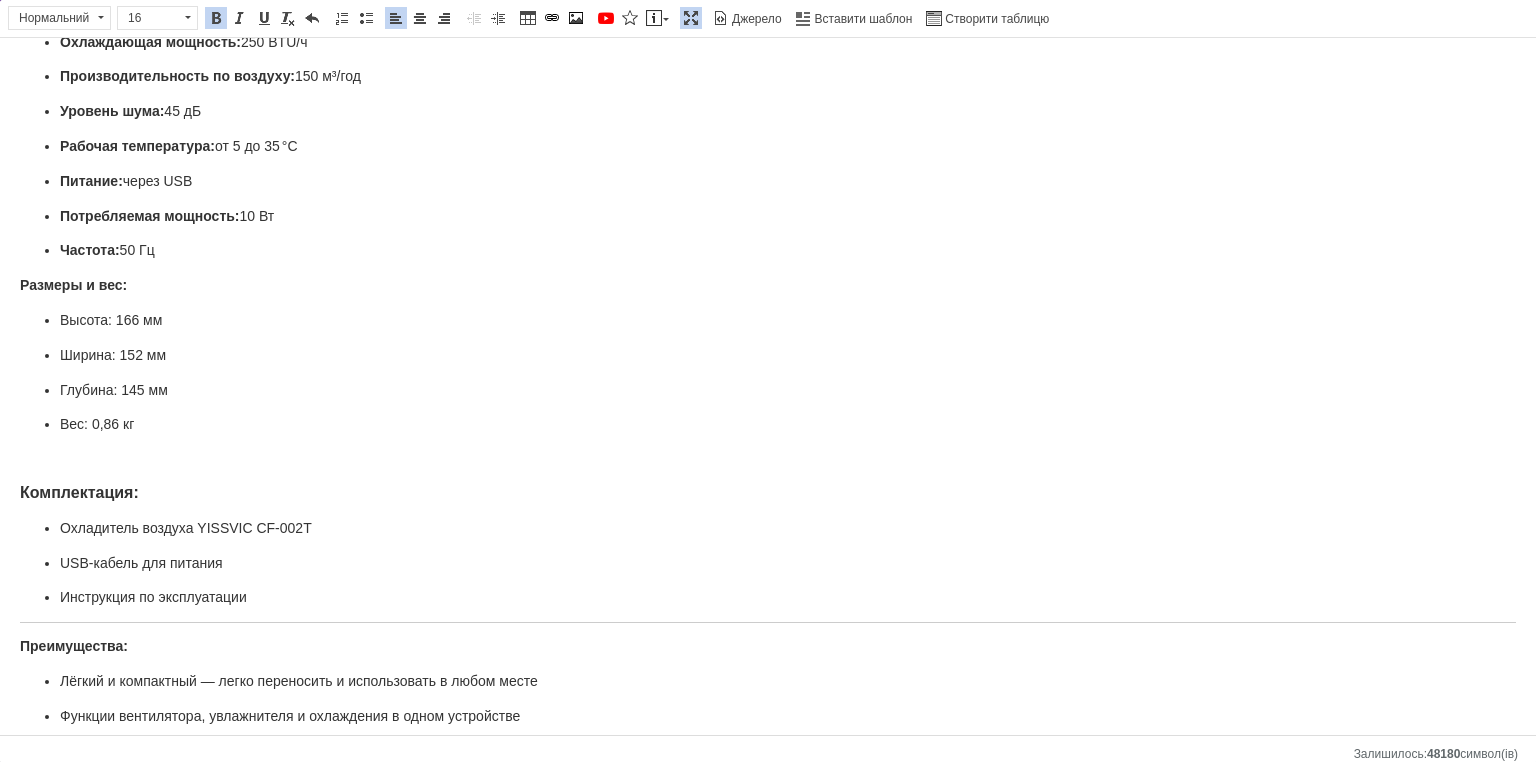 click on "Настольный вентилятор с функцией воздушного охлаждения YISSVIC настольный портативный мини-вентилятор с функцией увлажнения Характеристики: Тип устройства:  портативный кондиционер / охладитель воздуха Рекомендуемая площадь:  до 10 м² Страна производства:  Китай Количество режимов:  3 (охлаждение, вентиляция, ночной режим) Охлаждающая мощность:  250 BTU/ч Производительность по воздуху:  150 м³/год Уровень шума:  45 дБ Рабочая температура:  от 5 до 35 °C Питание:  через USB Потребляемая мощность:  10 Вт Частота:  50 Гц Размеры и вес: Высота: 166 мм Ширина: 152 мм Глубина: 145 мм" at bounding box center [768, 451] 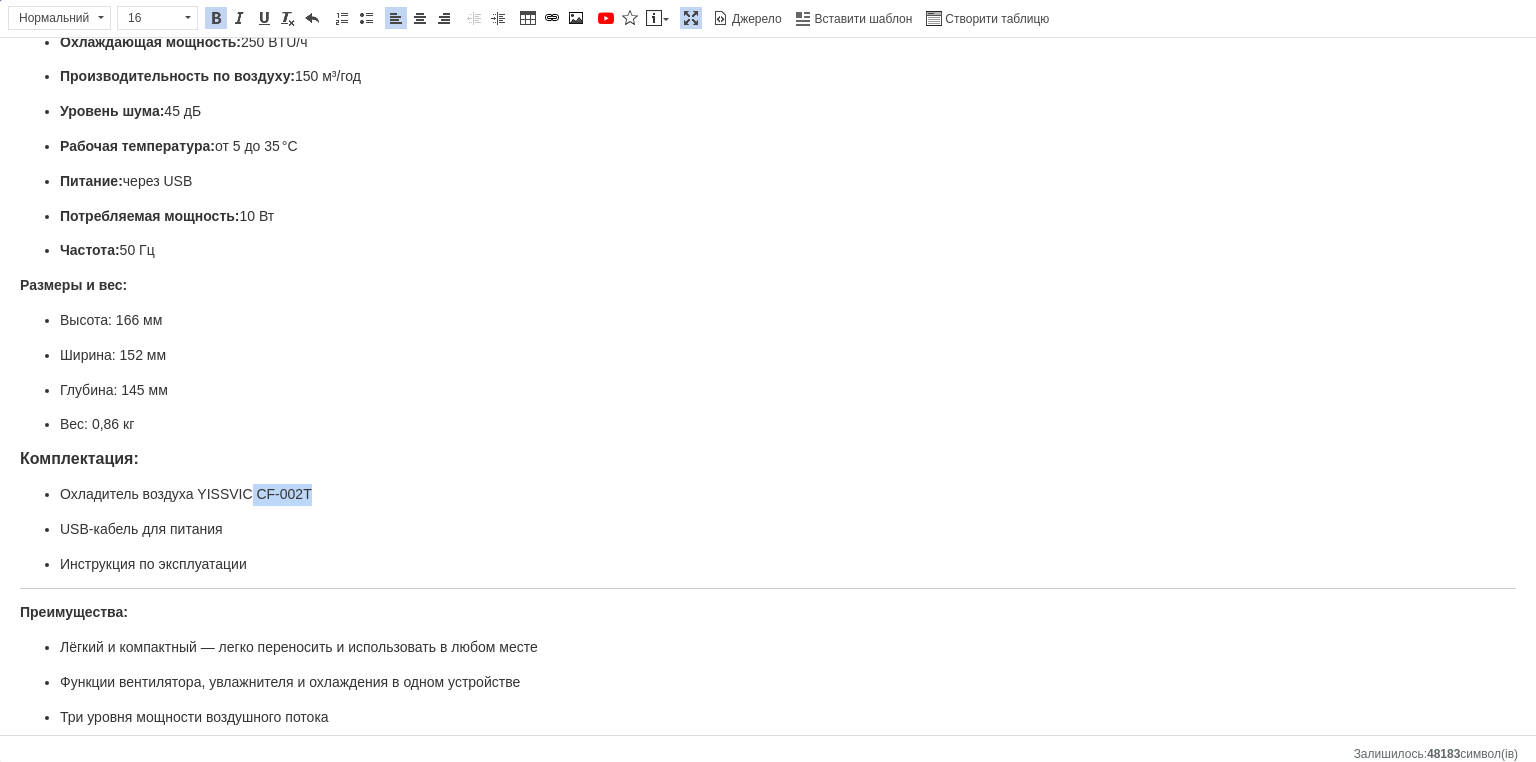drag, startPoint x: 312, startPoint y: 473, endPoint x: 248, endPoint y: 480, distance: 64.381676 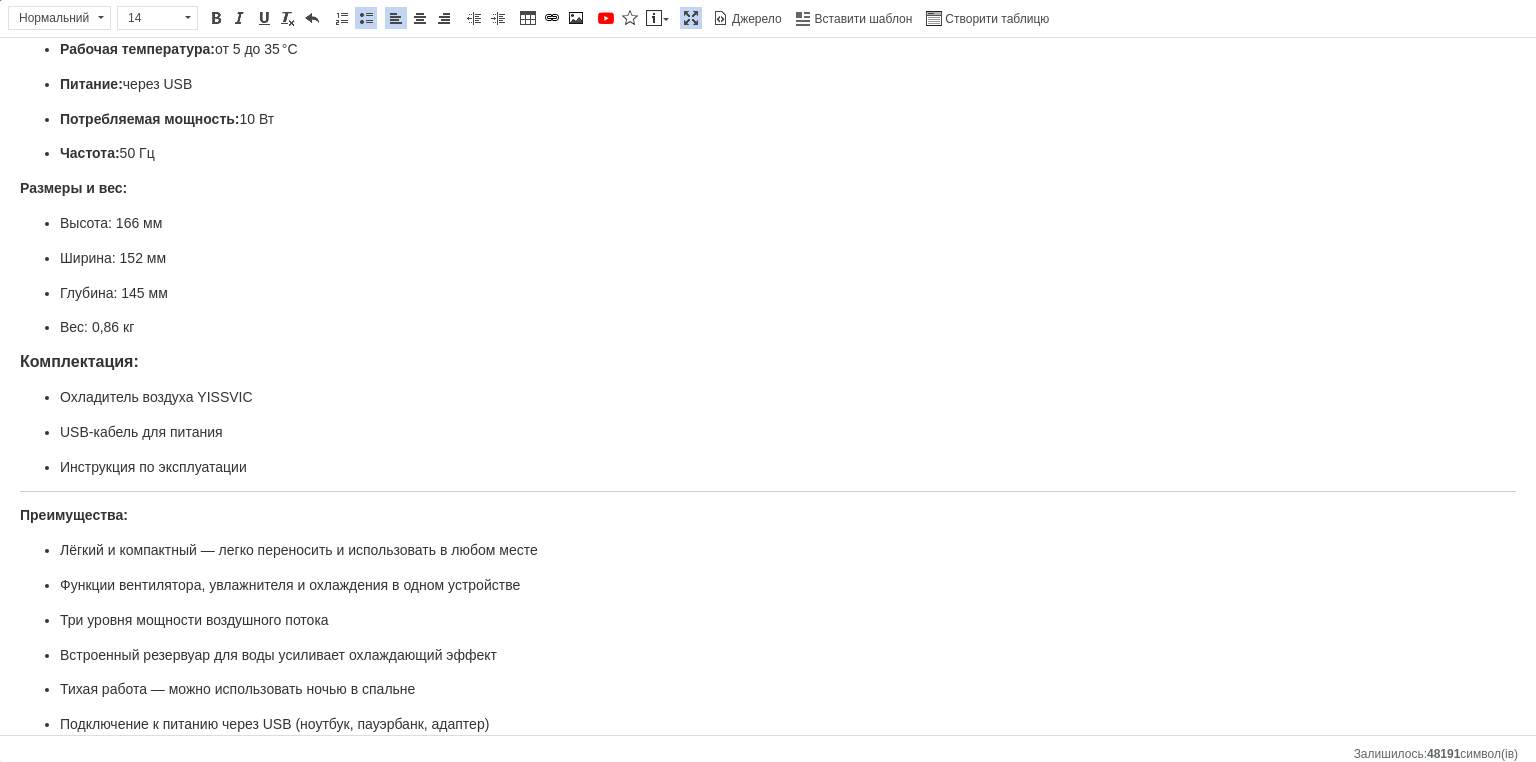 scroll, scrollTop: 480, scrollLeft: 0, axis: vertical 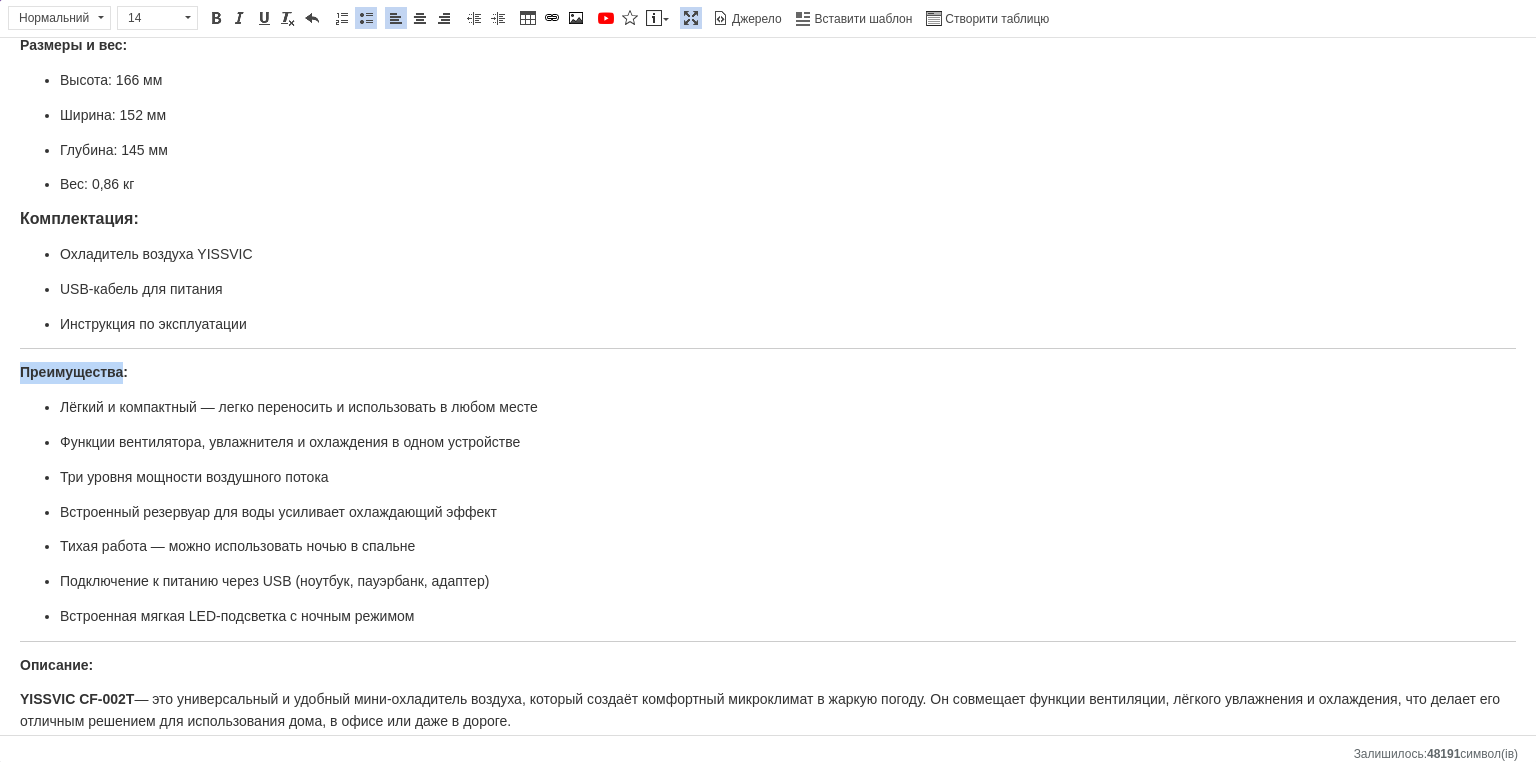 drag, startPoint x: 114, startPoint y: 353, endPoint x: 0, endPoint y: 348, distance: 114.1096 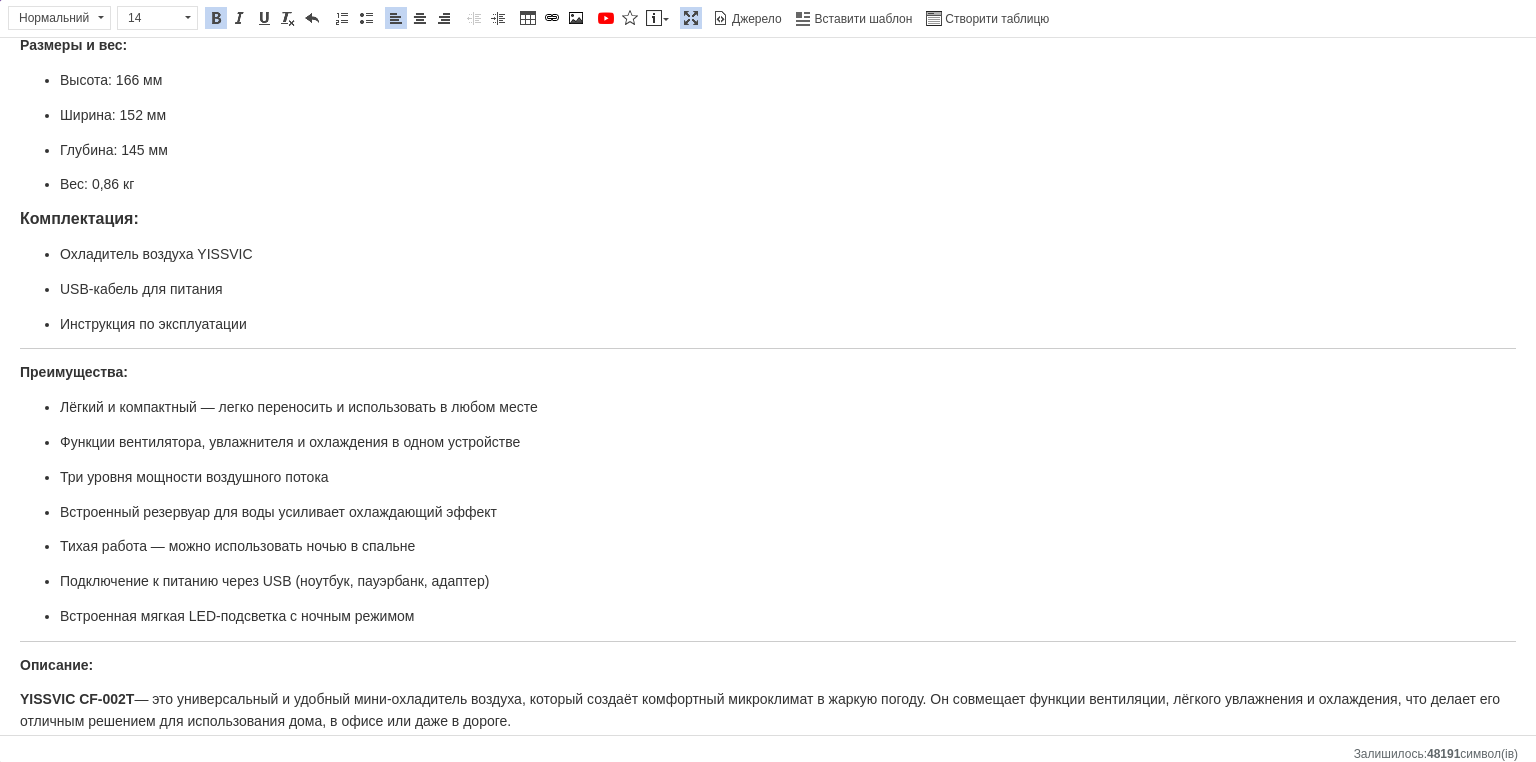 click on "Преимущества:" at bounding box center (768, 373) 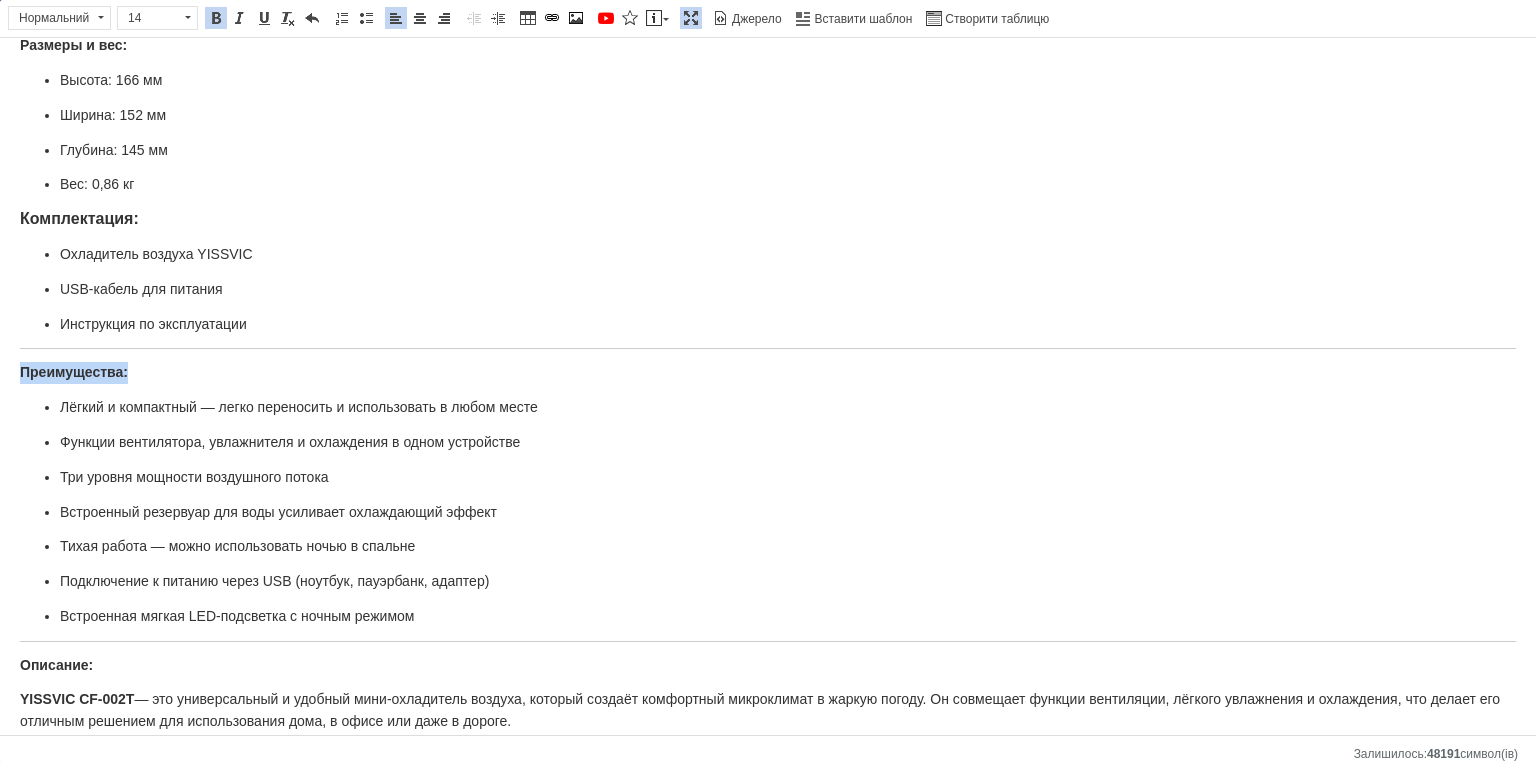 drag, startPoint x: 116, startPoint y: 355, endPoint x: 0, endPoint y: 353, distance: 116.01724 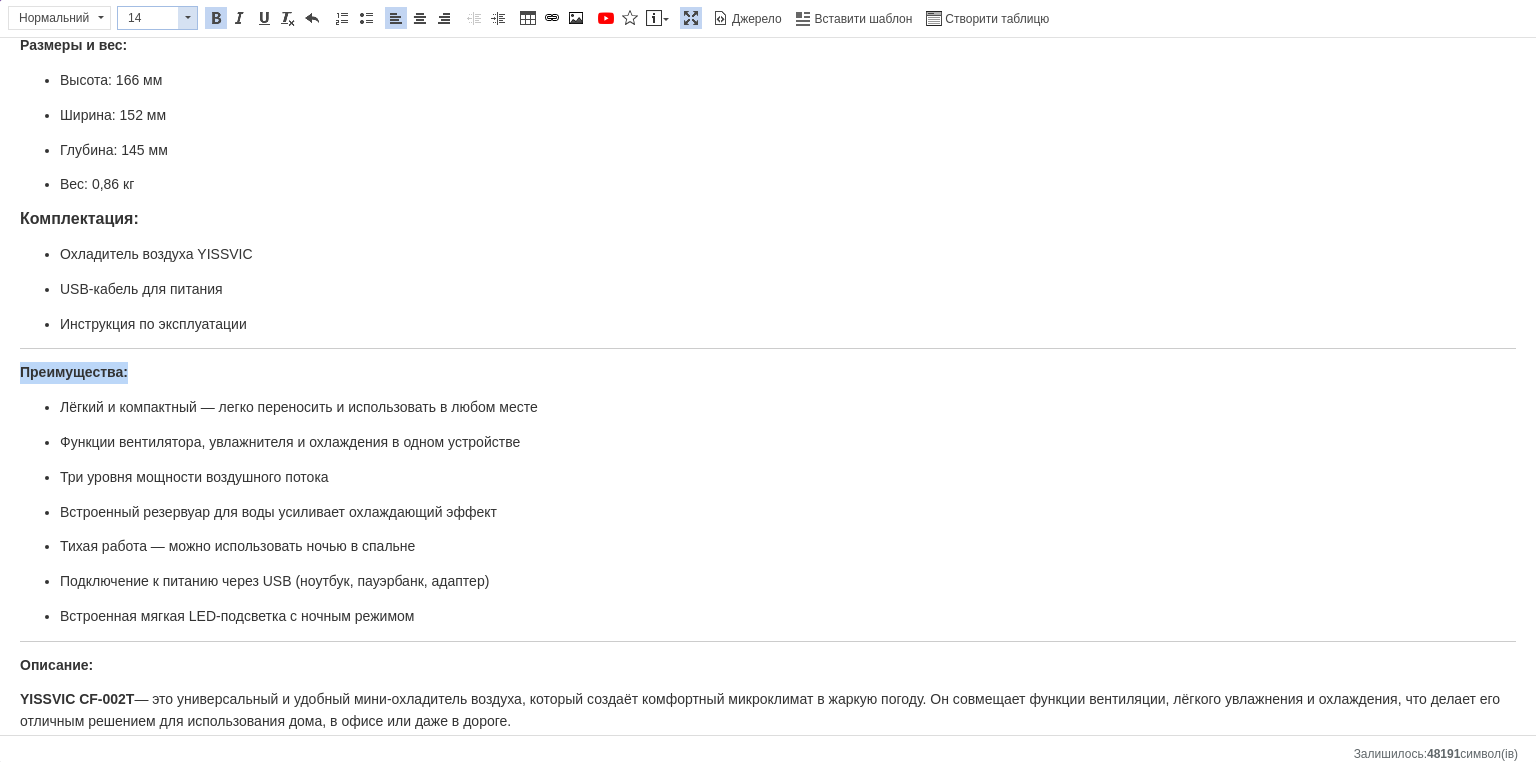 drag, startPoint x: 170, startPoint y: 26, endPoint x: 53, endPoint y: 0, distance: 119.85408 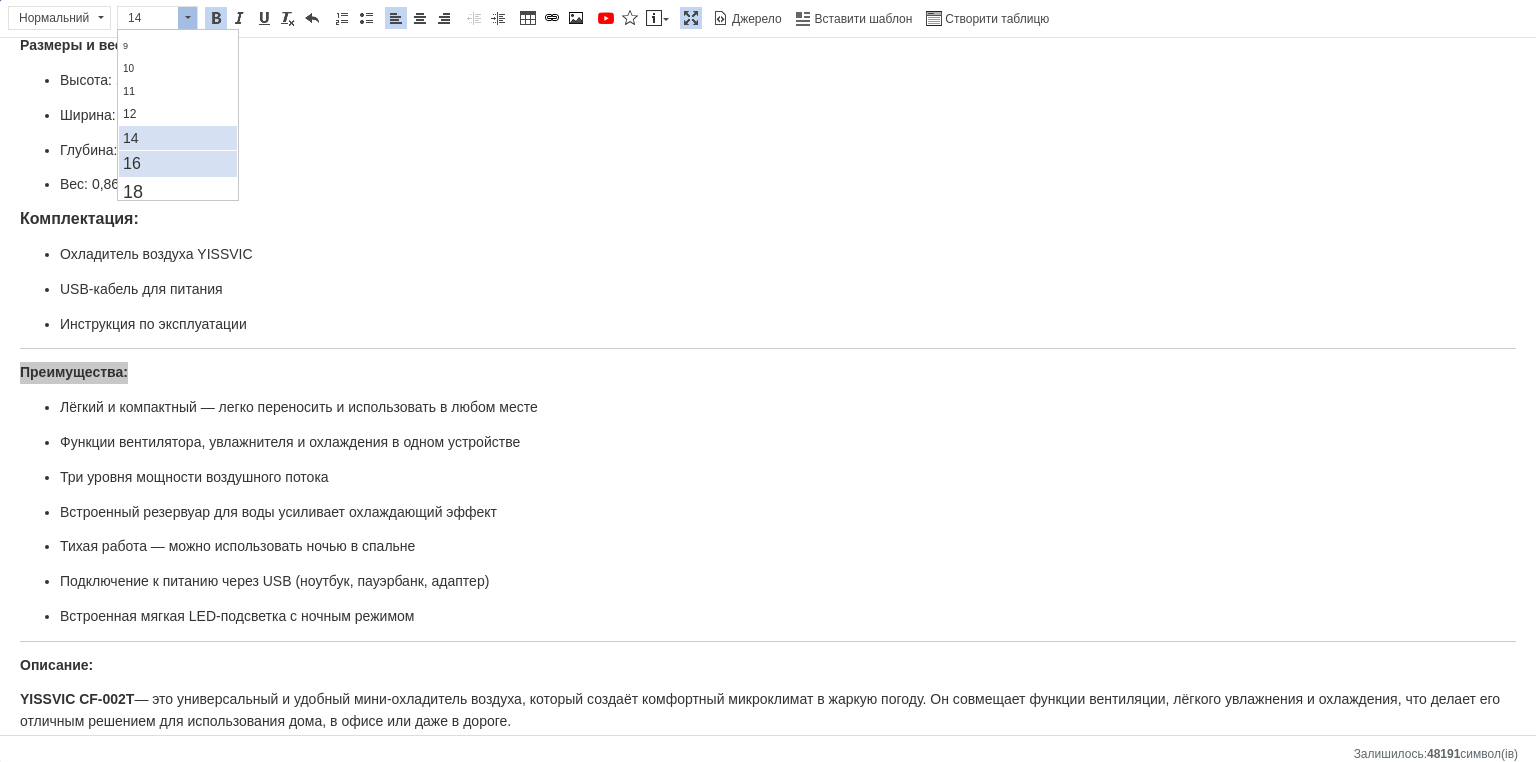 scroll, scrollTop: 100, scrollLeft: 0, axis: vertical 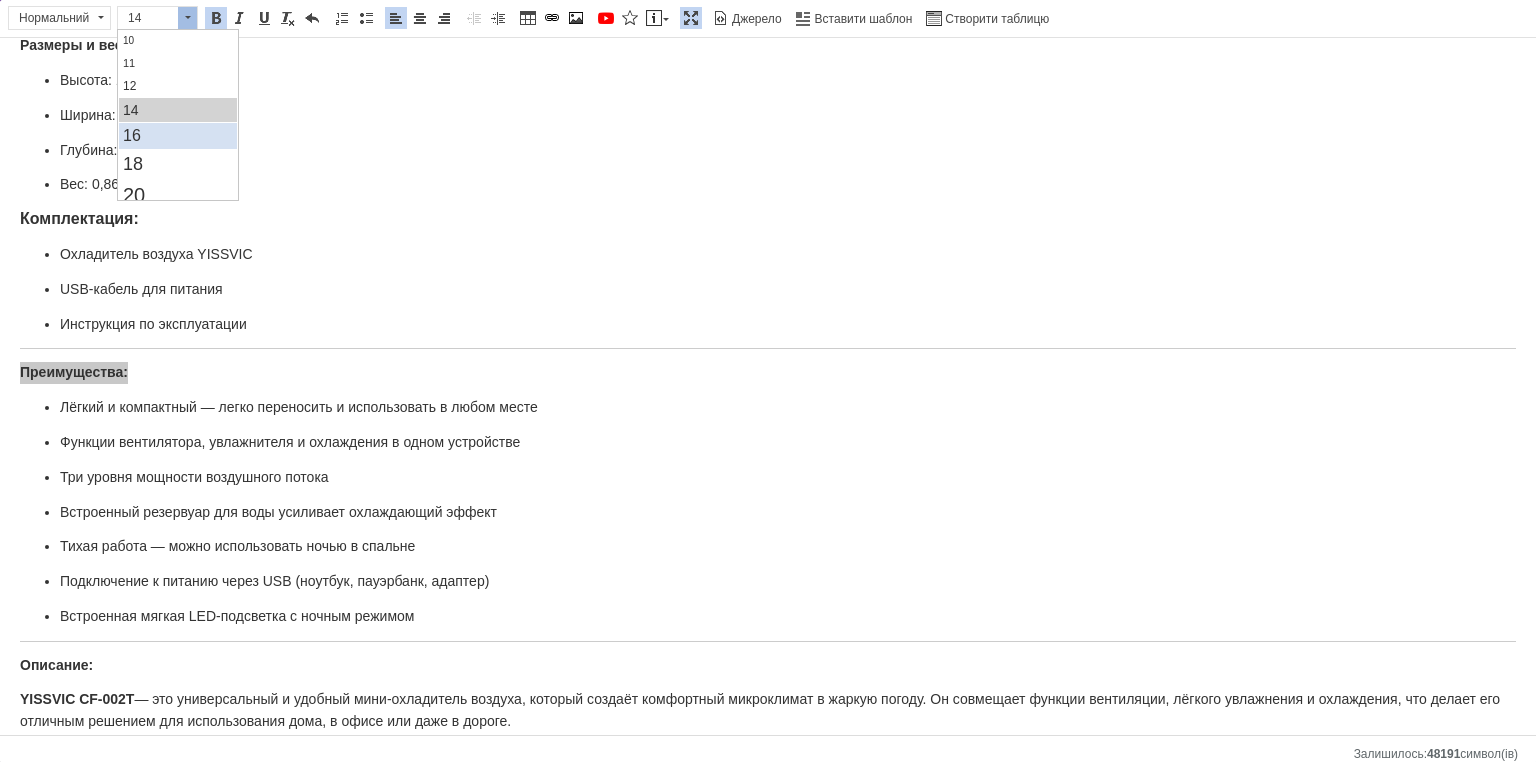 click on "16" at bounding box center (177, 136) 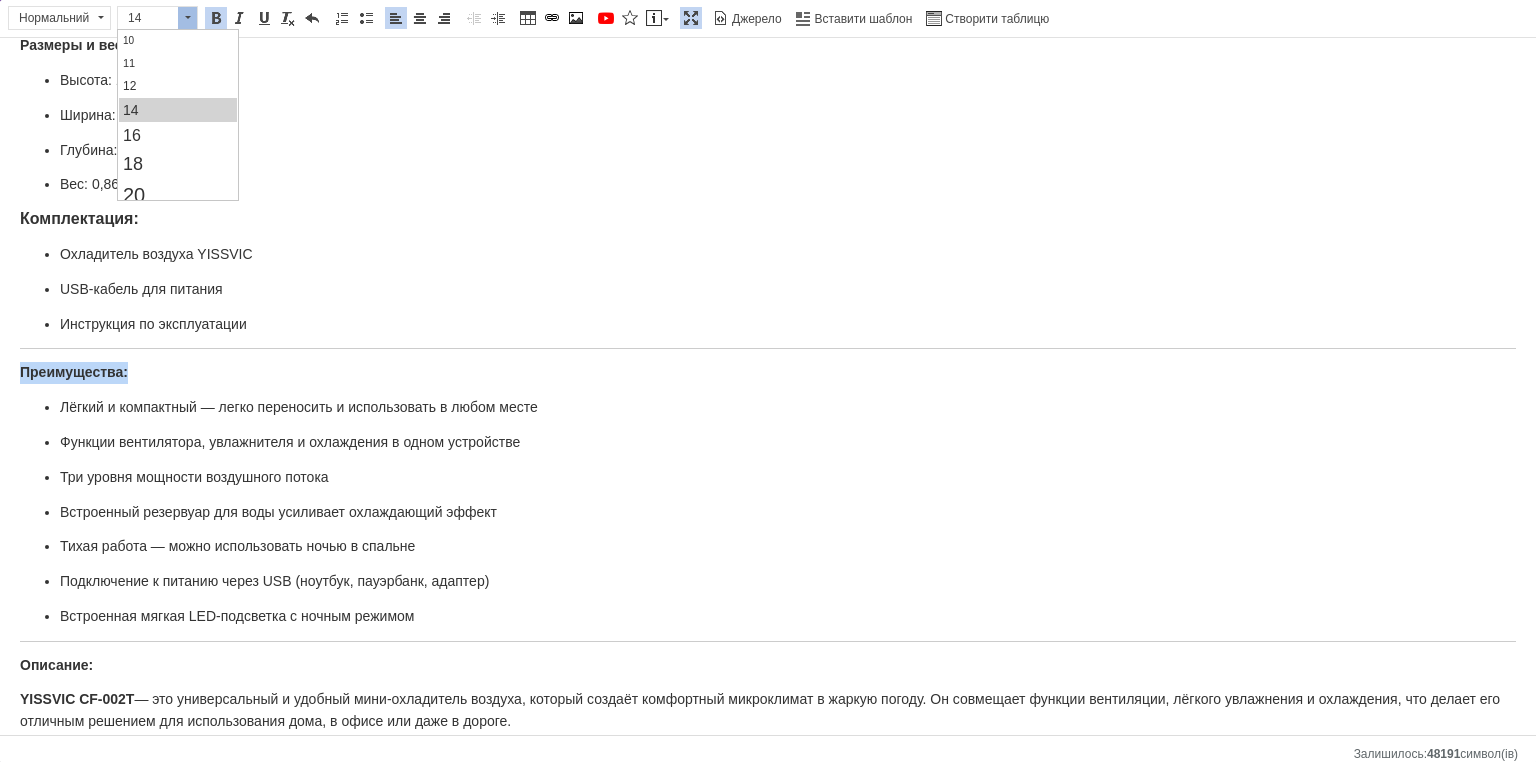 scroll, scrollTop: 0, scrollLeft: 0, axis: both 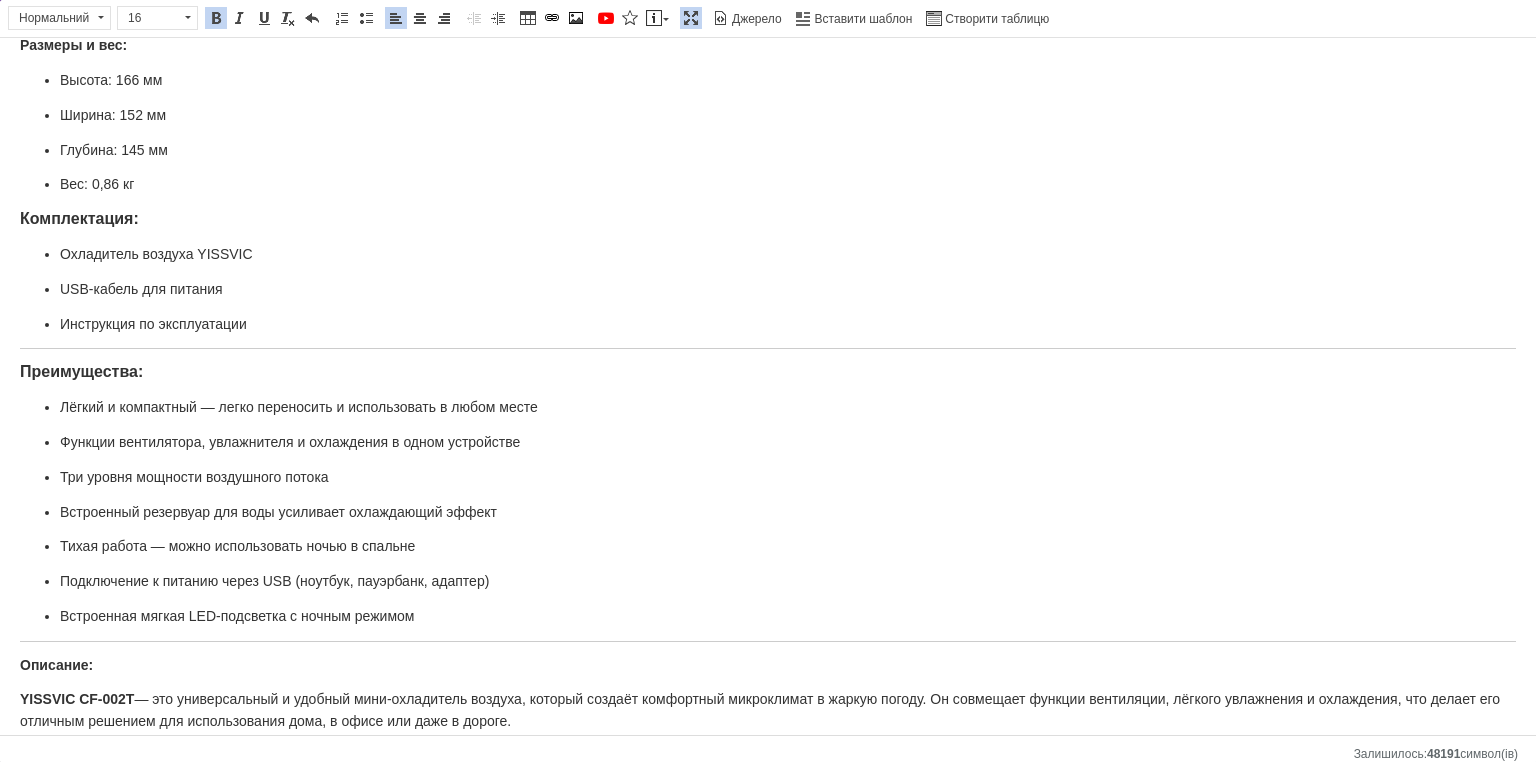 click on "Преимущества:" at bounding box center (768, 373) 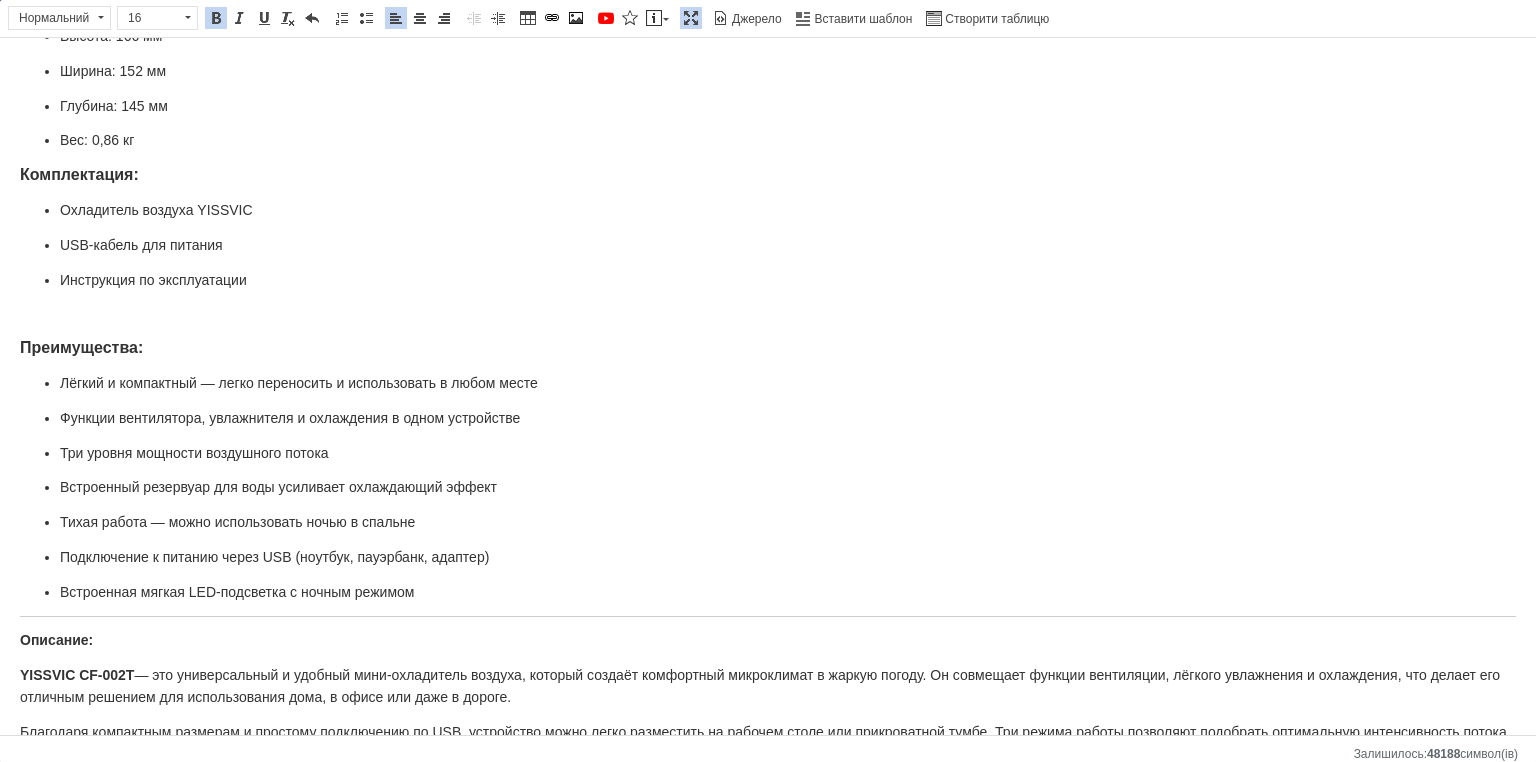 scroll, scrollTop: 564, scrollLeft: 0, axis: vertical 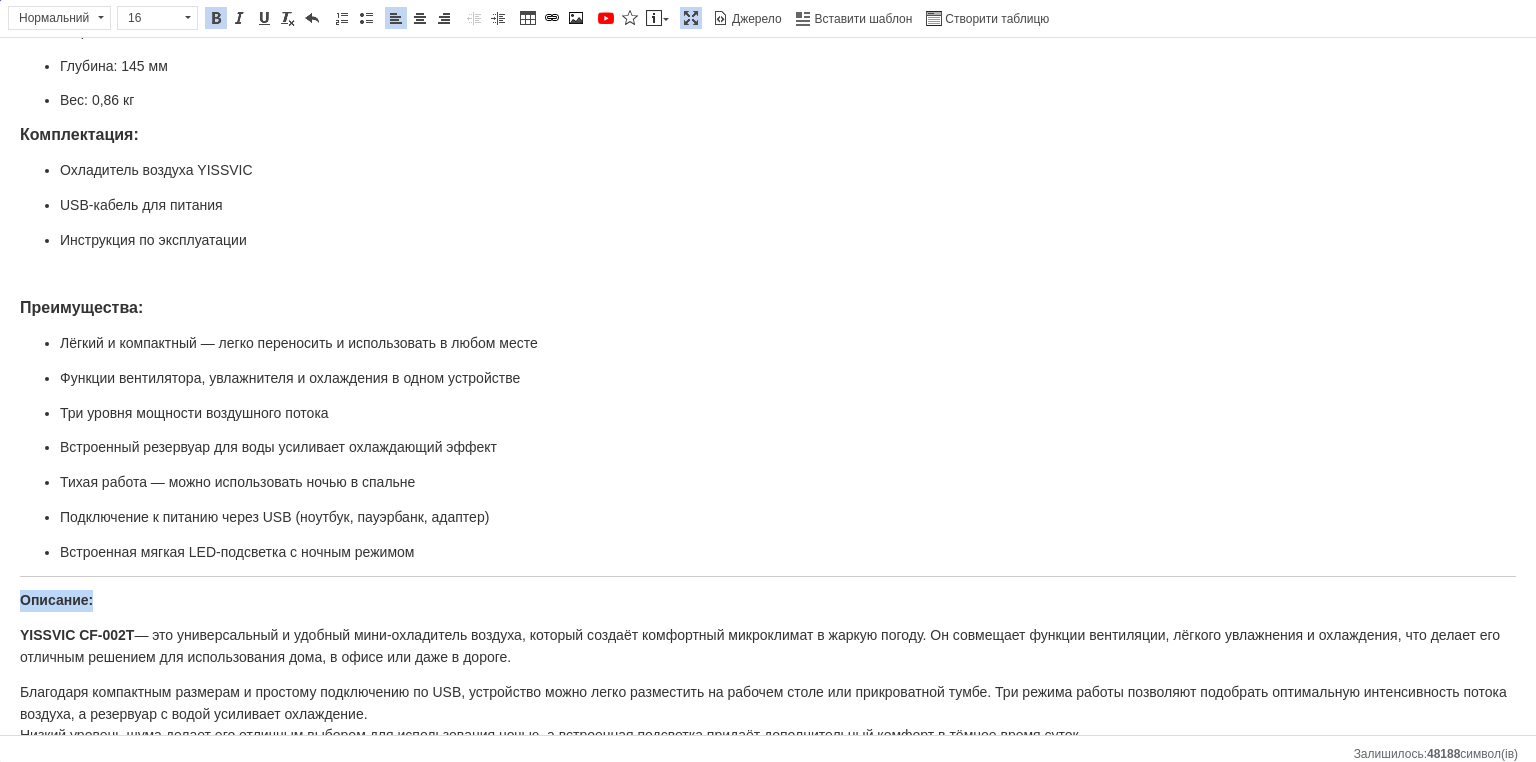 drag, startPoint x: 96, startPoint y: 579, endPoint x: 0, endPoint y: 573, distance: 96.18732 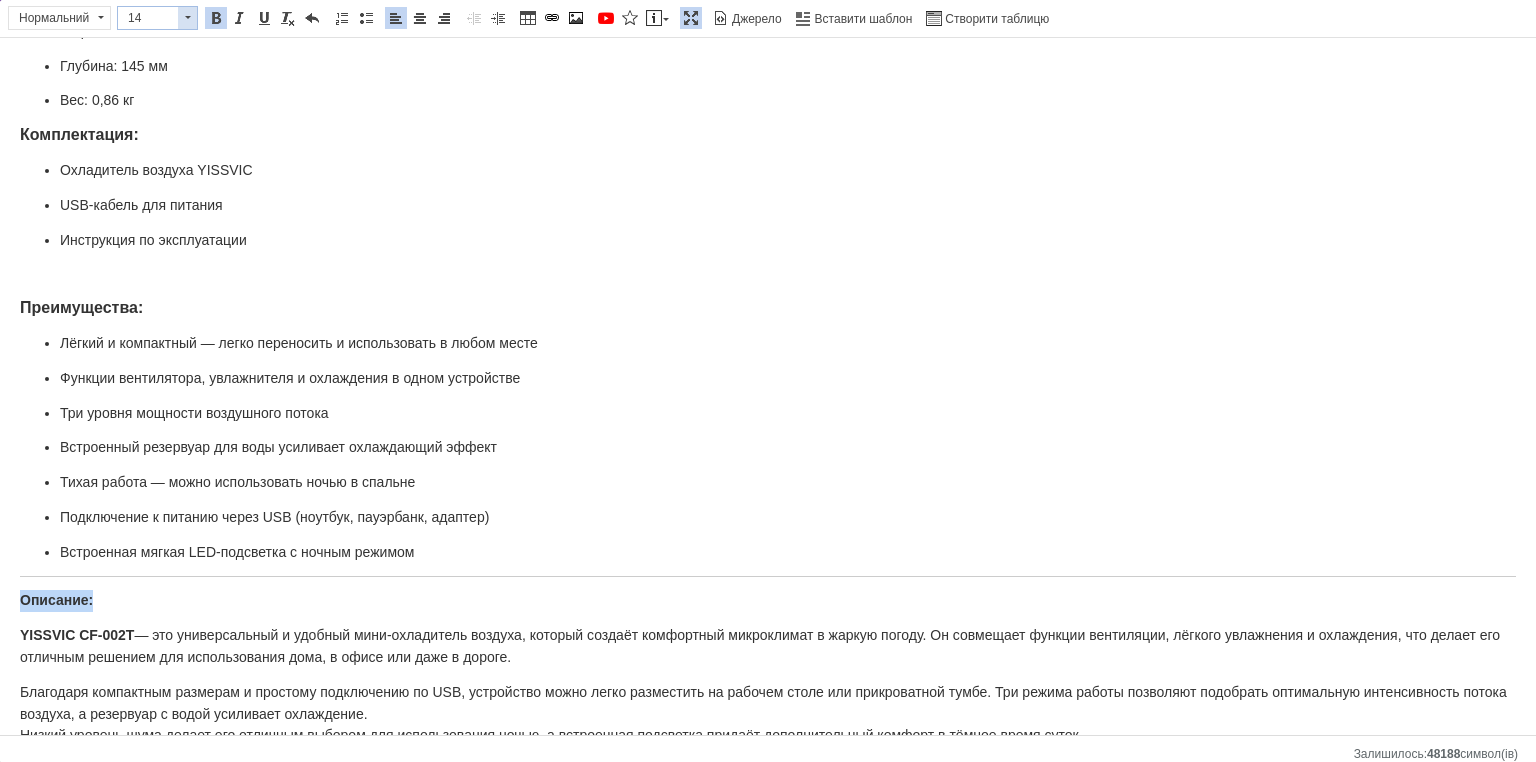 click on "14" at bounding box center (148, 18) 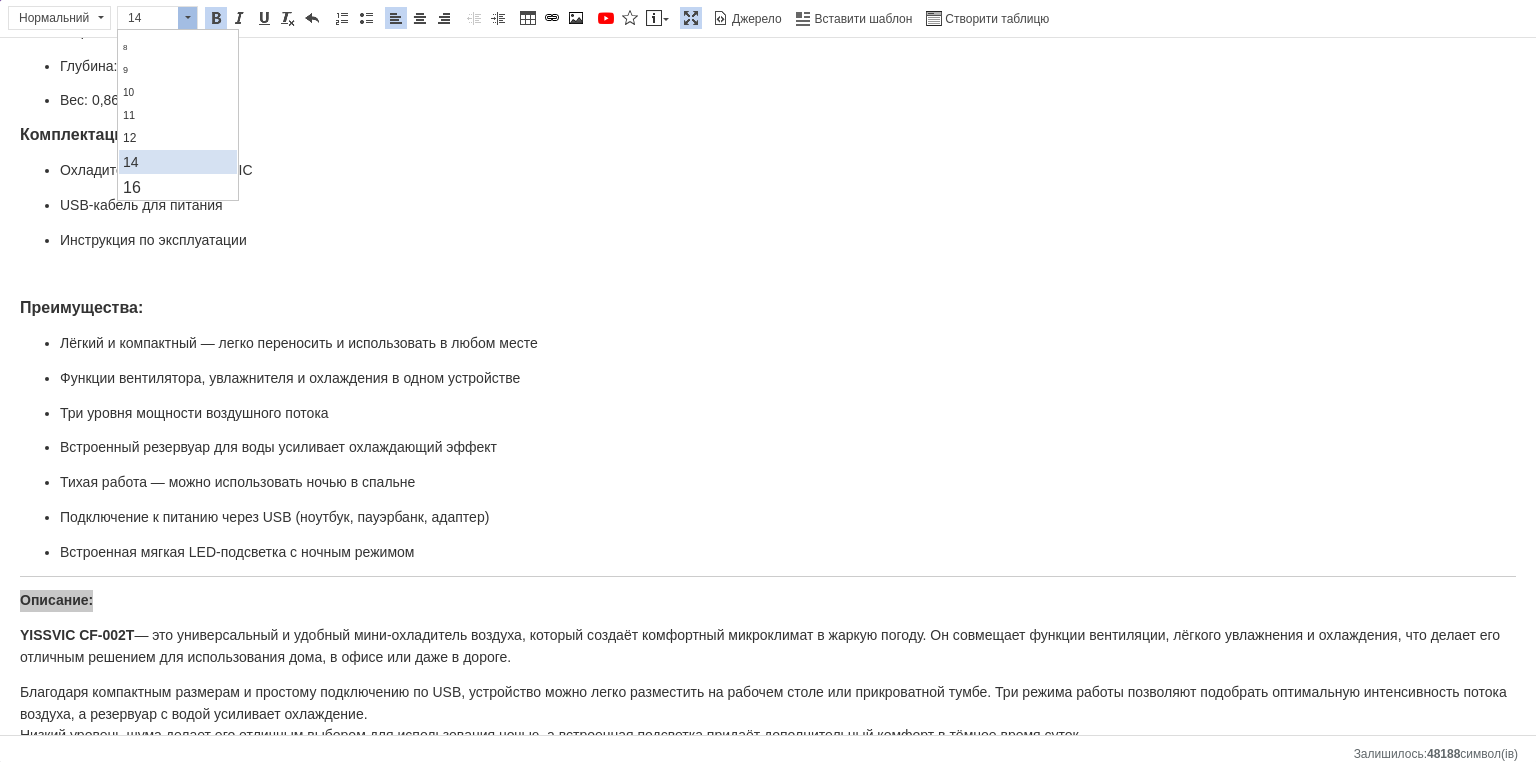 scroll, scrollTop: 100, scrollLeft: 0, axis: vertical 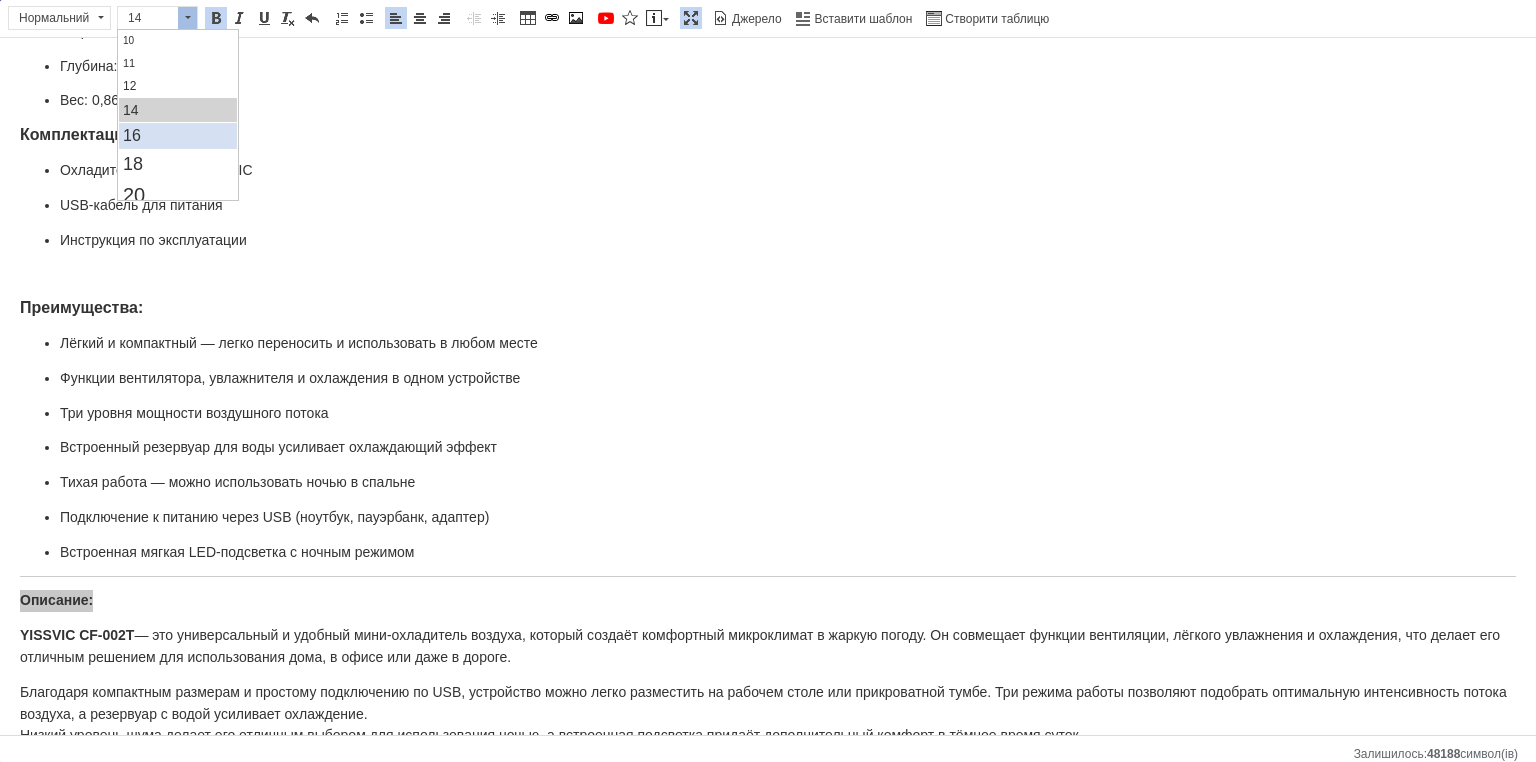 click on "16" at bounding box center [177, 136] 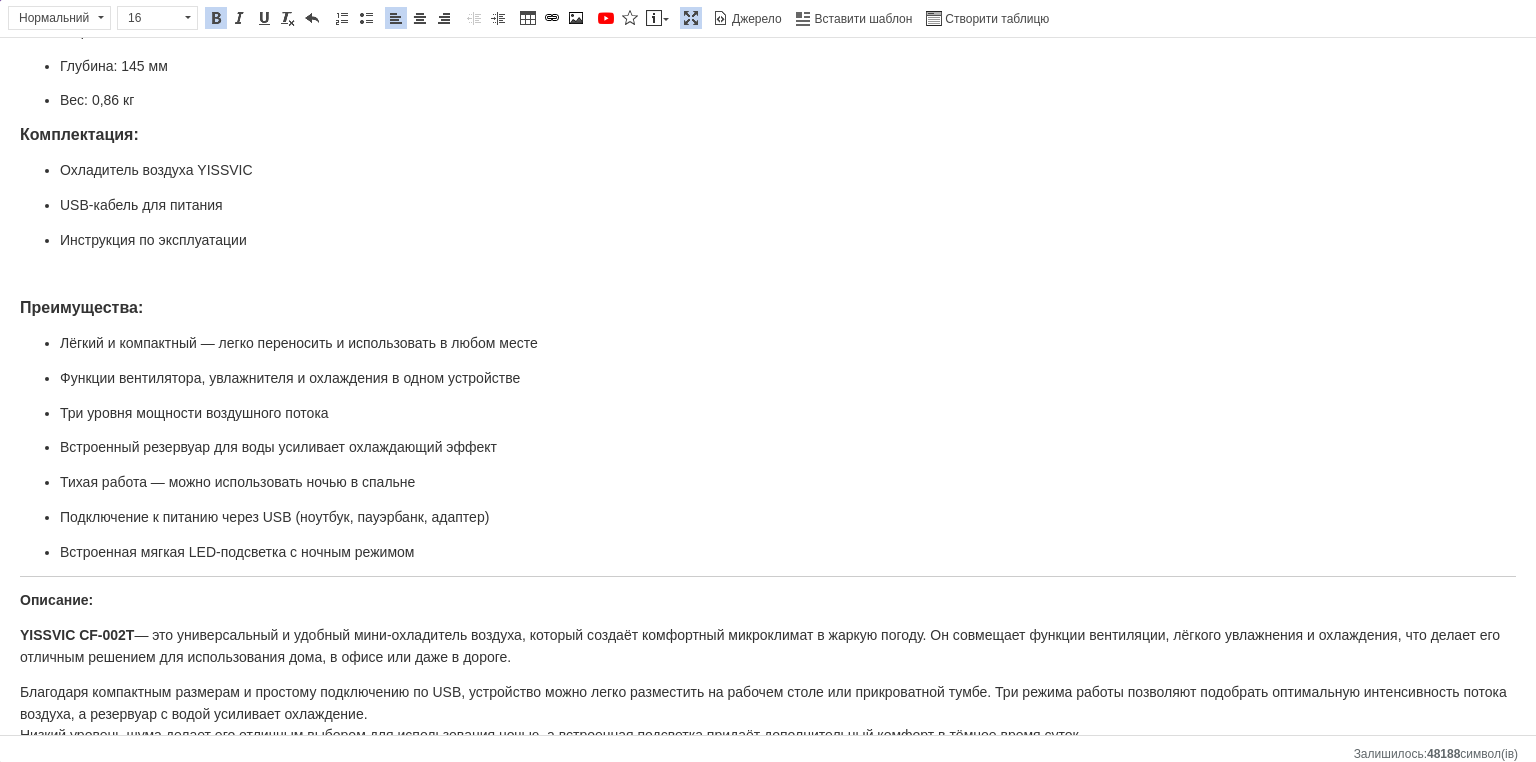 scroll, scrollTop: 0, scrollLeft: 0, axis: both 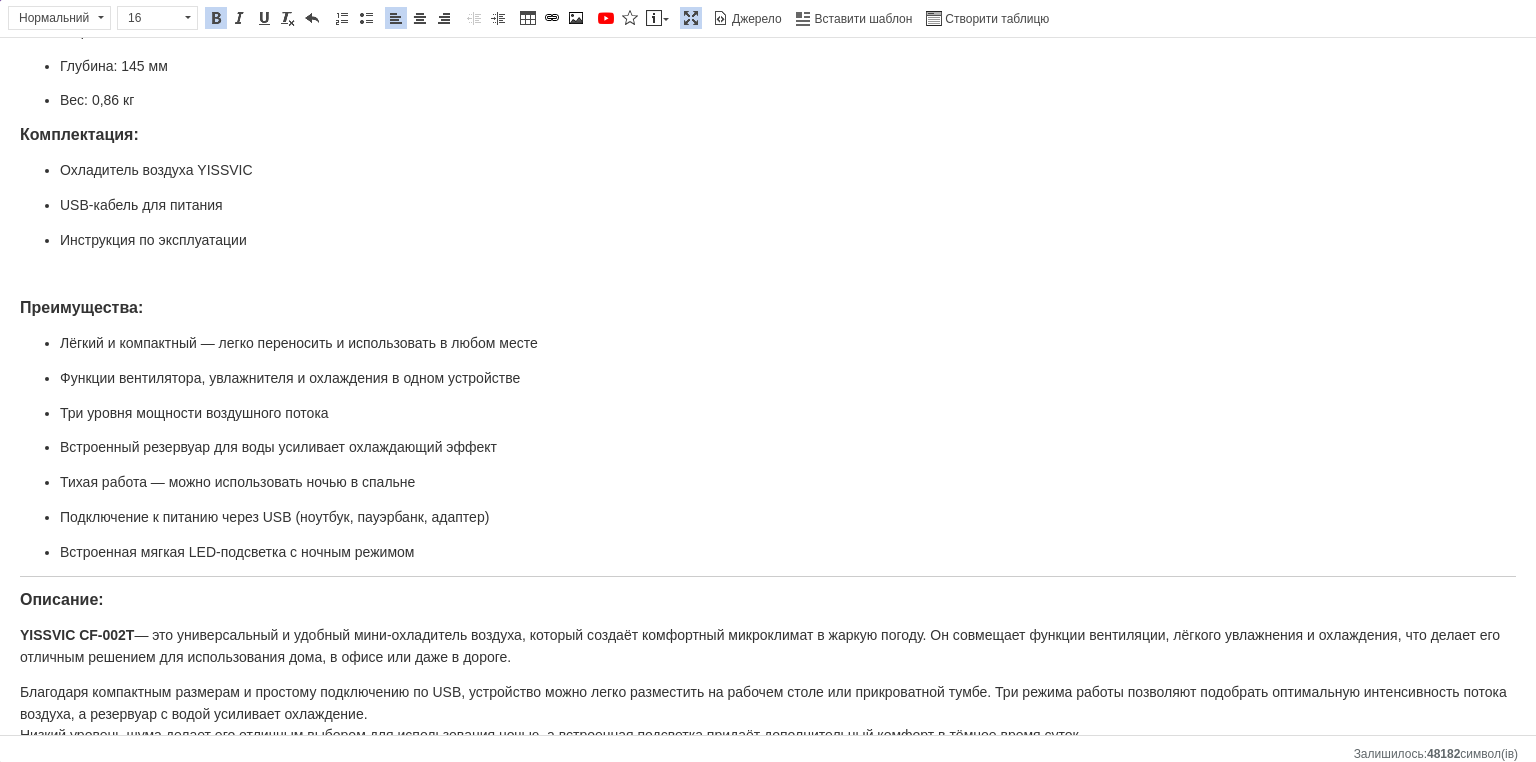 click on "Описание:" at bounding box center (62, 599) 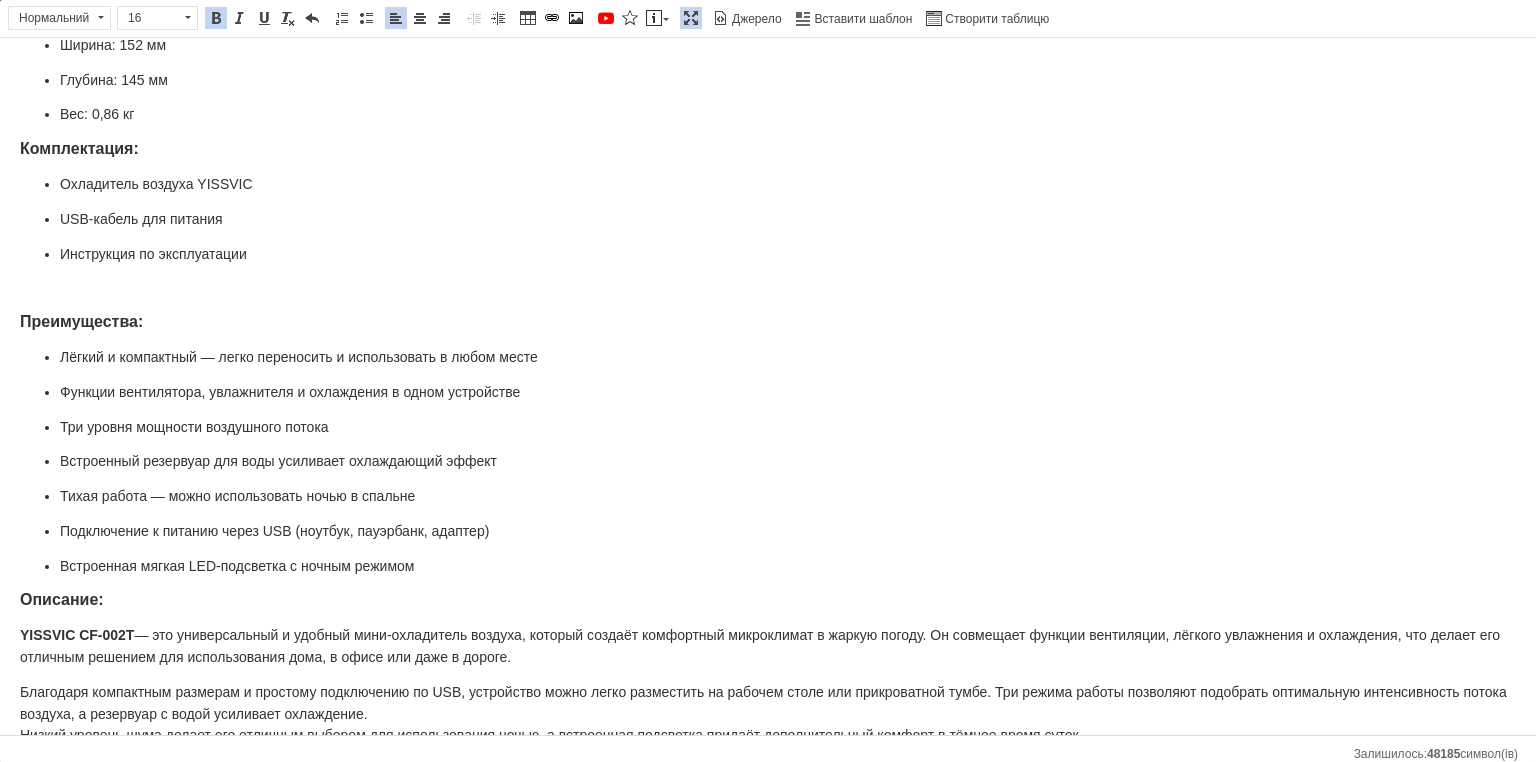 scroll, scrollTop: 564, scrollLeft: 0, axis: vertical 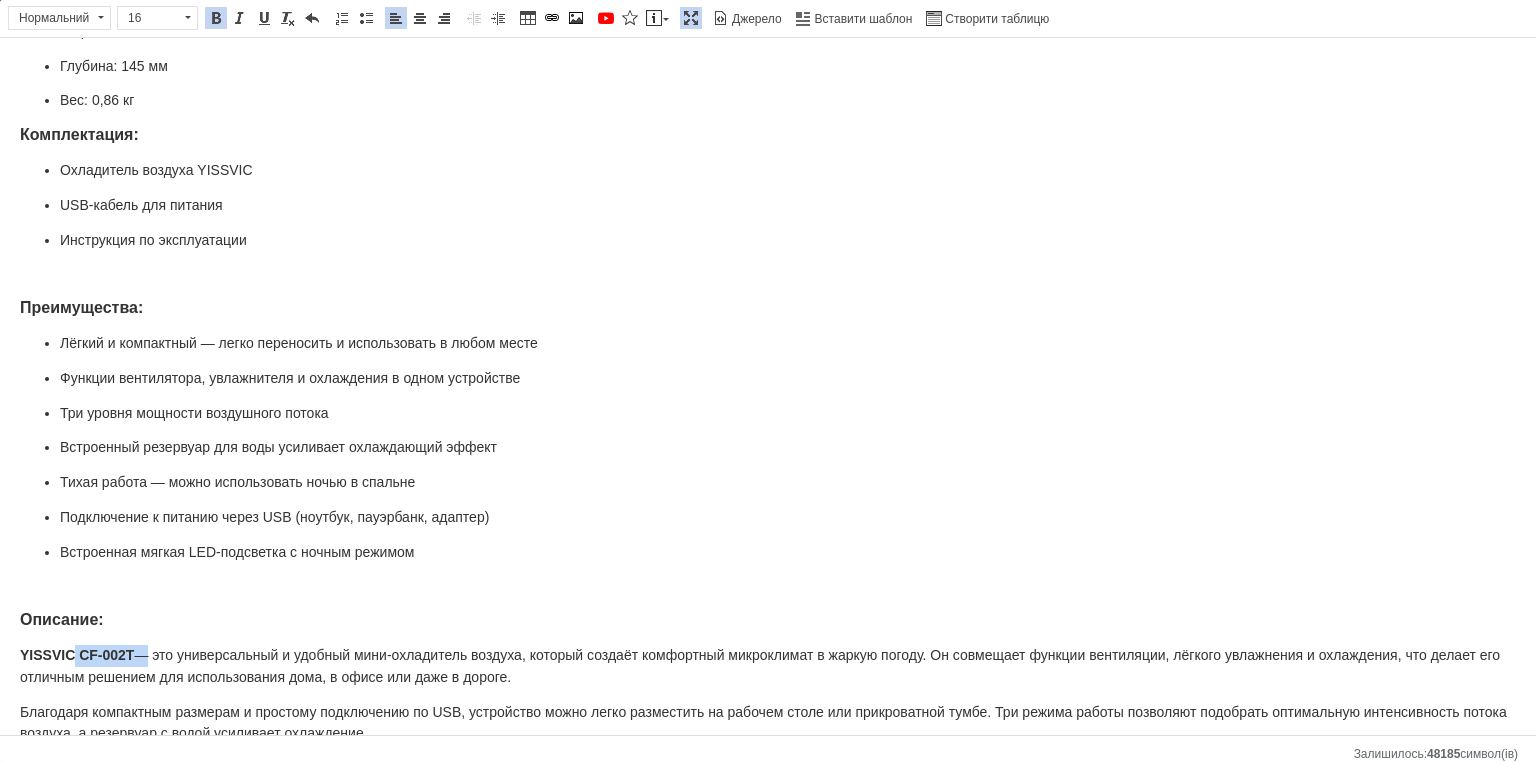 drag, startPoint x: 136, startPoint y: 622, endPoint x: 75, endPoint y: 621, distance: 61.008198 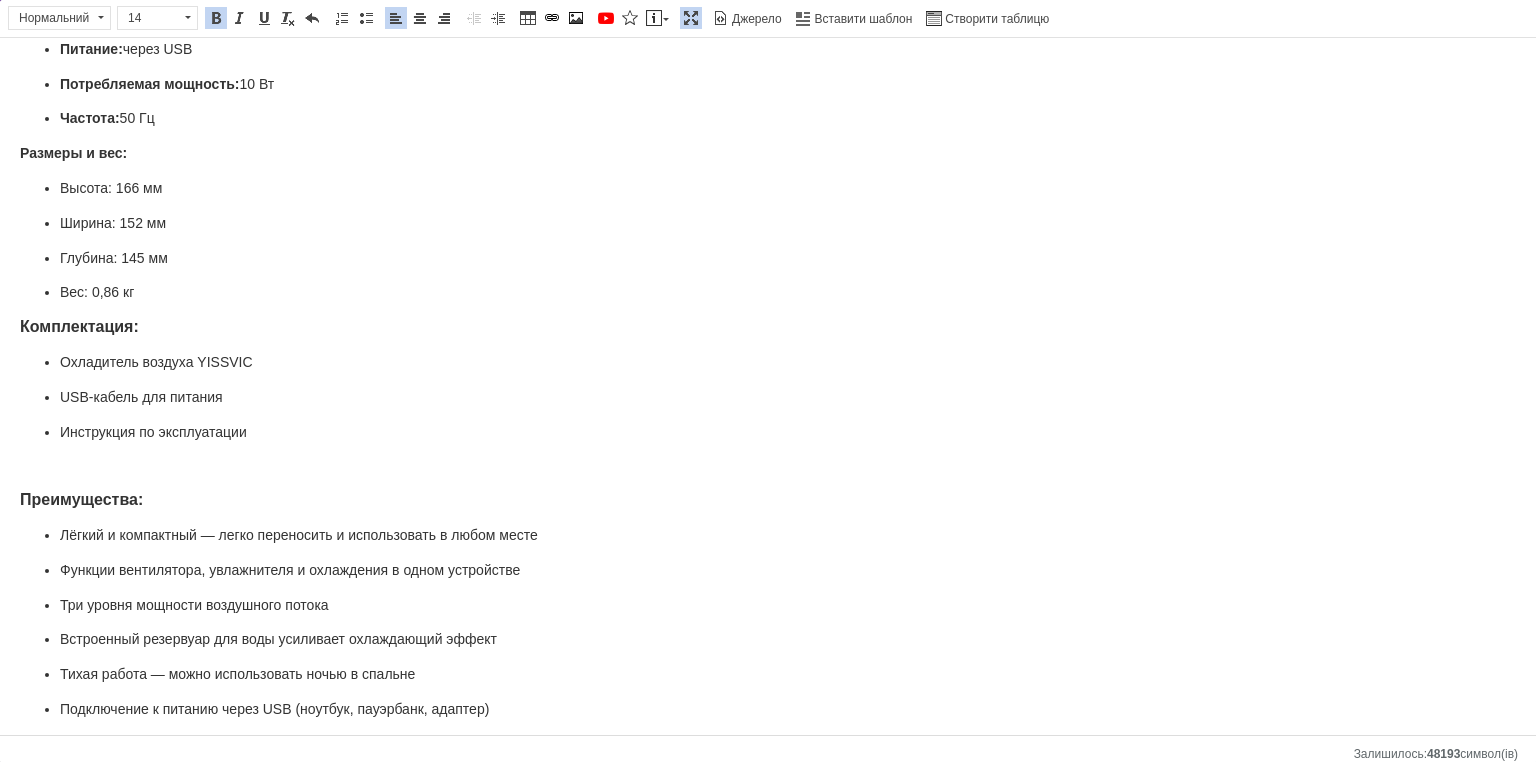 scroll, scrollTop: 400, scrollLeft: 0, axis: vertical 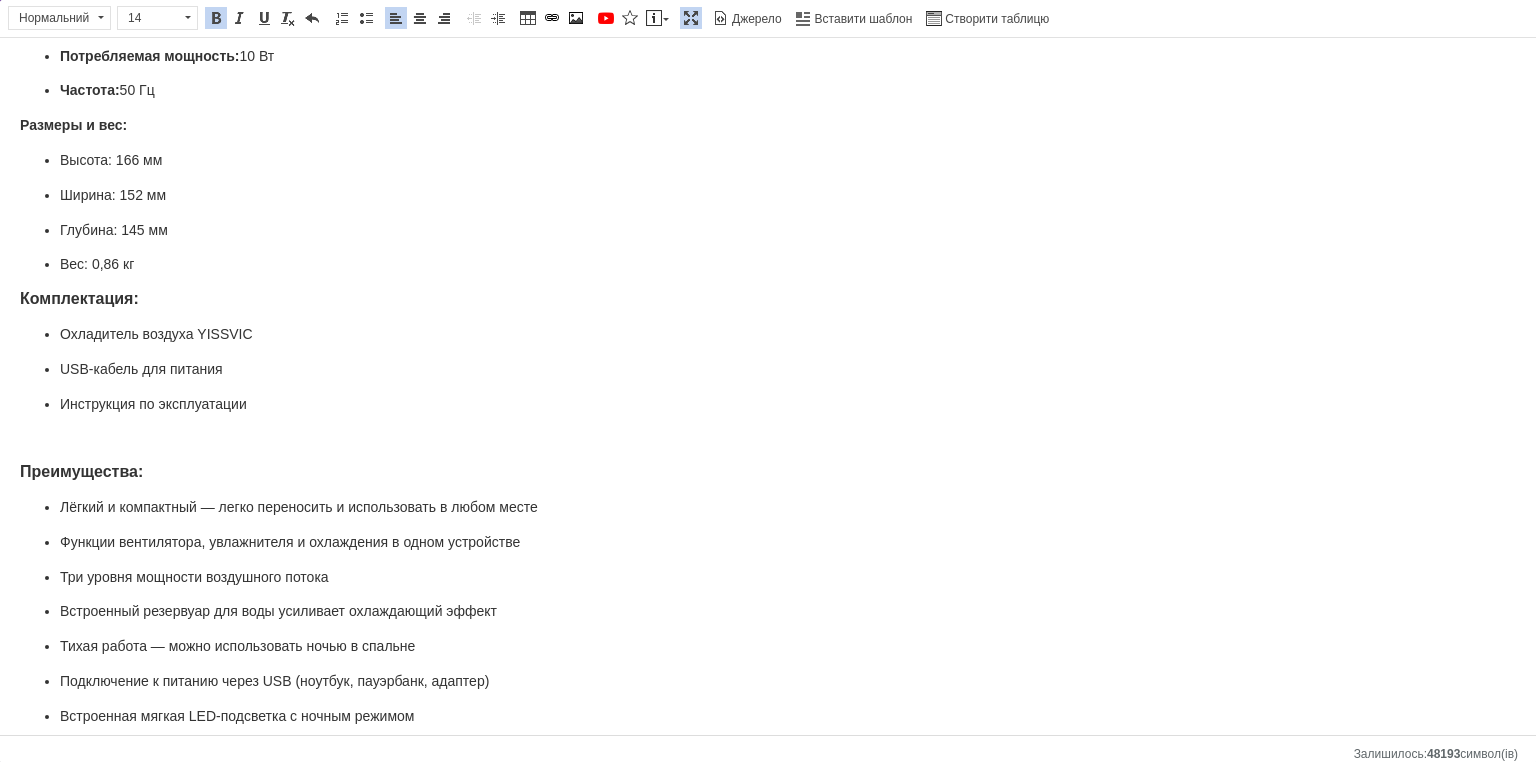 drag, startPoint x: 273, startPoint y: 390, endPoint x: 273, endPoint y: 407, distance: 17 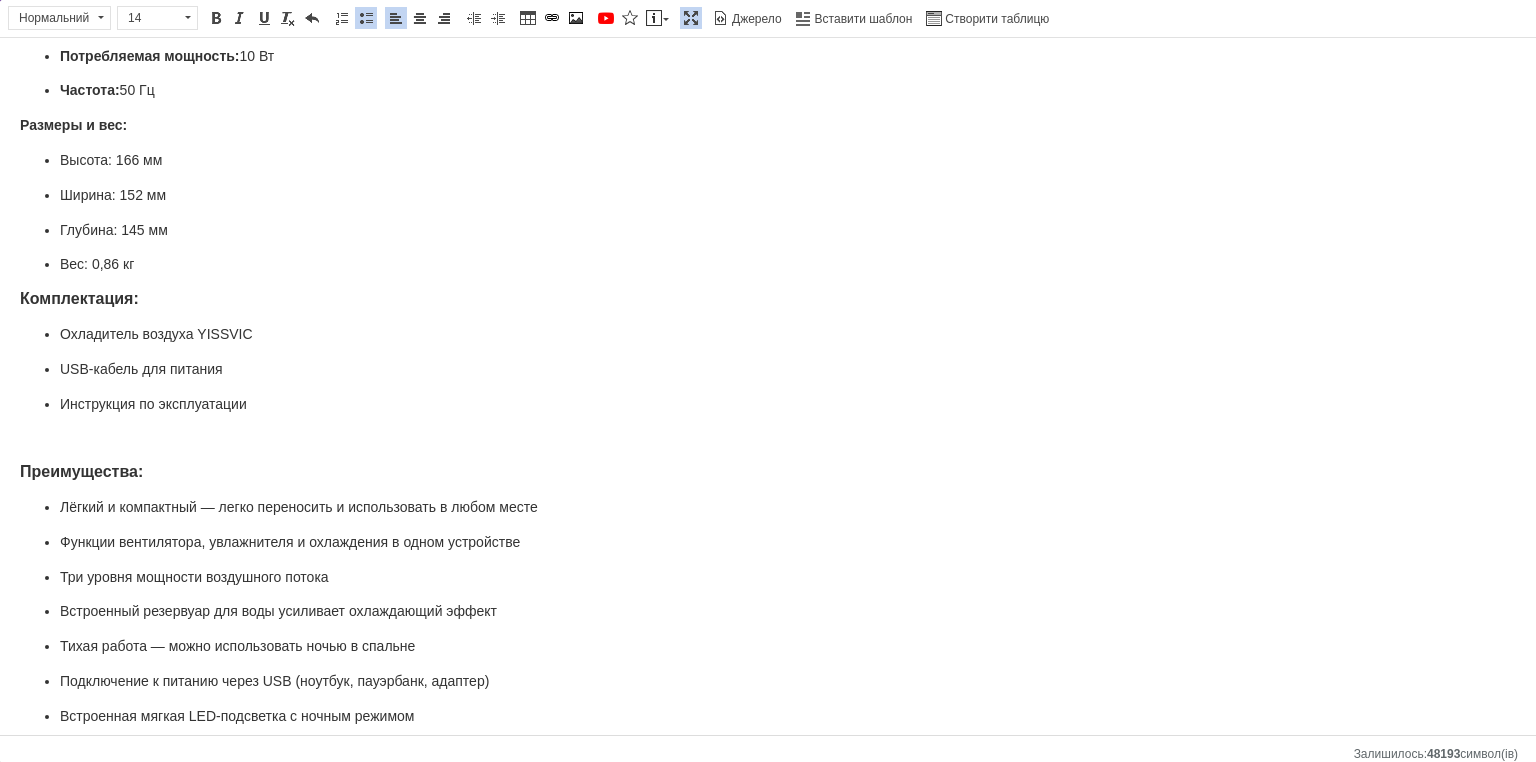 click at bounding box center [768, 438] 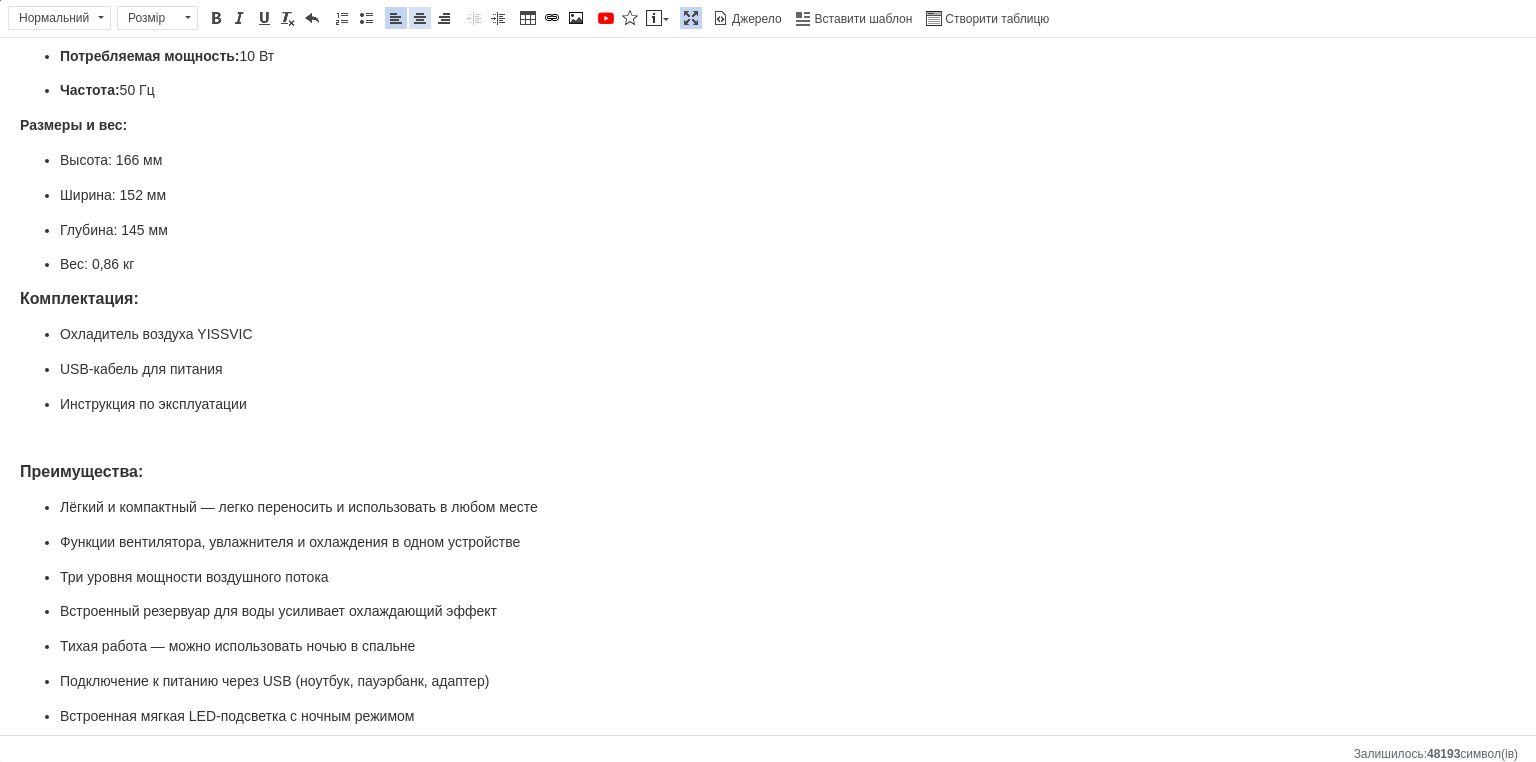 drag, startPoint x: 414, startPoint y: 20, endPoint x: 429, endPoint y: 23, distance: 15.297058 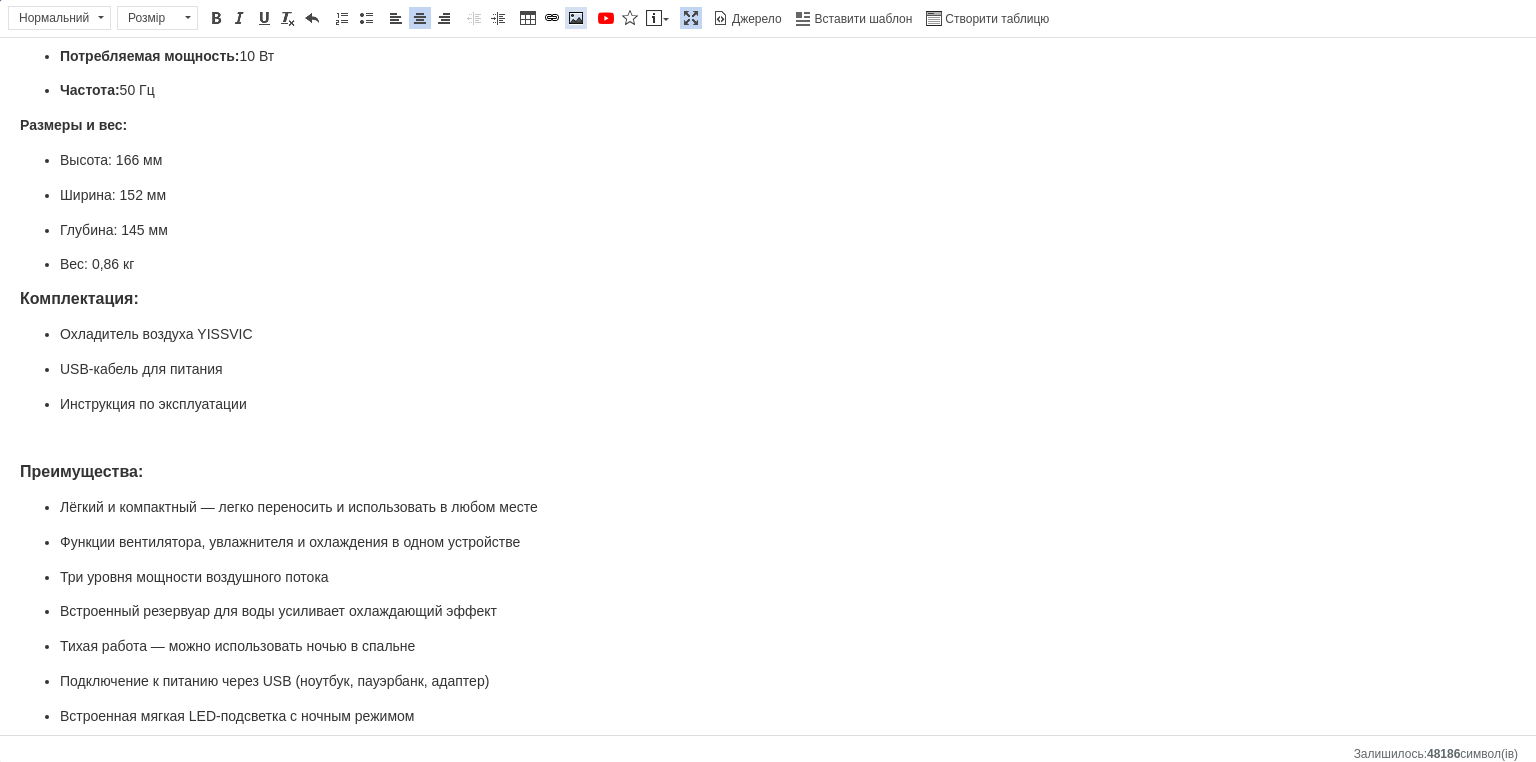 click at bounding box center (576, 18) 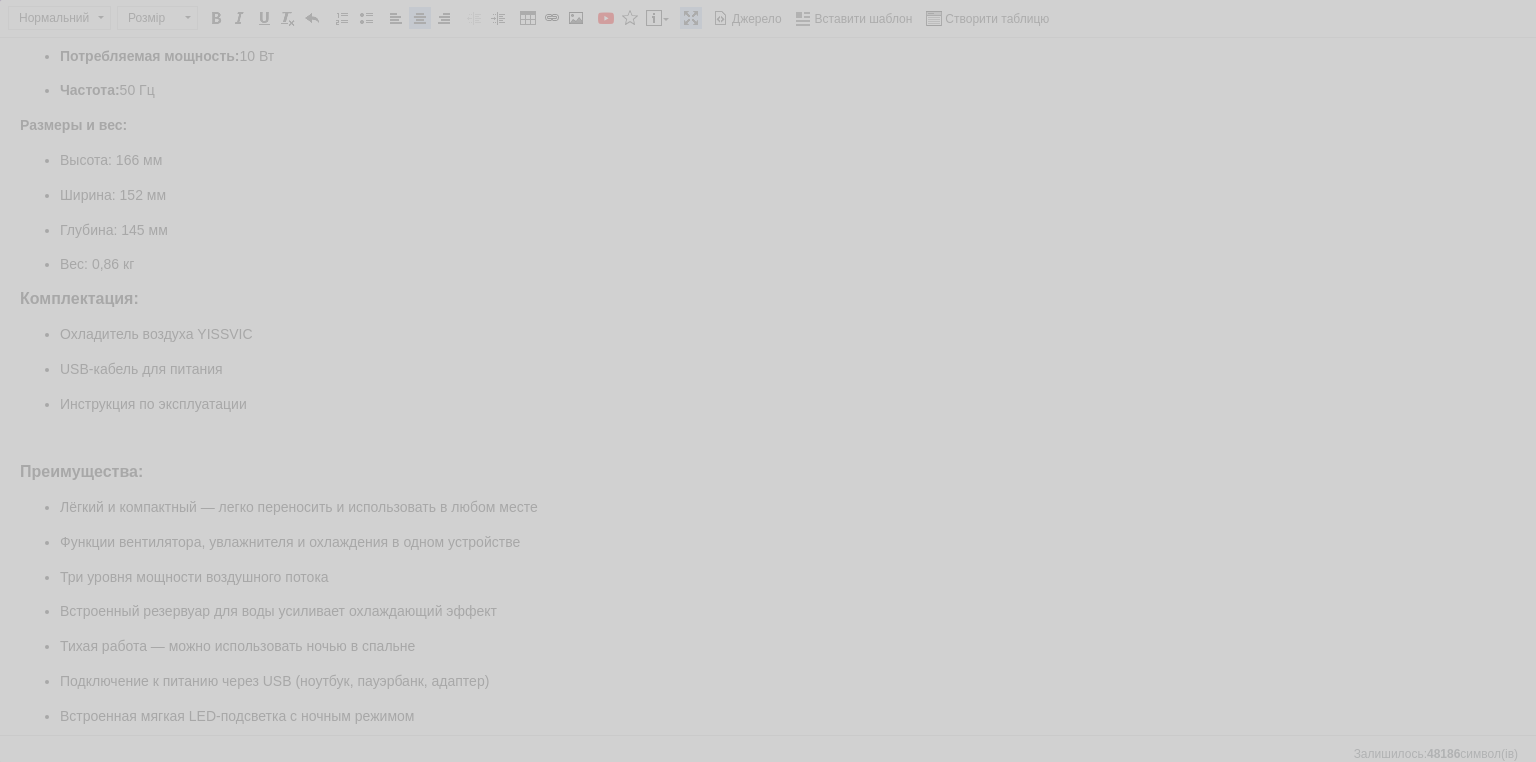 select 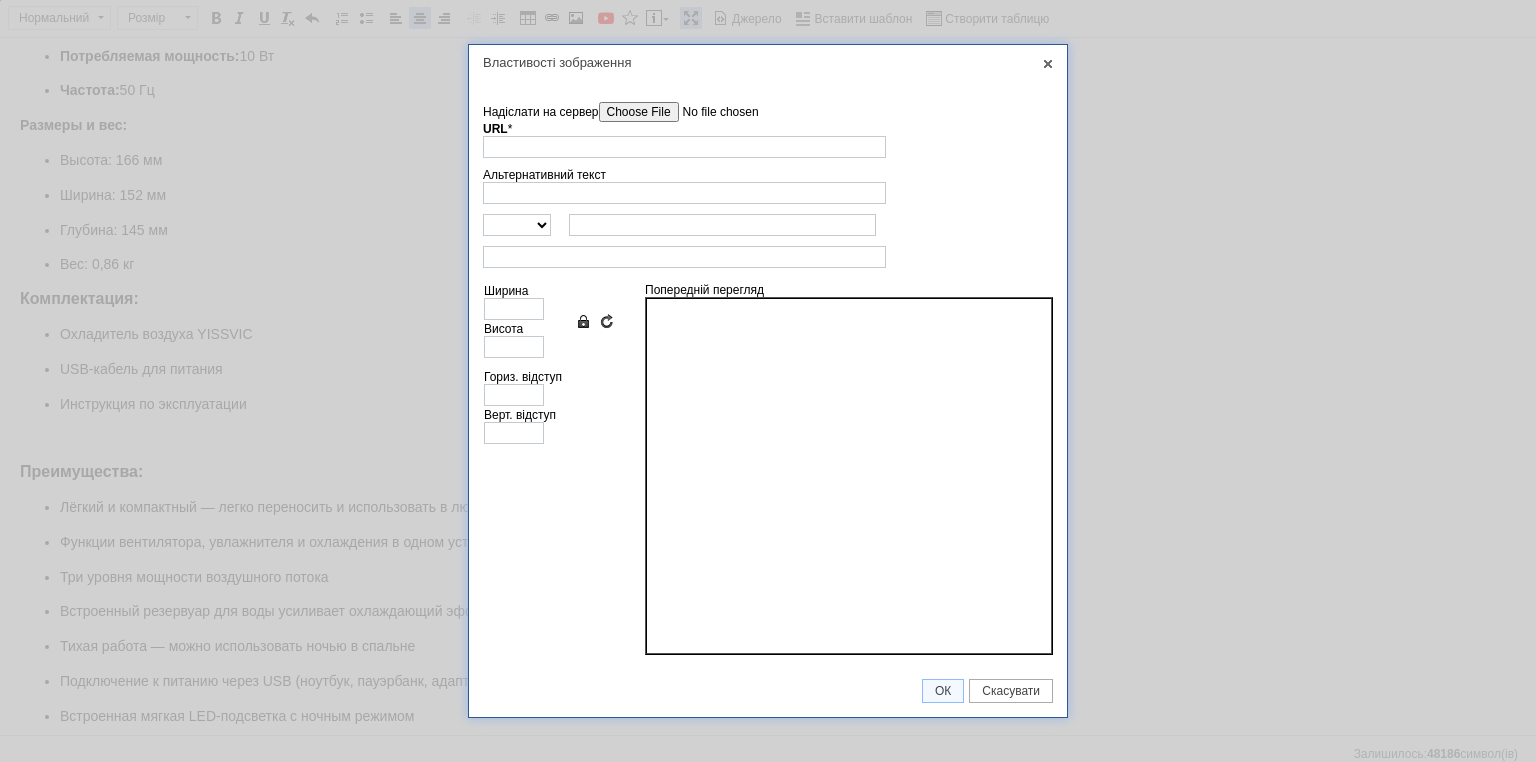 click on "Надіслати на сервер" at bounding box center [712, 112] 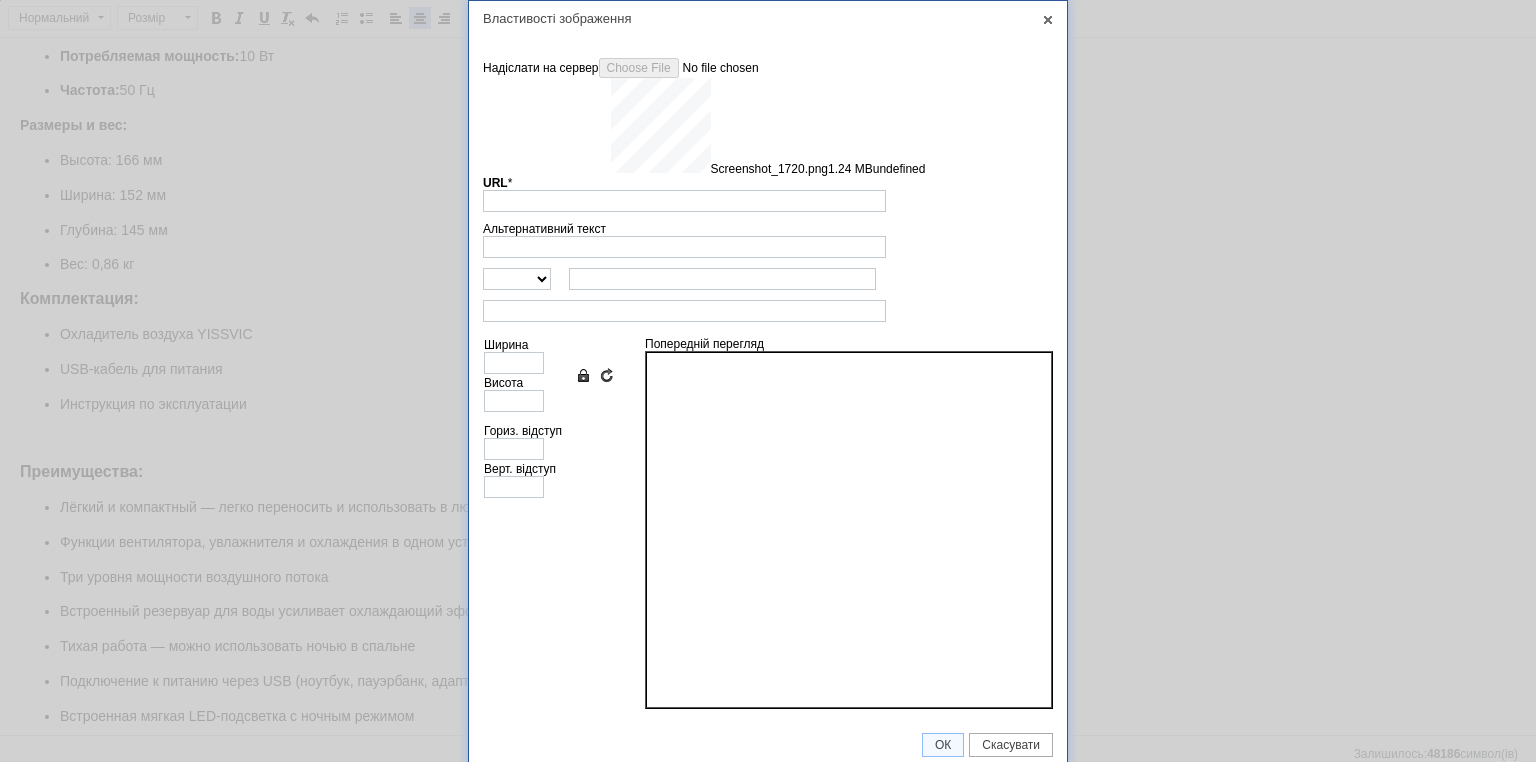 click on "Альтернативний текст" at bounding box center [768, 240] 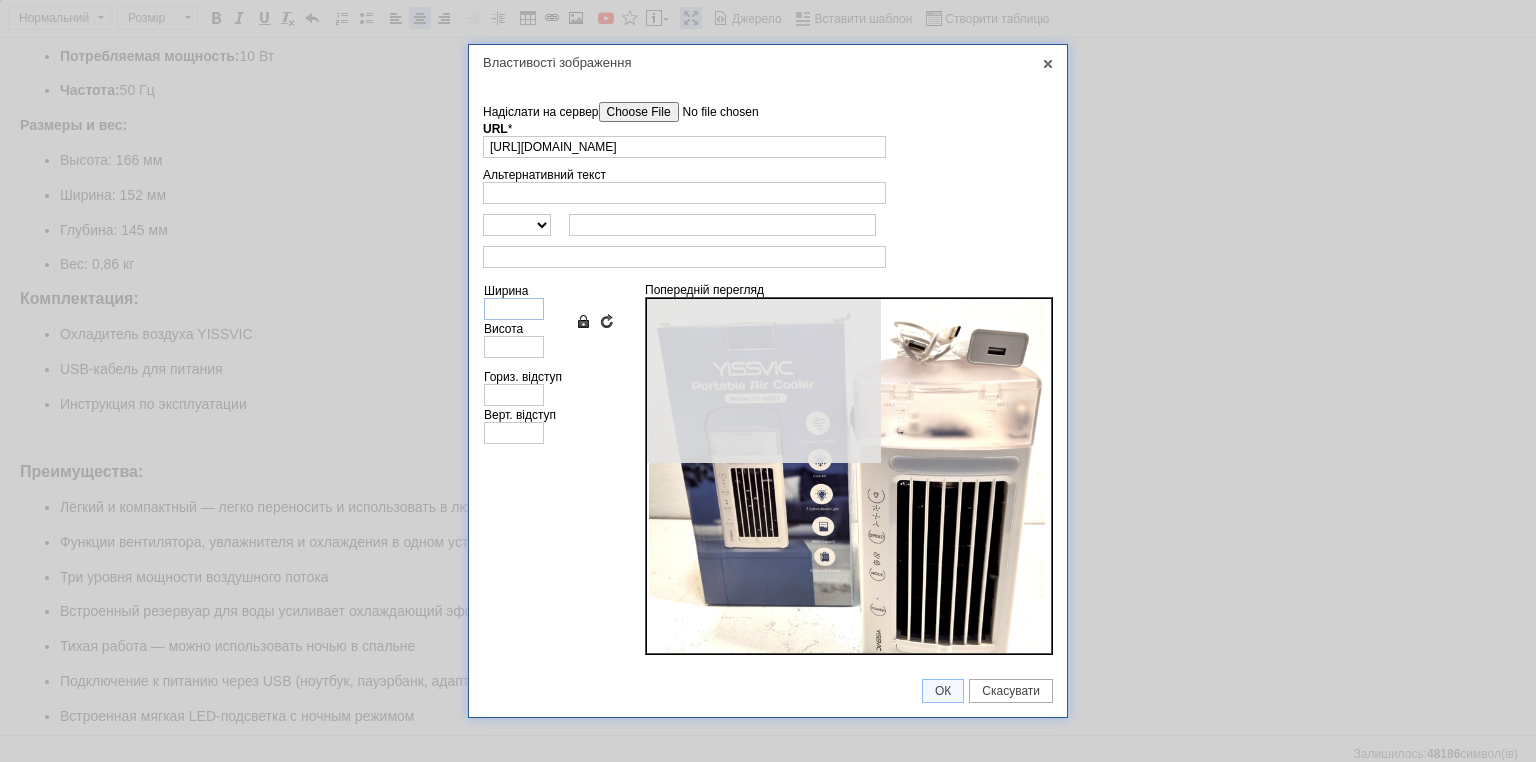 type on "640" 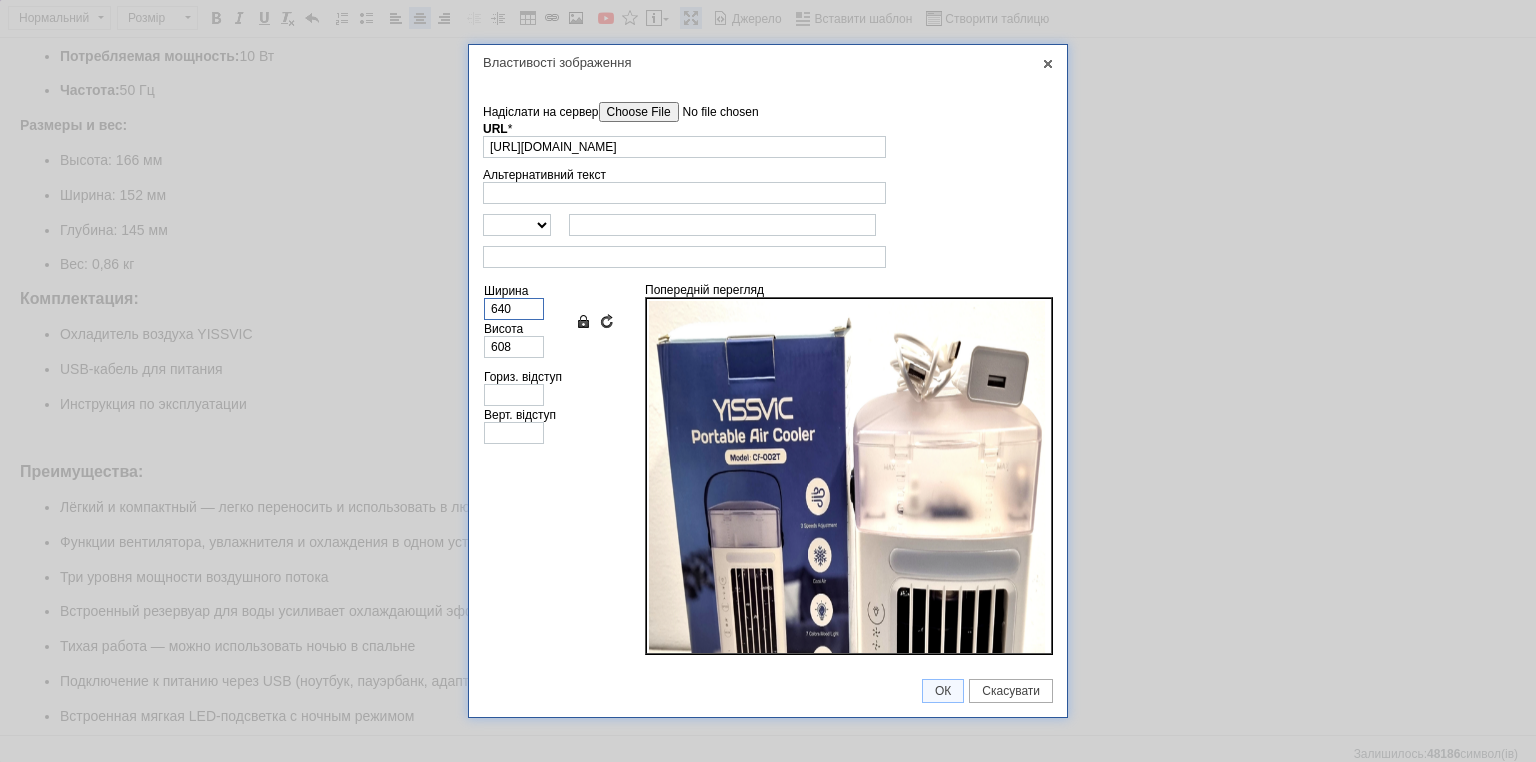 click on "Властивості зображення X Інформація про зображення Надіслати на сервер undefined URL * https://images.prom.ua/6743521203_w640_h2048_screenshot_1720.png?fresh=1&PIMAGE_ID=6743521203 Огляд Сервера Альтернативний текст  http://  https://  ftp://  news://   Ширина 640 Висота 608 Зберегти пропорції Очистити поля розмірів Гориз. відступ Верт. відступ Попередній перегляд   ОК Скасувати" at bounding box center (768, 381) 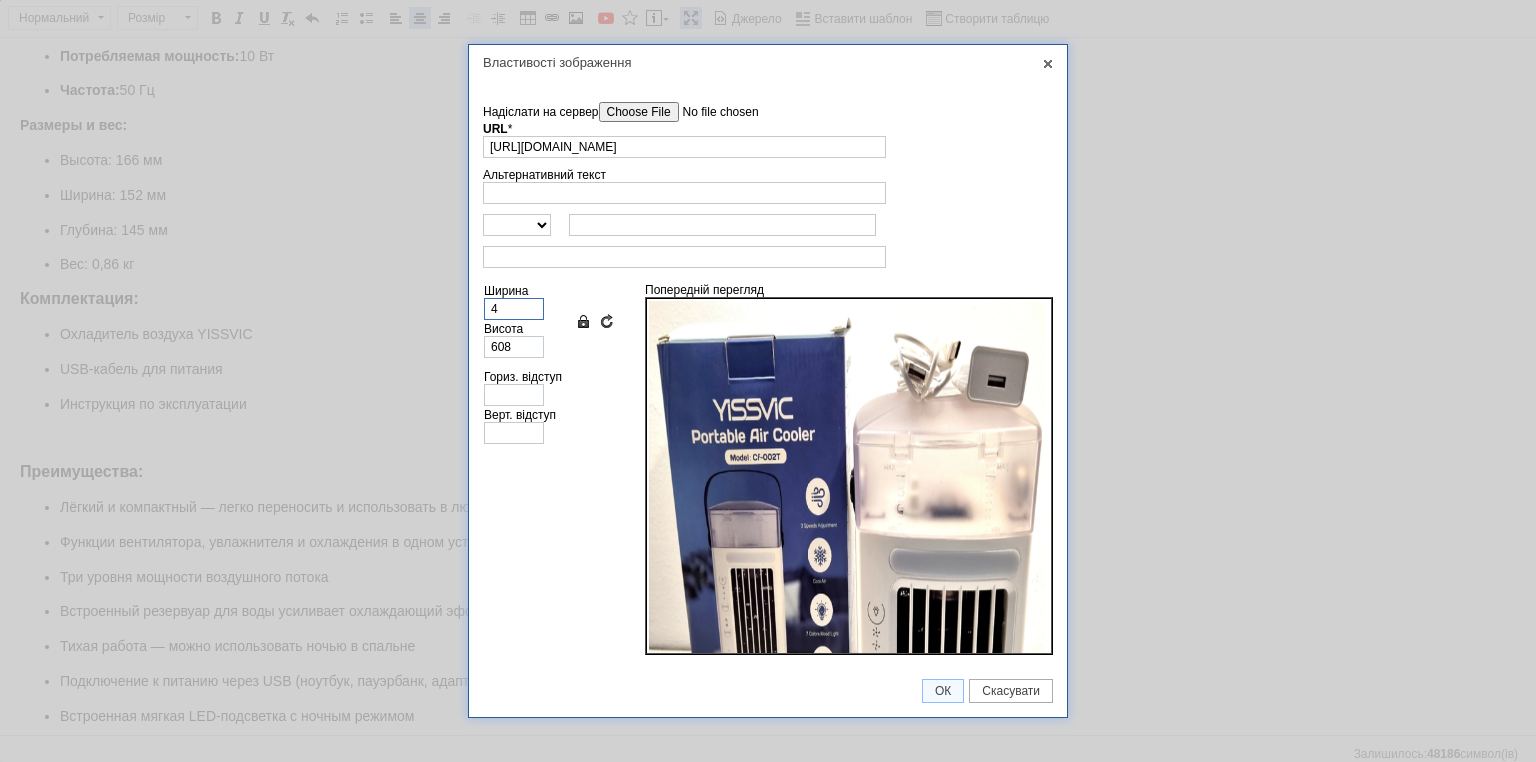 type on "4" 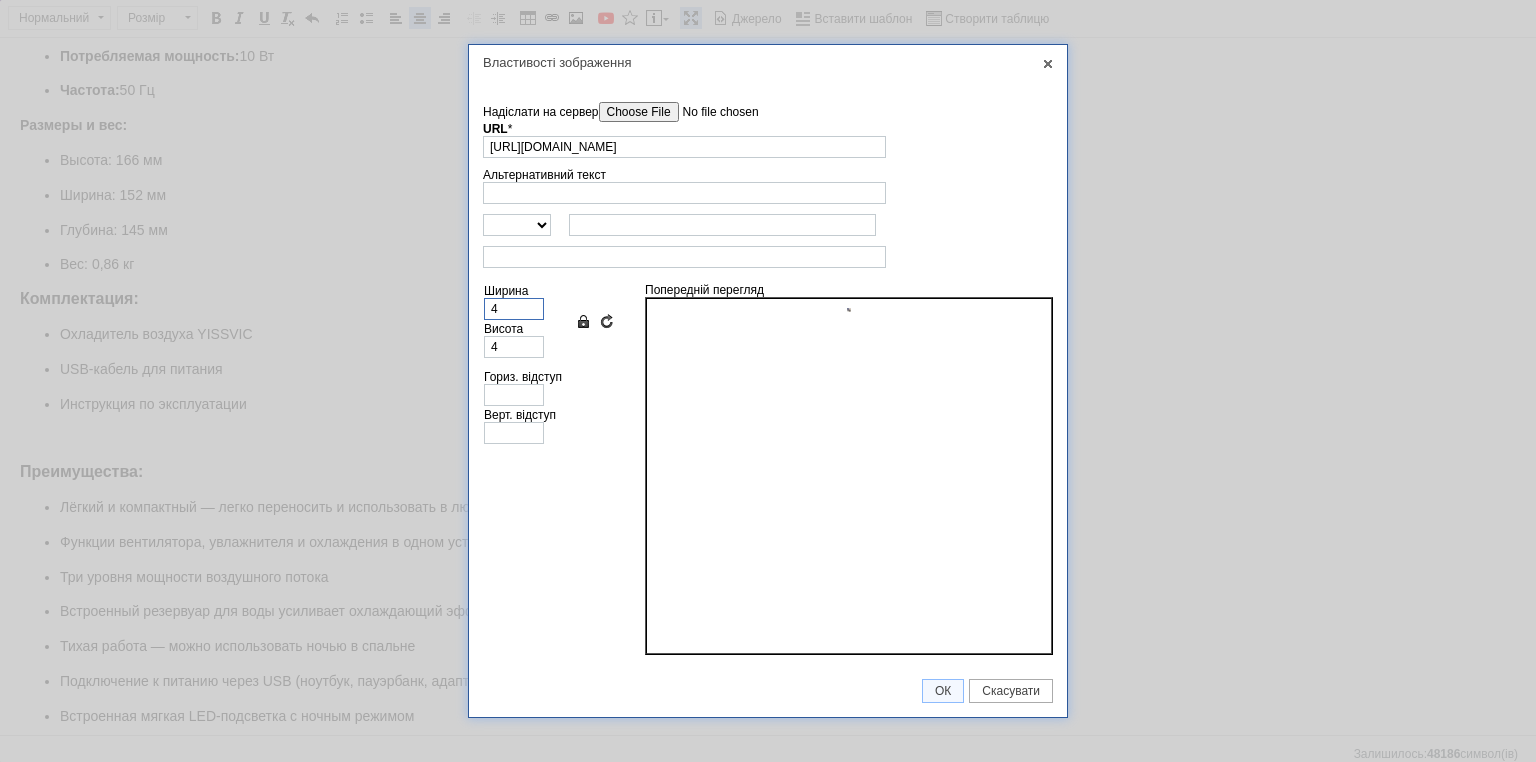 type on "40" 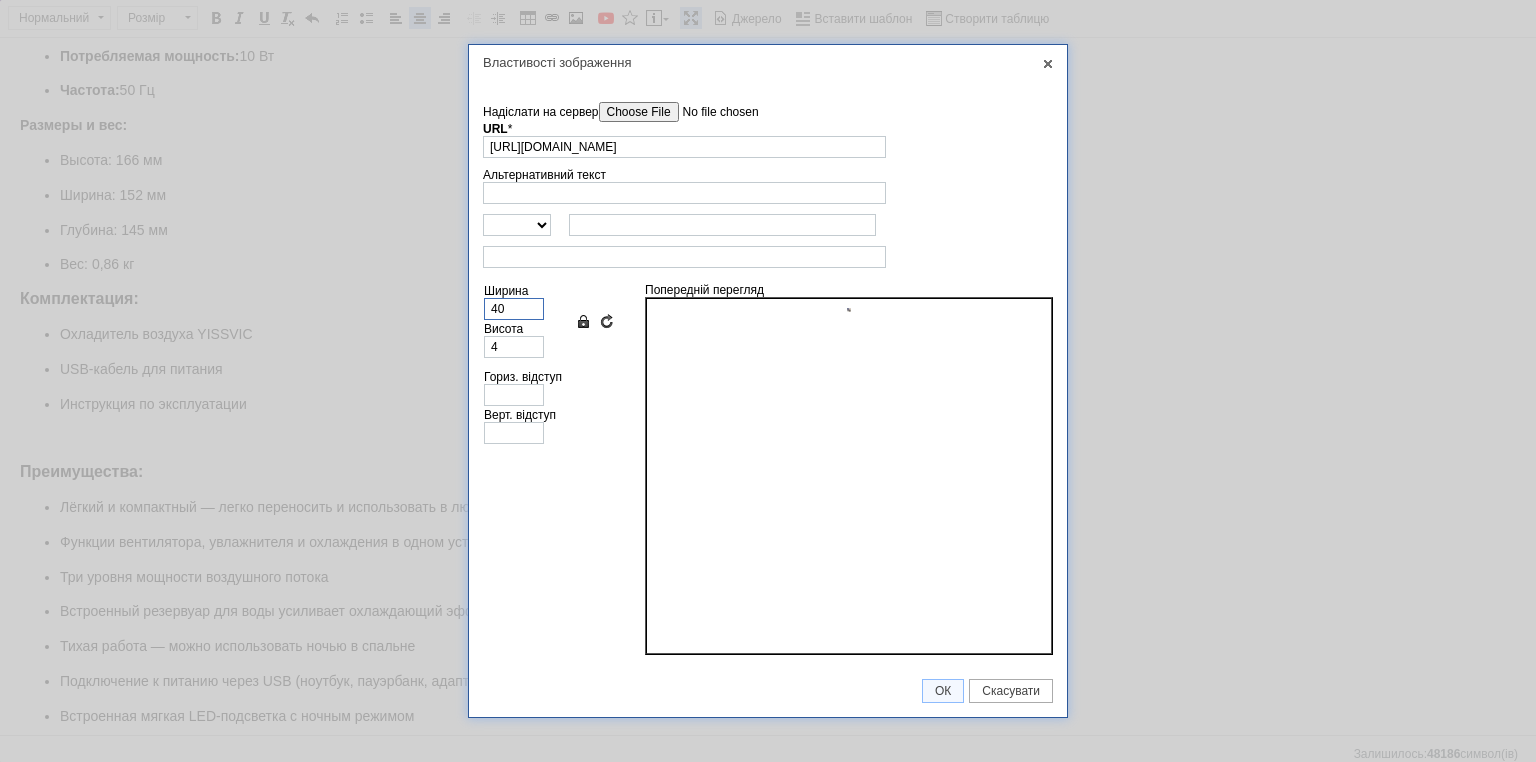 type on "38" 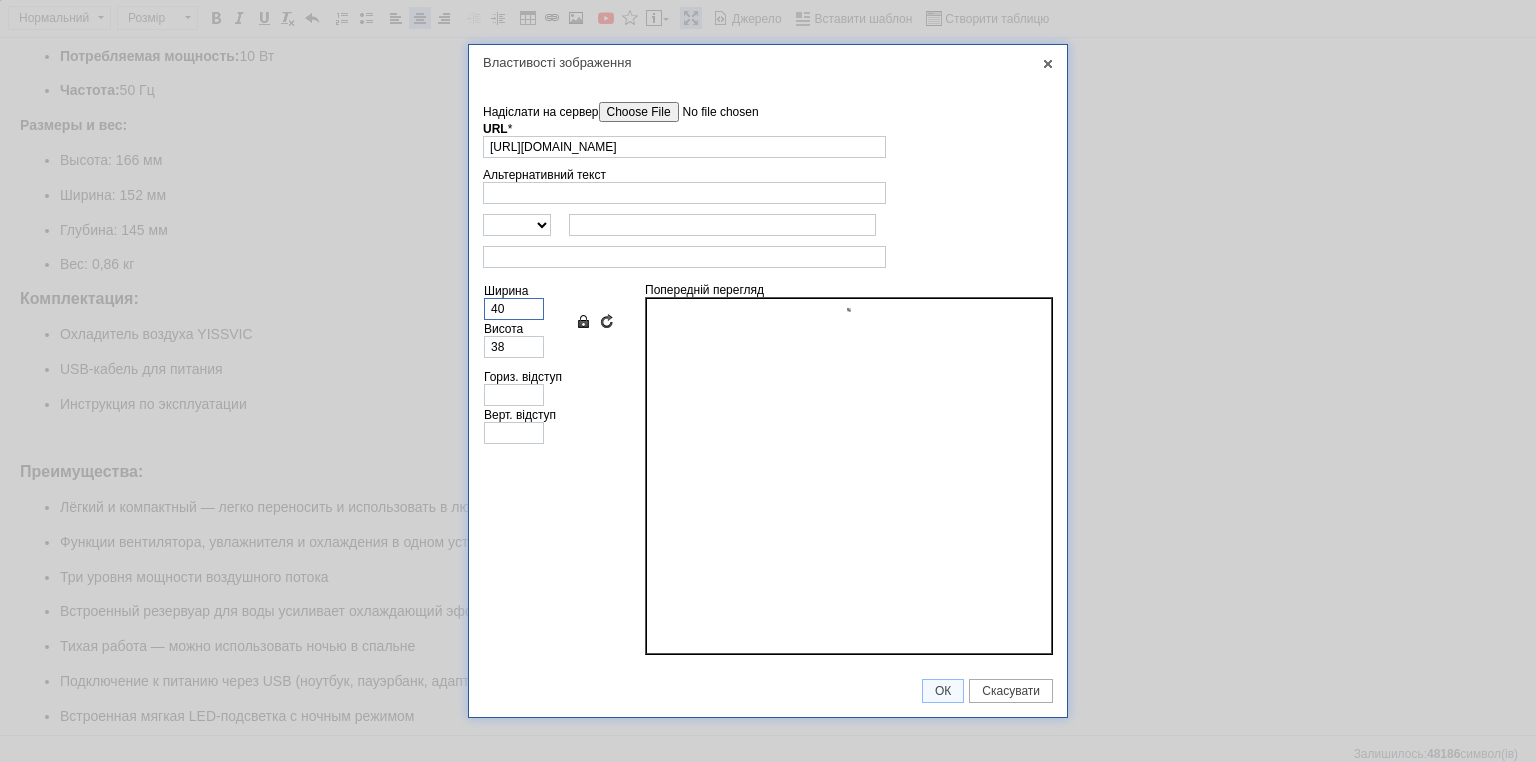 type on "400" 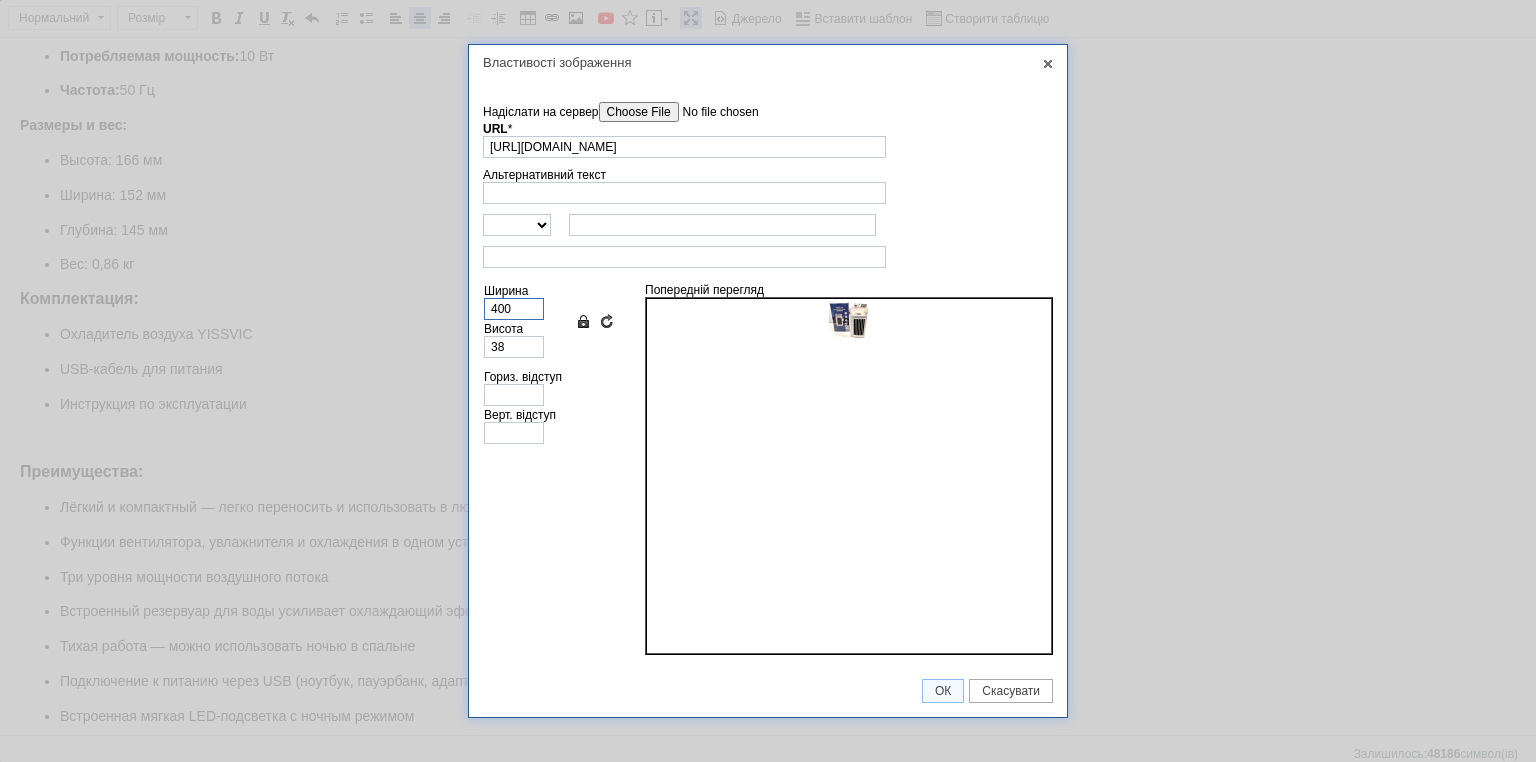 type on "380" 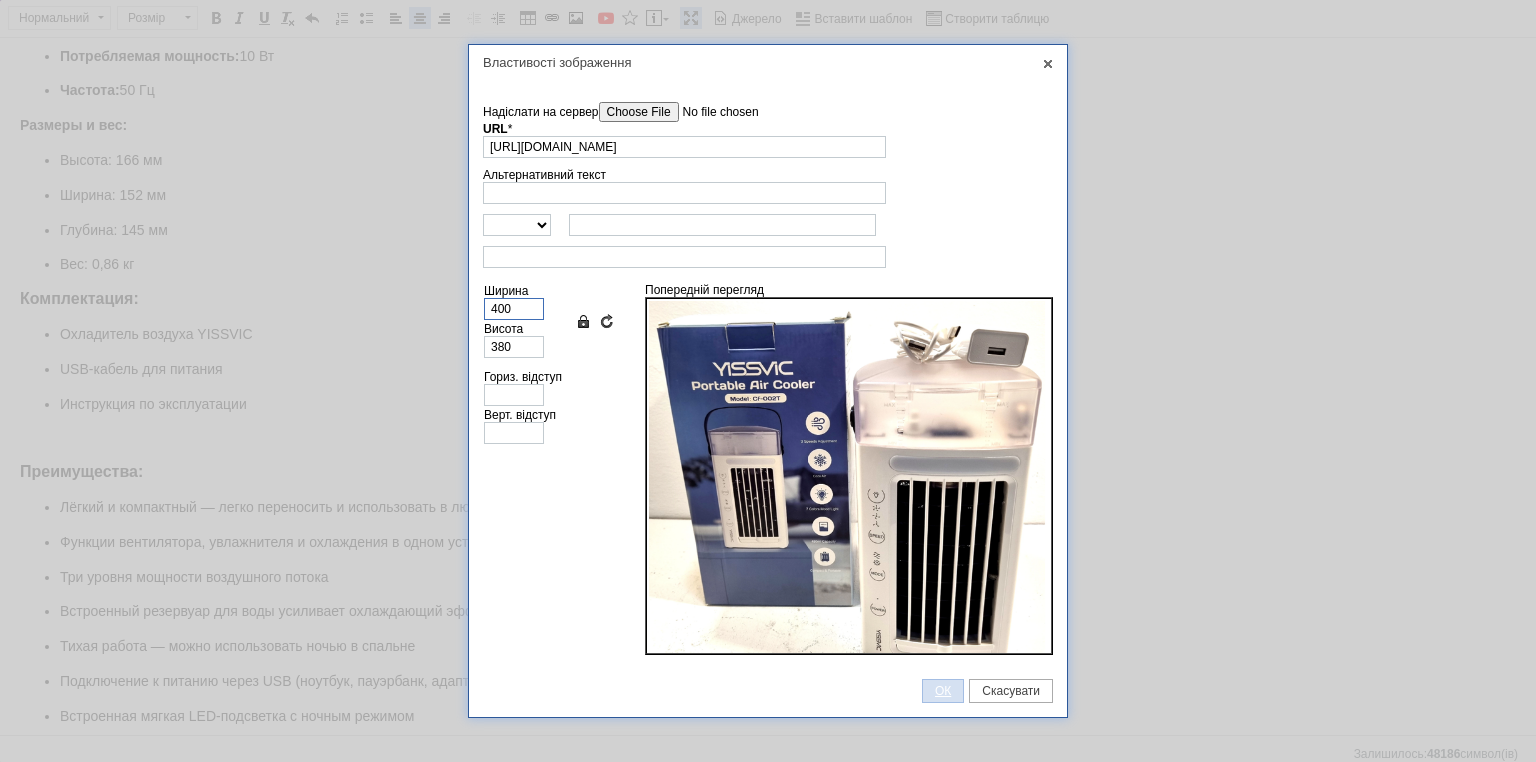 type on "400" 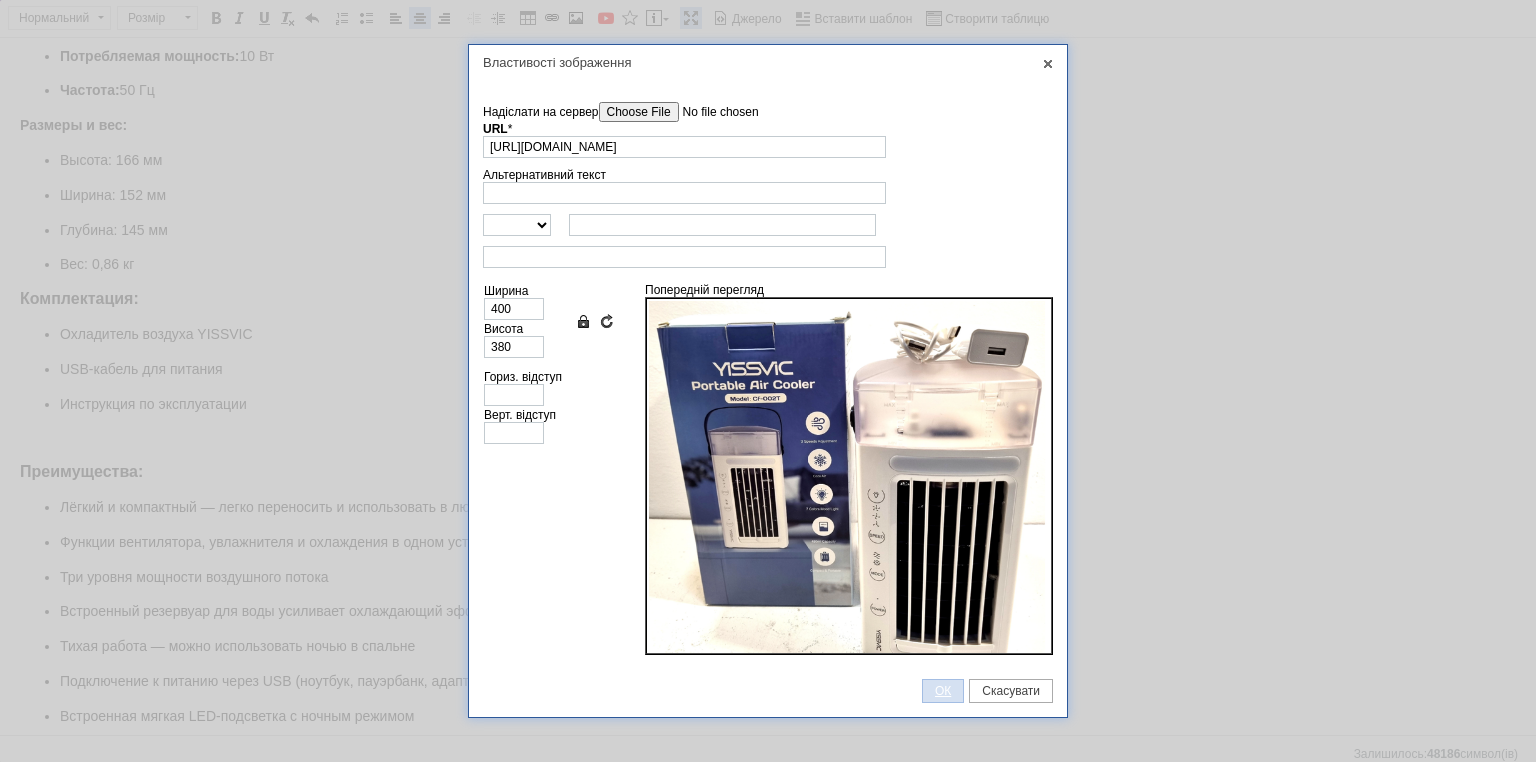 click on "ОК" at bounding box center [943, 691] 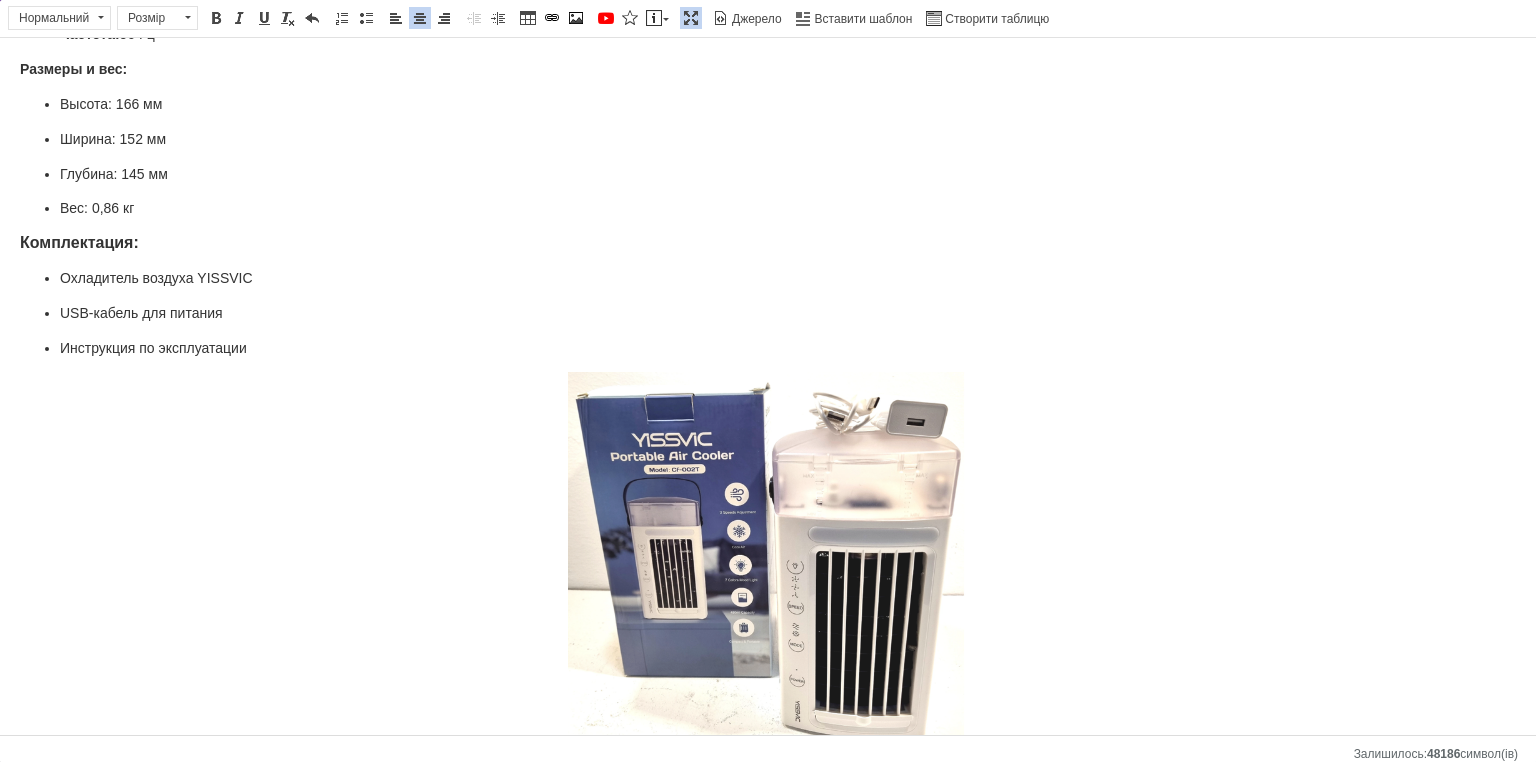 scroll, scrollTop: 856, scrollLeft: 0, axis: vertical 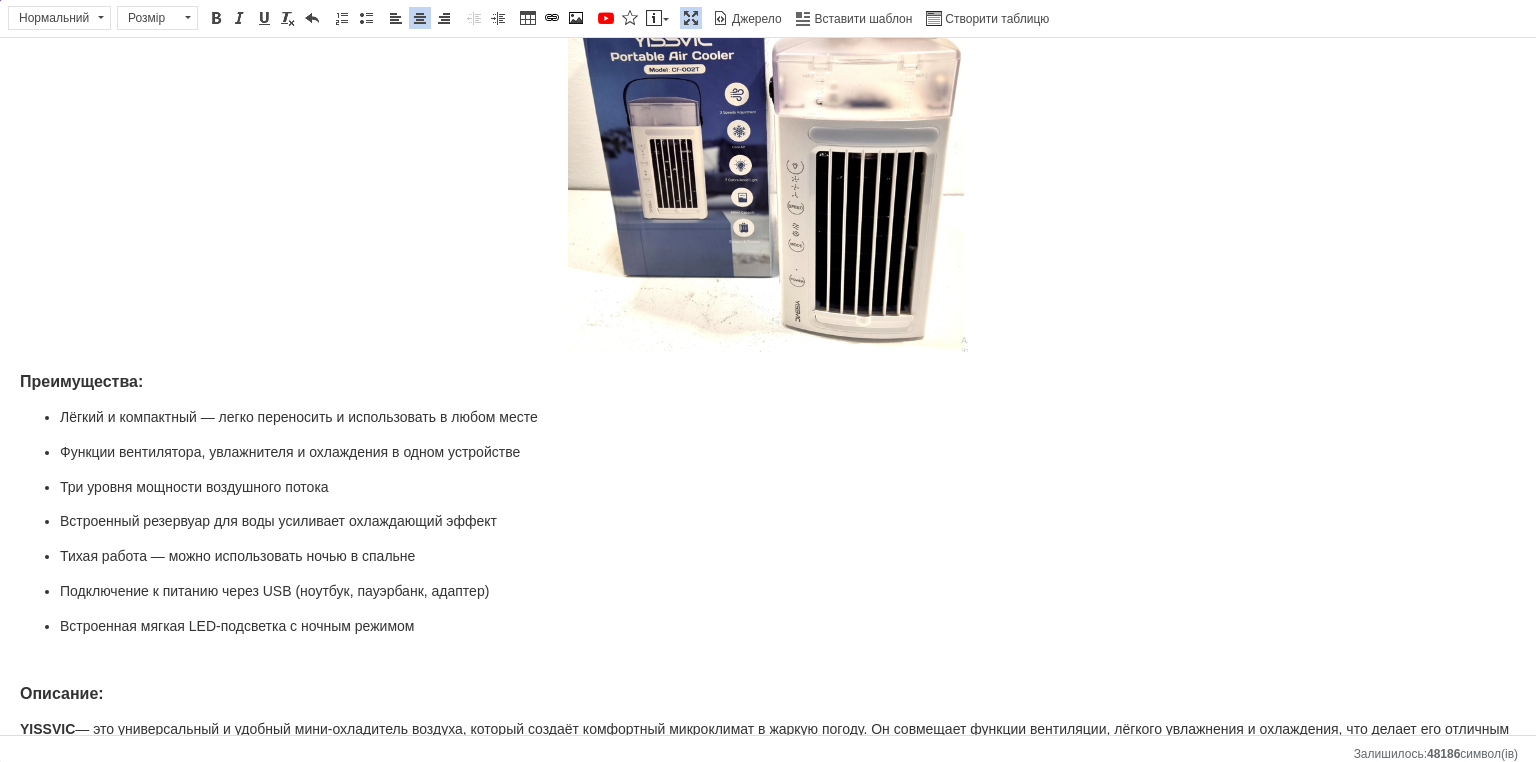 click on "Настольный вентилятор с функцией воздушного охлаждения YISSVIC настольный портативный мини-вентилятор с функцией увлажнения Характеристики: Тип устройства:  портативный кондиционер / охладитель воздуха Рекомендуемая площадь:  до 10 м² Страна производства:  Китай Количество режимов:  3 (охлаждение, вентиляция, ночной режим) Охлаждающая мощность:  250 BTU/ч Производительность по воздуху:  150 м³/год Уровень шума:  45 дБ Рабочая температура:  от 5 до 35 °C Питание:  через USB Потребляемая мощность:  10 Вт Частота:  50 Гц Размеры и вес: Высота: 166 мм Ширина: 152 мм Глубина: 145 мм" at bounding box center [768, 21] 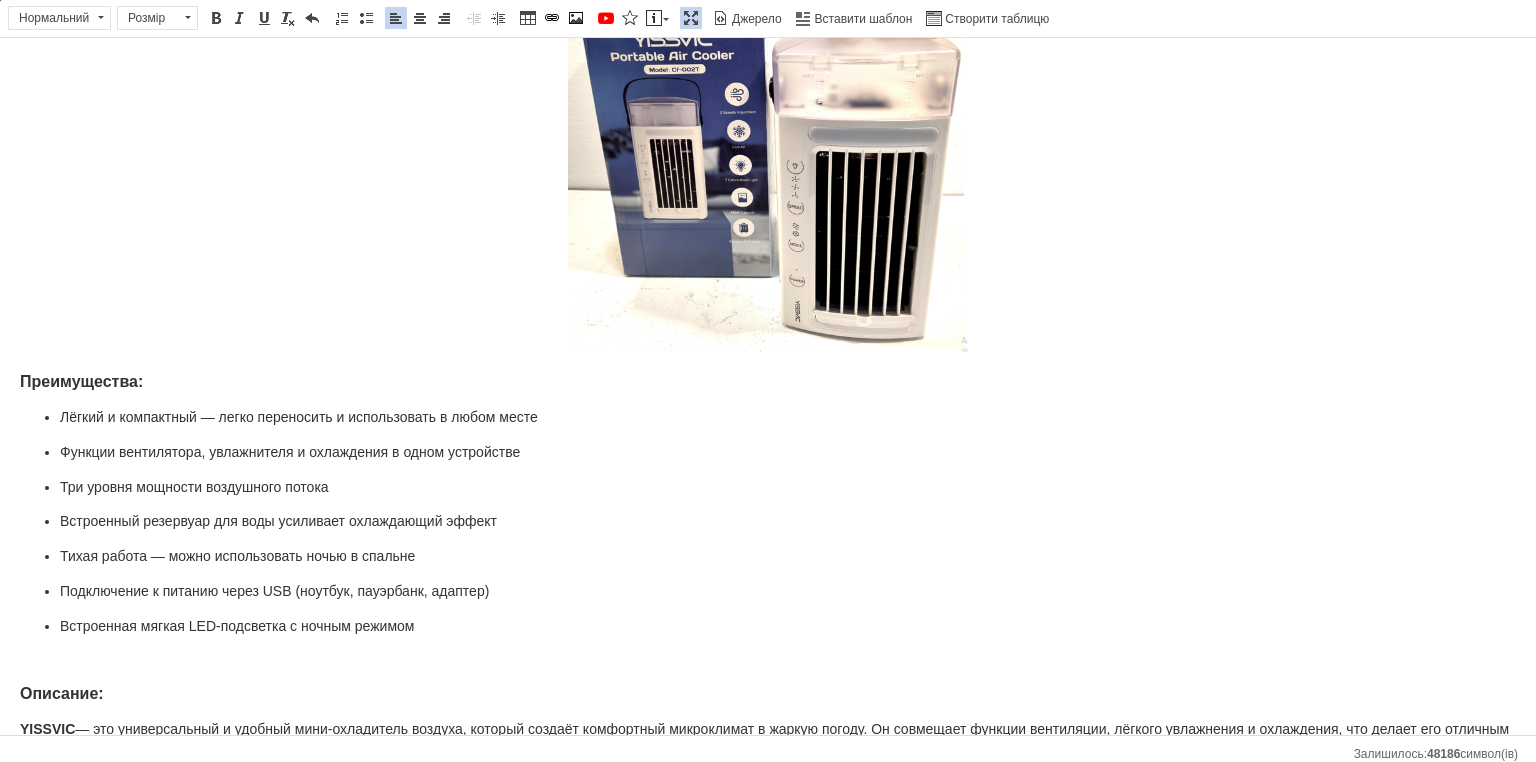 drag, startPoint x: 415, startPoint y: 29, endPoint x: 416, endPoint y: 0, distance: 29.017237 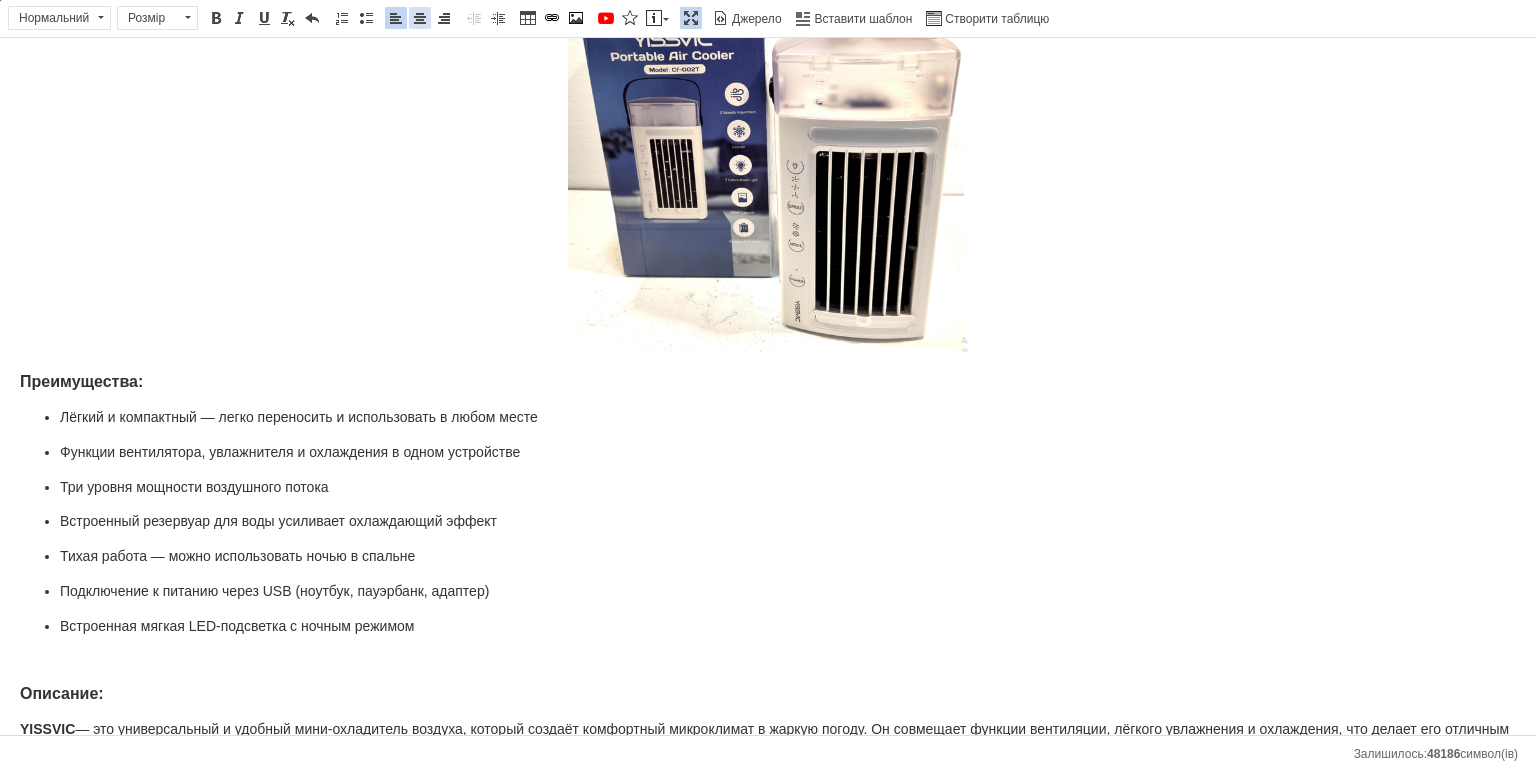 click at bounding box center (420, 18) 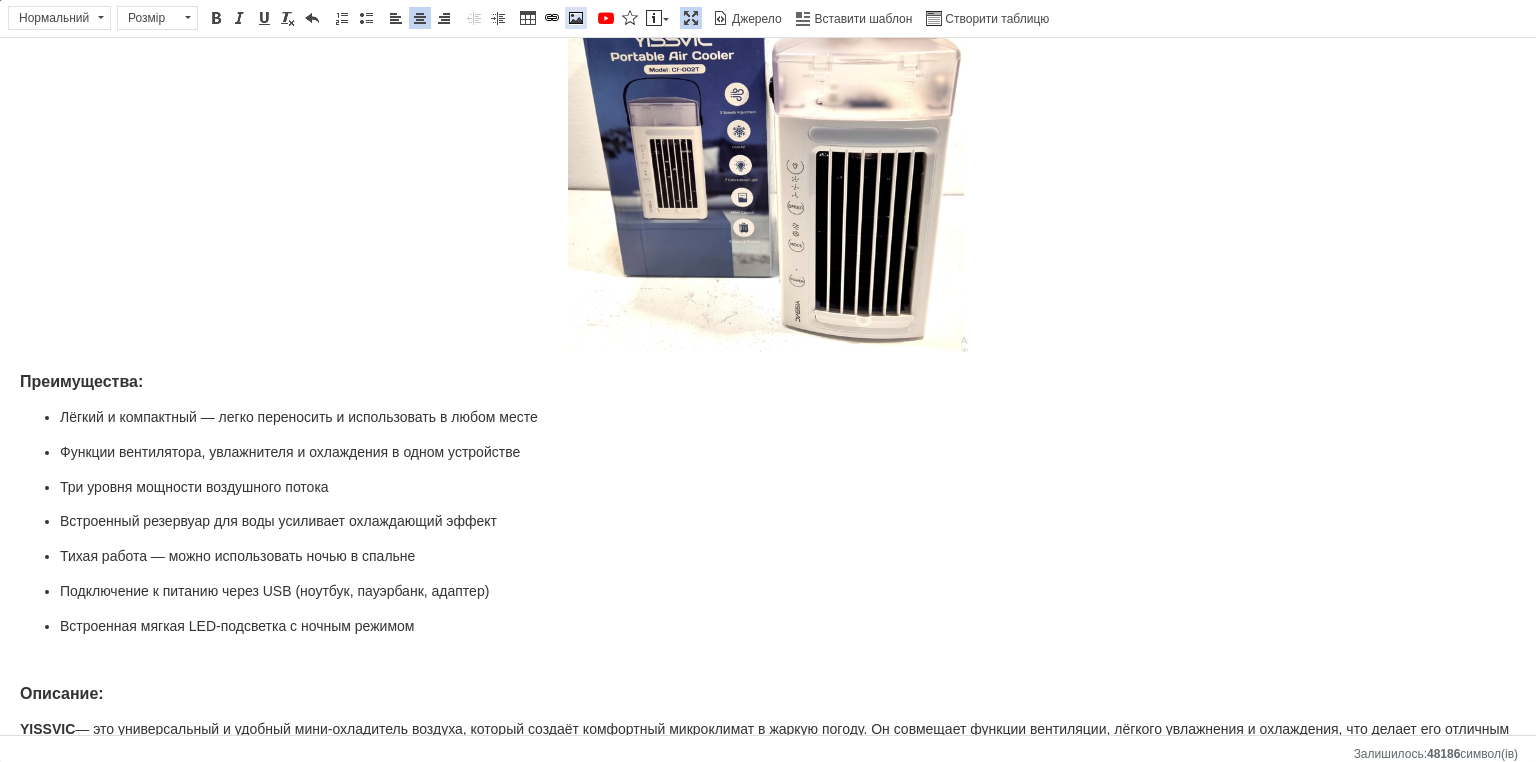 click at bounding box center (576, 18) 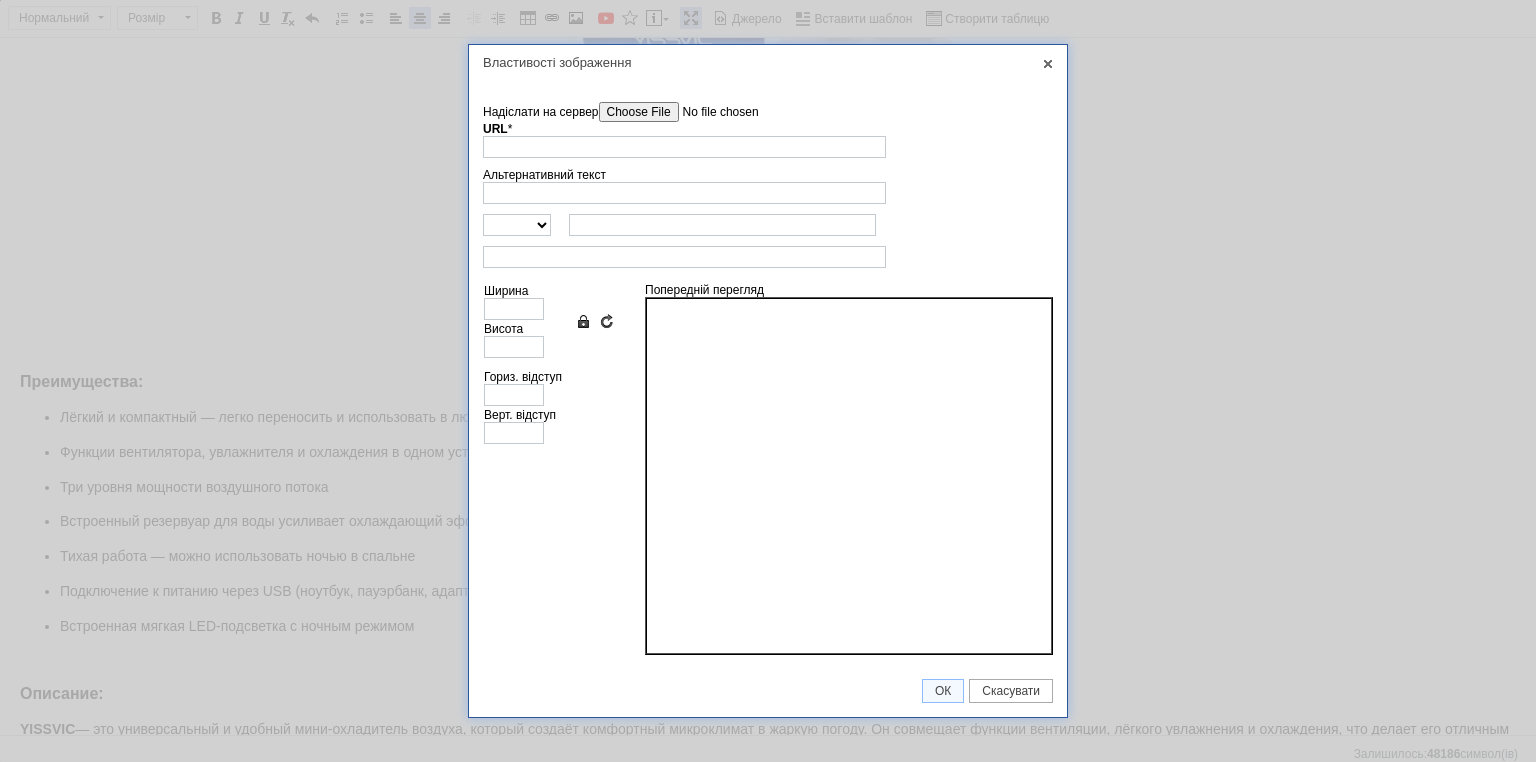 click on "Надіслати на сервер" at bounding box center (712, 112) 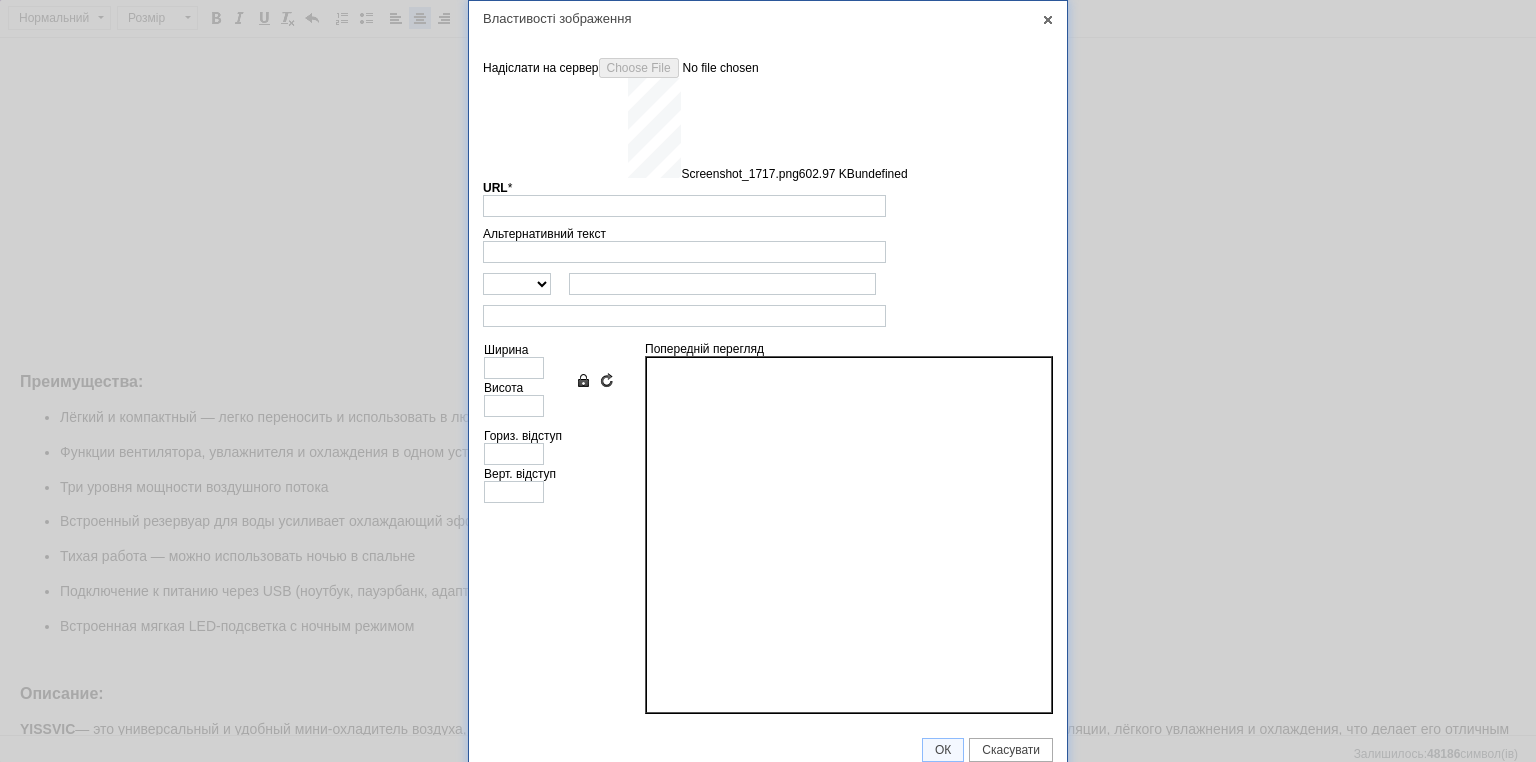 click at bounding box center (768, 316) 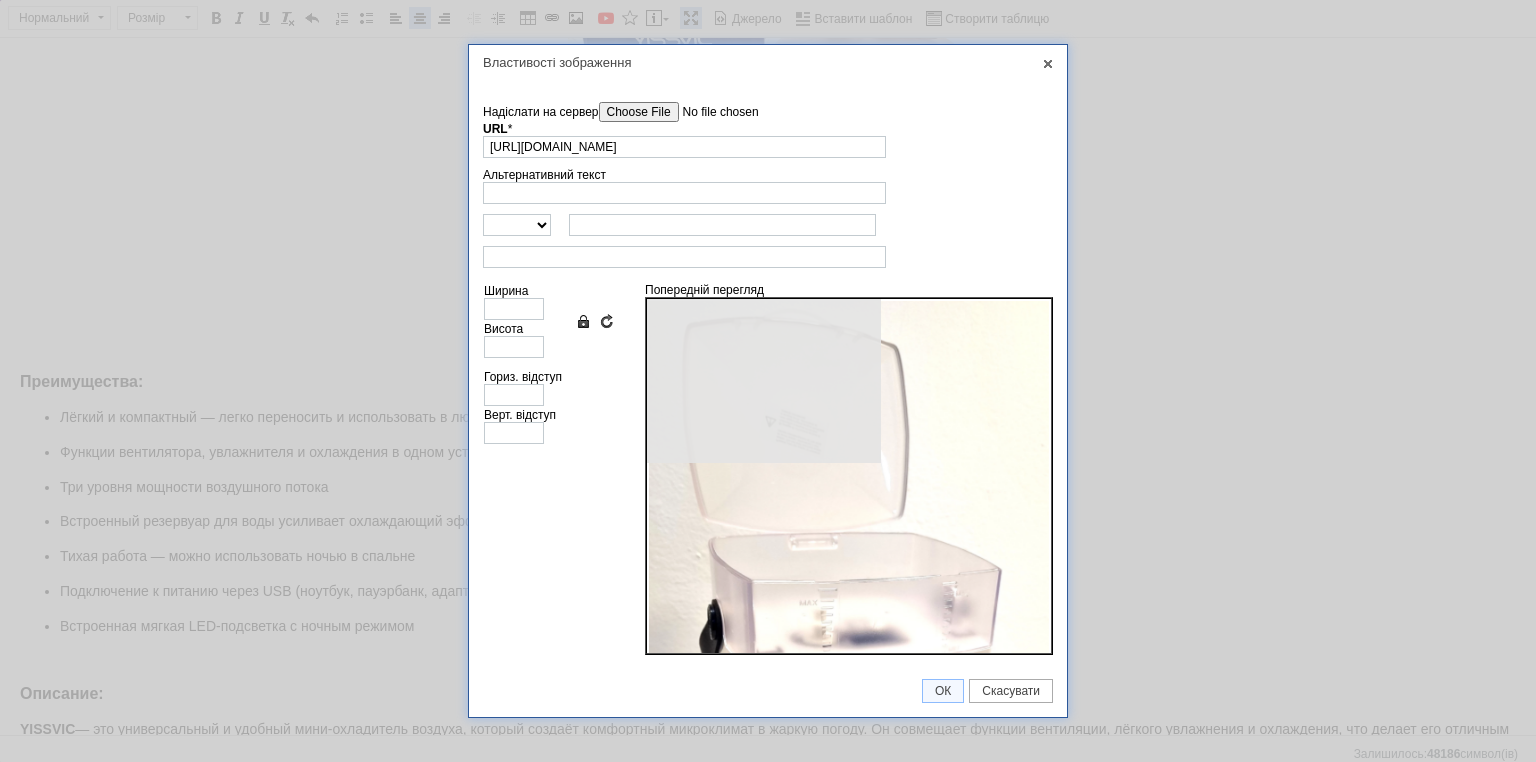 type on "448" 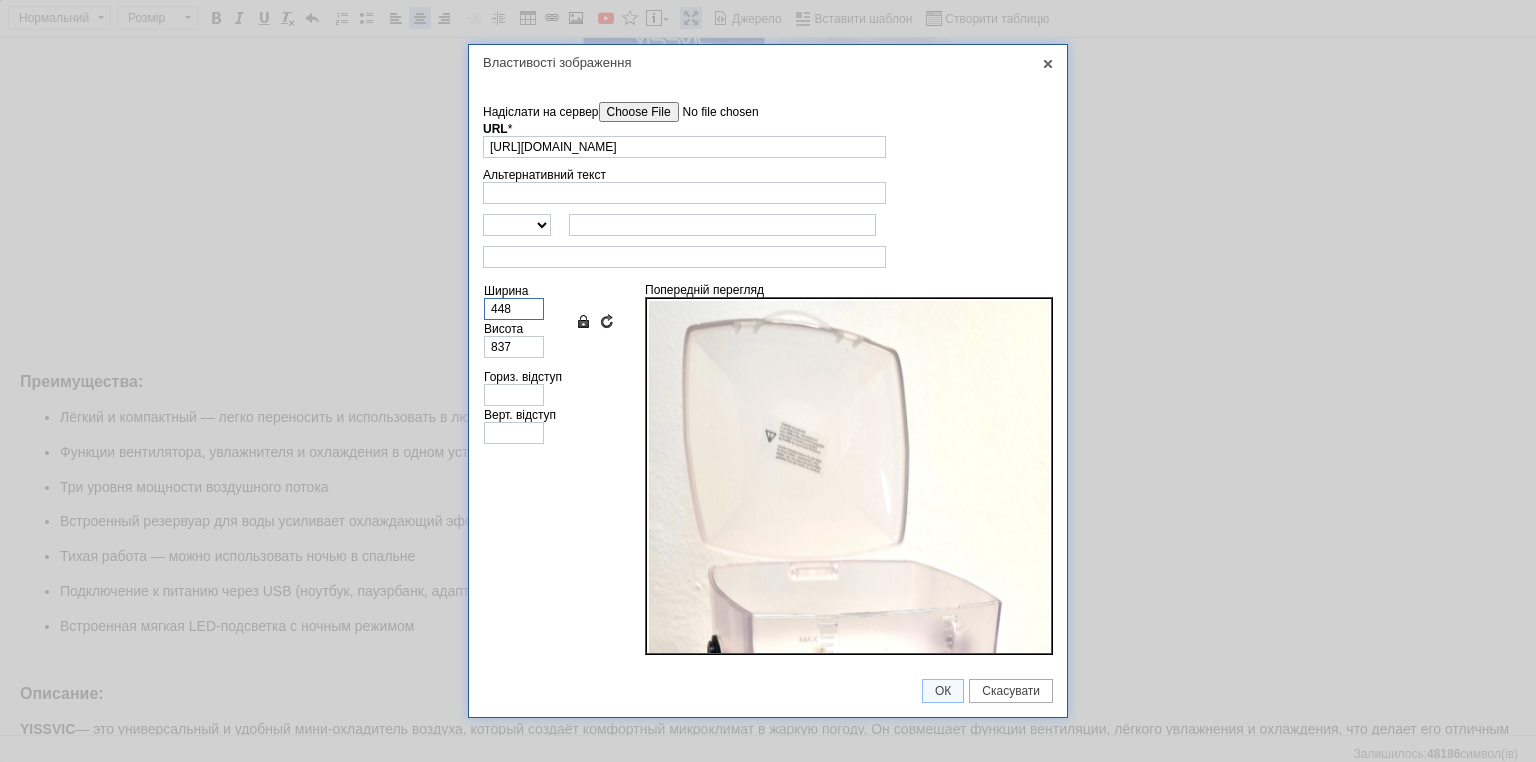 drag, startPoint x: 533, startPoint y: 306, endPoint x: 434, endPoint y: 295, distance: 99.60924 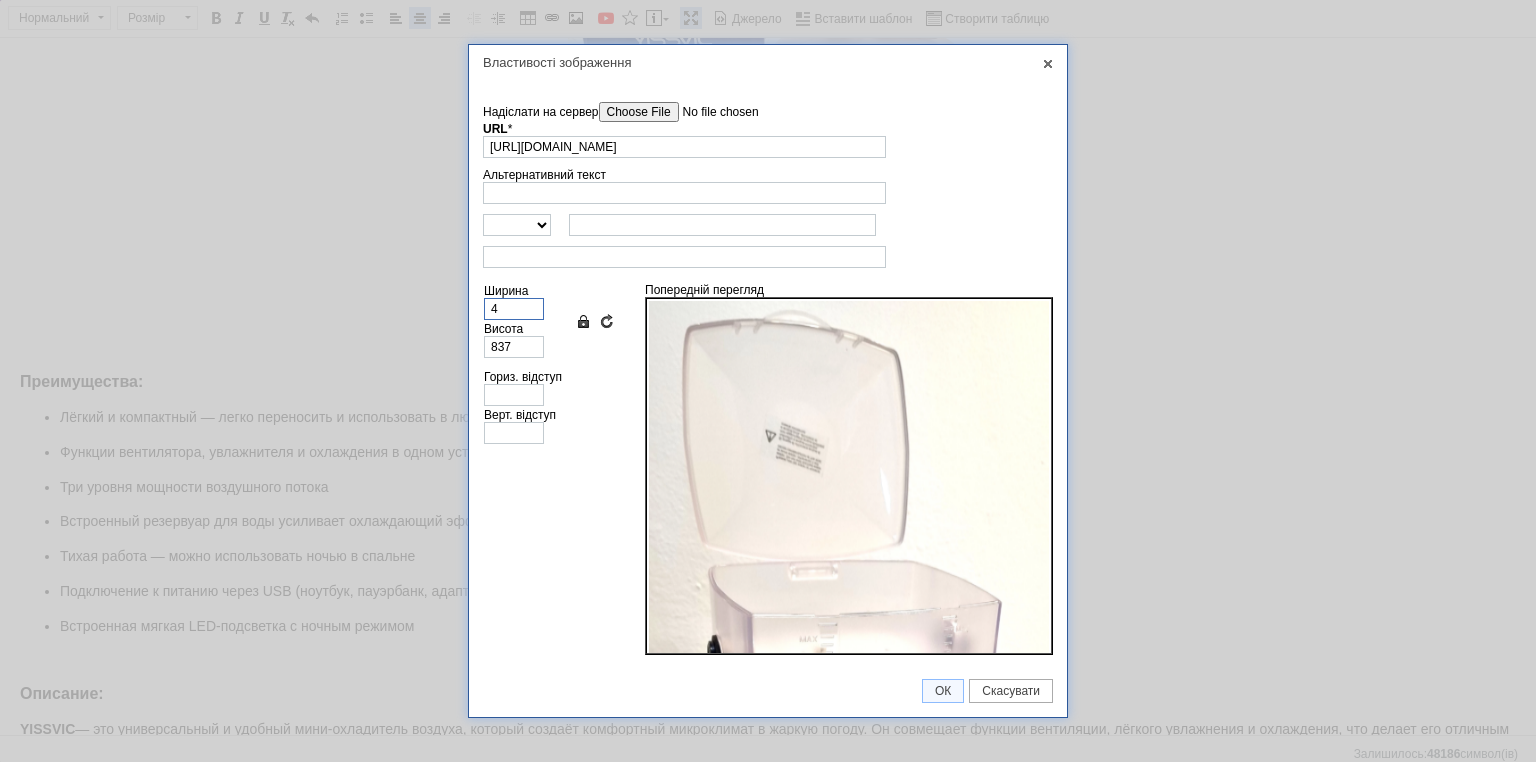 type on "7" 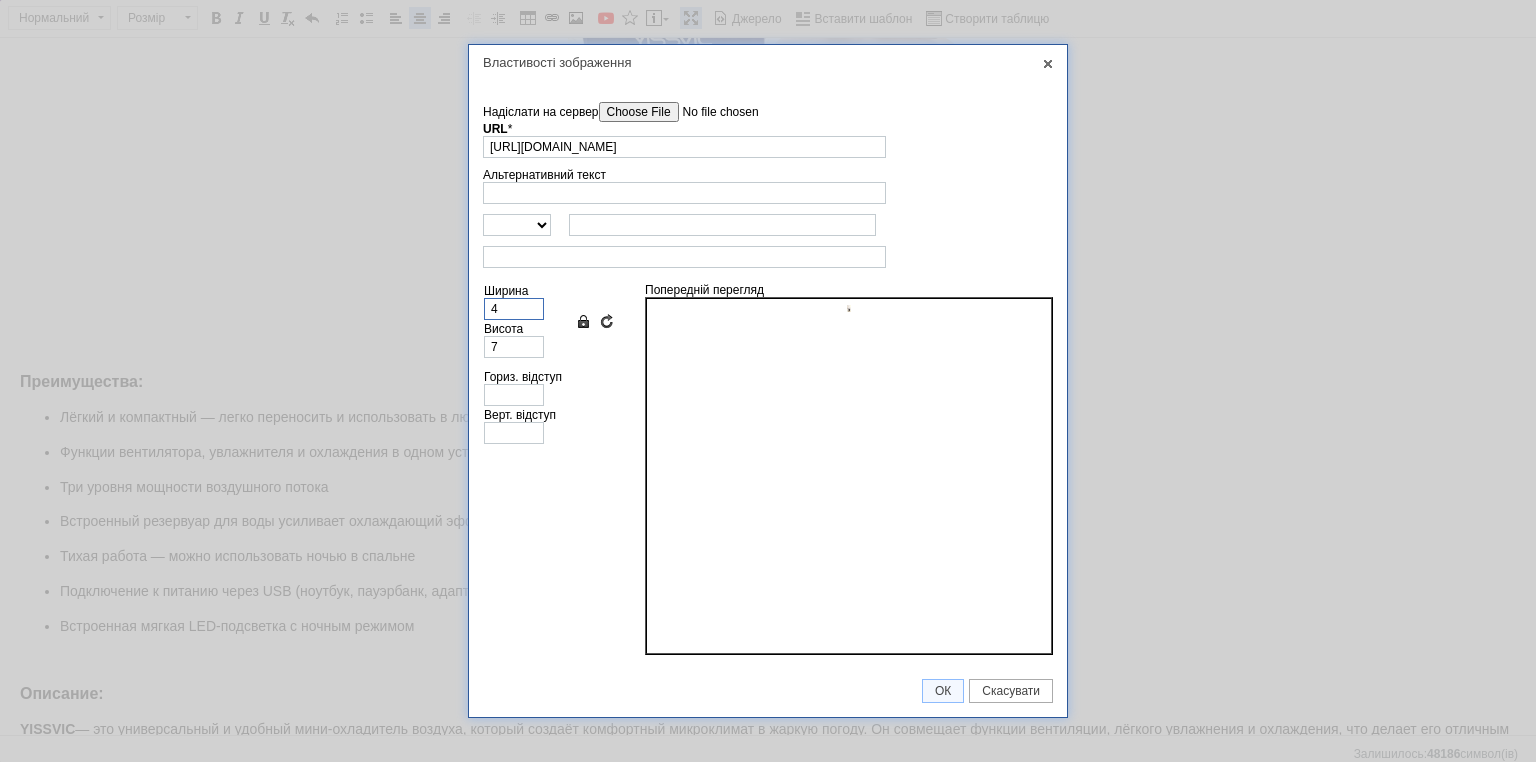 type on "40" 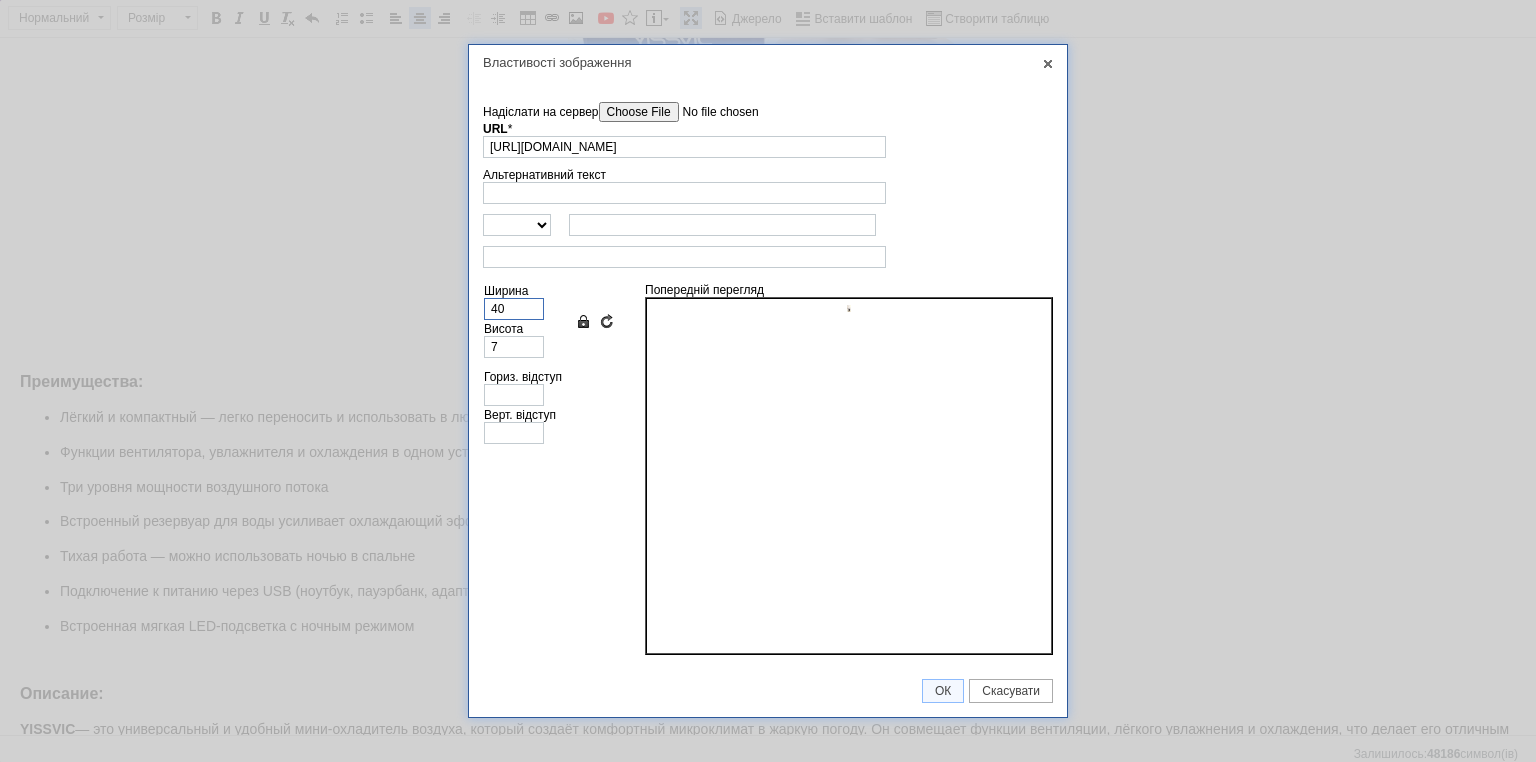 type on "75" 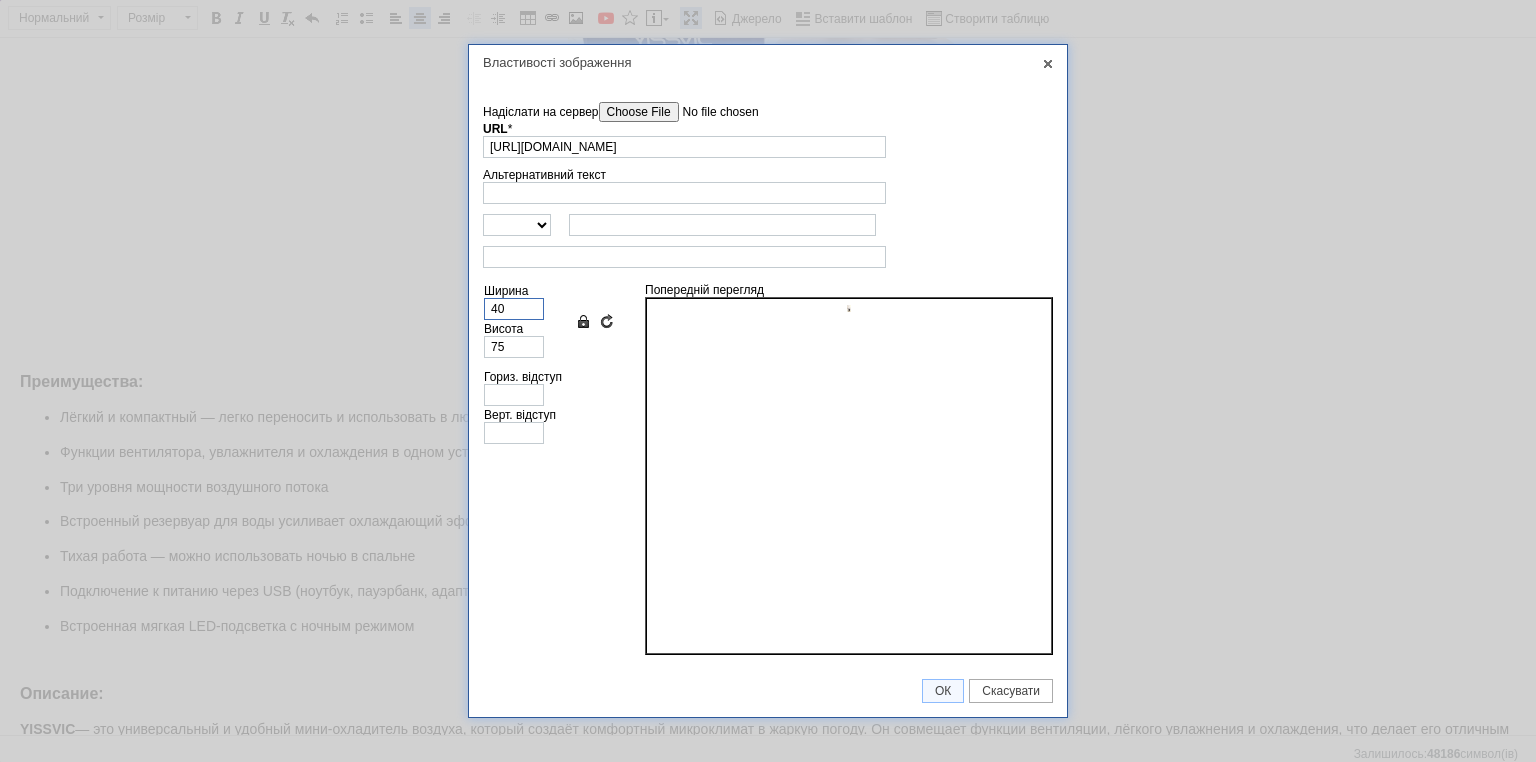 type on "400" 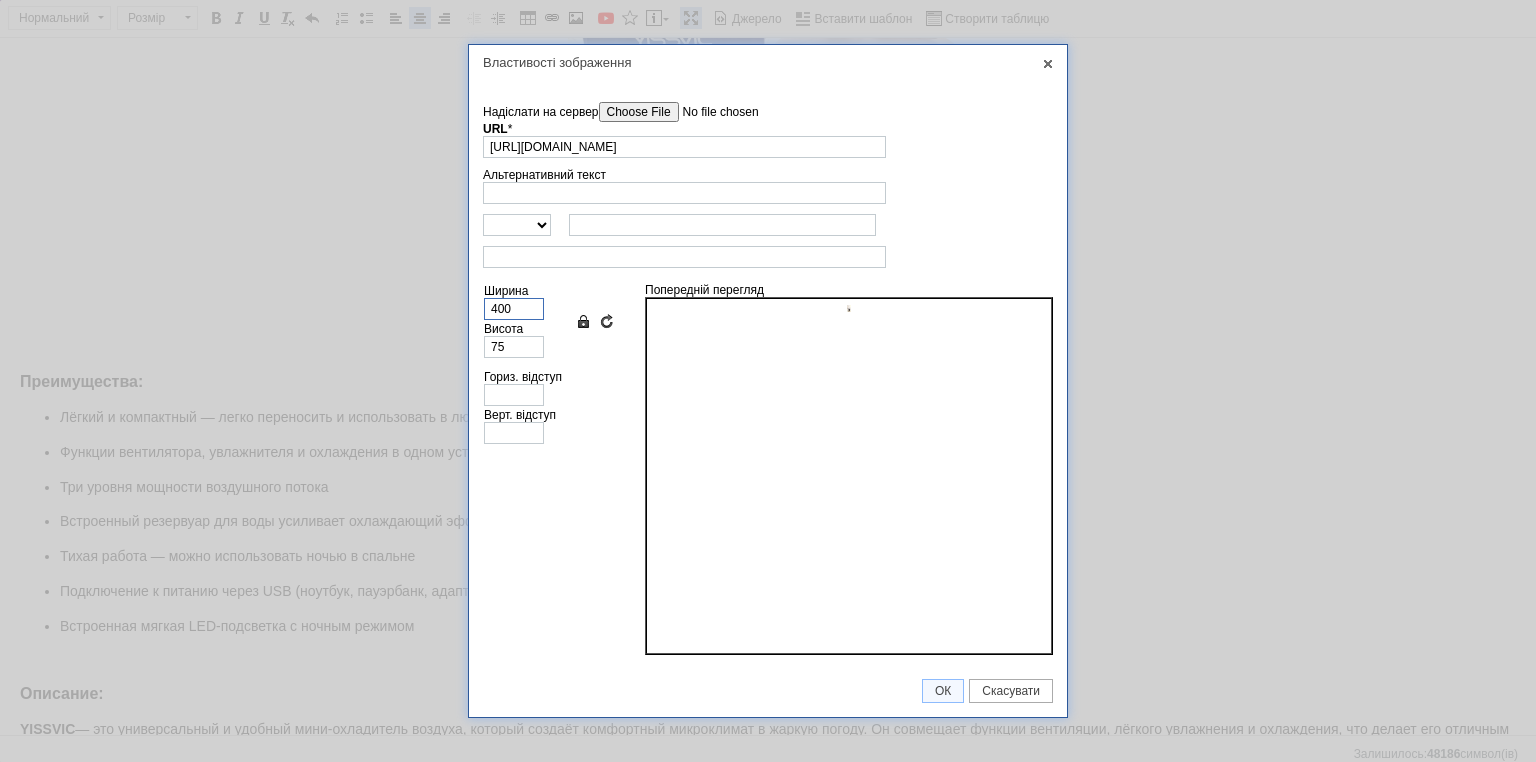 type on "747" 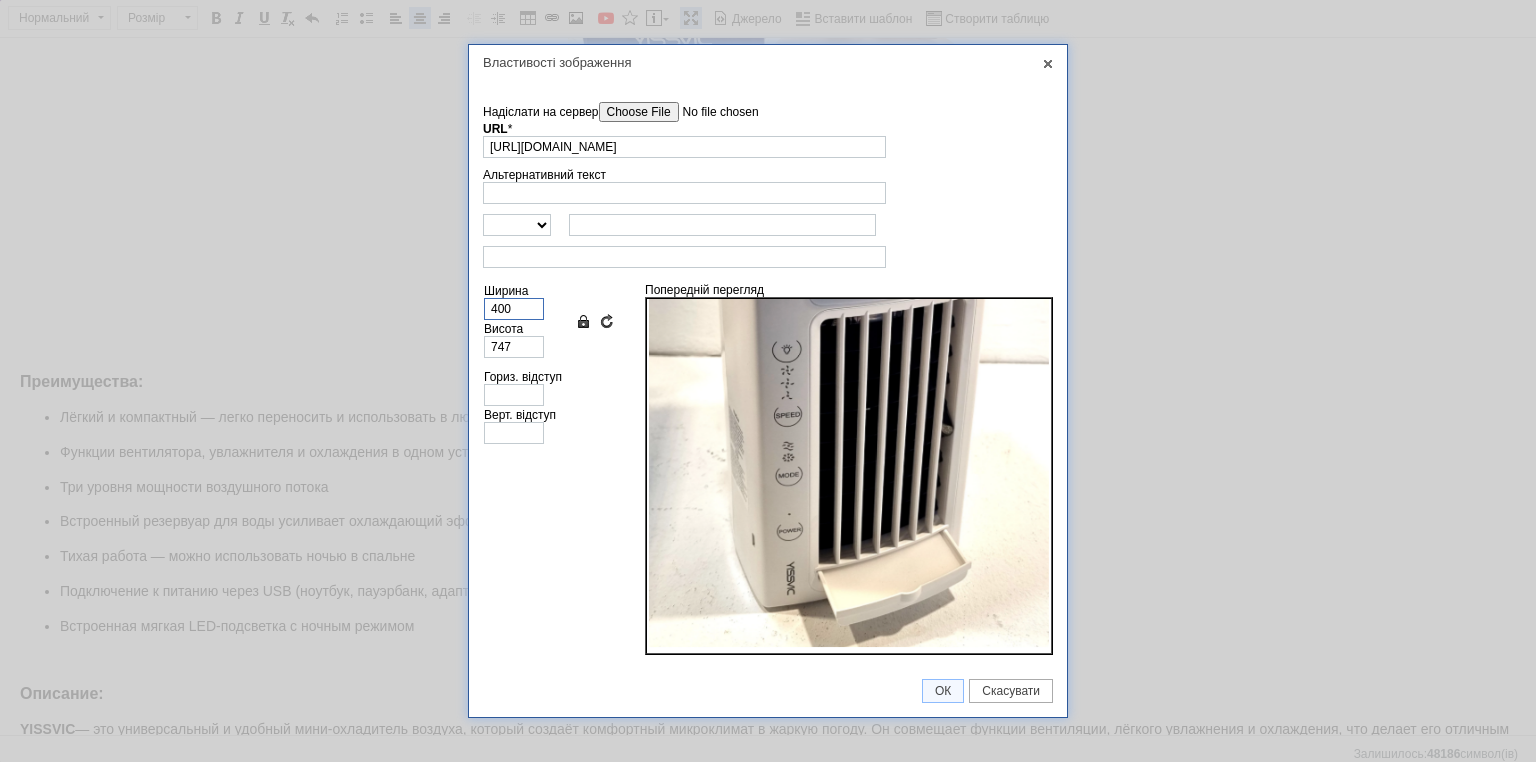 scroll, scrollTop: 404, scrollLeft: 0, axis: vertical 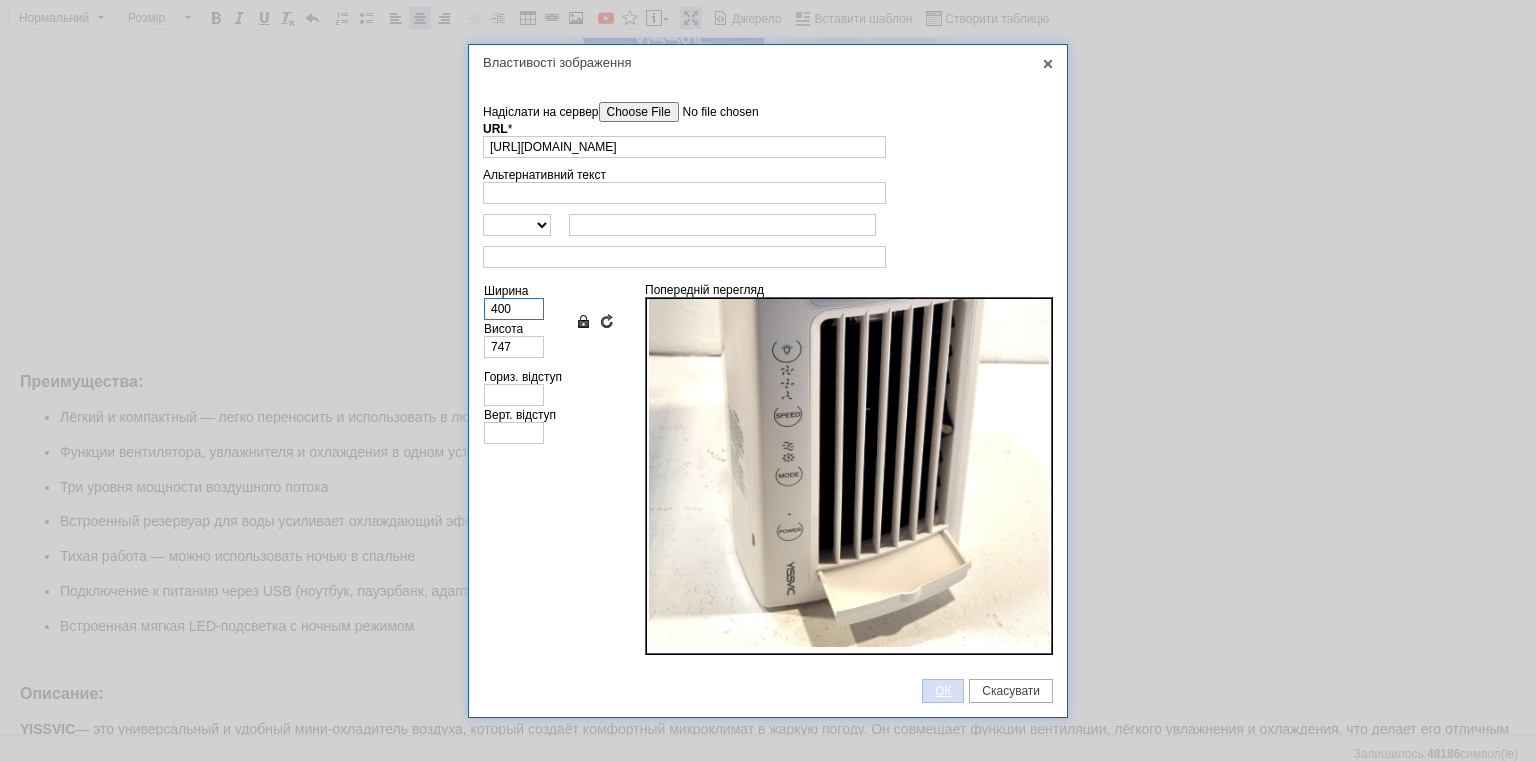 type on "400" 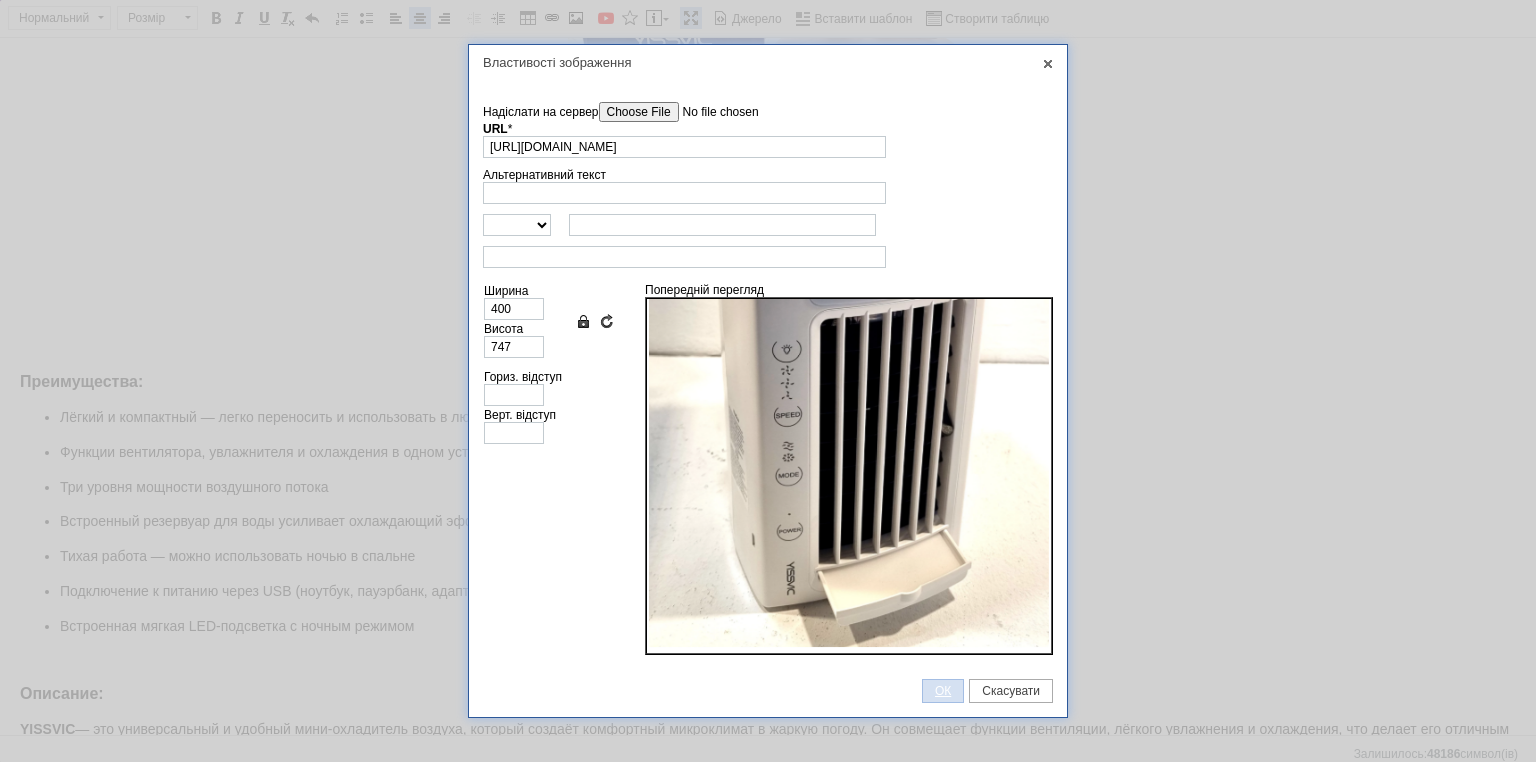 click on "ОК" at bounding box center (943, 691) 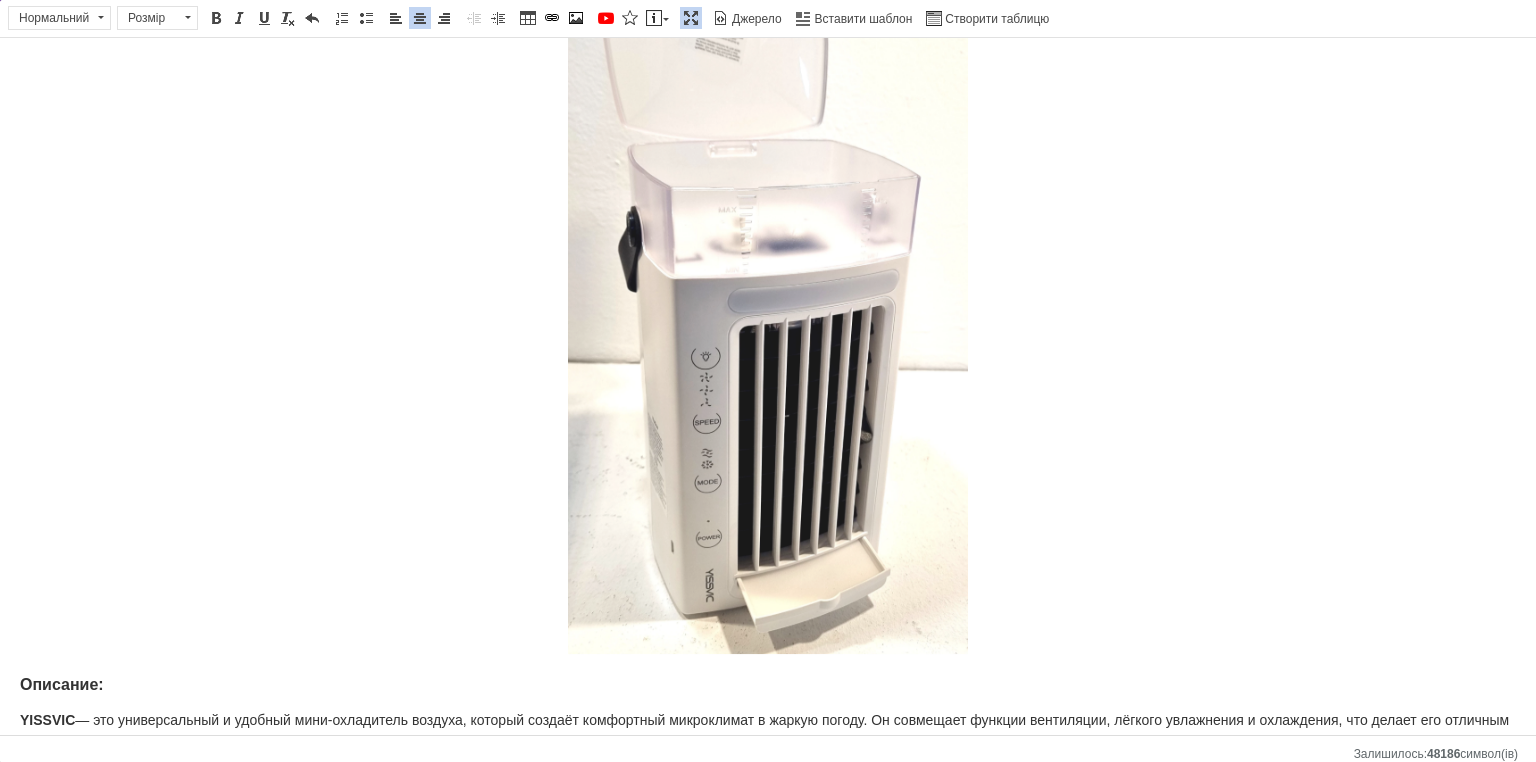 scroll, scrollTop: 1680, scrollLeft: 0, axis: vertical 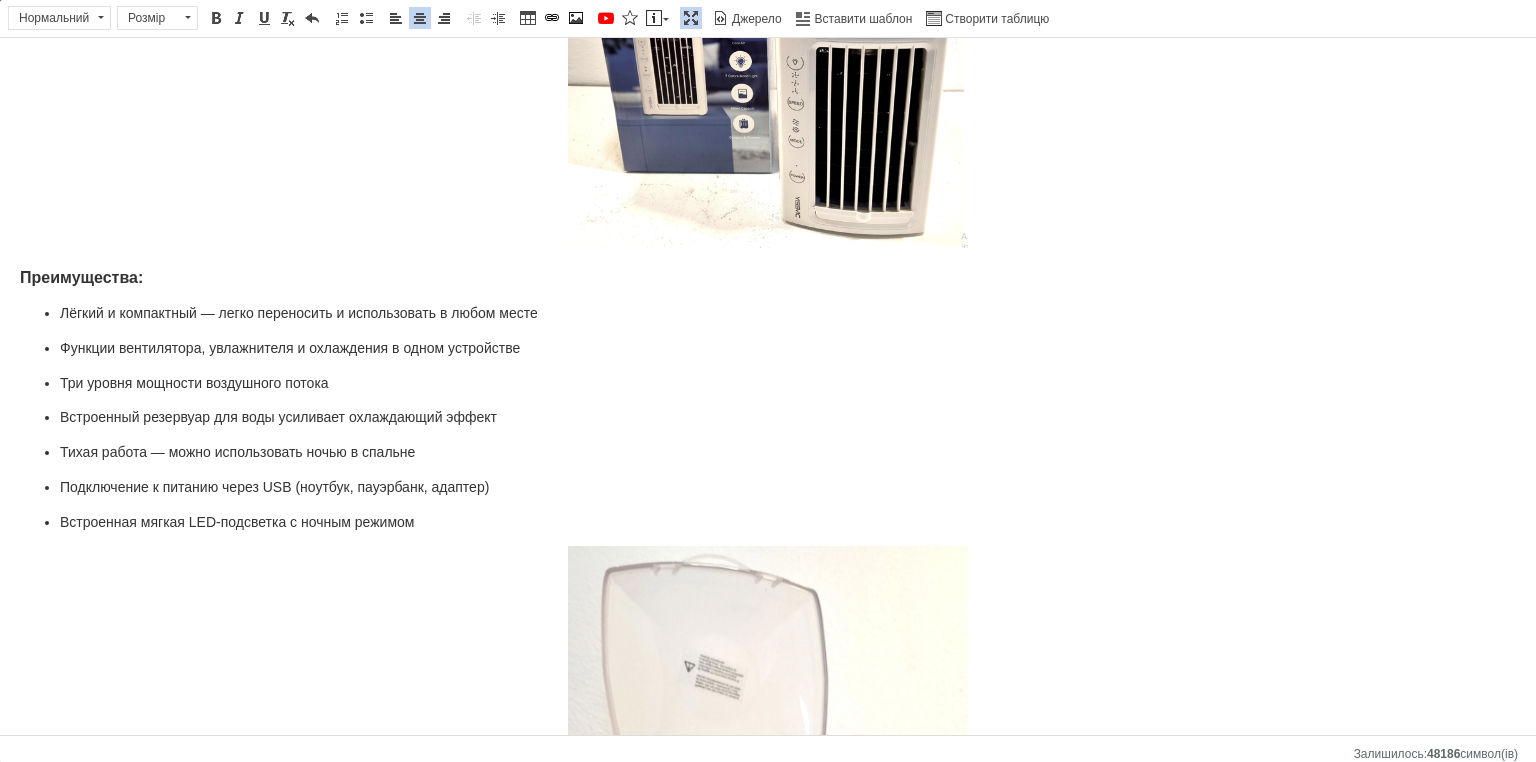 click at bounding box center [691, 18] 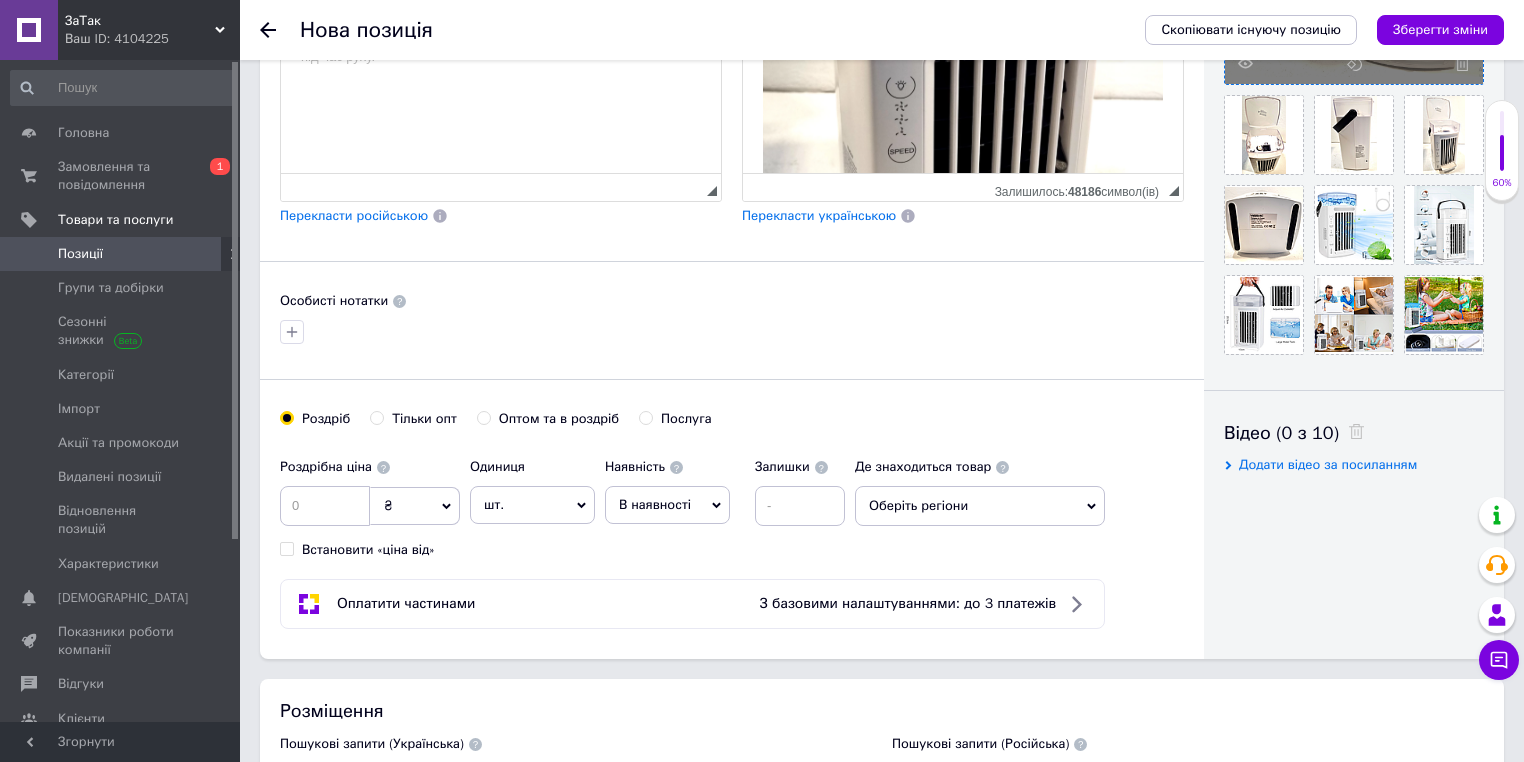 scroll, scrollTop: 834, scrollLeft: 0, axis: vertical 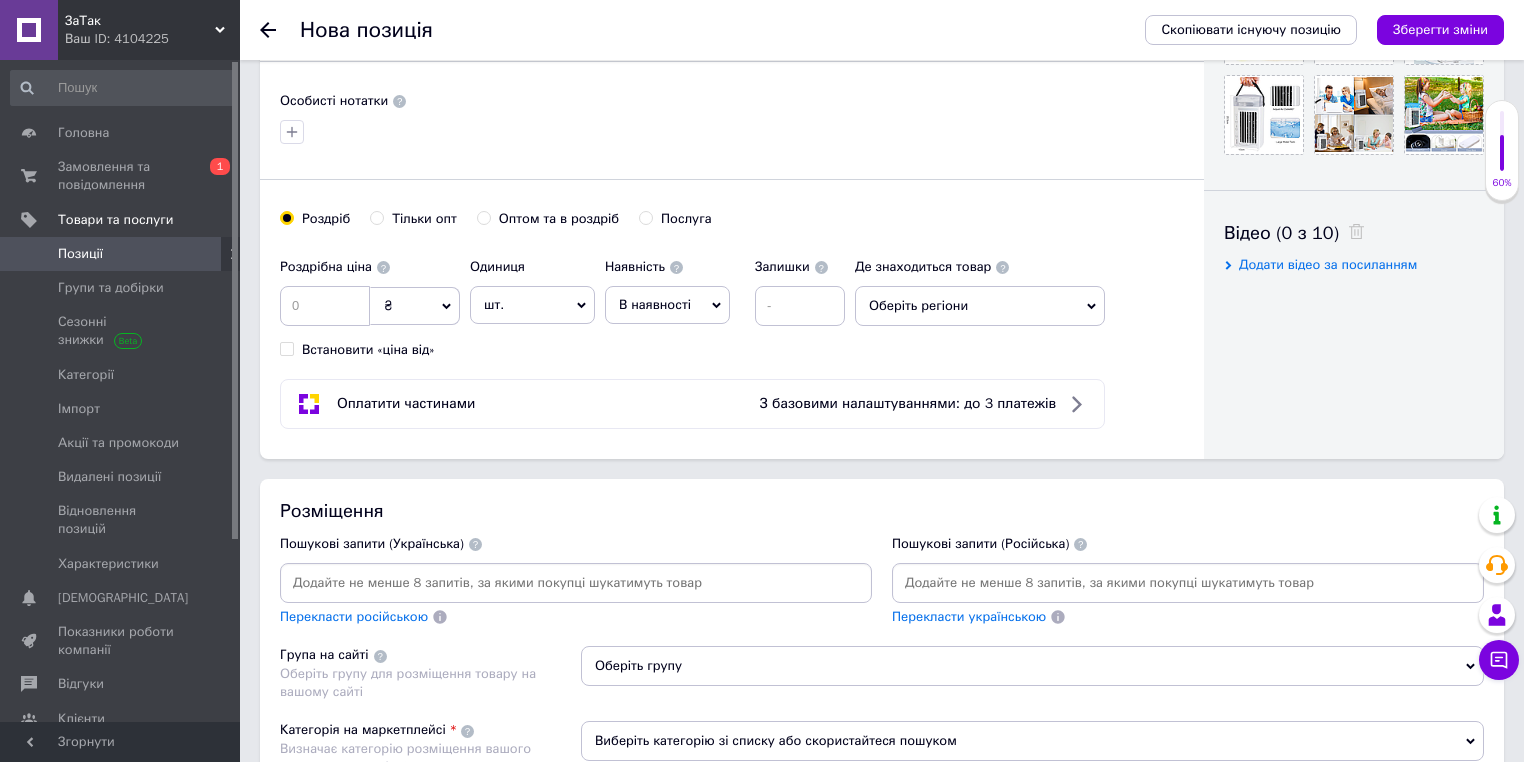 drag, startPoint x: 372, startPoint y: 292, endPoint x: 360, endPoint y: 292, distance: 12 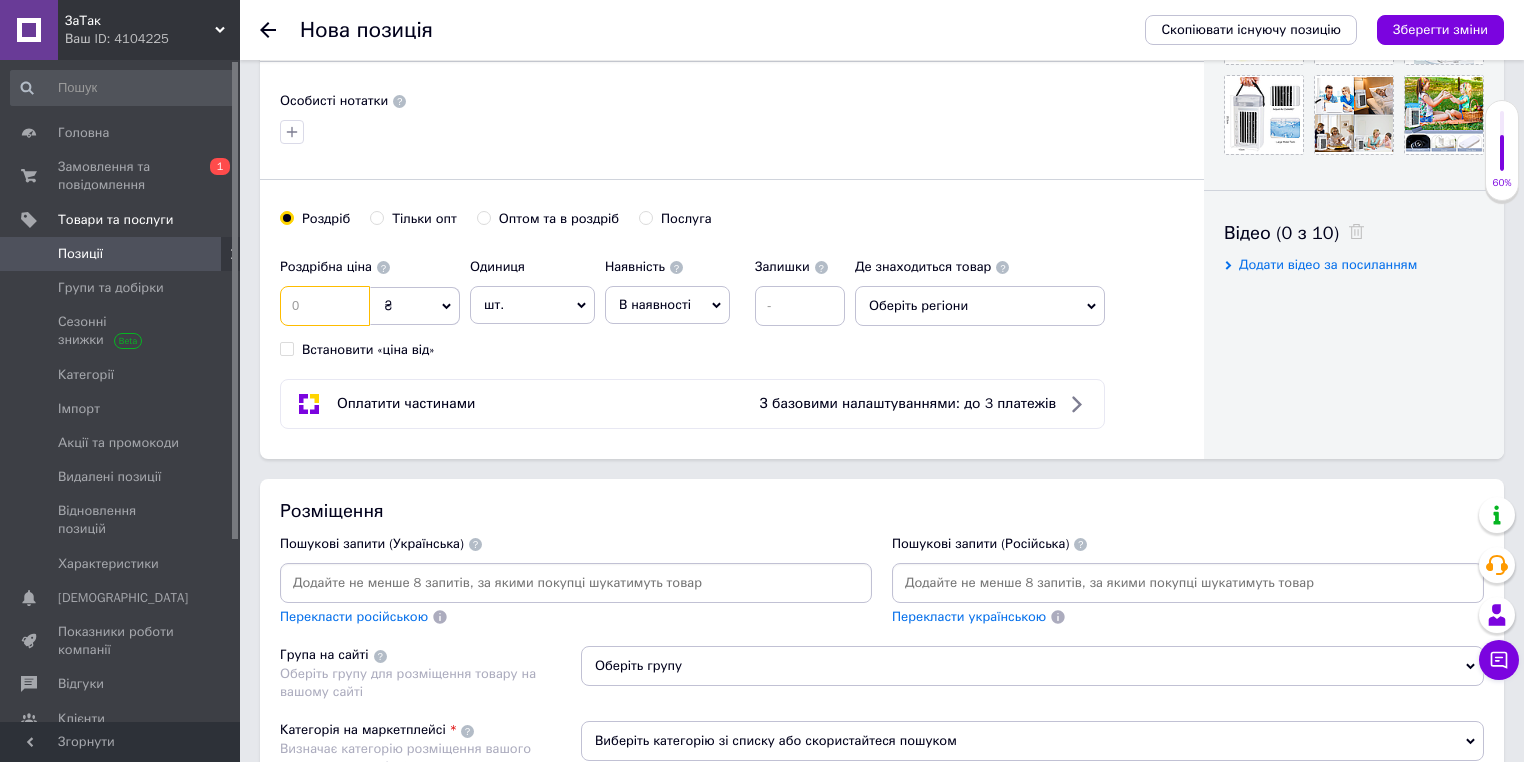 click at bounding box center (325, 306) 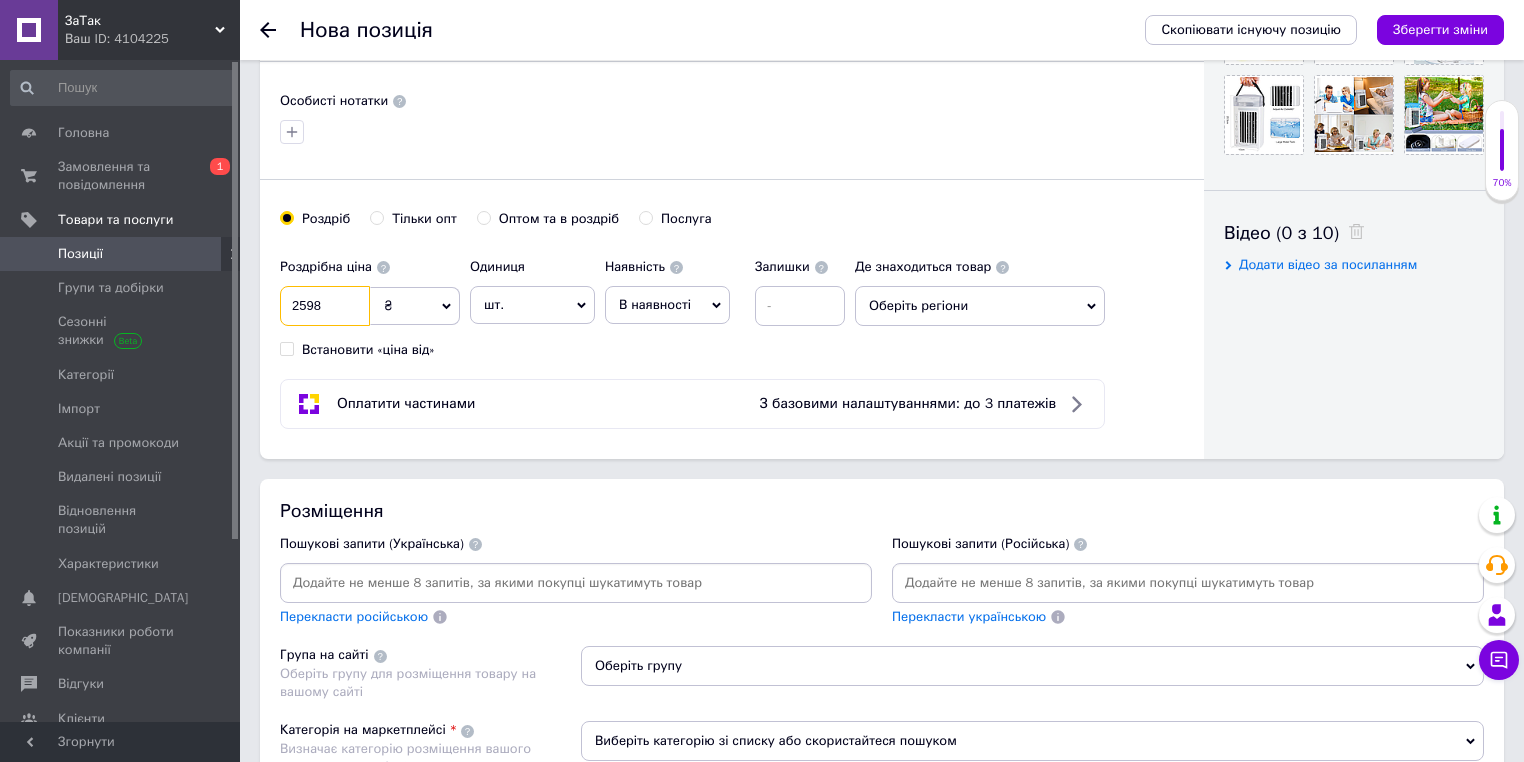 type on "2598" 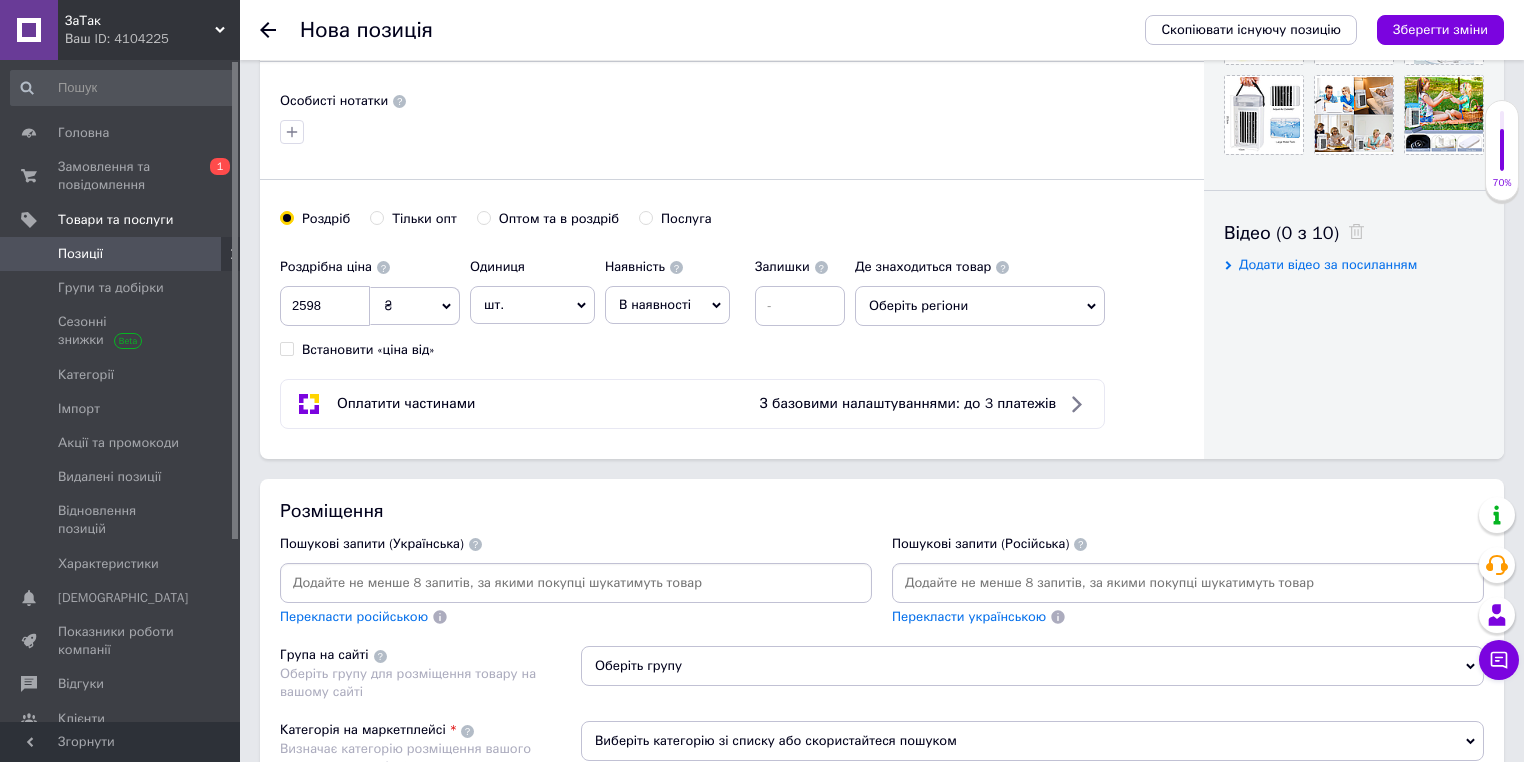 click on "Оптом та в роздріб" at bounding box center [559, 219] 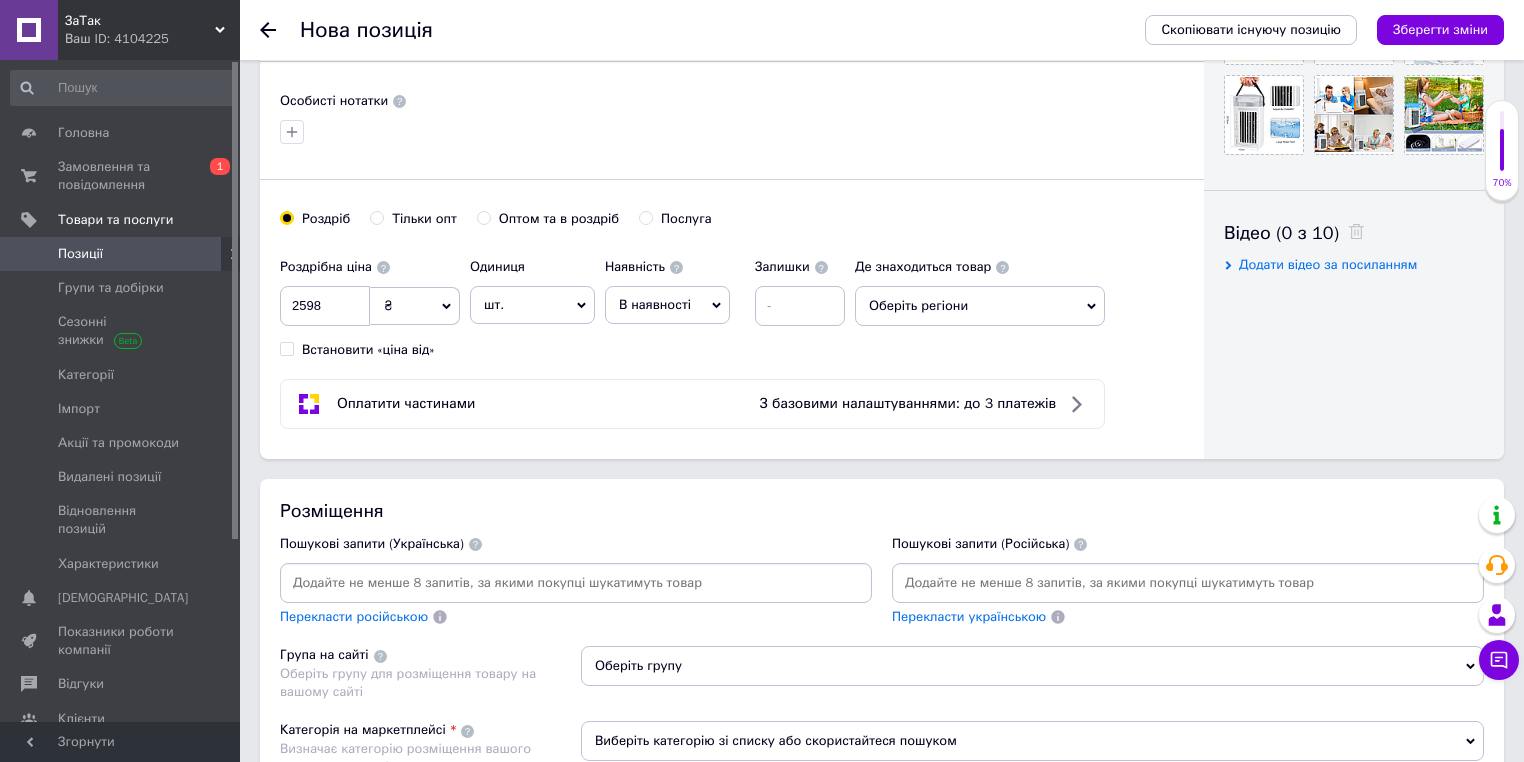 radio on "true" 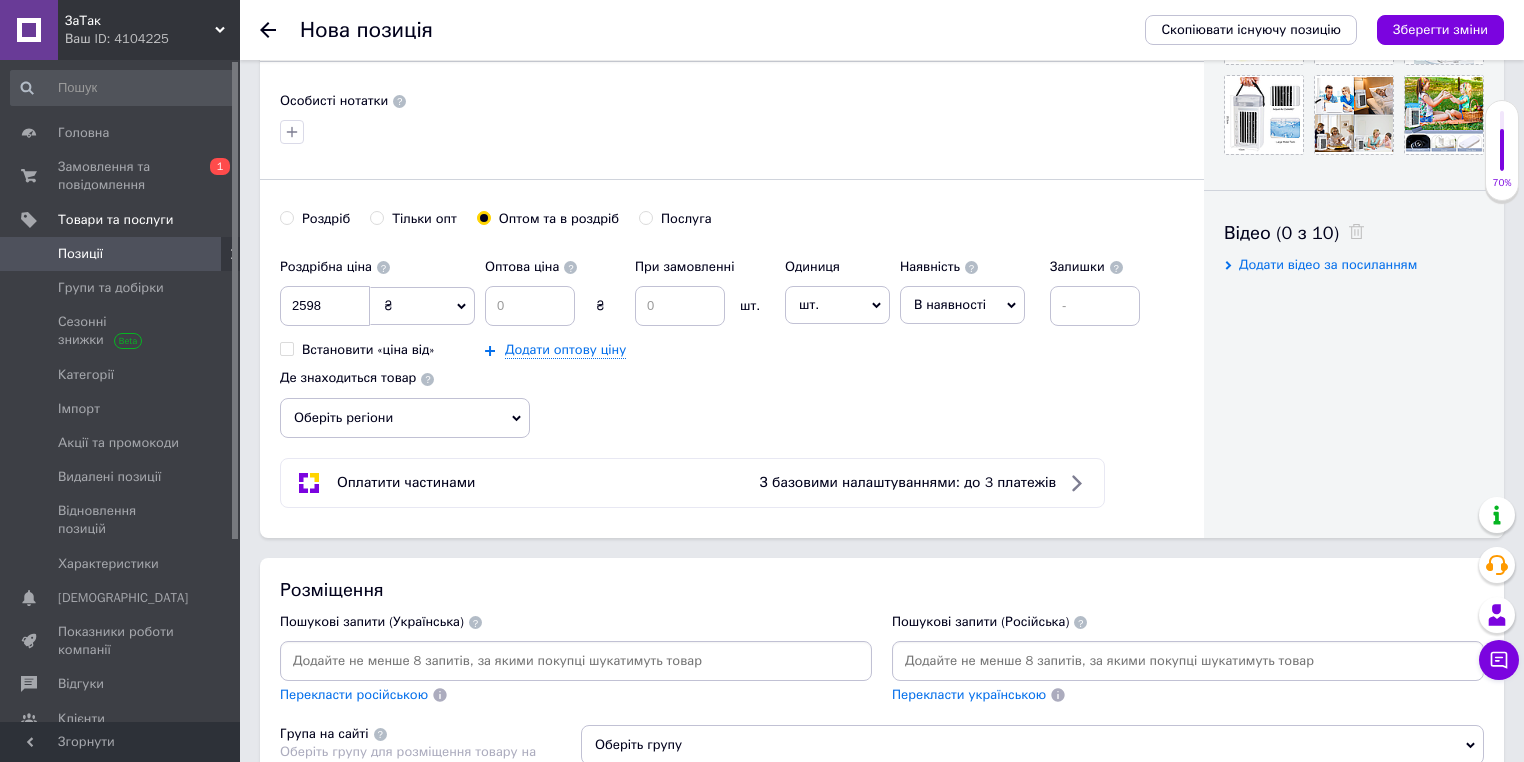 click on "Оптом та в роздріб" at bounding box center [559, 219] 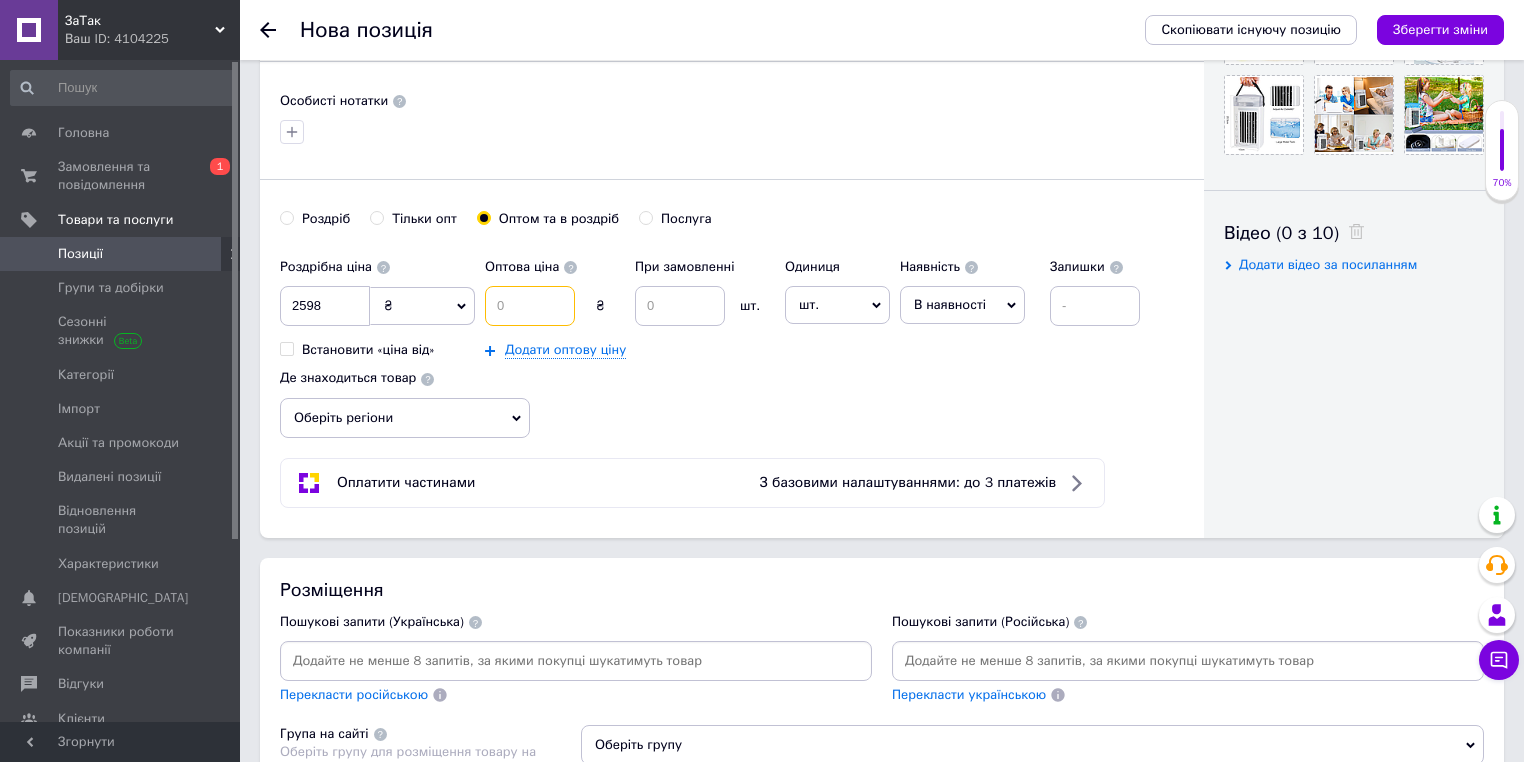 click at bounding box center (530, 306) 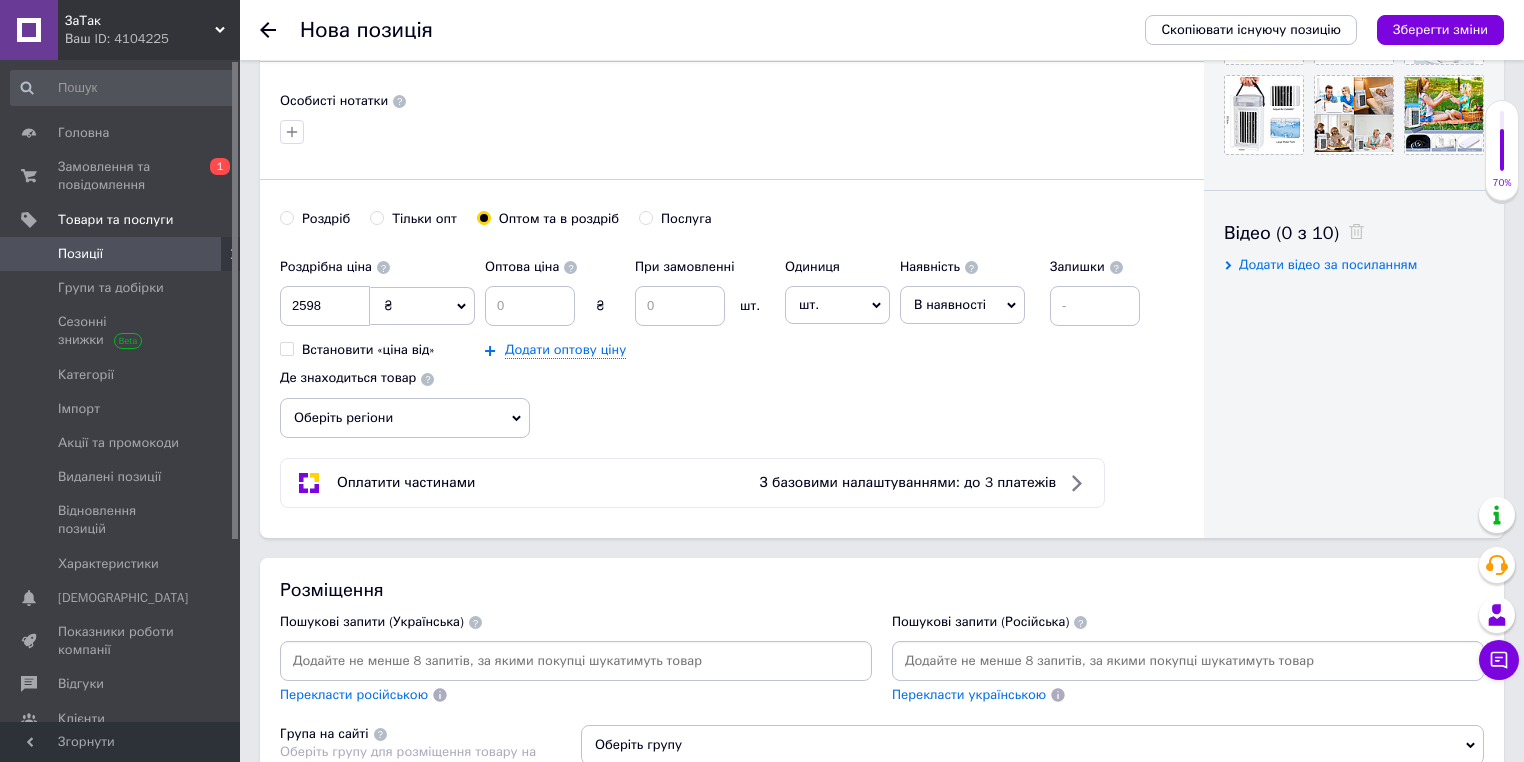 click on "В наявності" at bounding box center [950, 304] 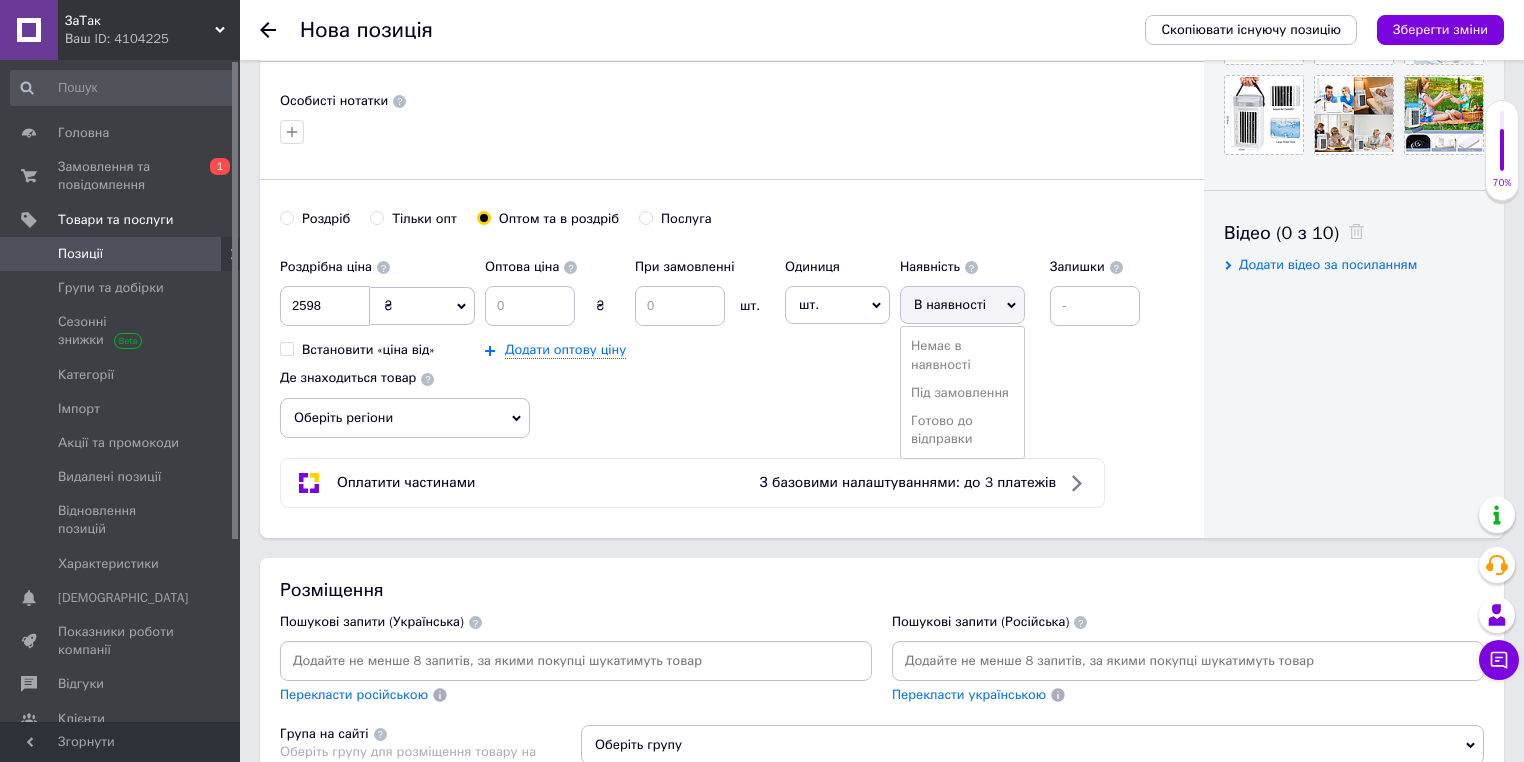 click on "Готово до відправки" at bounding box center [962, 430] 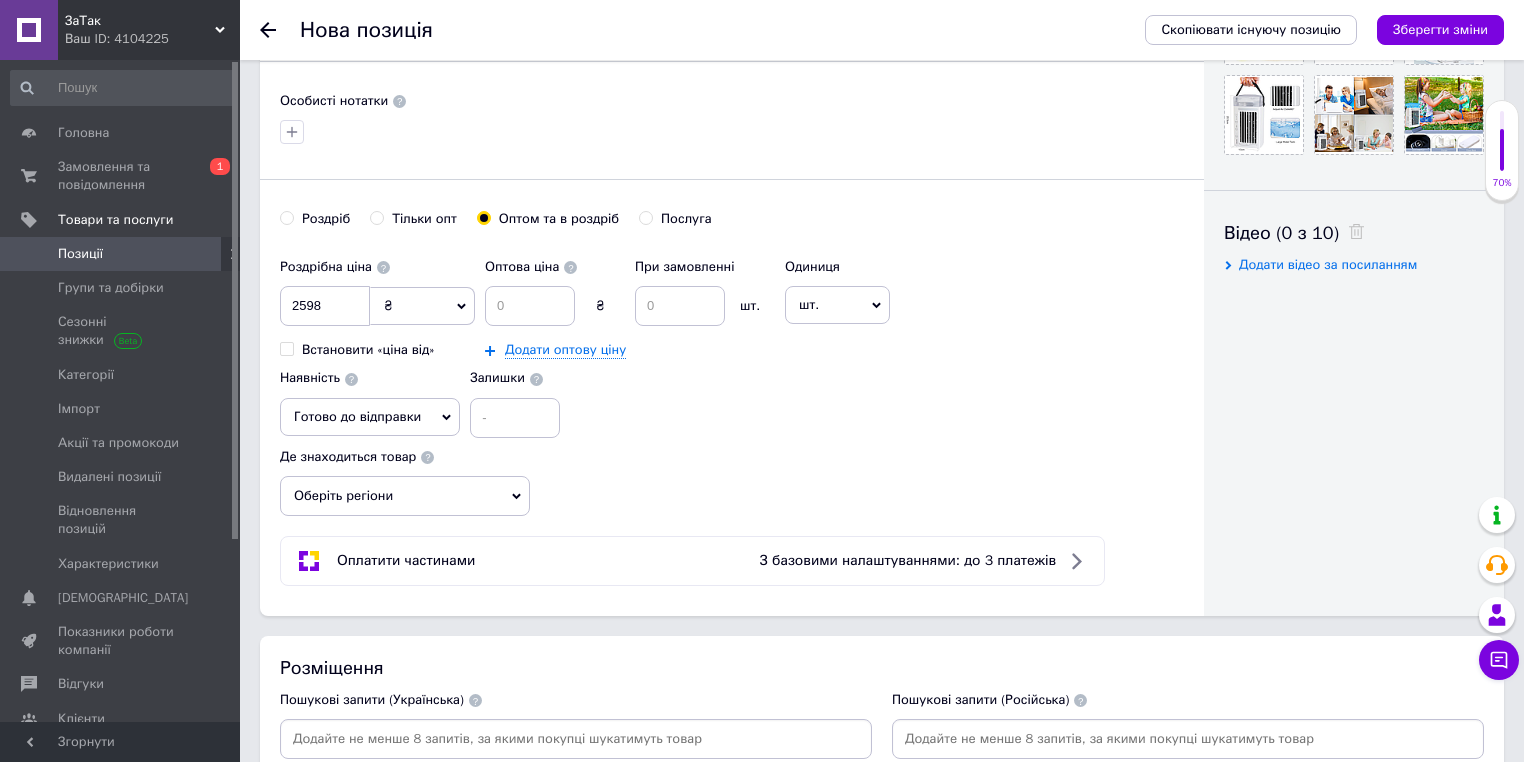 click on "шт." at bounding box center (837, 305) 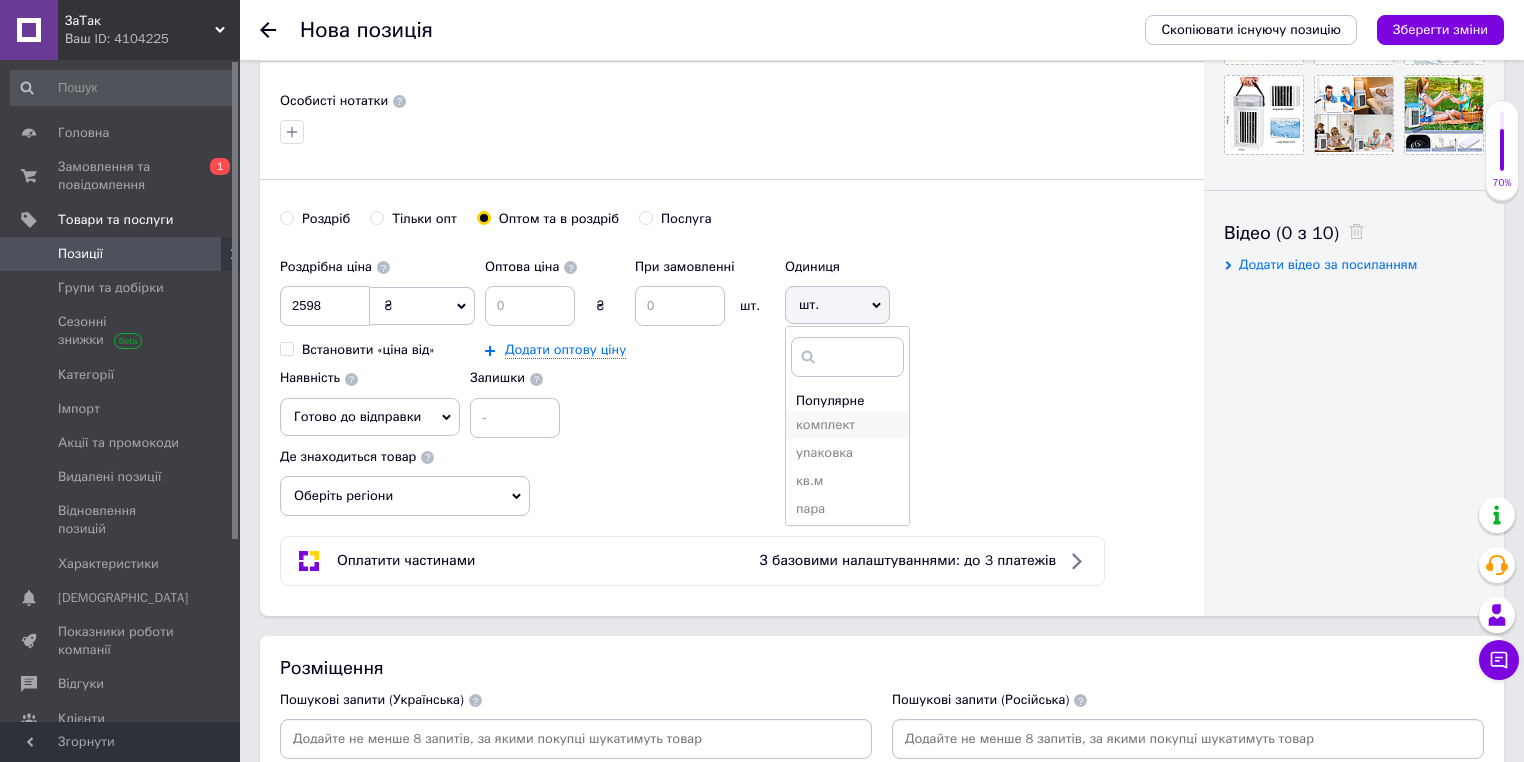 click on "комплект" at bounding box center (847, 425) 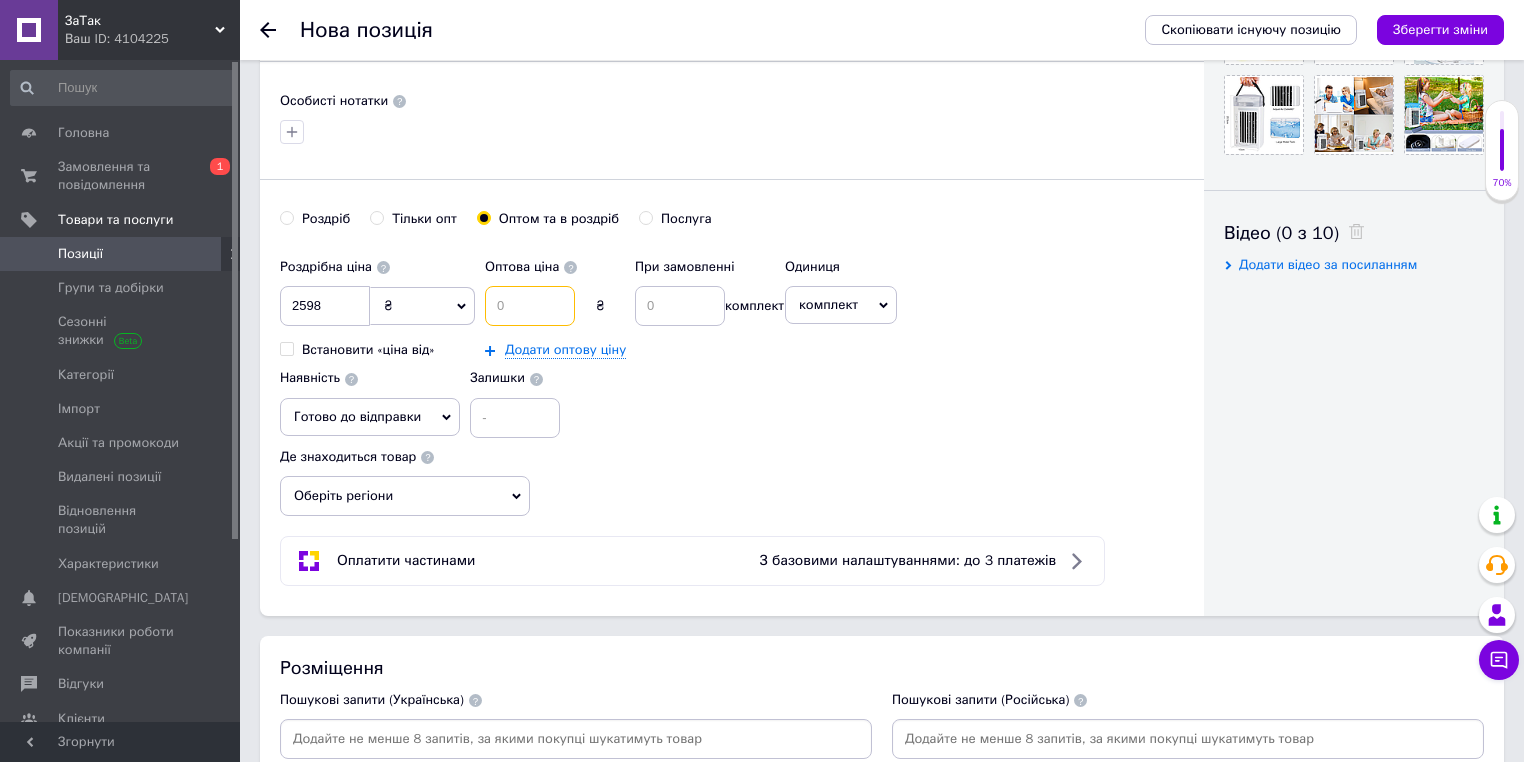 click at bounding box center (530, 306) 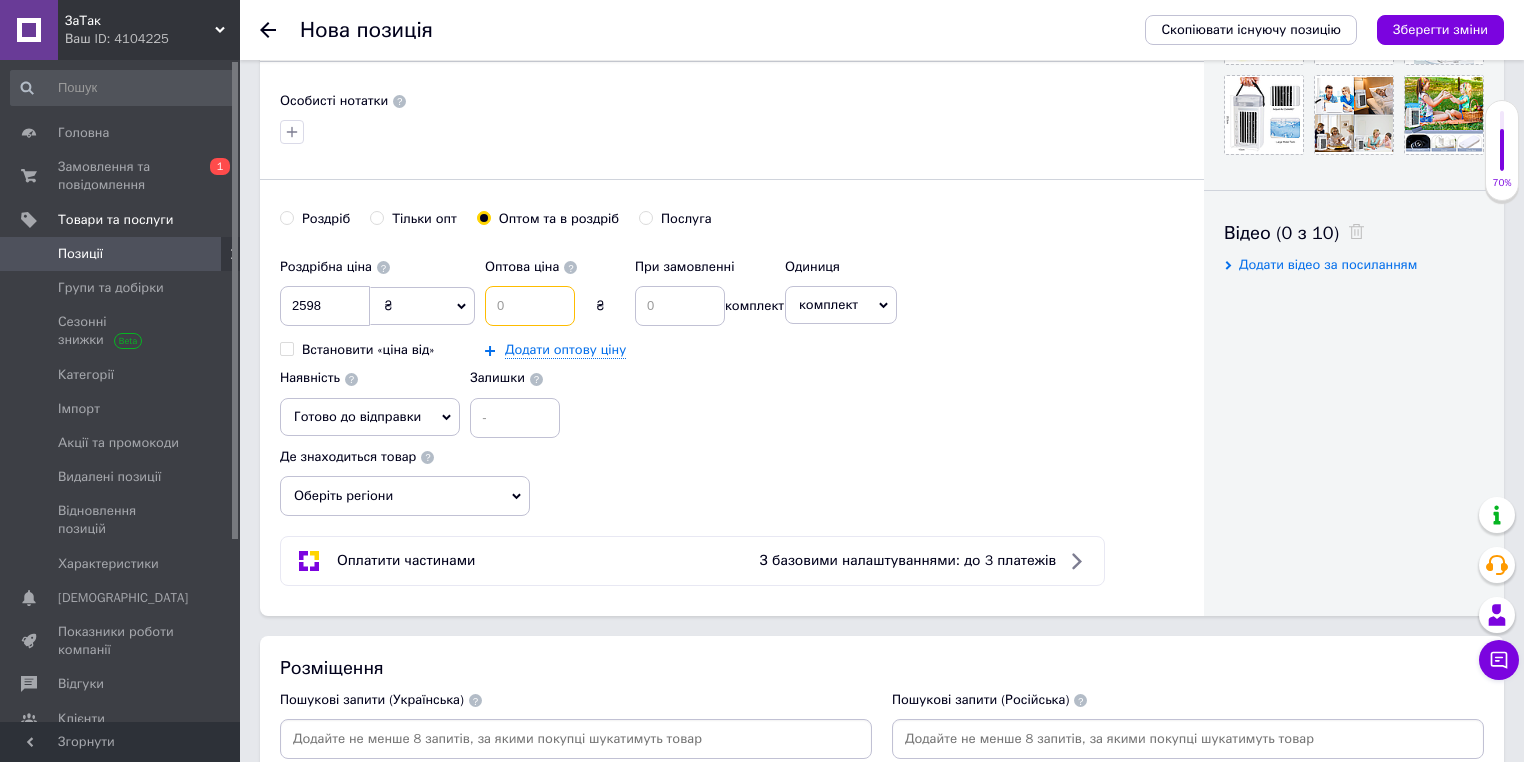 click at bounding box center [530, 306] 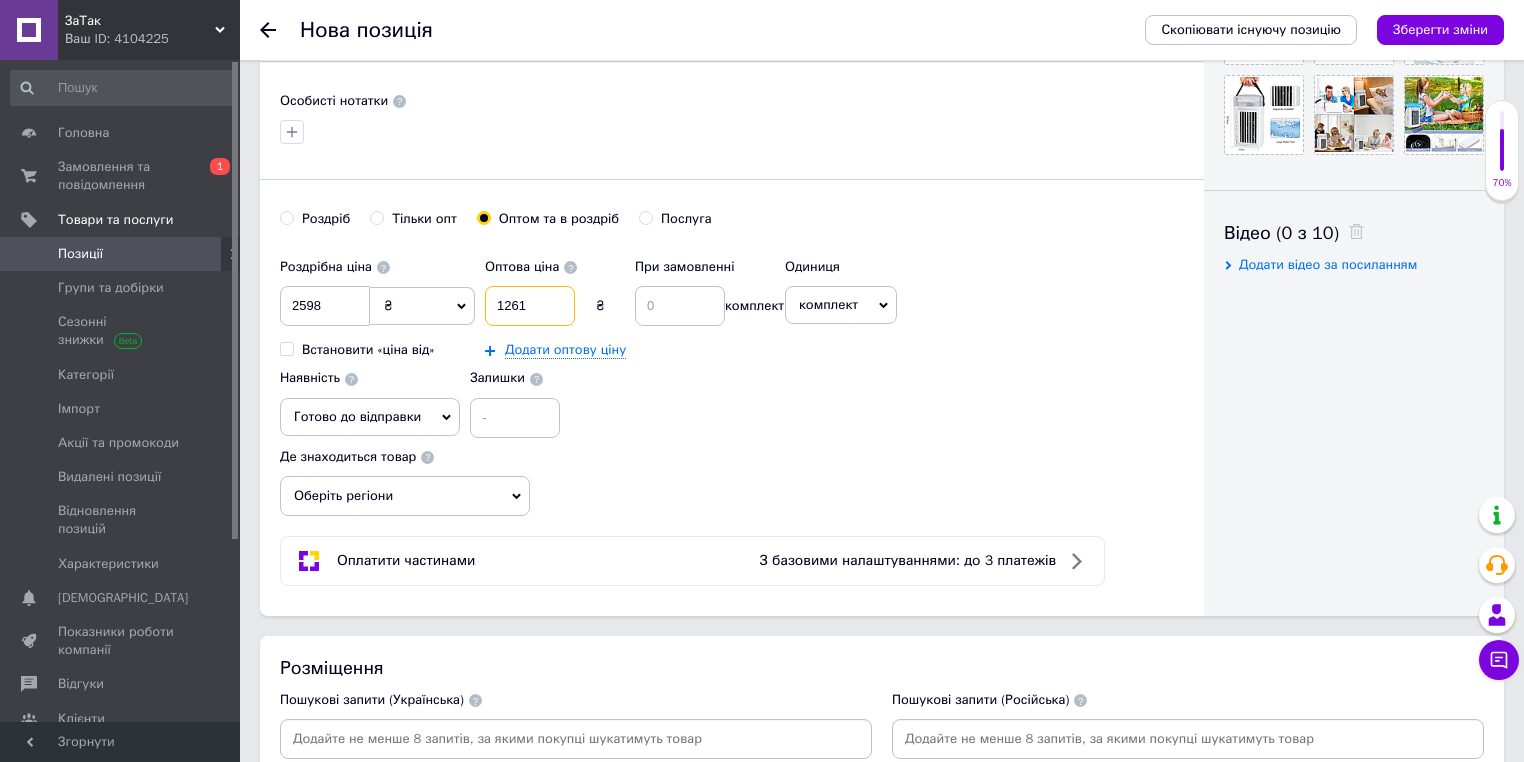 type on "1261" 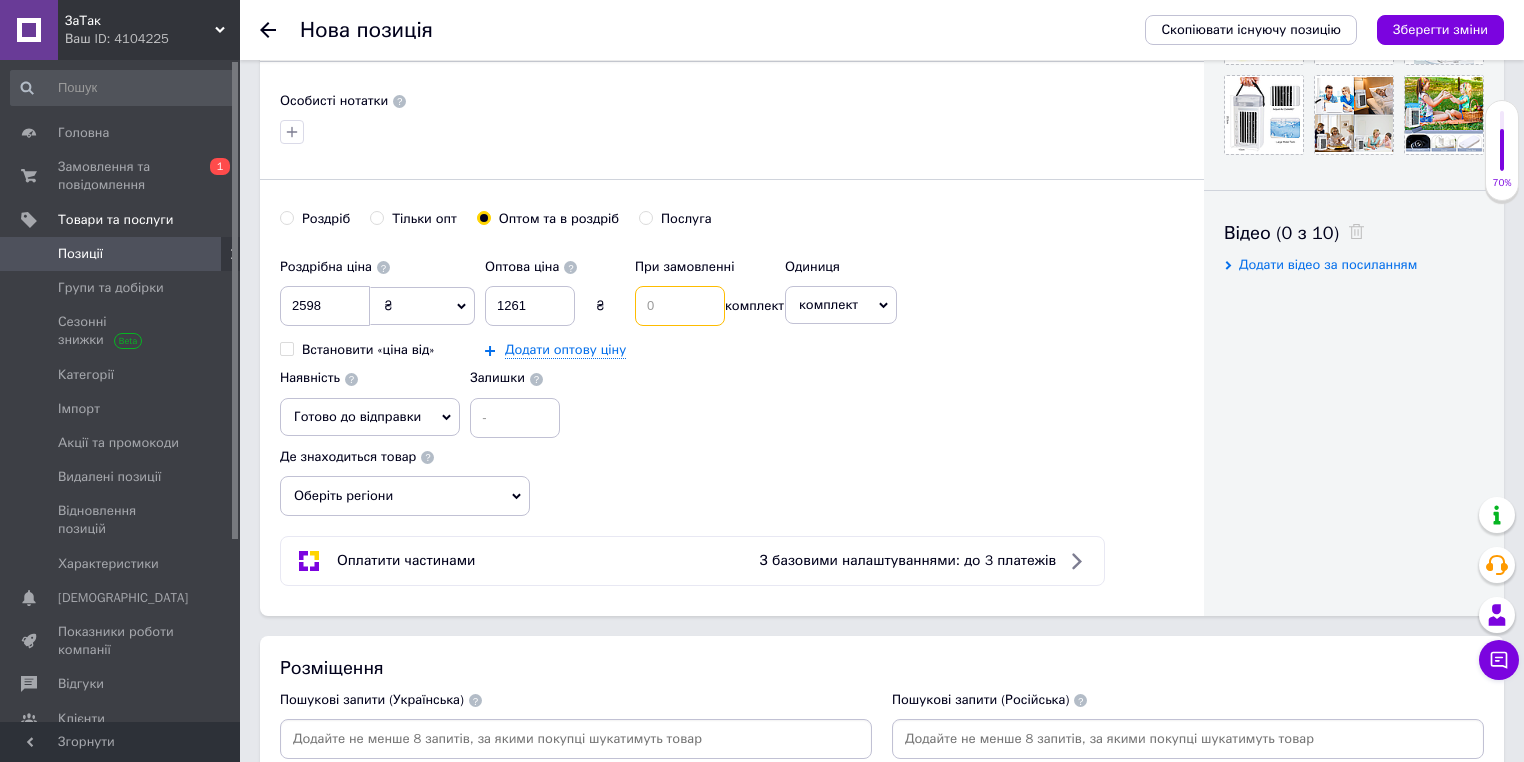 click at bounding box center (680, 306) 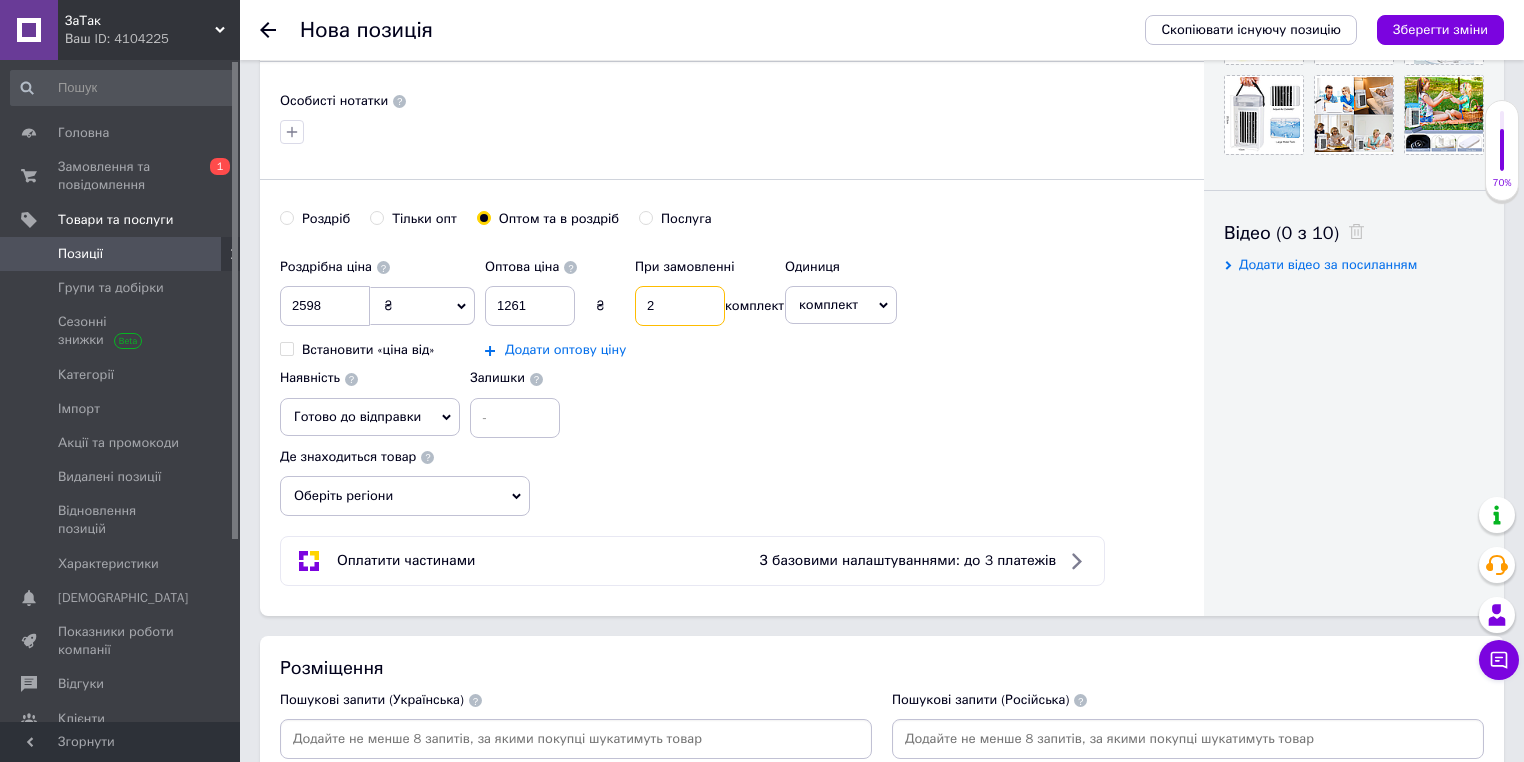 type on "2" 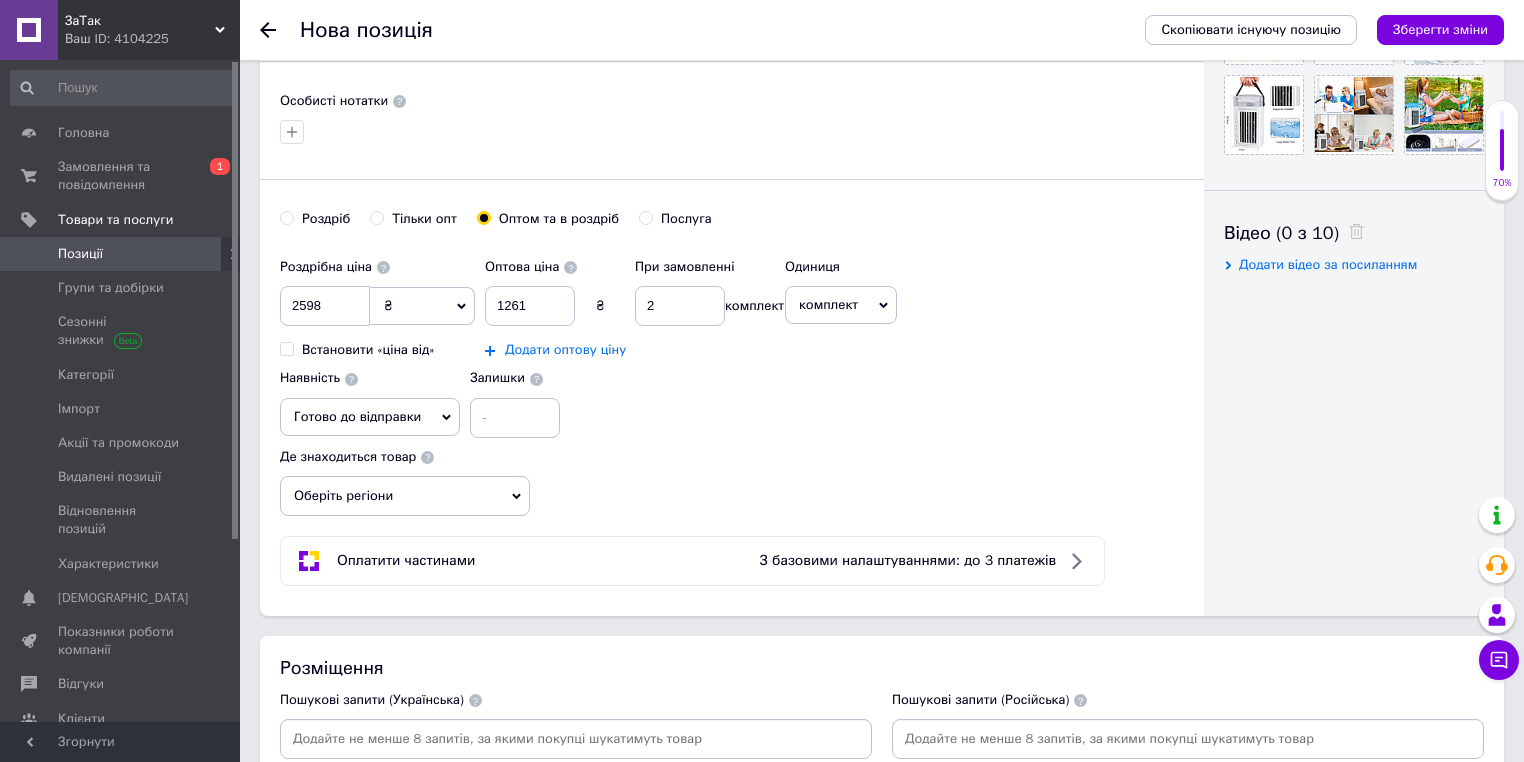click on "Додати оптову ціну" at bounding box center [565, 350] 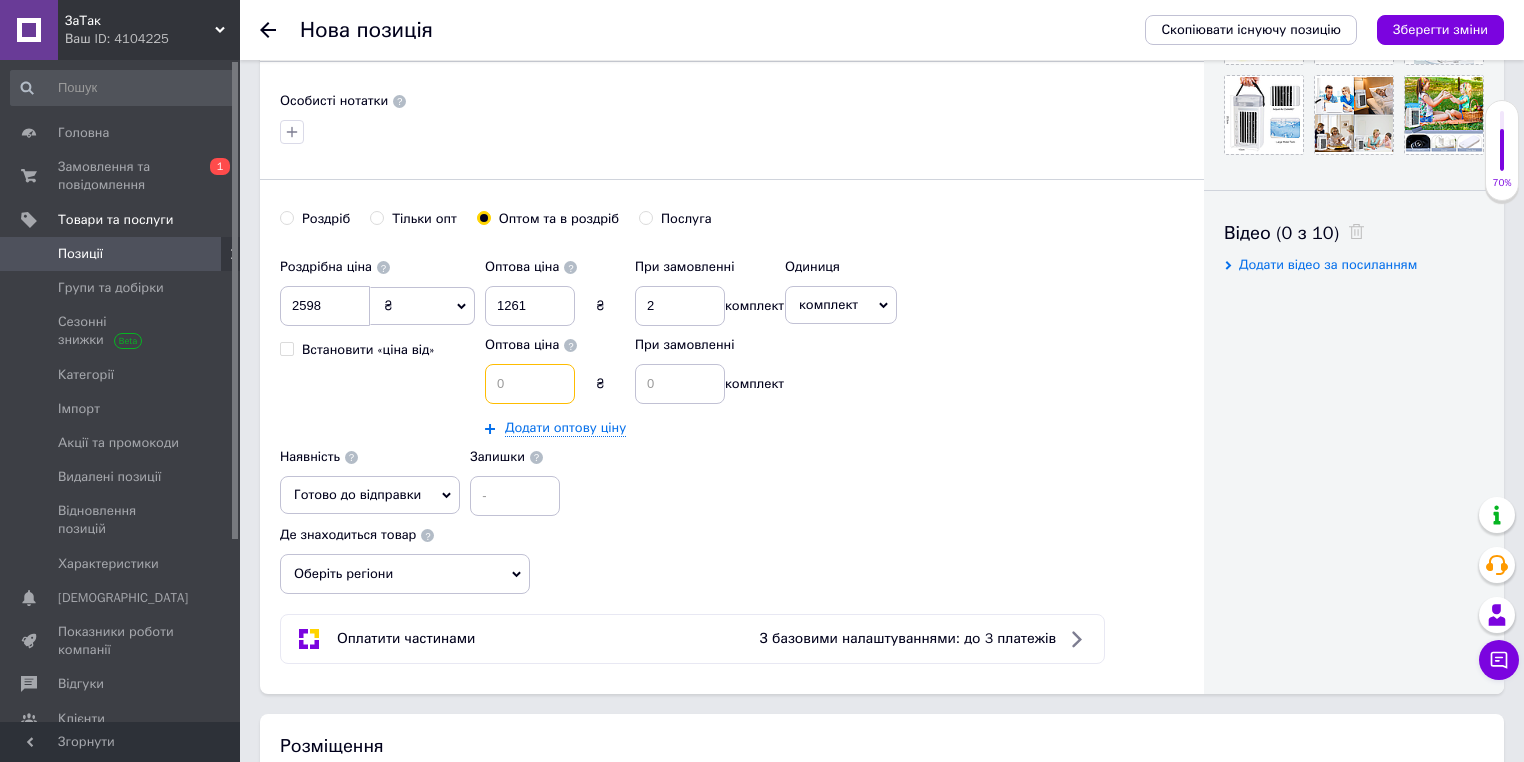click at bounding box center (530, 384) 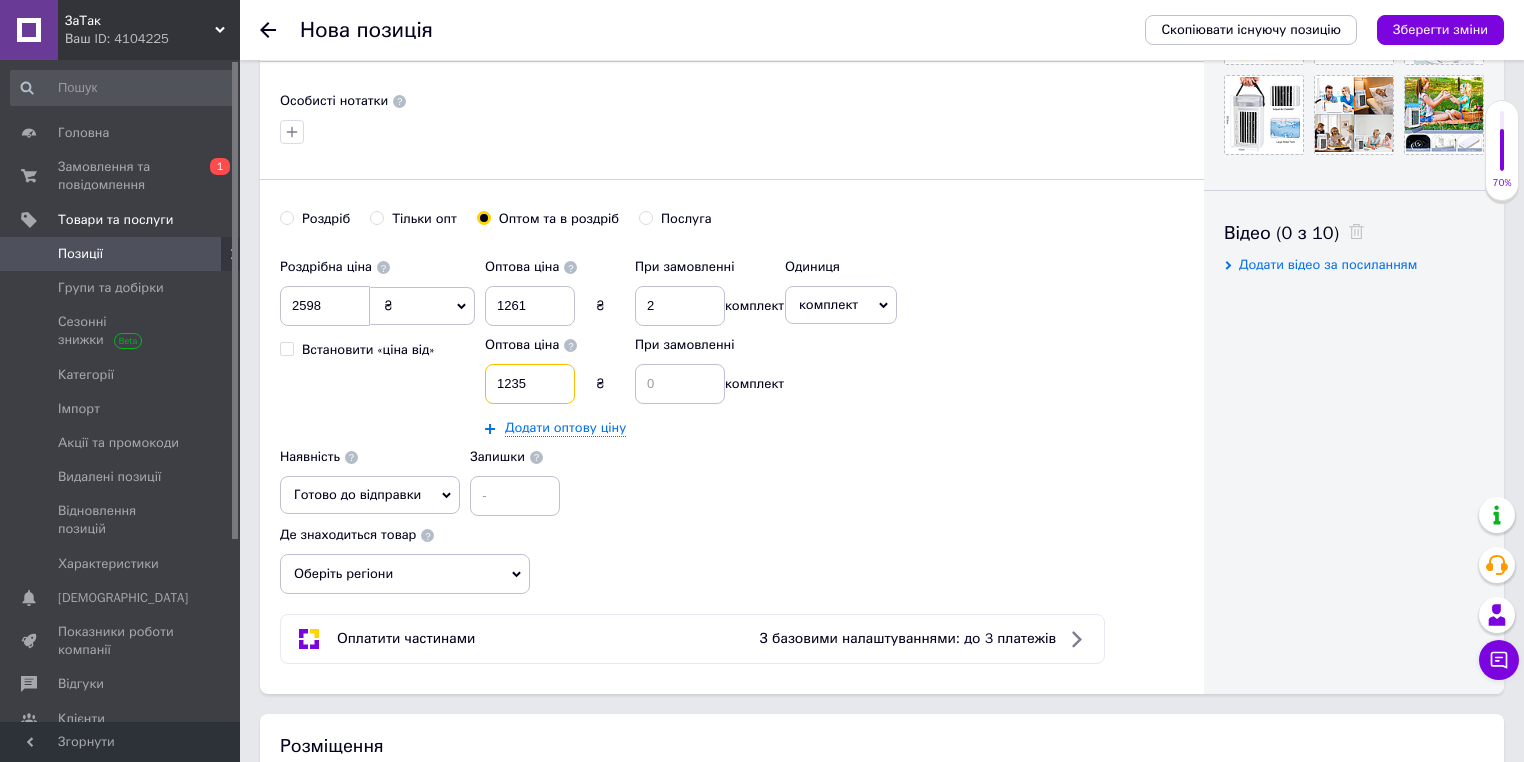 type on "1235" 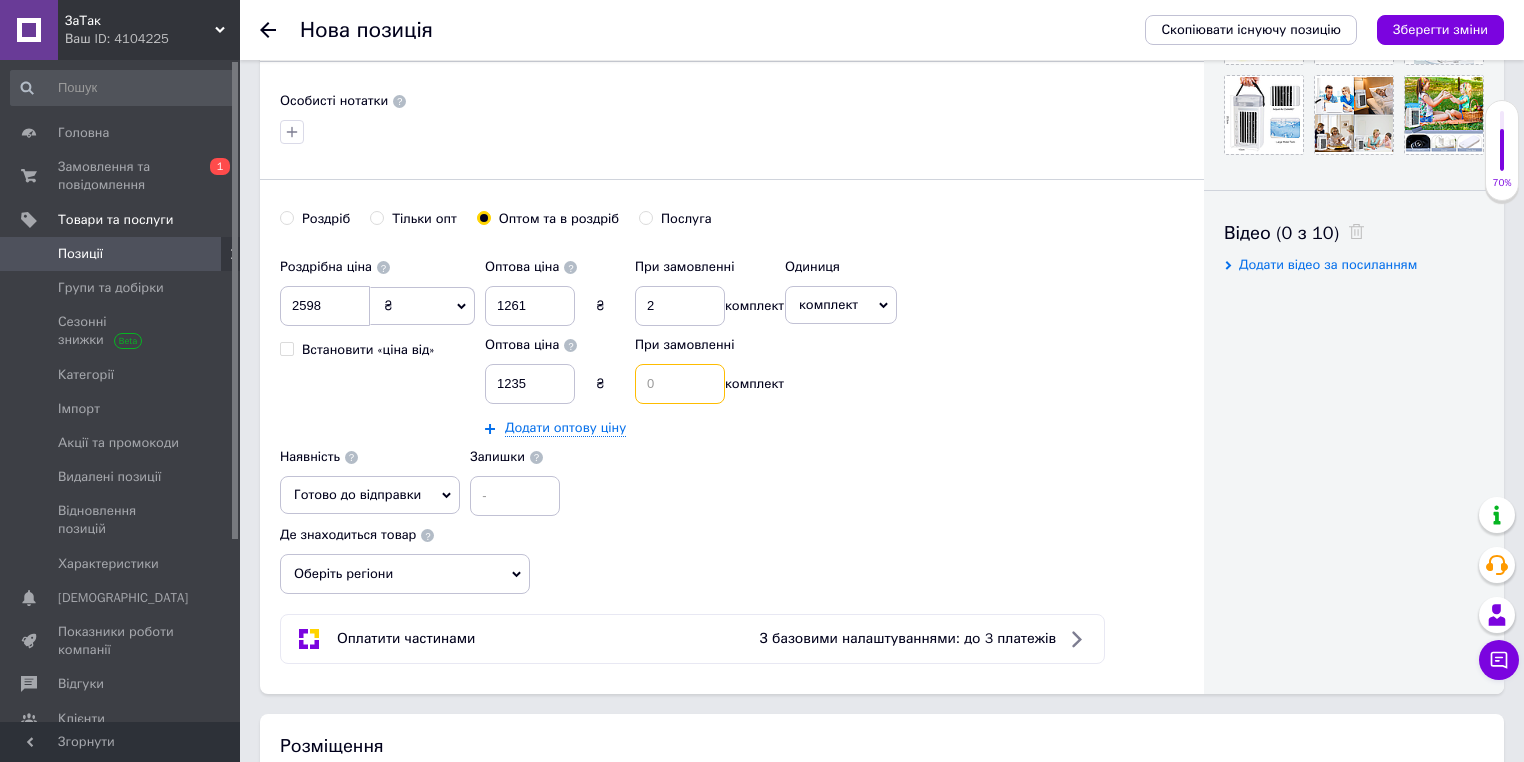 click at bounding box center (680, 384) 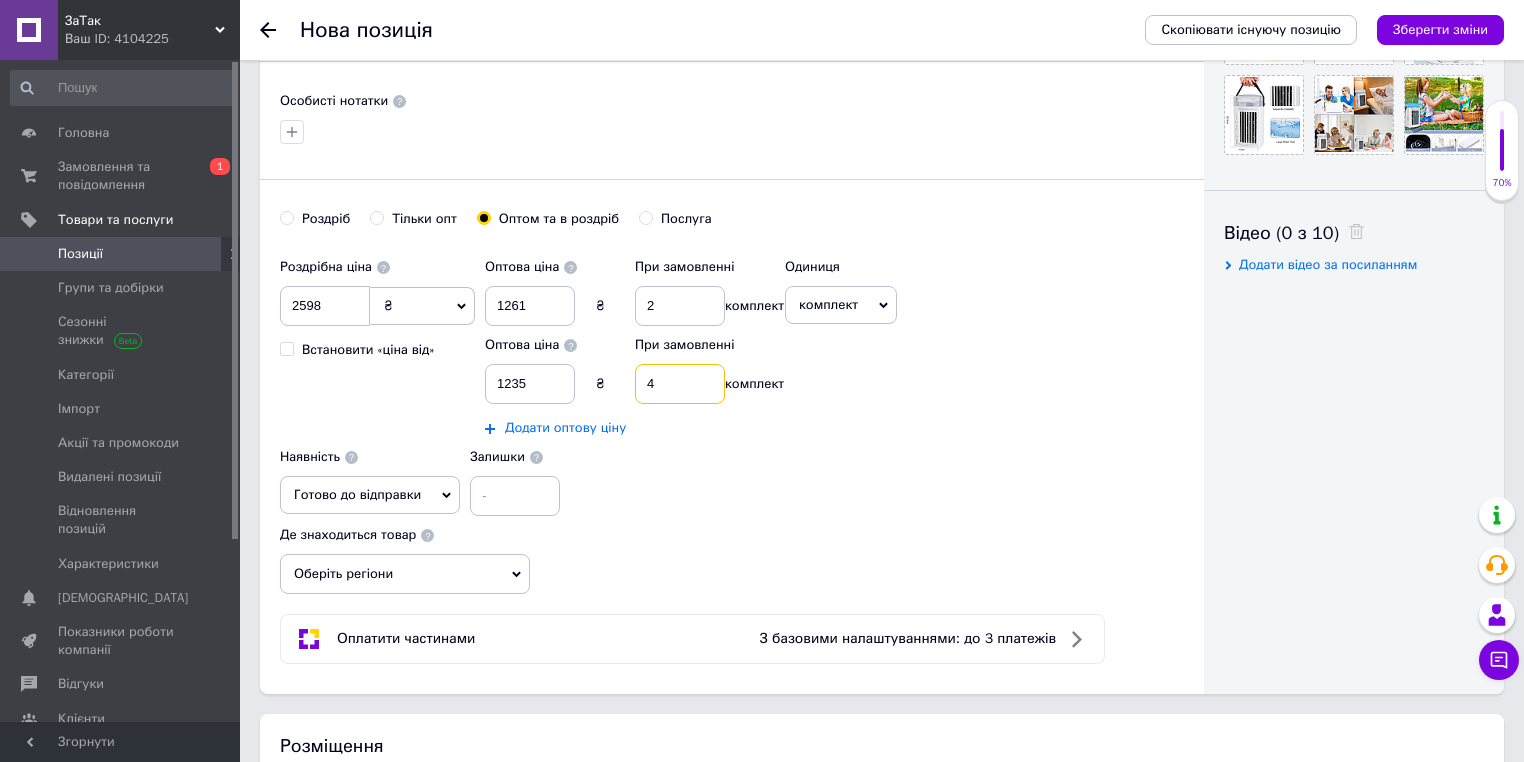 type on "4" 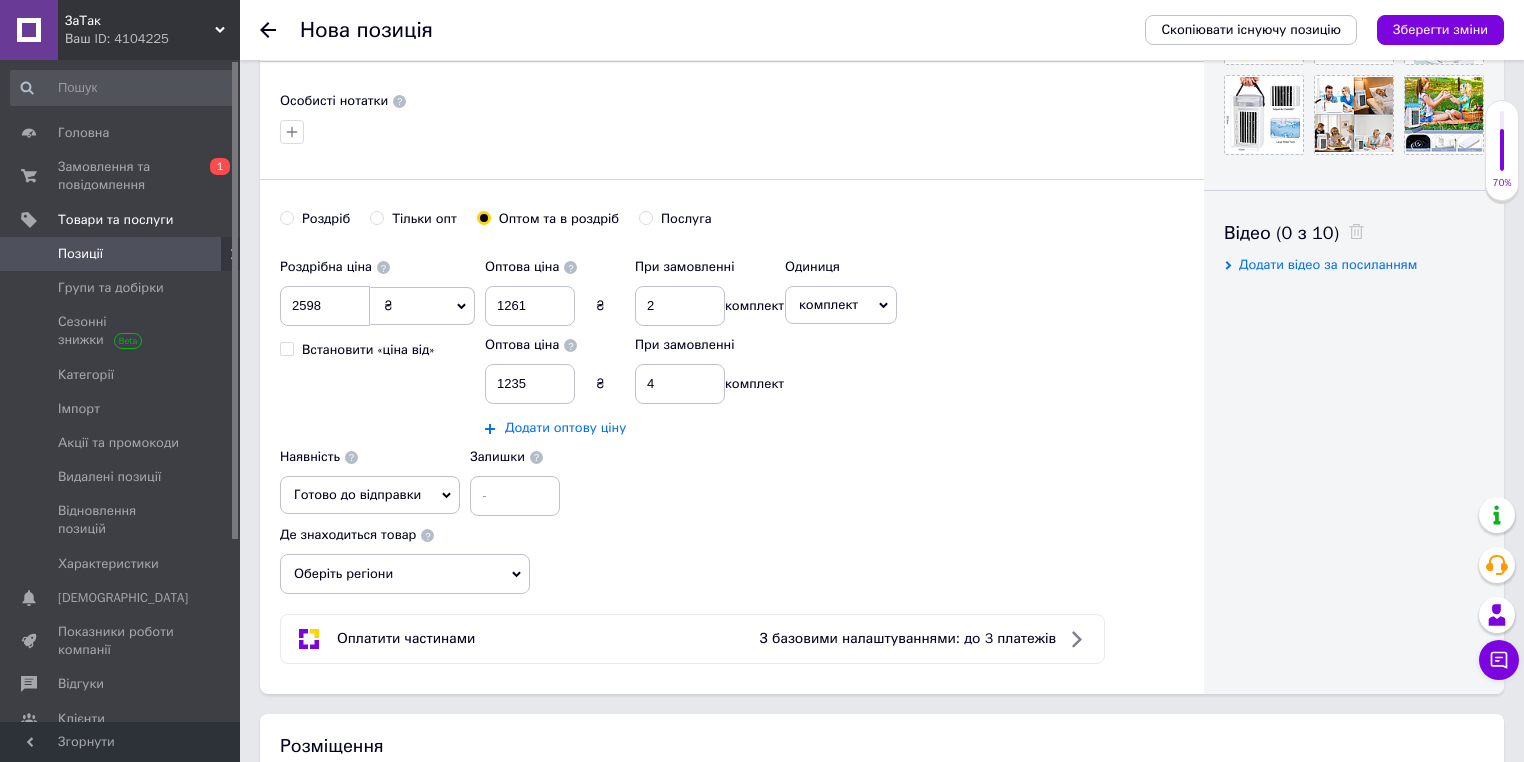 click on "Додати оптову ціну" at bounding box center (565, 428) 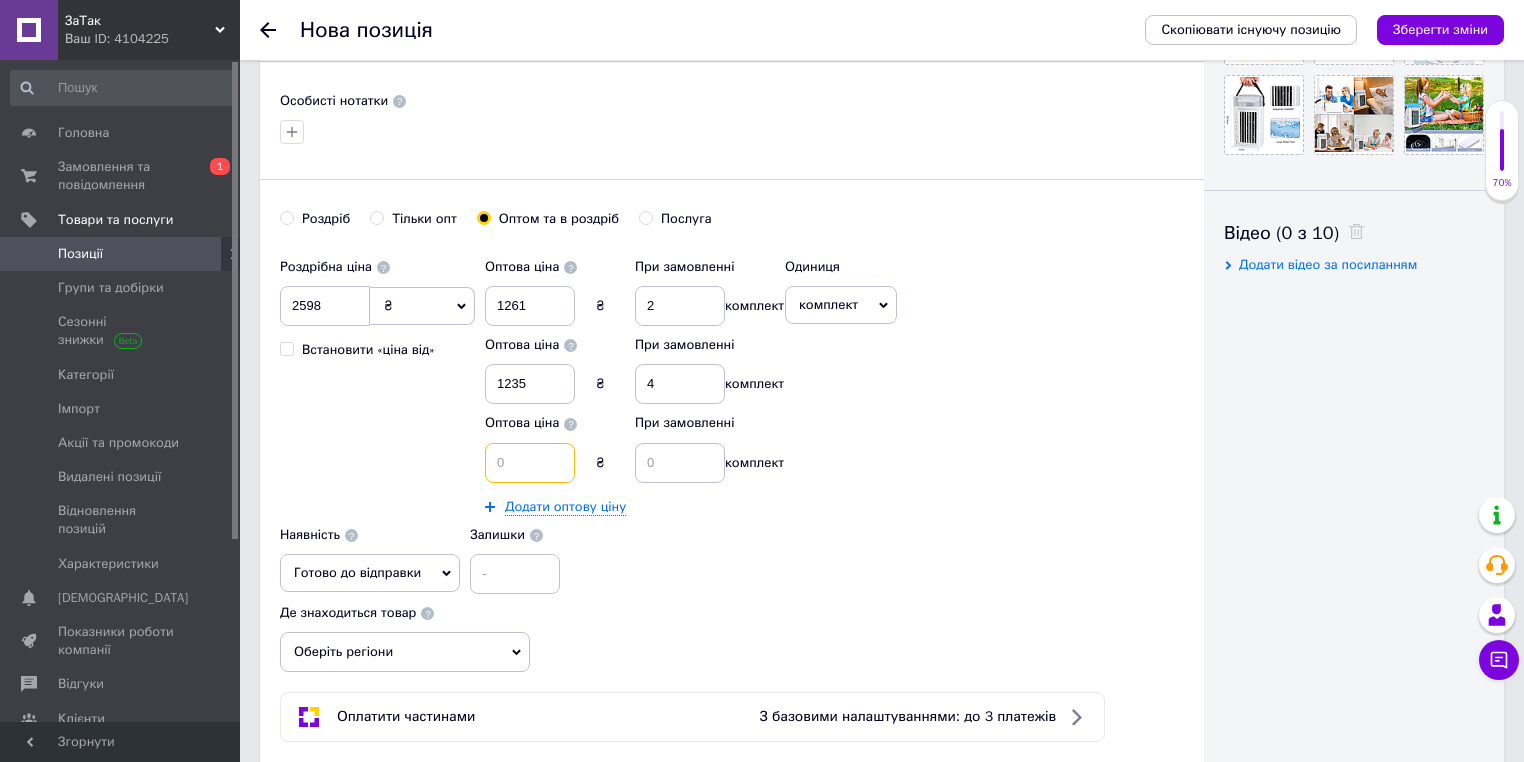 click at bounding box center [530, 463] 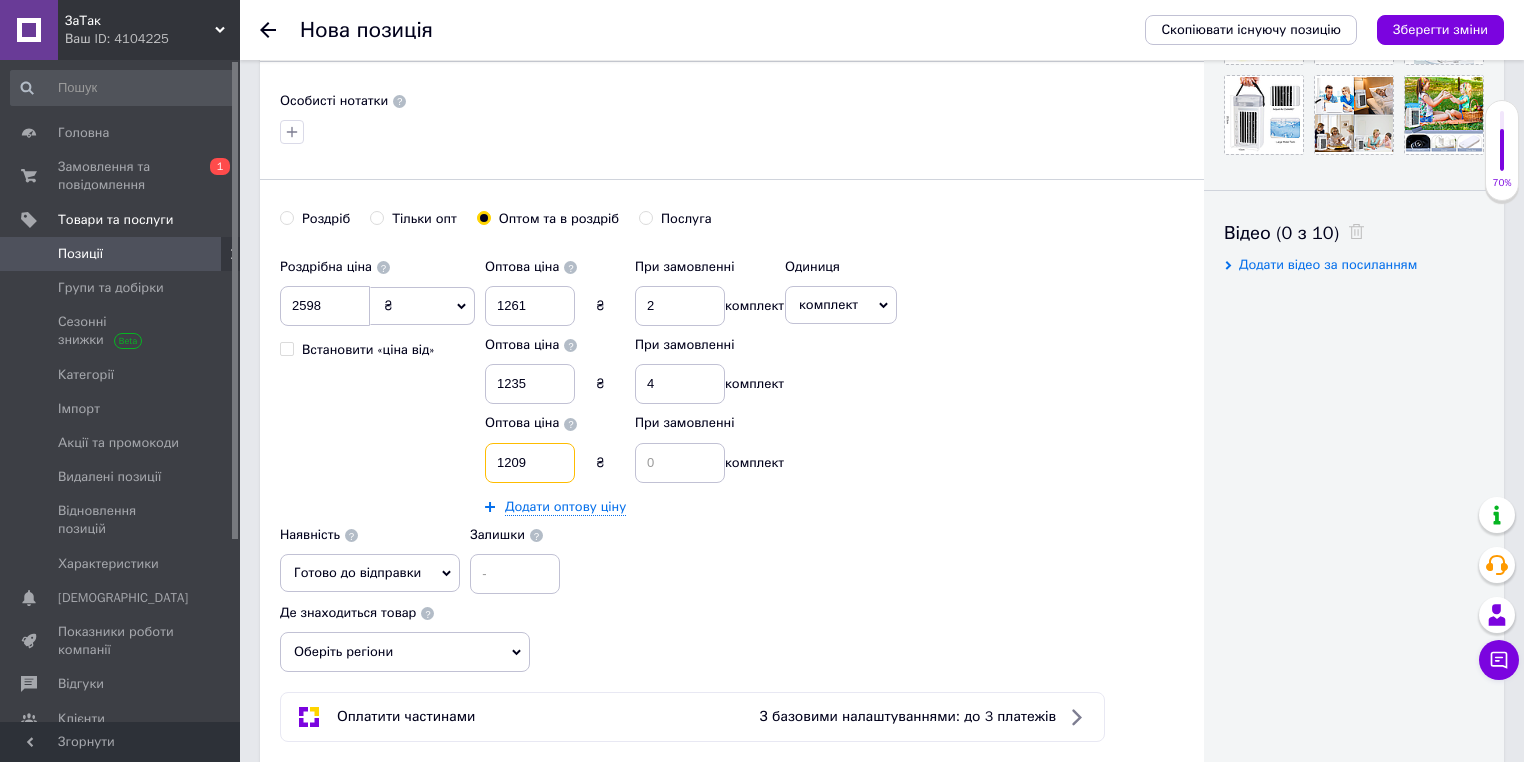 type on "1209" 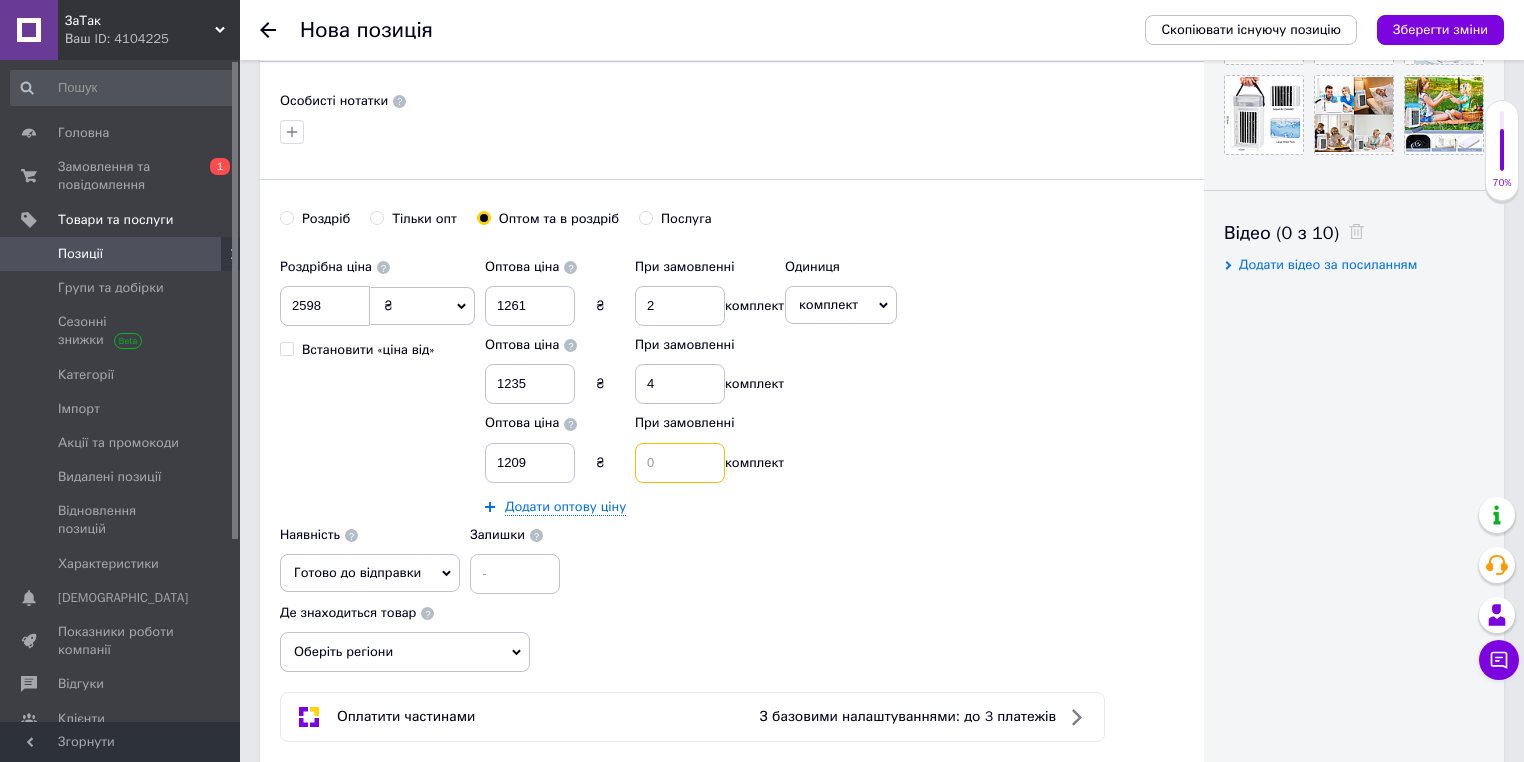 click at bounding box center (680, 463) 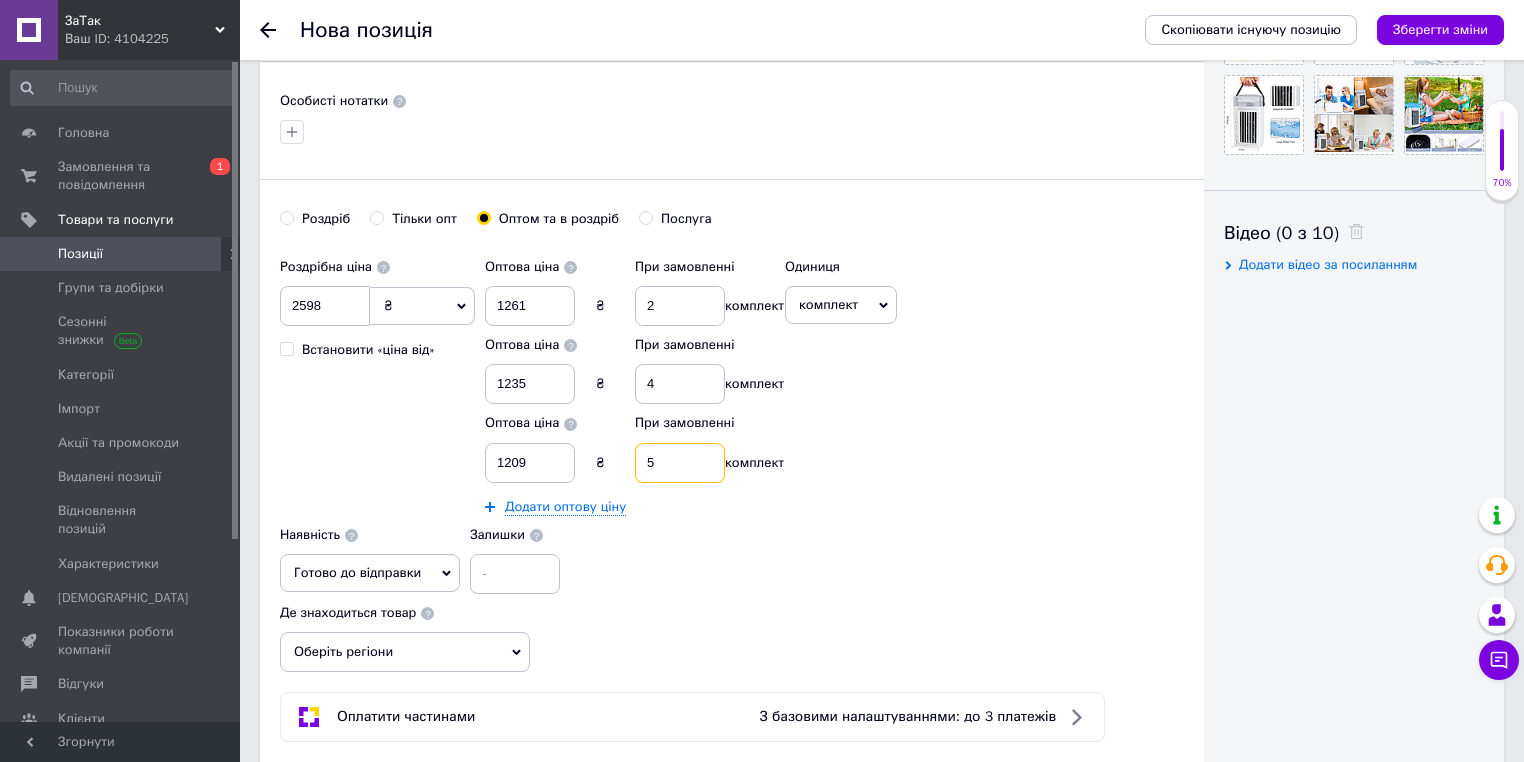 type on "5" 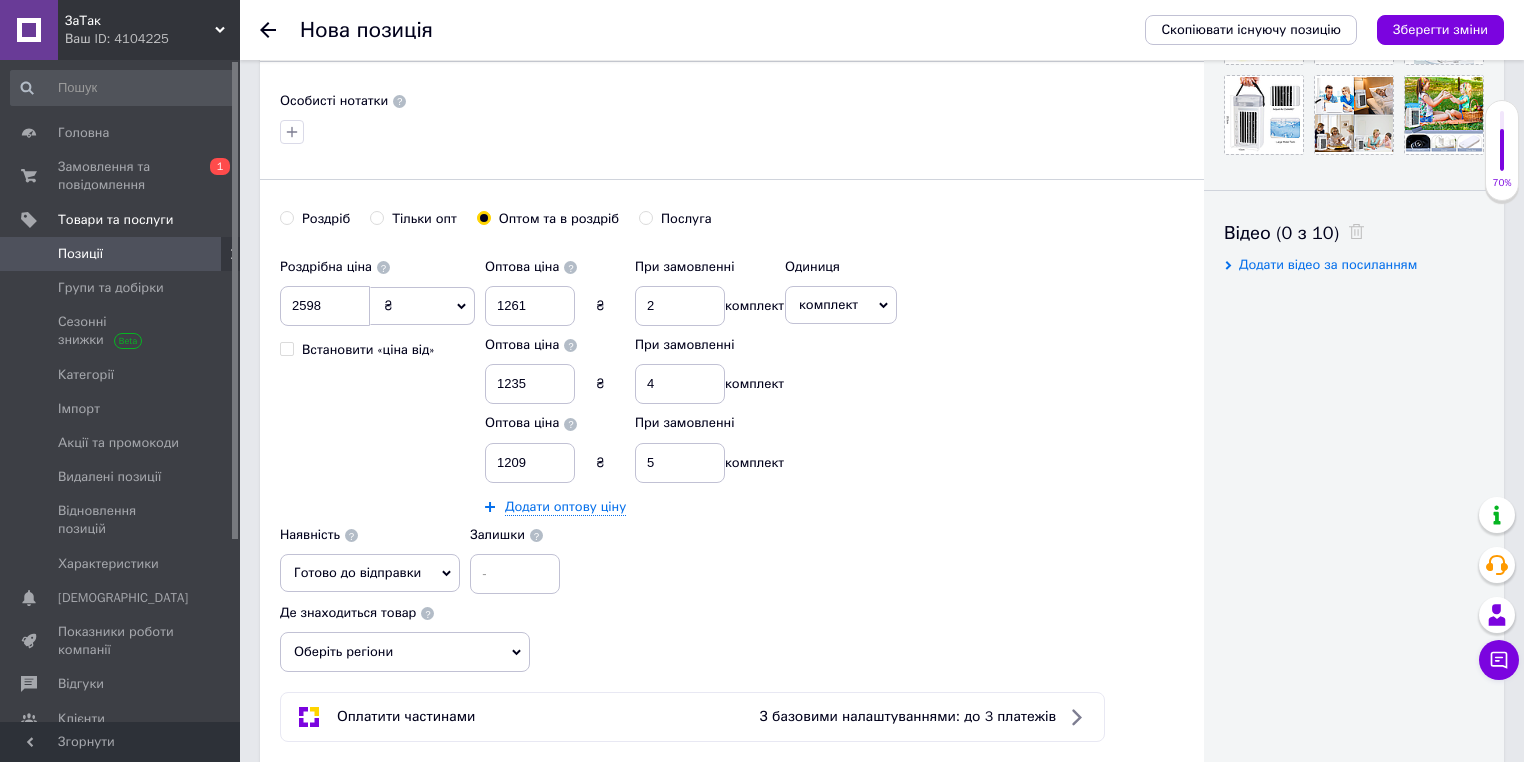 click on "Роздрібна ціна 2598 ₴ $ EUR CHF GBP ¥ PLN ₸ MDL HUF KGS CNY TRY KRW lei Встановити «ціна від» Оптова ціна 1261 ₴ При замовленні 2 комплект Оптова ціна 1235 ₴ При замовленні 4 комплект Оптова ціна 1209 ₴ При замовленні 5 комплект Додати оптову ціну Одиниця комплект Популярне шт. упаковка кв.м пара м кг пог.м послуга т а автоцистерна ампула б балон банка блістер бобіна бочка бут бухта в ват виїзд відро г г га година гр/кв.м гігакалорія д дав два місяці день доба доза є єврокуб з зміна к кВт каністра карат кв.дм кв.м кв.см кв.фут квартал кг кг/кв.м км колесо коробка куб.дм куб.м л л лист м м мВт" at bounding box center [732, 421] 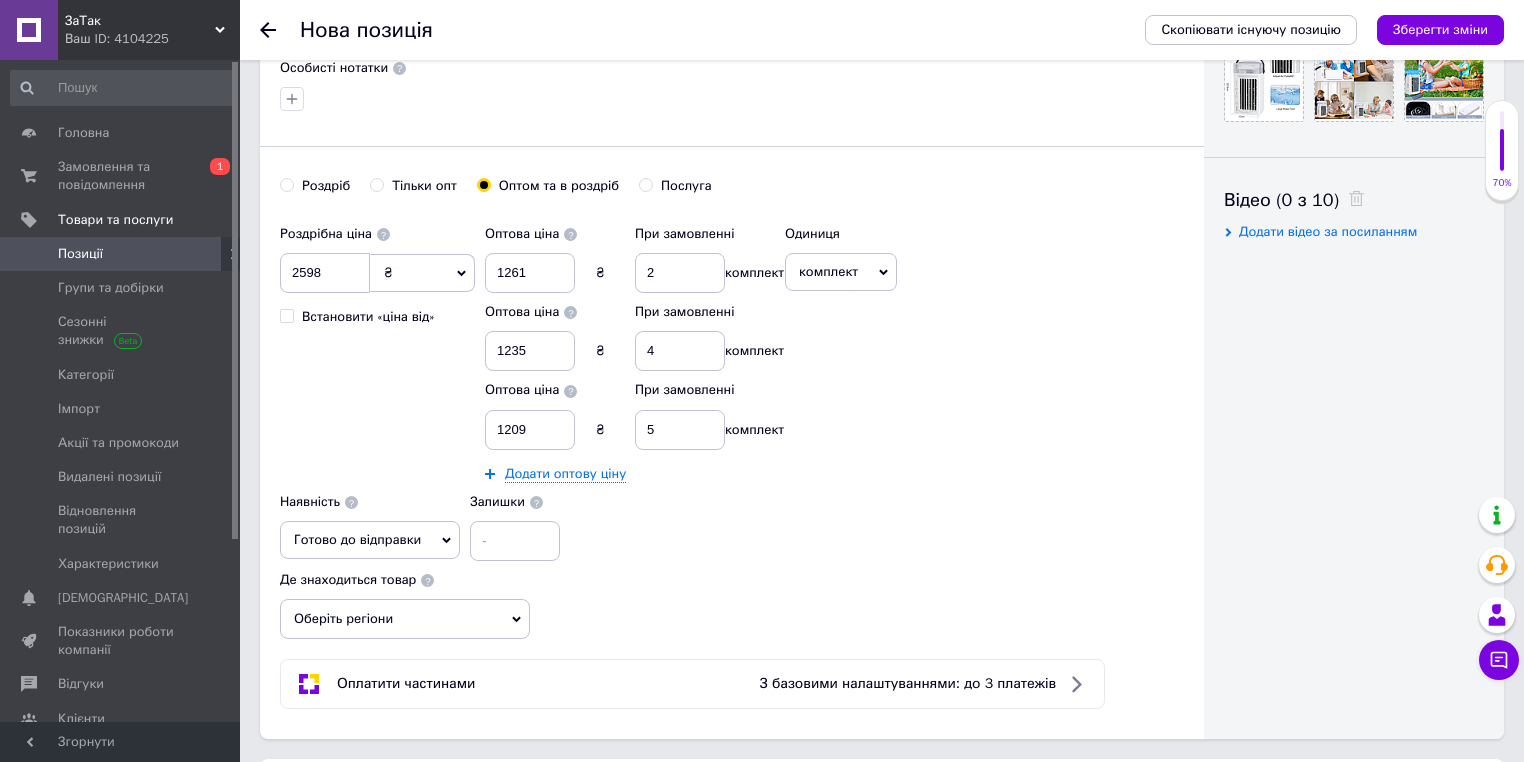 scroll, scrollTop: 994, scrollLeft: 0, axis: vertical 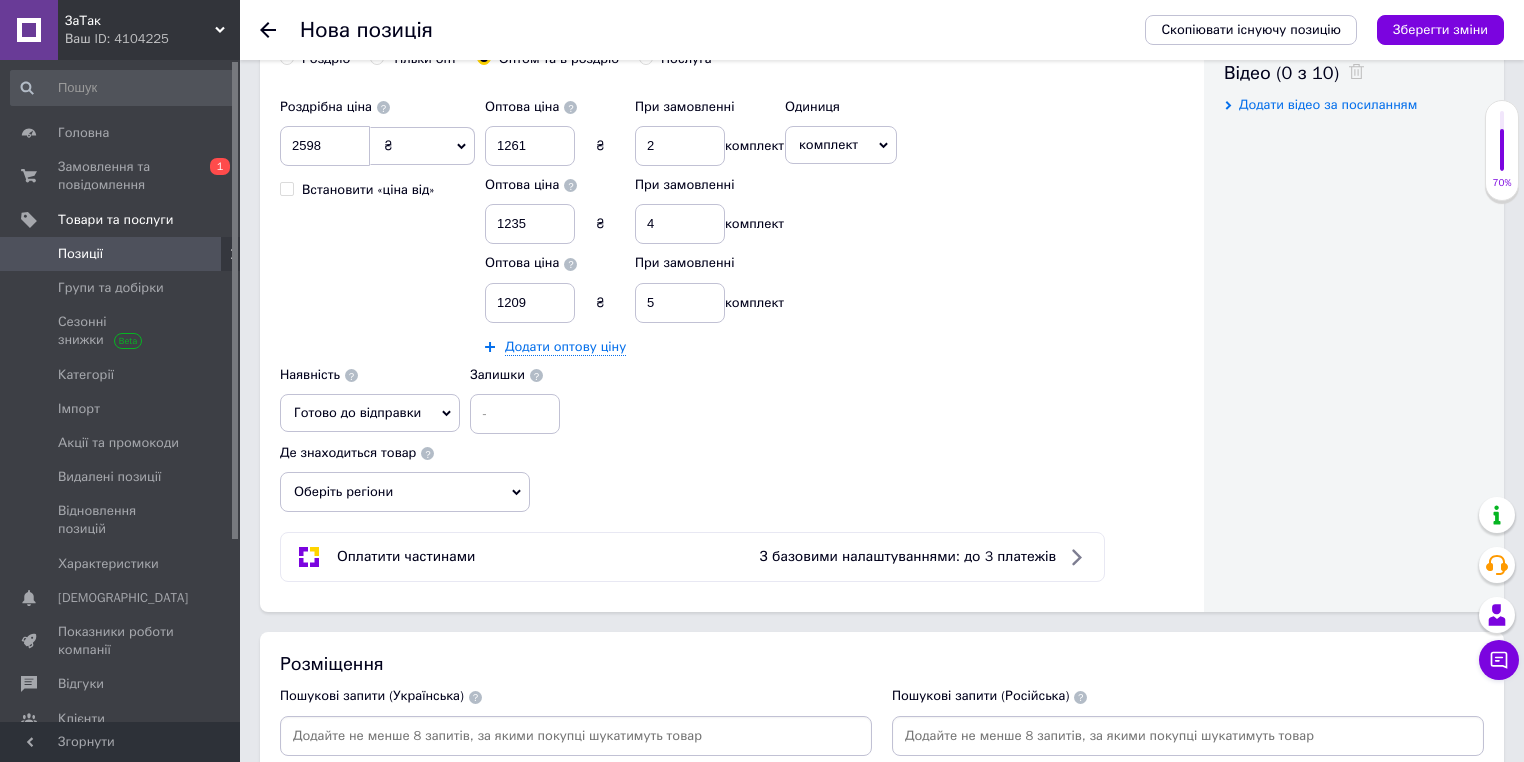 click on "Оберіть регіони" at bounding box center [405, 492] 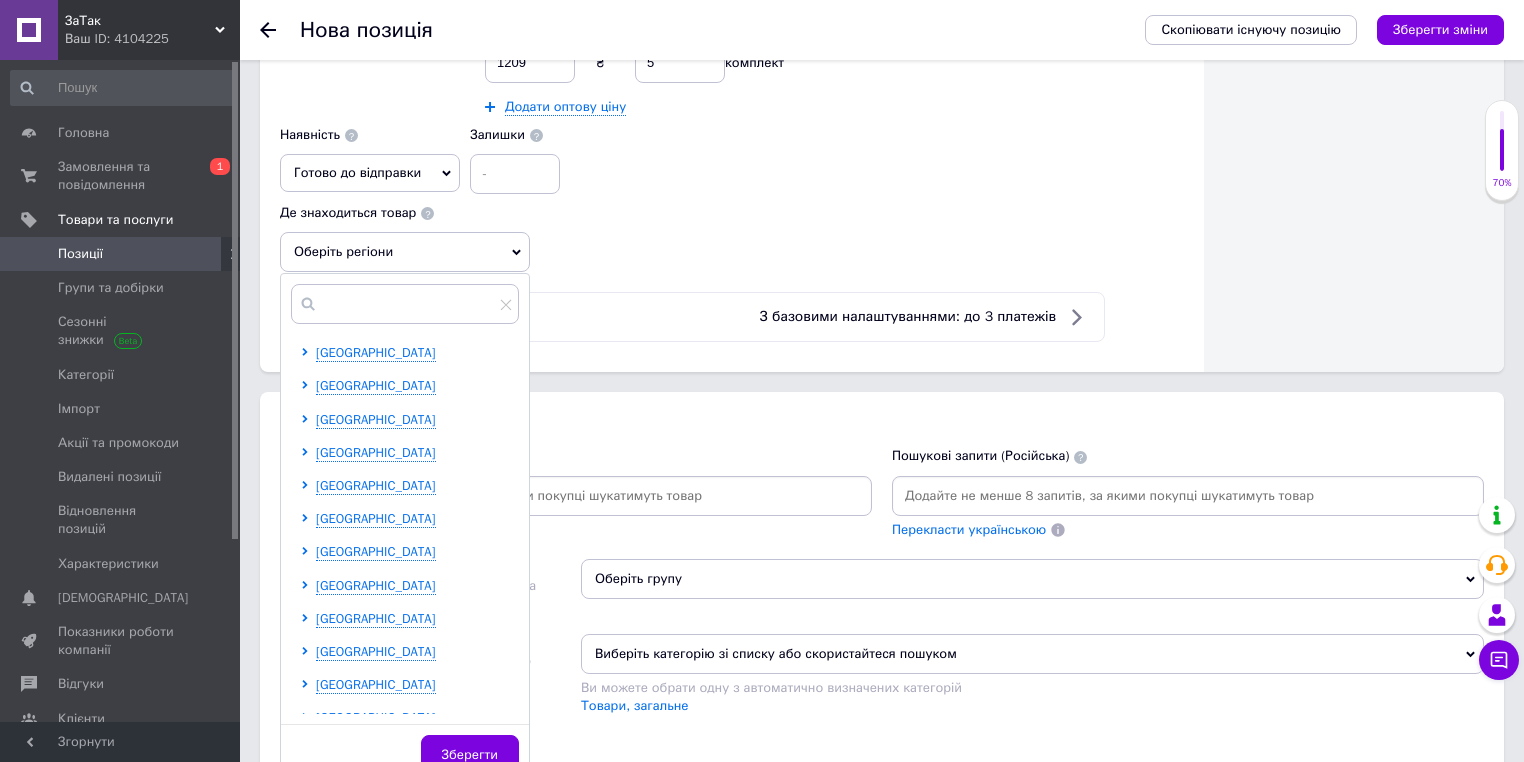 scroll, scrollTop: 1314, scrollLeft: 0, axis: vertical 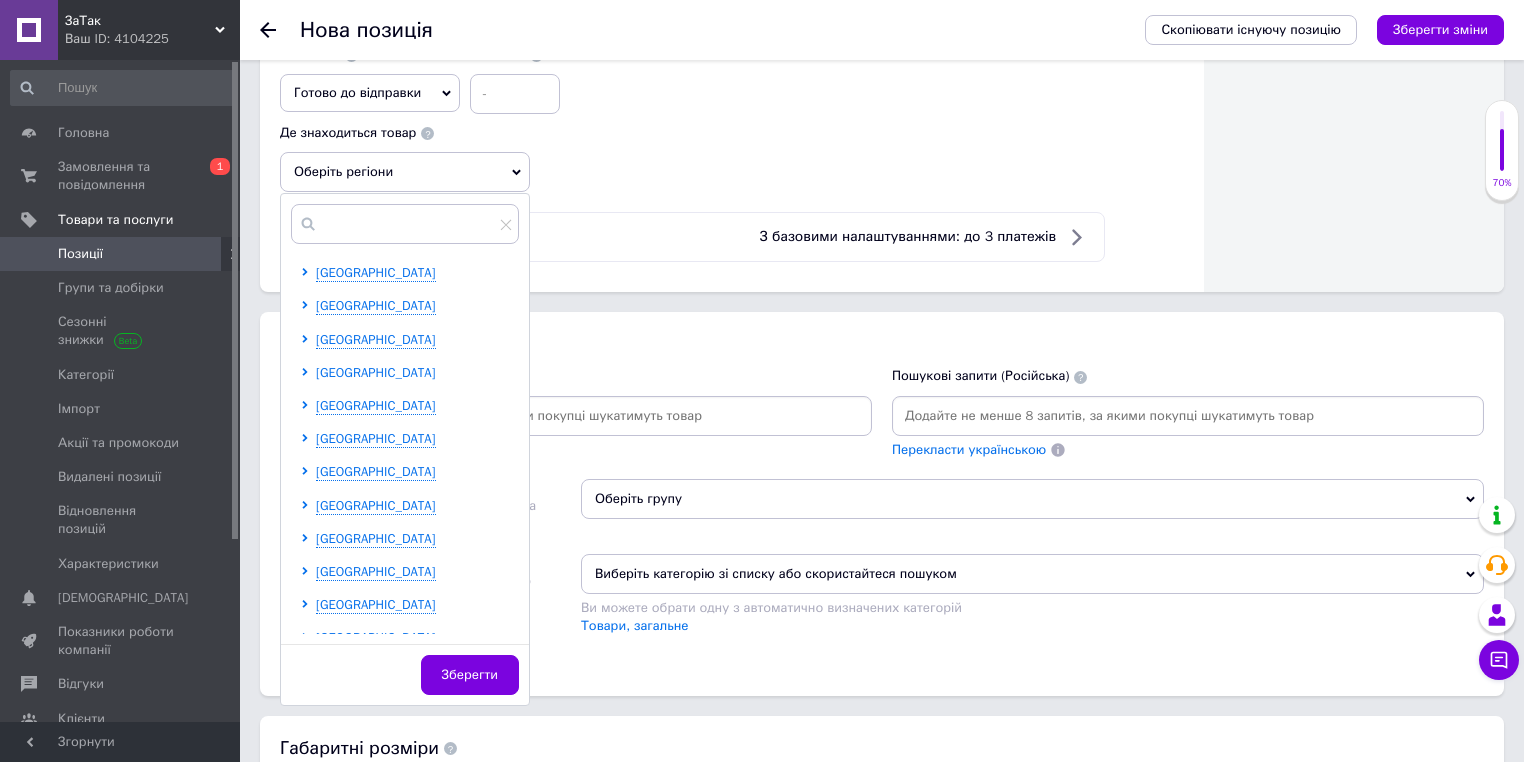 click on "Дніпропетровська область" at bounding box center [376, 372] 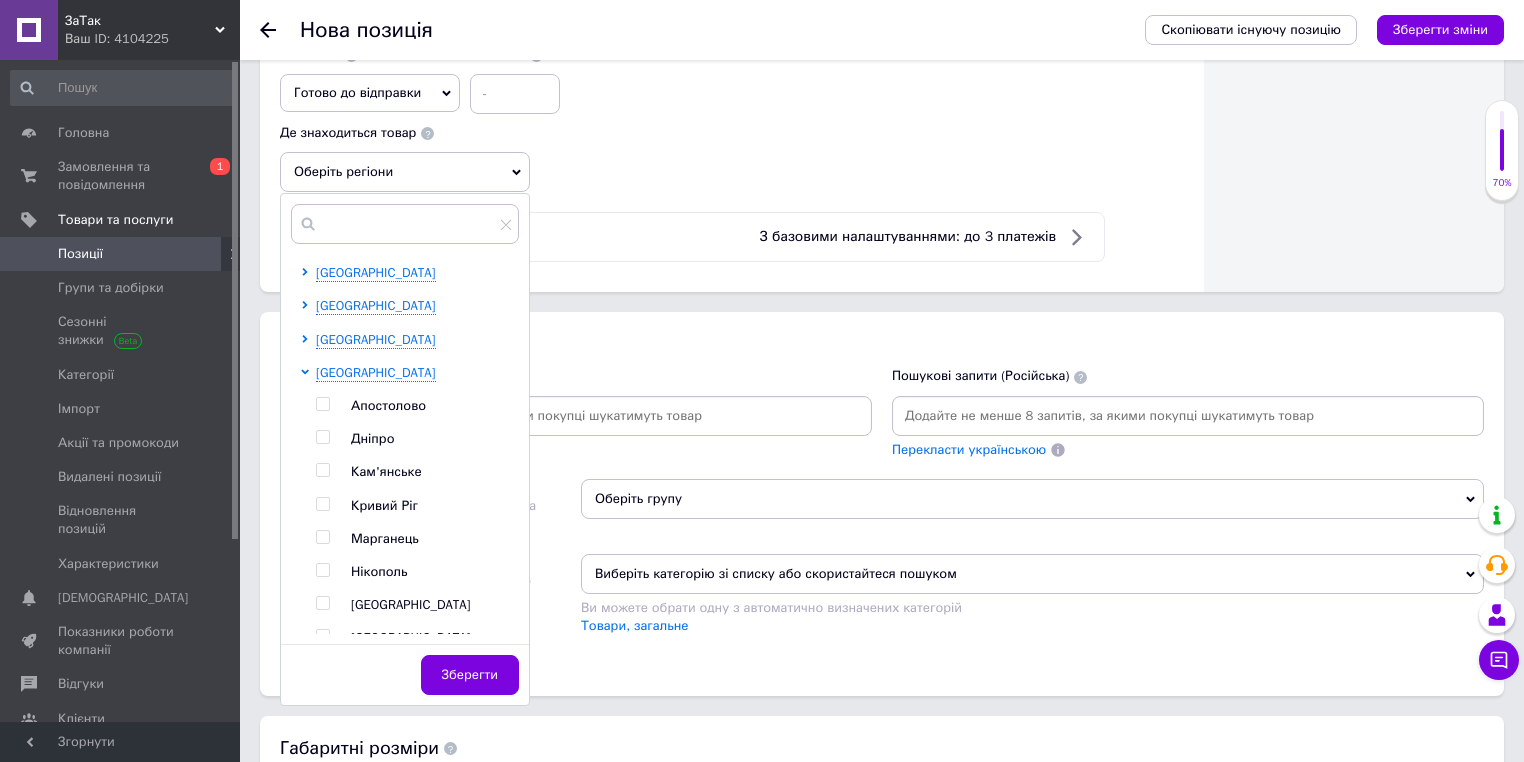 click at bounding box center (323, 437) 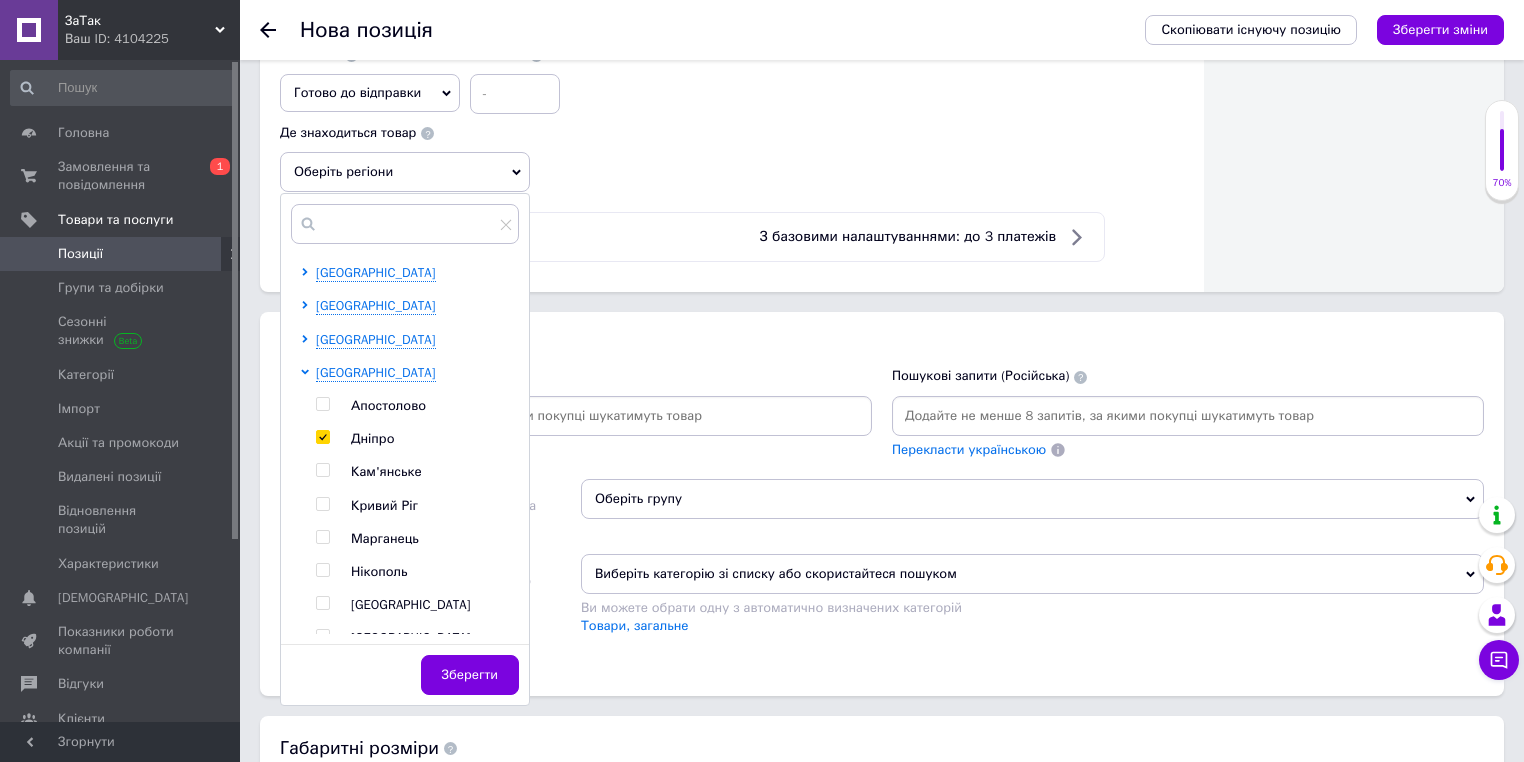 checkbox on "true" 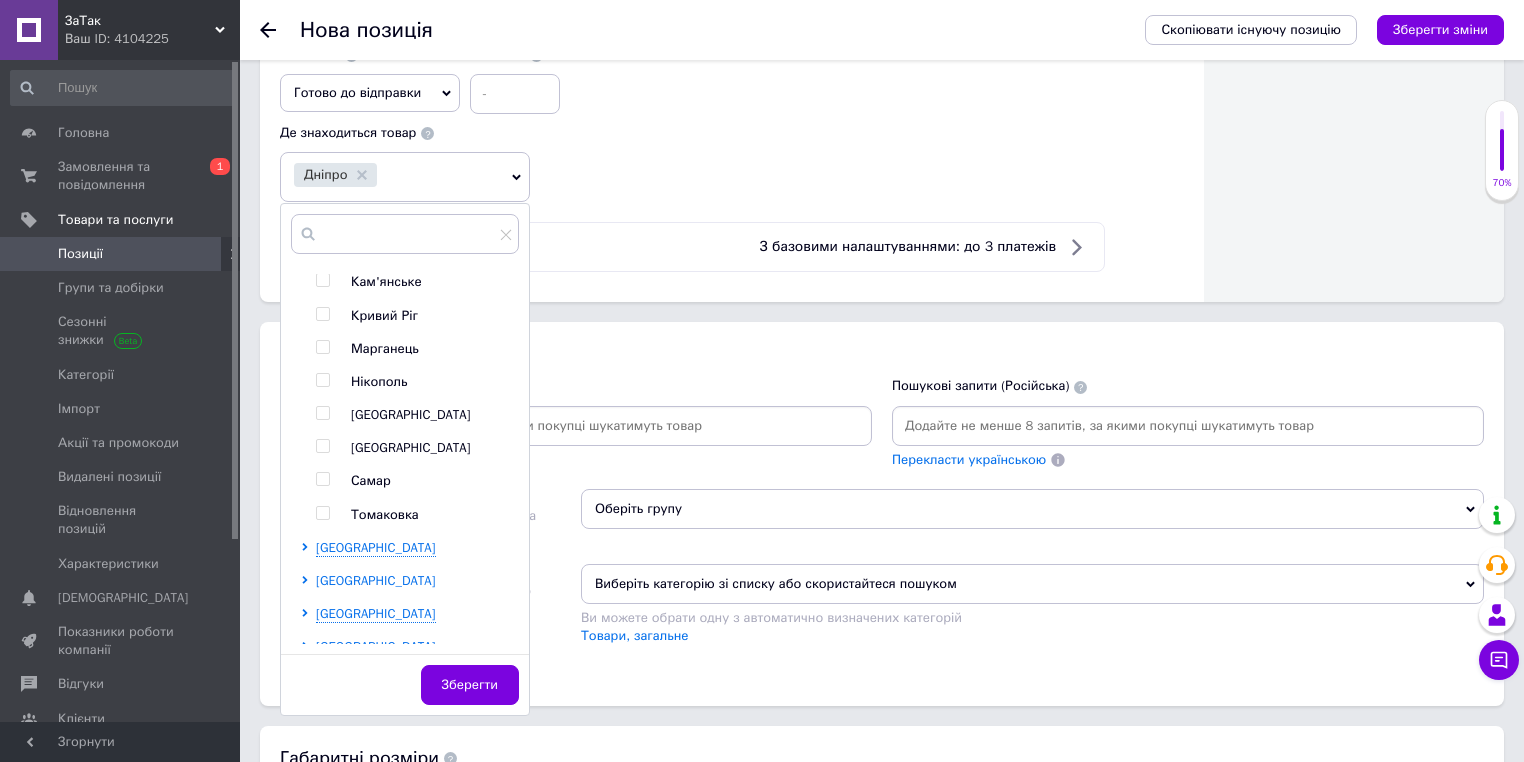 scroll, scrollTop: 320, scrollLeft: 0, axis: vertical 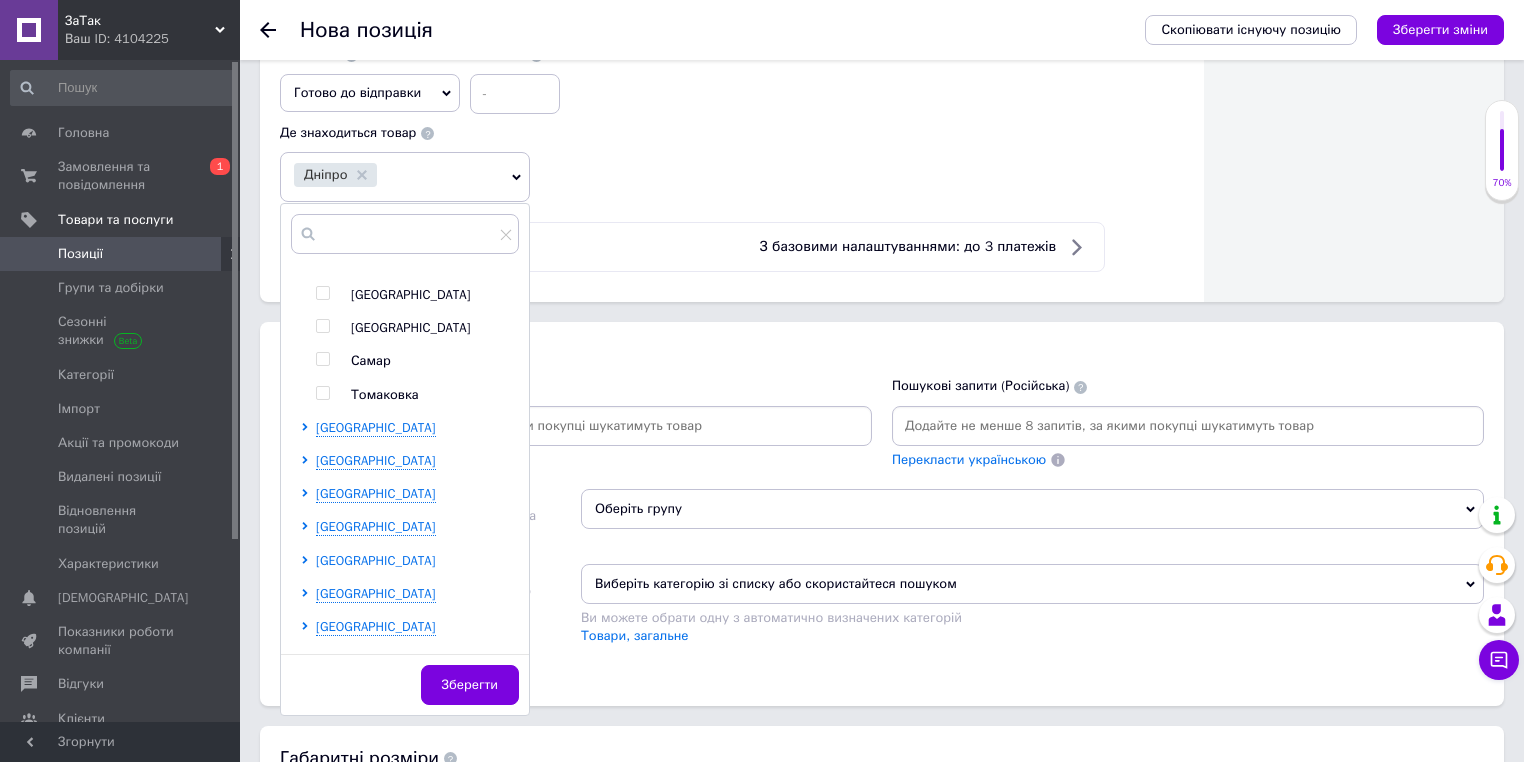 click on "Київська область" at bounding box center (376, 560) 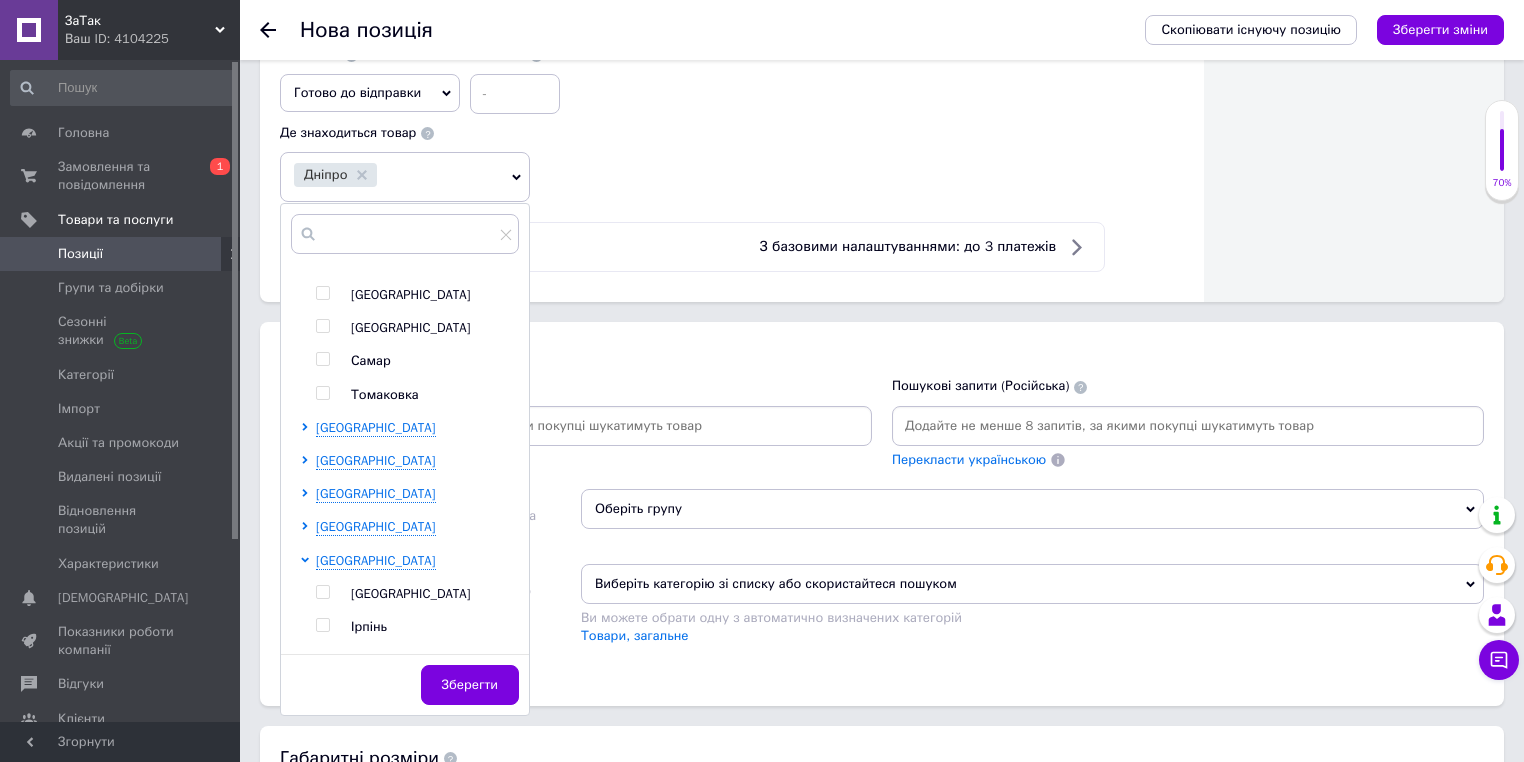 click at bounding box center [326, 594] 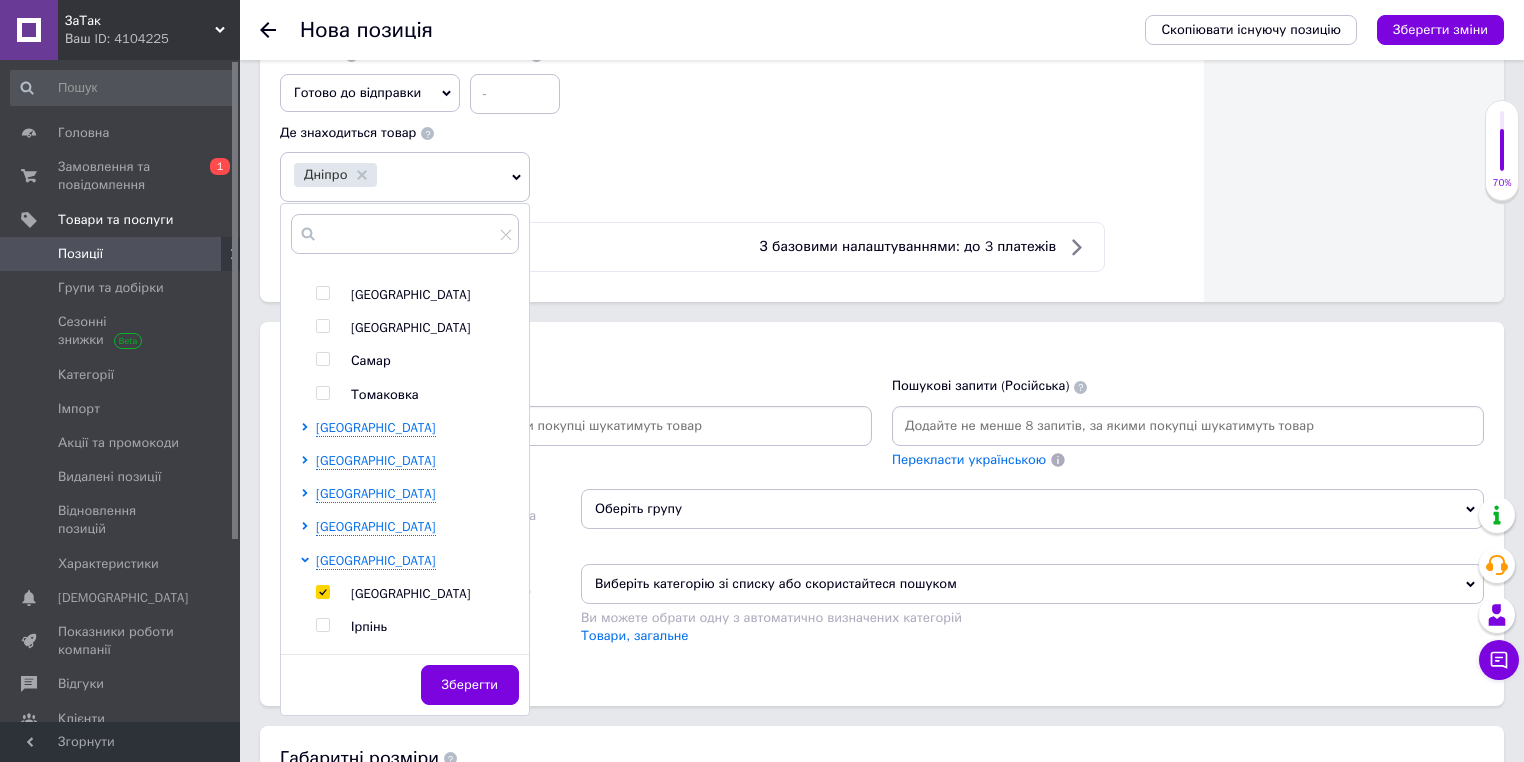 checkbox on "true" 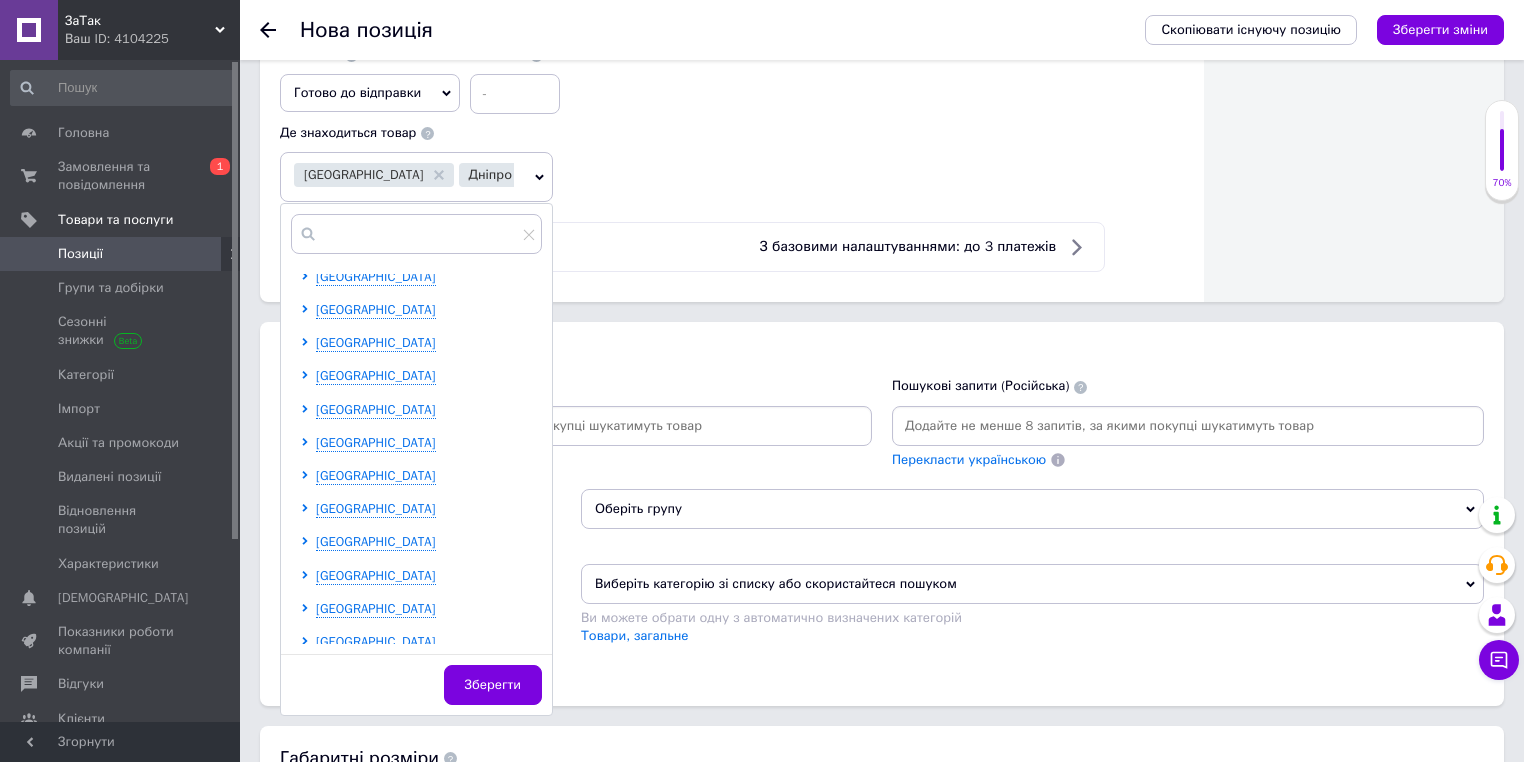 scroll, scrollTop: 1459, scrollLeft: 0, axis: vertical 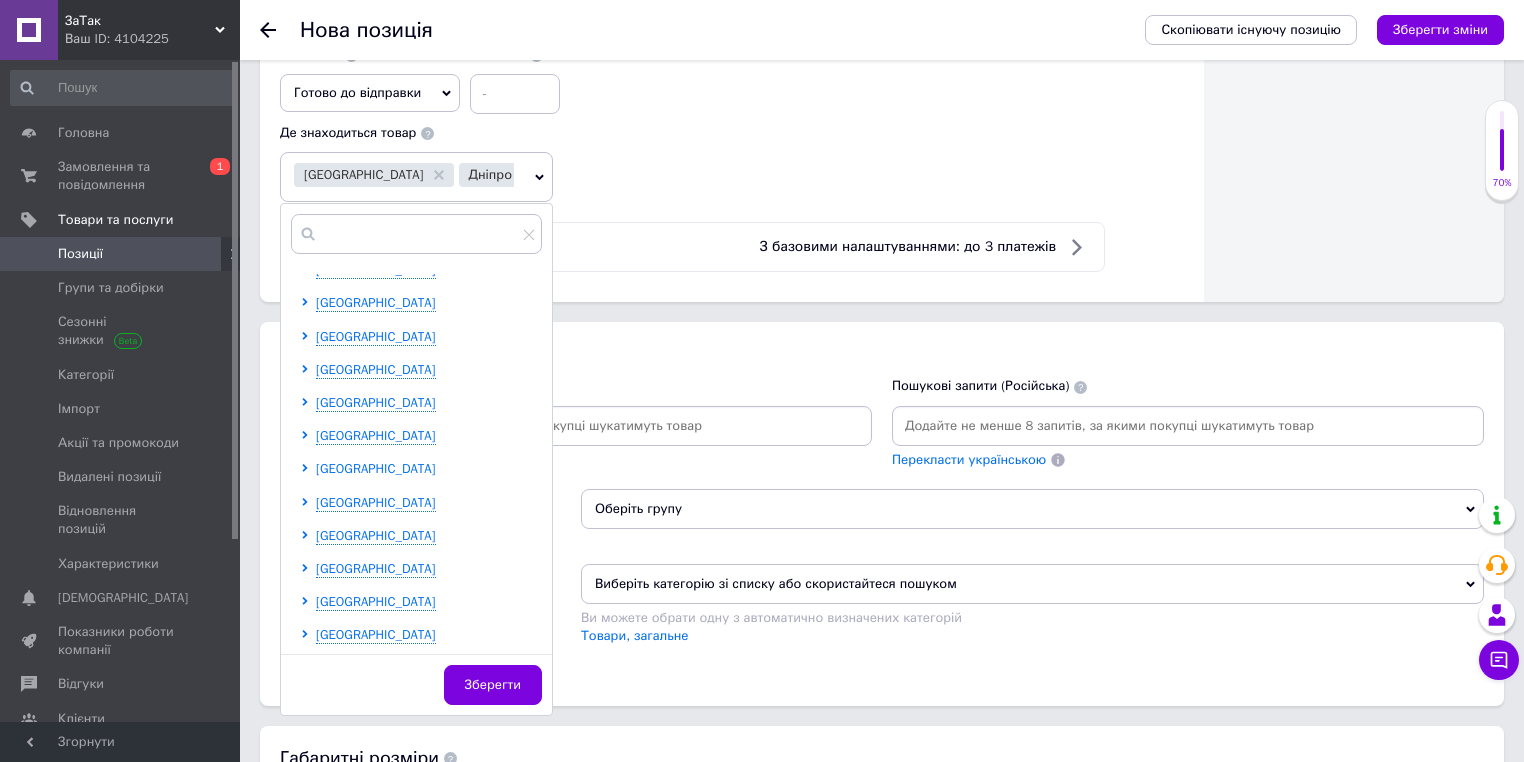click on "Харківська область" at bounding box center (376, 468) 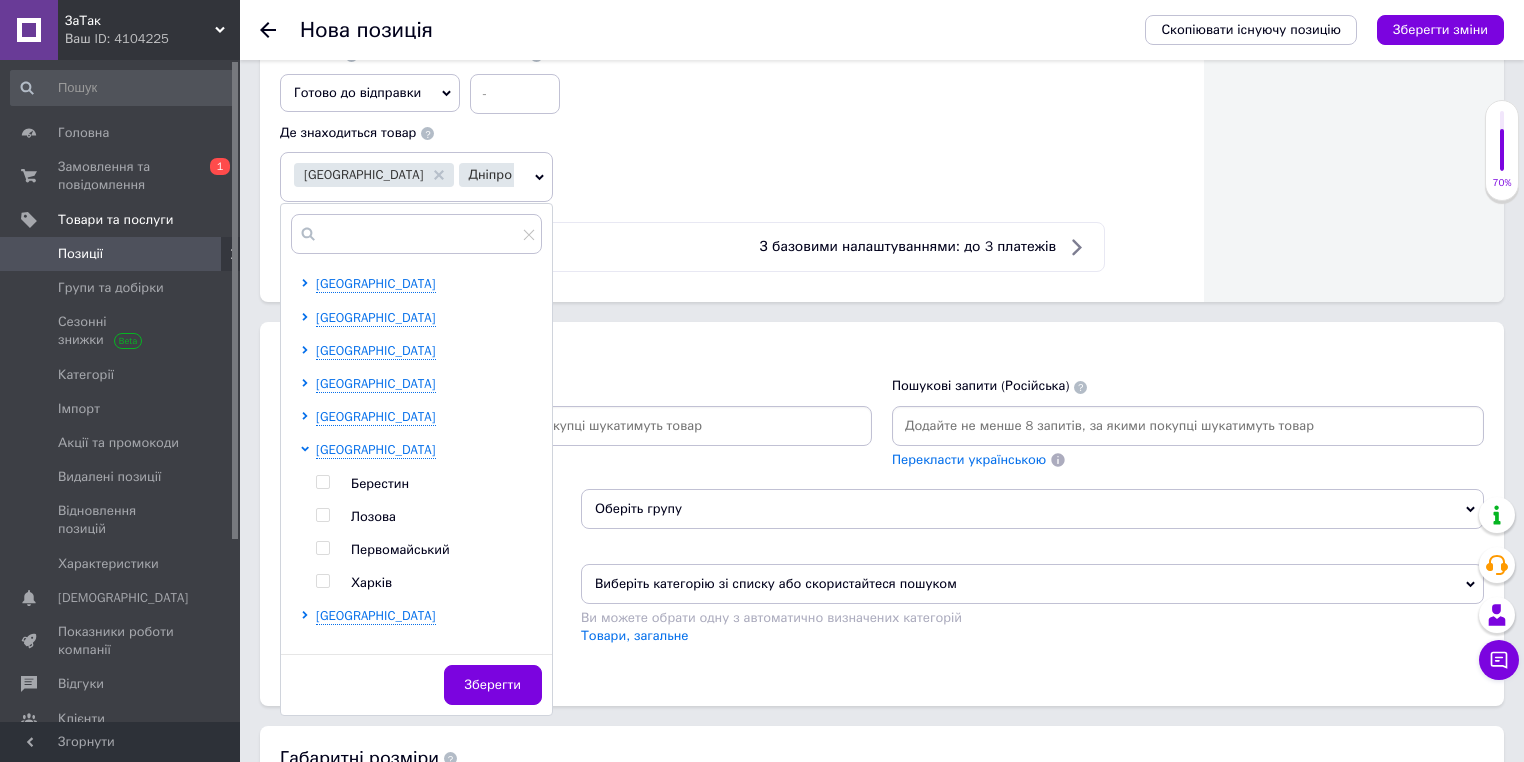 click at bounding box center [322, 581] 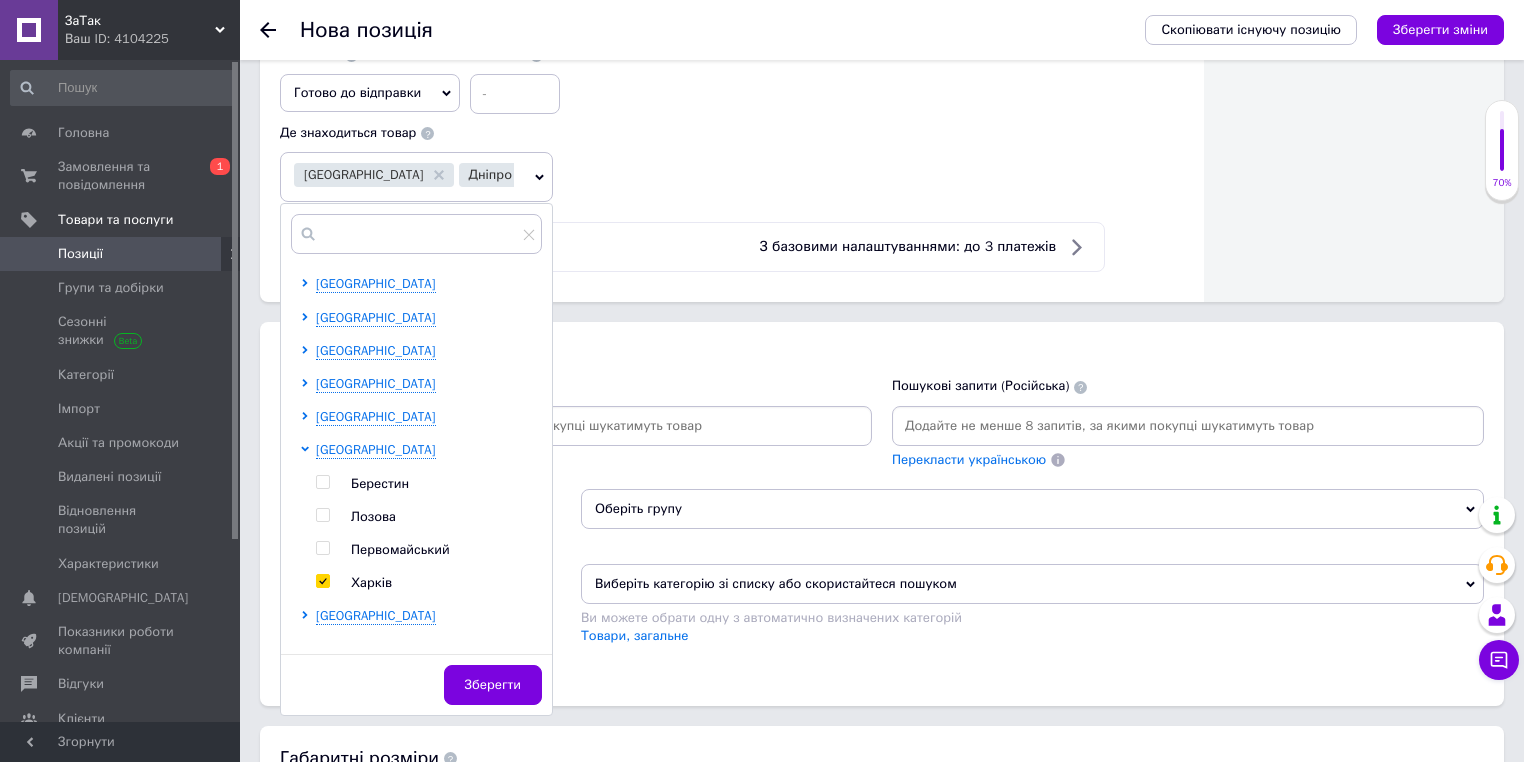 checkbox on "true" 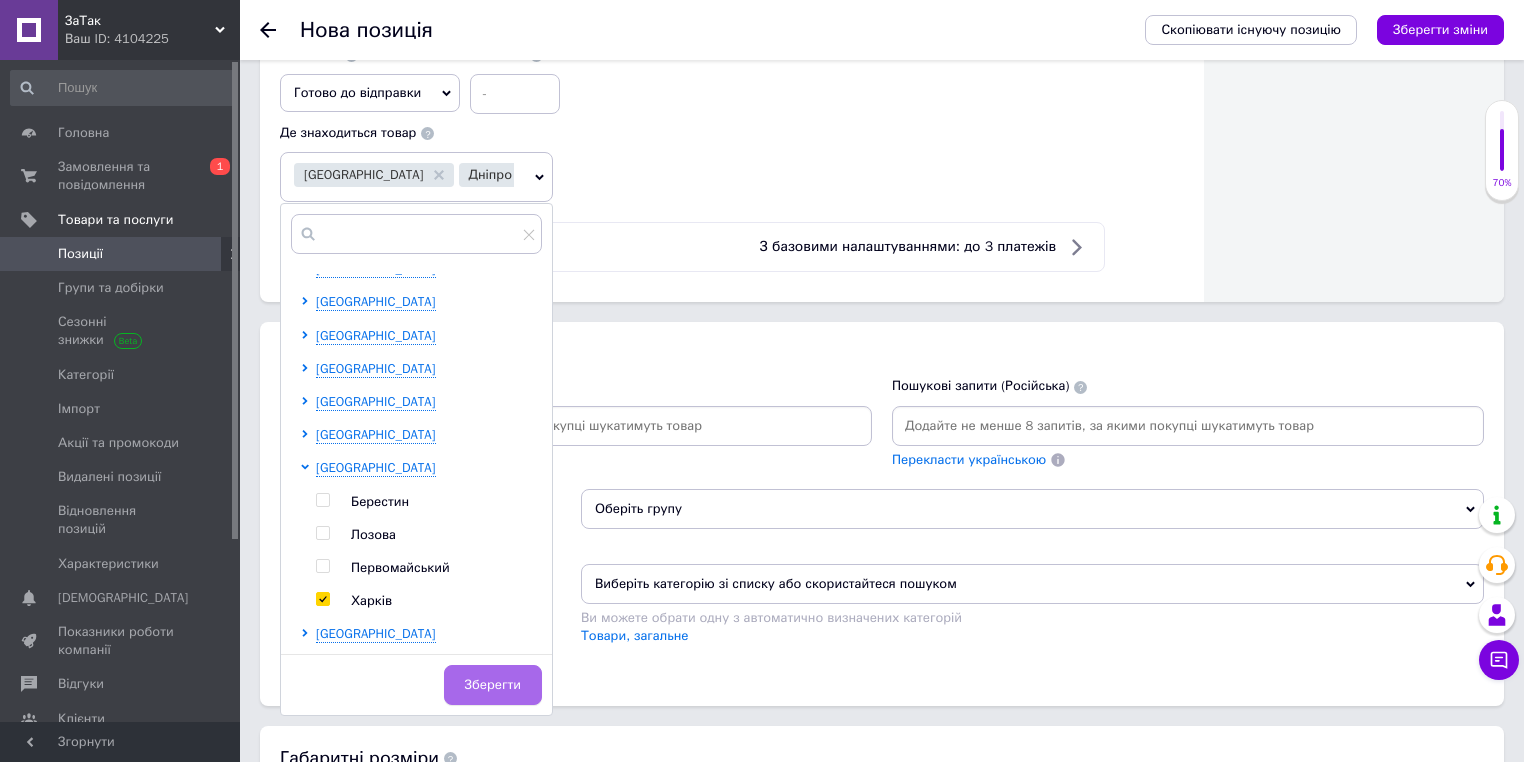 click on "Зберегти" at bounding box center (493, 685) 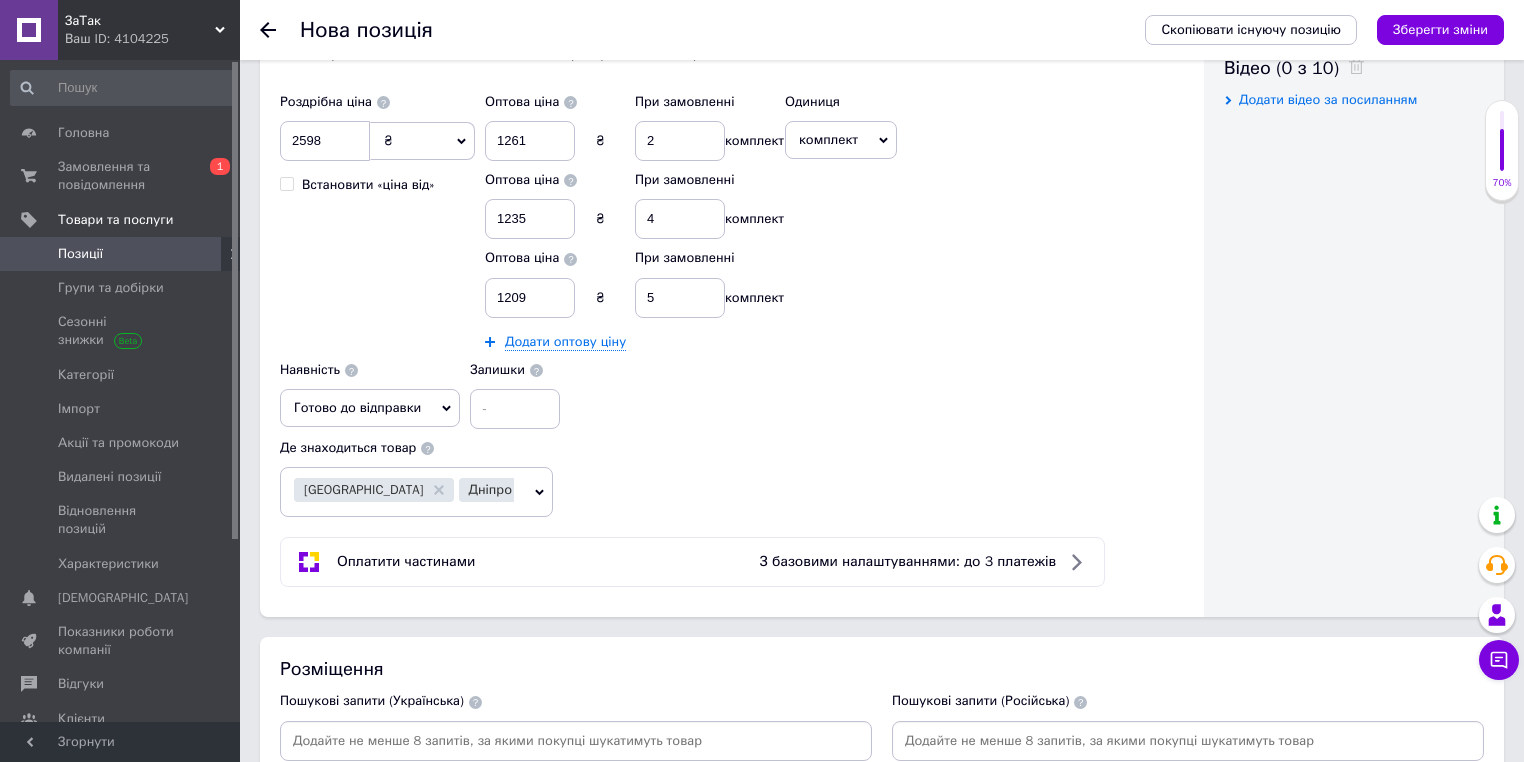 scroll, scrollTop: 1394, scrollLeft: 0, axis: vertical 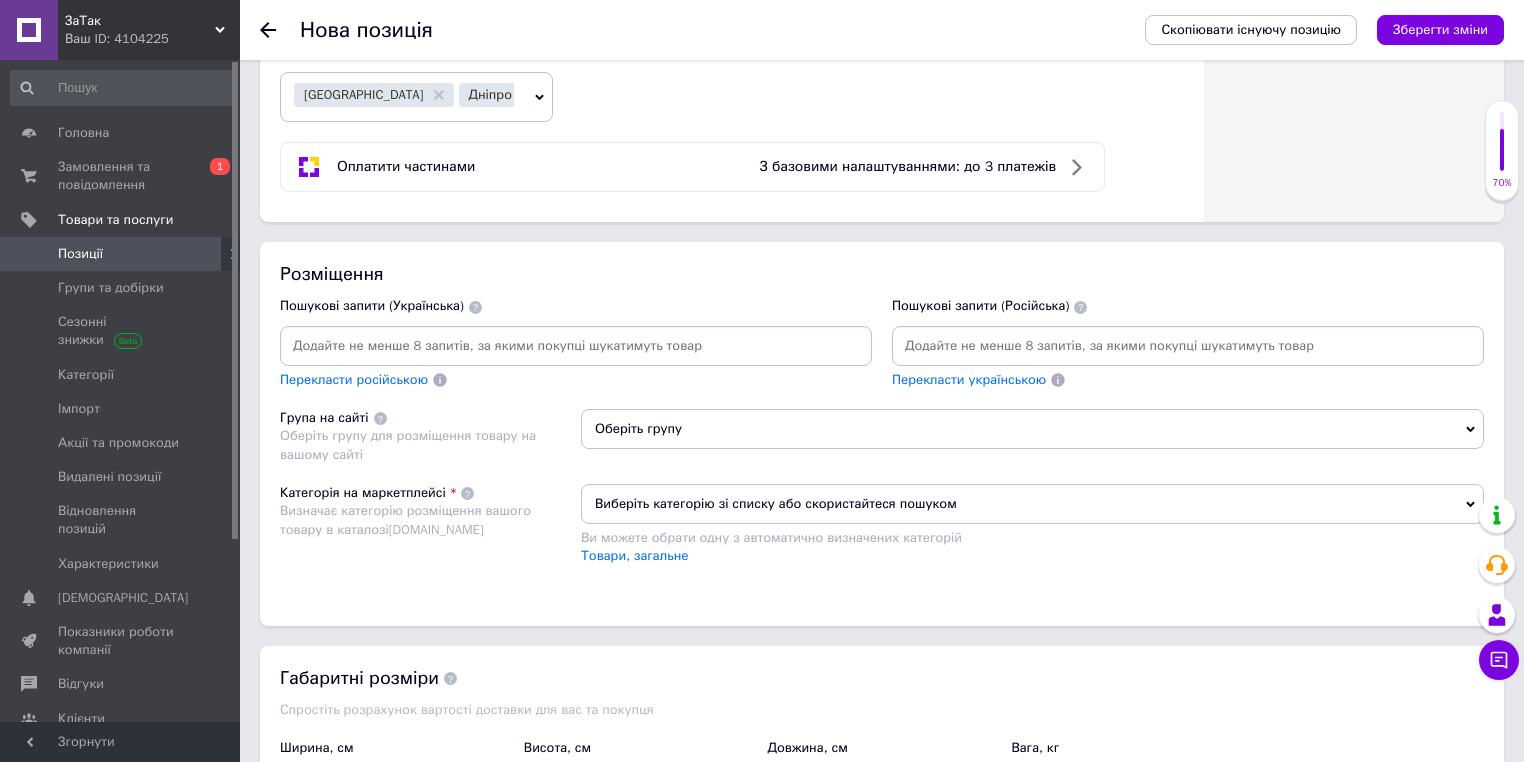 click at bounding box center [1188, 346] 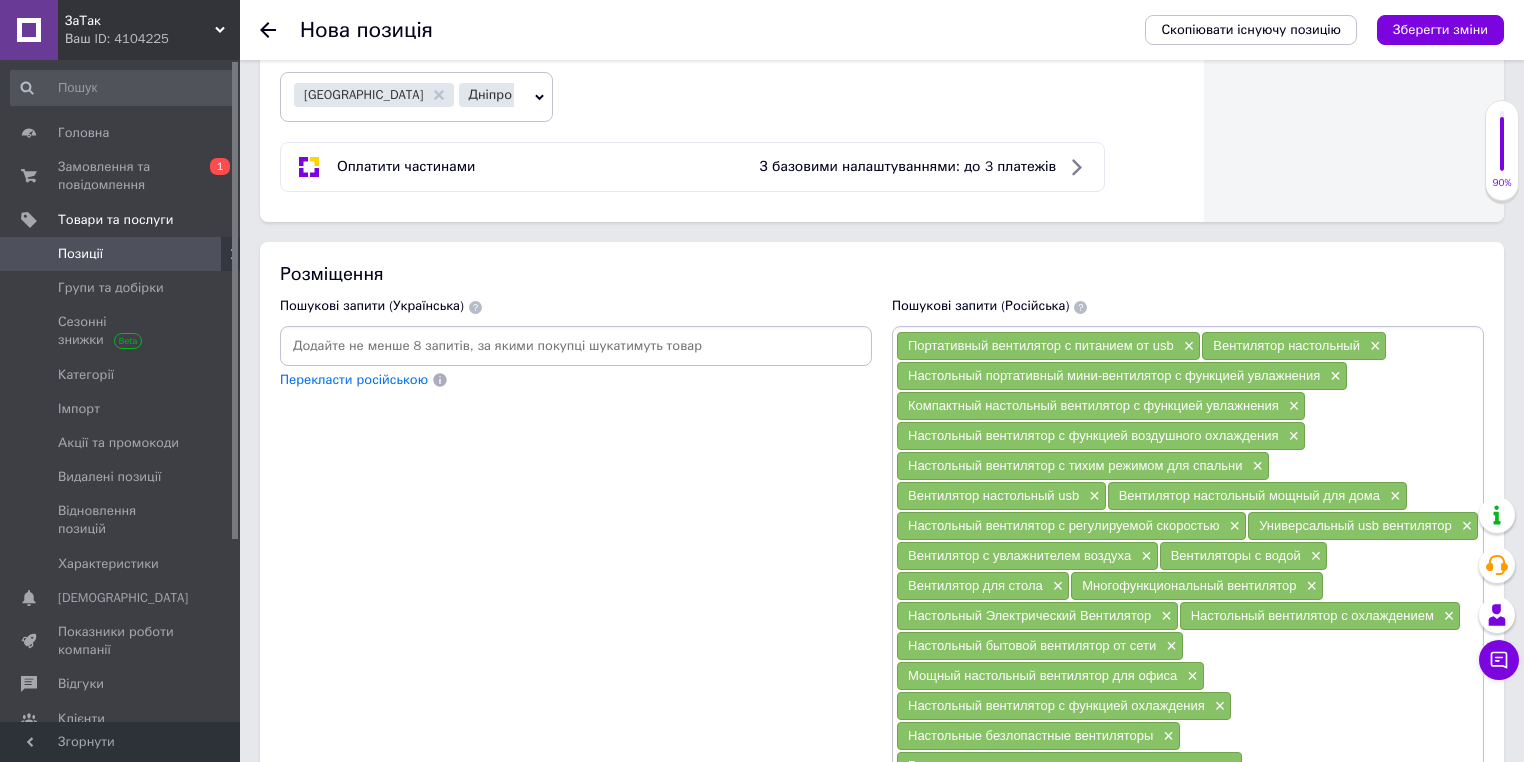 click at bounding box center (576, 346) 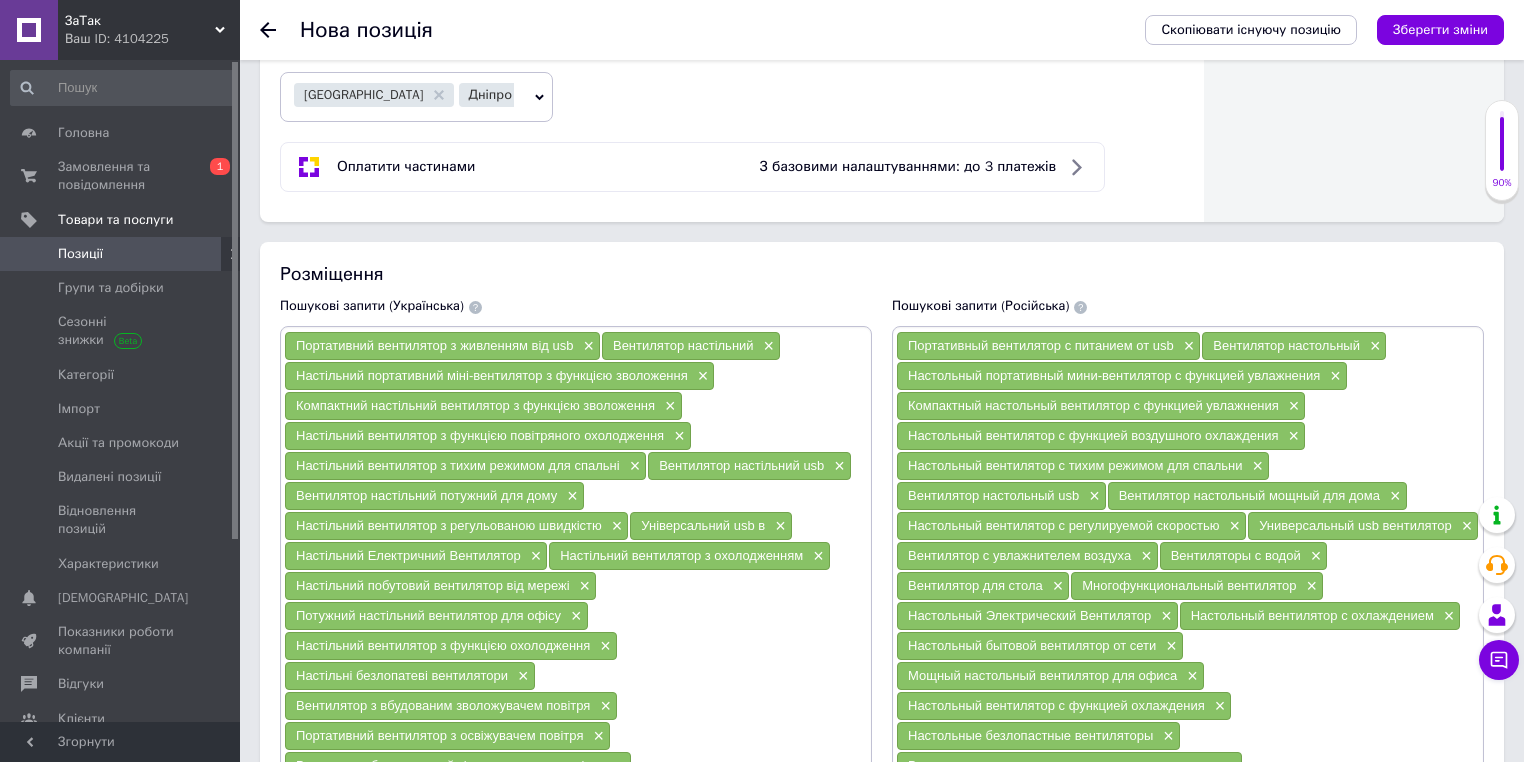 click on "Розміщення" at bounding box center [882, 274] 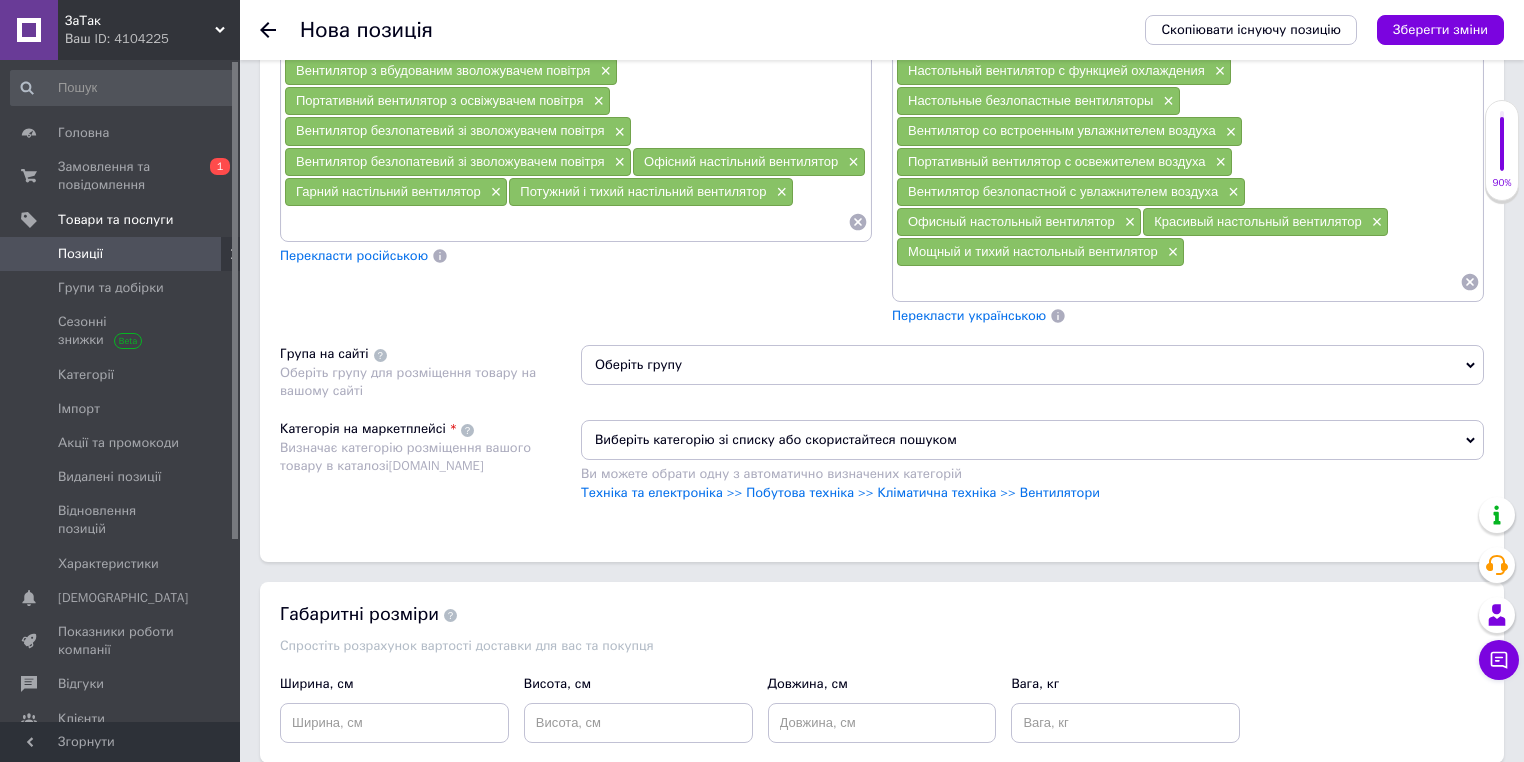 scroll, scrollTop: 2034, scrollLeft: 0, axis: vertical 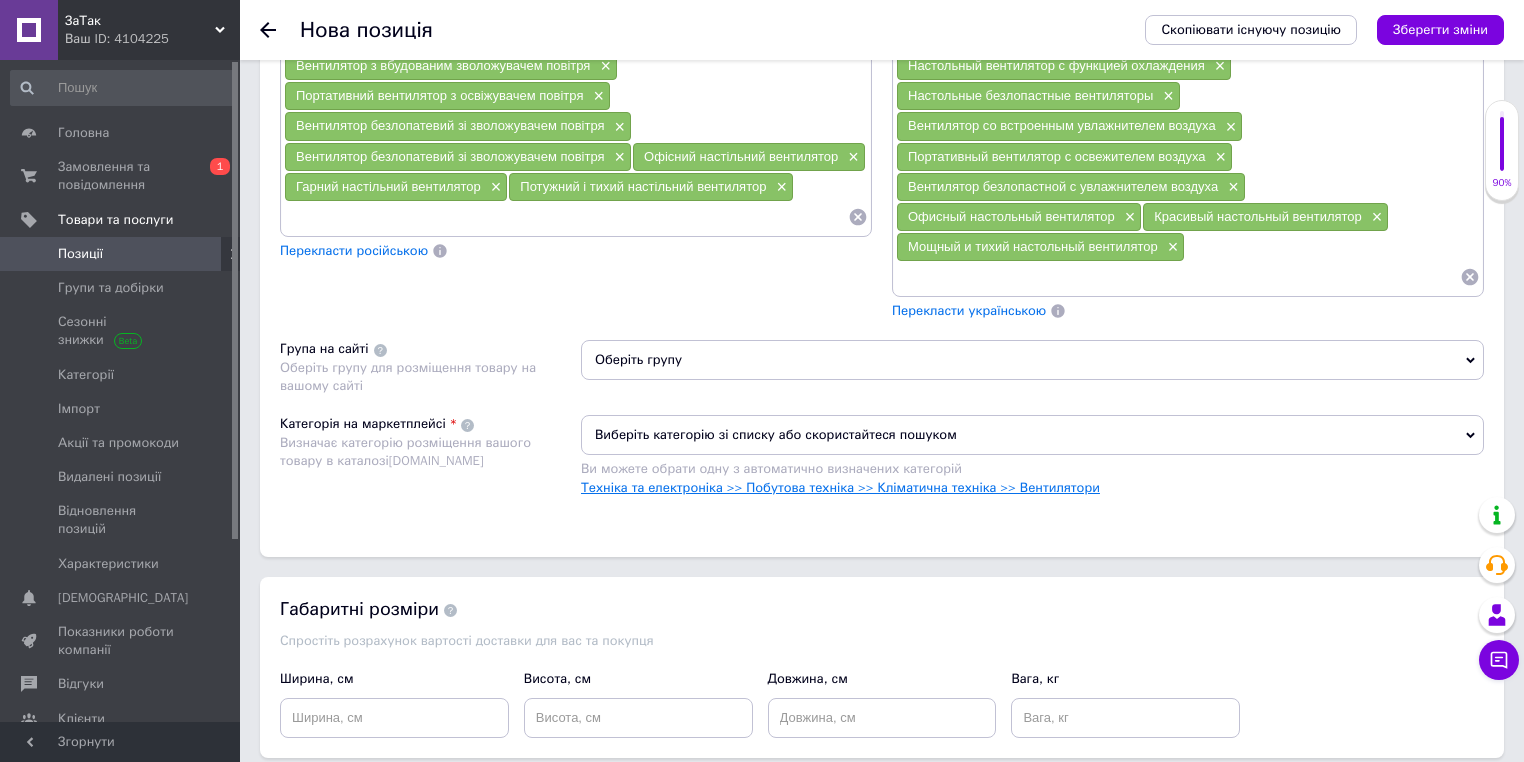 click on "Техніка та електроніка >> Побутова техніка >> Кліматична техніка >> Вентилятори" at bounding box center [840, 487] 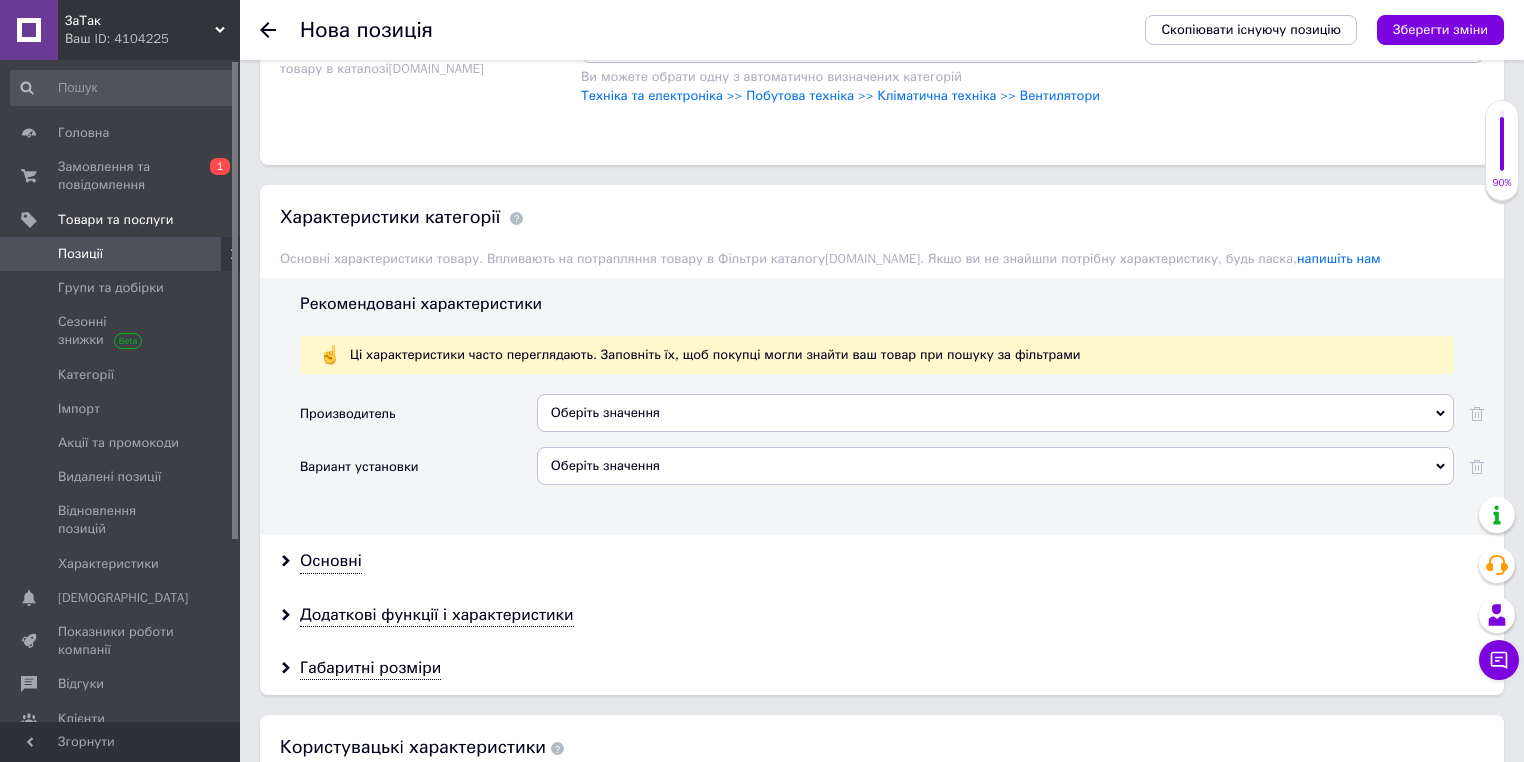 scroll, scrollTop: 2514, scrollLeft: 0, axis: vertical 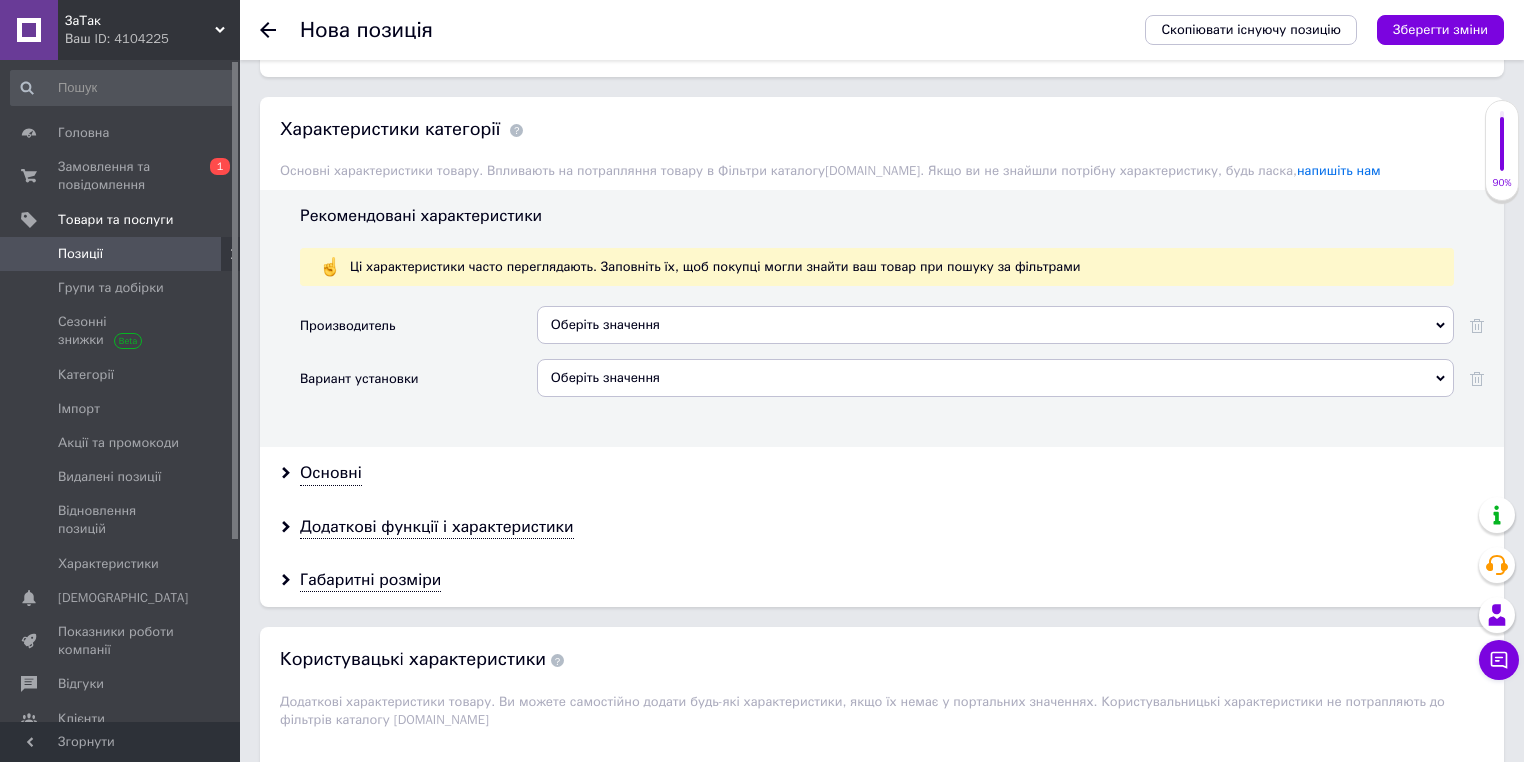 click on "Оберіть значення" at bounding box center [995, 325] 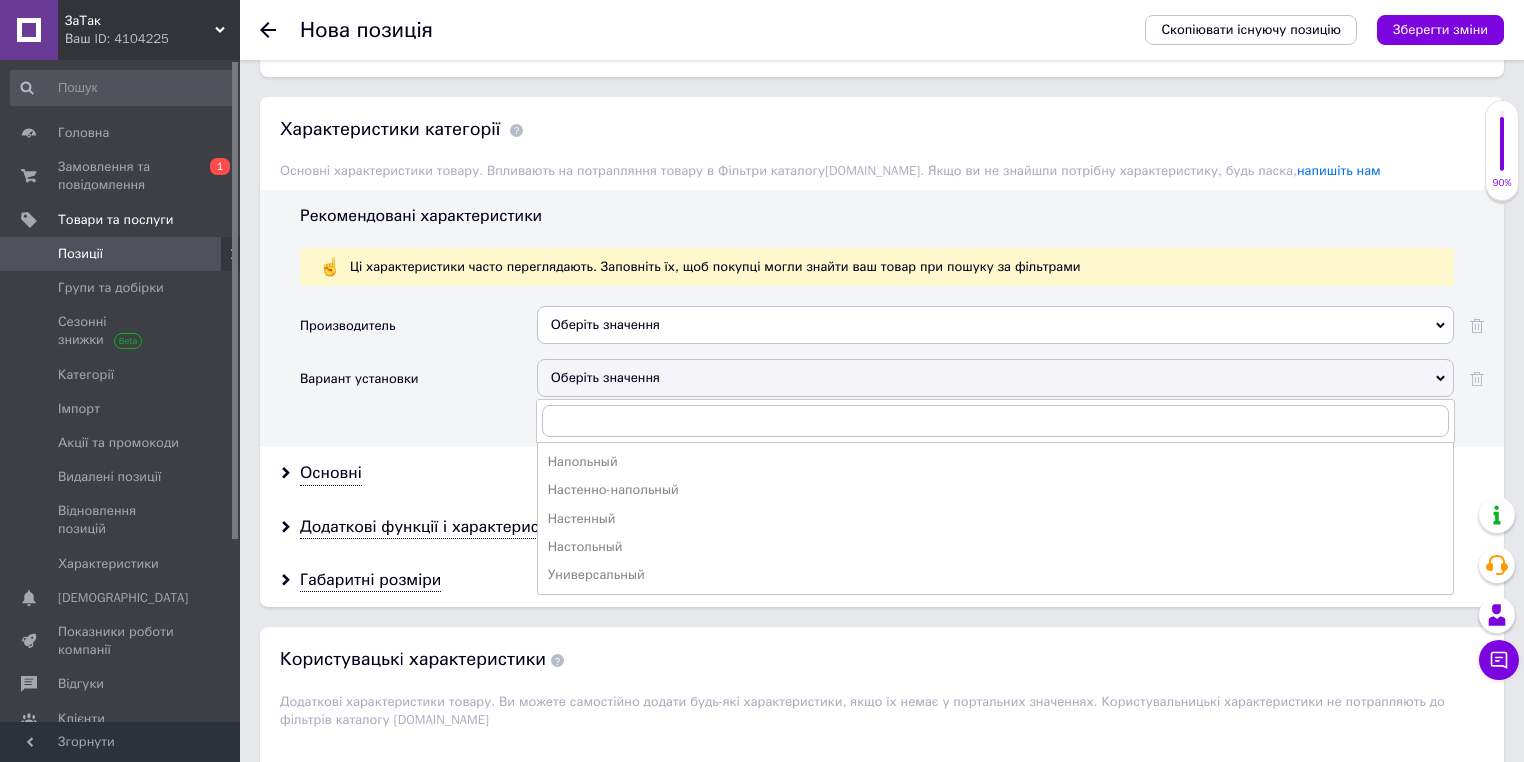click on "Настольный" at bounding box center [995, 547] 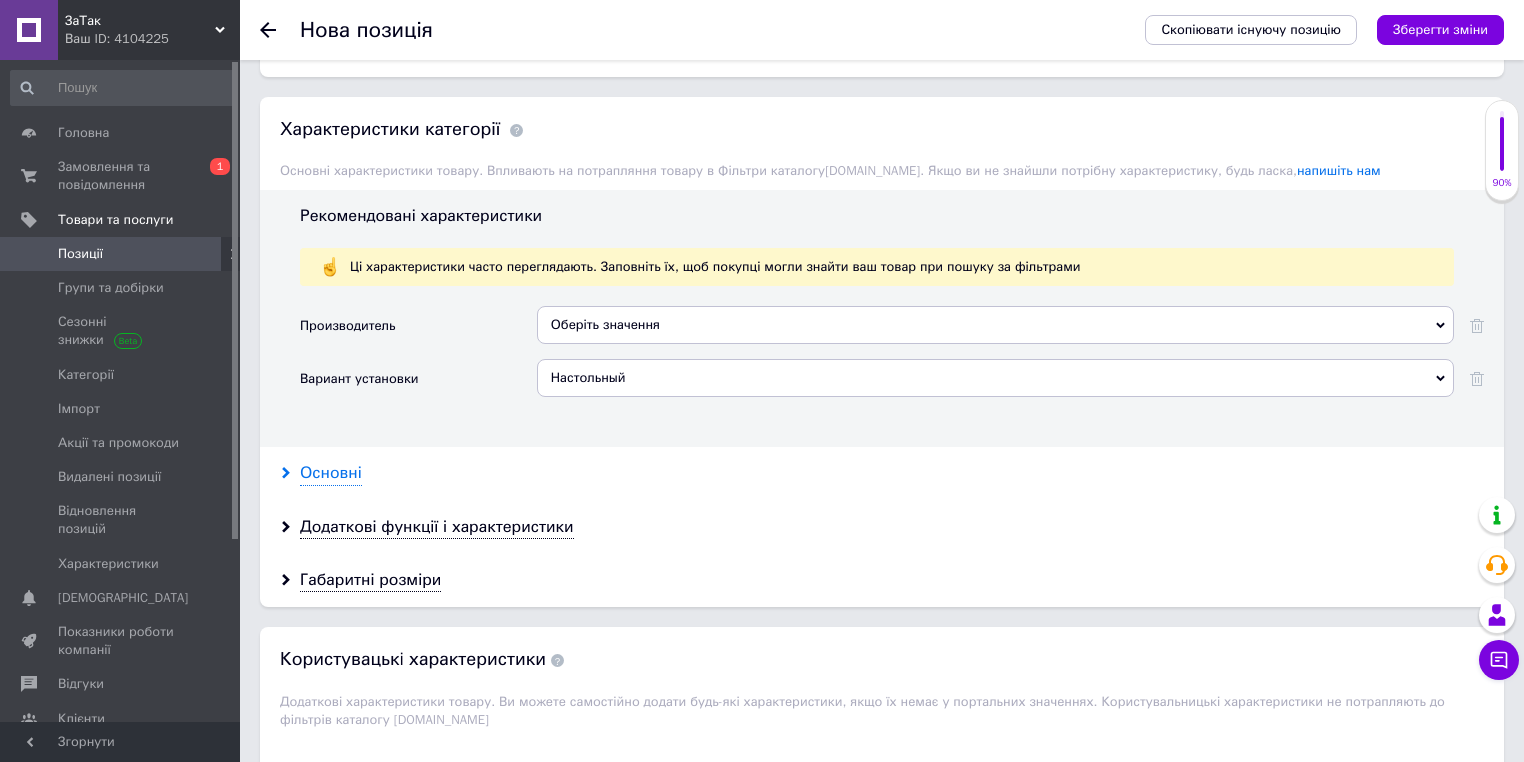 drag, startPoint x: 337, startPoint y: 440, endPoint x: 343, endPoint y: 457, distance: 18.027756 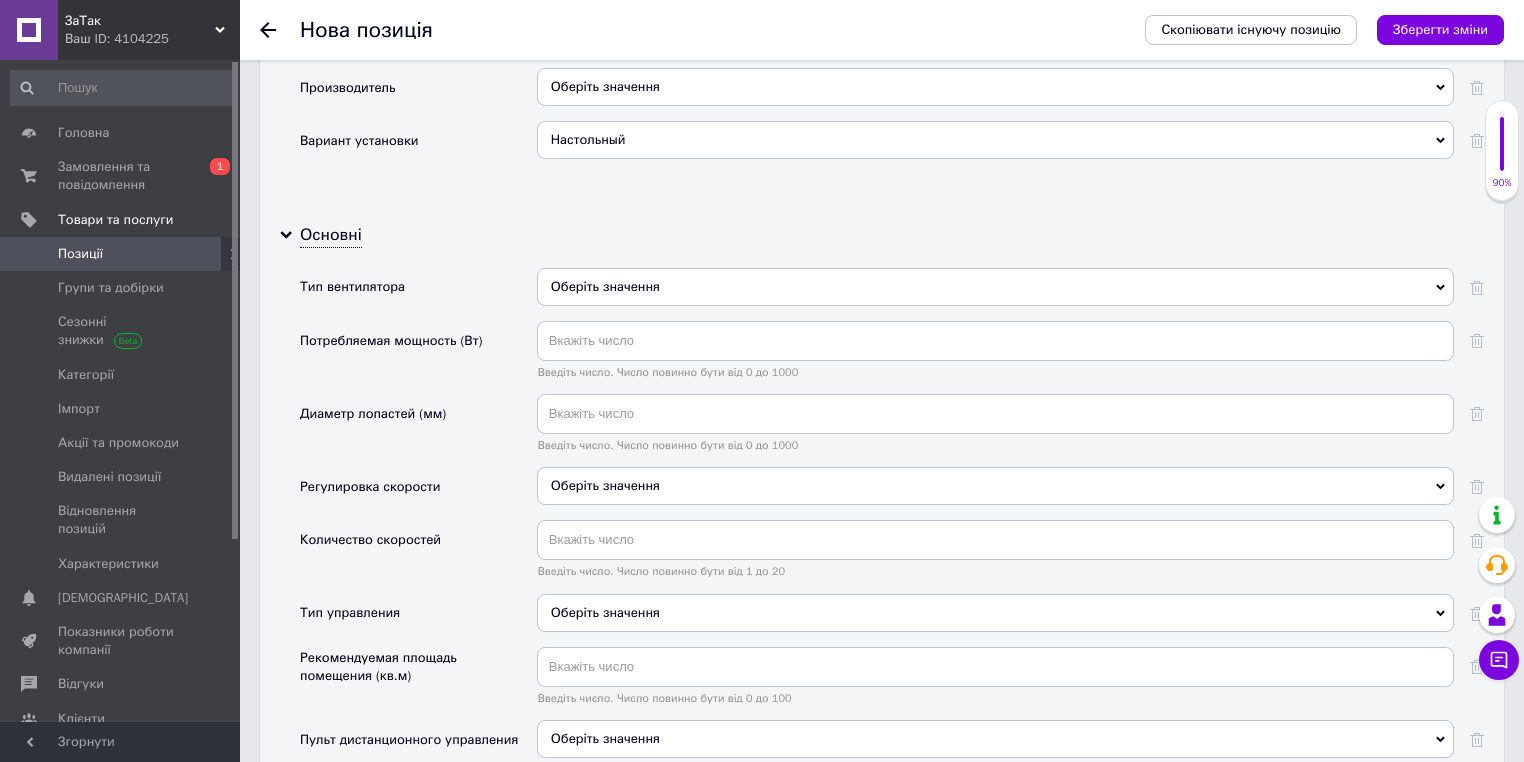 scroll, scrollTop: 2754, scrollLeft: 0, axis: vertical 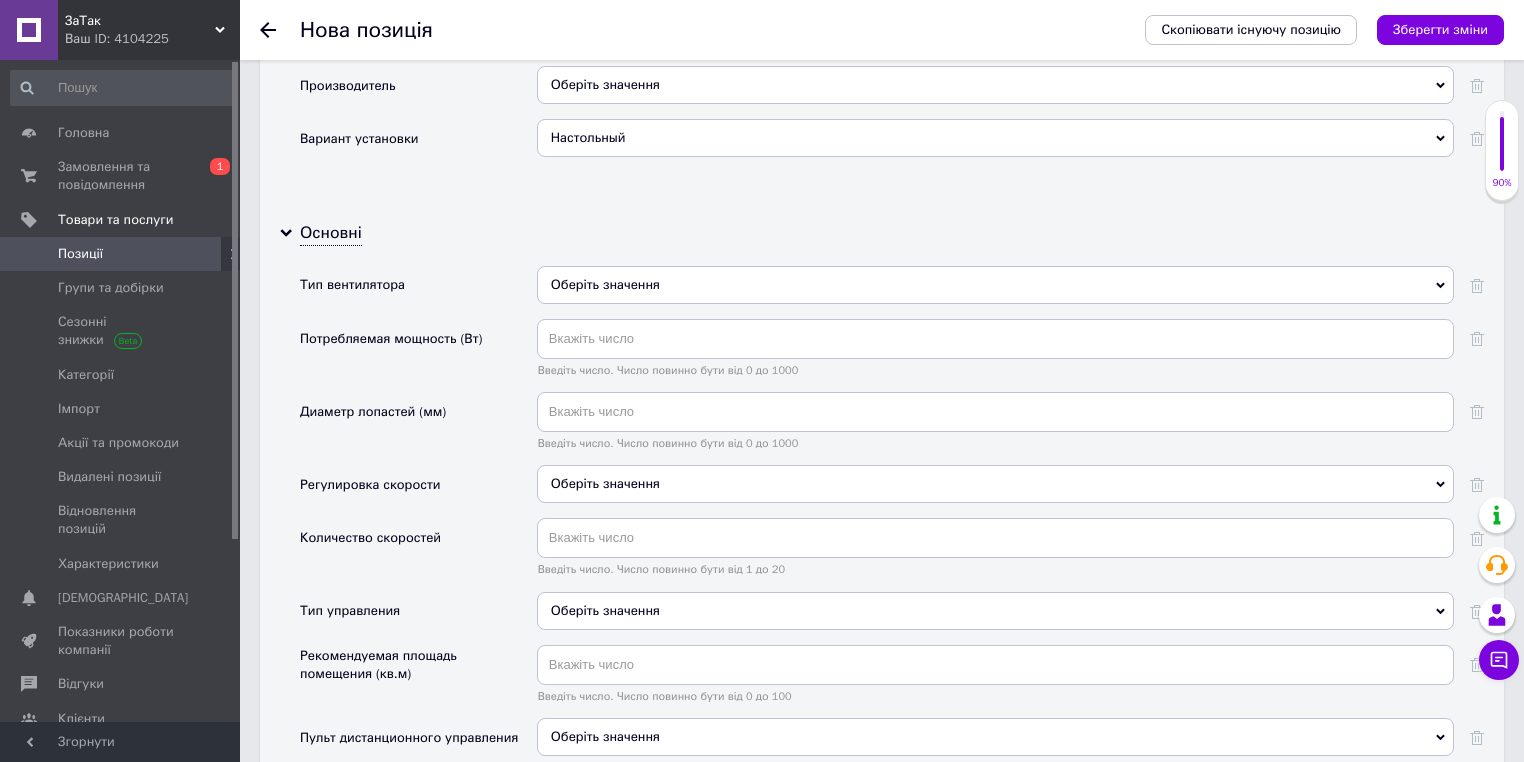 click on "Оберіть значення" at bounding box center (995, 285) 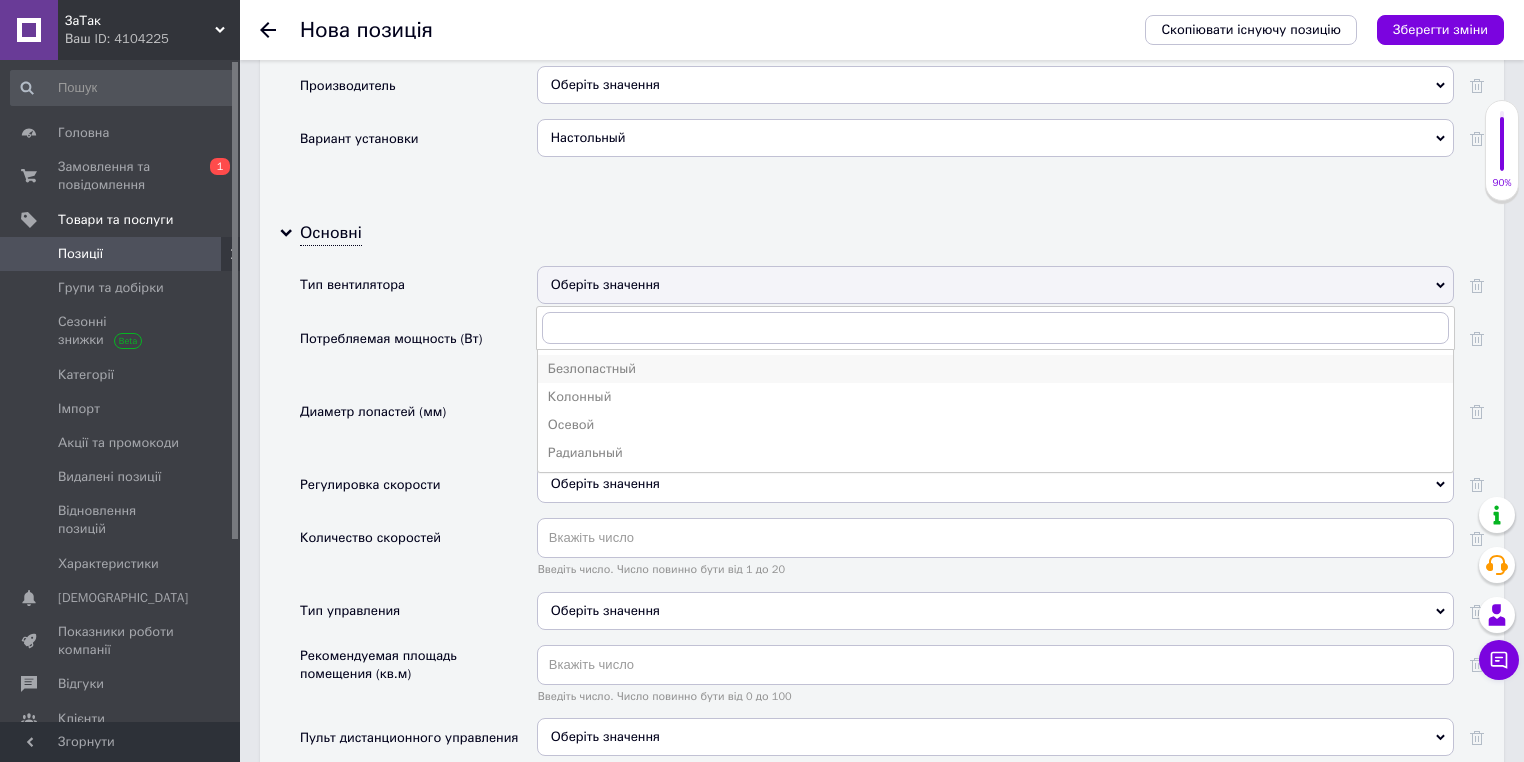 click on "Безлопастный" at bounding box center (995, 369) 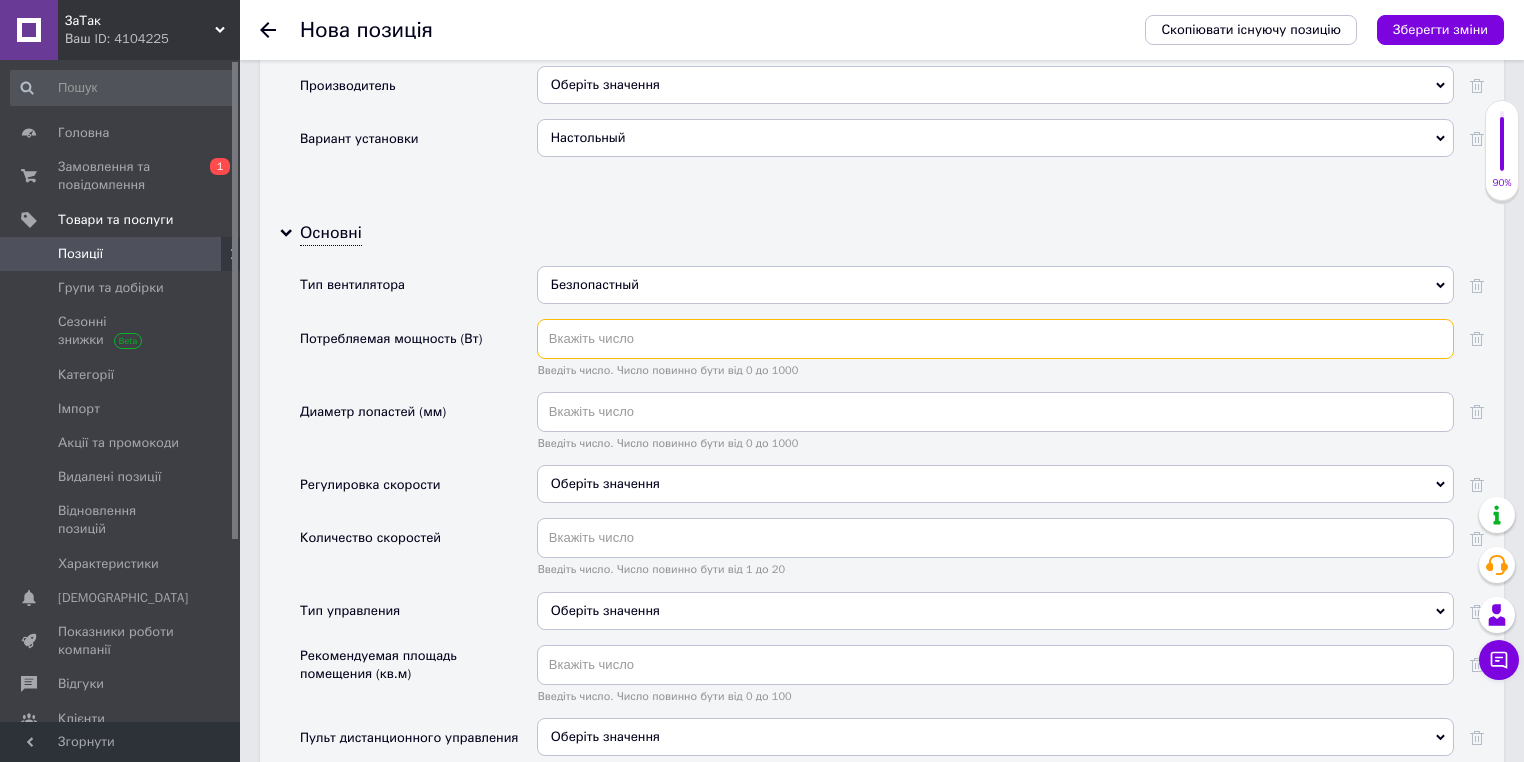 click at bounding box center [995, 339] 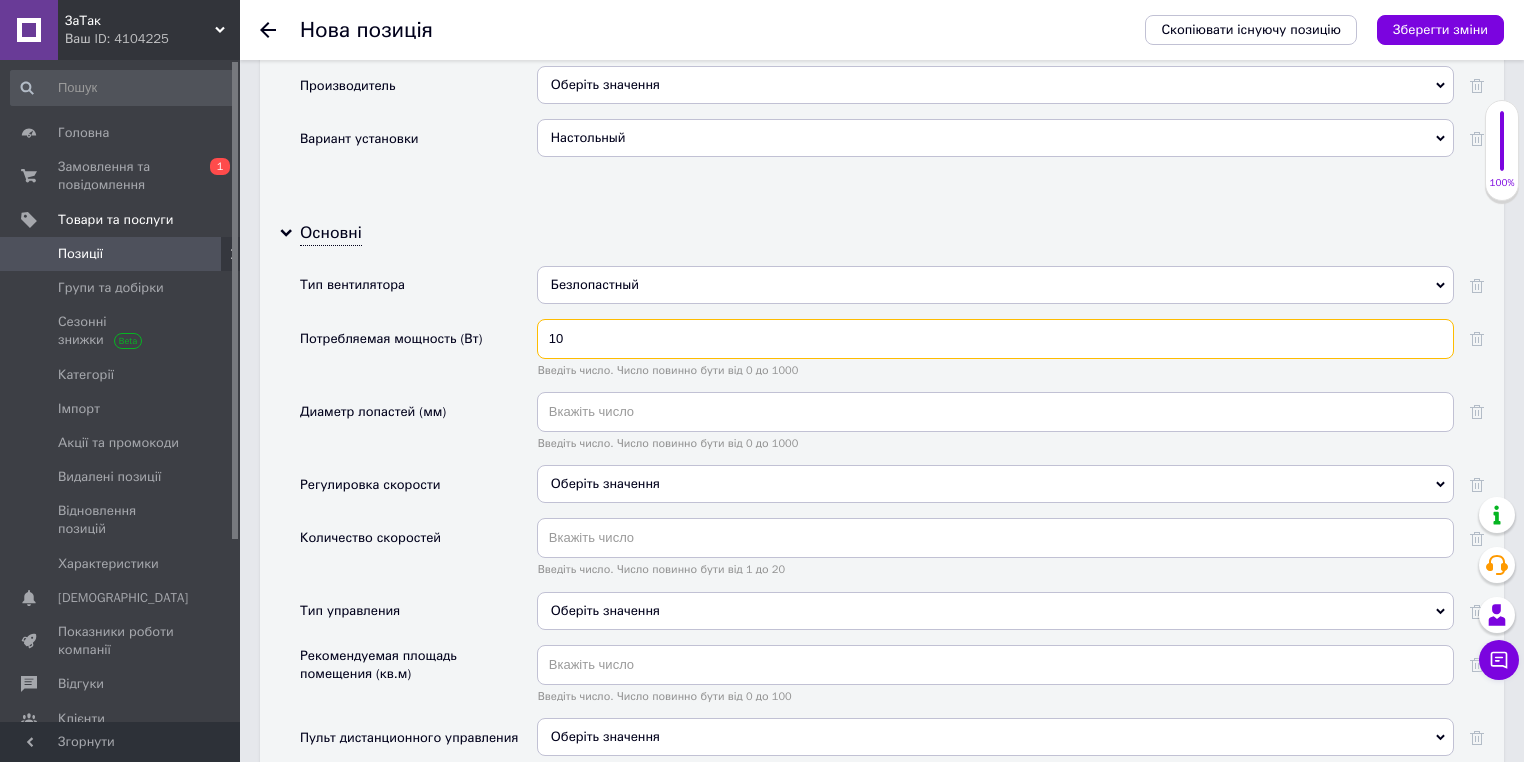 type on "10" 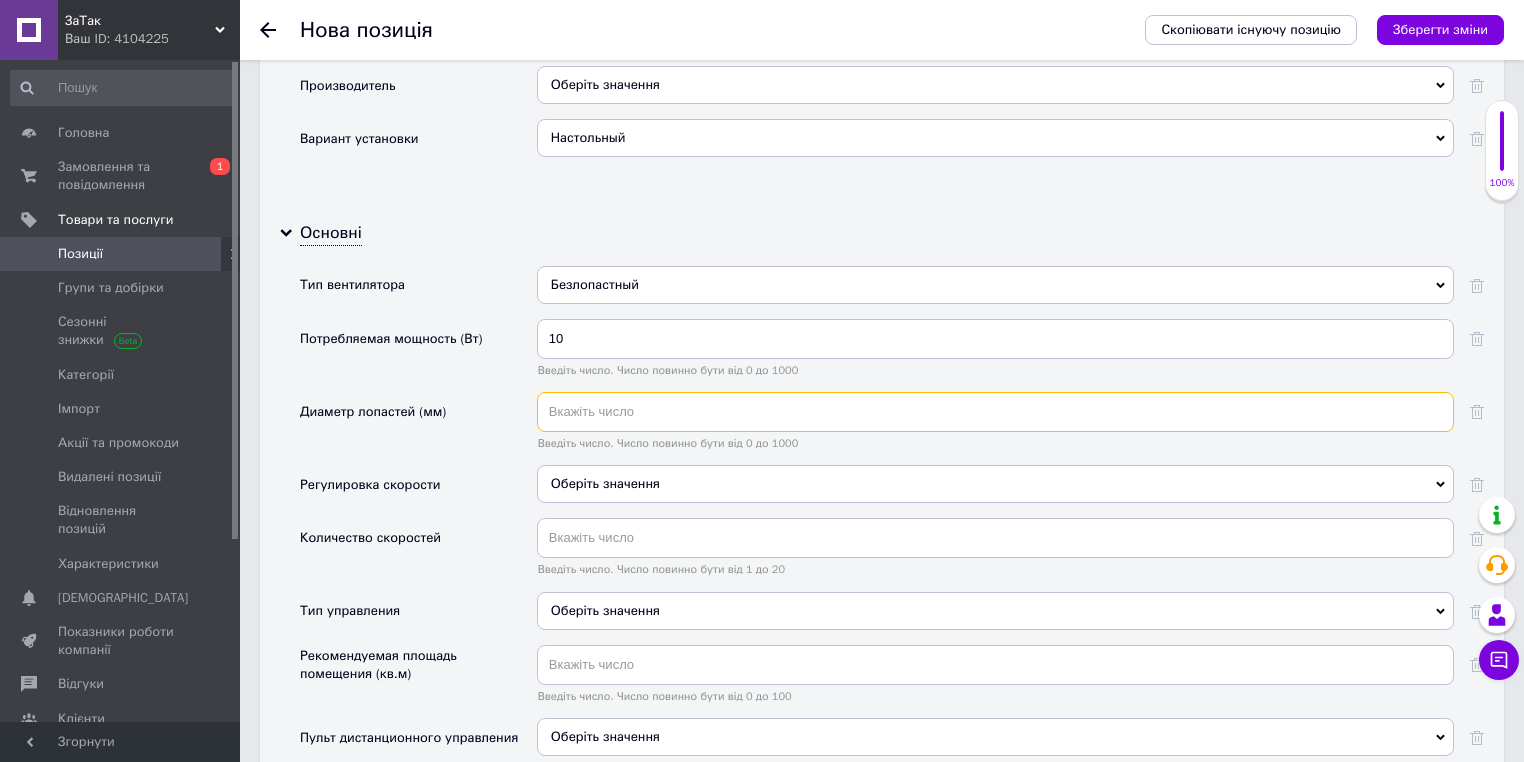 click at bounding box center [995, 412] 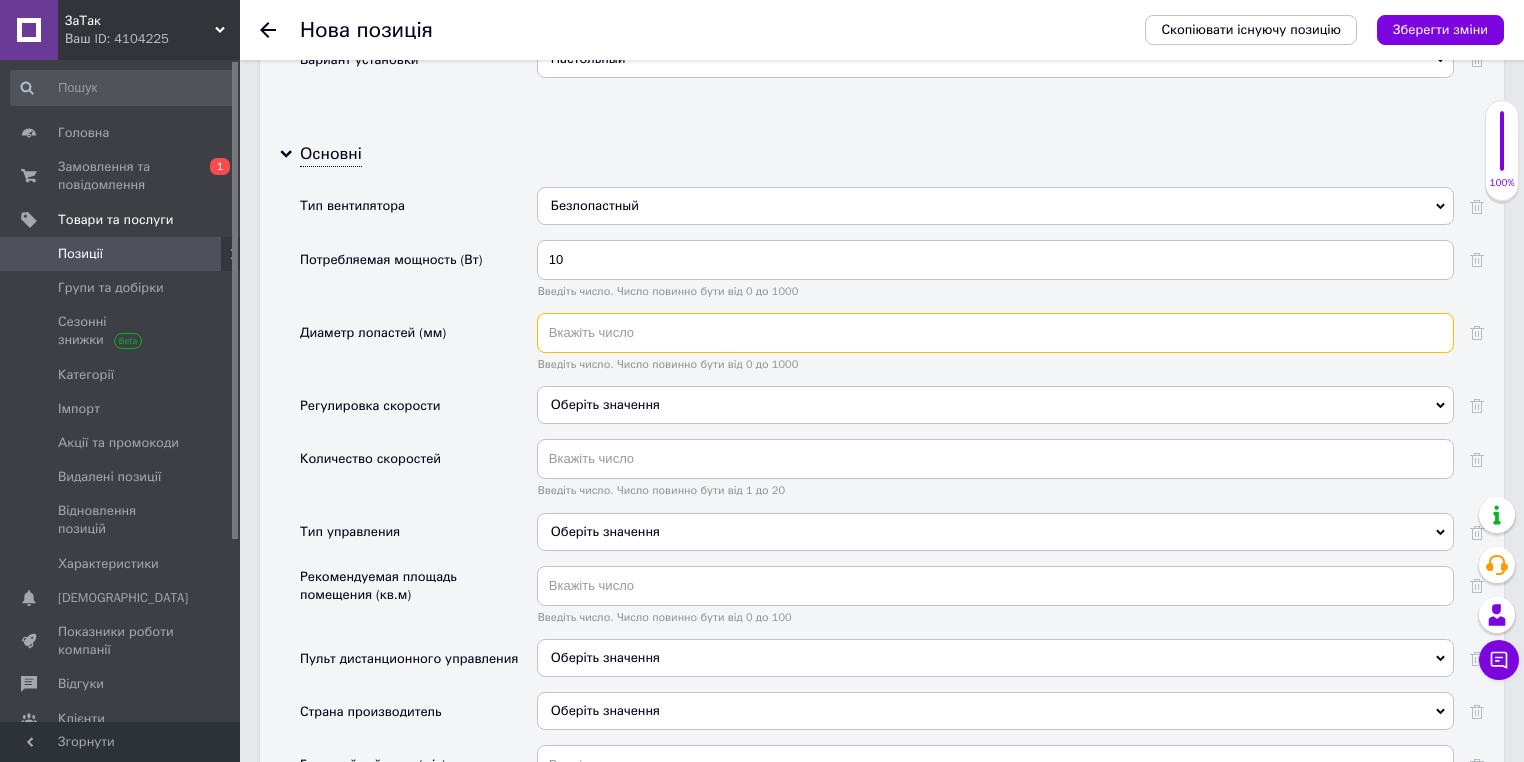 scroll, scrollTop: 2834, scrollLeft: 0, axis: vertical 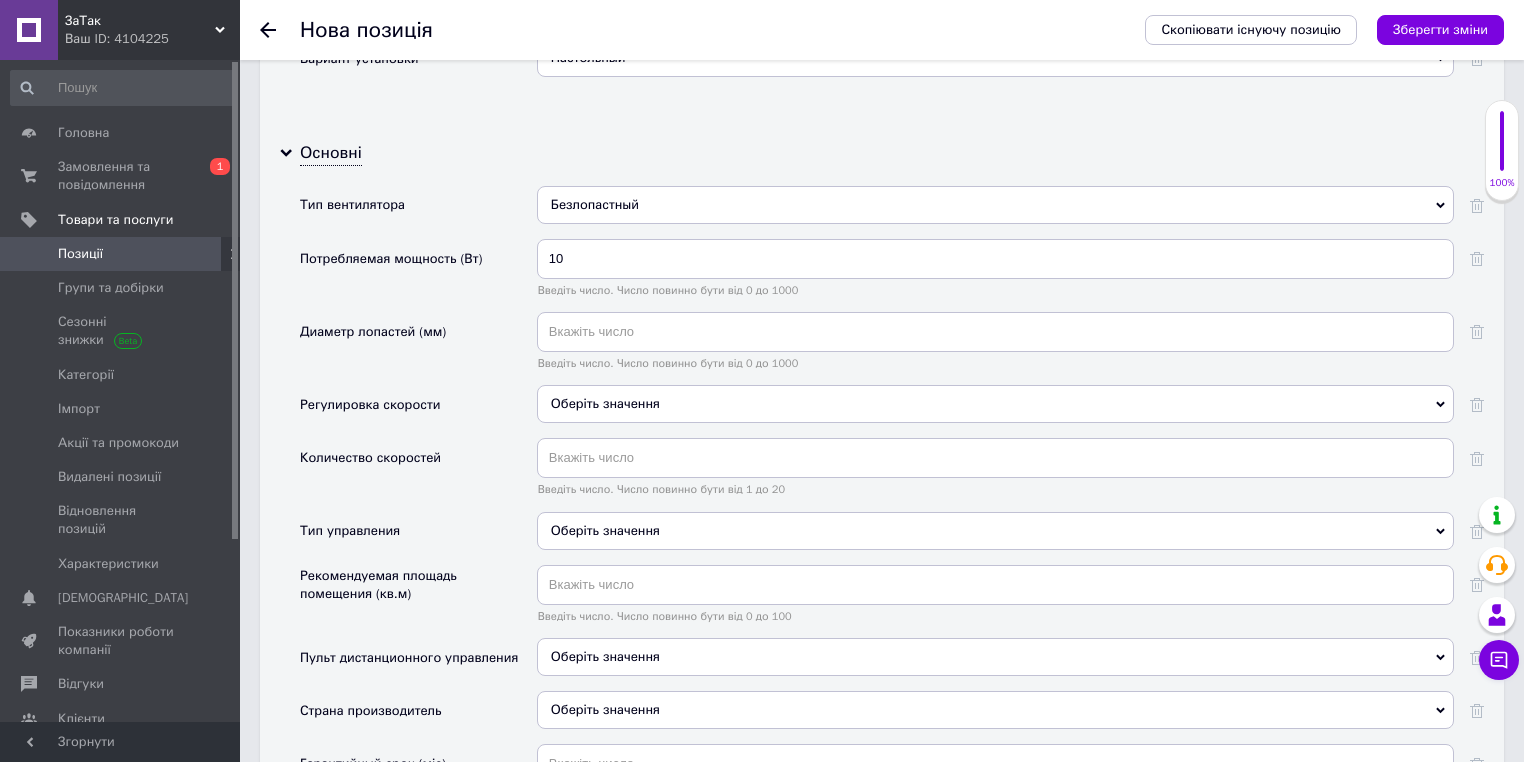 click on "Оберіть значення" at bounding box center [995, 404] 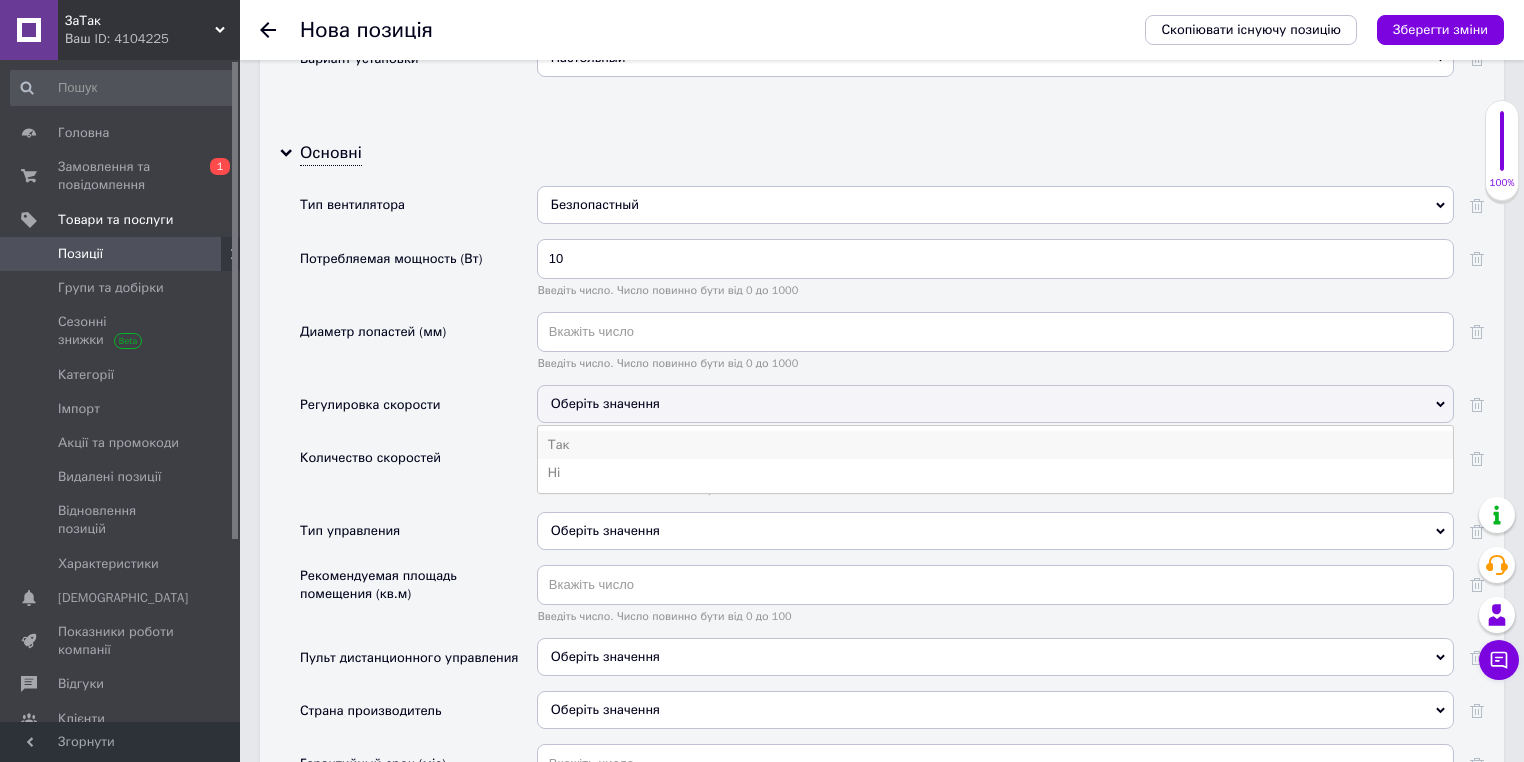 click on "Так" at bounding box center (995, 445) 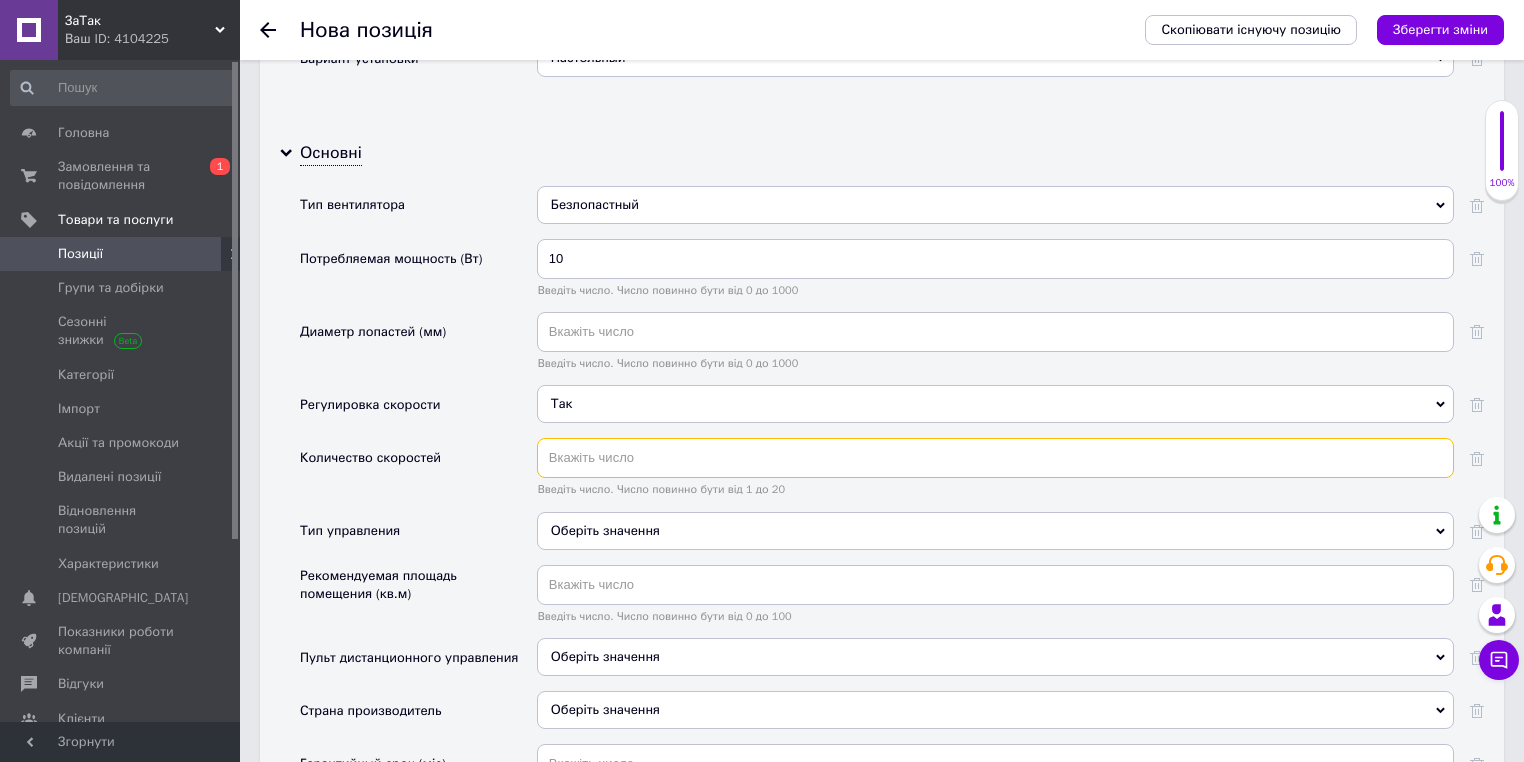 click at bounding box center [995, 458] 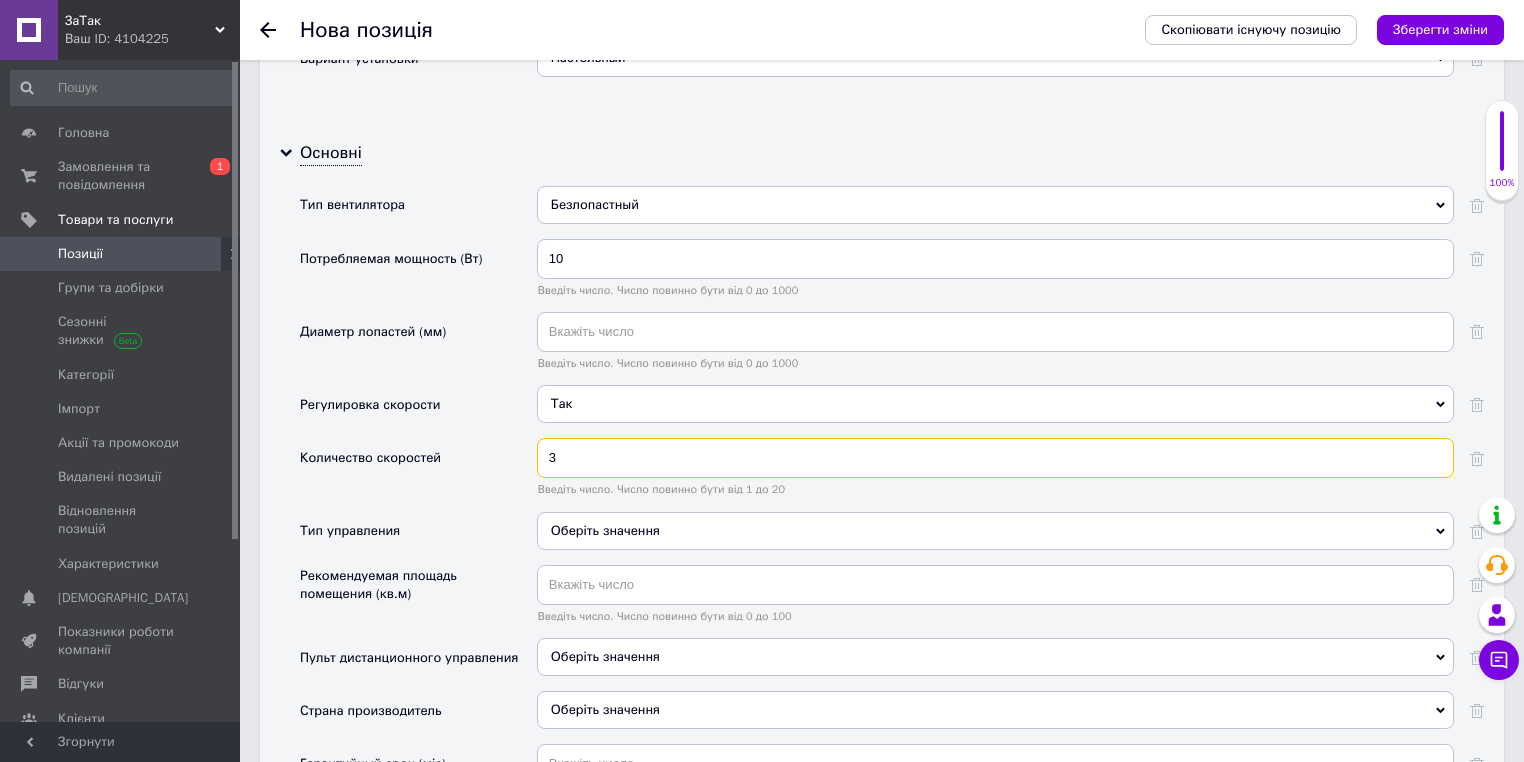 scroll, scrollTop: 2914, scrollLeft: 0, axis: vertical 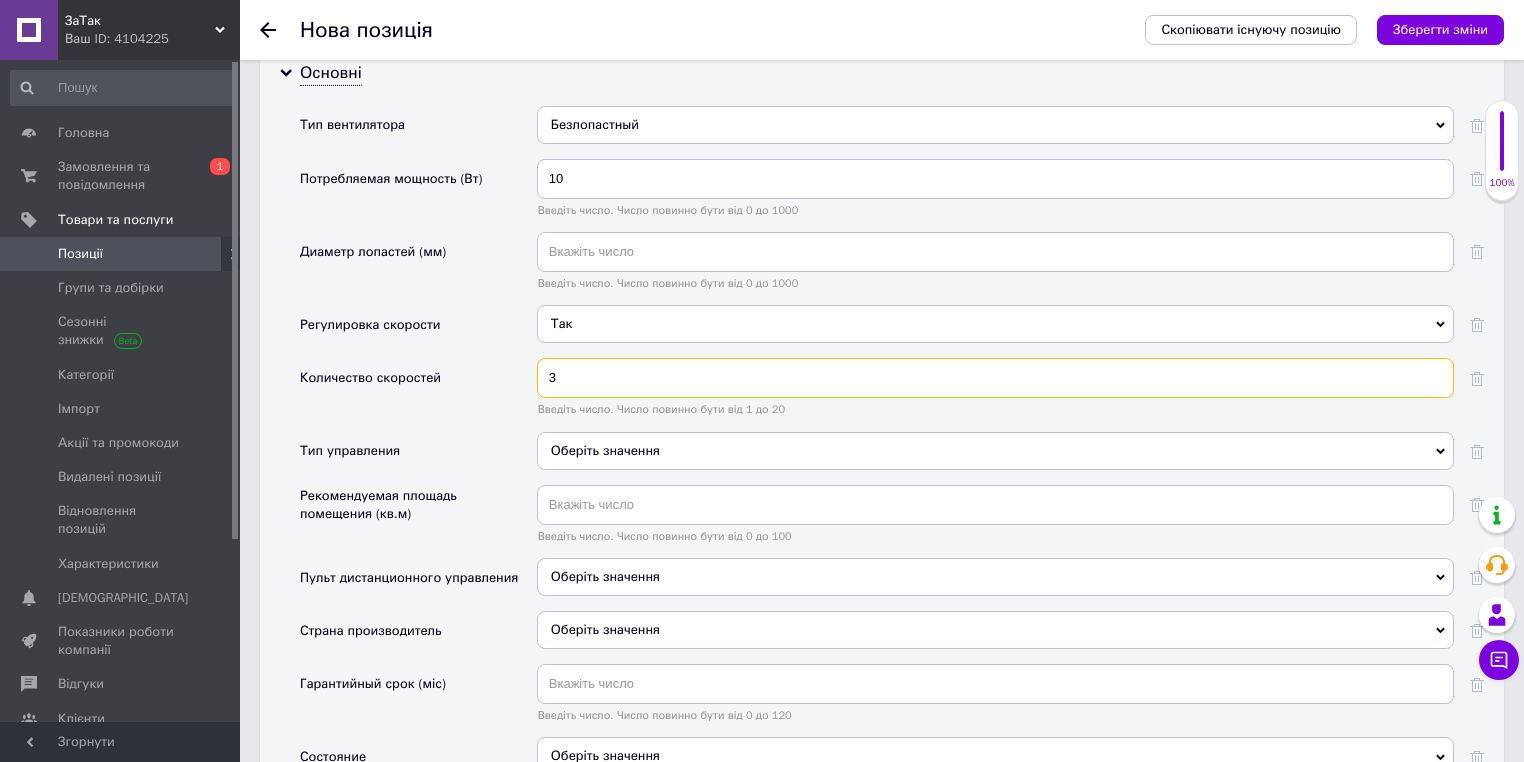 type on "3" 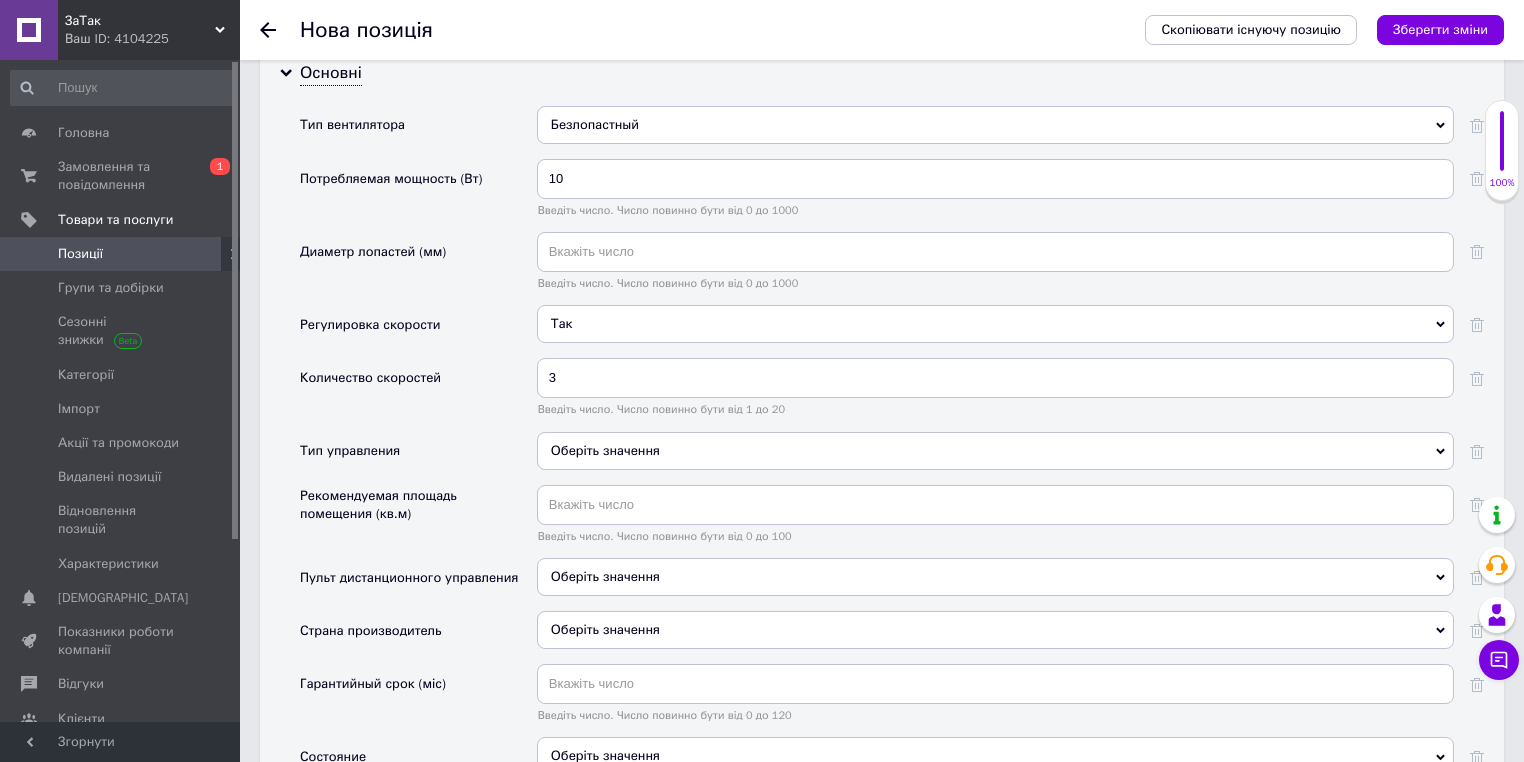 click on "Оберіть значення" at bounding box center [995, 451] 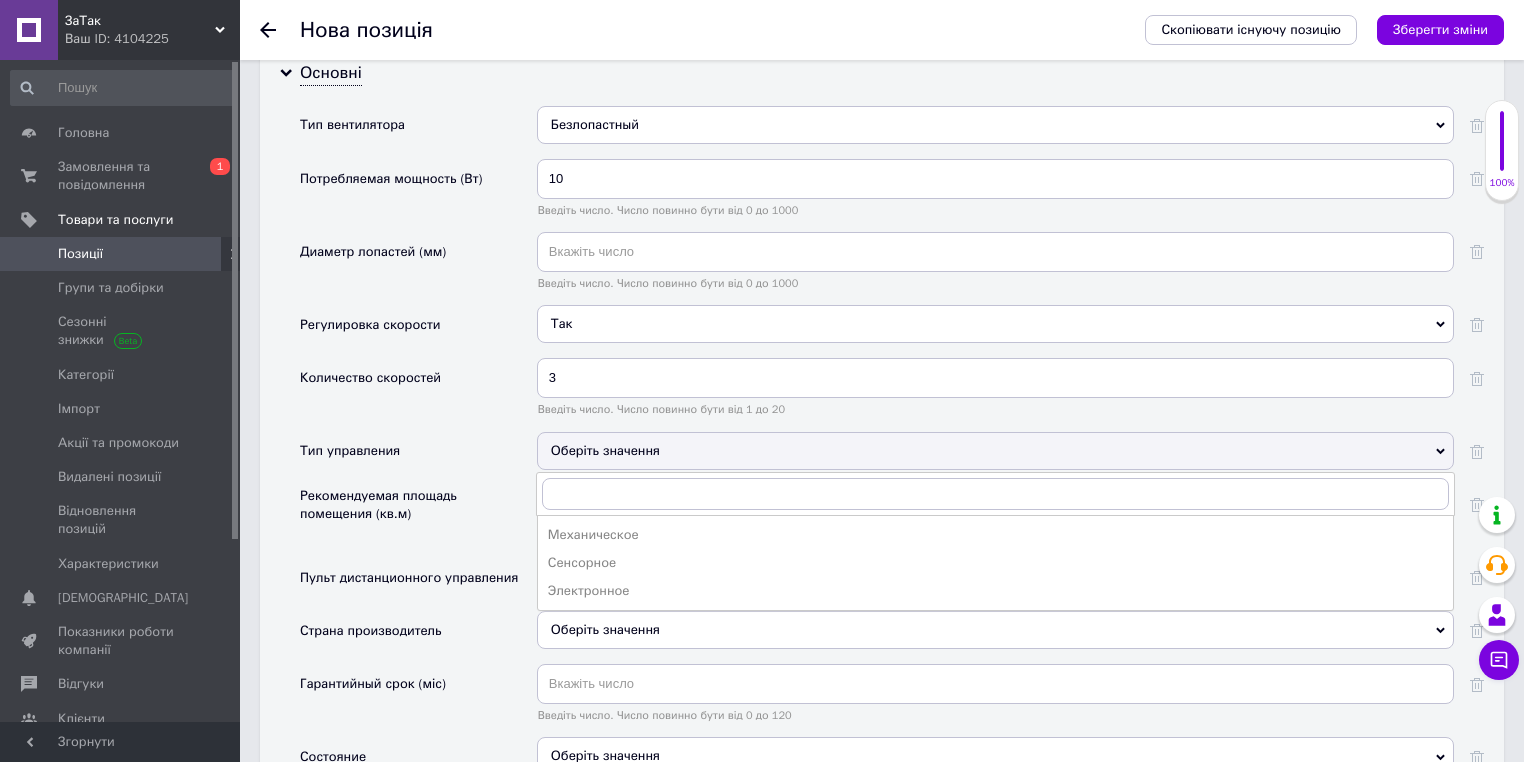 click on "Механическое" at bounding box center (995, 535) 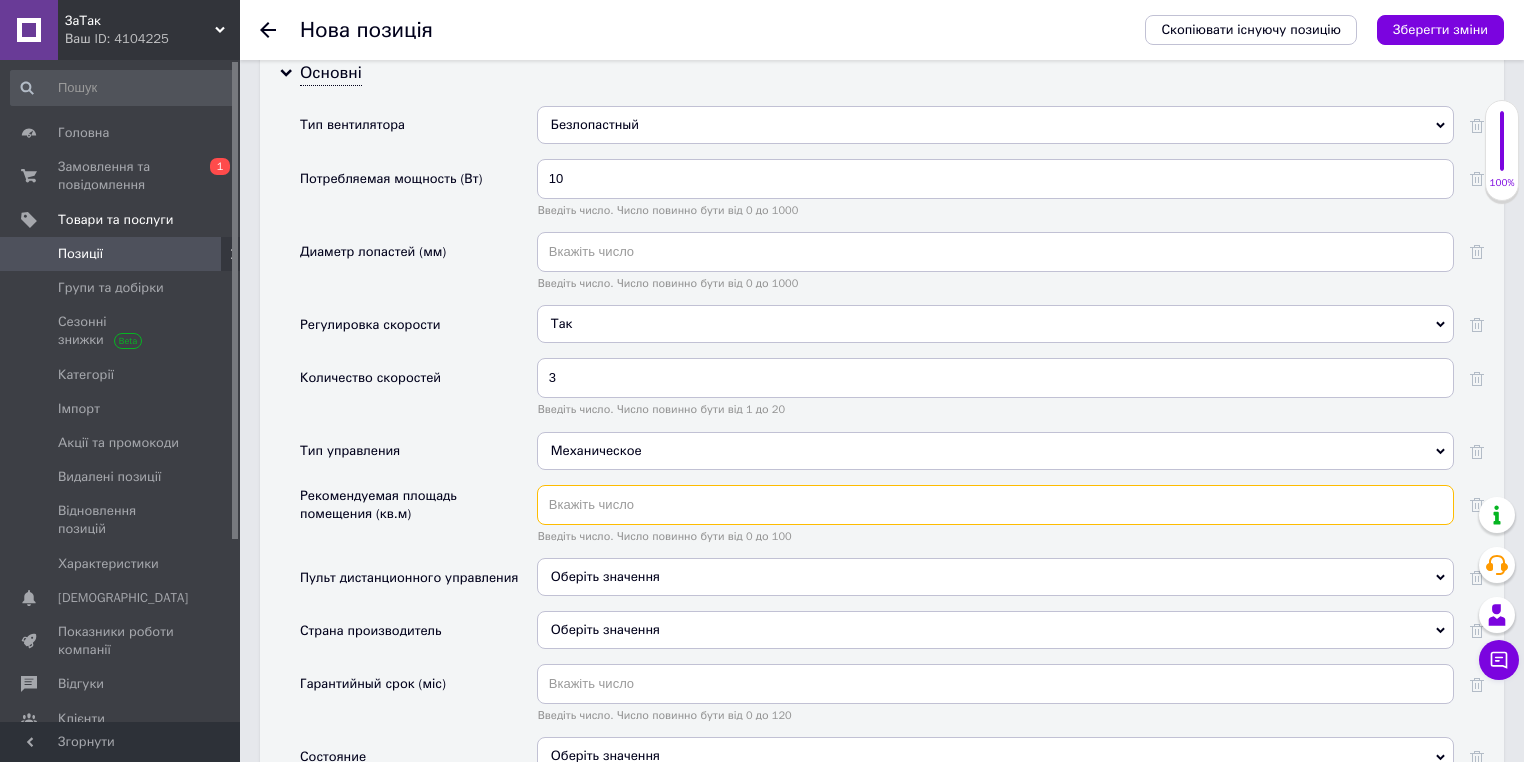 click at bounding box center [995, 505] 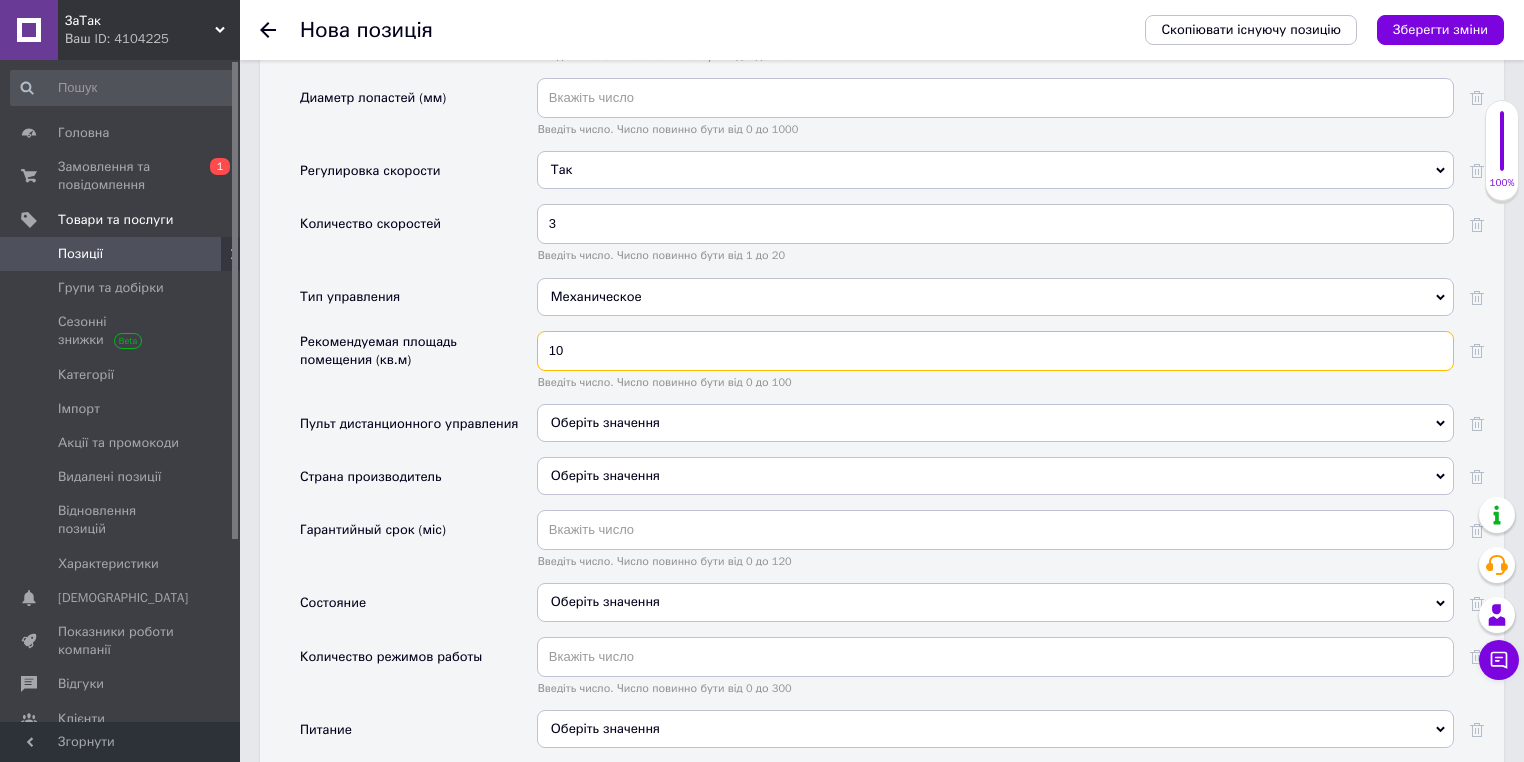 scroll, scrollTop: 3074, scrollLeft: 0, axis: vertical 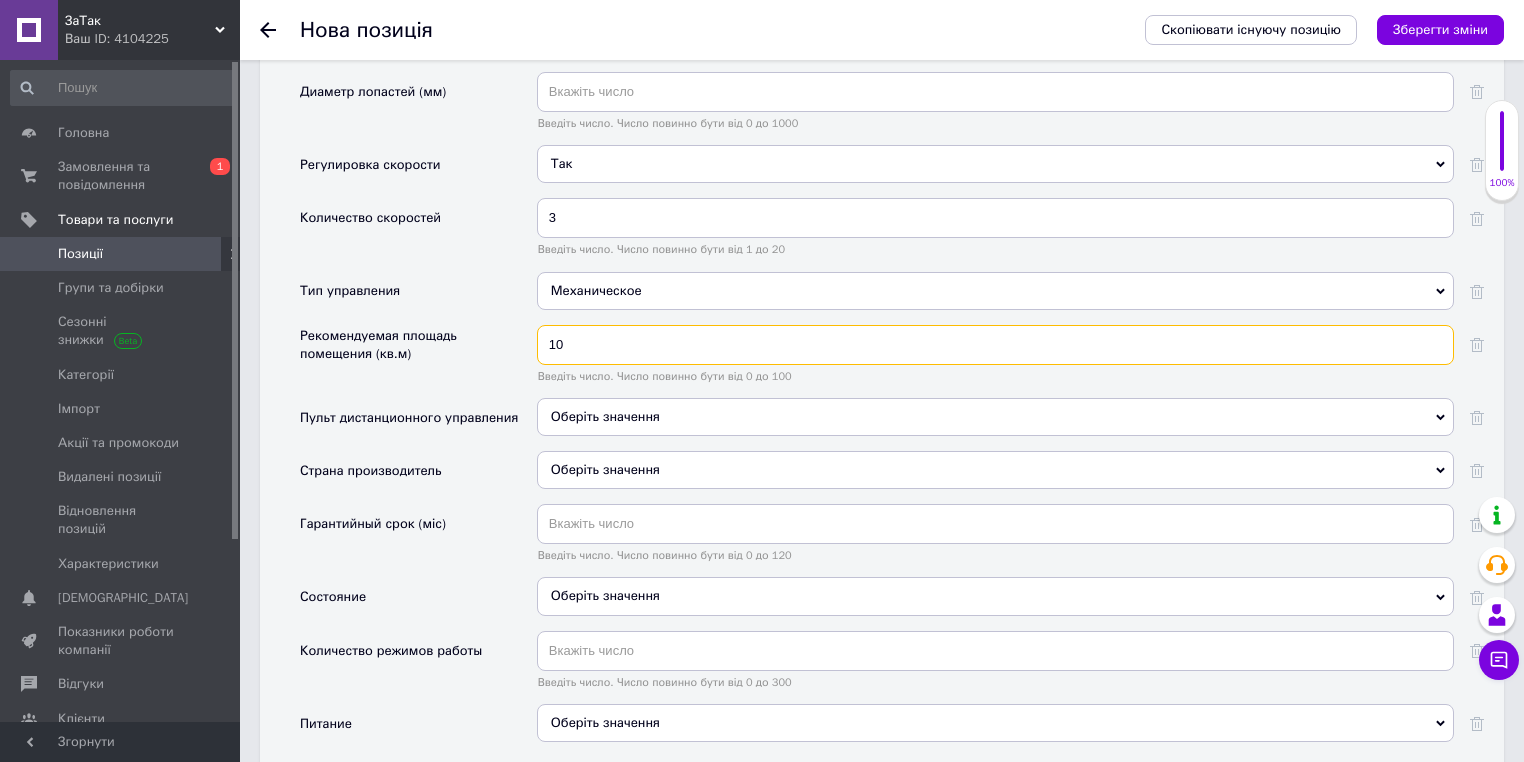 type on "10" 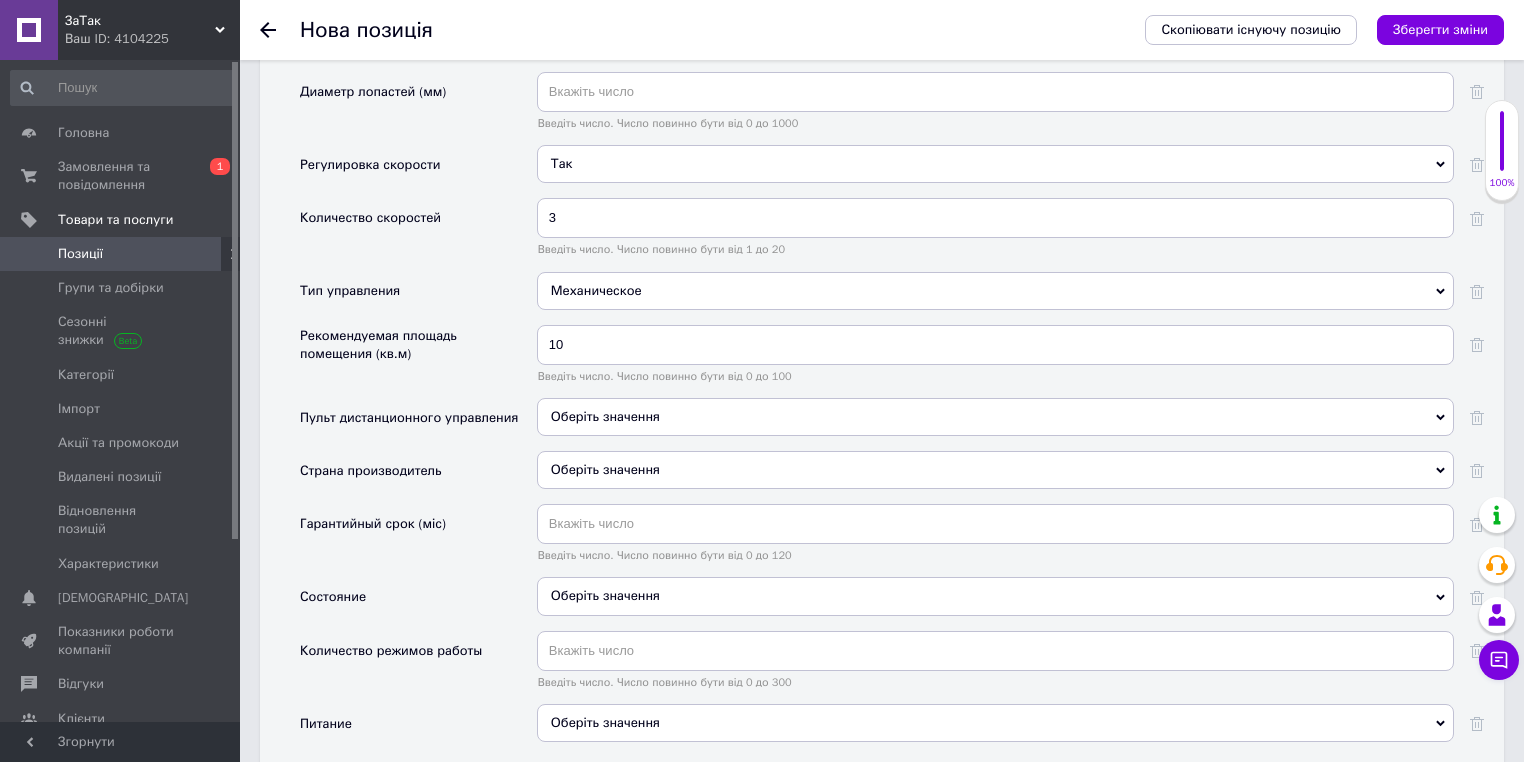 click on "Оберіть значення" at bounding box center (995, 470) 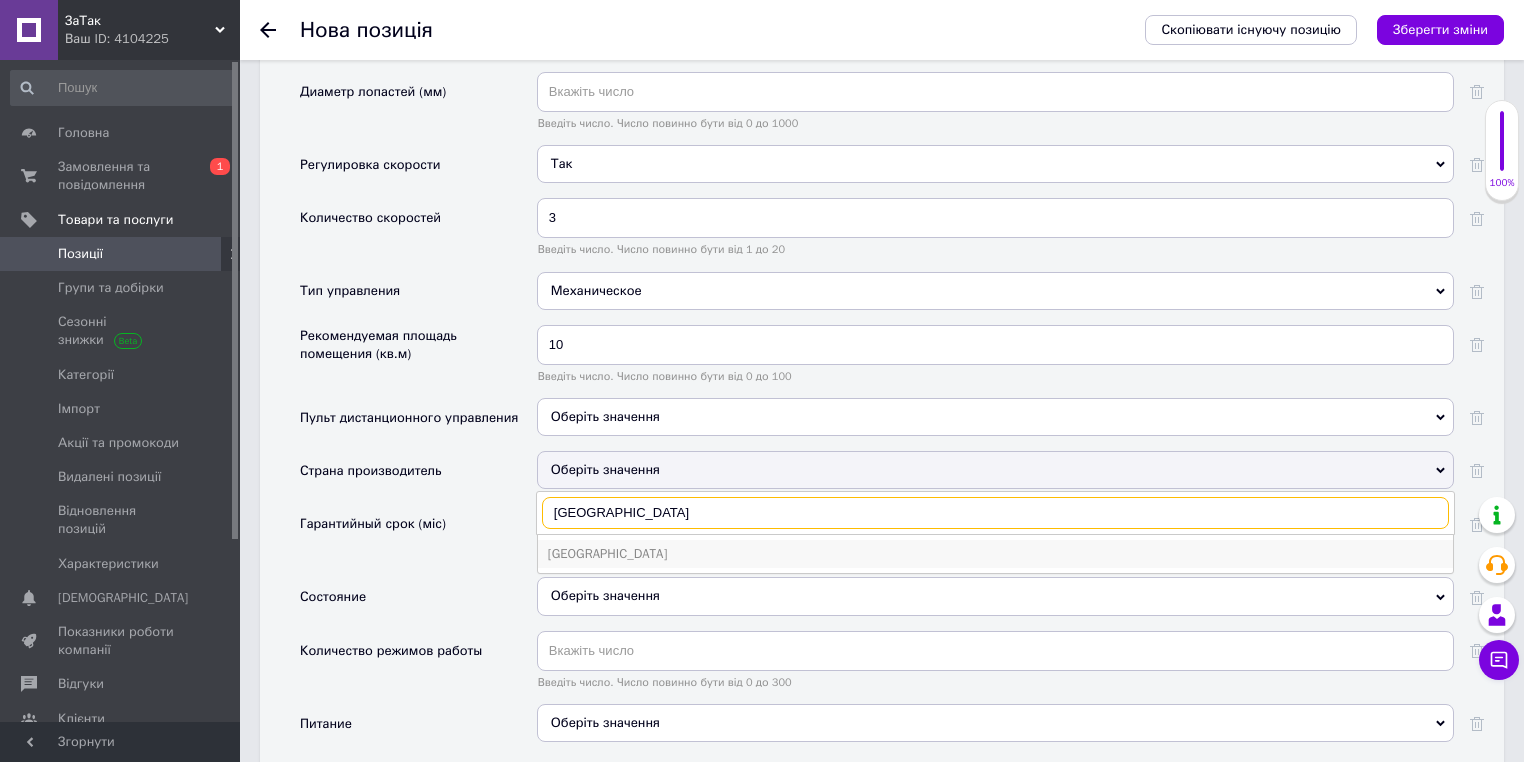 type on "китай" 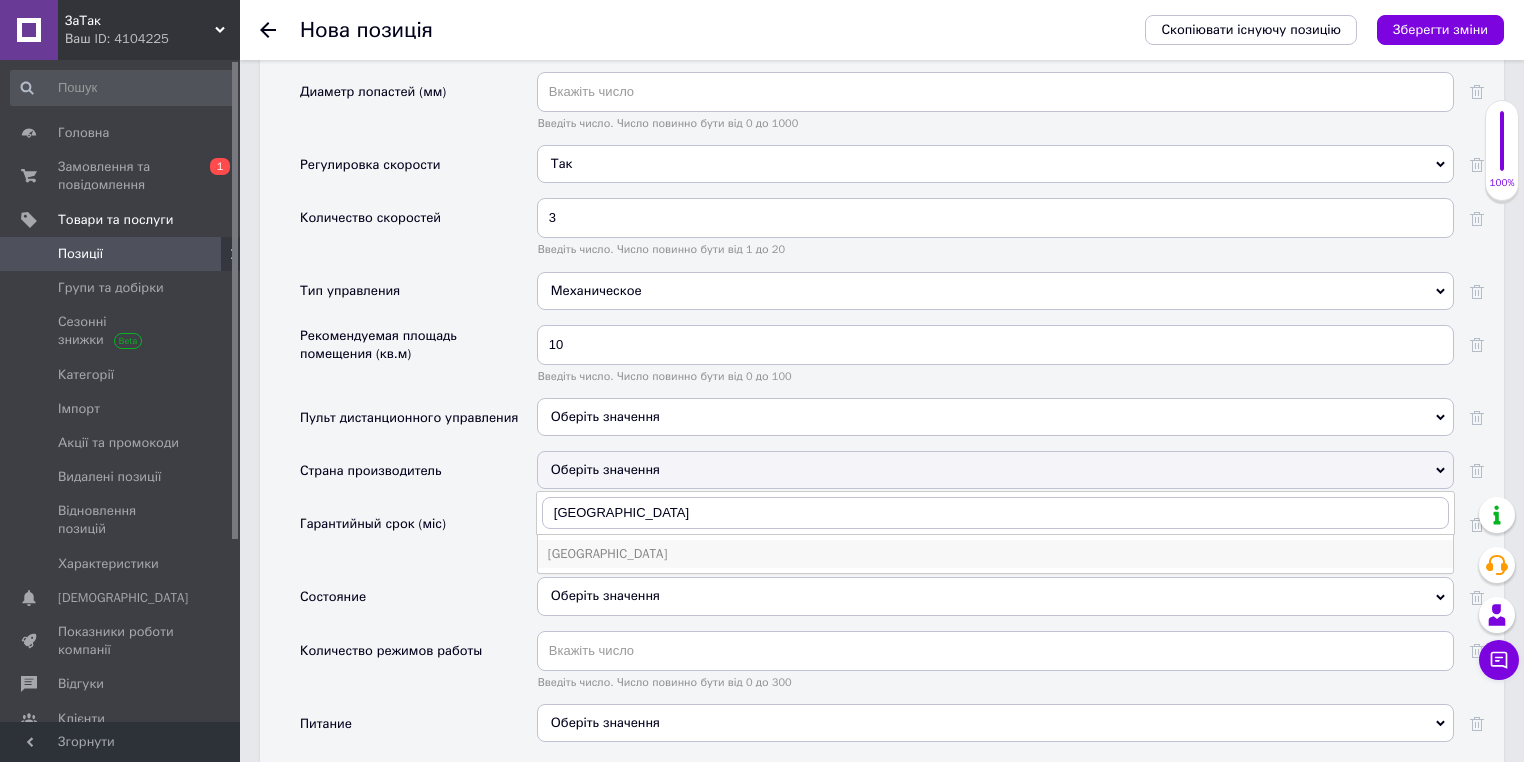 click on "Китай" at bounding box center (995, 554) 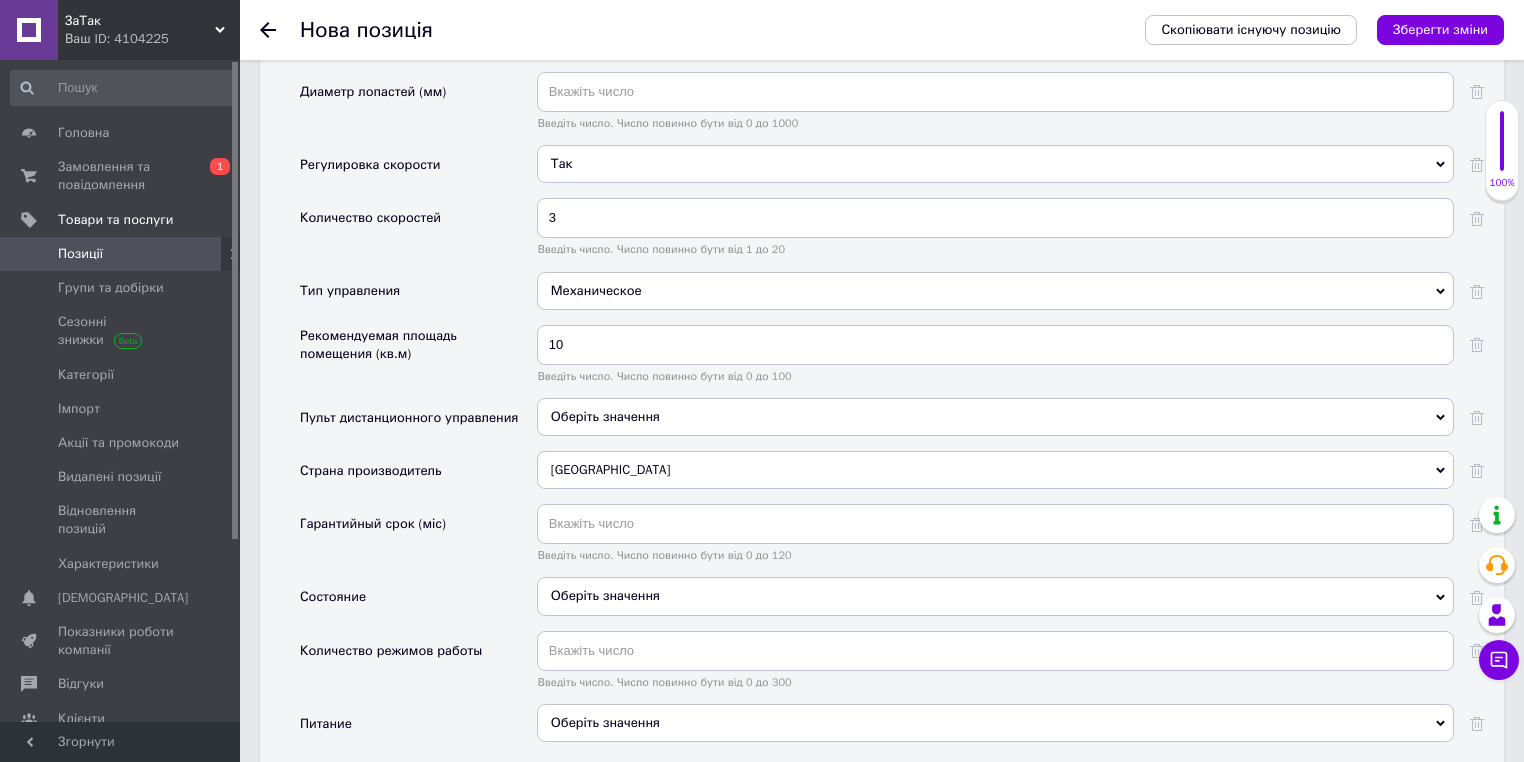 click on "Введіть число. Число повинно бути від 0 до 120" at bounding box center [995, 540] 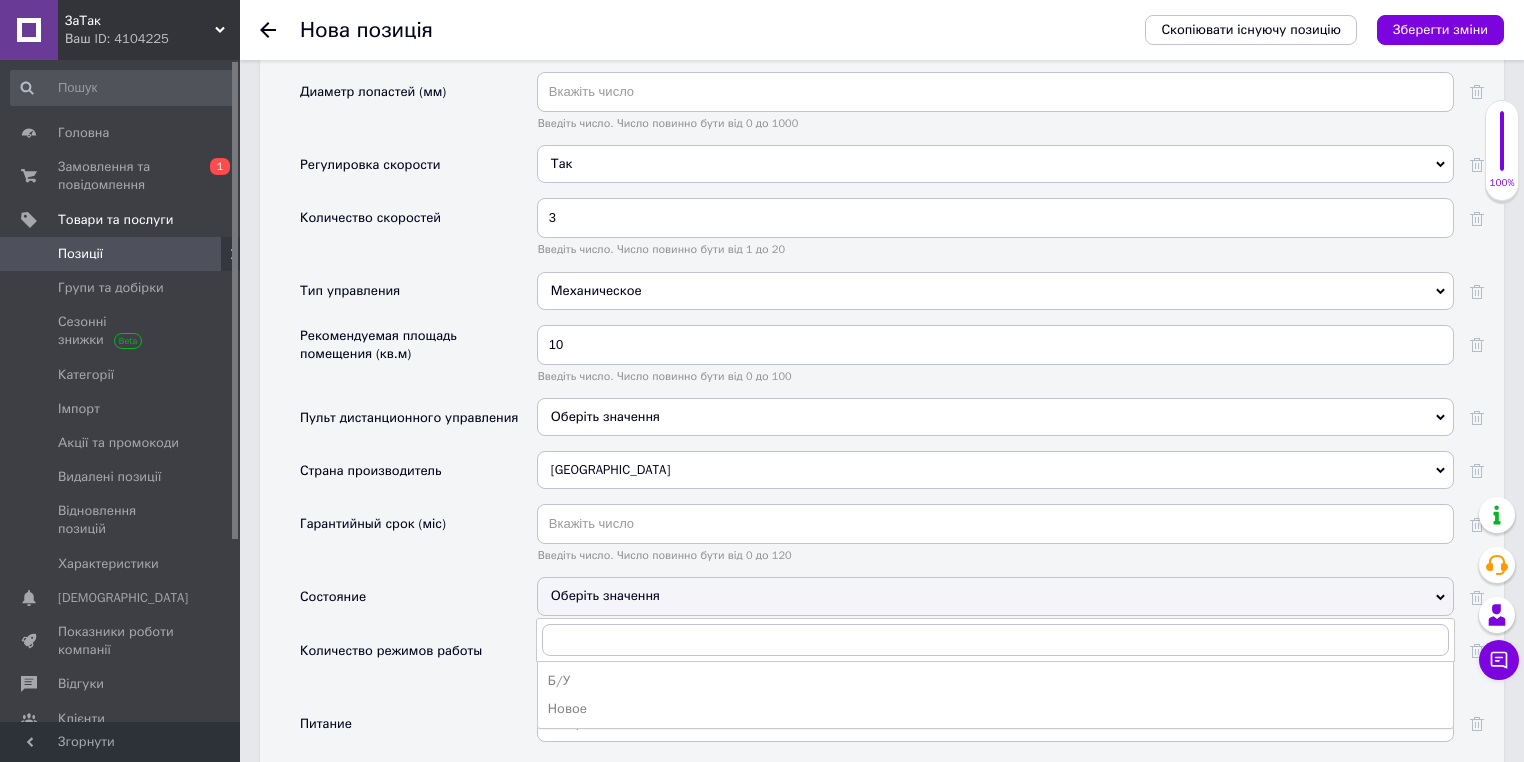 click on "Новое" at bounding box center [995, 709] 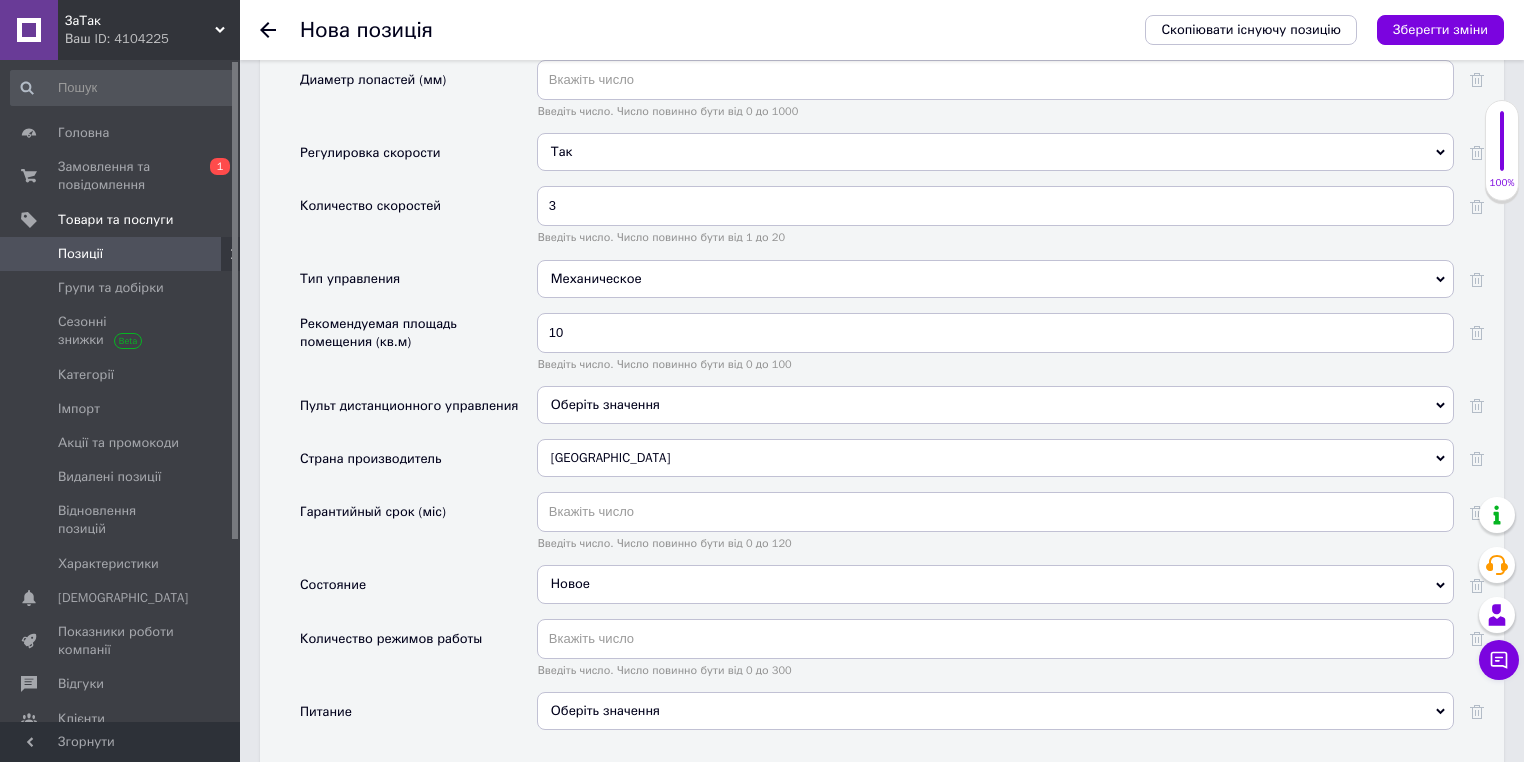 scroll, scrollTop: 3234, scrollLeft: 0, axis: vertical 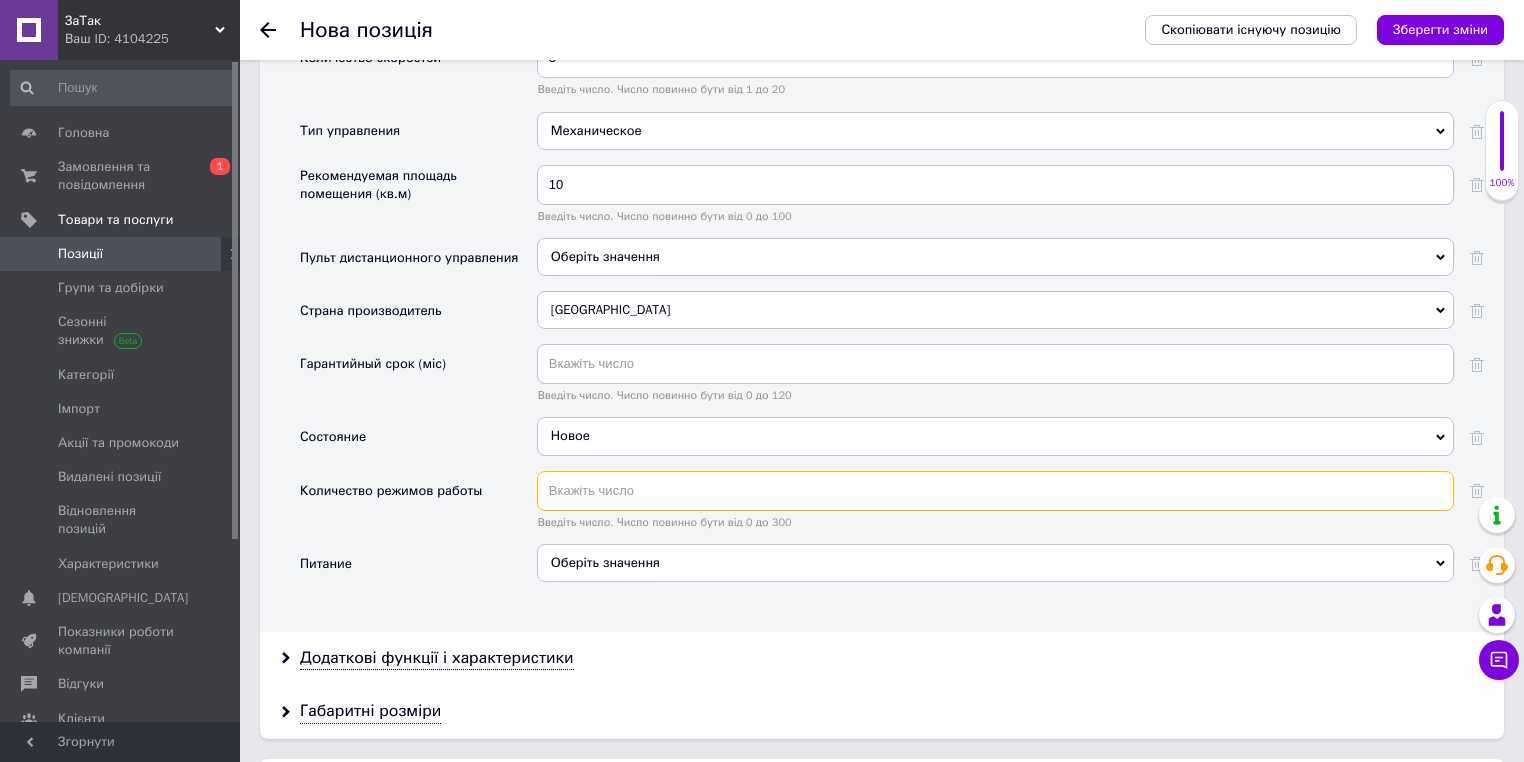 click at bounding box center (995, 491) 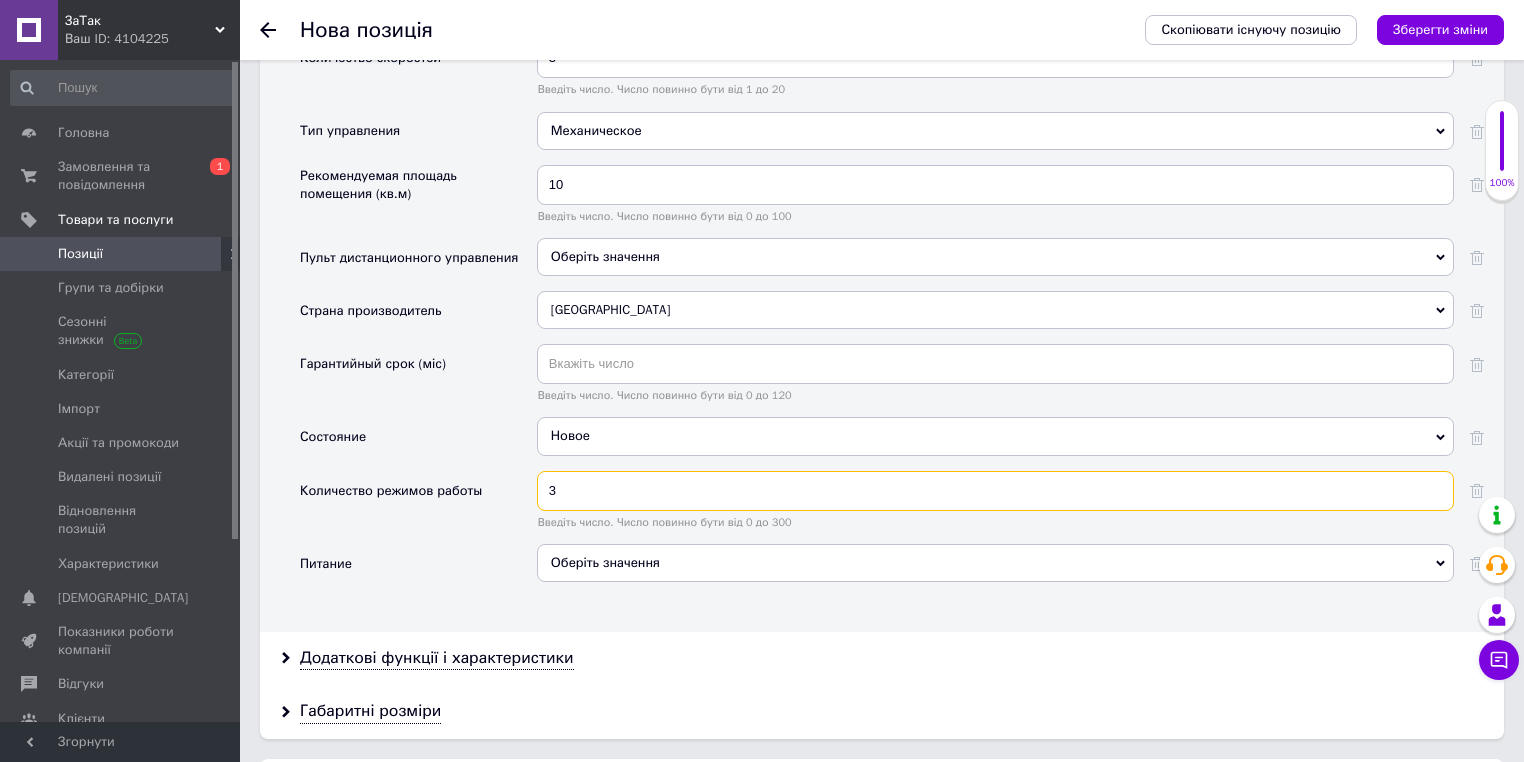 type on "3" 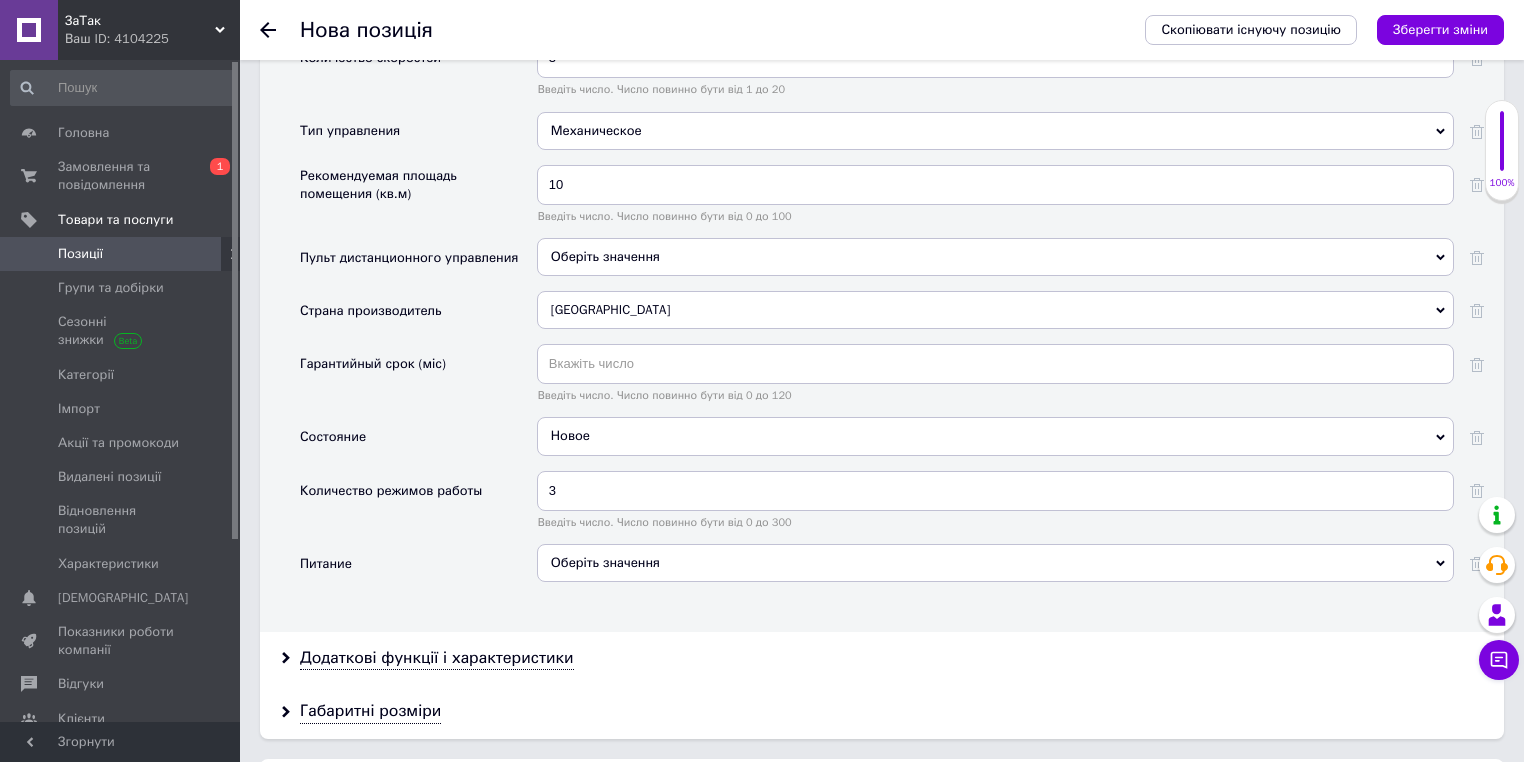 click on "Оберіть значення" at bounding box center (995, 563) 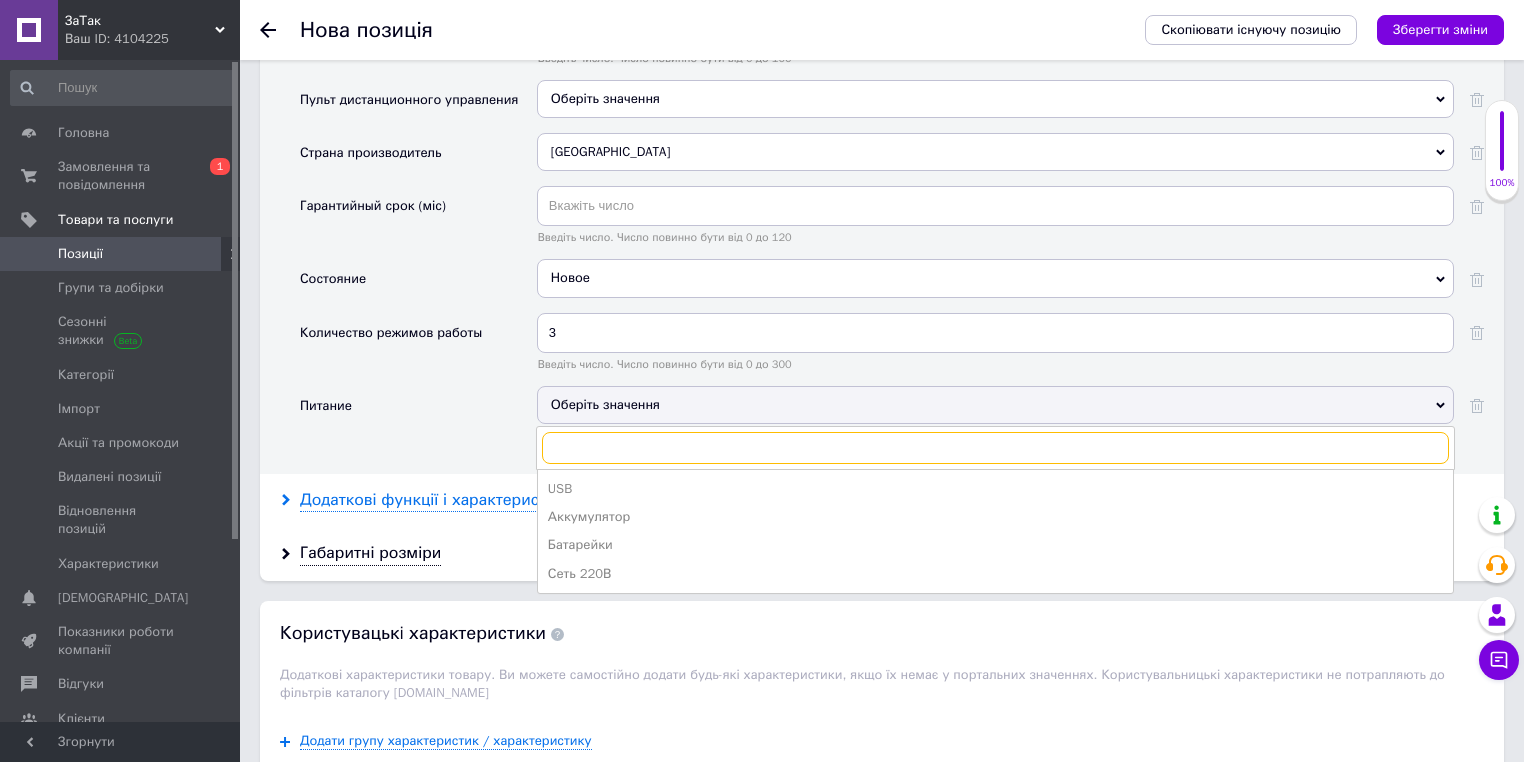 scroll, scrollTop: 3394, scrollLeft: 0, axis: vertical 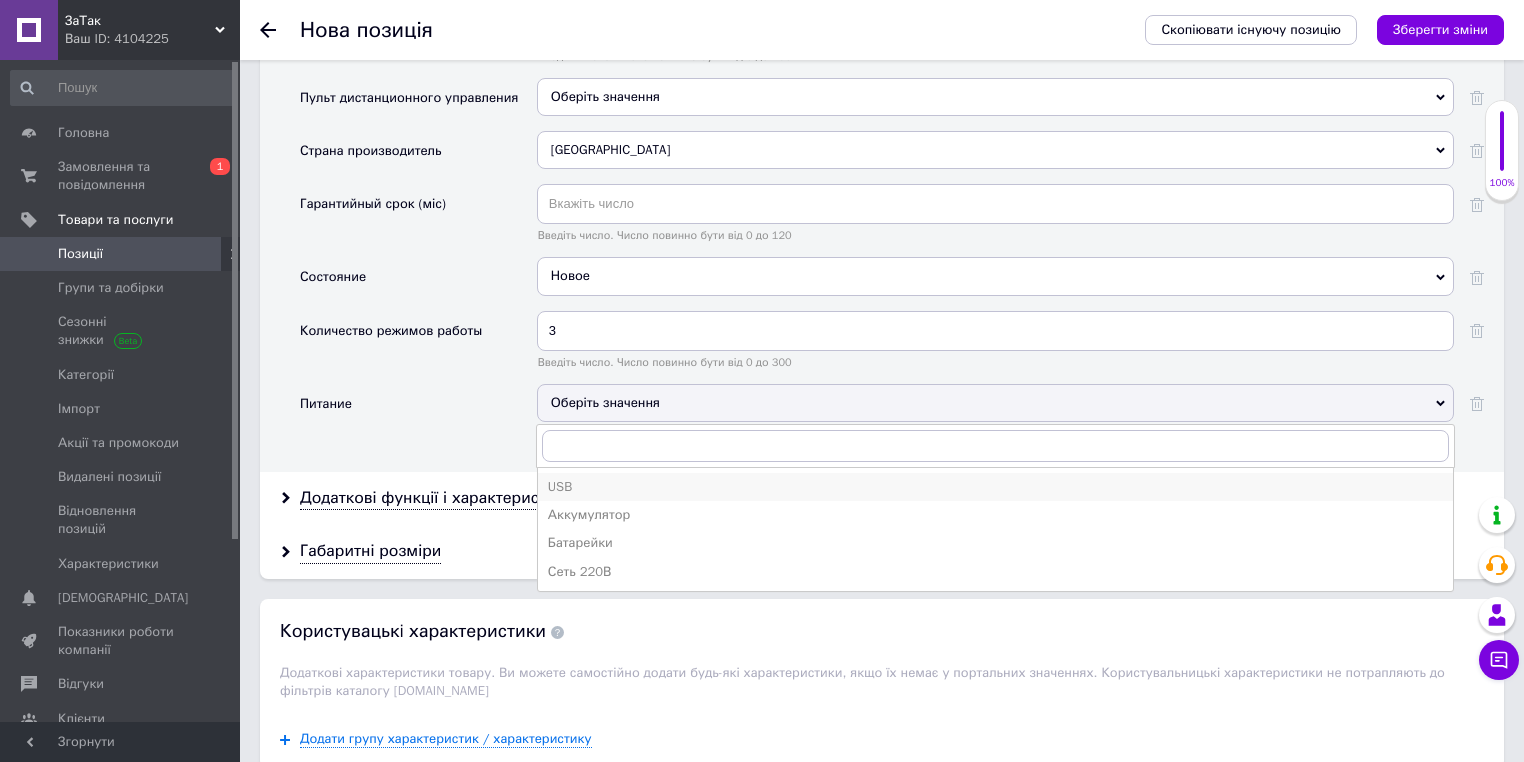 click on "USB" at bounding box center (995, 487) 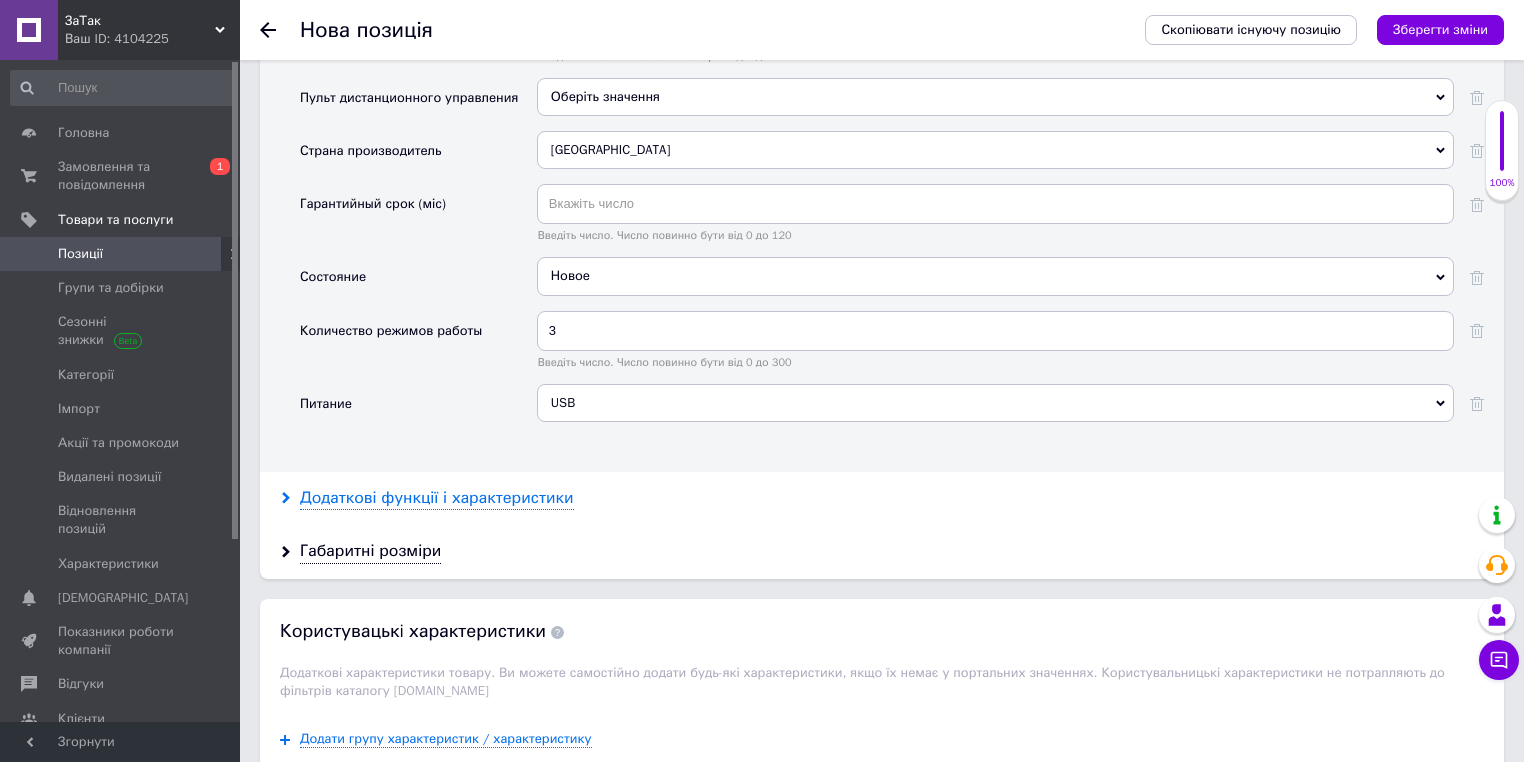 click on "Додаткові функції і характеристики" at bounding box center (437, 498) 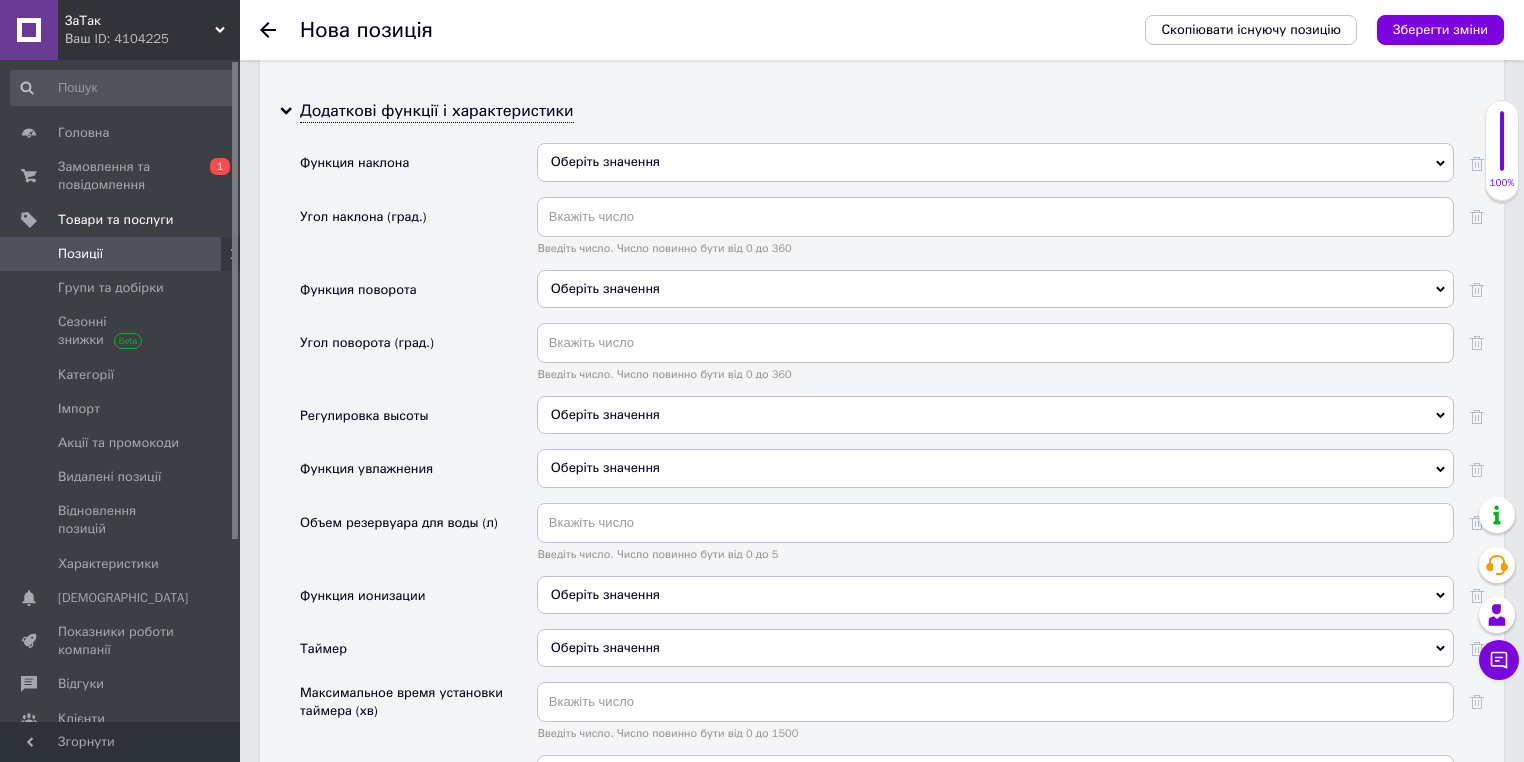 scroll, scrollTop: 3794, scrollLeft: 0, axis: vertical 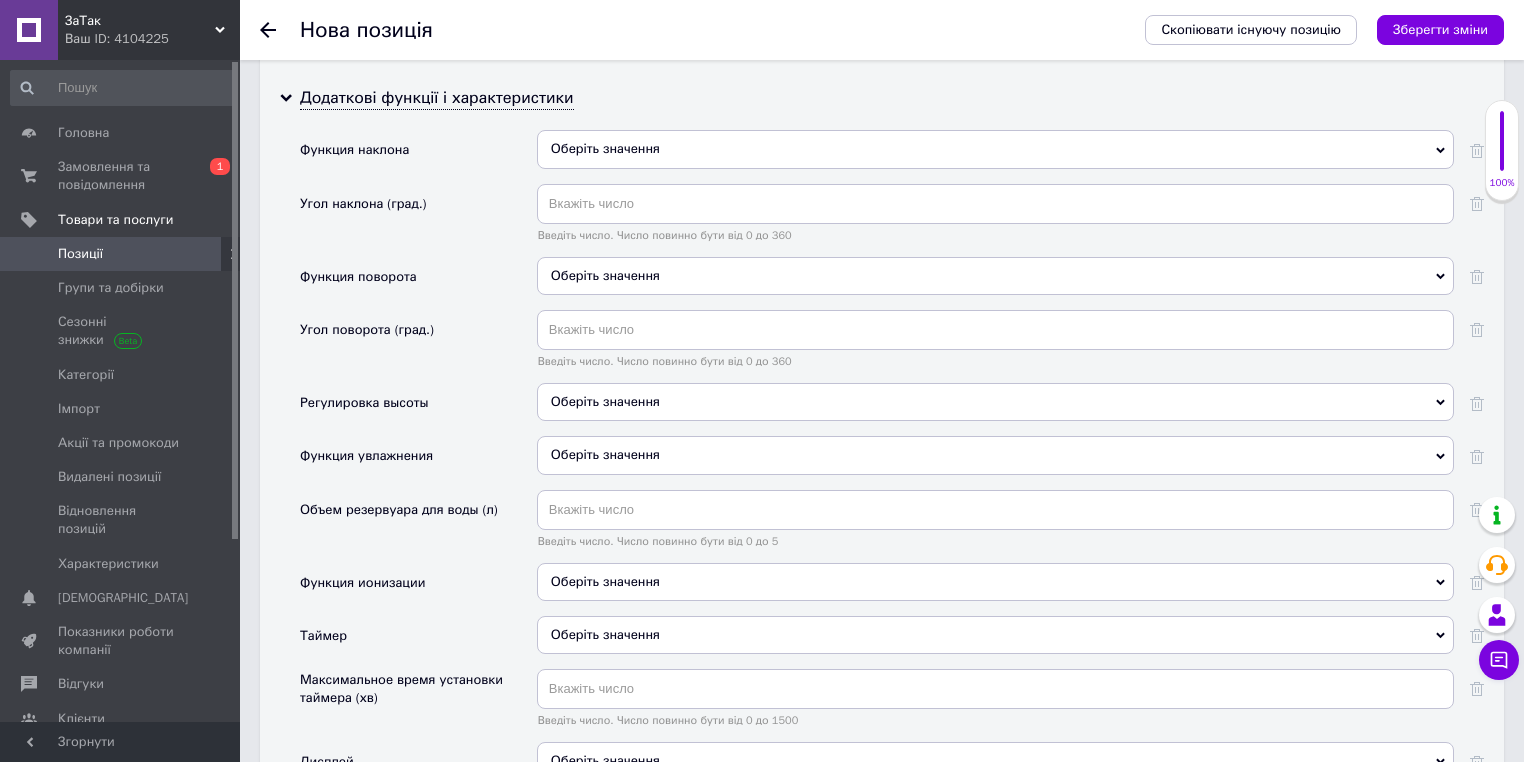click on "Оберіть значення" at bounding box center (605, 454) 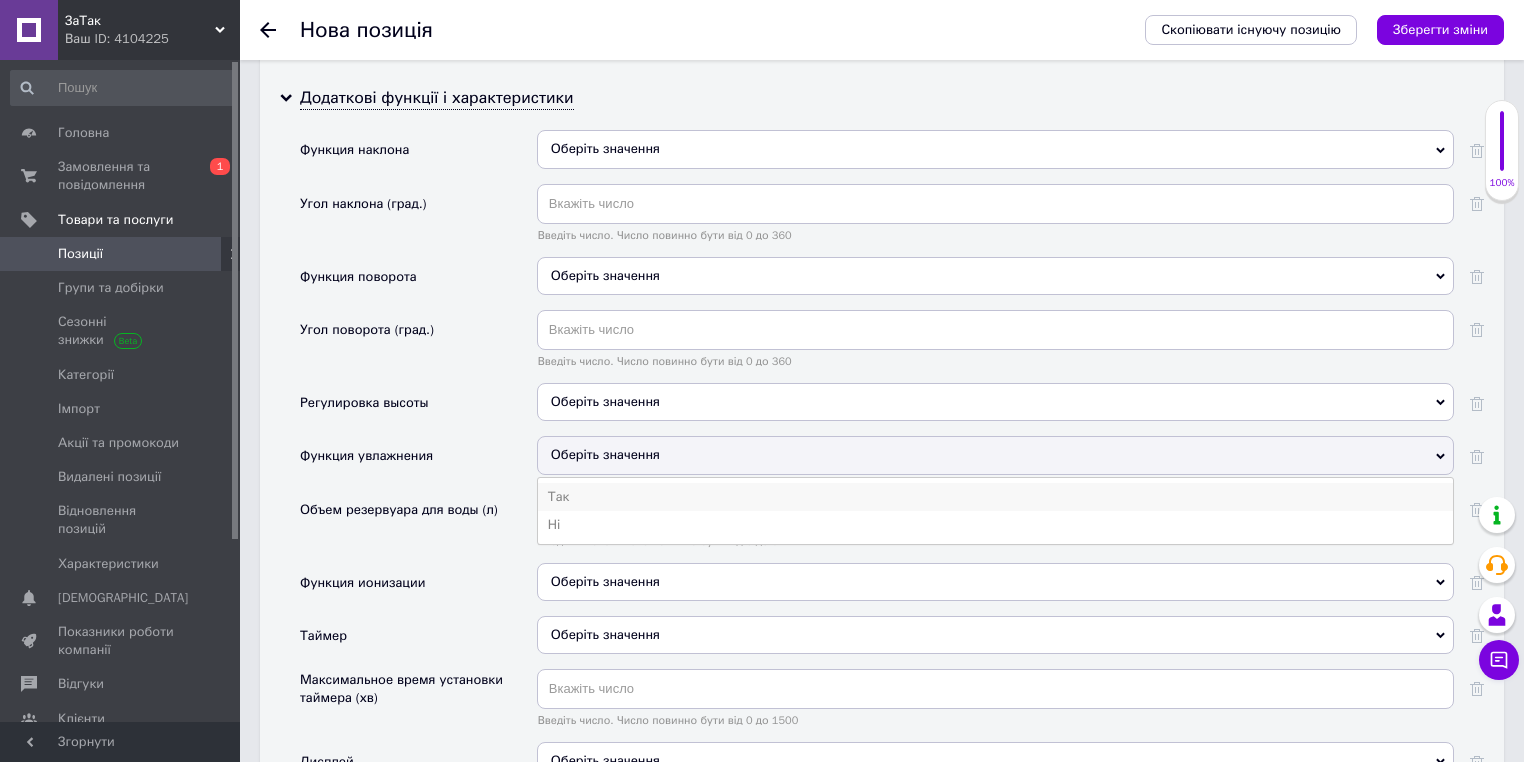 click on "Так" at bounding box center [995, 497] 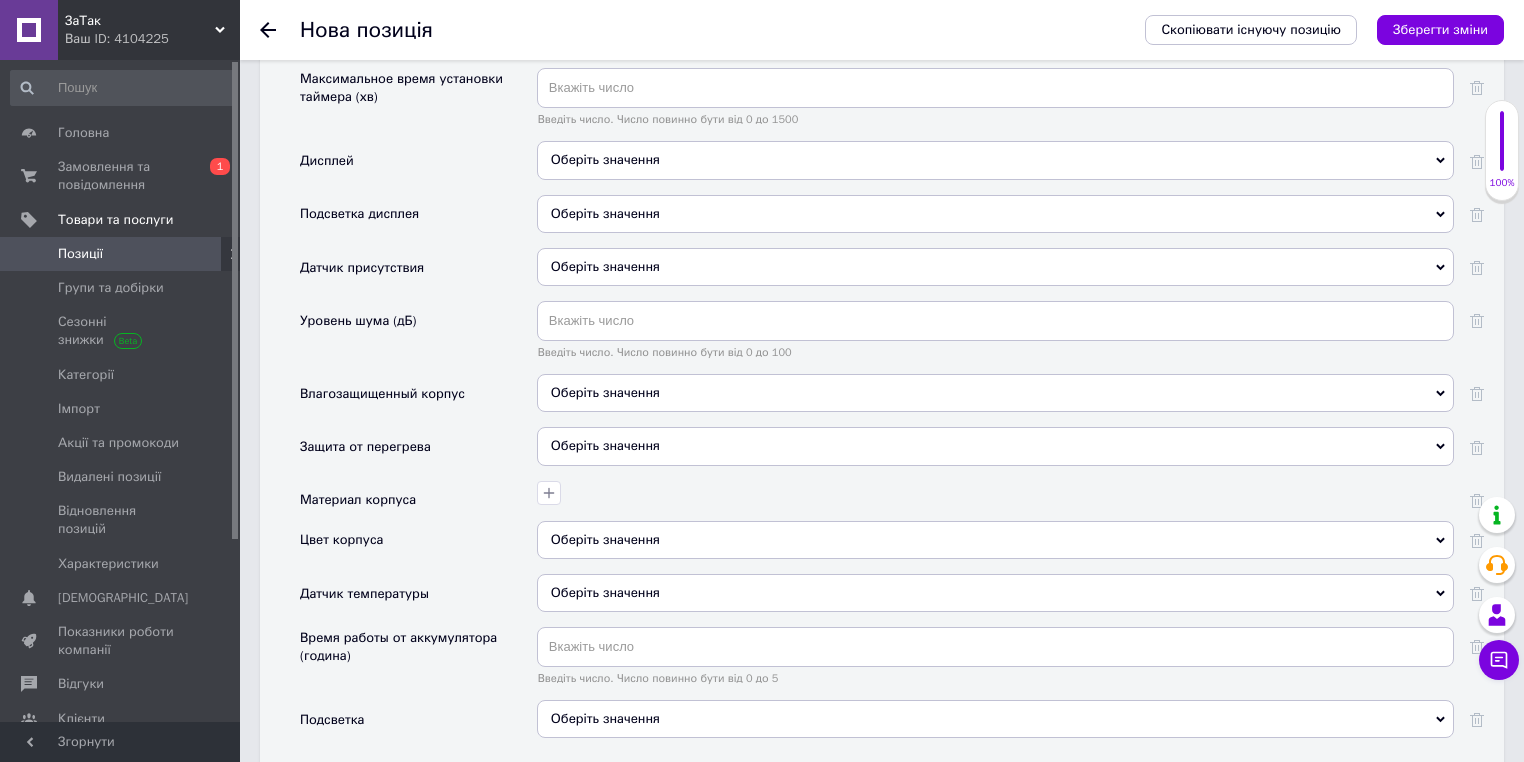 scroll, scrollTop: 4434, scrollLeft: 0, axis: vertical 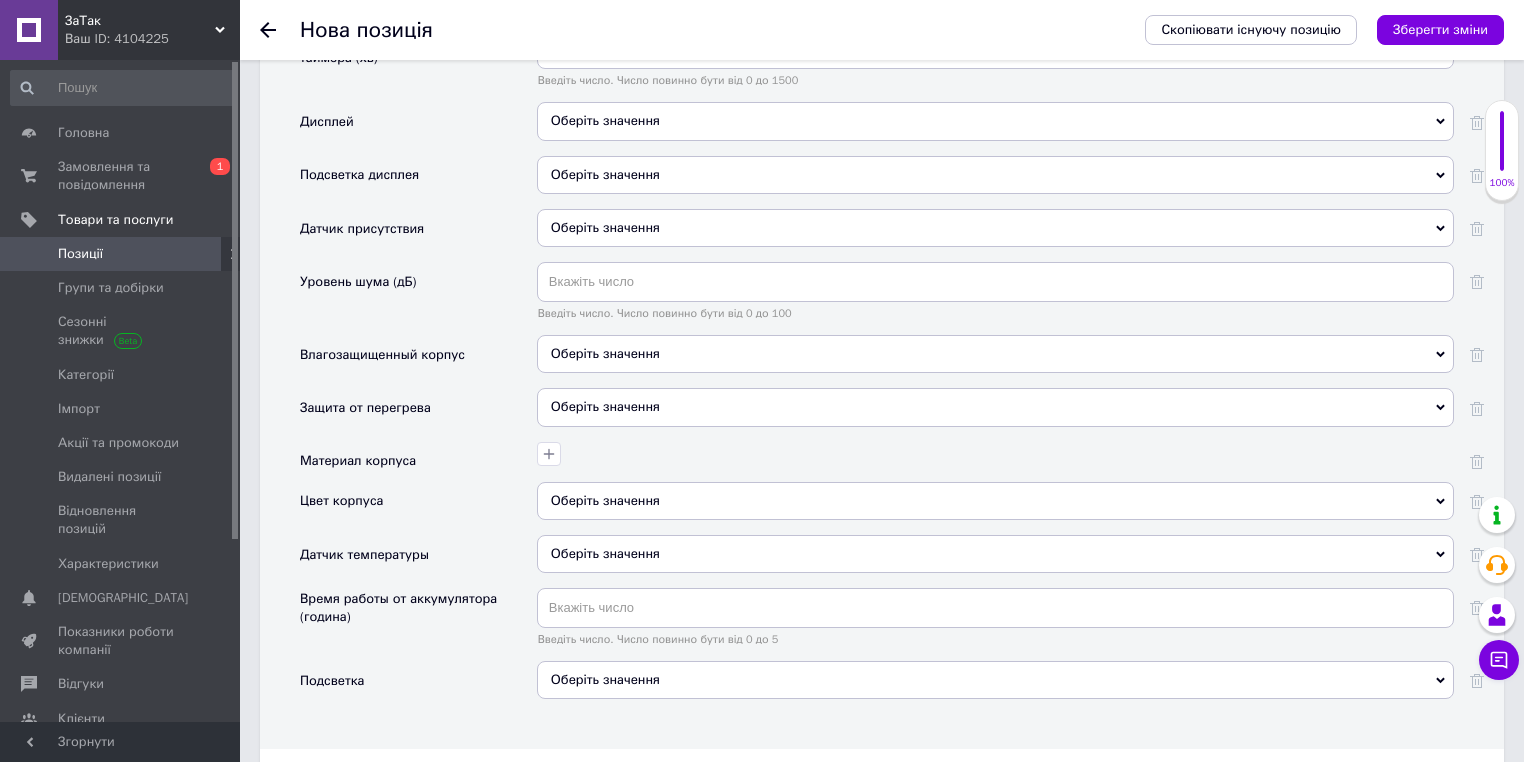 click on "Оберіть значення" at bounding box center (605, 406) 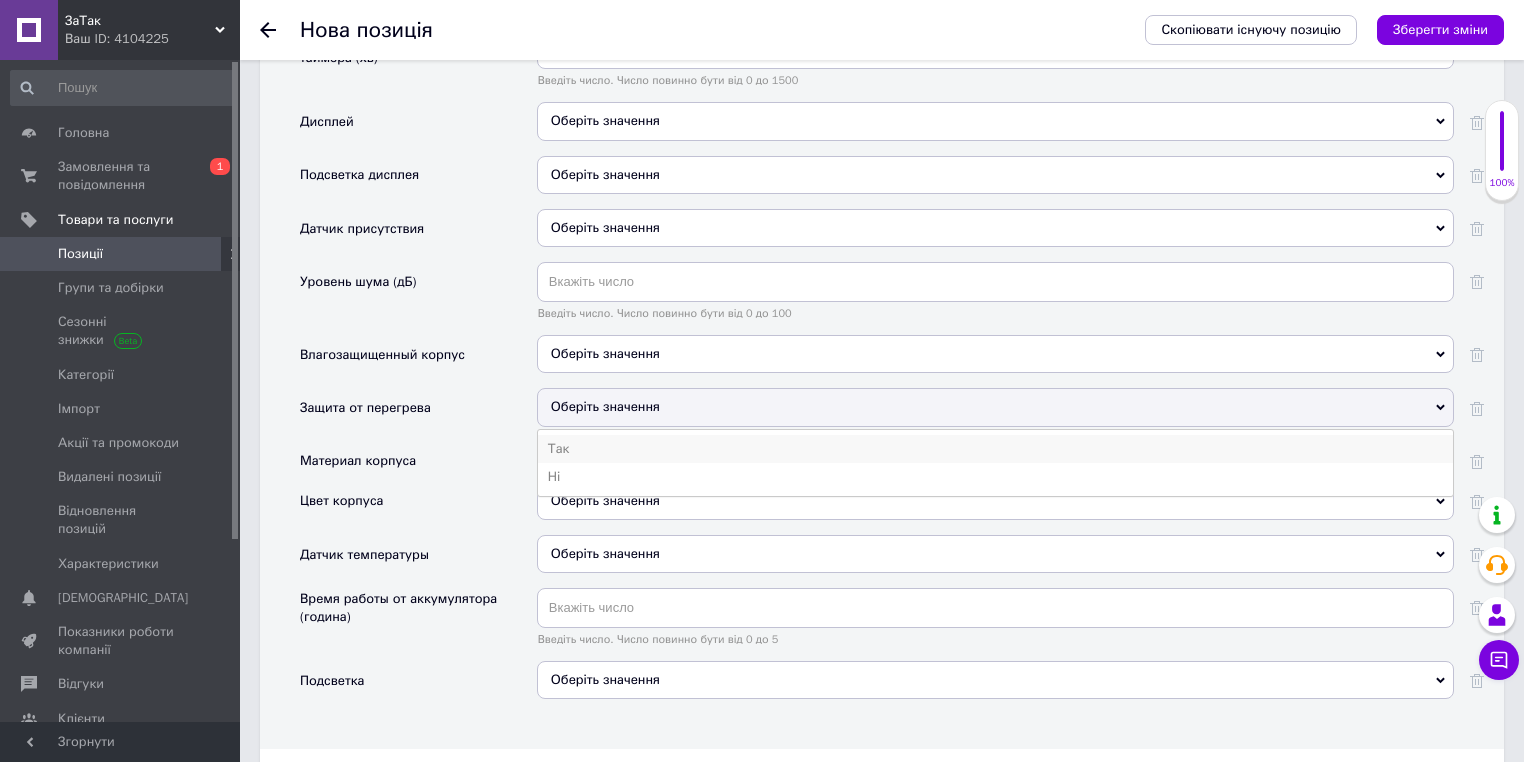 click on "Так" at bounding box center (995, 449) 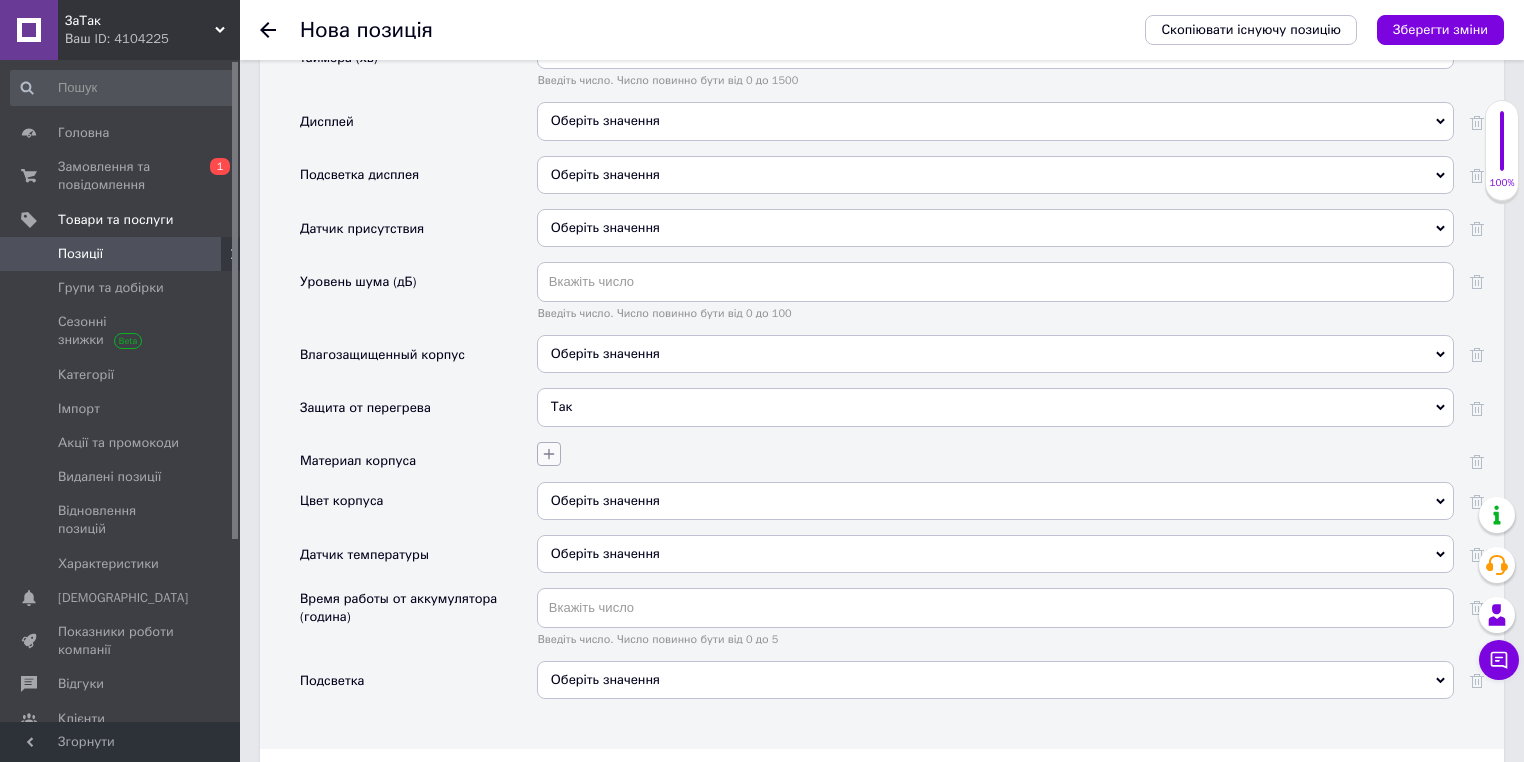 click 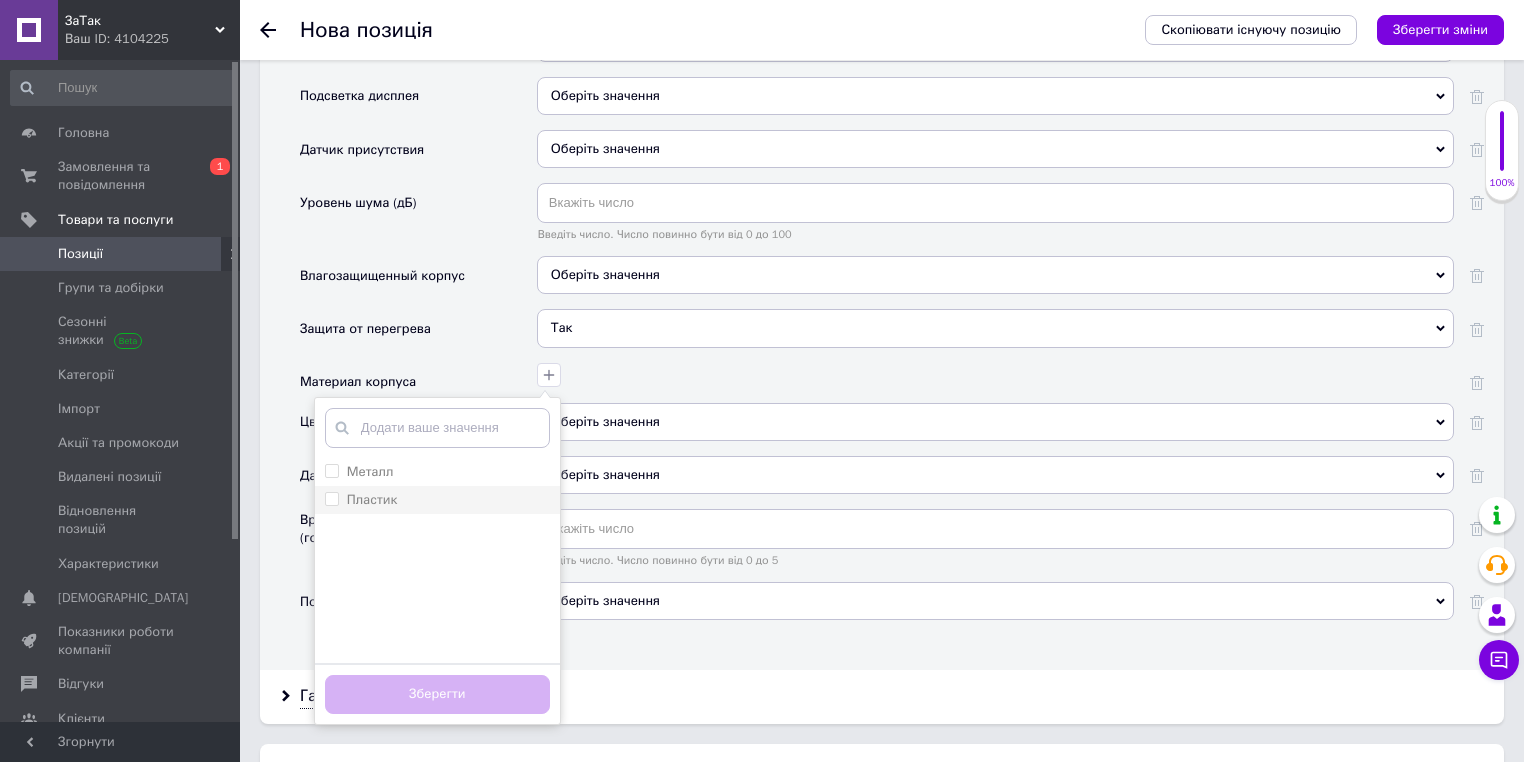 scroll, scrollTop: 4514, scrollLeft: 0, axis: vertical 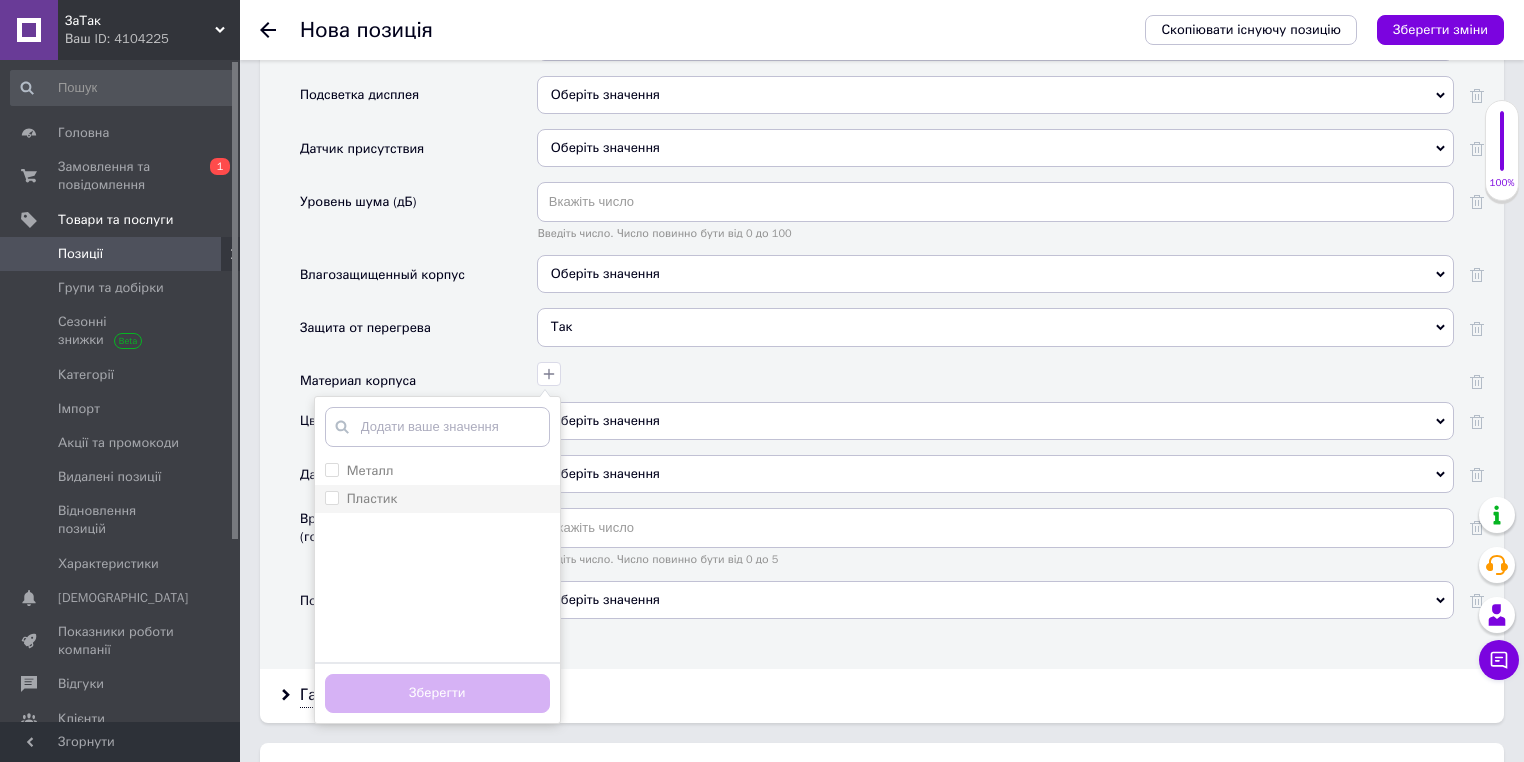 click on "Пластик" at bounding box center [437, 499] 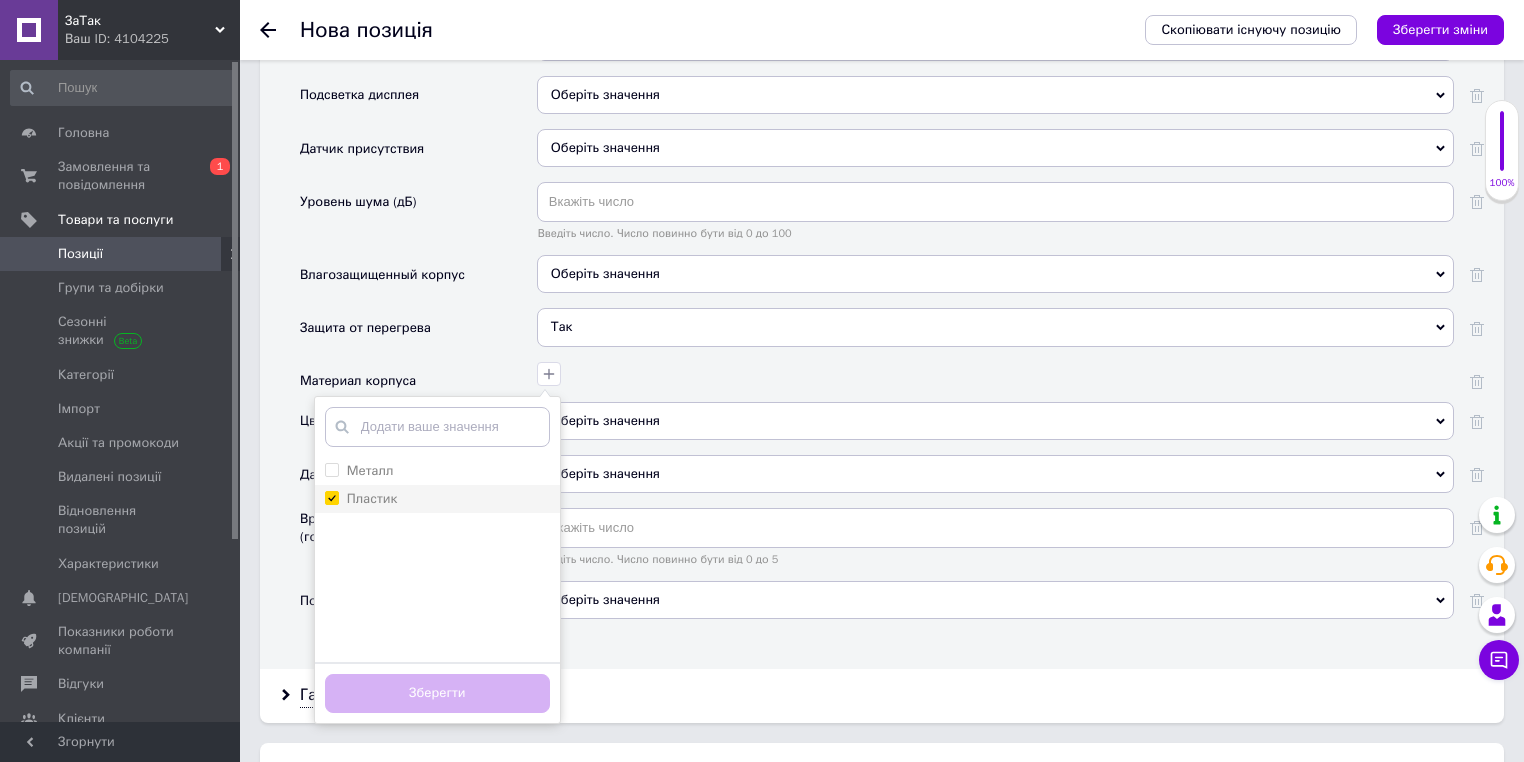 checkbox on "true" 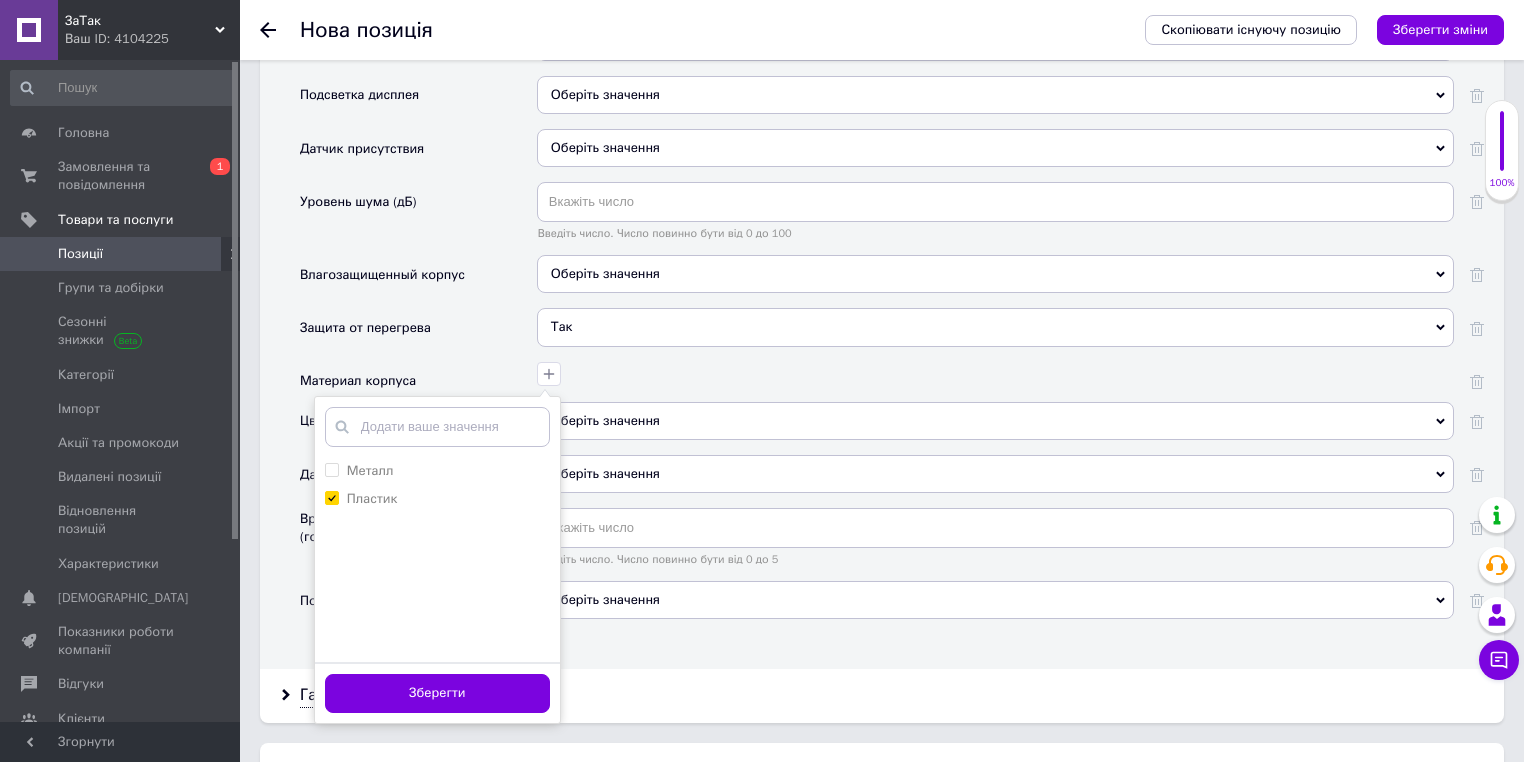 click on "Зберегти" at bounding box center [437, 693] 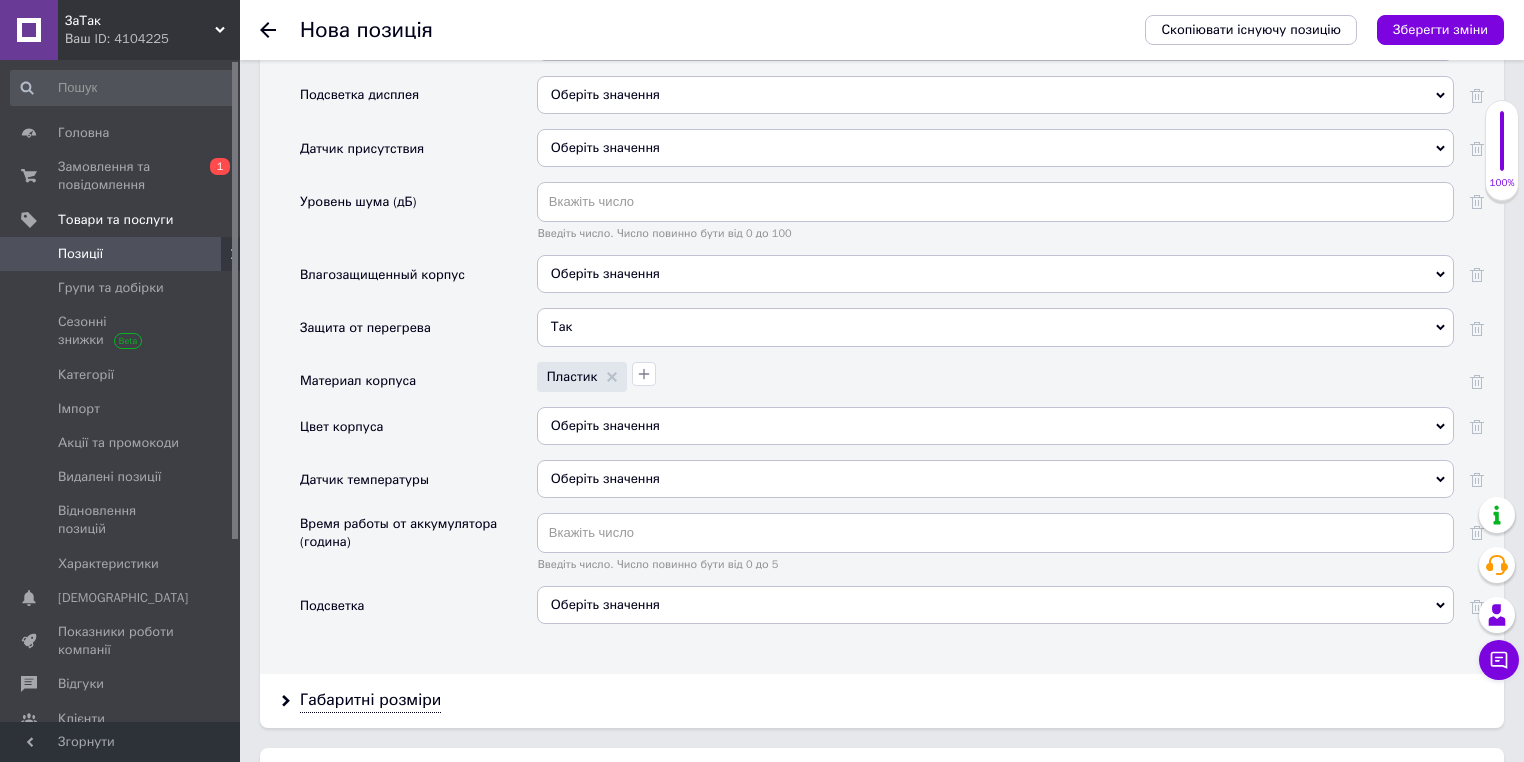 click on "Оберіть значення" at bounding box center [995, 426] 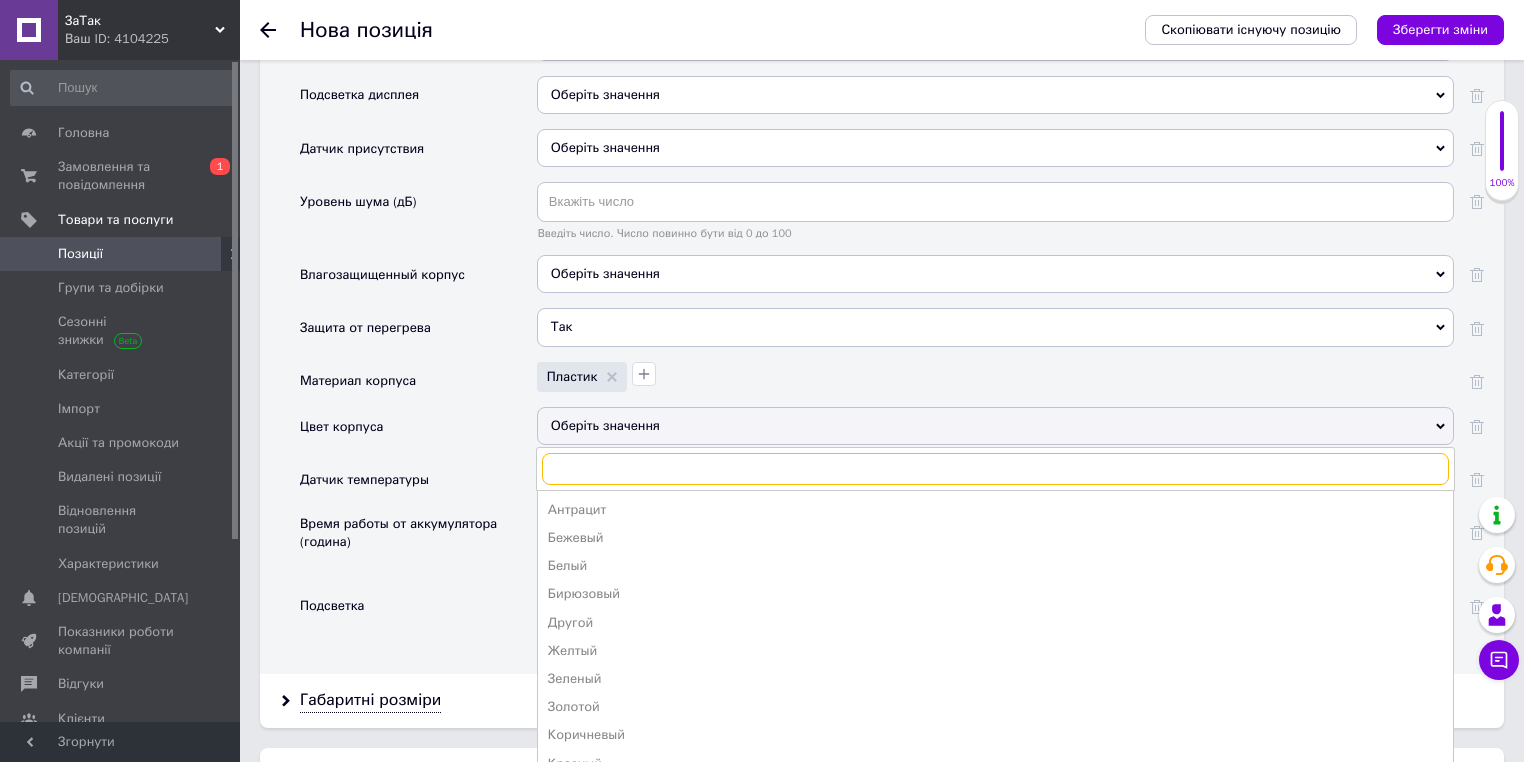 type on "б" 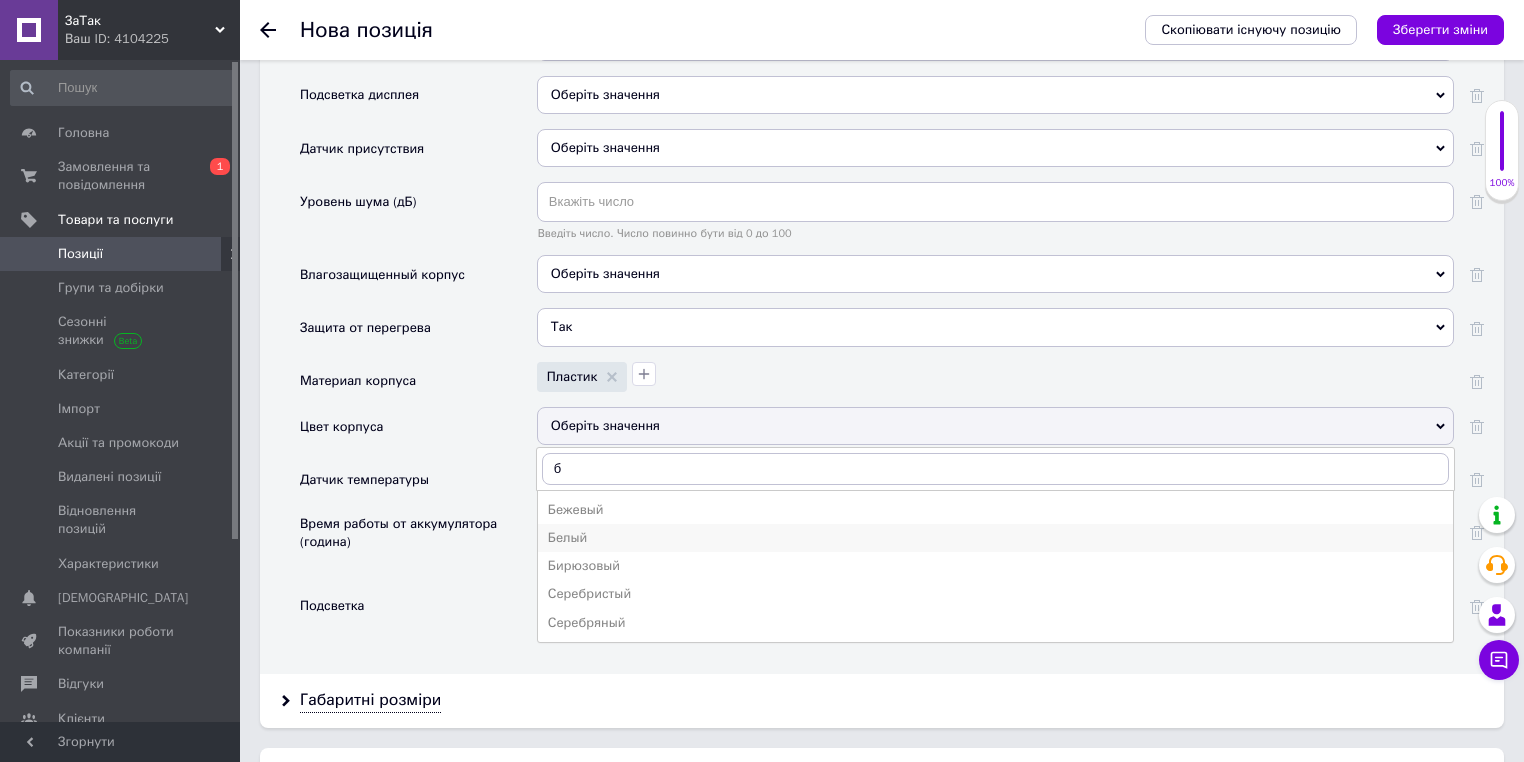 click on "Белый" at bounding box center (995, 538) 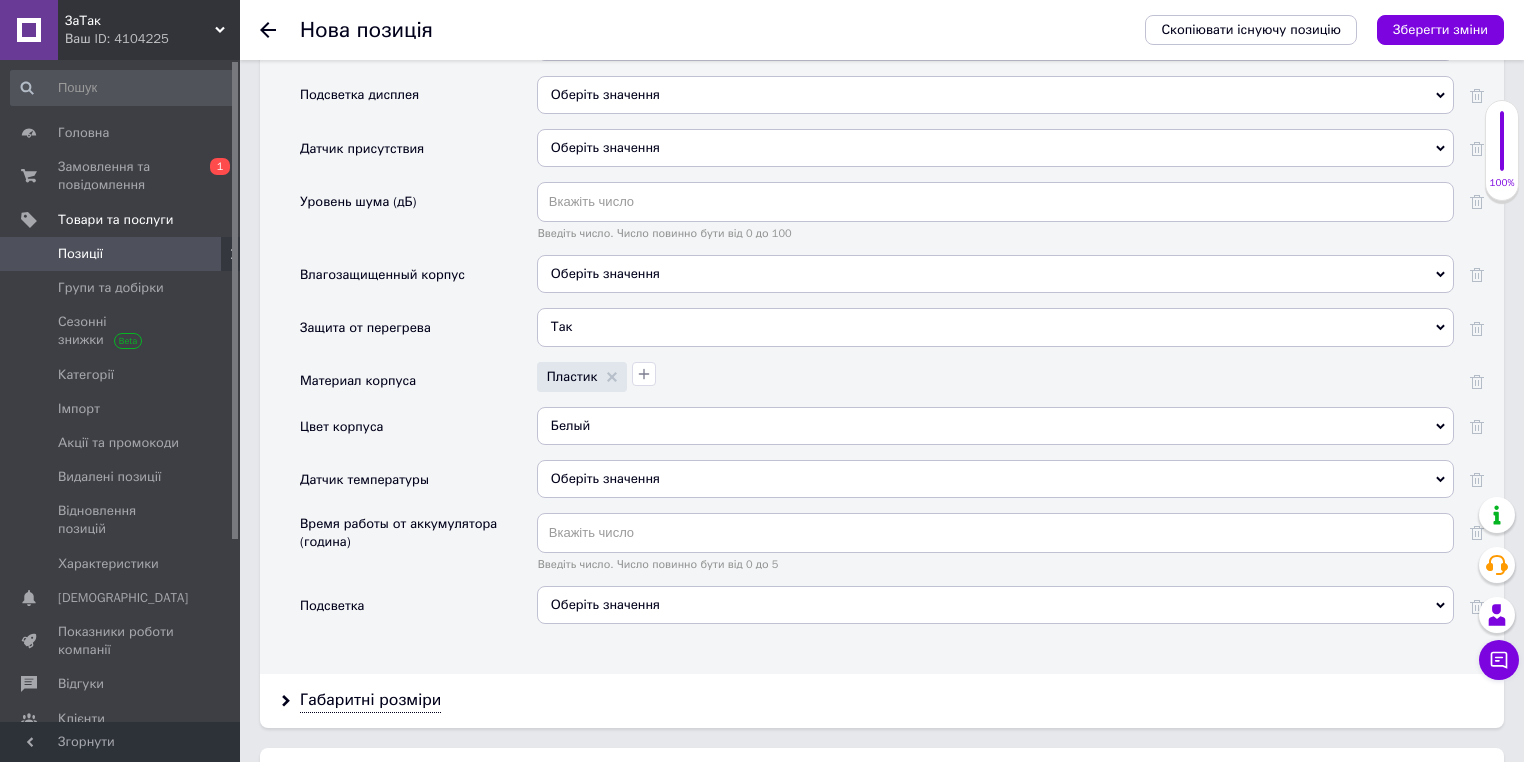 click on "Оберіть значення" at bounding box center (605, 604) 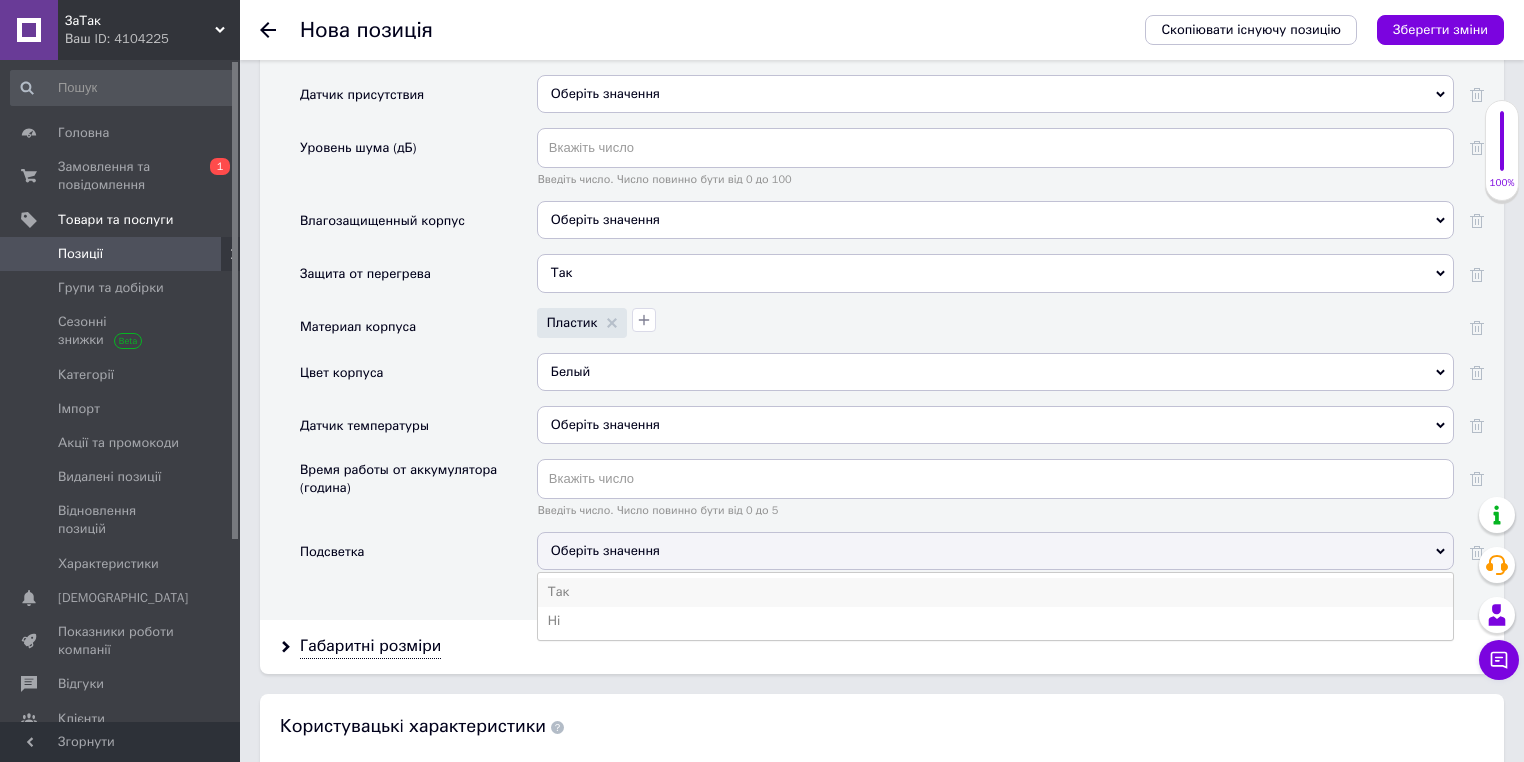 scroll, scrollTop: 4594, scrollLeft: 0, axis: vertical 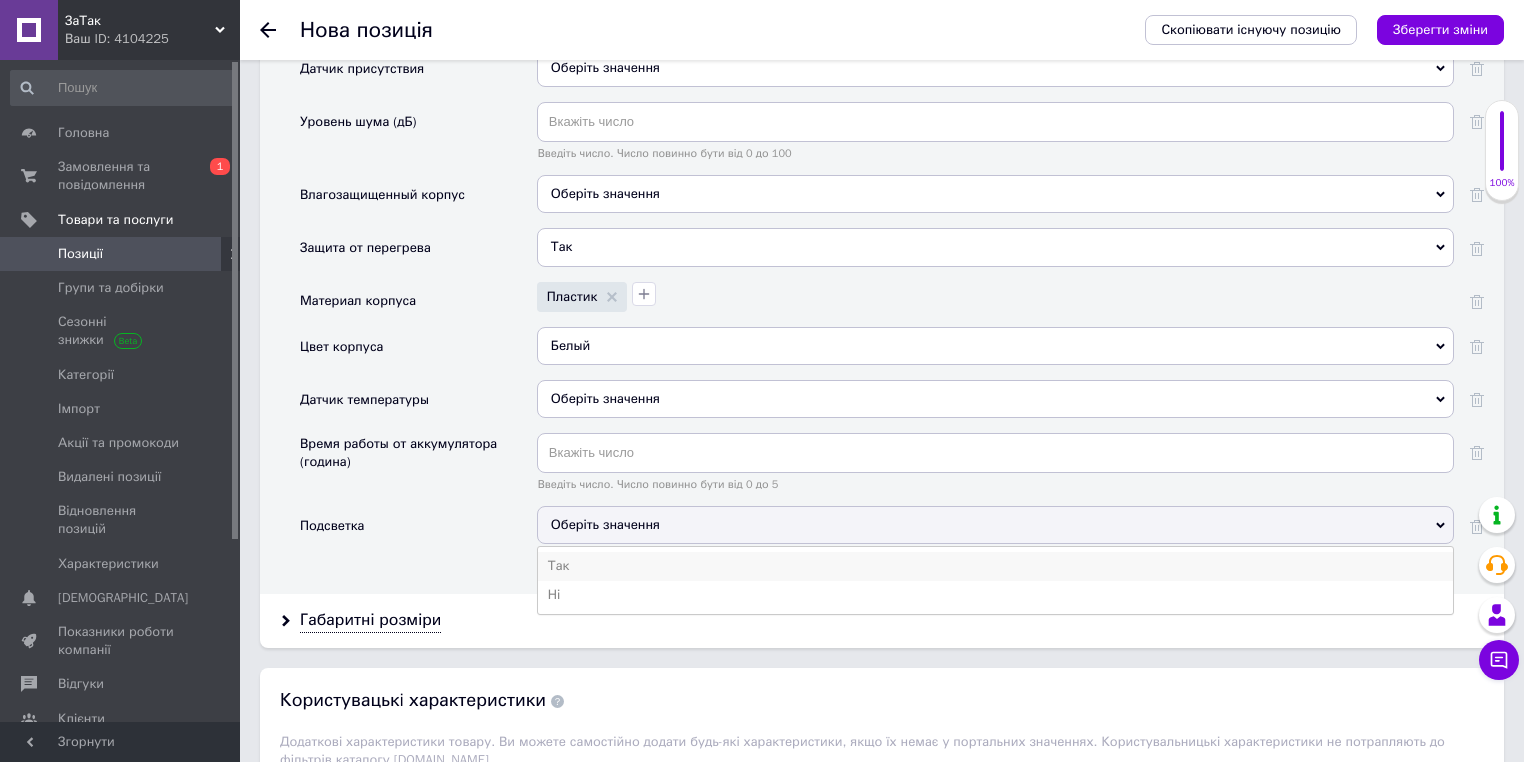click on "Так" at bounding box center (995, 566) 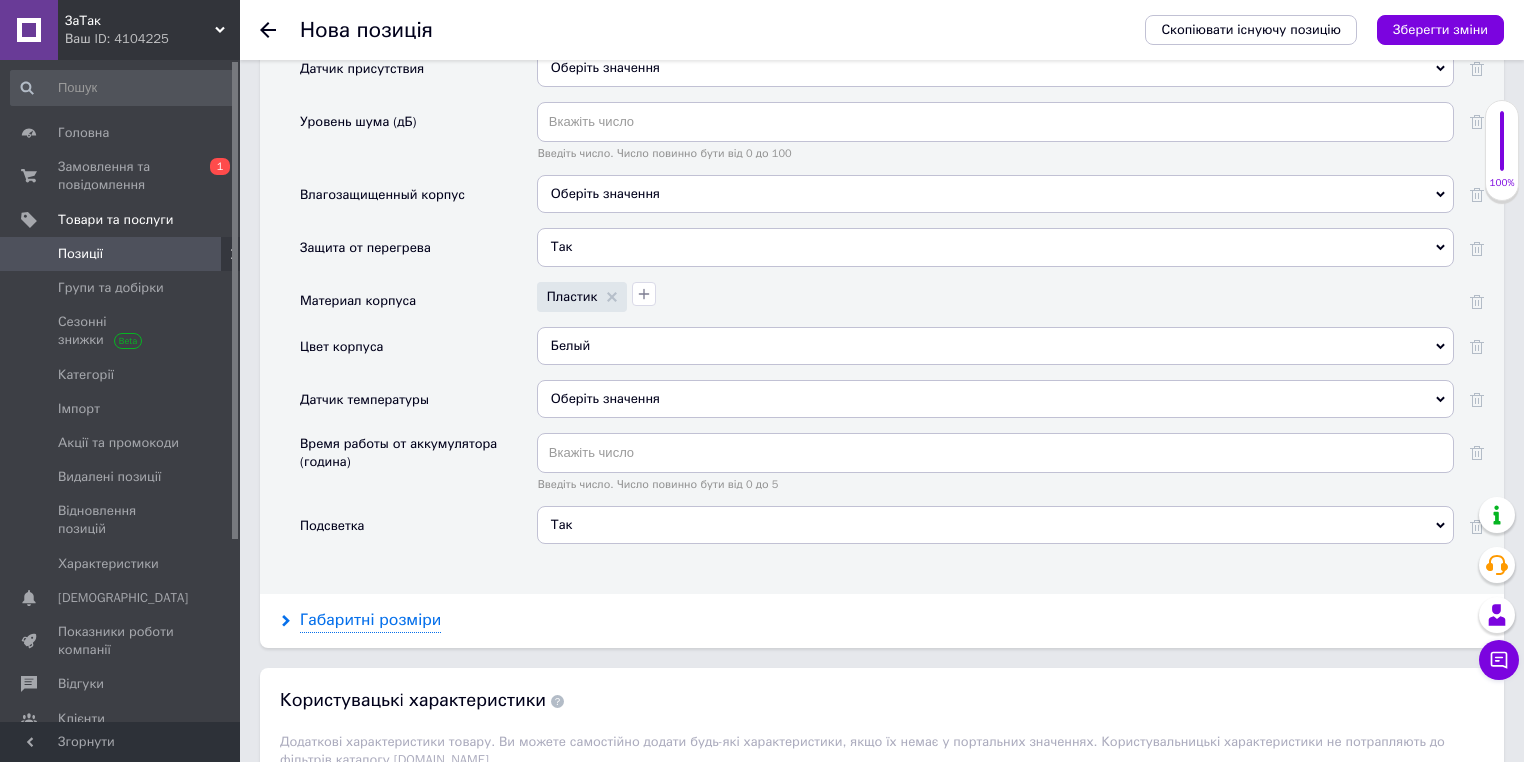 drag, startPoint x: 424, startPoint y: 592, endPoint x: 499, endPoint y: 511, distance: 110.39022 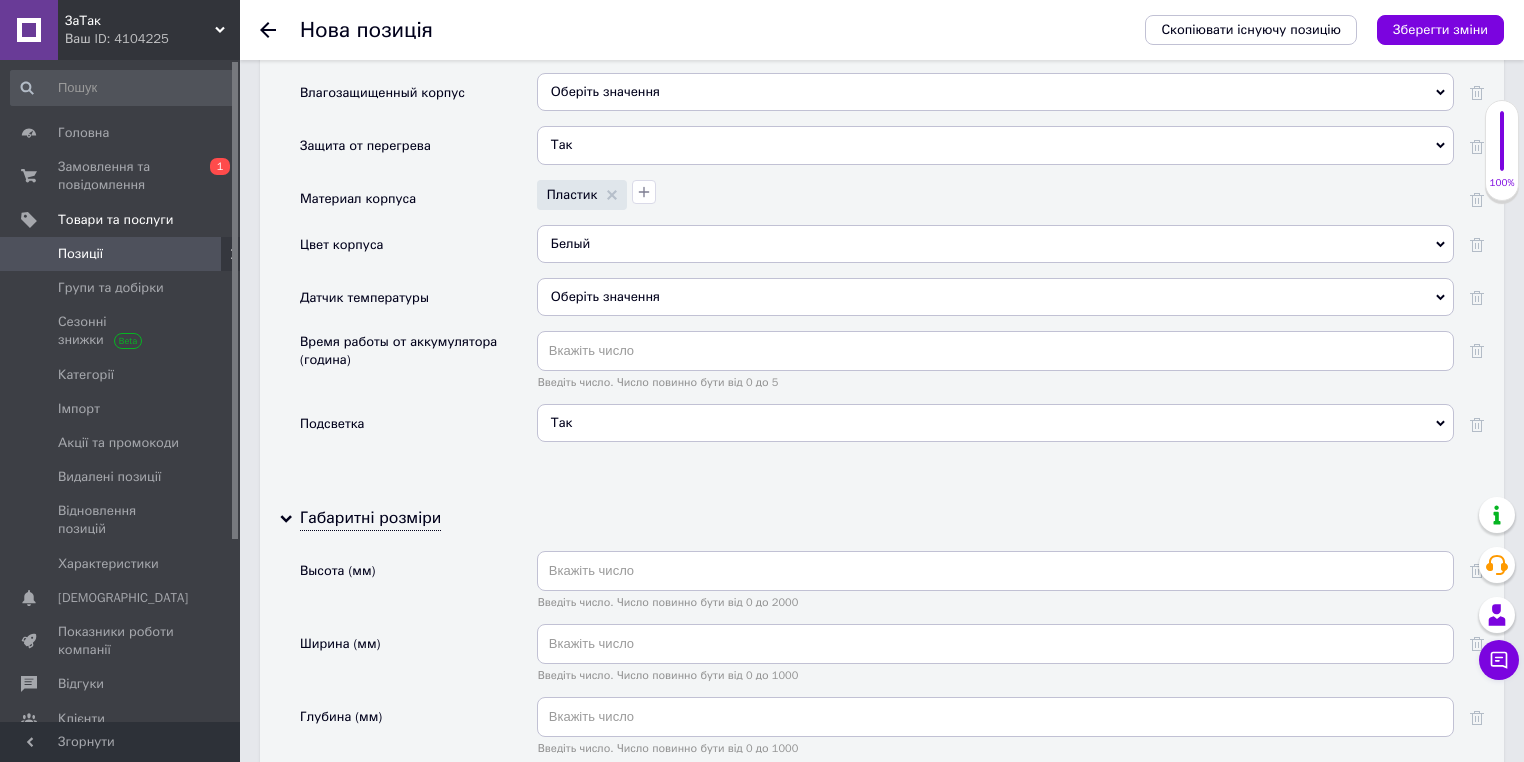 scroll, scrollTop: 4834, scrollLeft: 0, axis: vertical 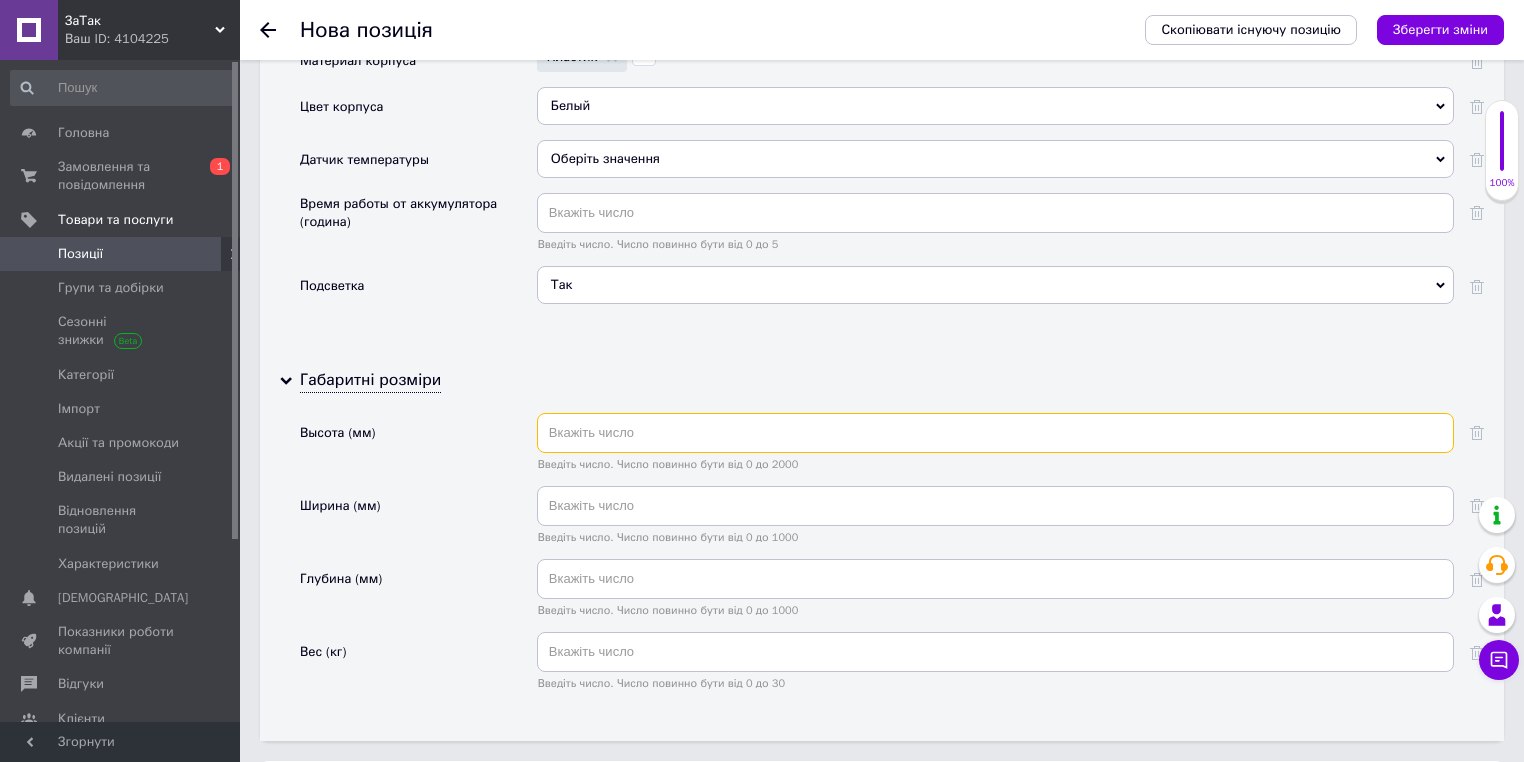 click at bounding box center (995, 433) 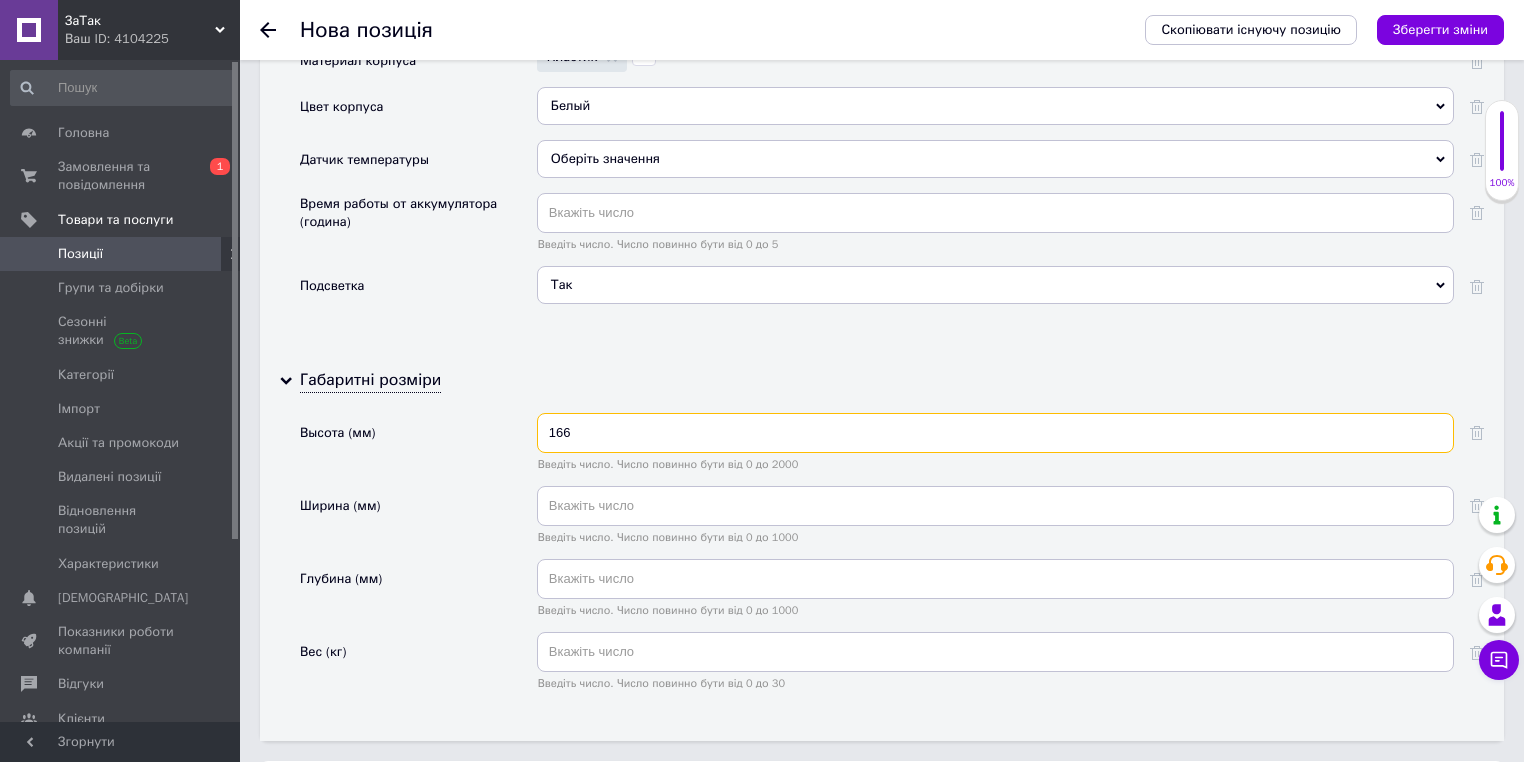 type on "166" 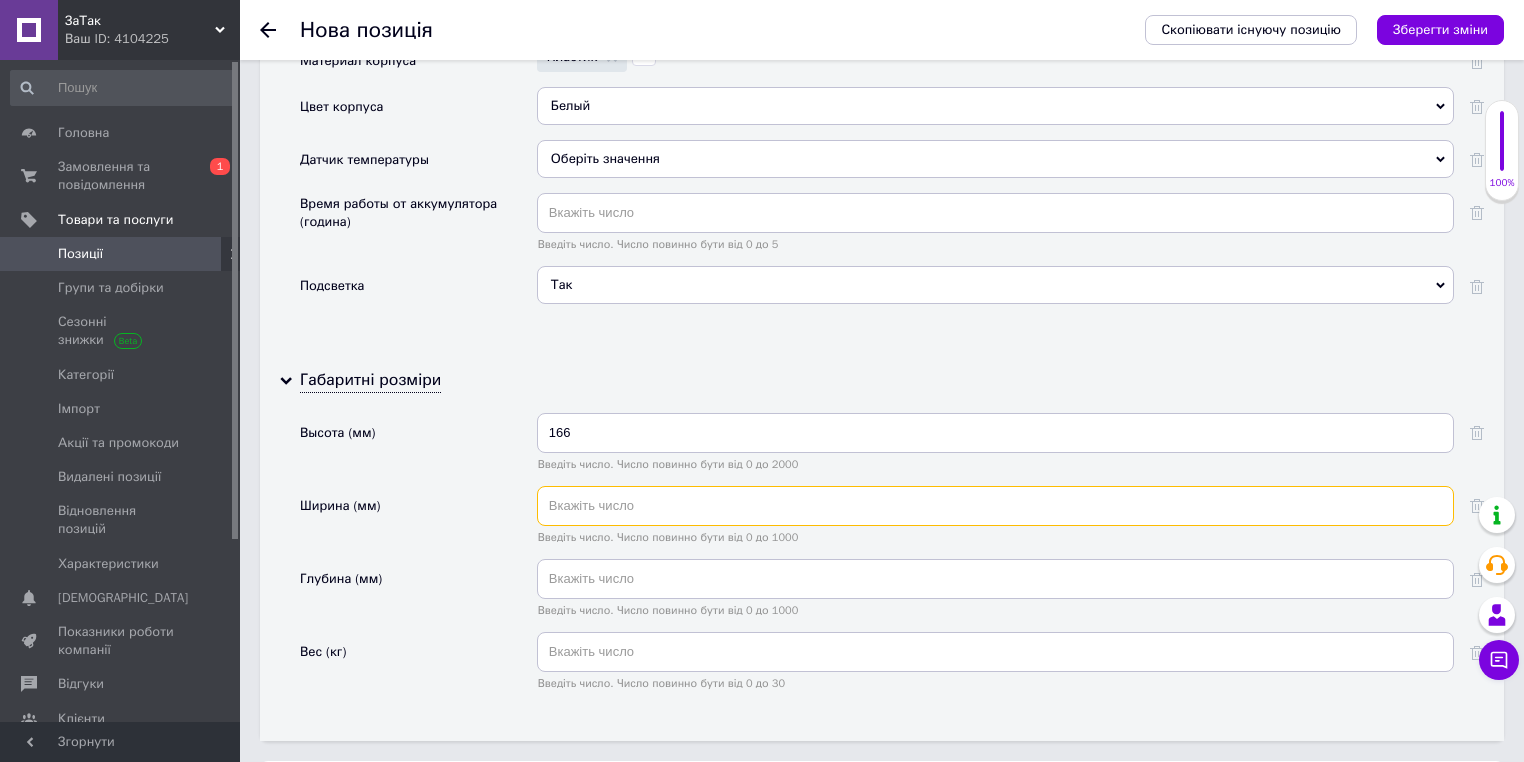 click at bounding box center [995, 506] 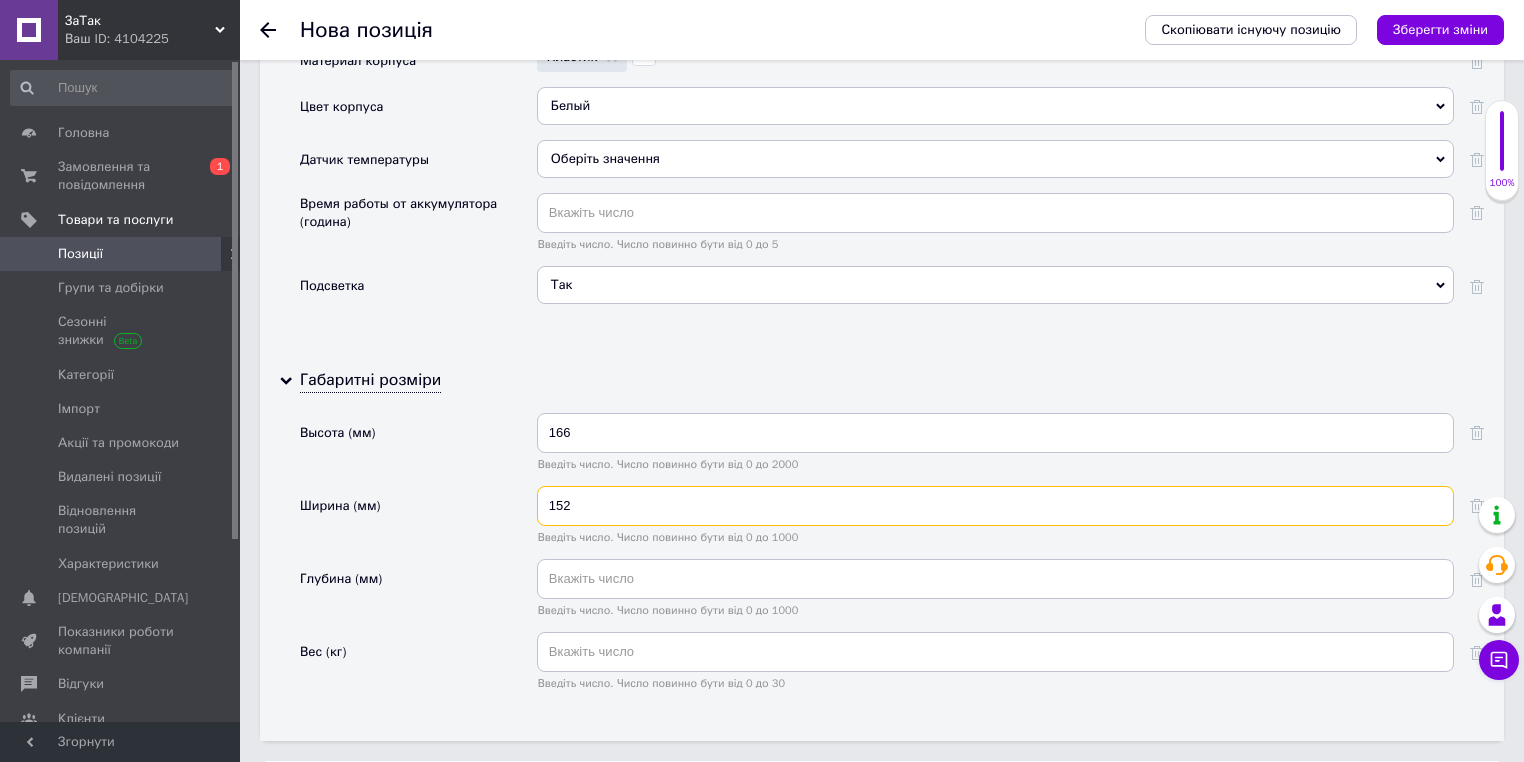 type on "152" 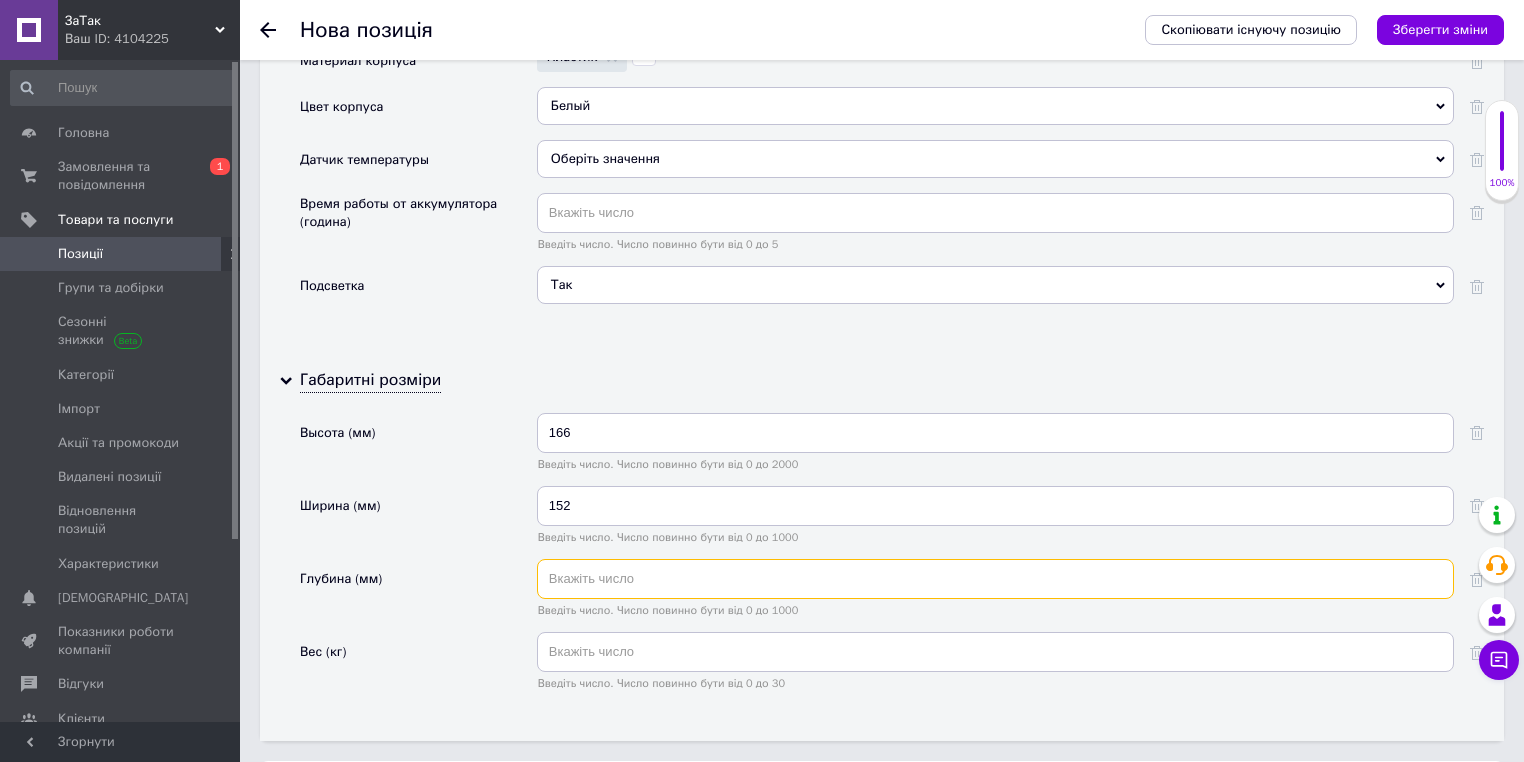 click at bounding box center (995, 579) 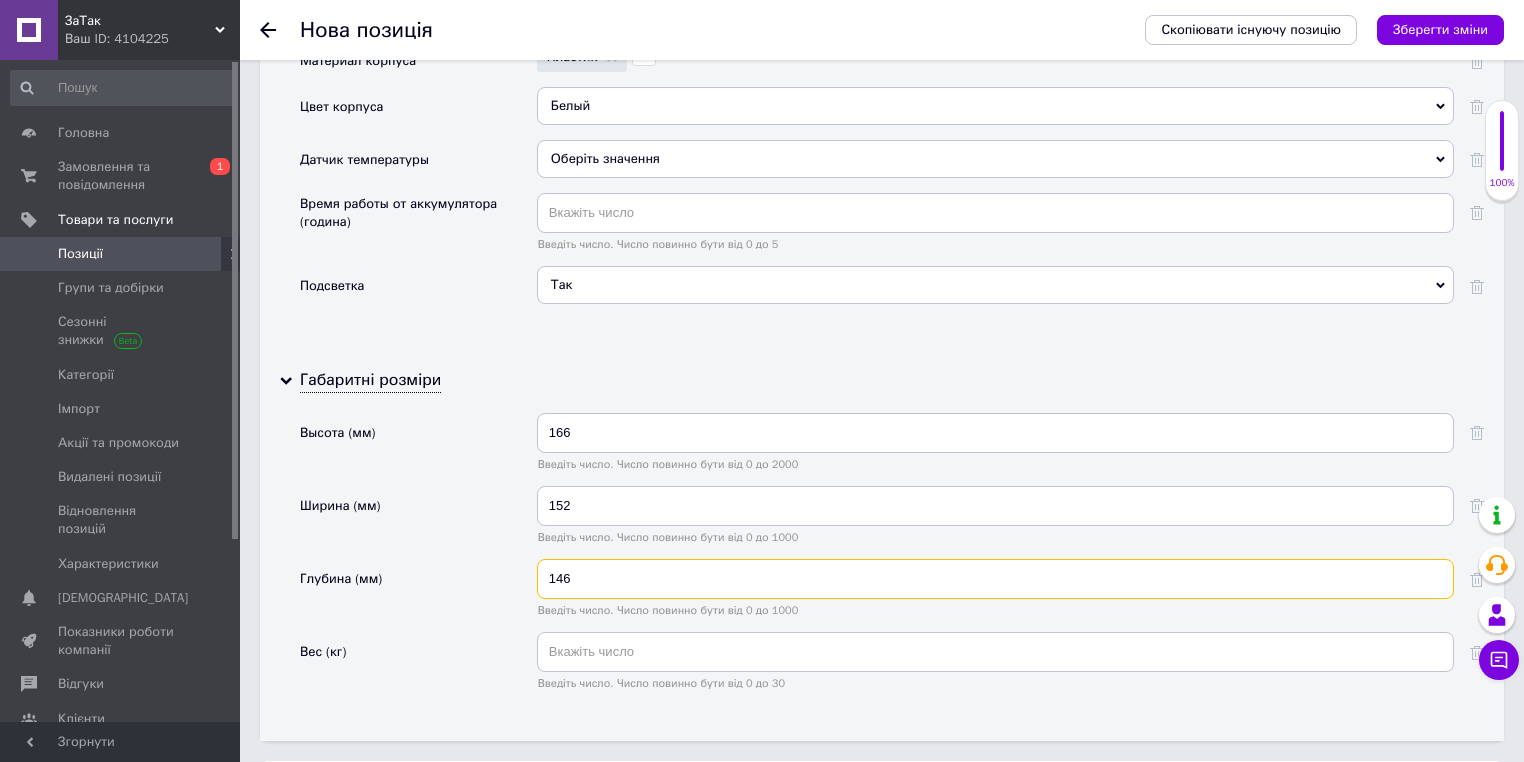 type on "146" 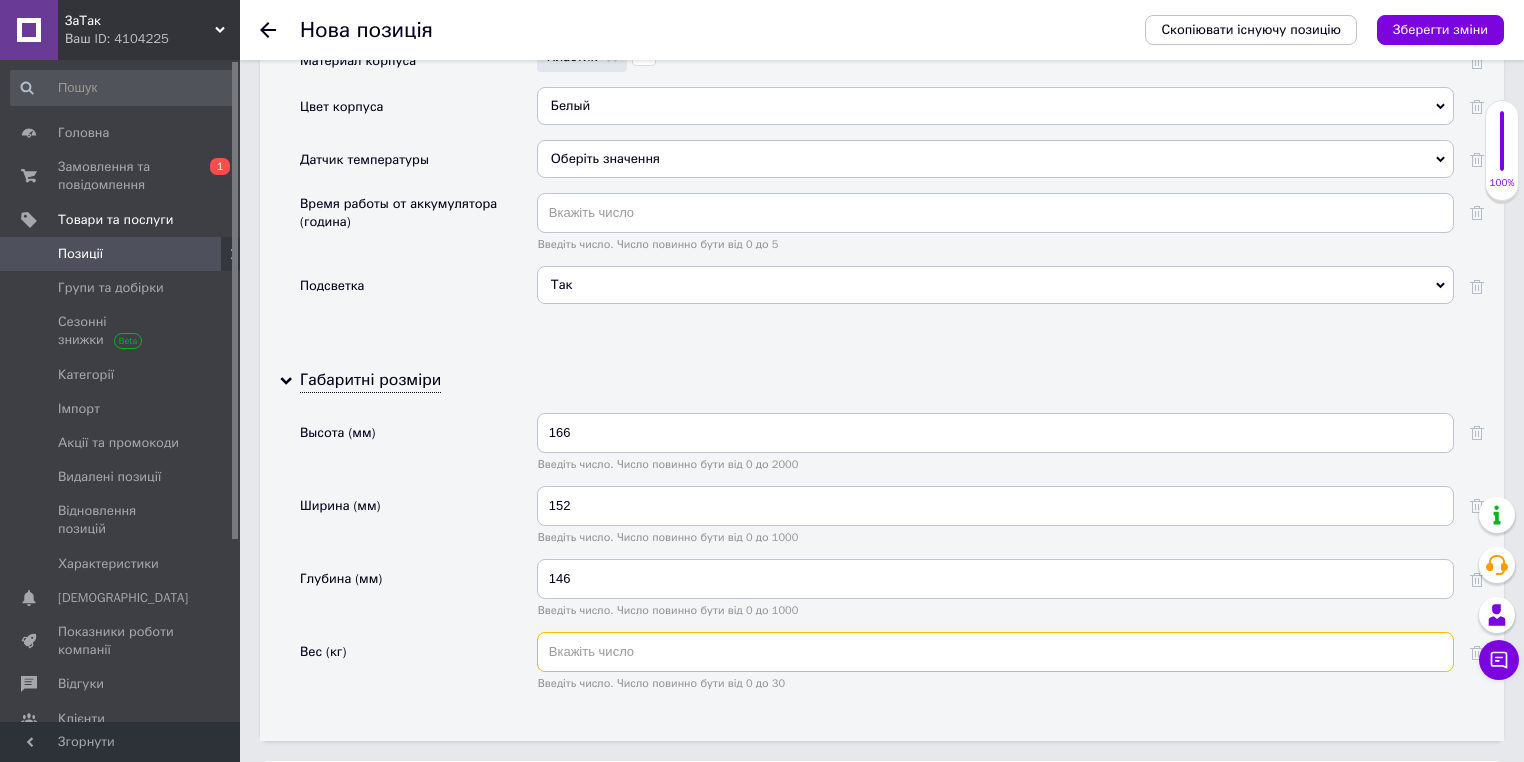 click at bounding box center (995, 652) 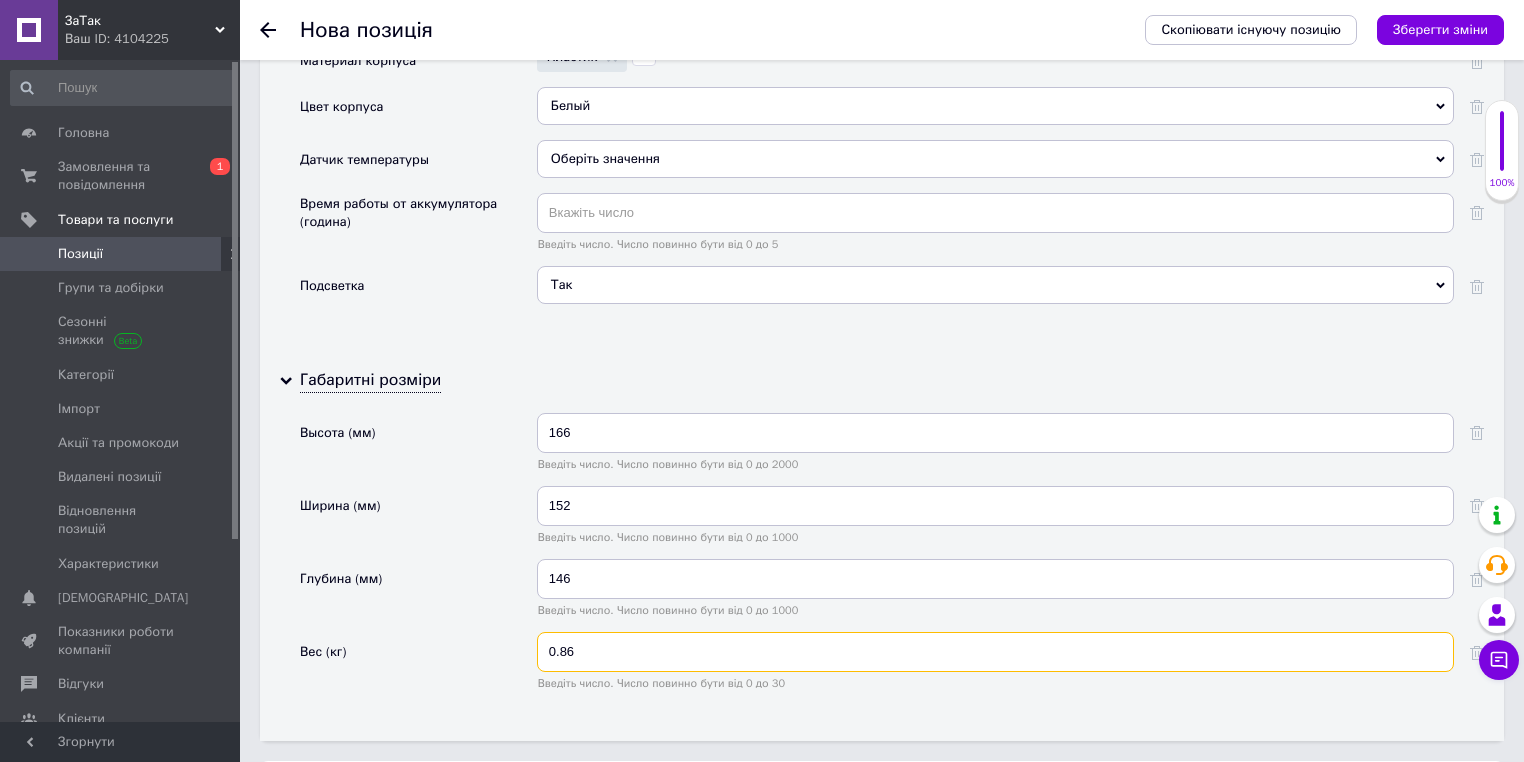 type on "0.86" 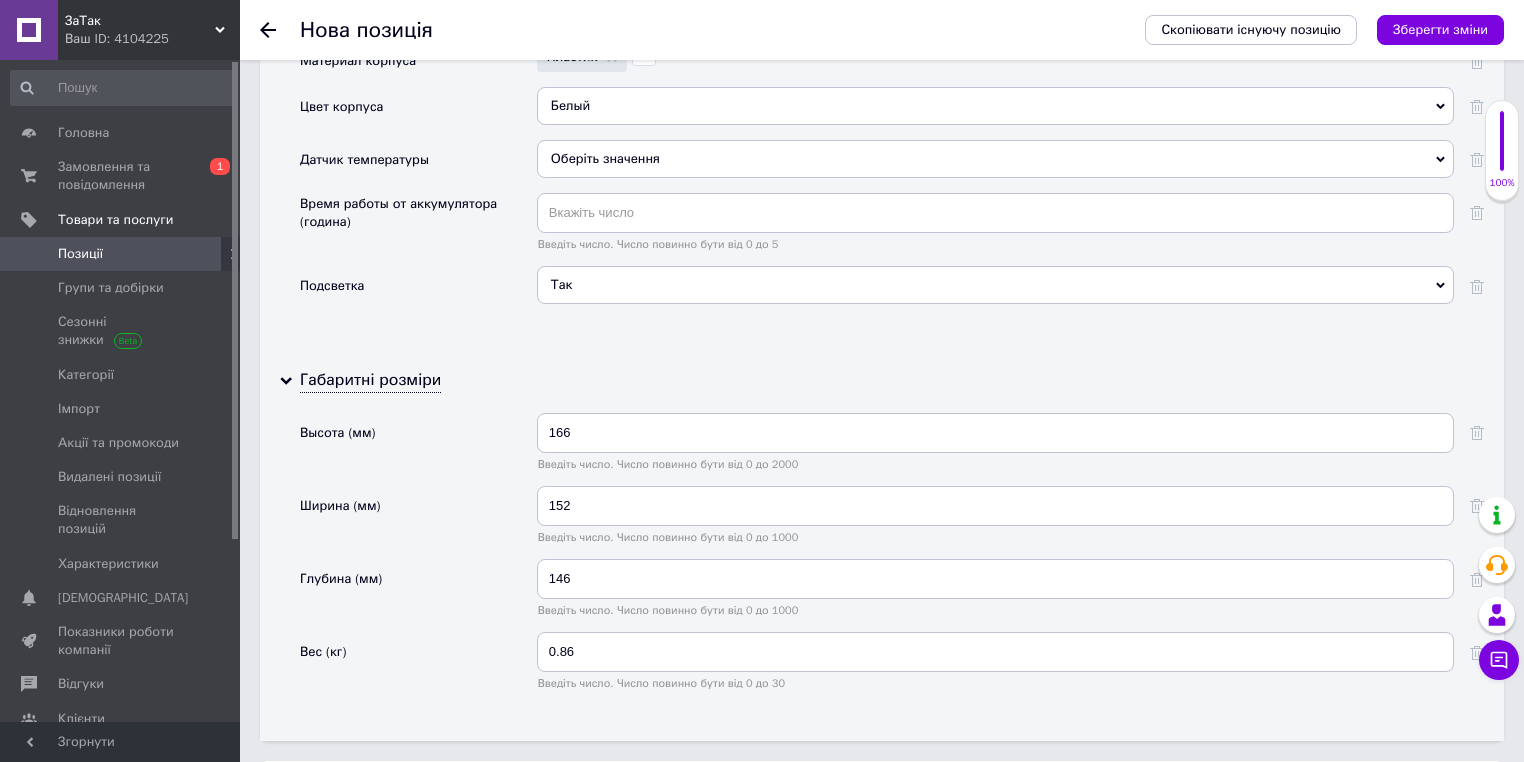 click on "Глубина (мм)" at bounding box center (418, 595) 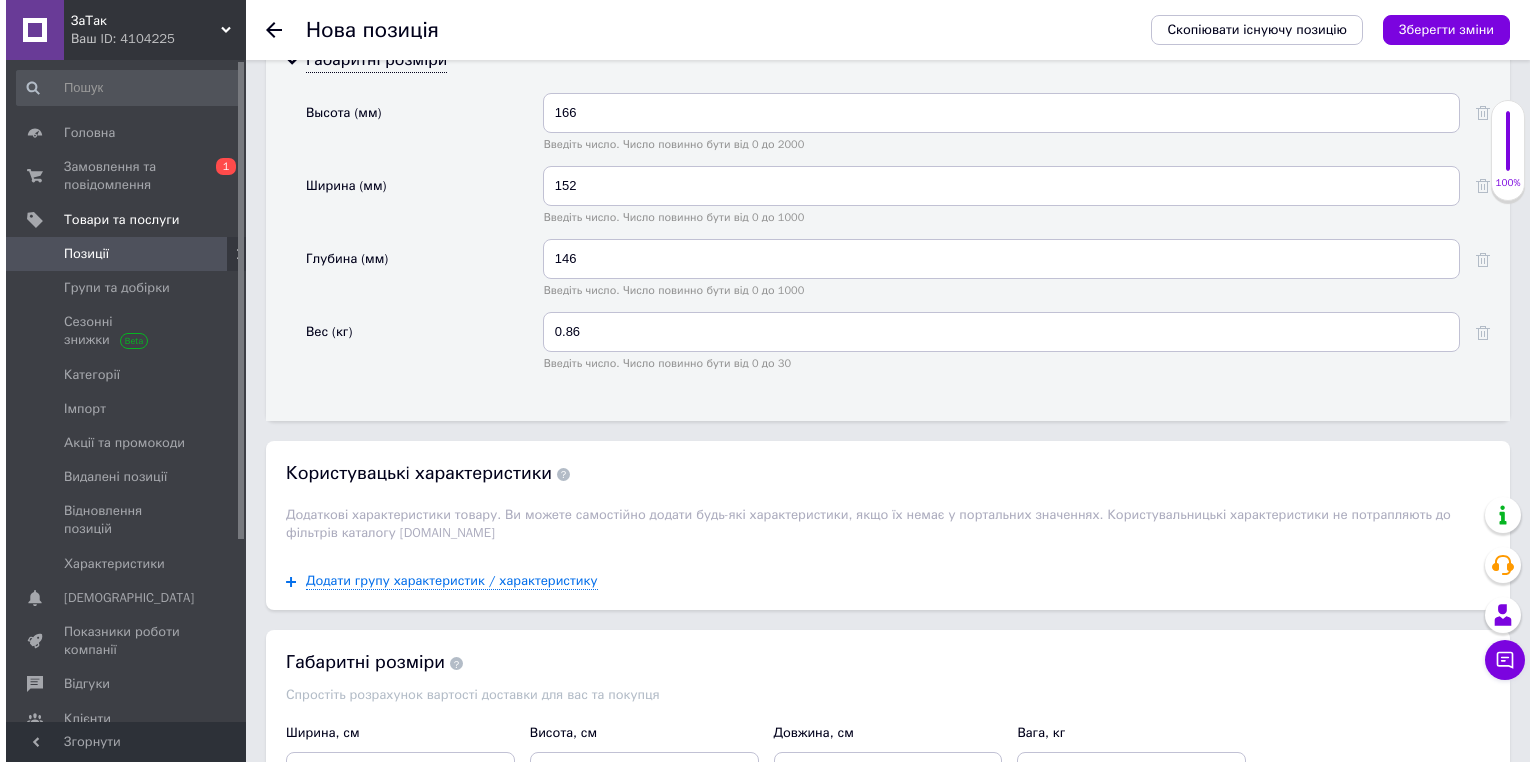 scroll, scrollTop: 5394, scrollLeft: 0, axis: vertical 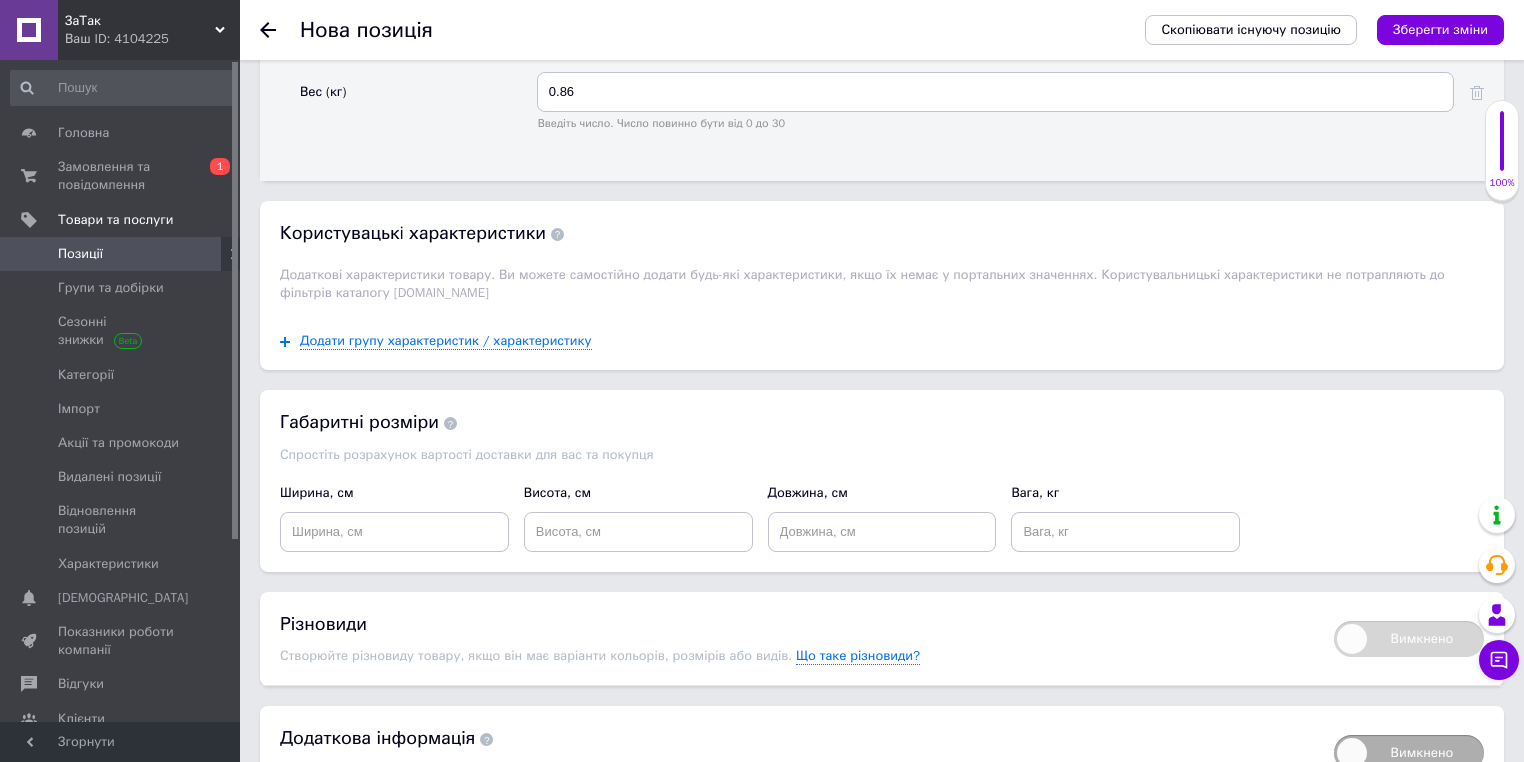 click on "Додати групу характеристик / характеристику" at bounding box center [882, 341] 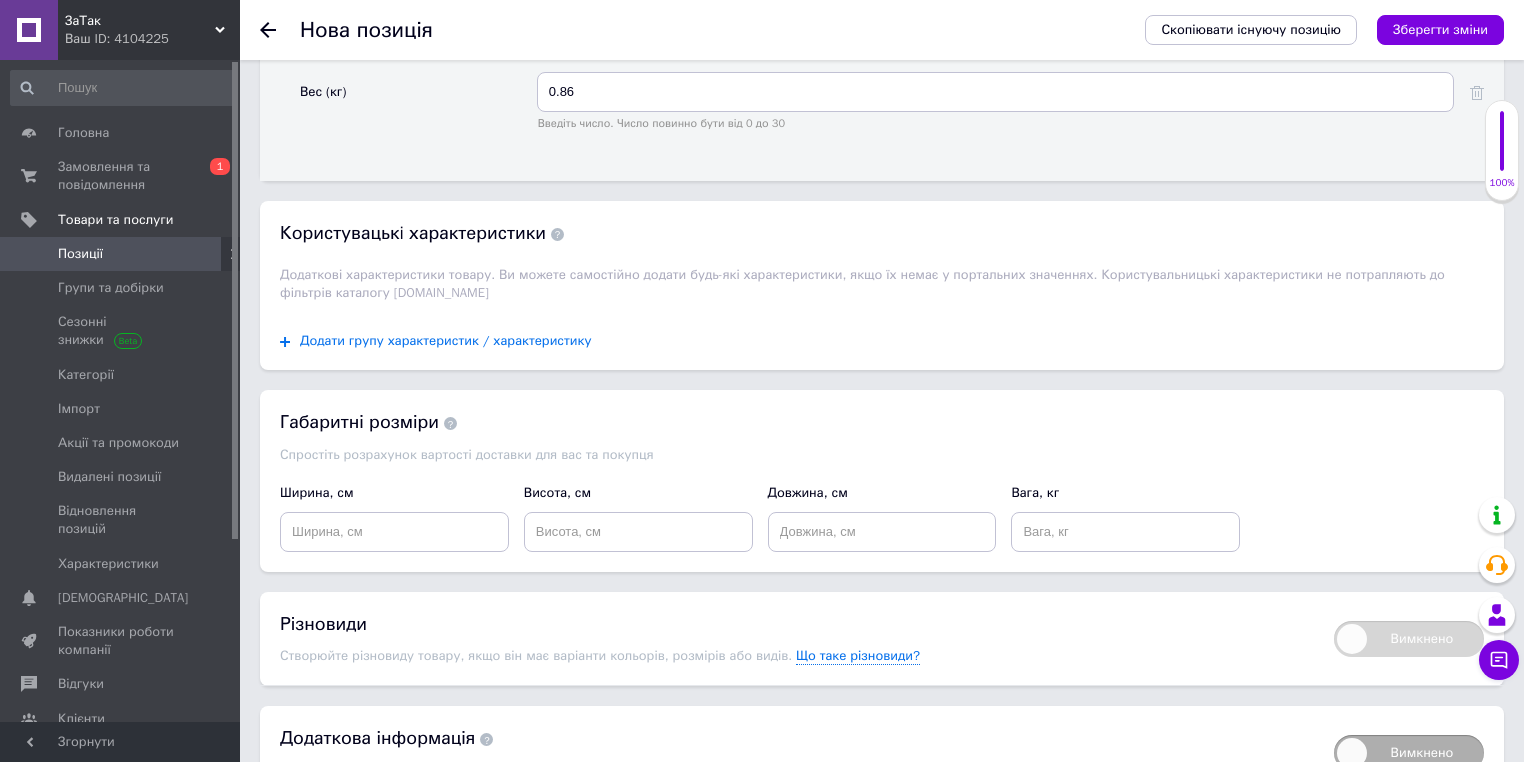 click on "Додати групу характеристик / характеристику" at bounding box center [446, 341] 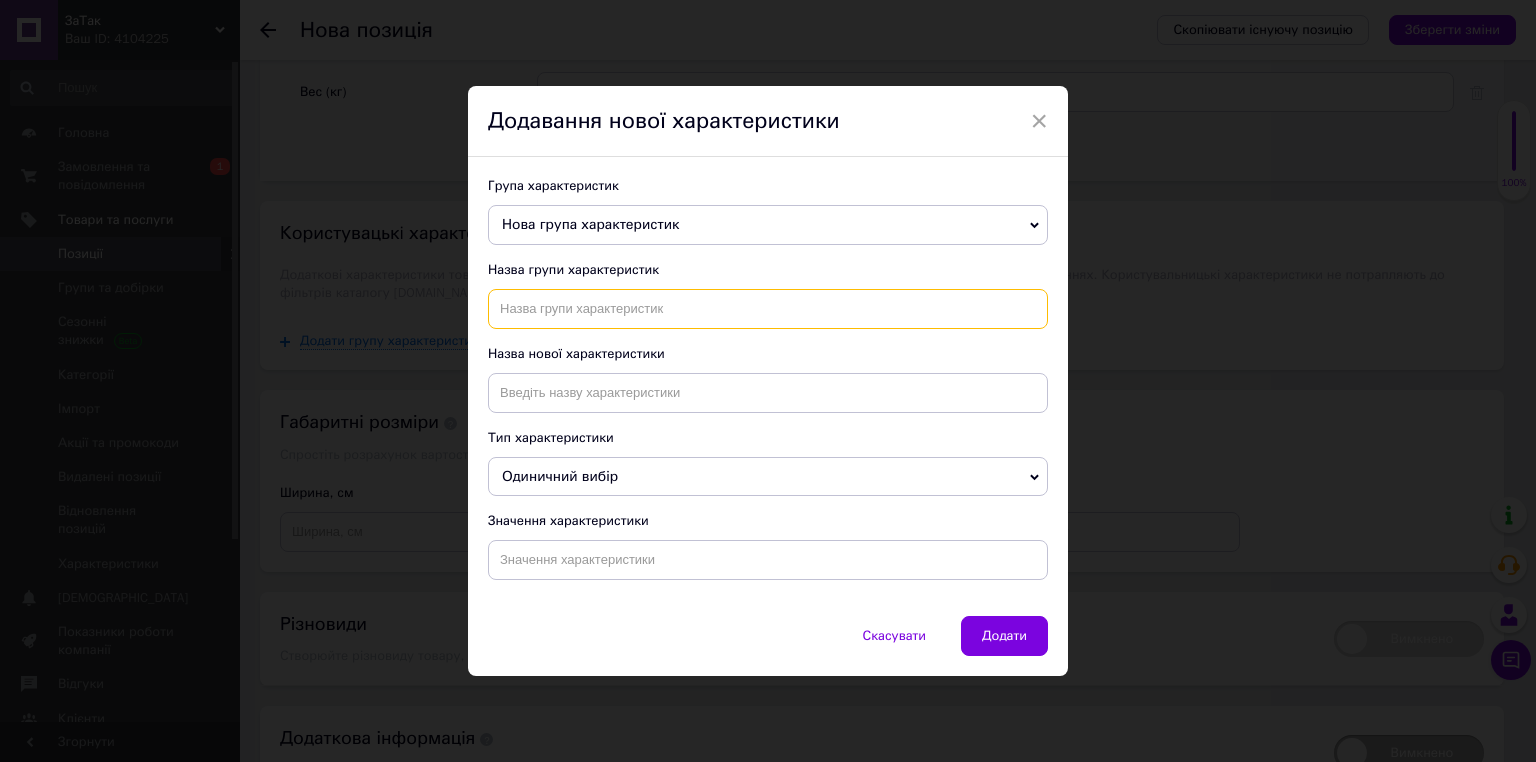 click at bounding box center [768, 309] 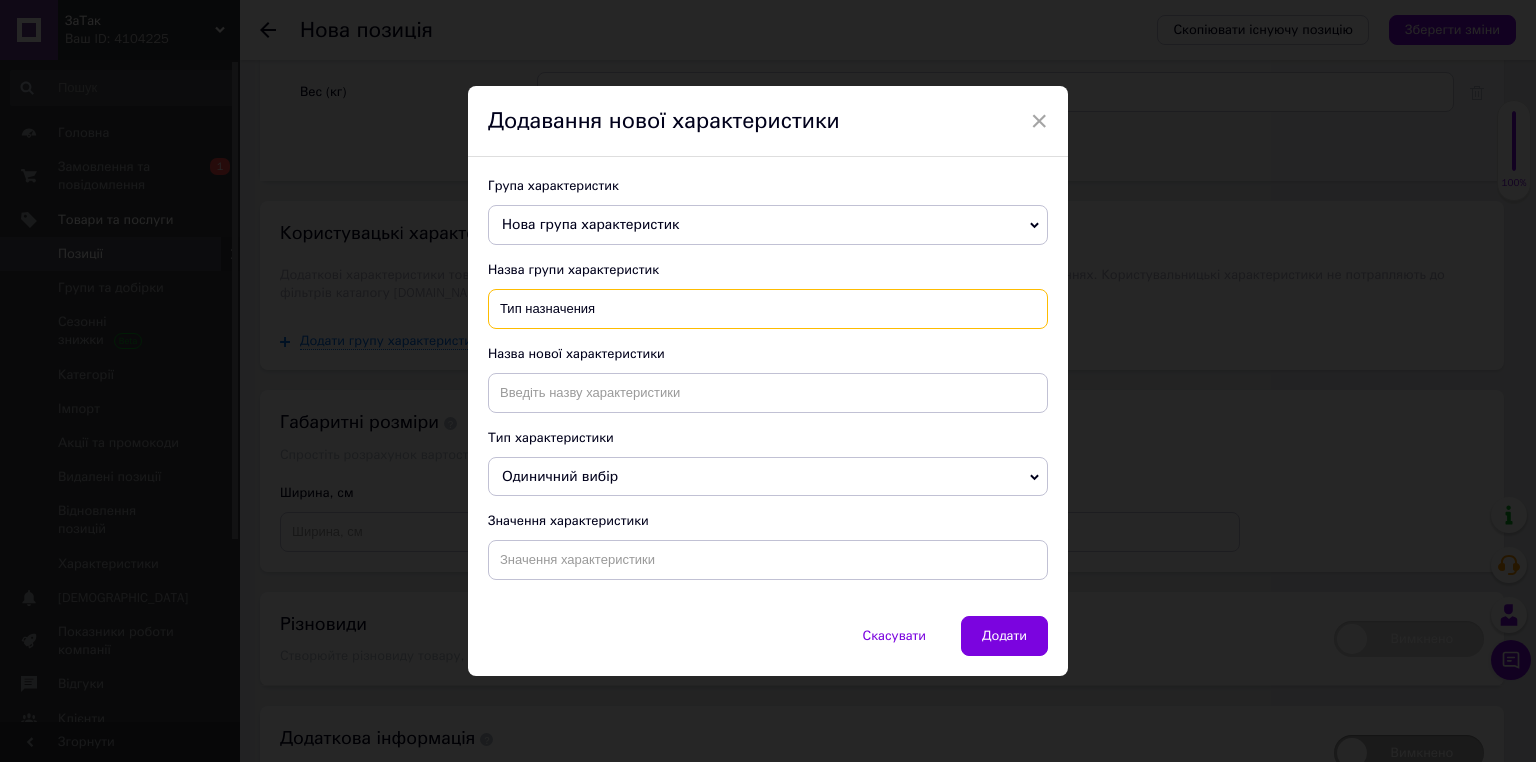 type on "Тип назначения" 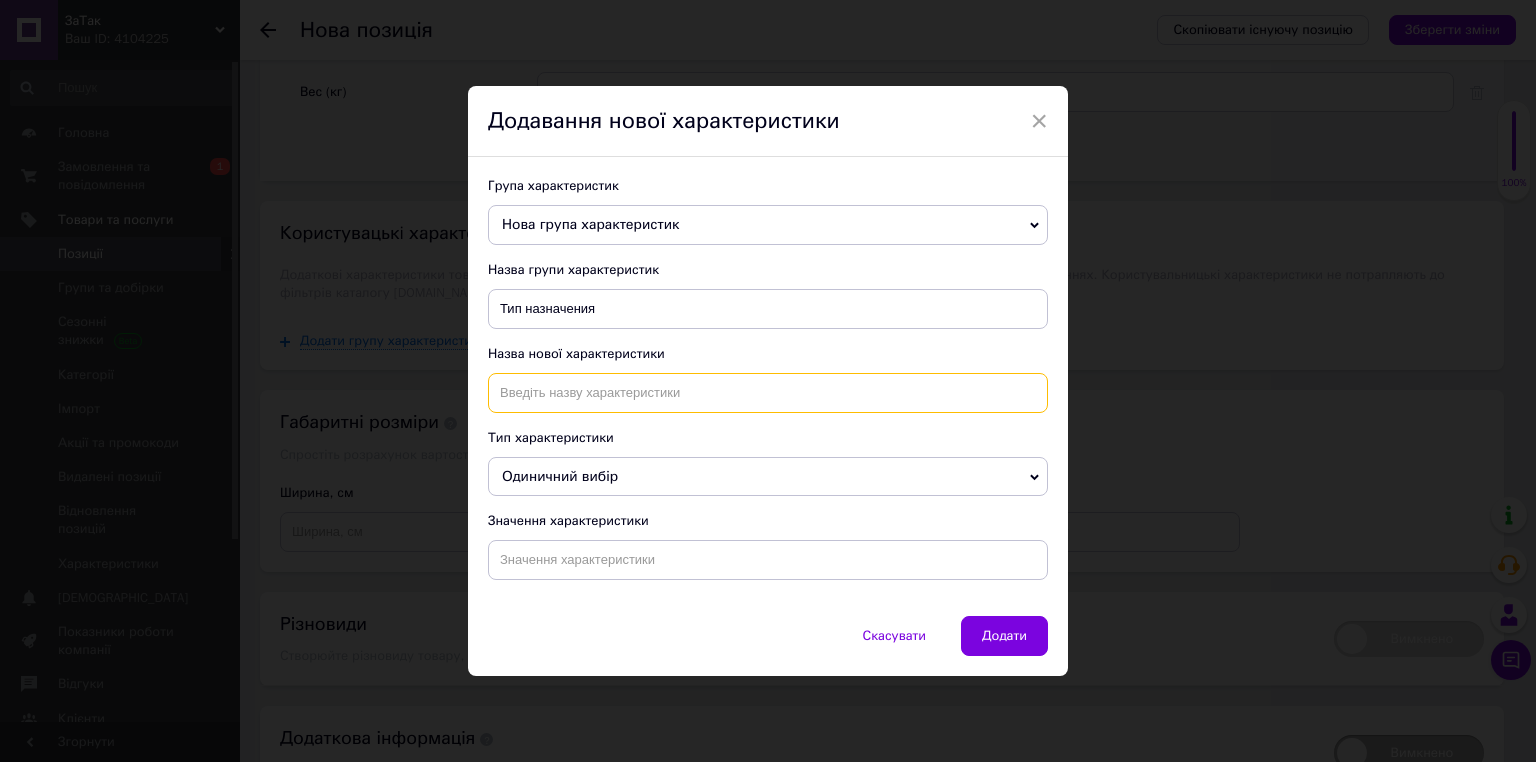 click at bounding box center [768, 393] 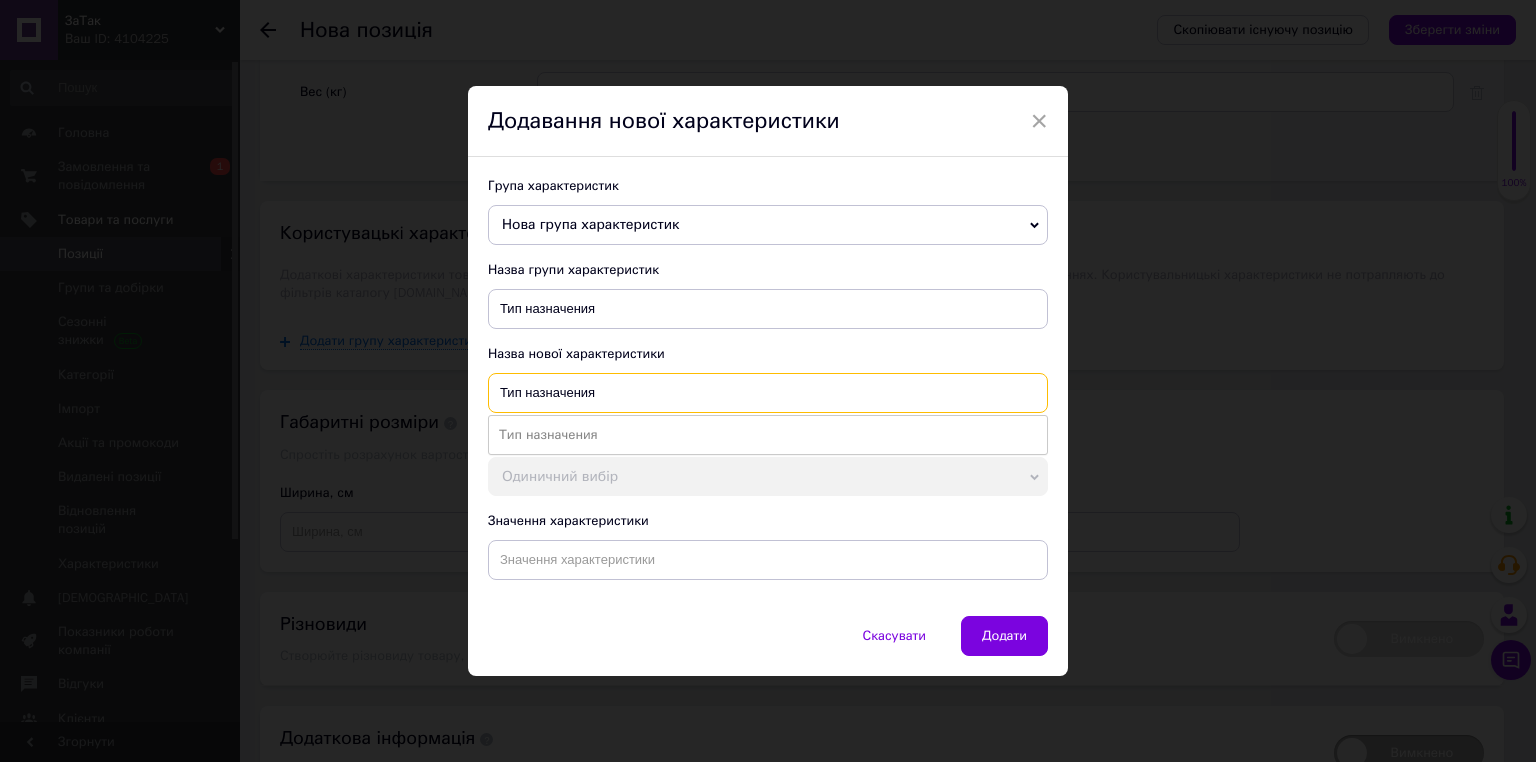 type on "Тип назначения" 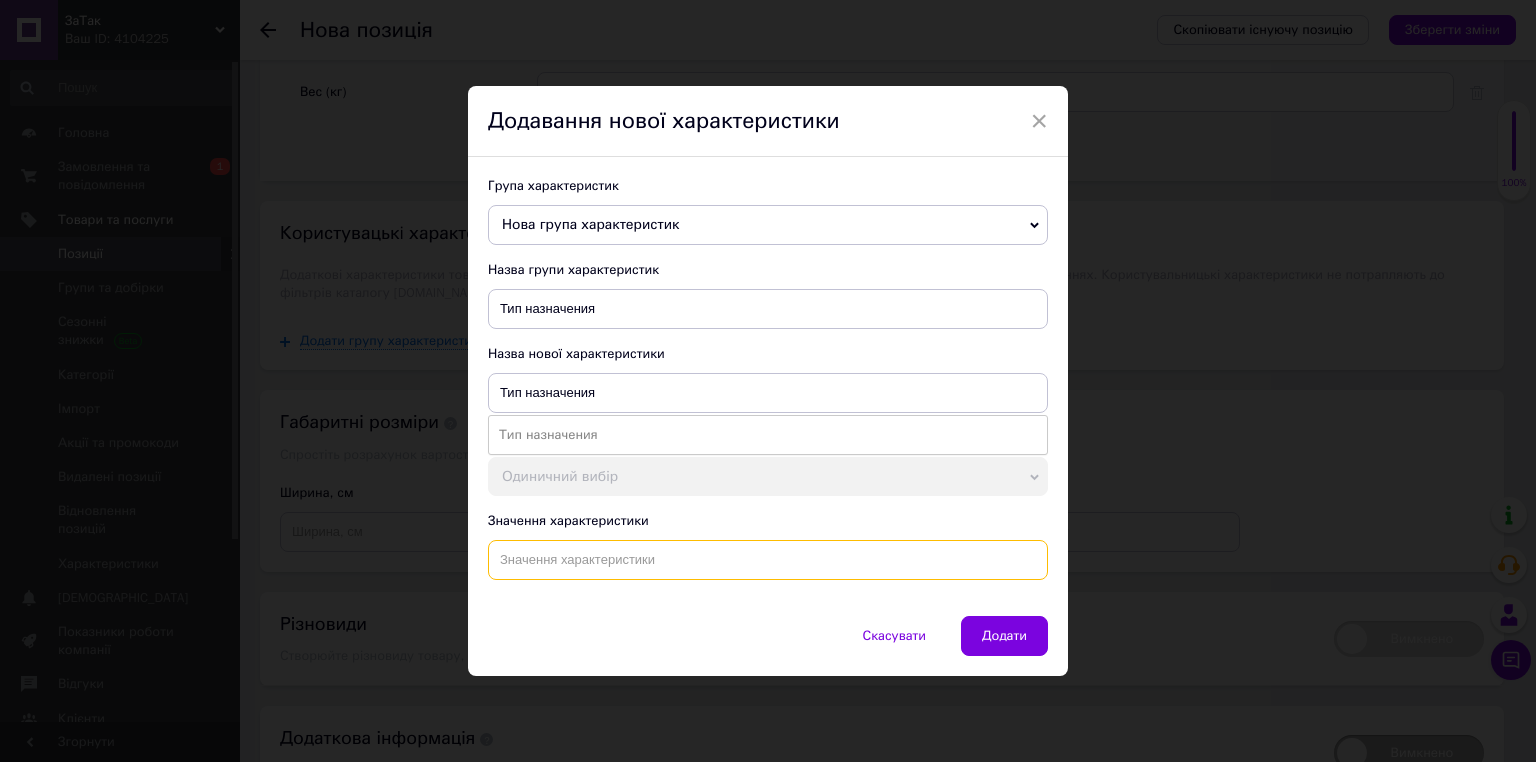 click at bounding box center [768, 560] 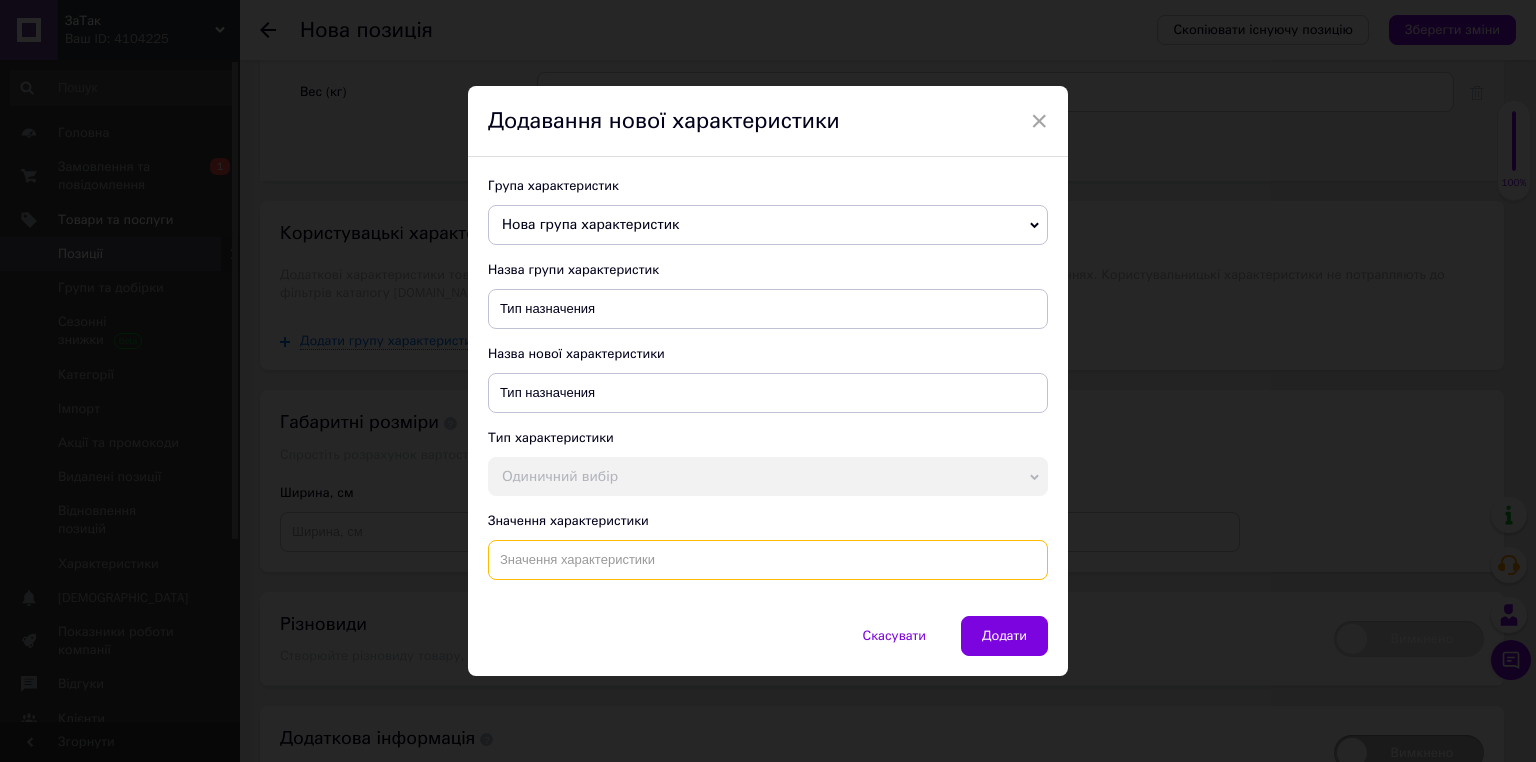 paste on "Настольный вентилятор с функцией воздушного охлаждения YISSVIC настольный портативный мини-вентилятор с функцией увлажнения" 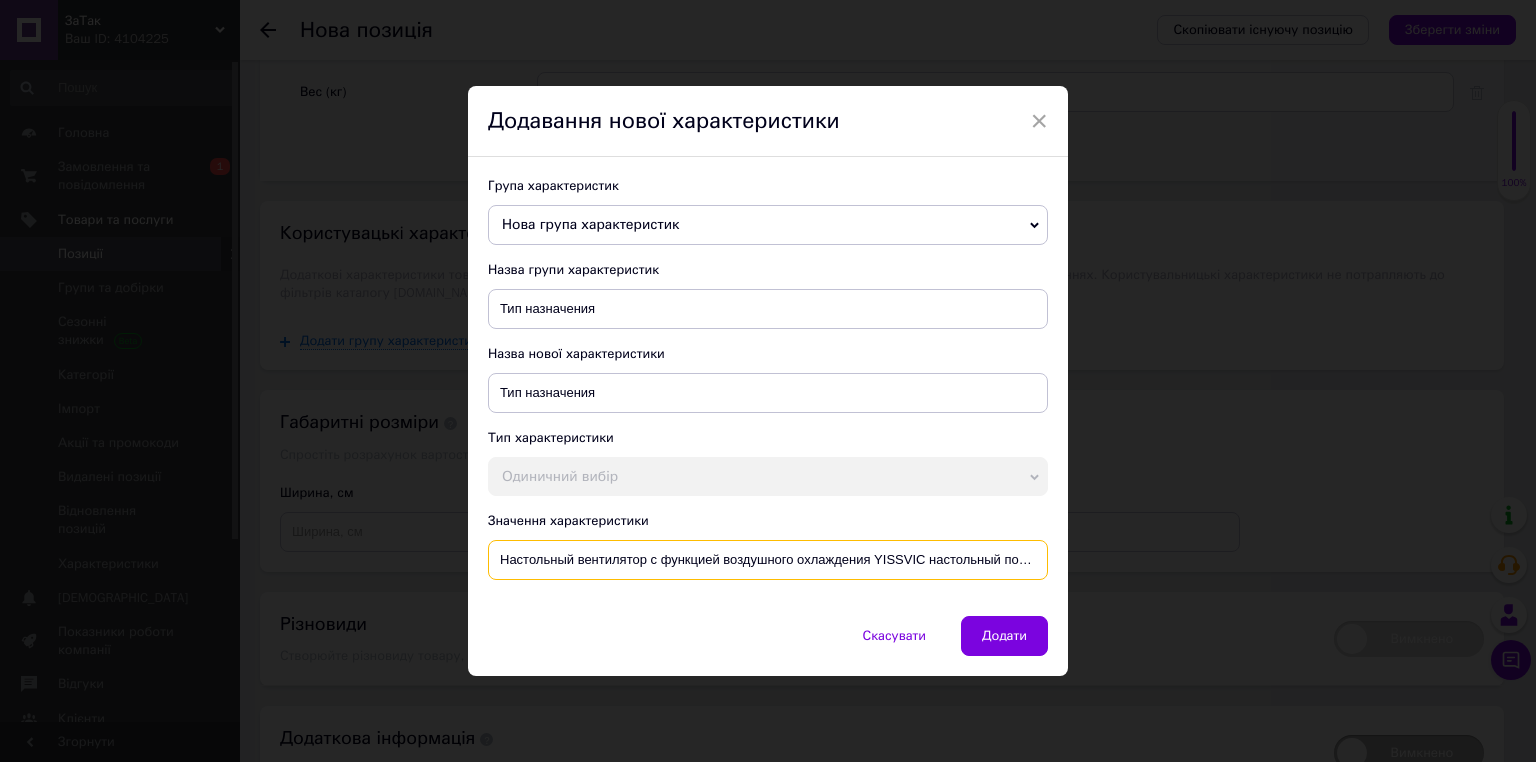 scroll, scrollTop: 0, scrollLeft: 302, axis: horizontal 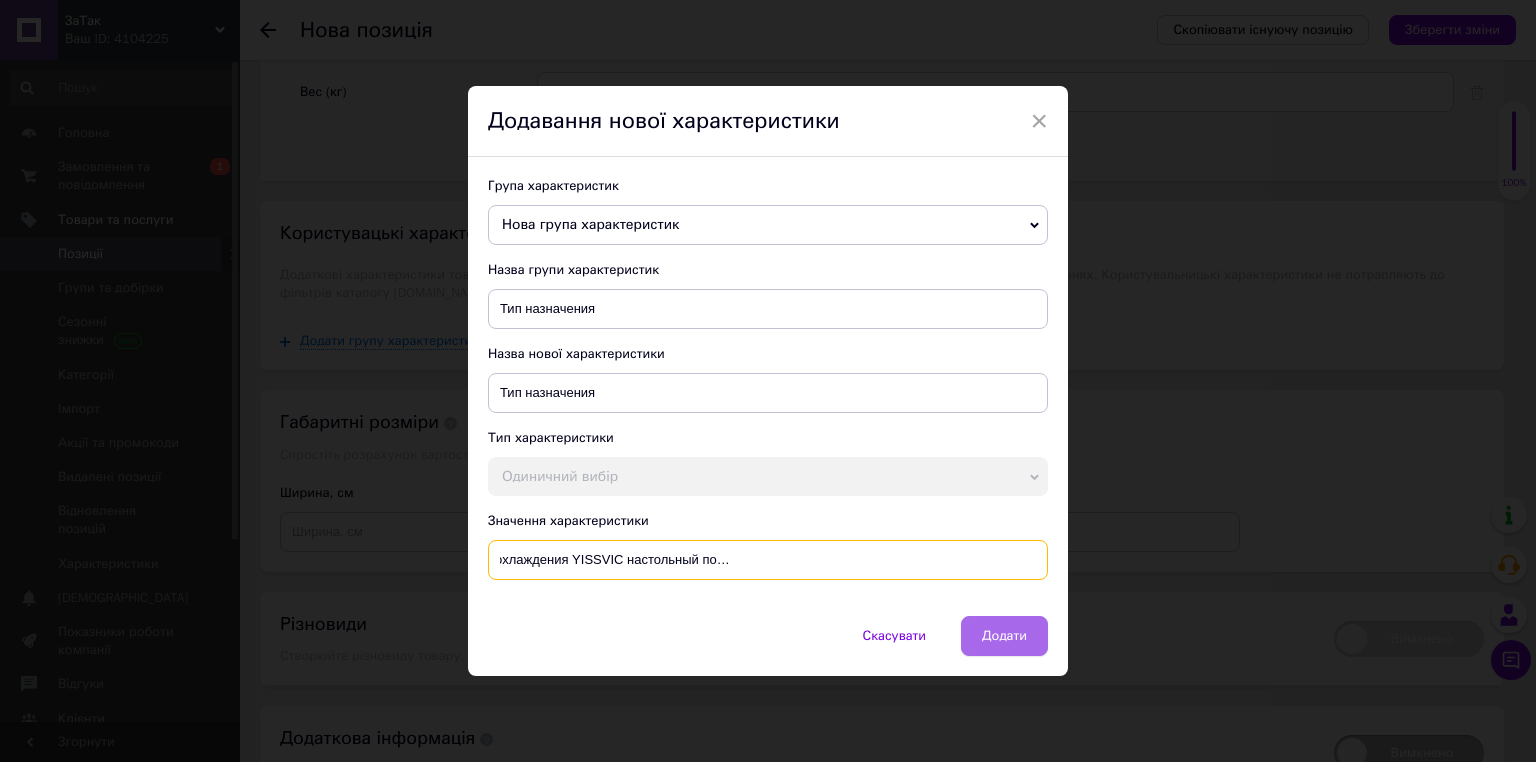 type on "Настольный вентилятор с функцией воздушного охлаждения YISSVIC настольный портативный мини-вентилятор с функцией увлажнения" 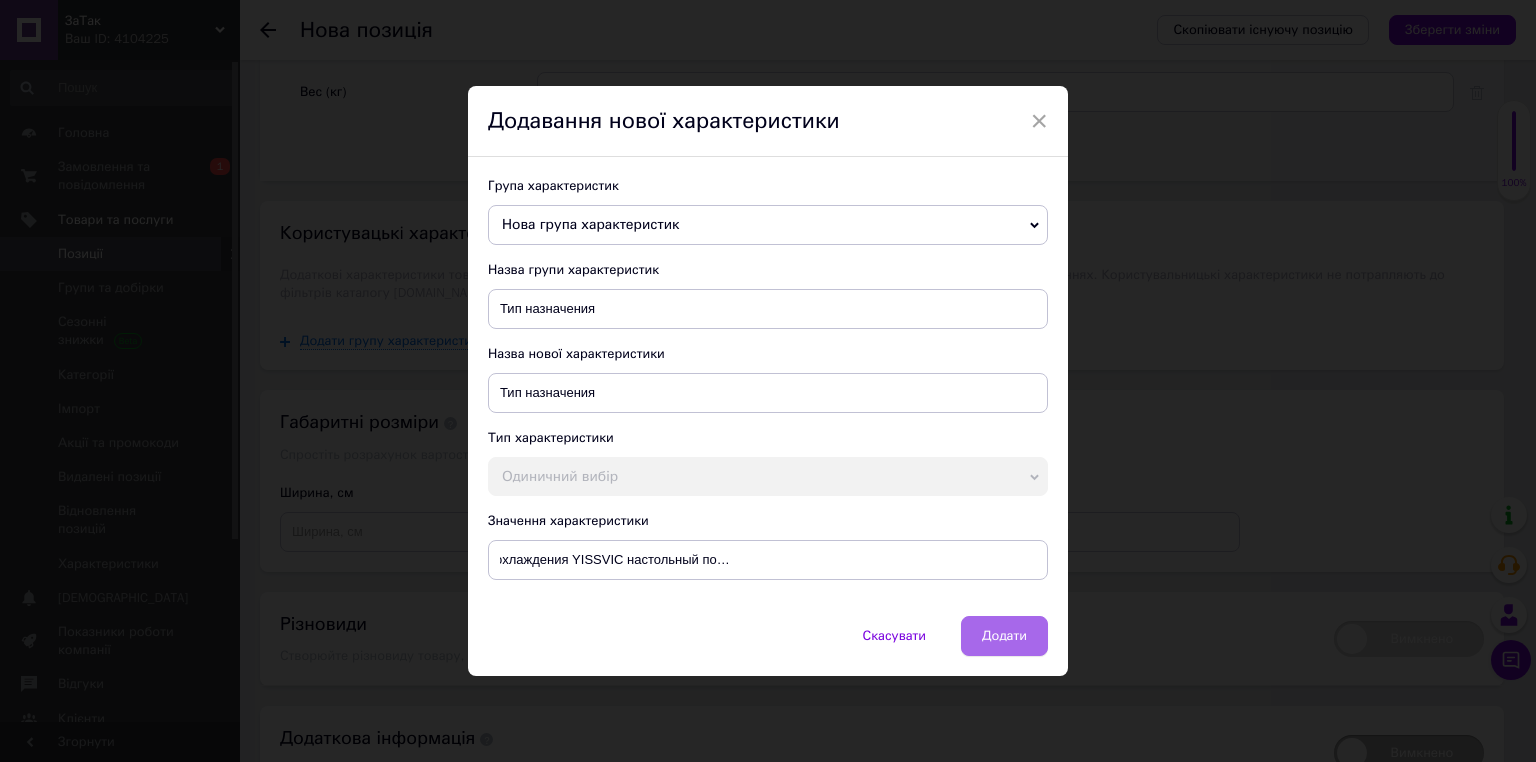 click on "Додати" at bounding box center (1004, 636) 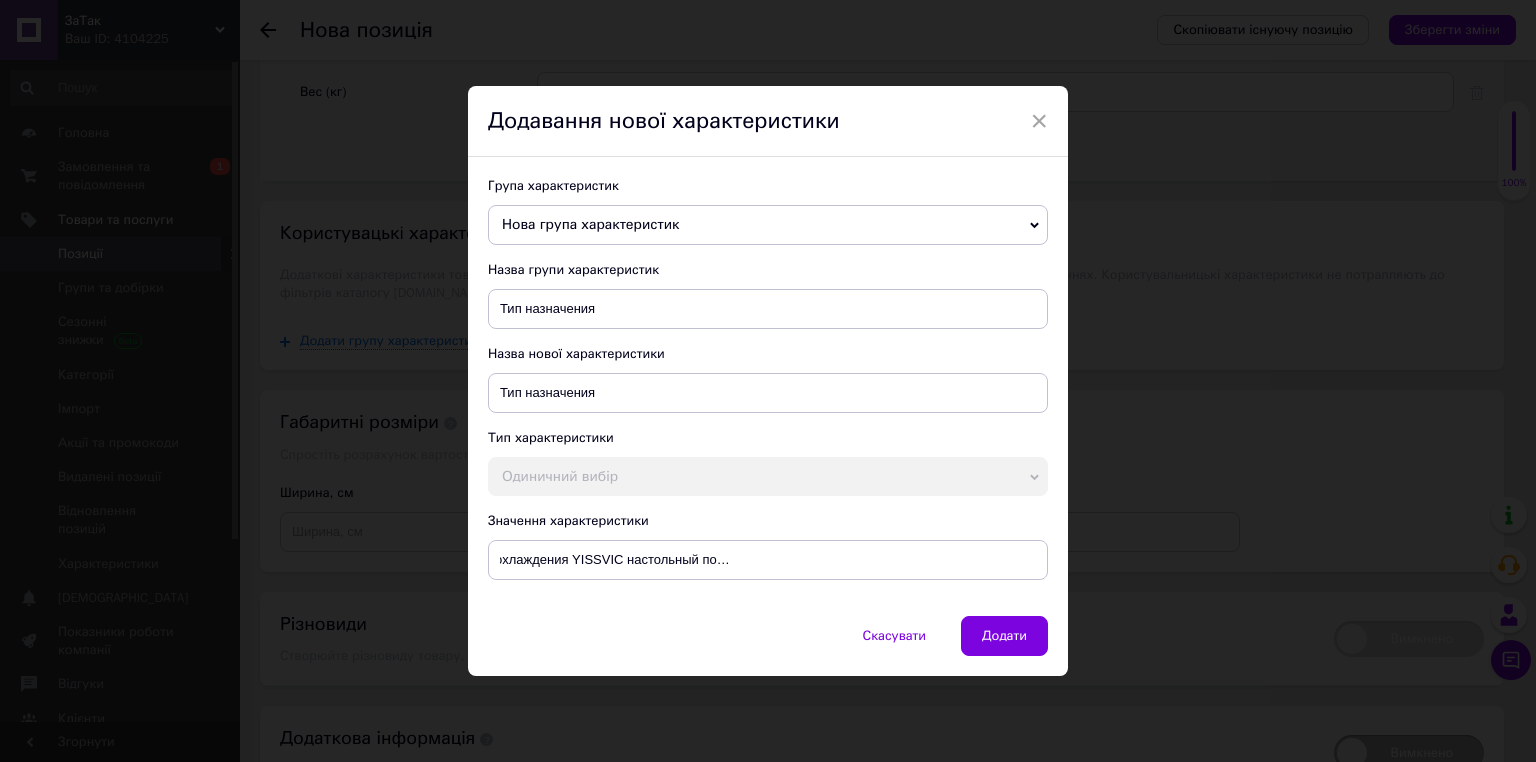 scroll, scrollTop: 0, scrollLeft: 0, axis: both 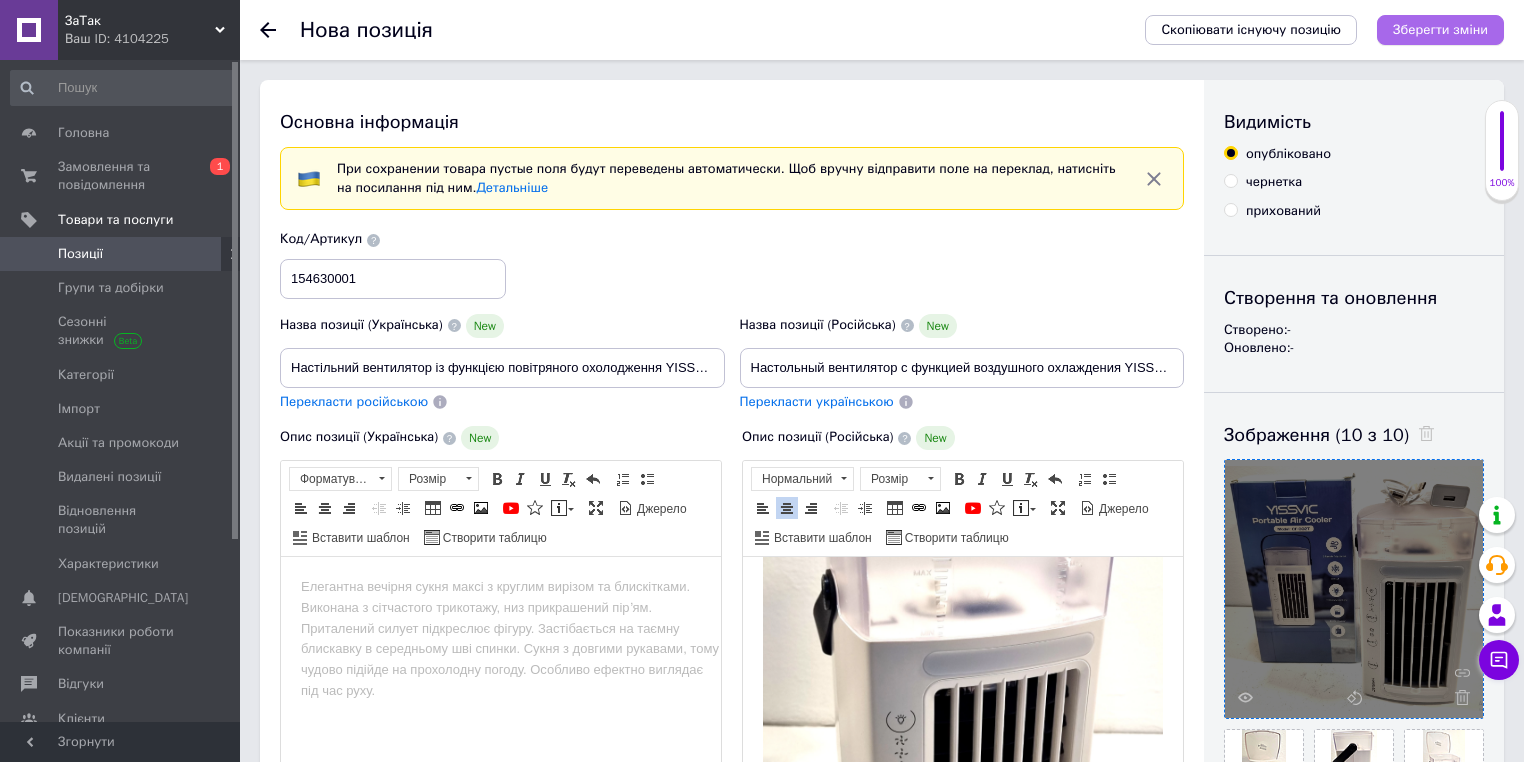 click on "Зберегти зміни" at bounding box center (1440, 29) 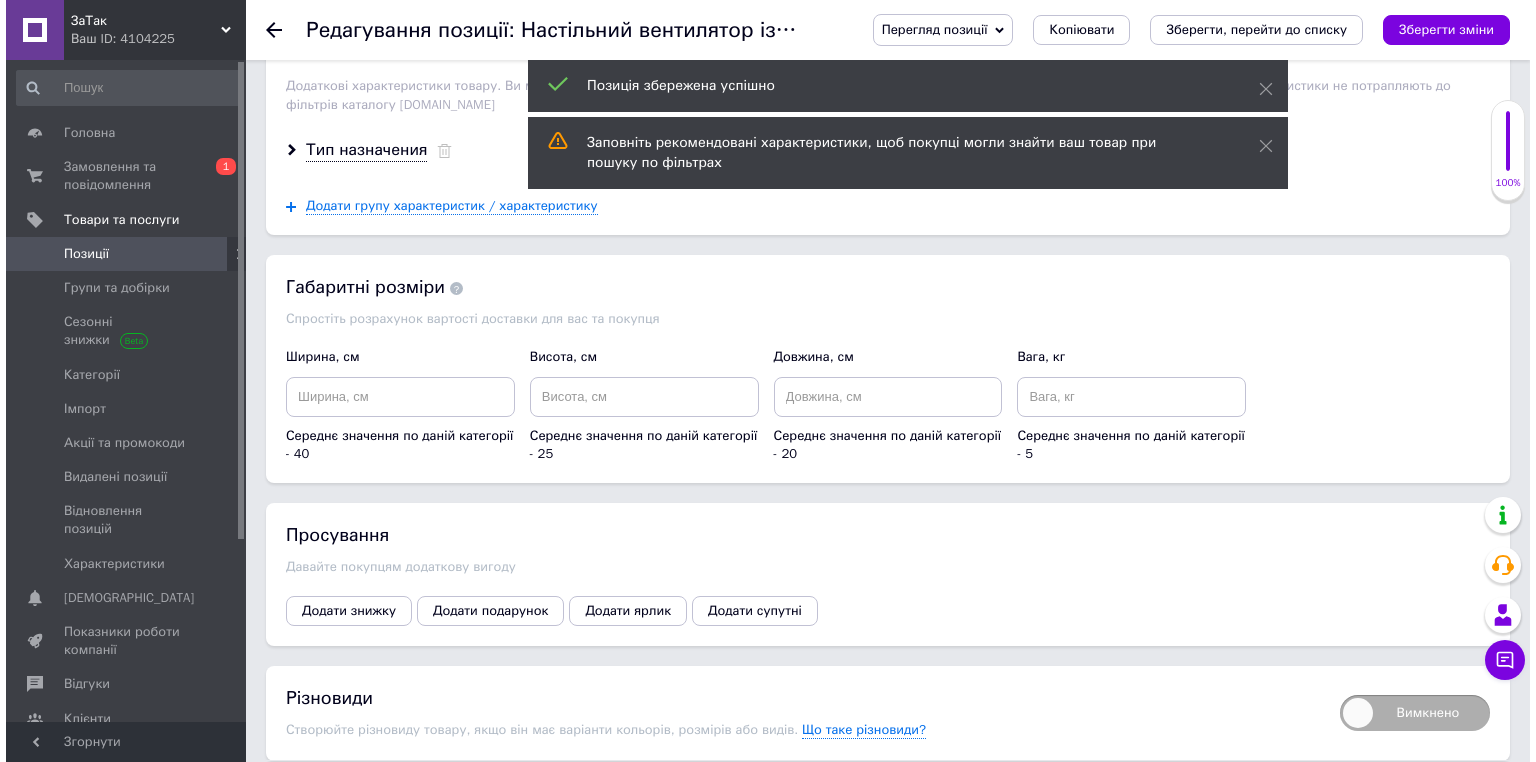 scroll, scrollTop: 3285, scrollLeft: 0, axis: vertical 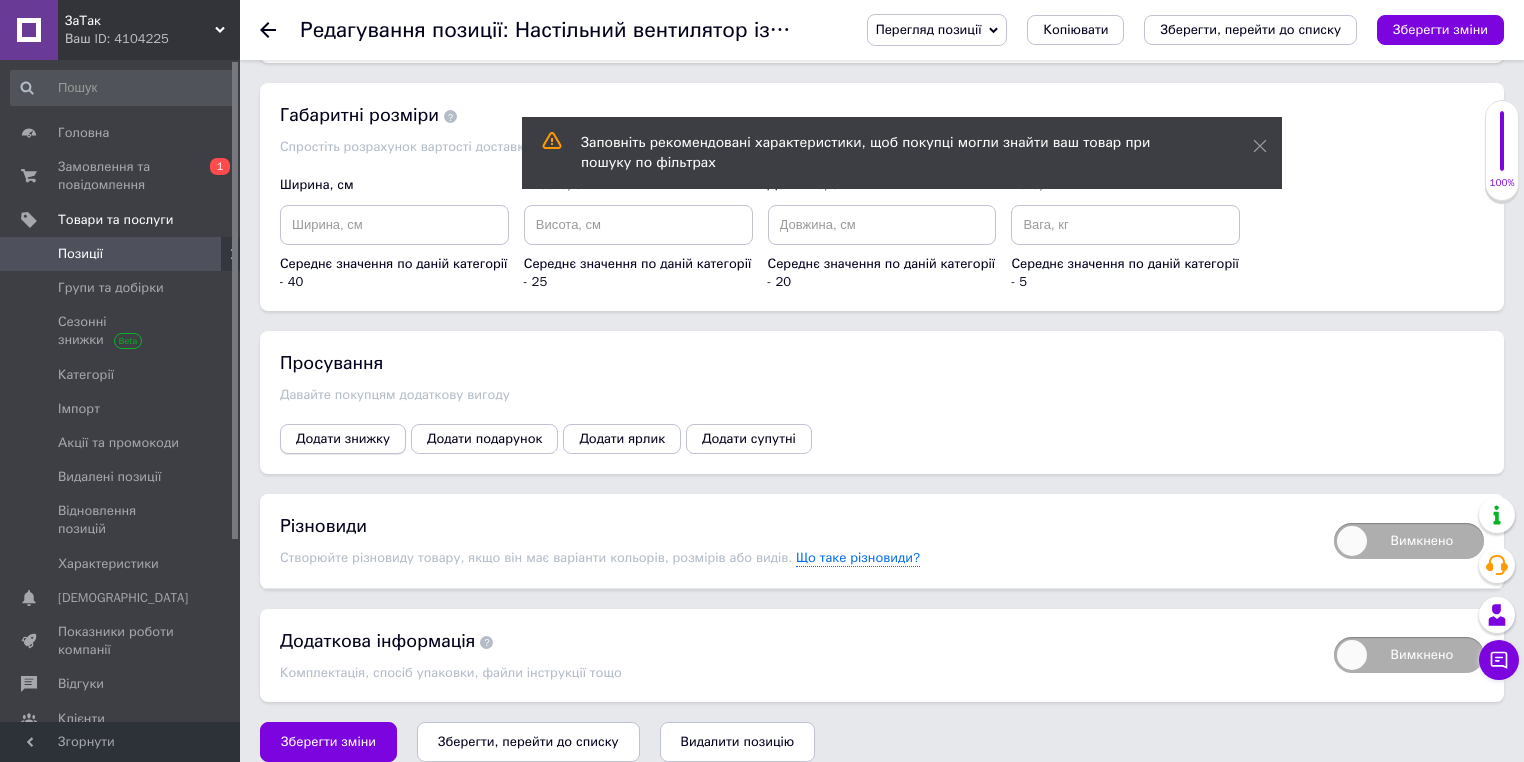 click on "Додати знижку" at bounding box center (343, 439) 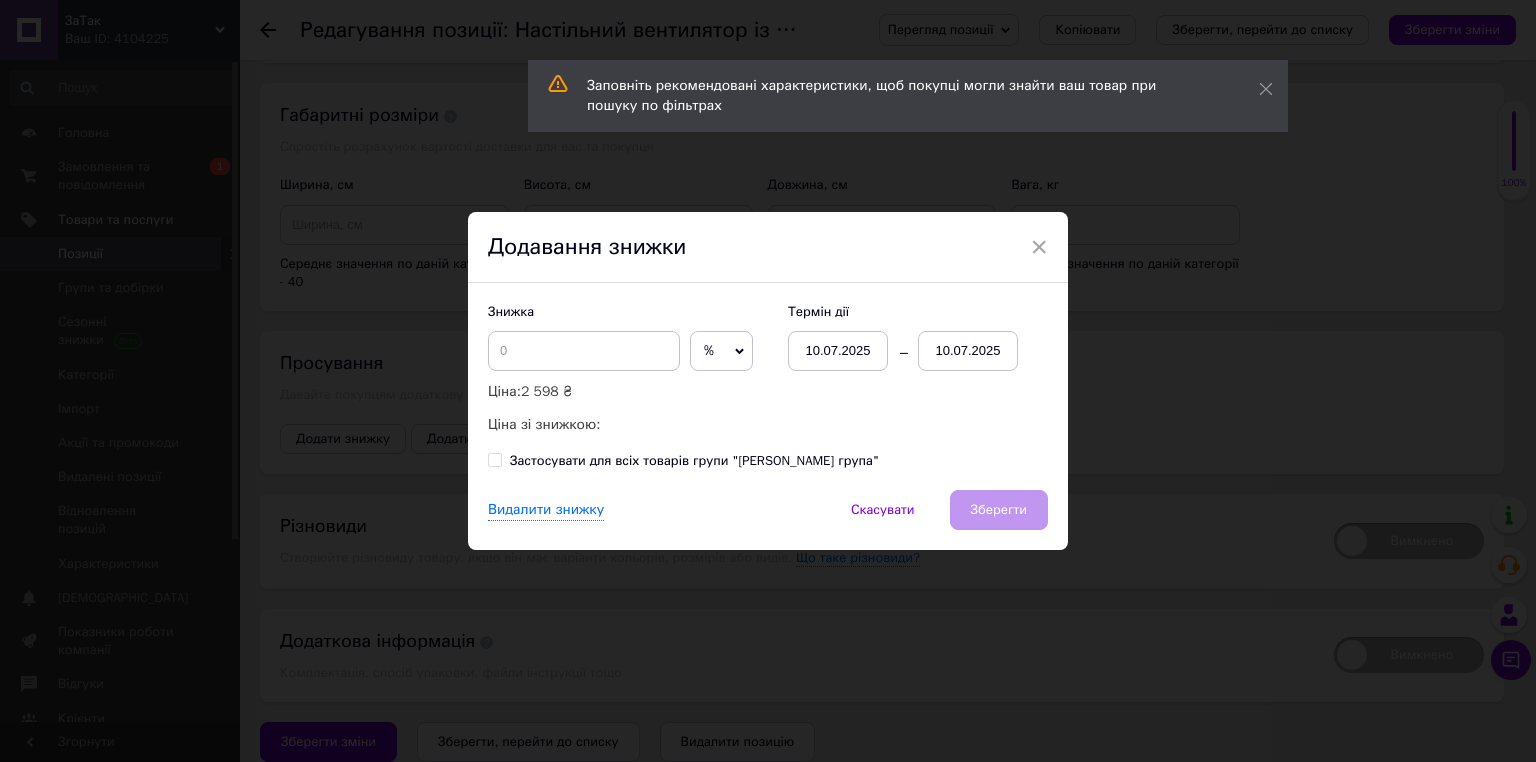 click on "Знижка" at bounding box center (628, 312) 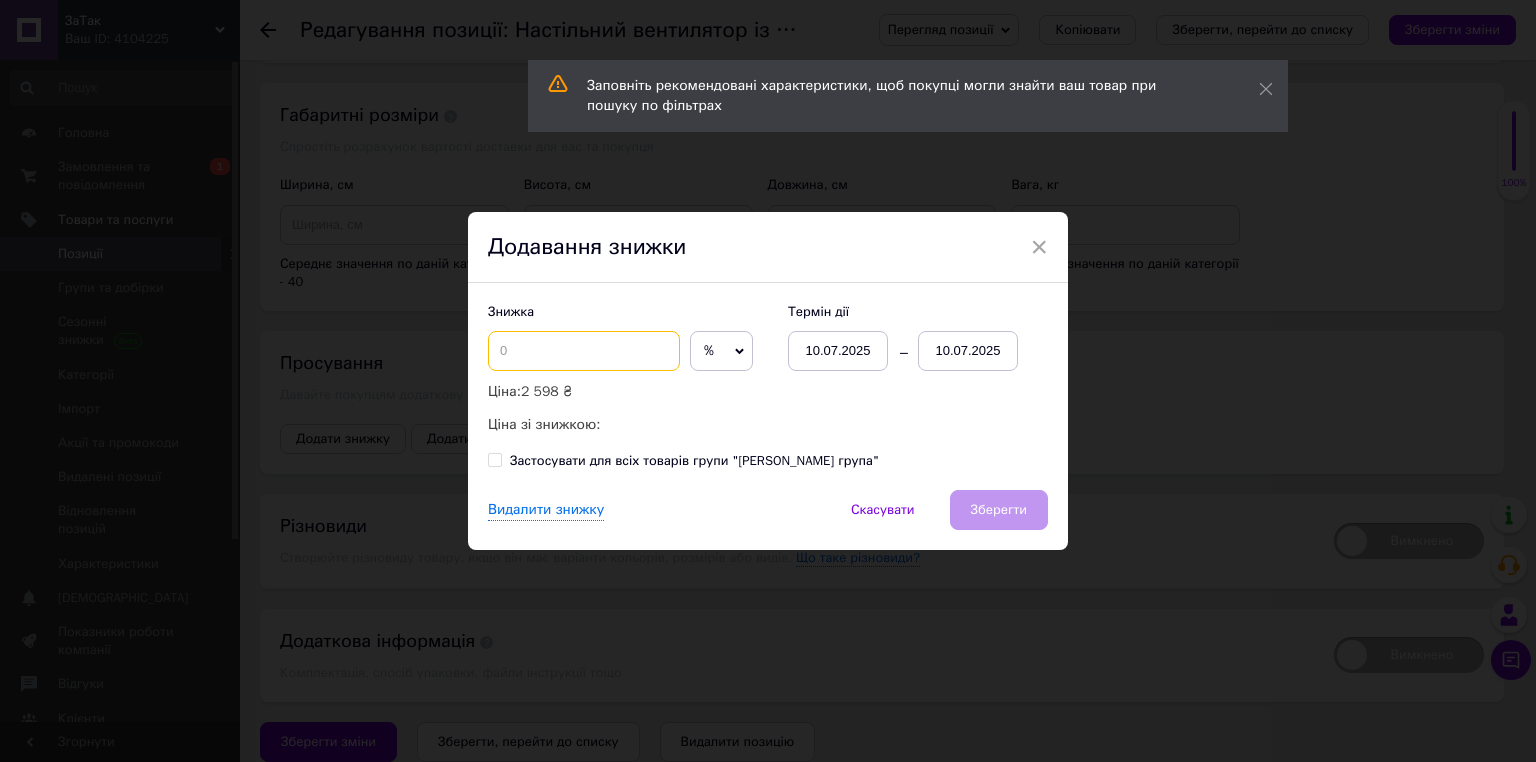click at bounding box center (584, 351) 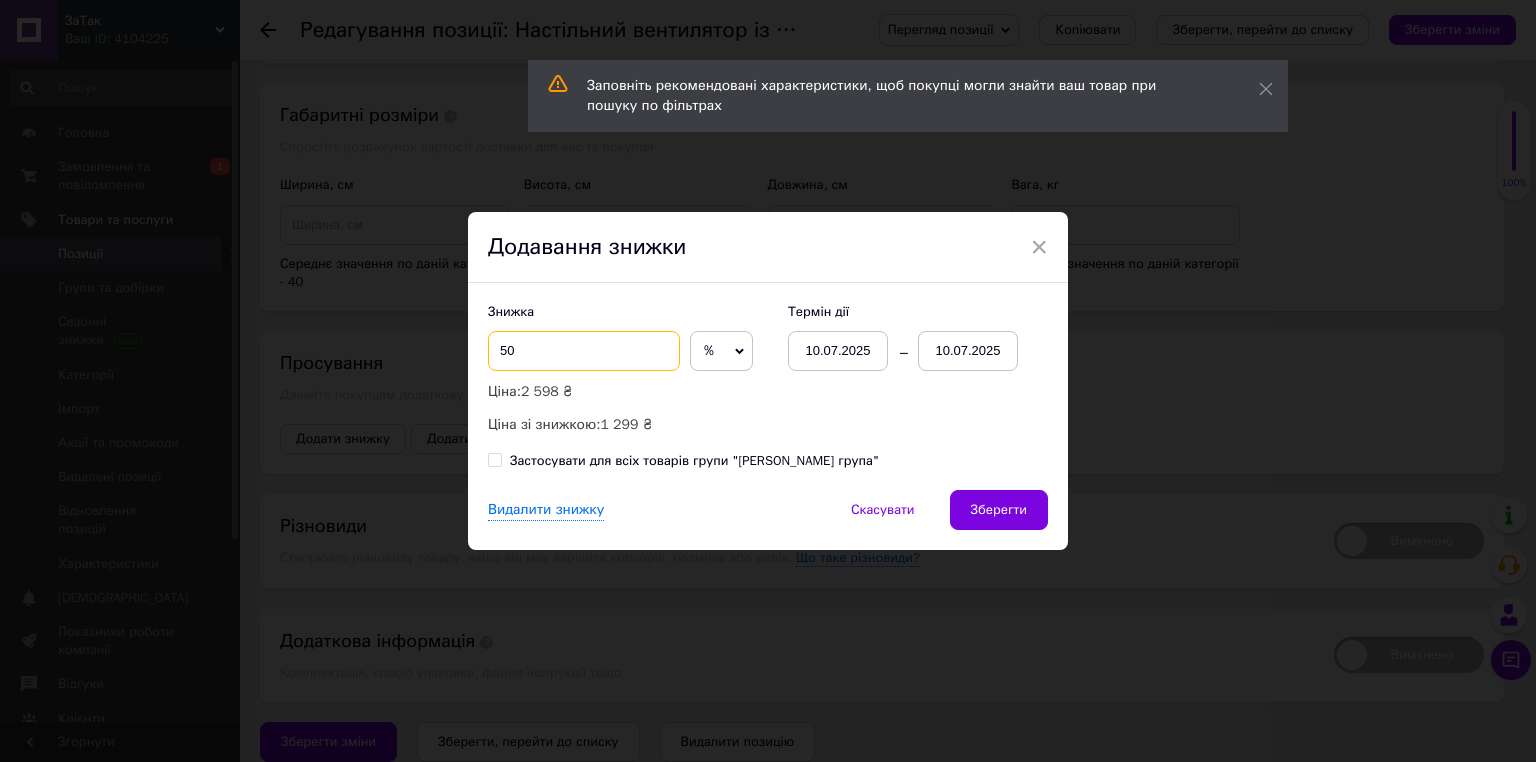 type on "50" 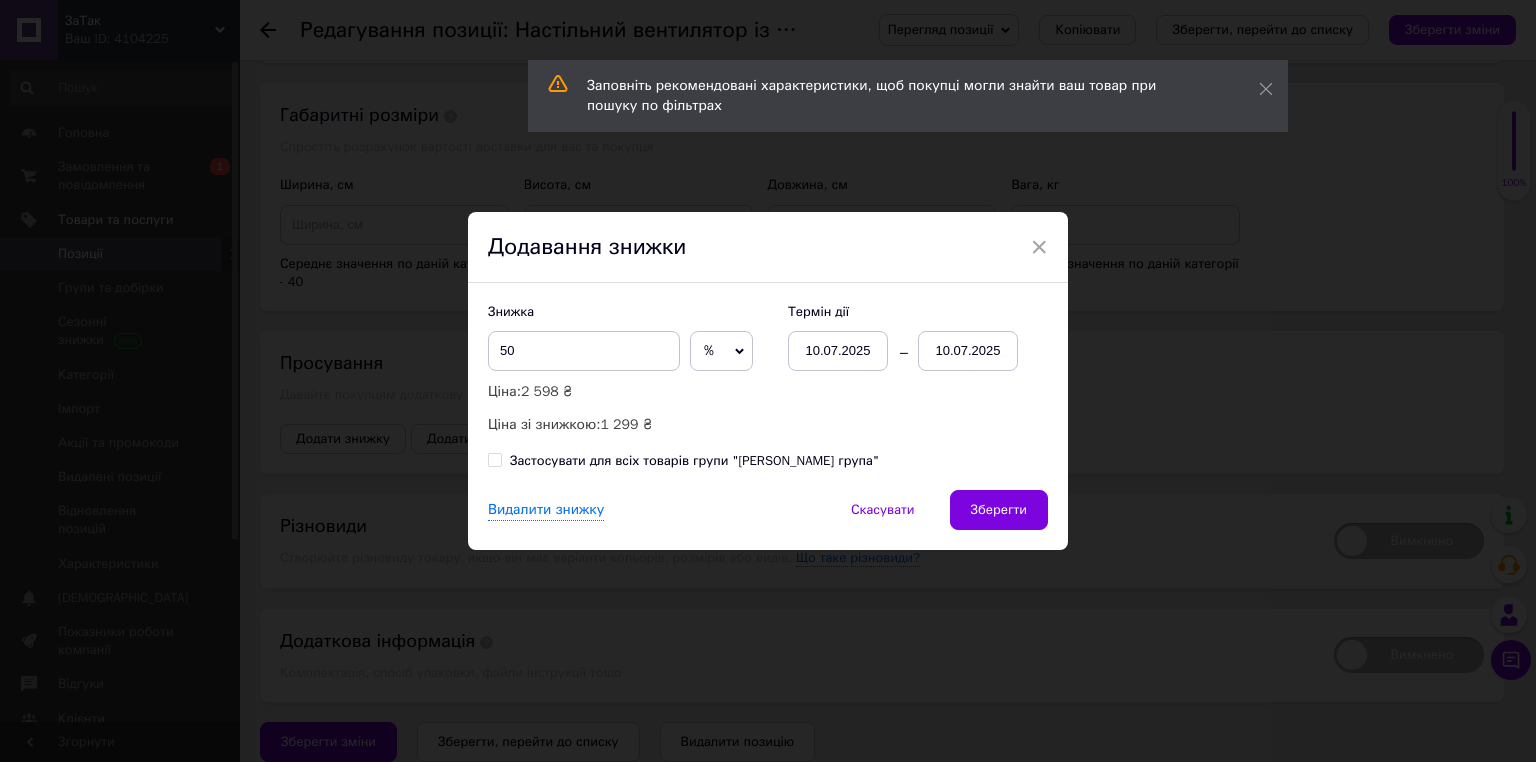 click on "10.07.2025" at bounding box center (968, 351) 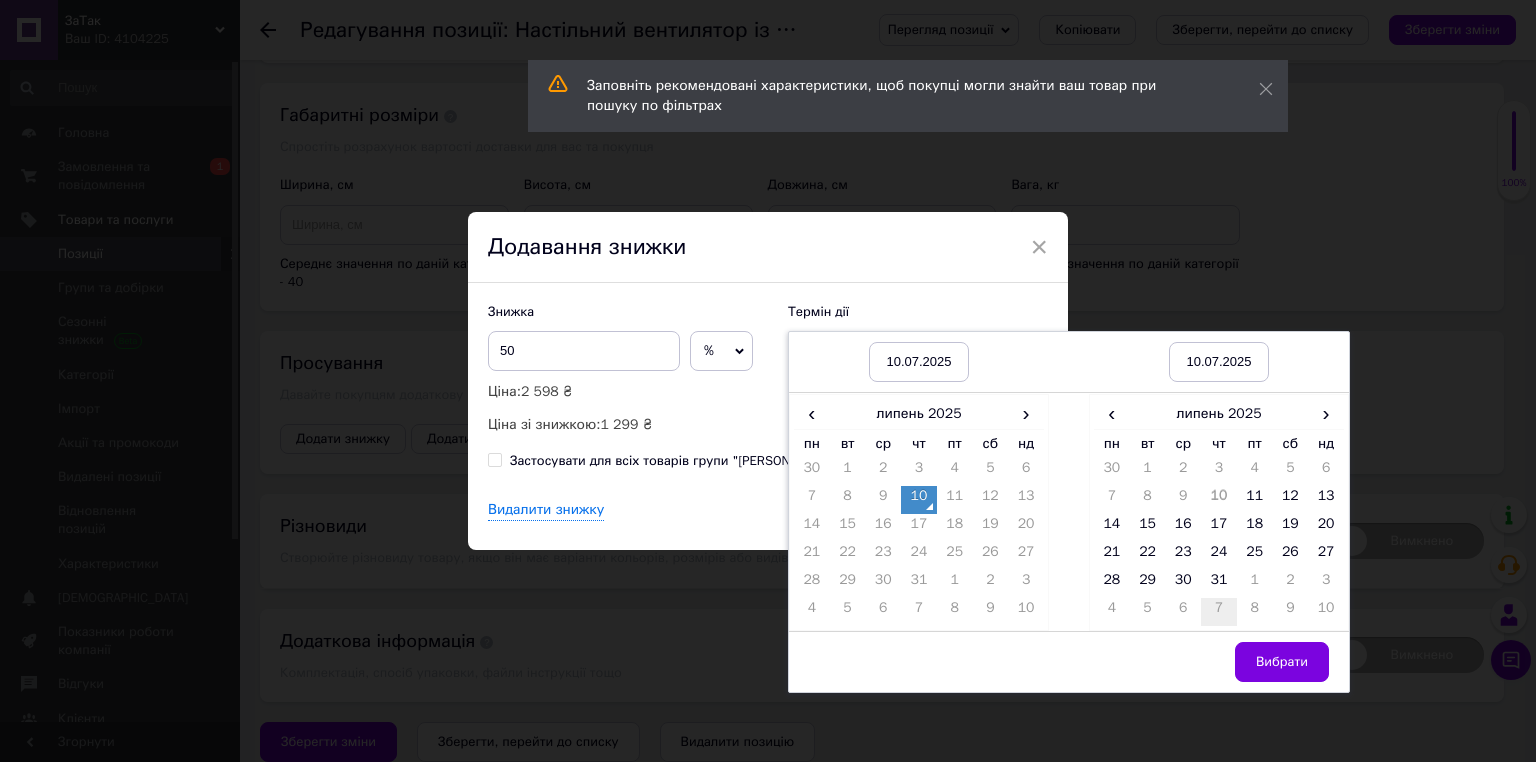 click on "31" at bounding box center [1219, 584] 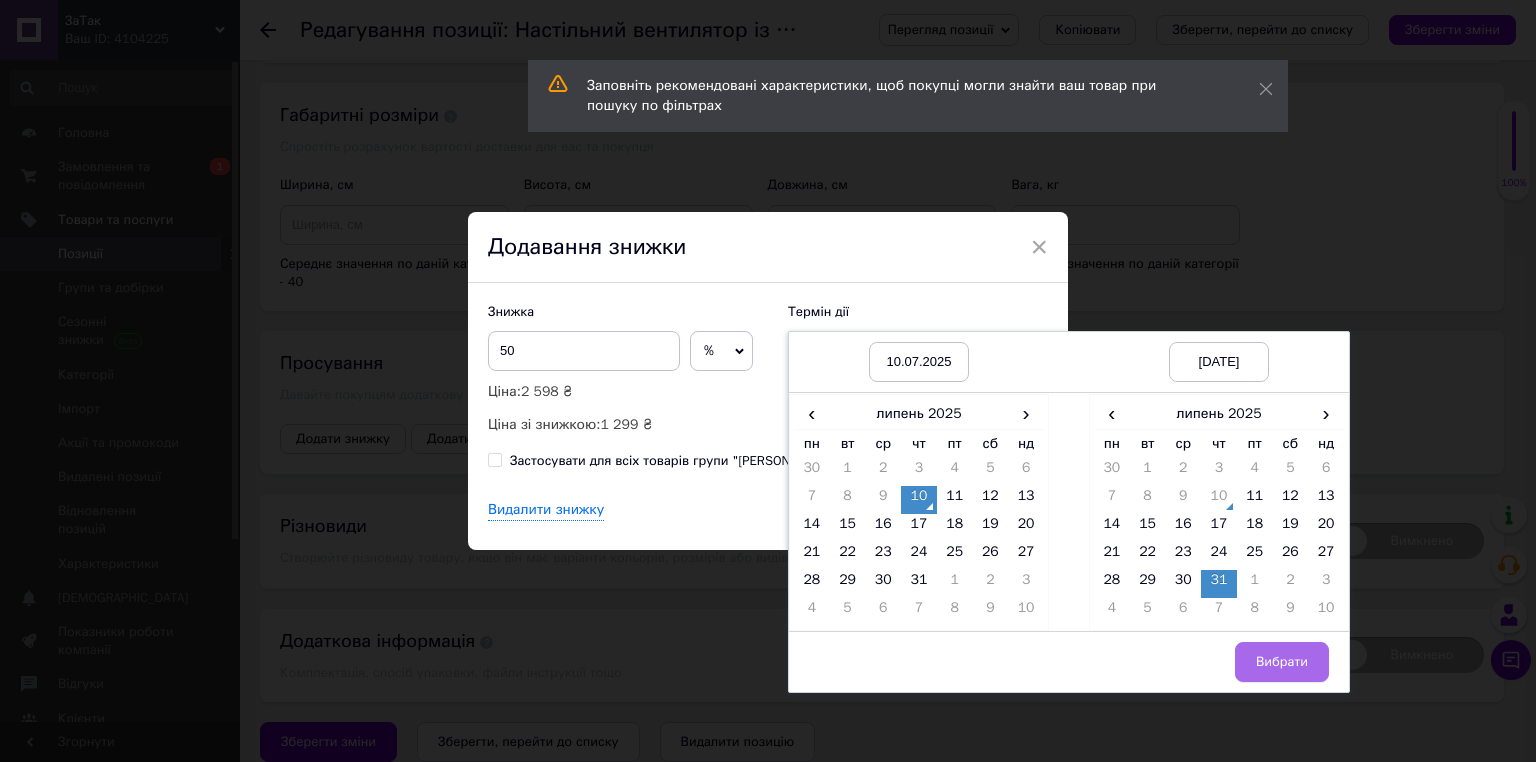 click on "Вибрати" at bounding box center (1282, 662) 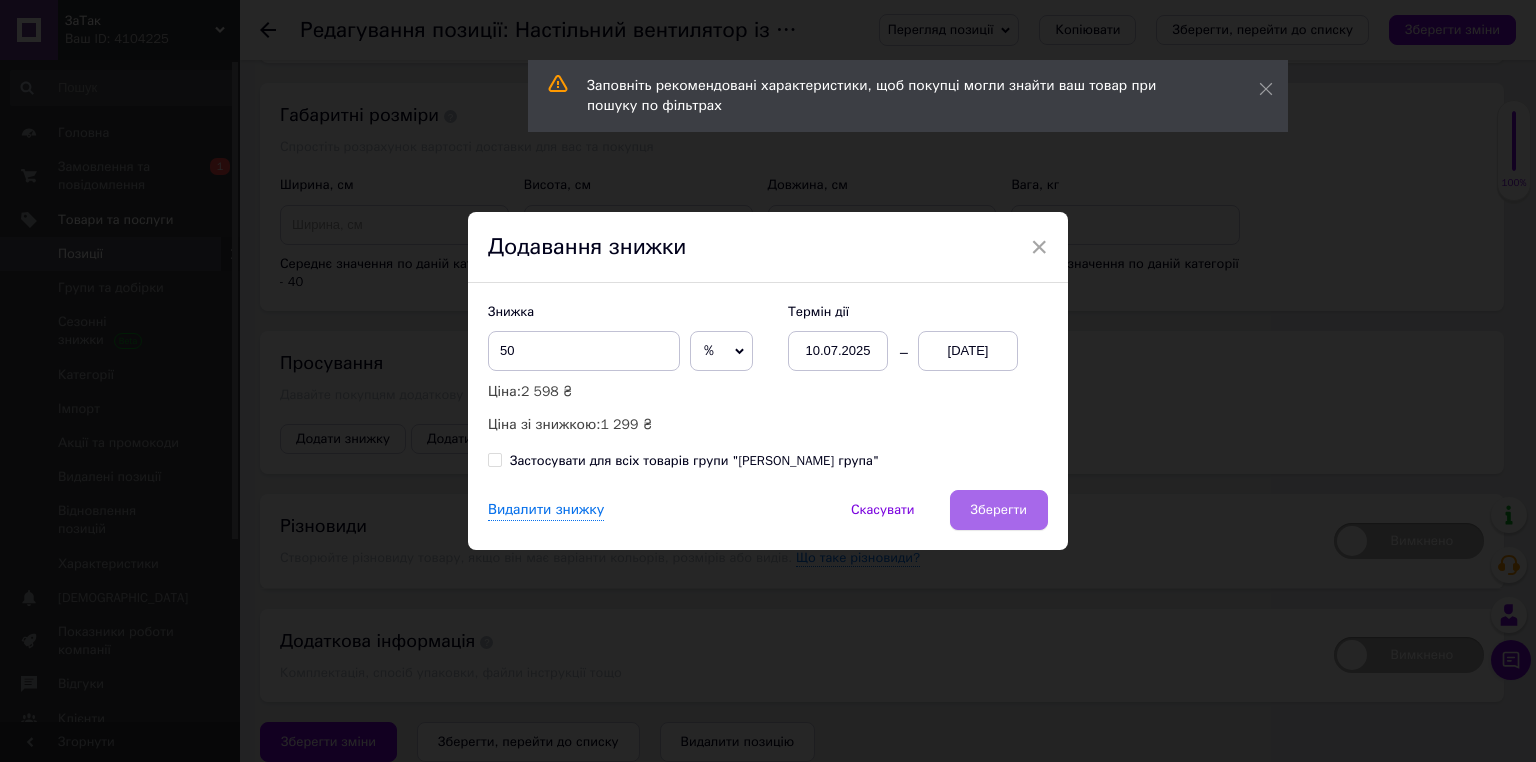 click on "Зберегти" at bounding box center [999, 510] 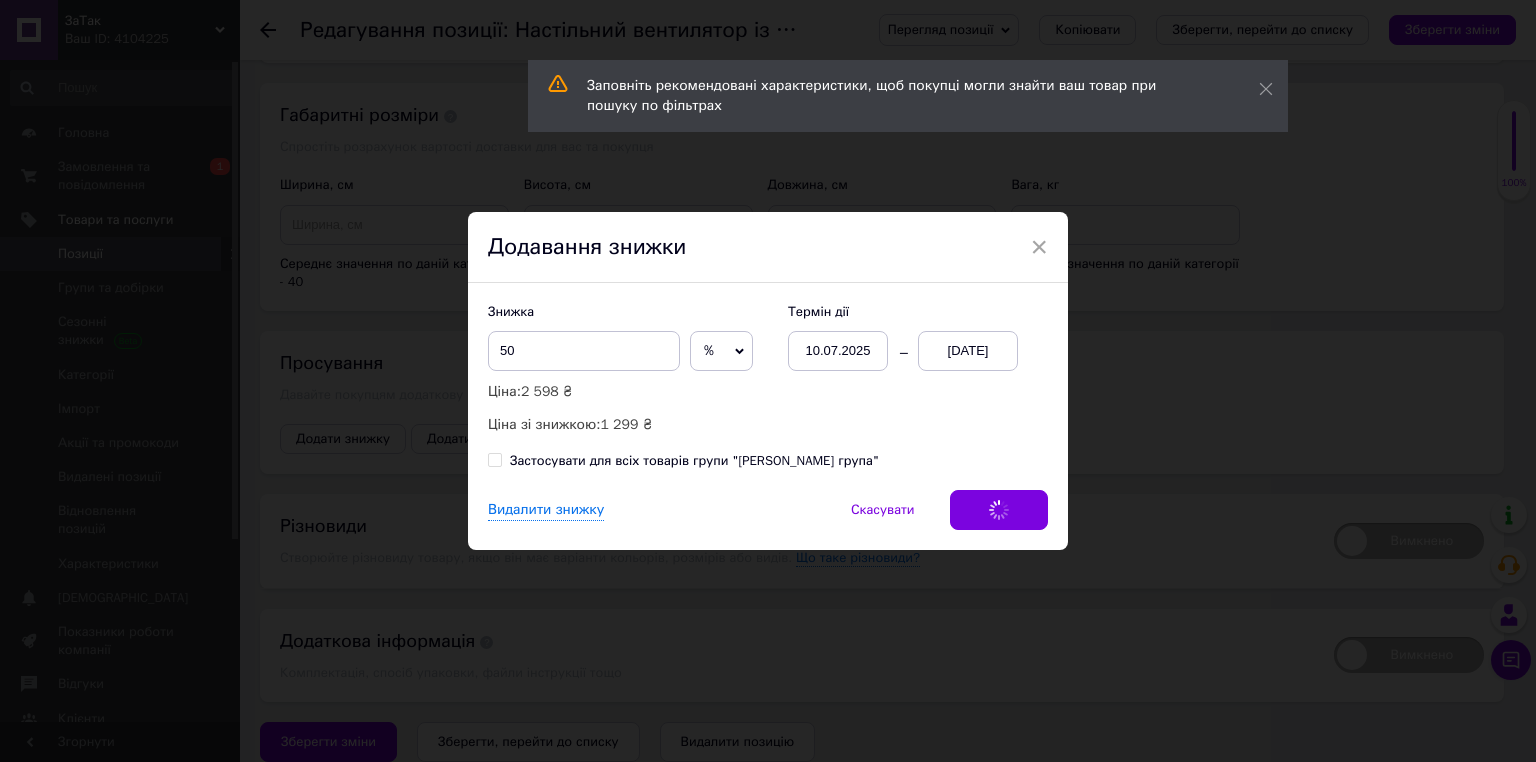 scroll, scrollTop: 3178, scrollLeft: 0, axis: vertical 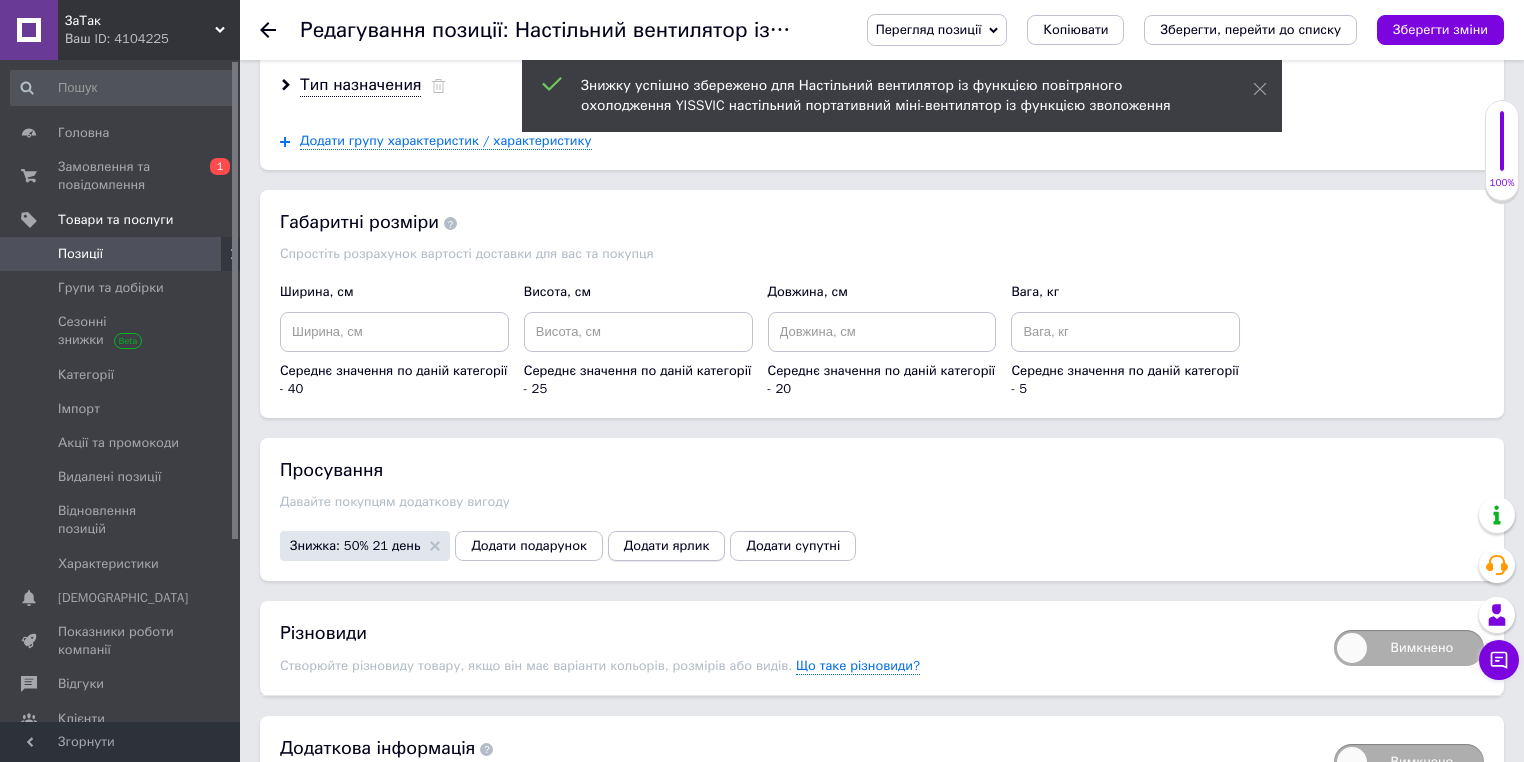 click on "Додати ярлик" at bounding box center (667, 546) 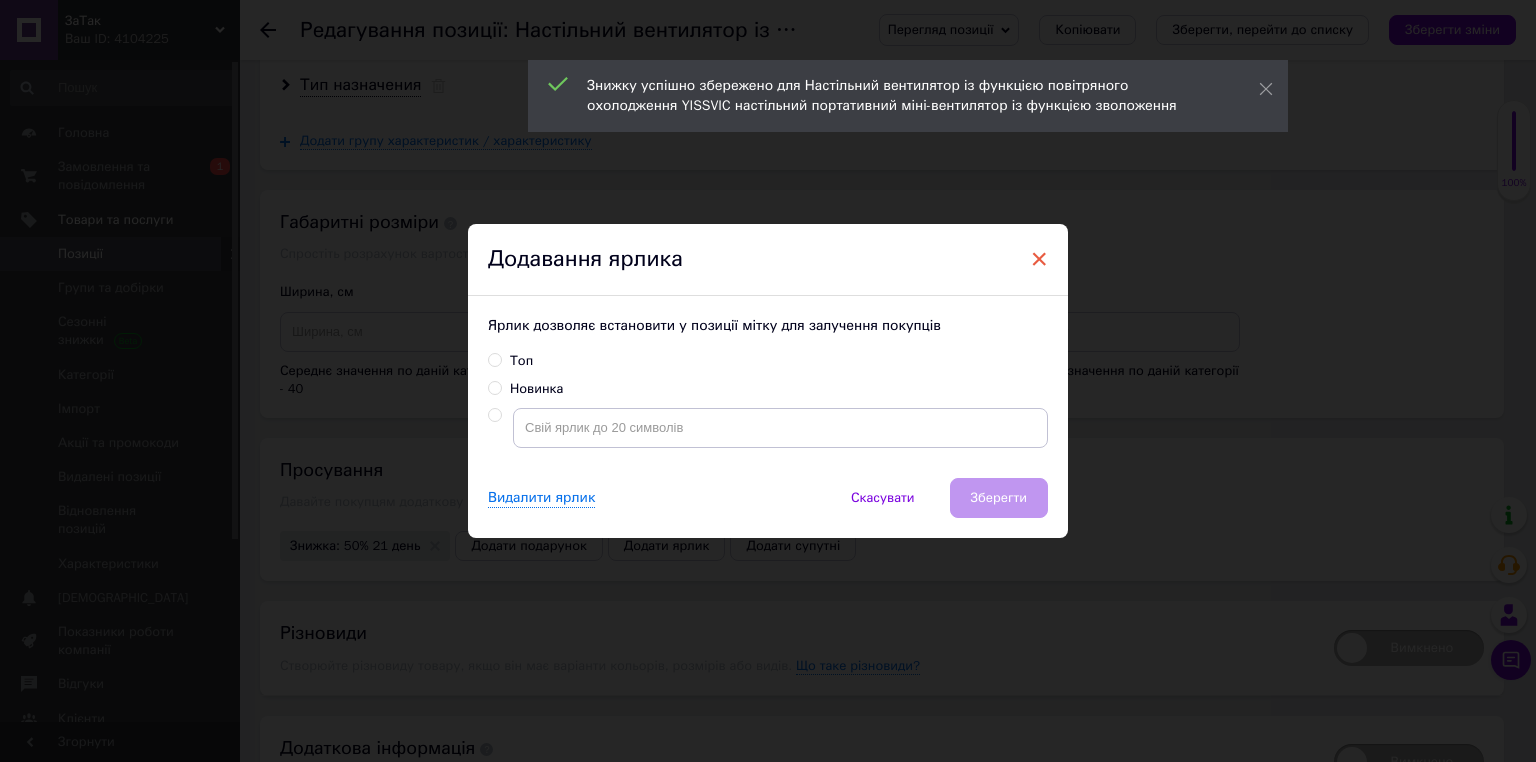 click on "×" at bounding box center (1039, 259) 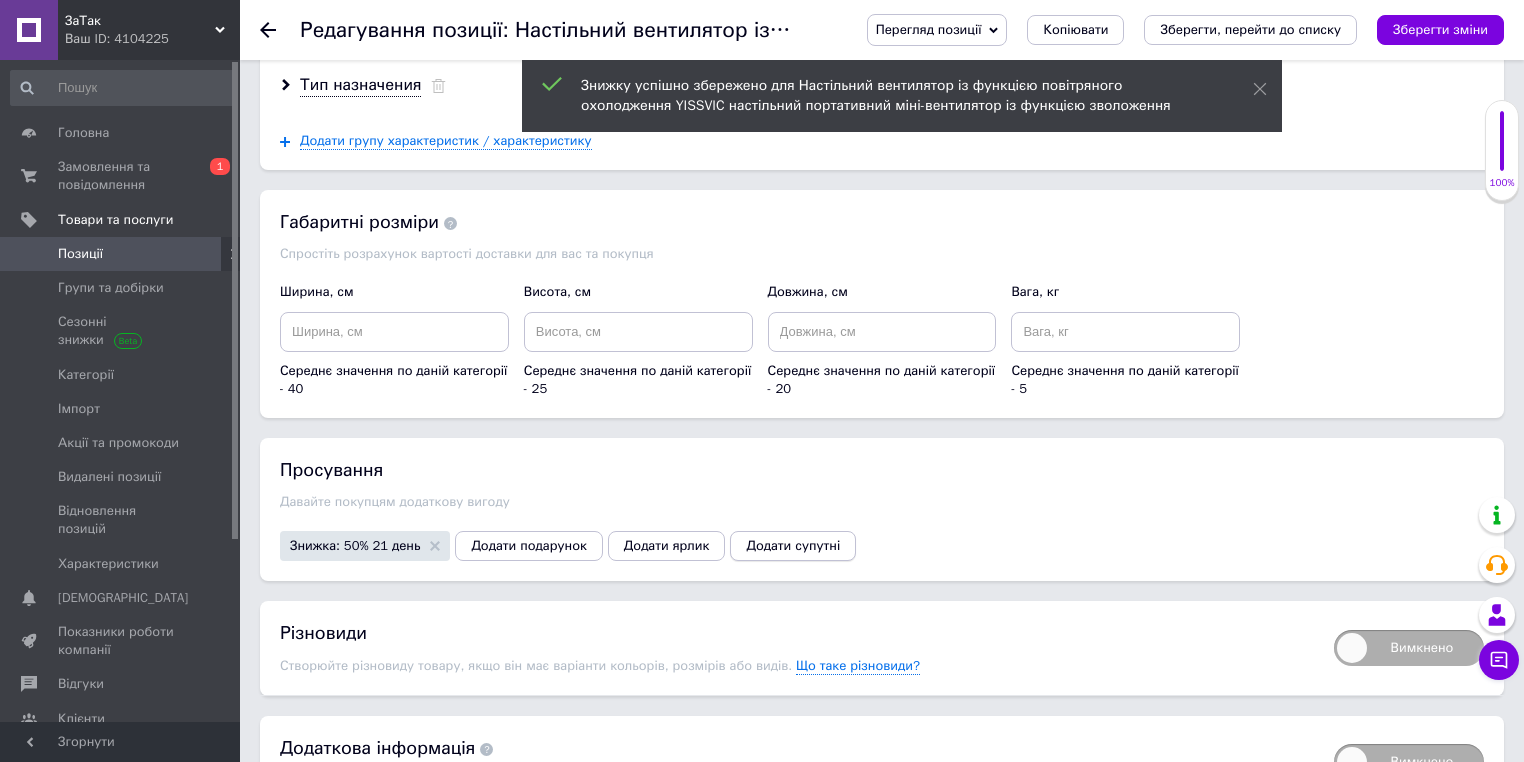 click on "Додати супутні" at bounding box center [793, 546] 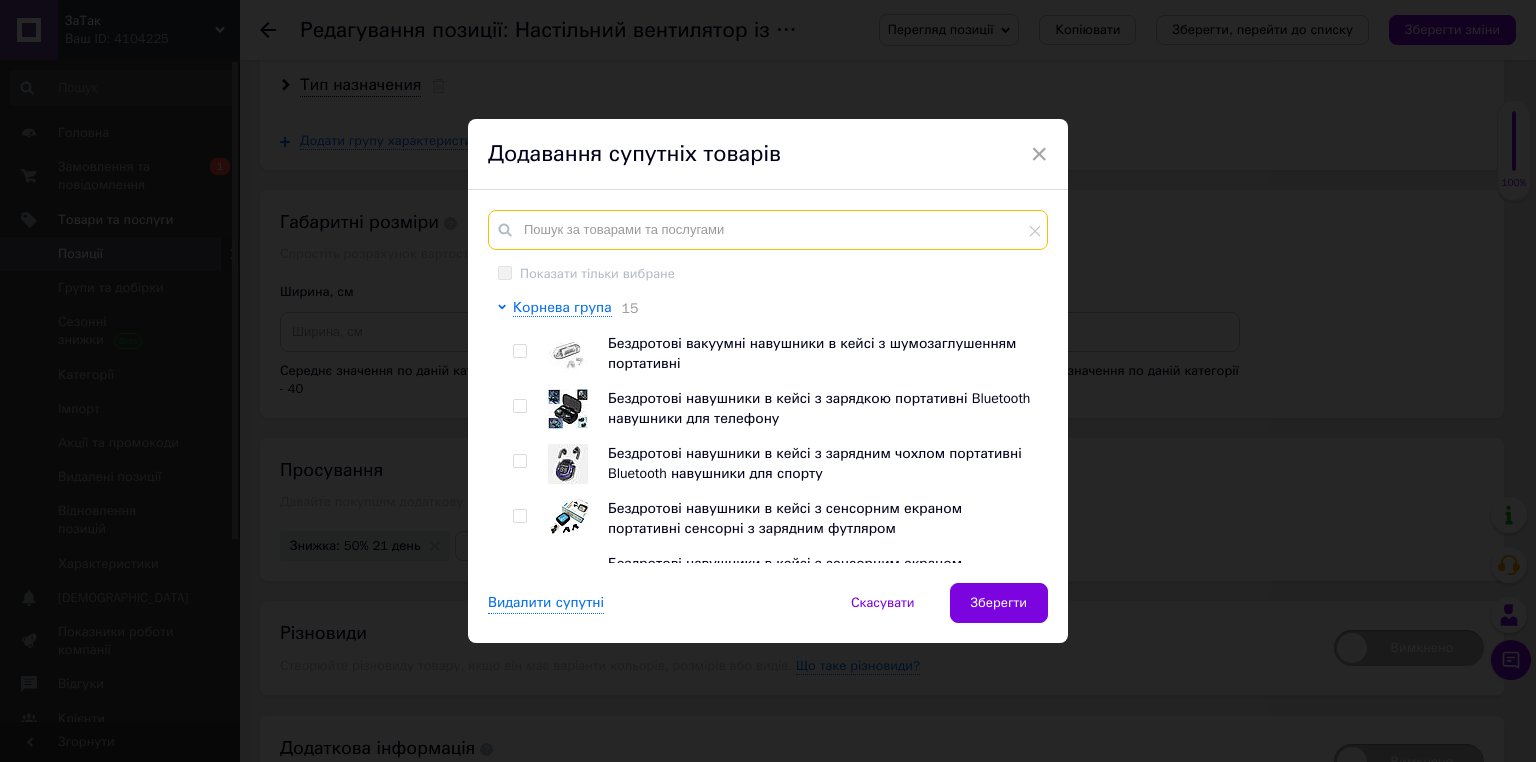 click at bounding box center (768, 230) 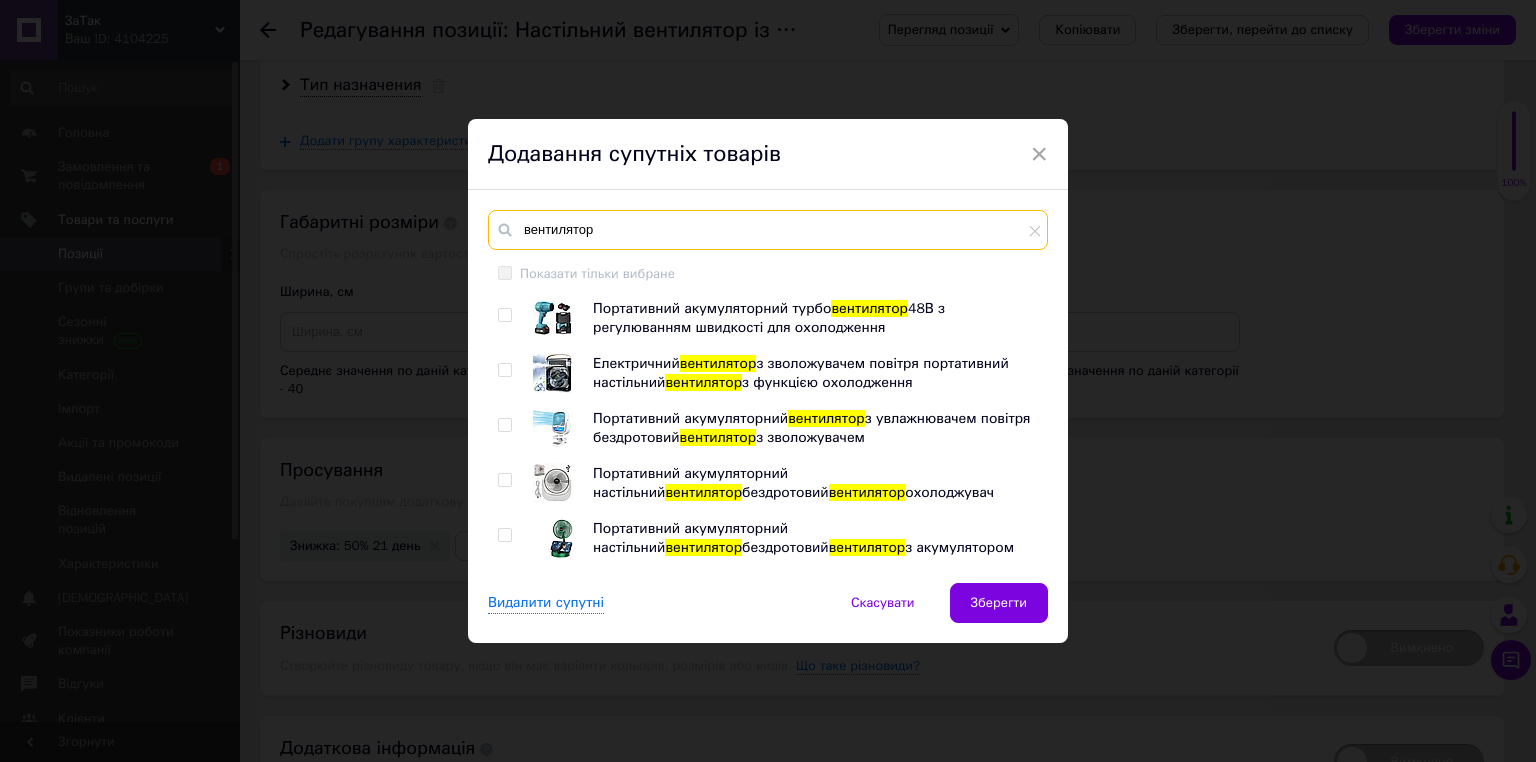 type on "вентилятор" 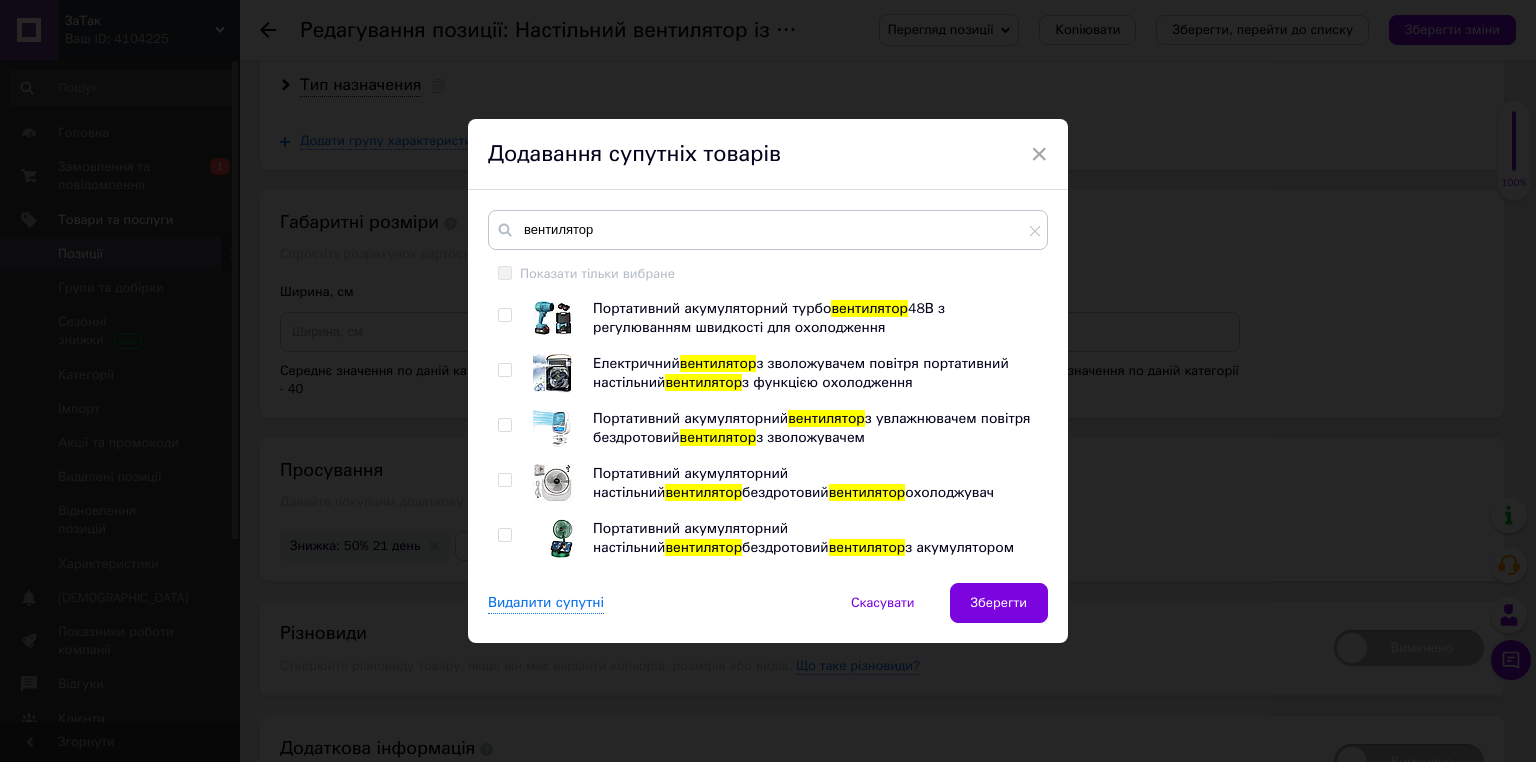 click at bounding box center (504, 370) 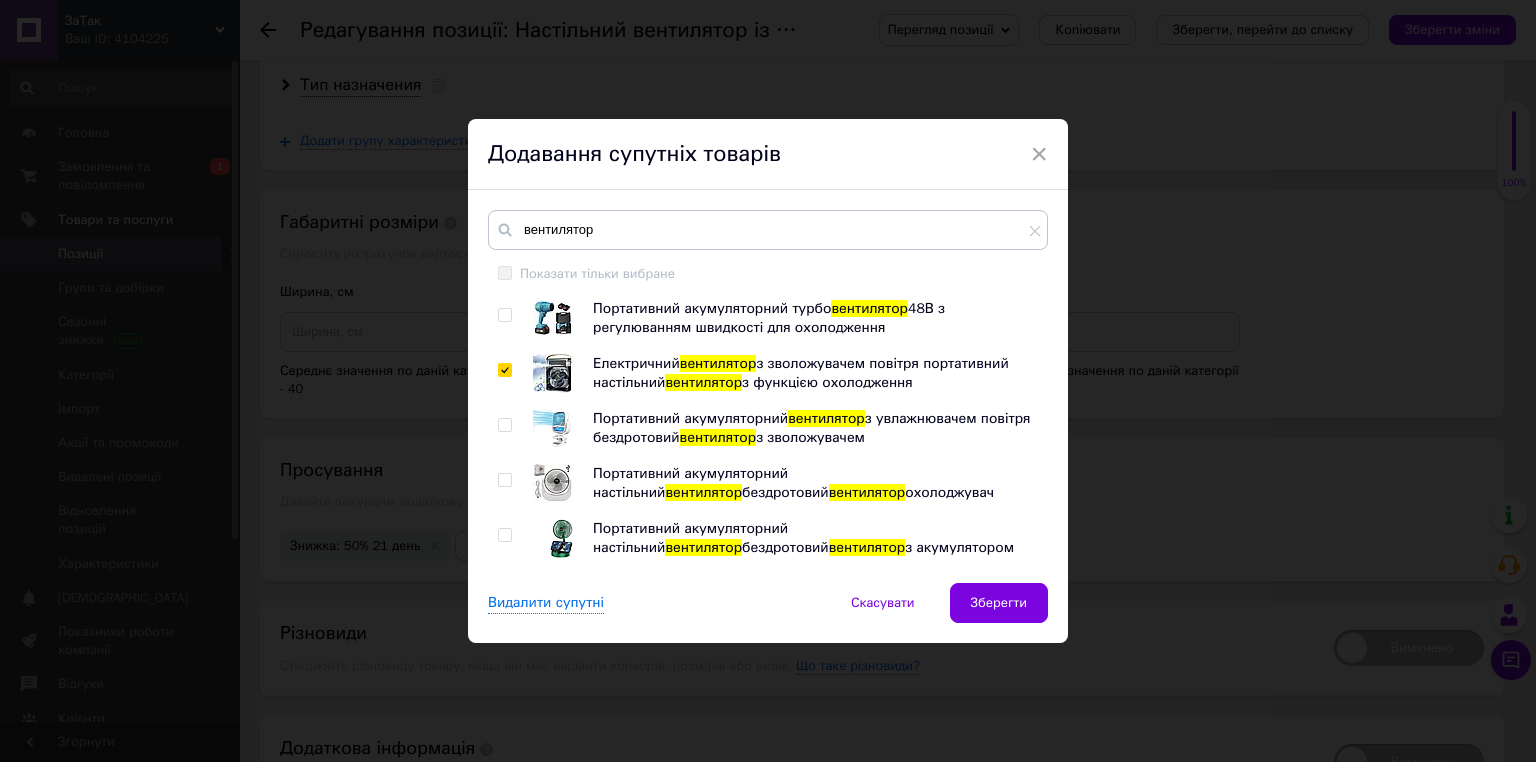 checkbox on "true" 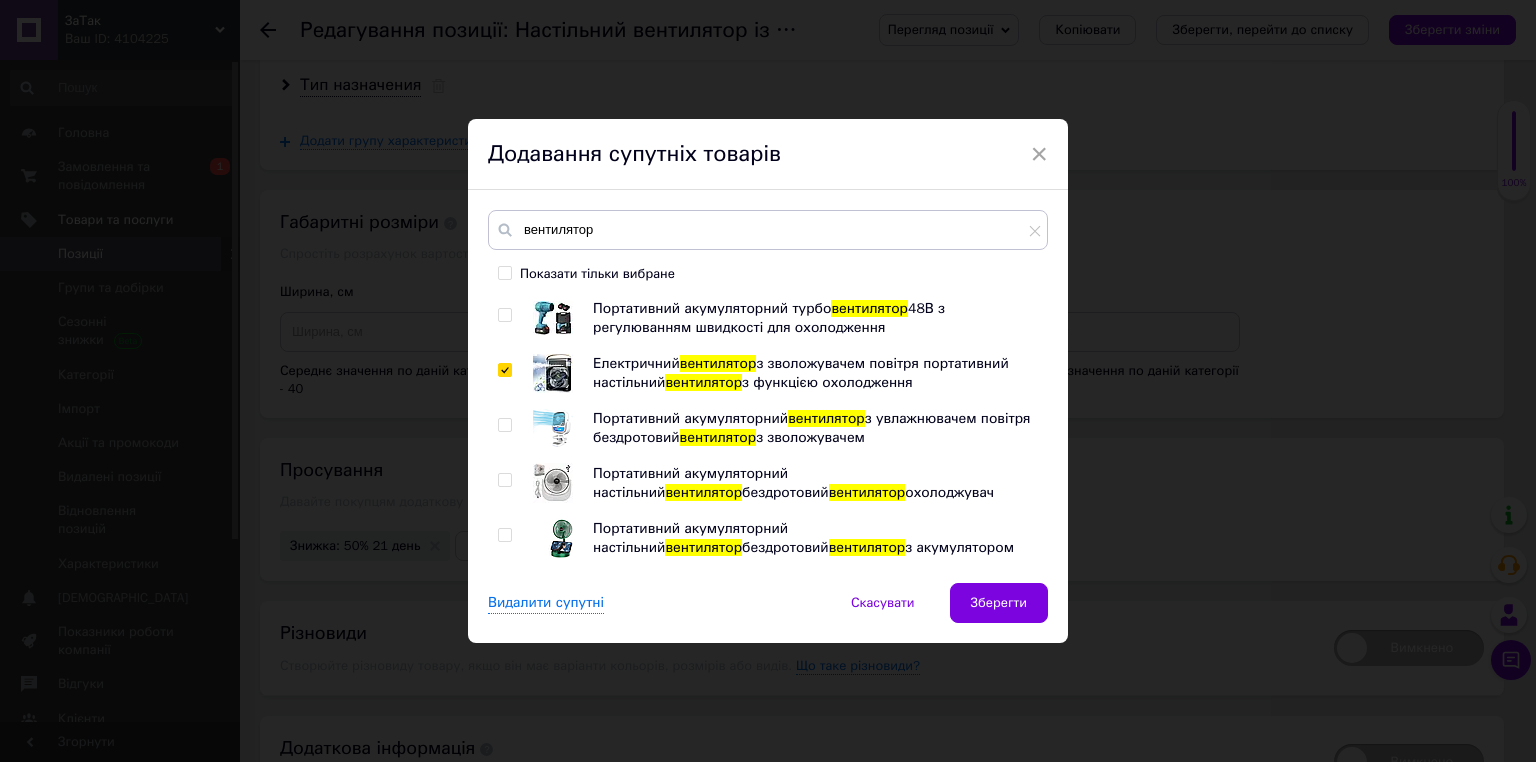 click at bounding box center (508, 428) 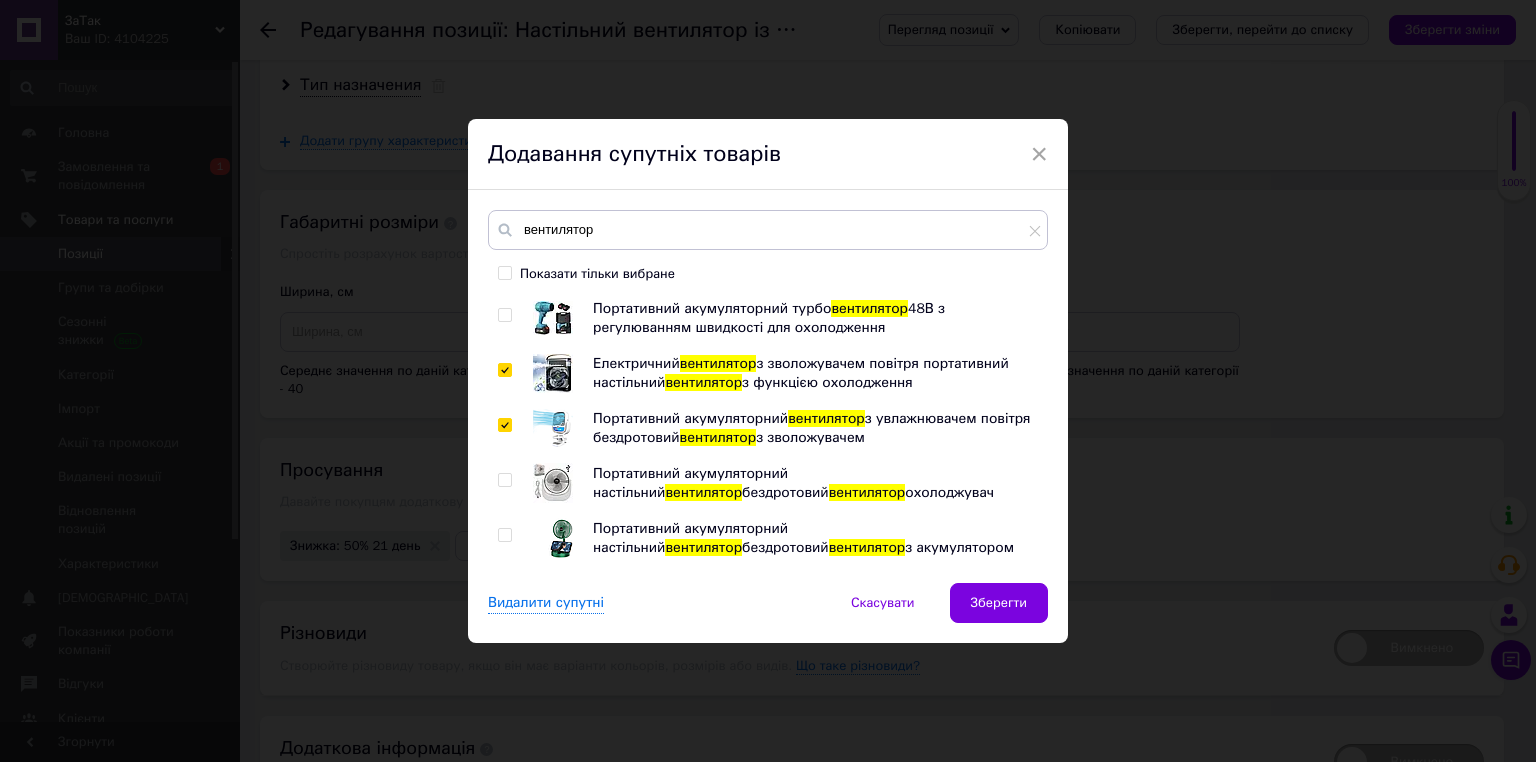 checkbox on "true" 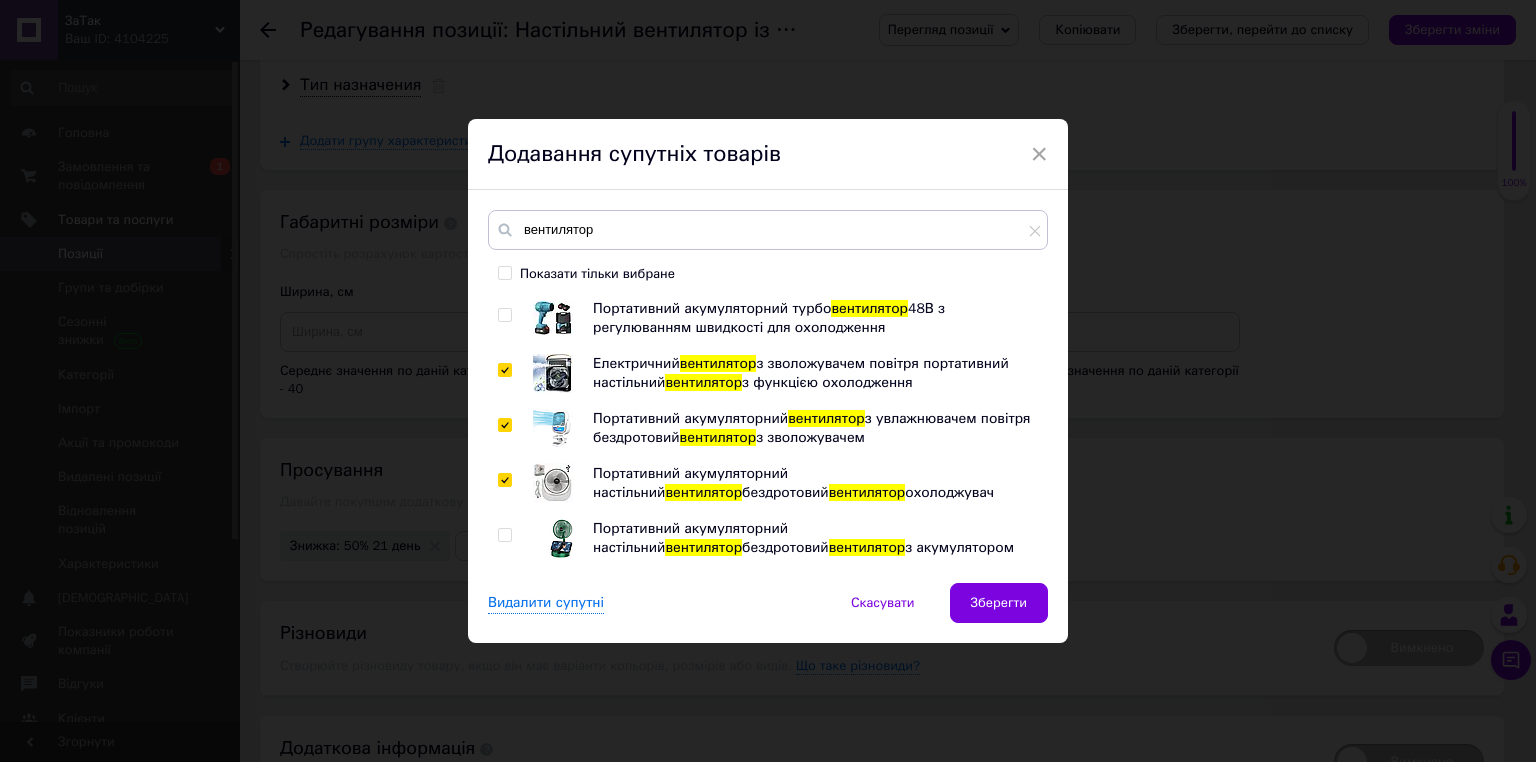 checkbox on "true" 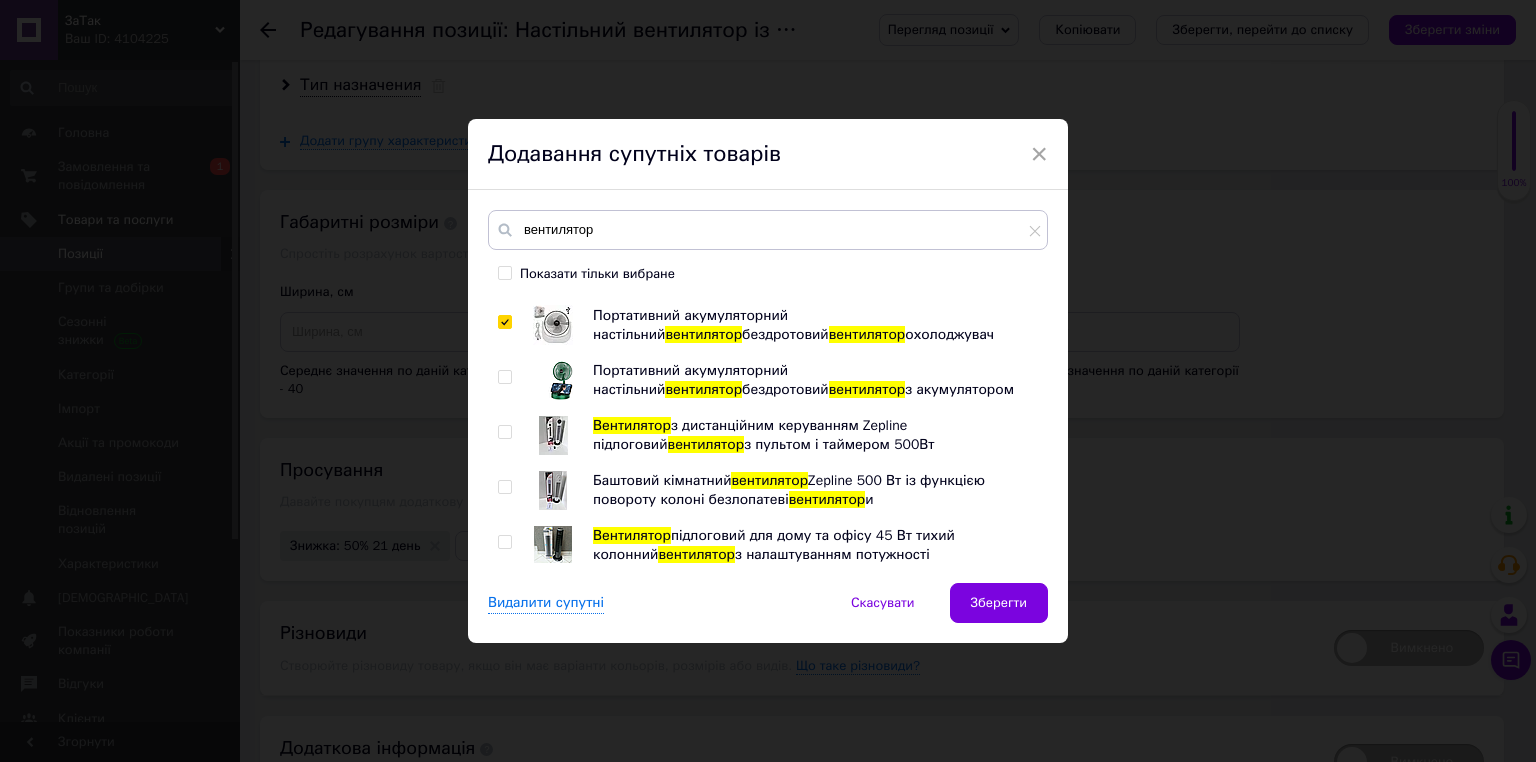 scroll, scrollTop: 160, scrollLeft: 0, axis: vertical 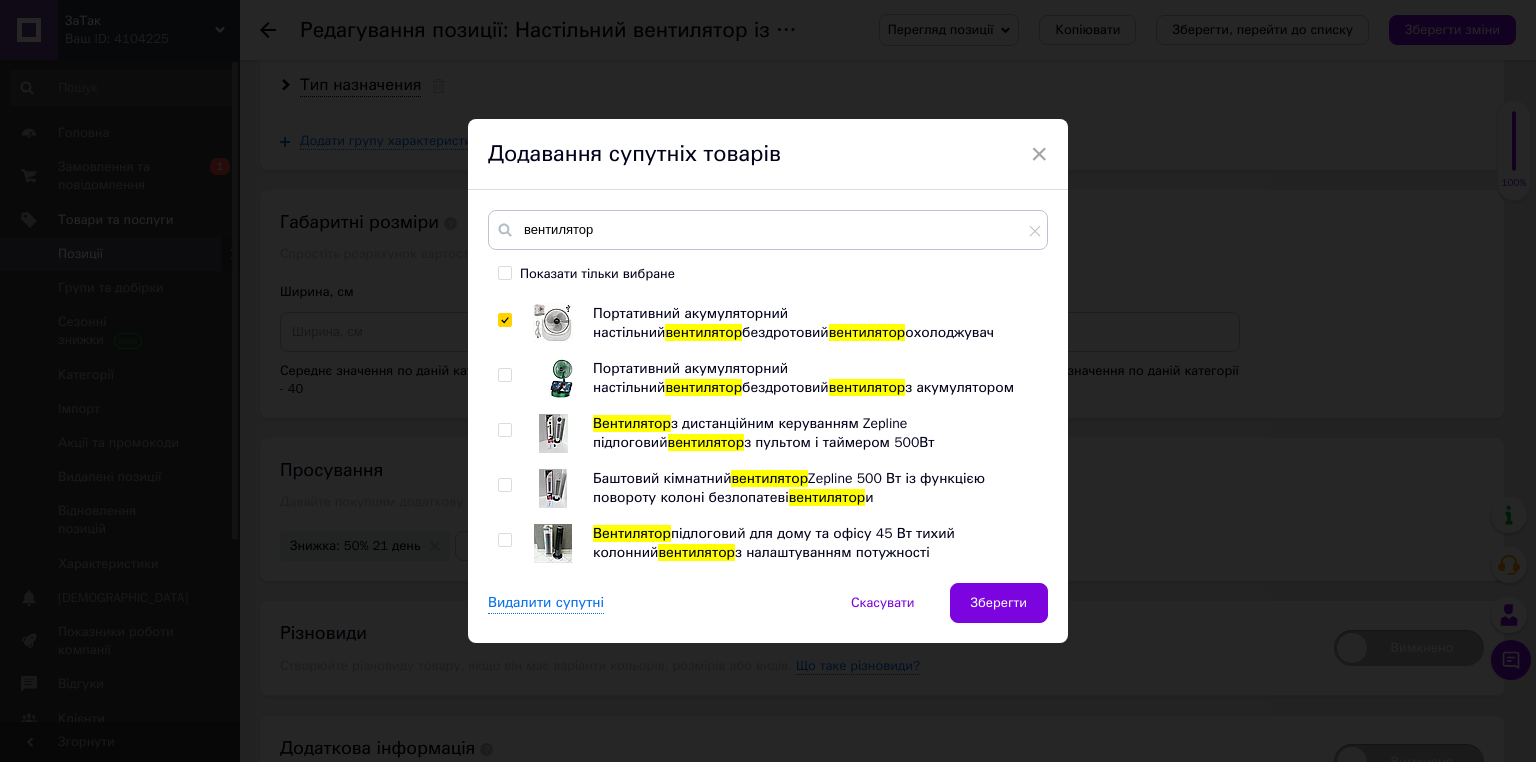 click at bounding box center [508, 378] 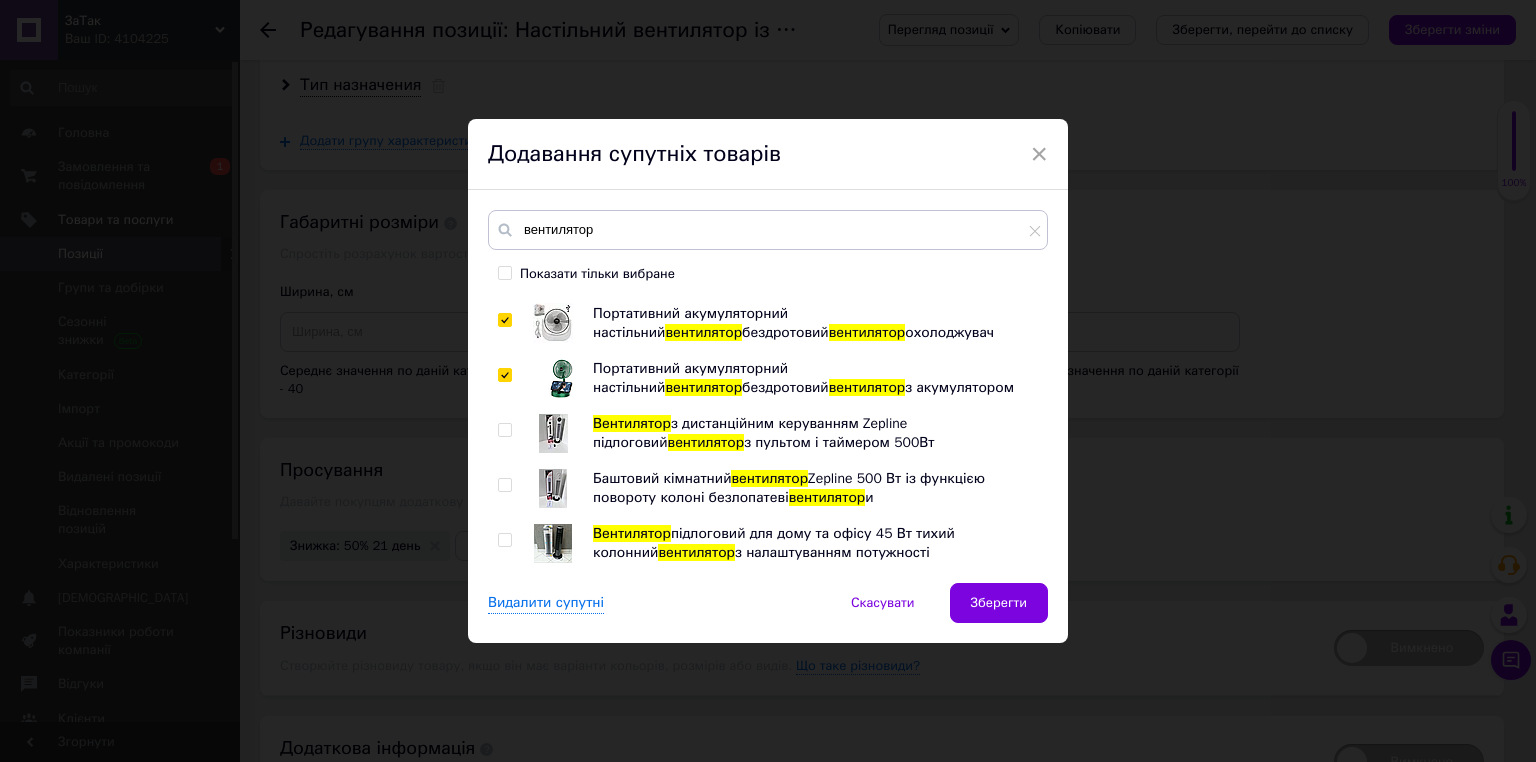 checkbox on "true" 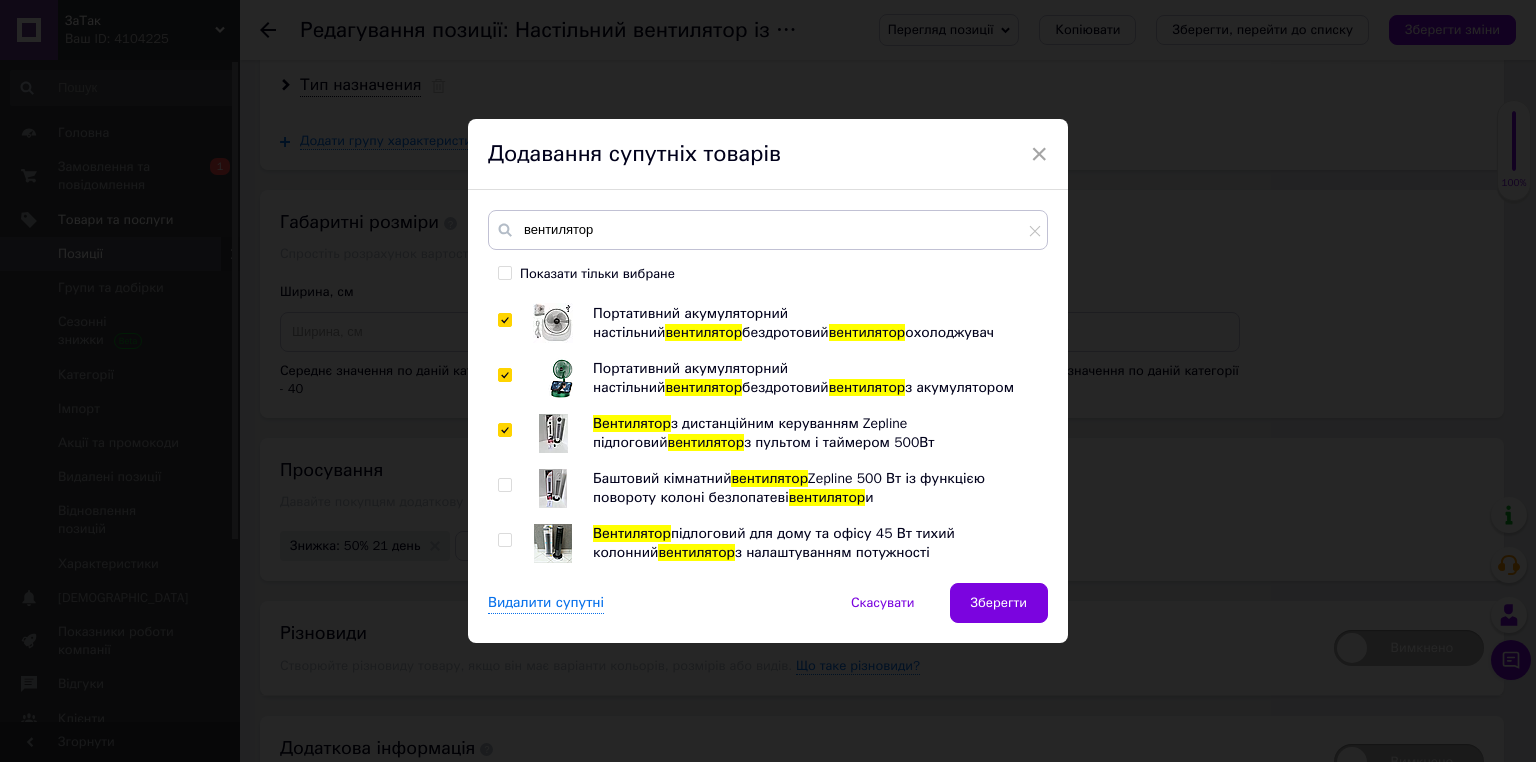checkbox on "true" 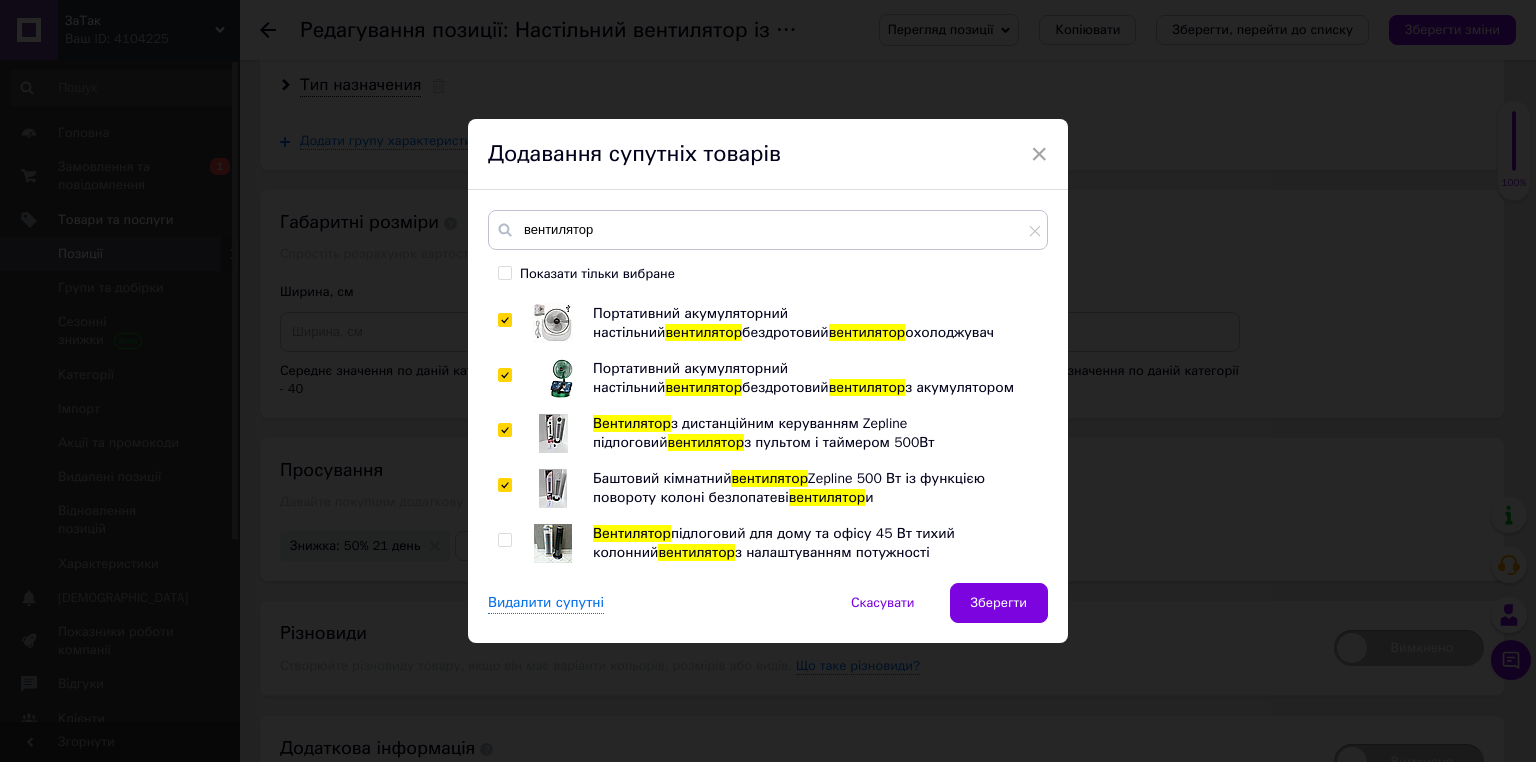 checkbox on "true" 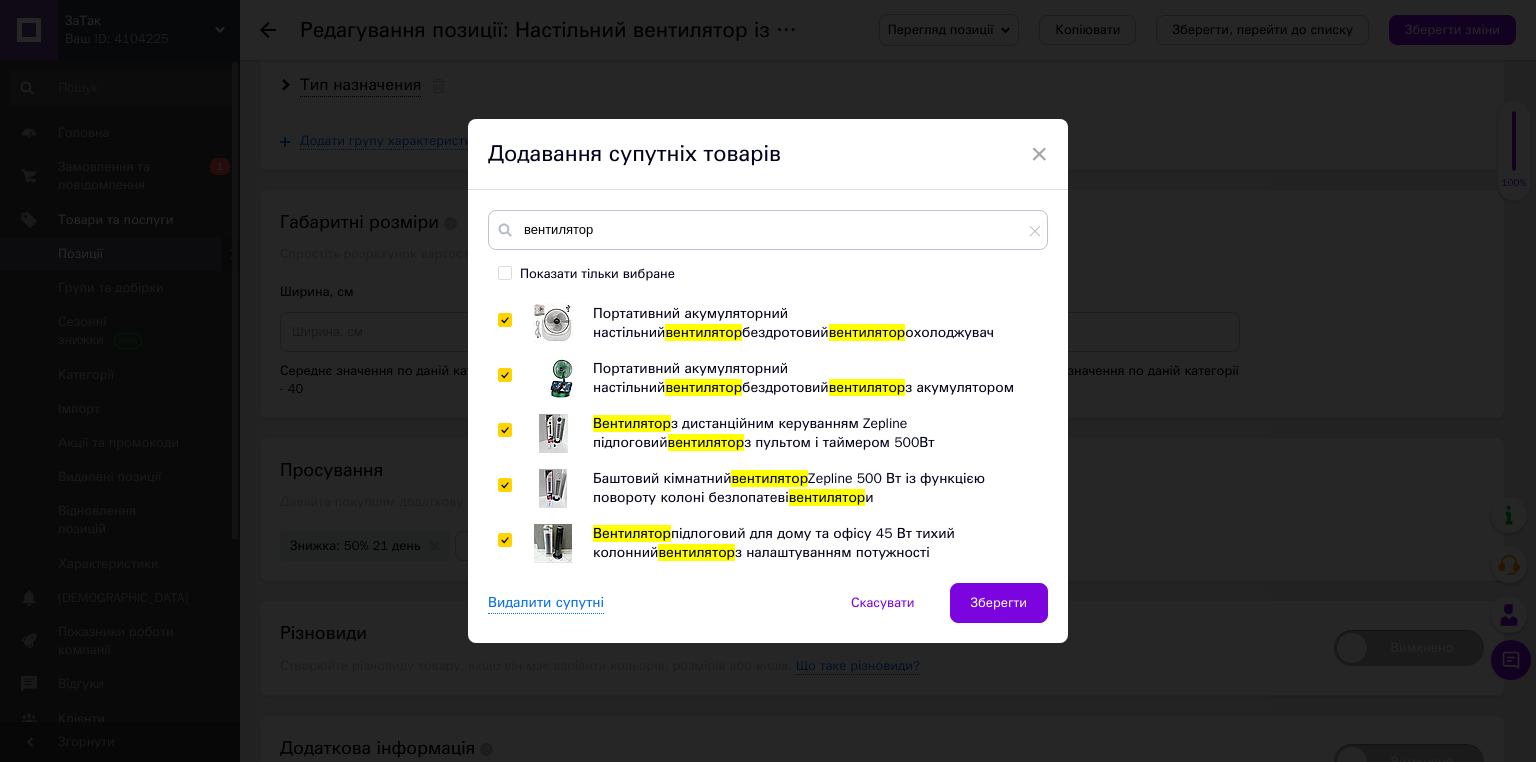 checkbox on "true" 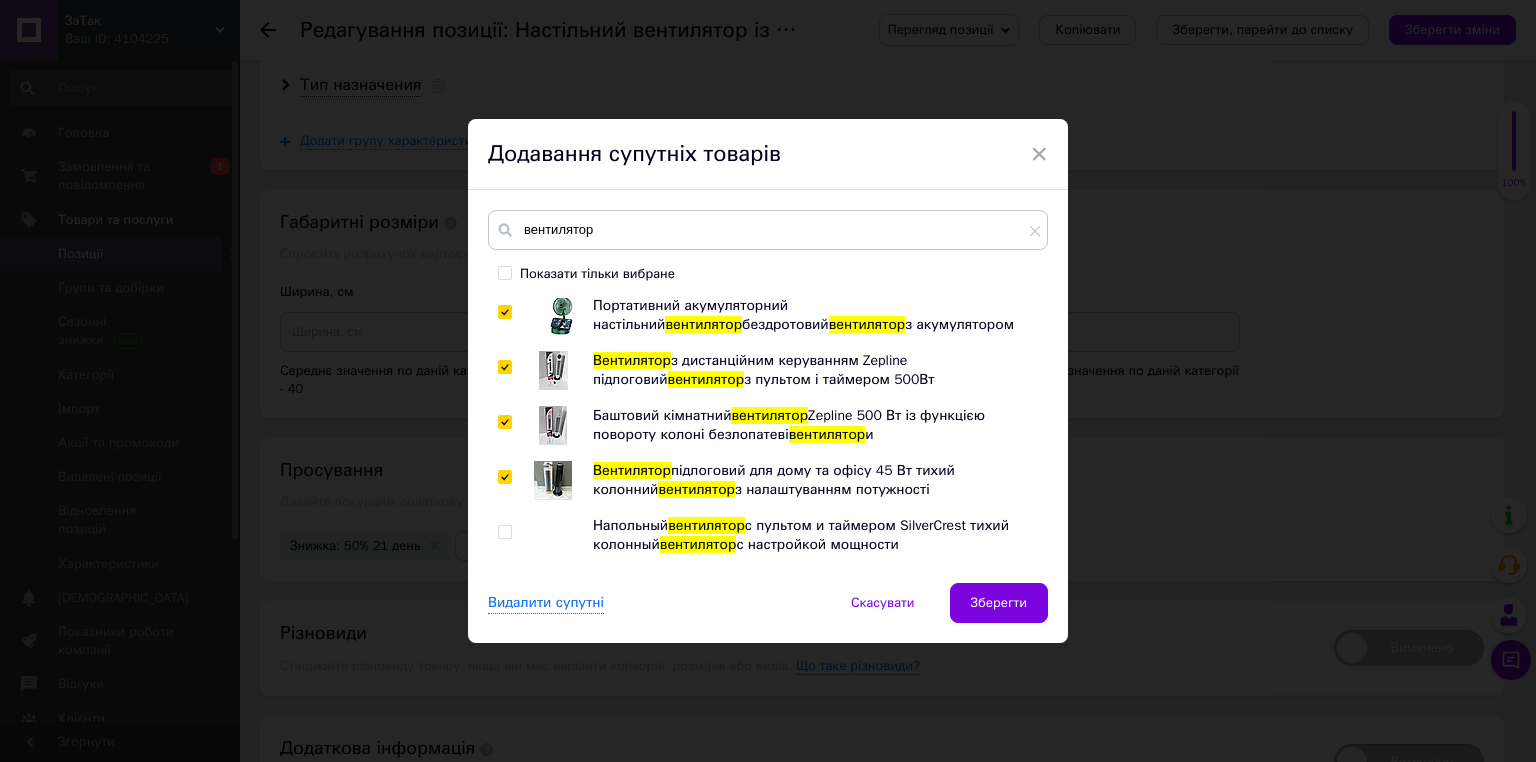 scroll, scrollTop: 320, scrollLeft: 0, axis: vertical 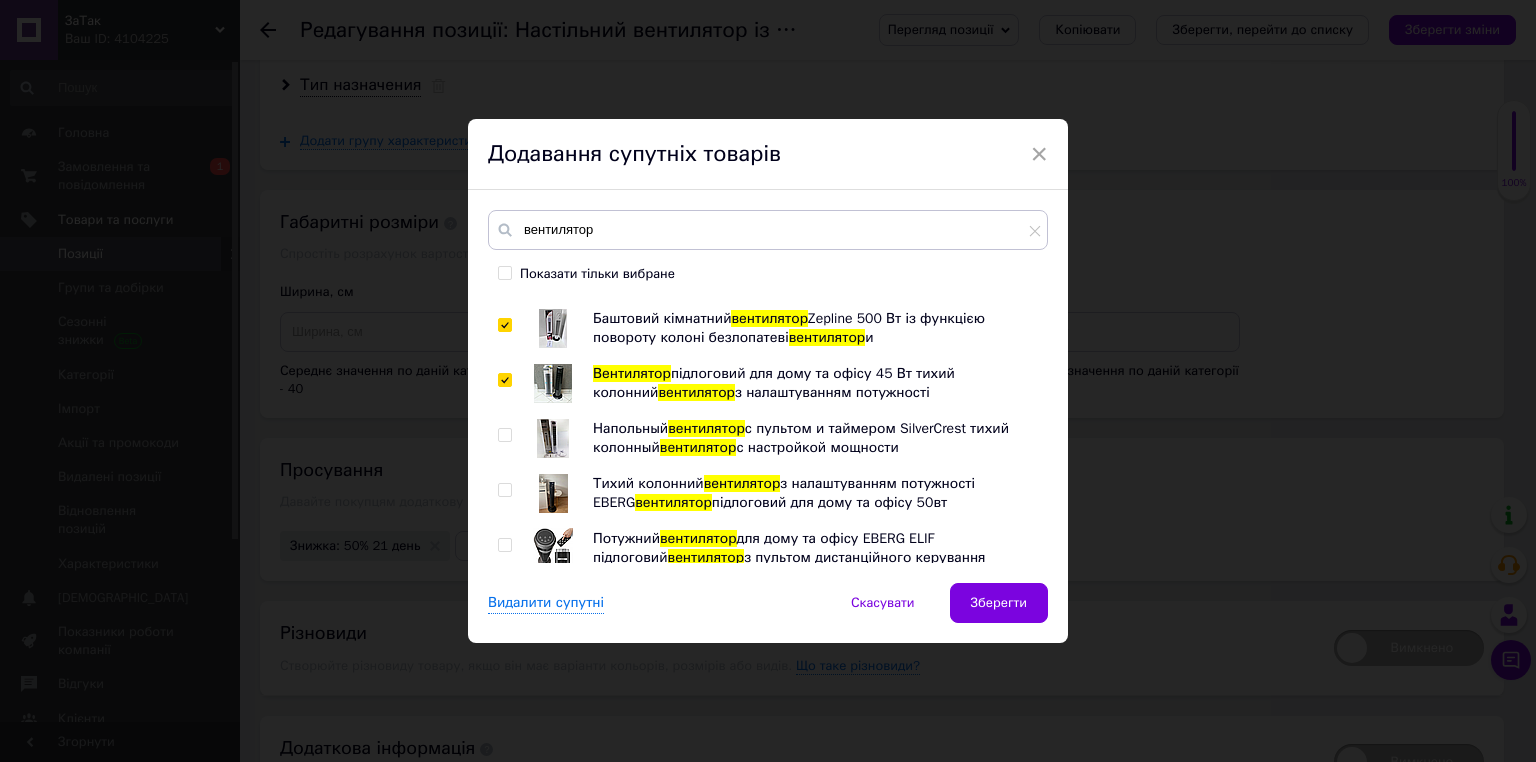 click at bounding box center [504, 435] 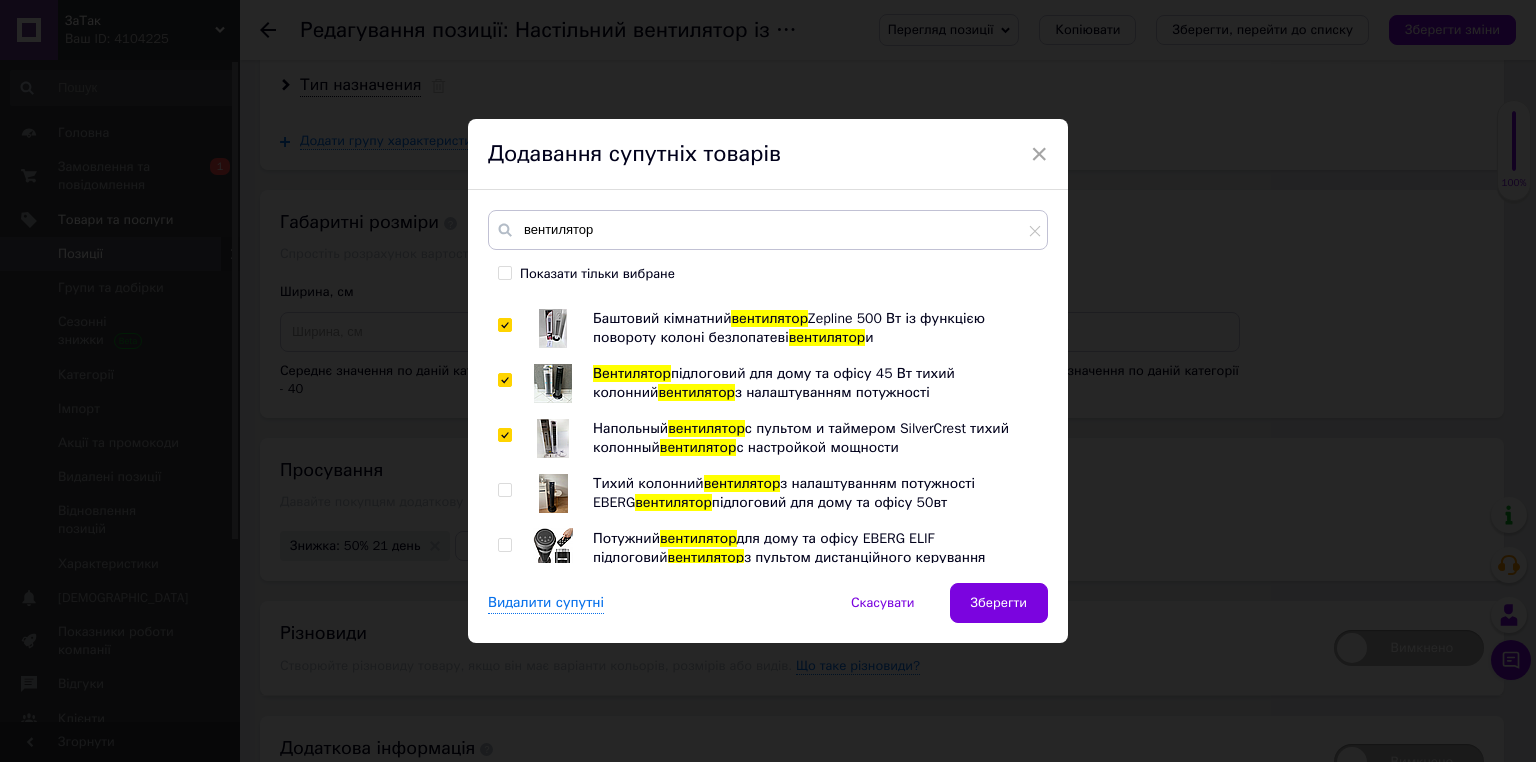 checkbox on "true" 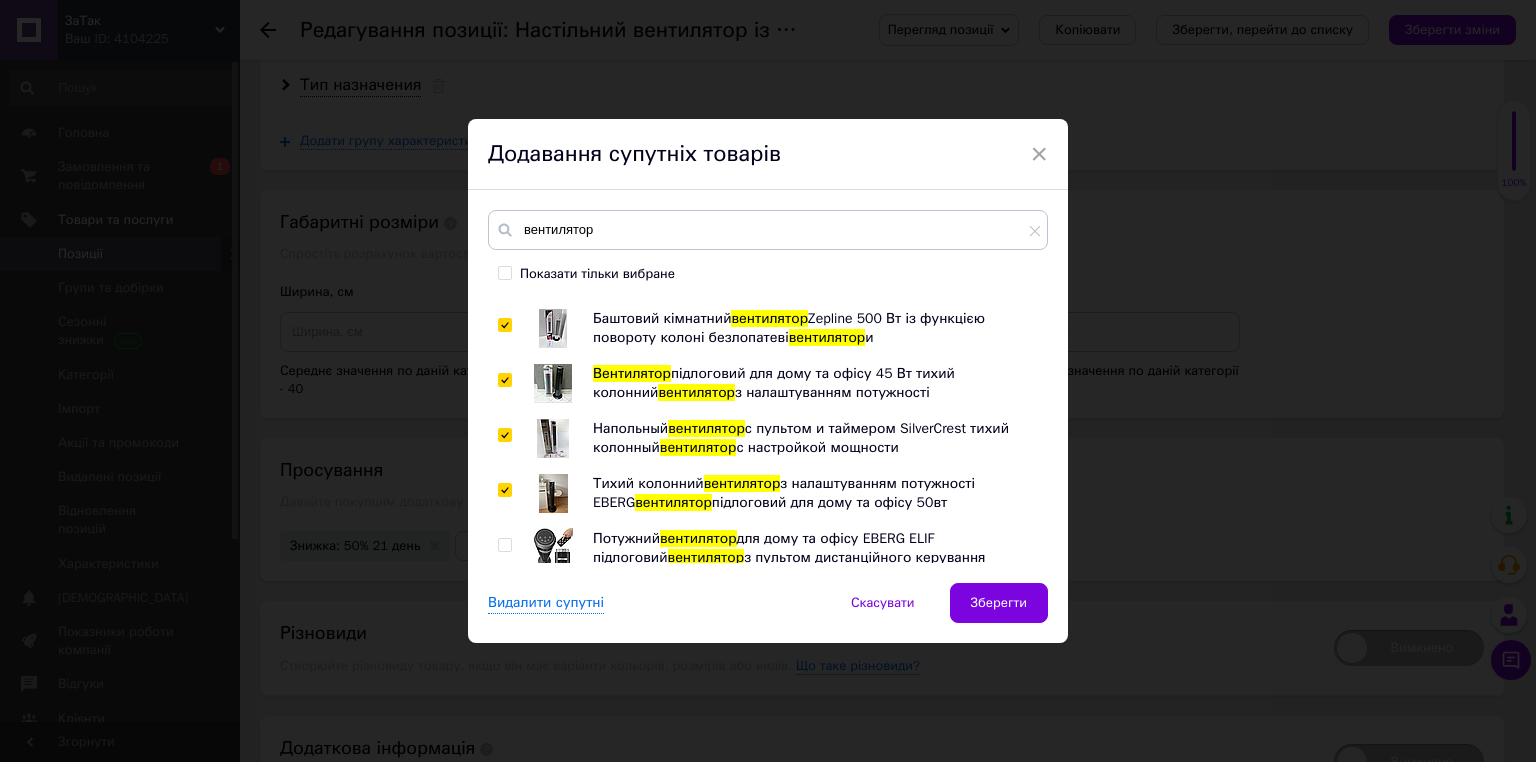 checkbox on "true" 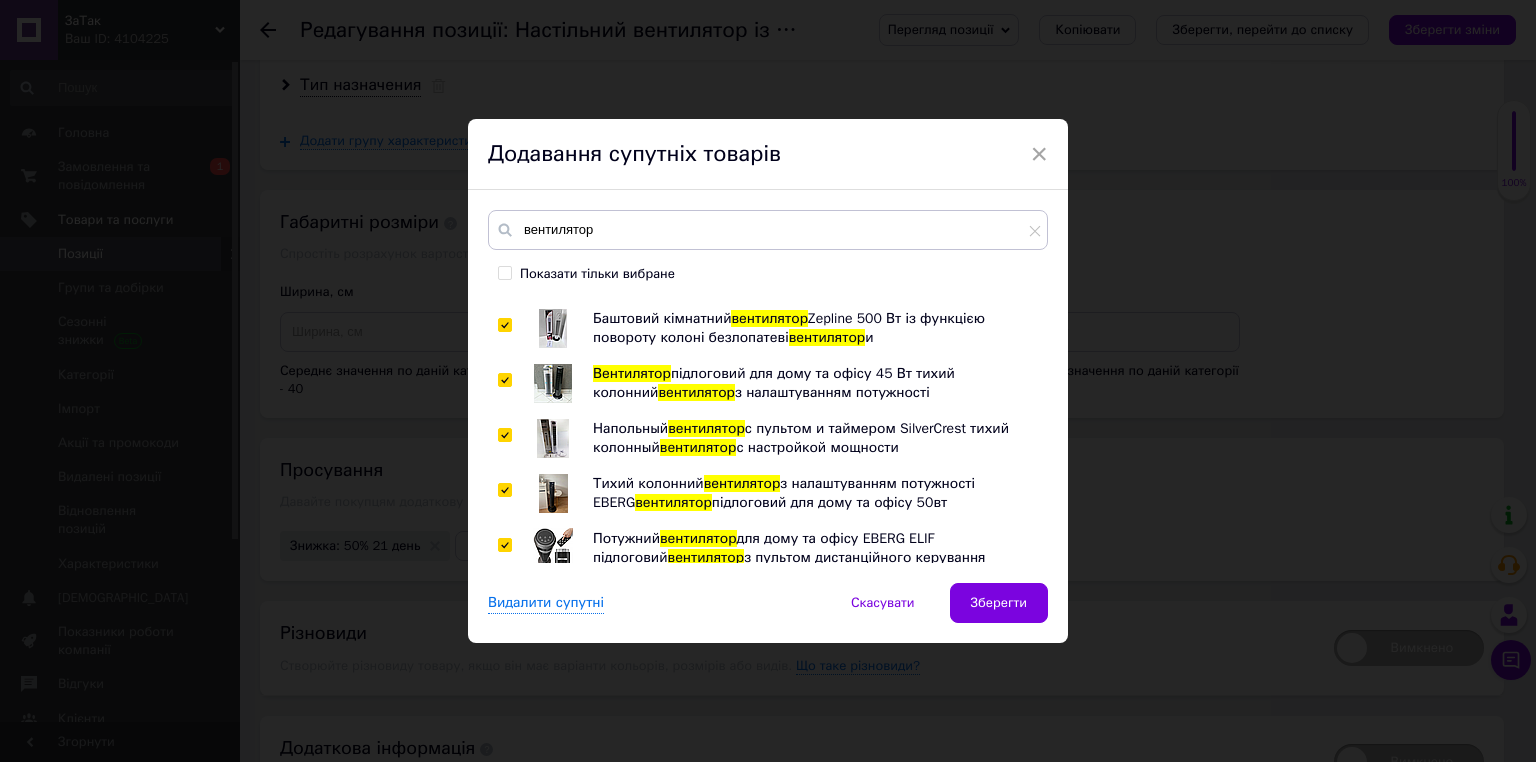 checkbox on "true" 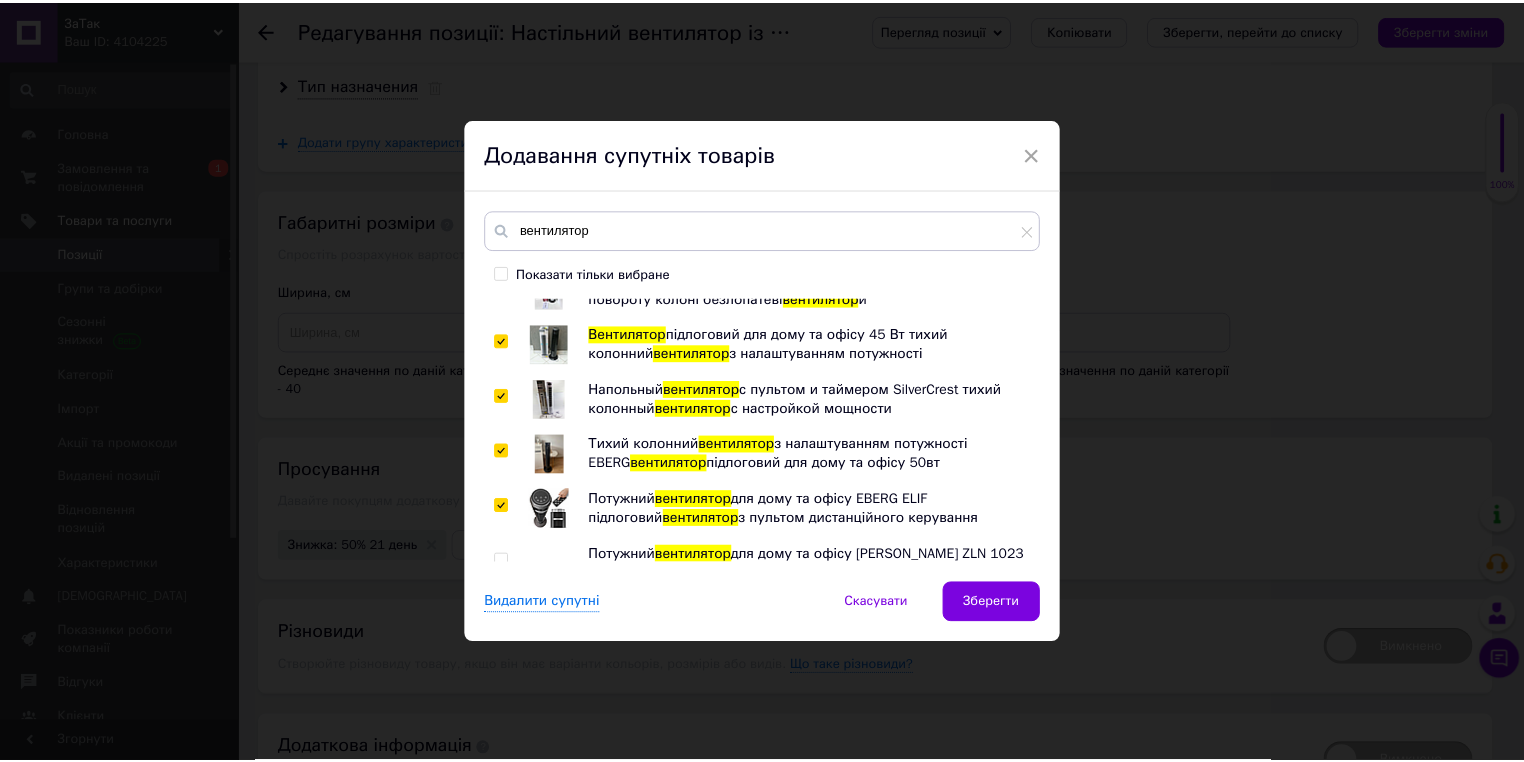 scroll, scrollTop: 380, scrollLeft: 0, axis: vertical 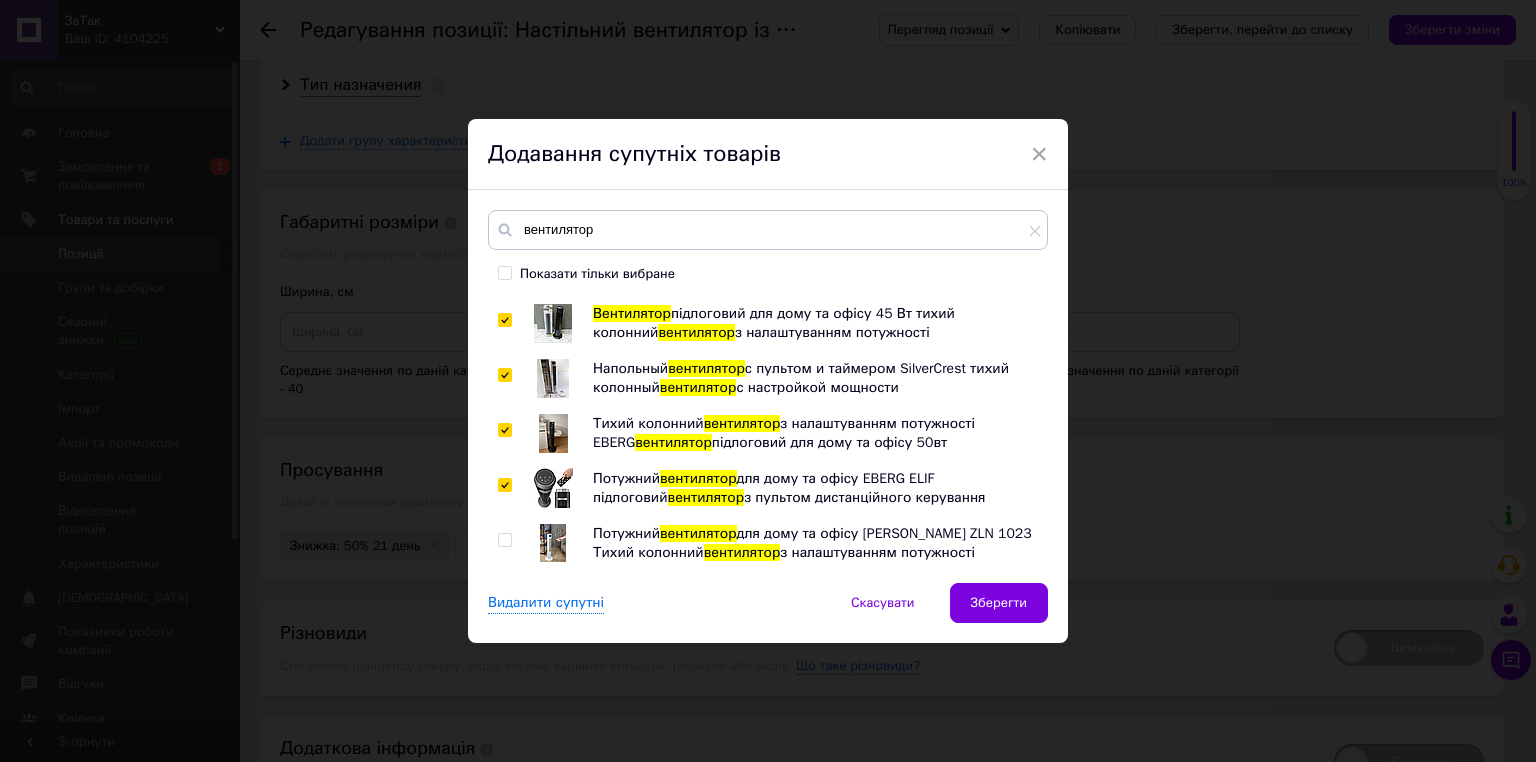 click at bounding box center [504, 540] 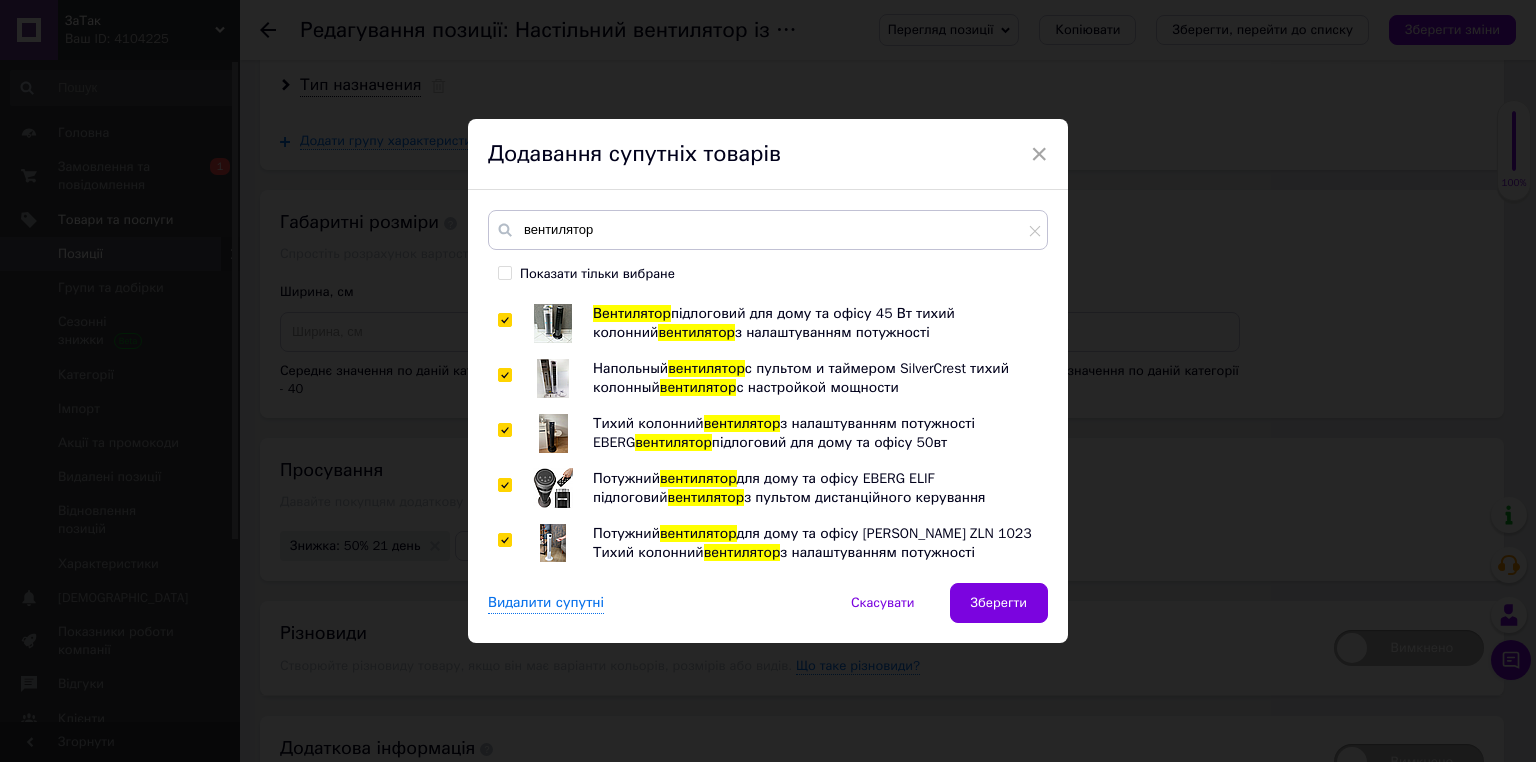 checkbox on "true" 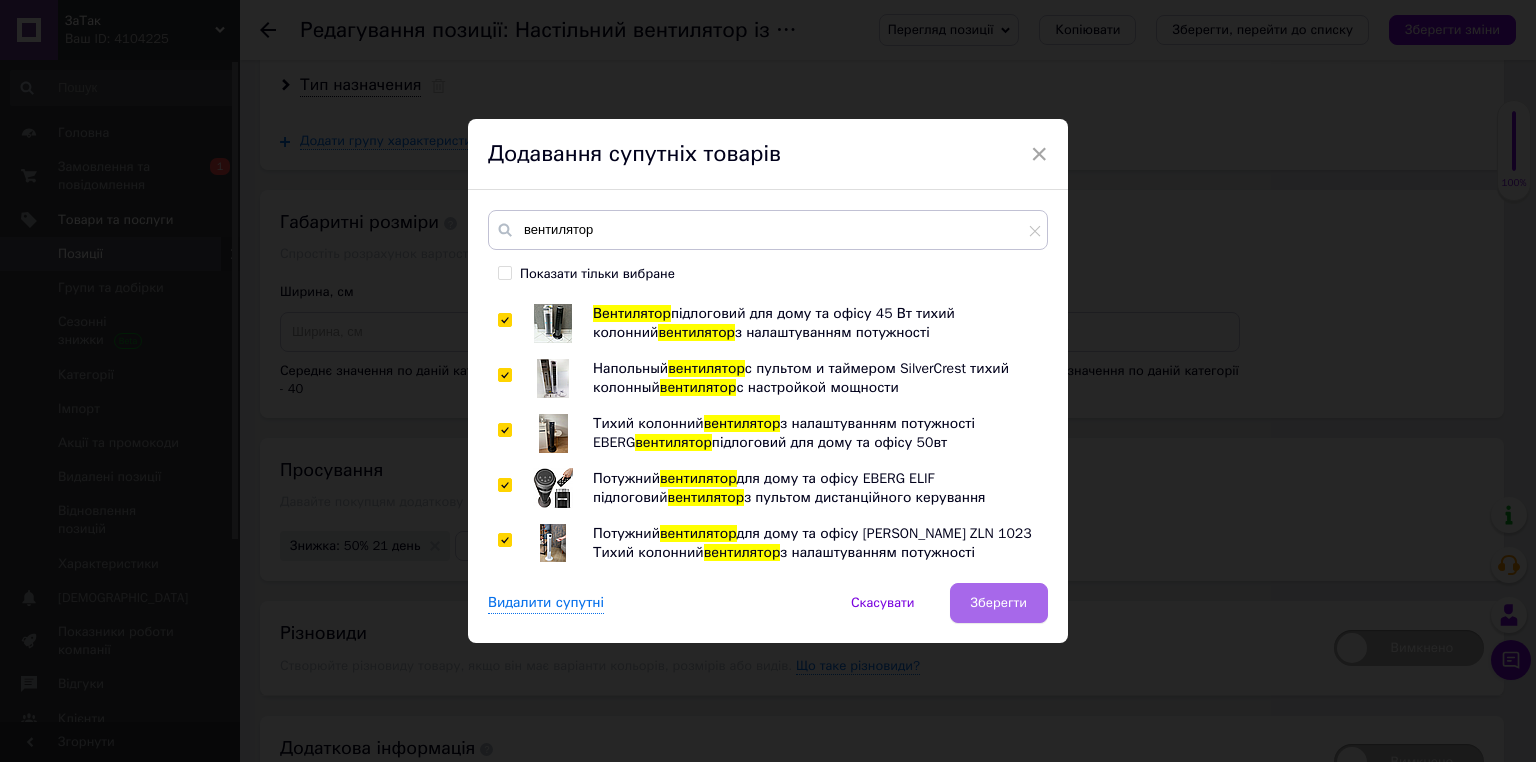 click on "Зберегти" at bounding box center (999, 603) 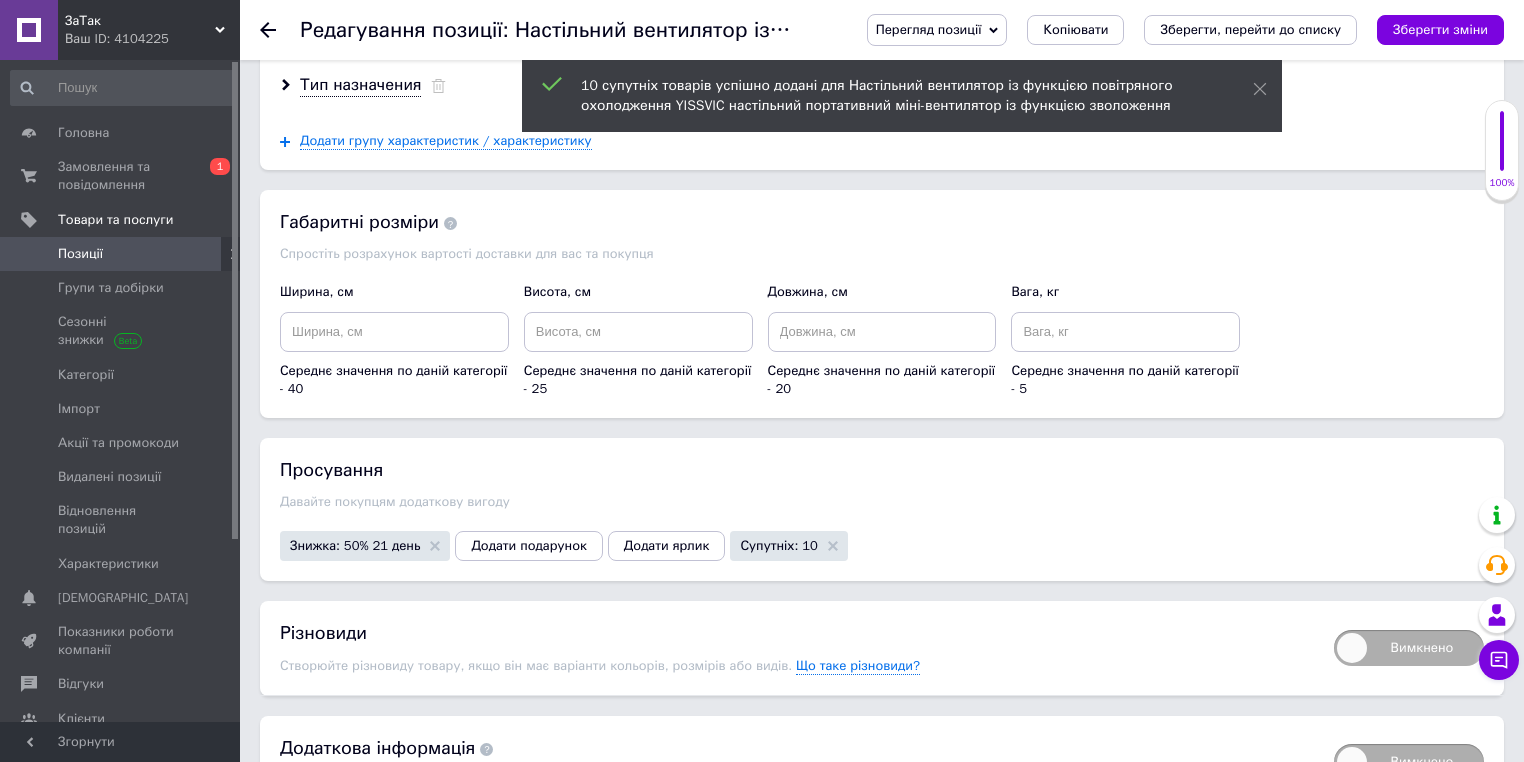 click on "Супутніх: 10" at bounding box center [788, 546] 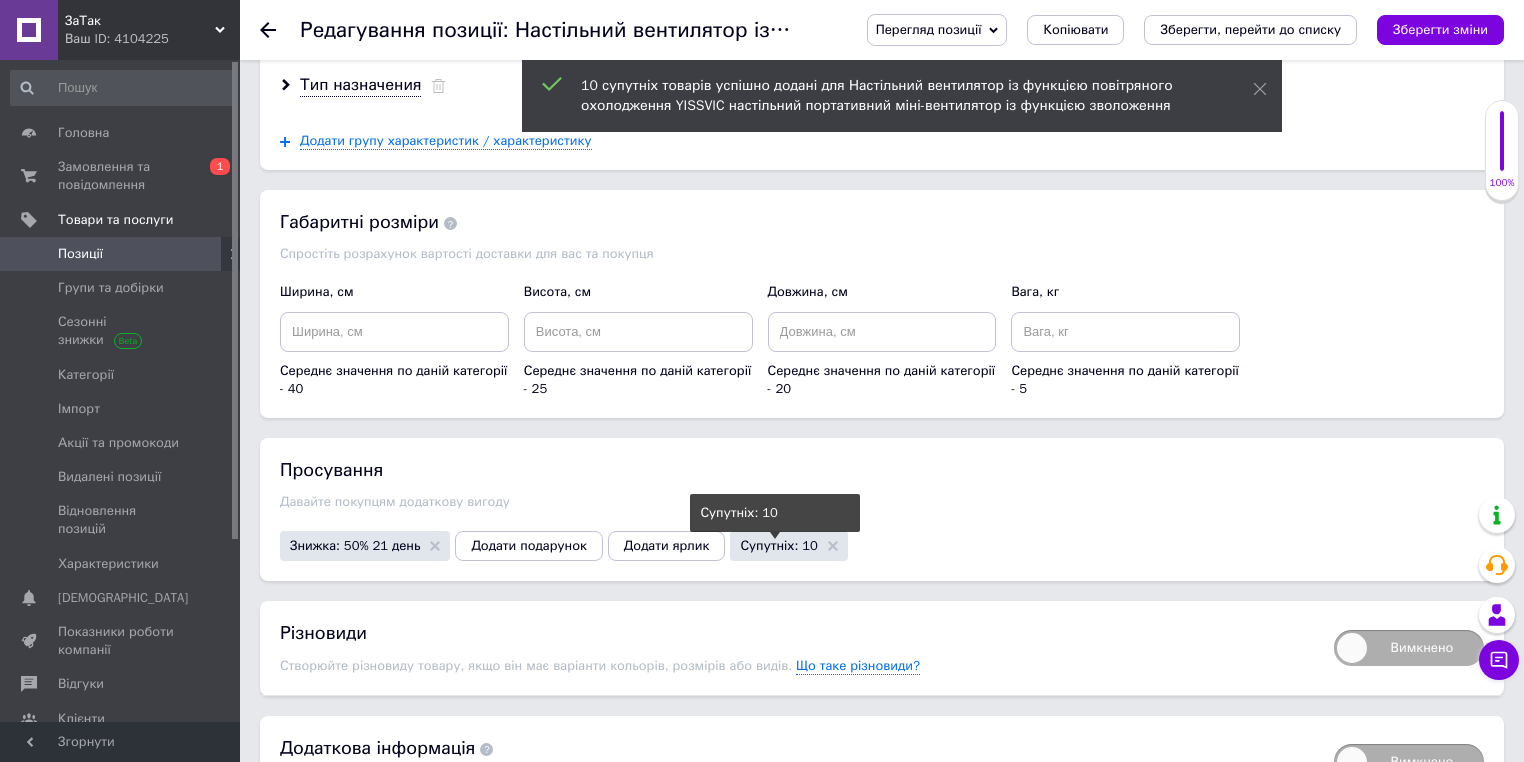 click on "Супутніх: 10" at bounding box center (778, 545) 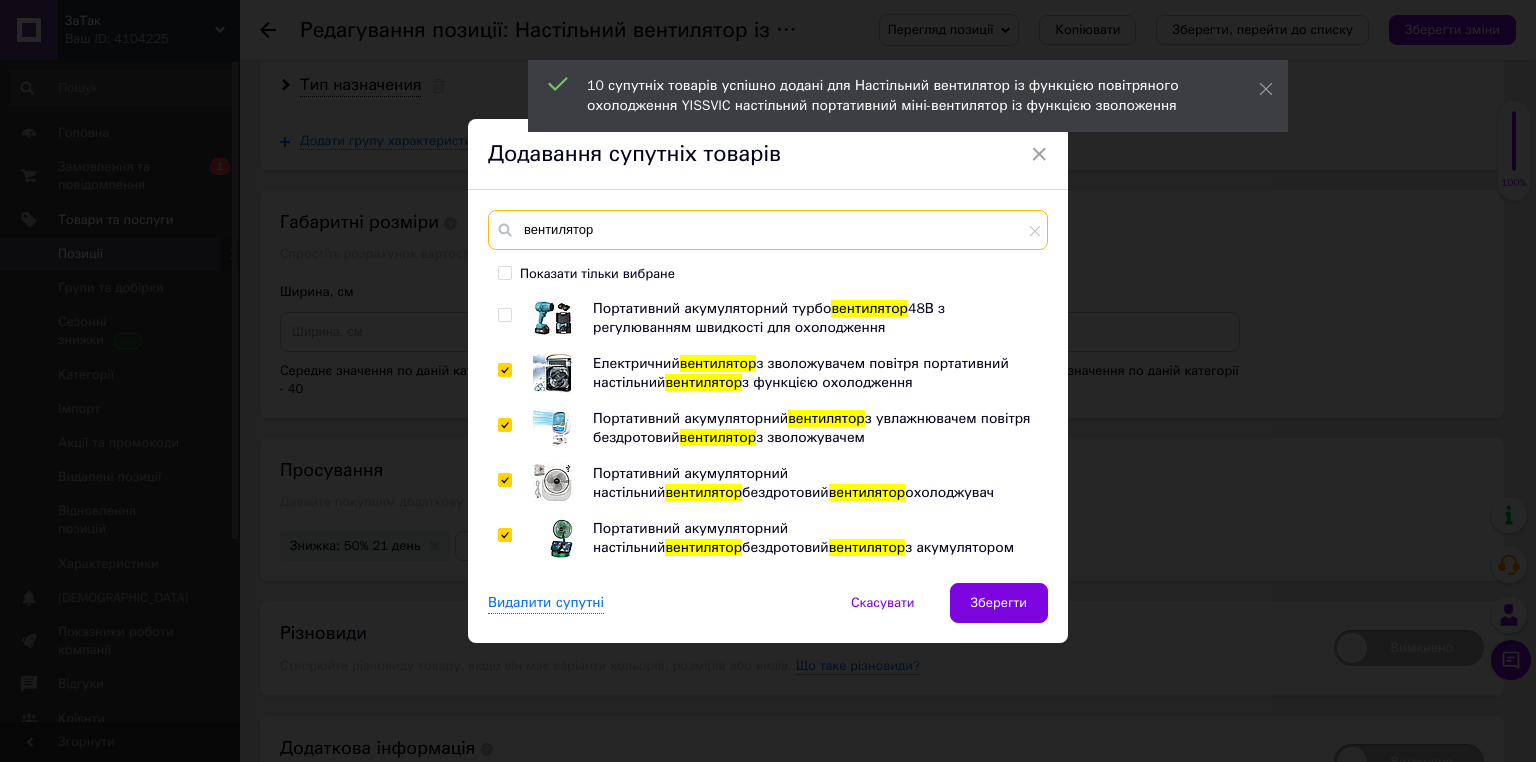 drag, startPoint x: 614, startPoint y: 223, endPoint x: 482, endPoint y: 216, distance: 132.18547 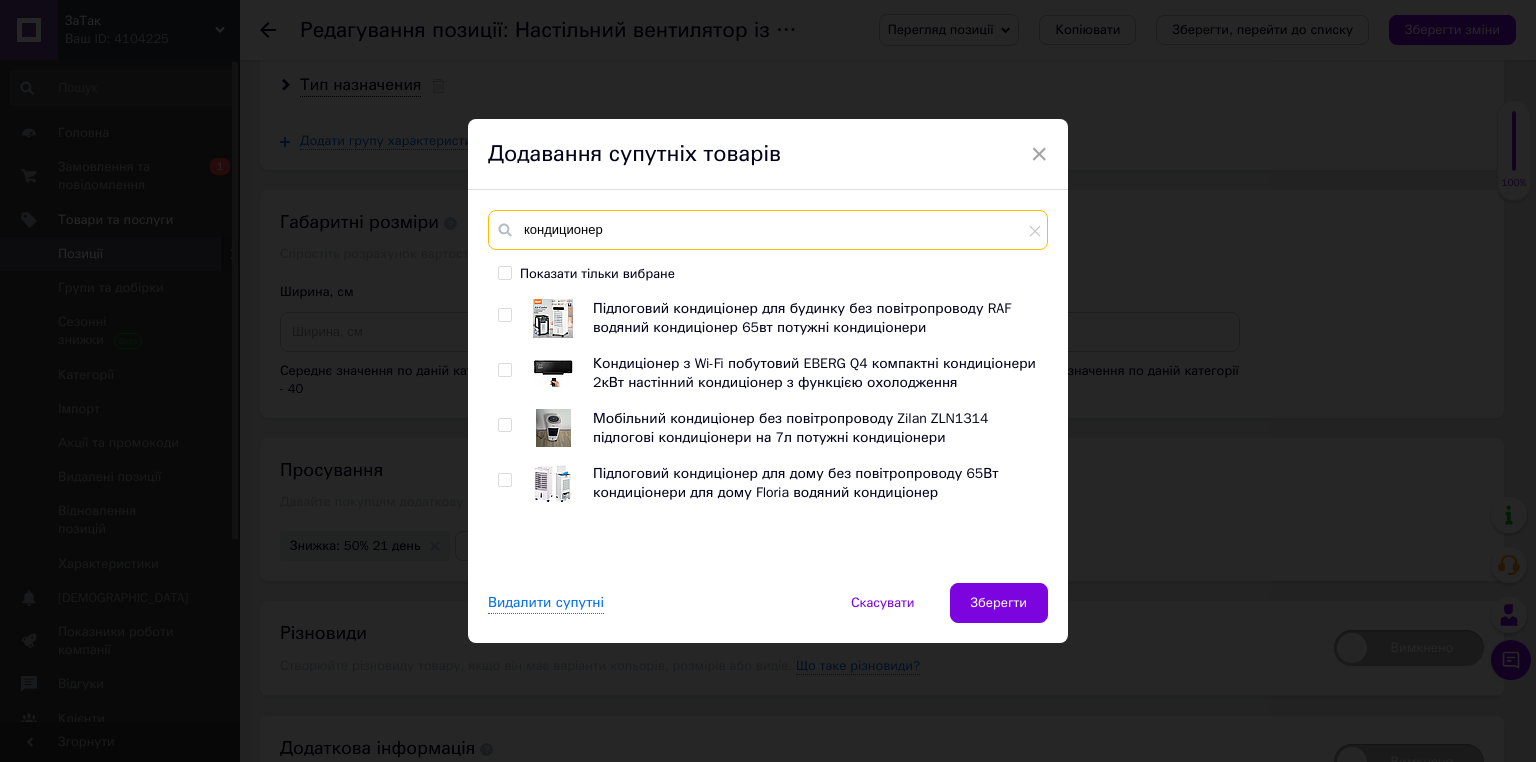 type on "кондиционер" 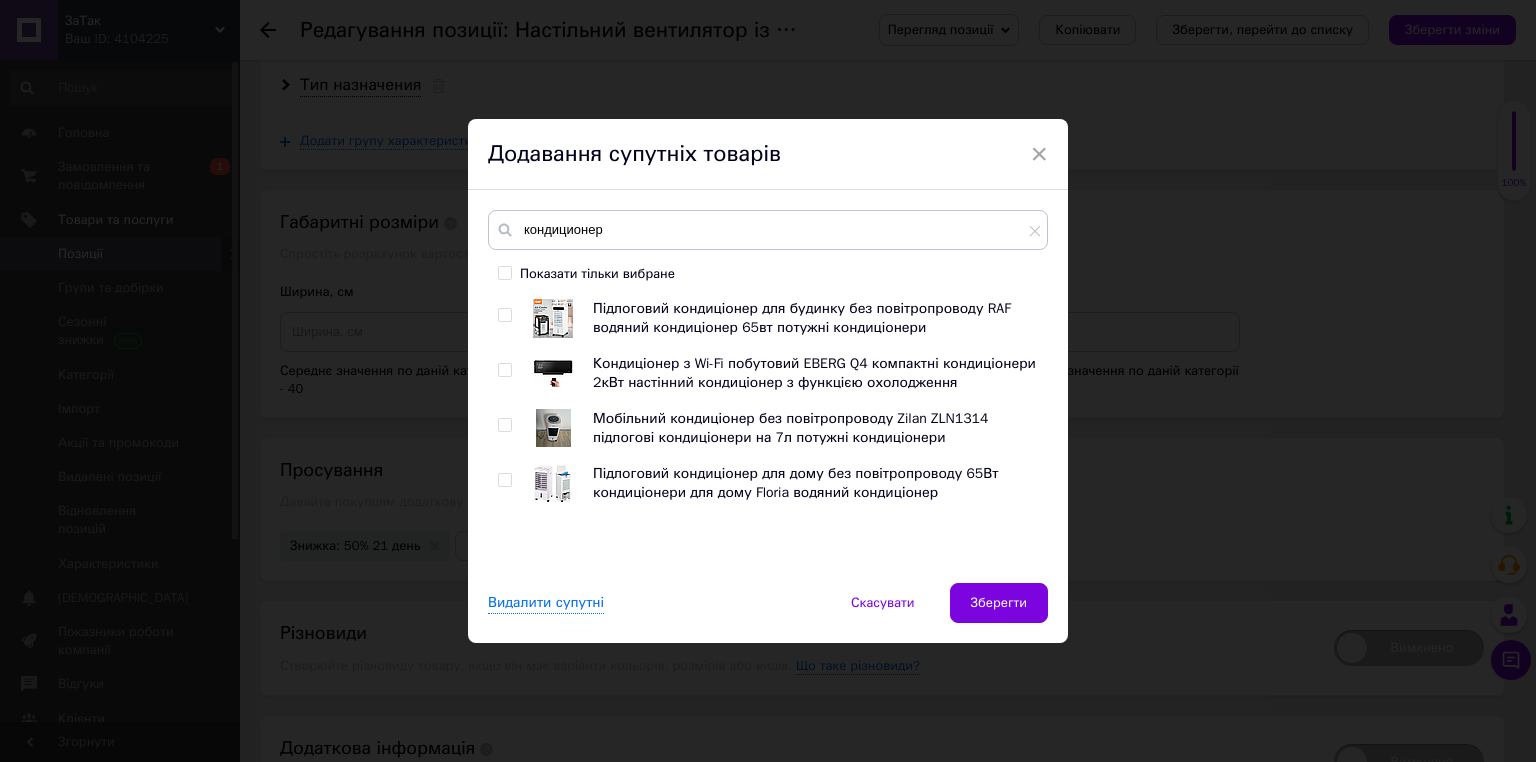 click at bounding box center [504, 315] 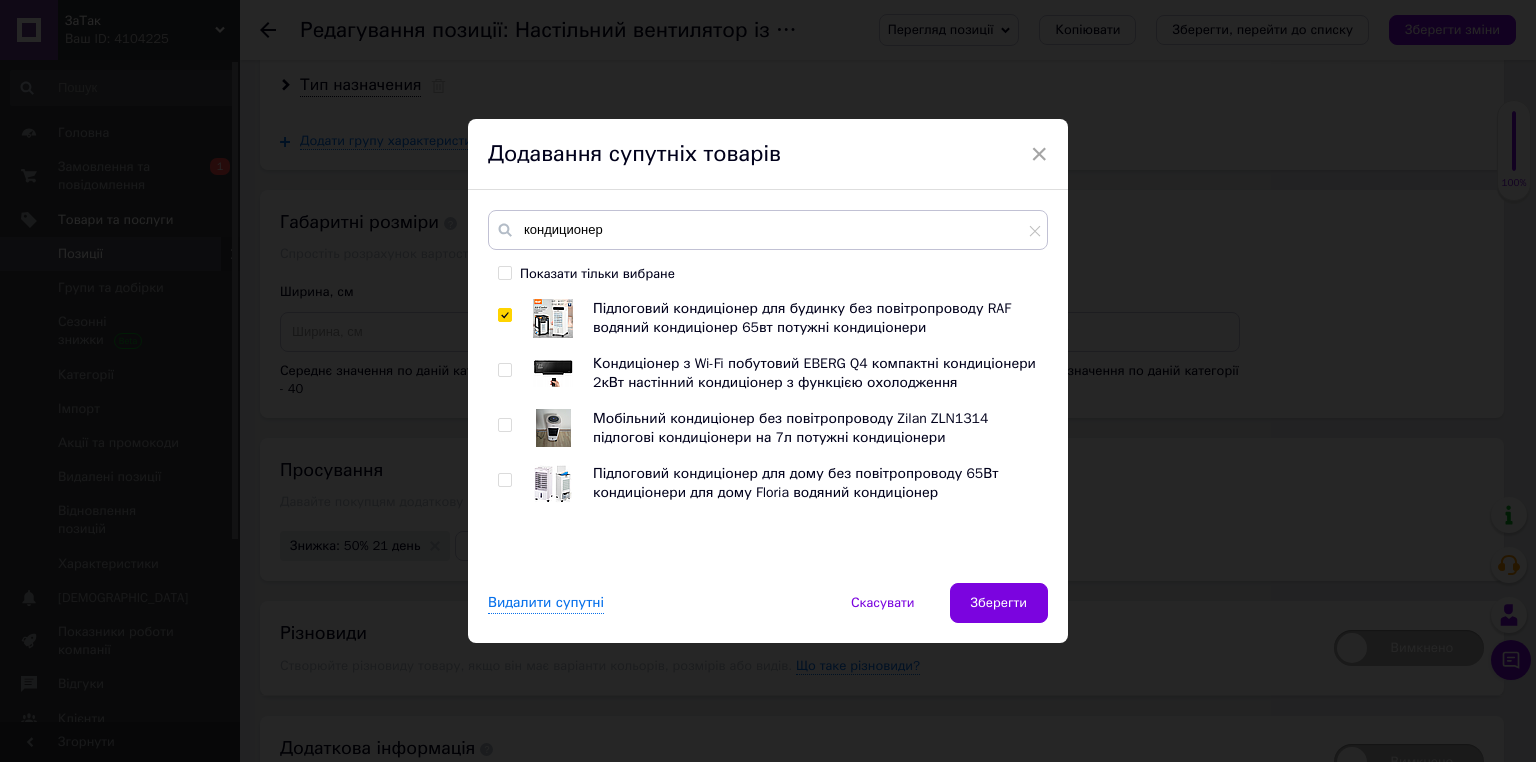 checkbox on "true" 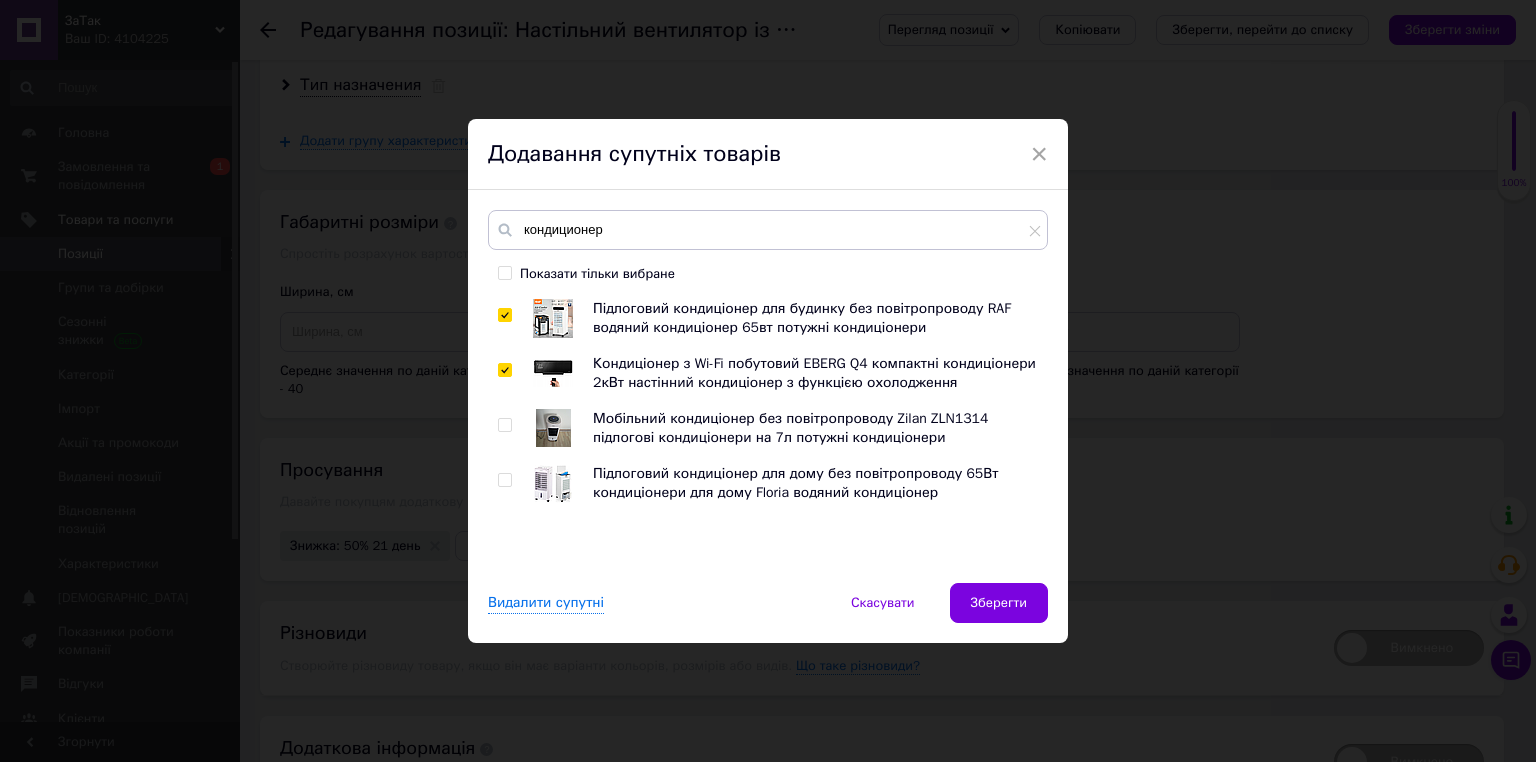 checkbox on "true" 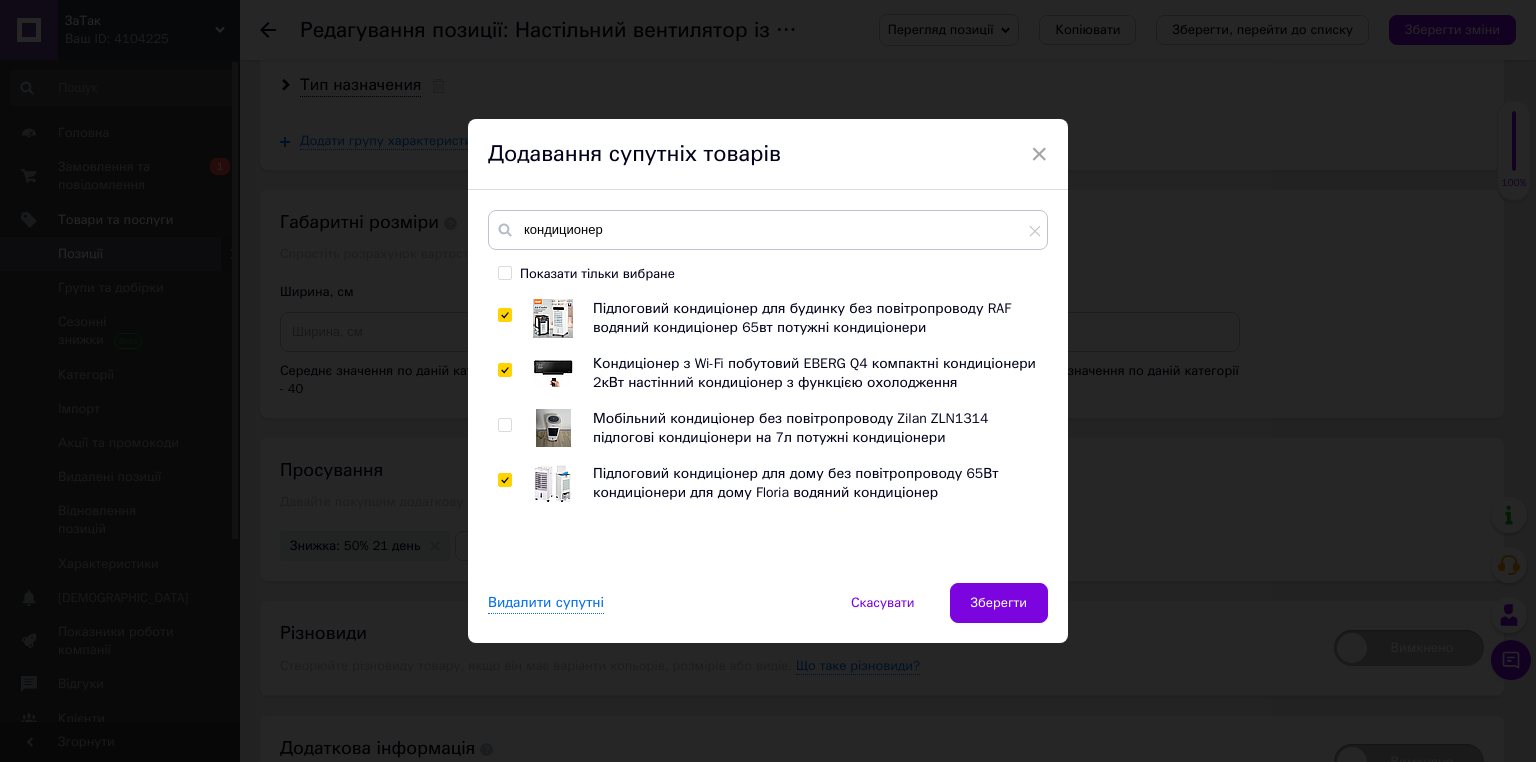 checkbox on "true" 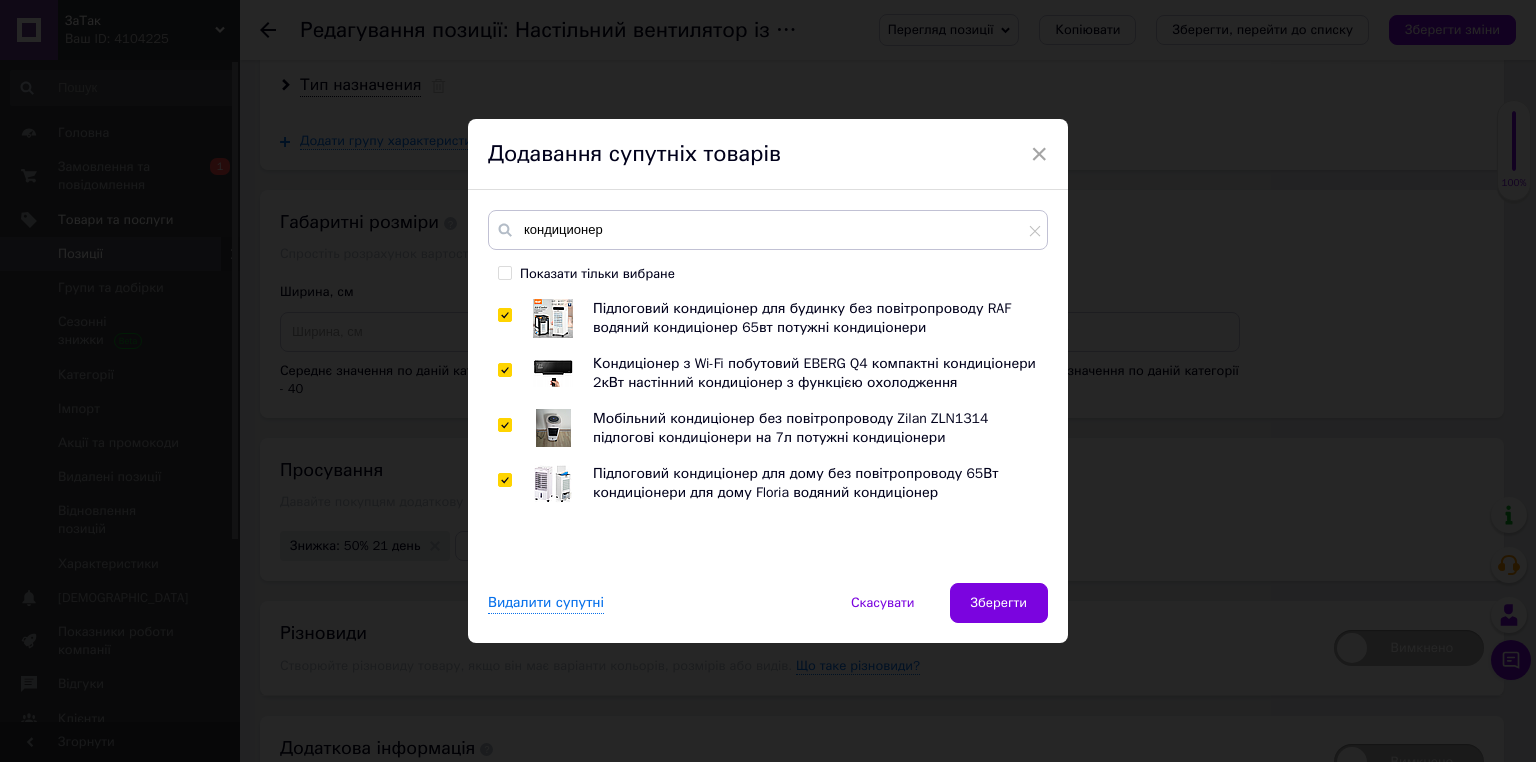 checkbox on "true" 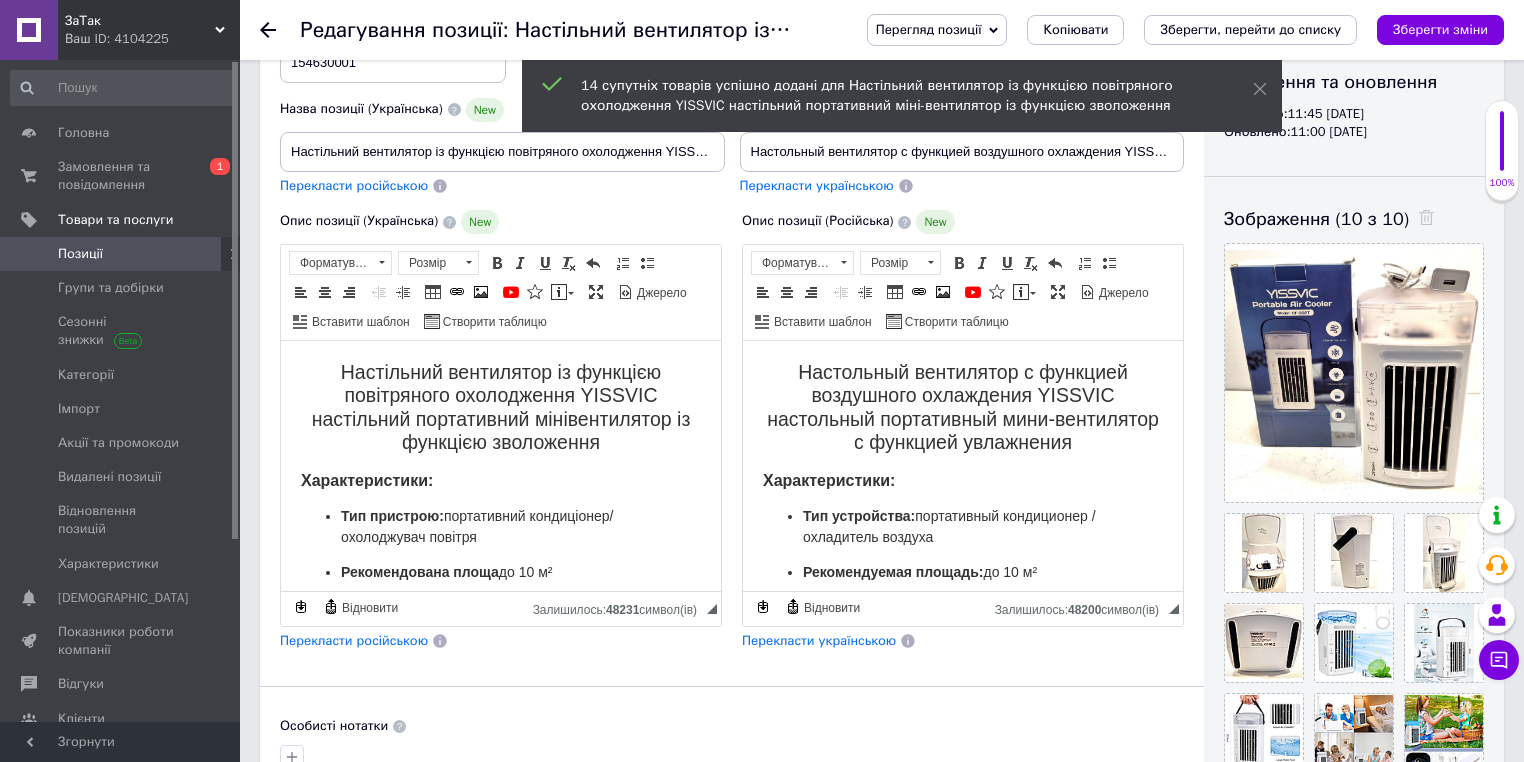 scroll, scrollTop: 84, scrollLeft: 0, axis: vertical 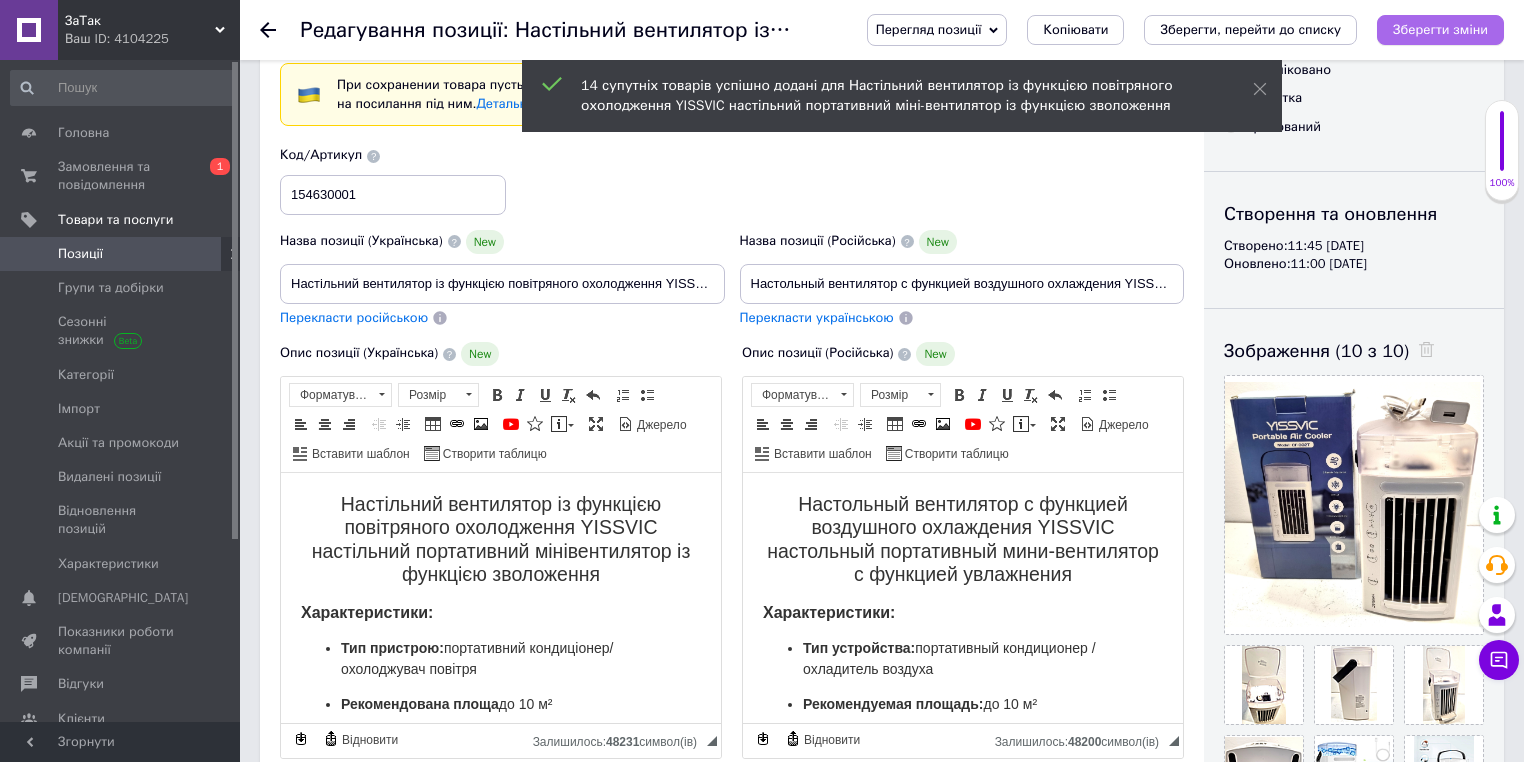 click on "Зберегти зміни" at bounding box center [1440, 29] 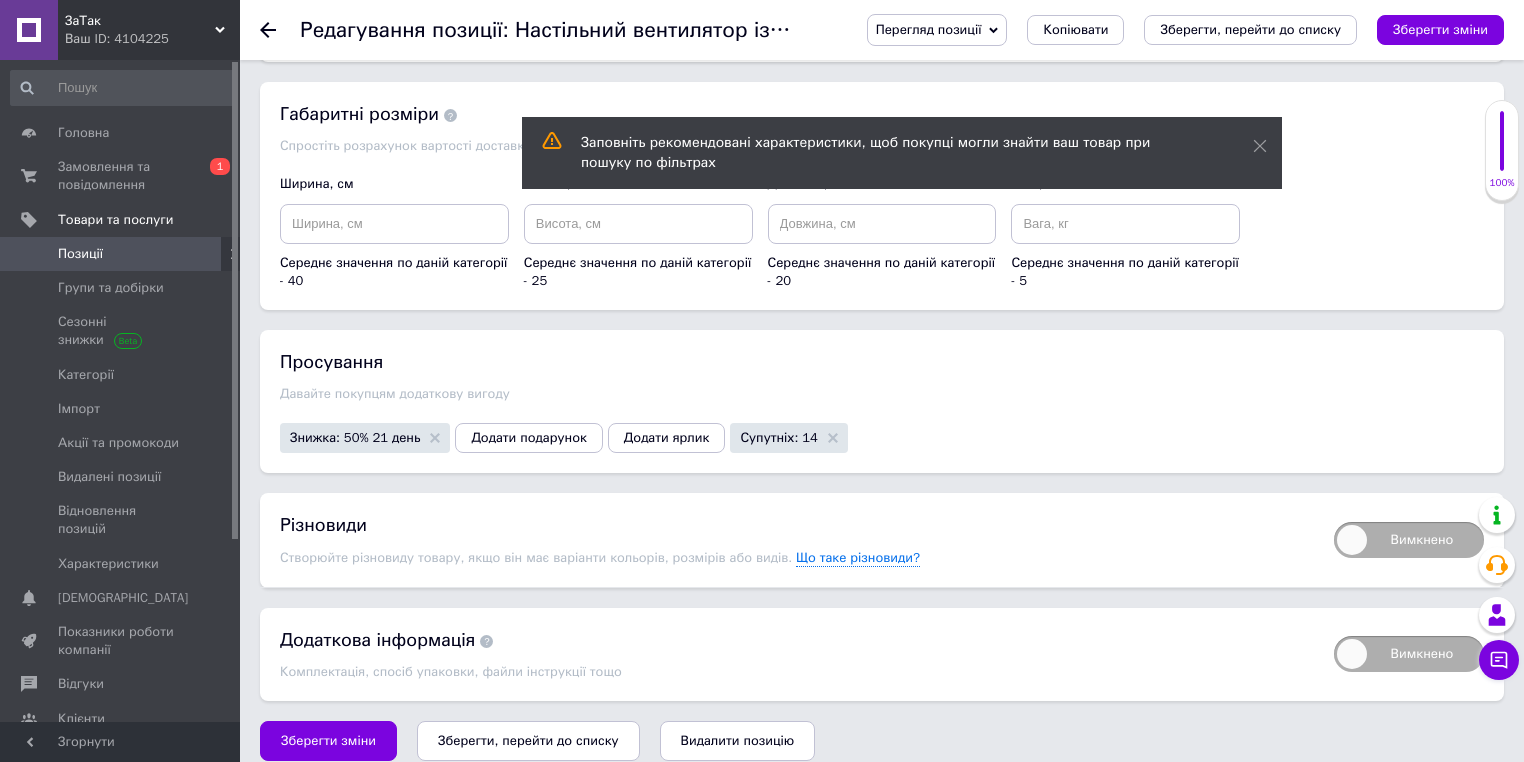 scroll, scrollTop: 2966, scrollLeft: 0, axis: vertical 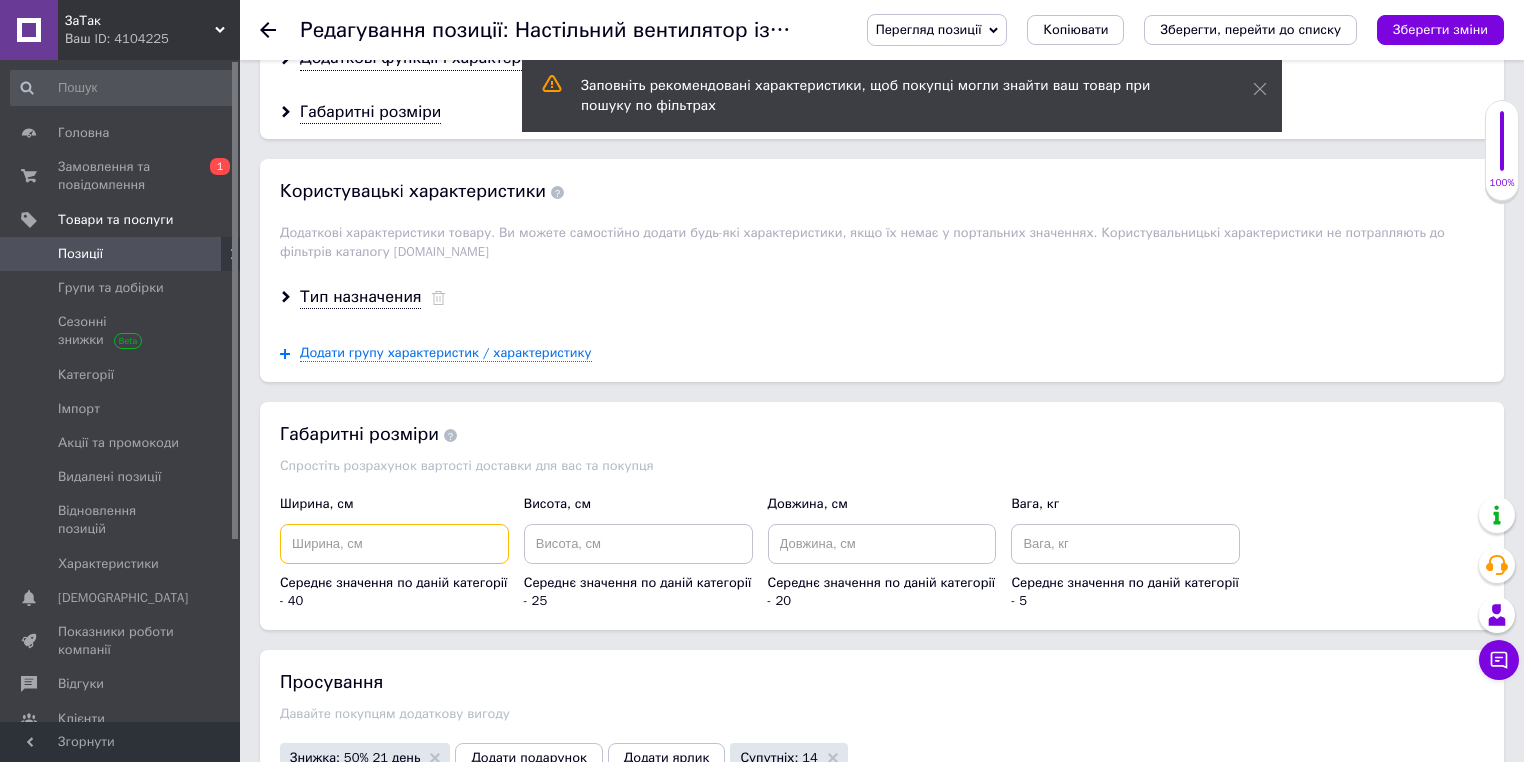 click at bounding box center [394, 544] 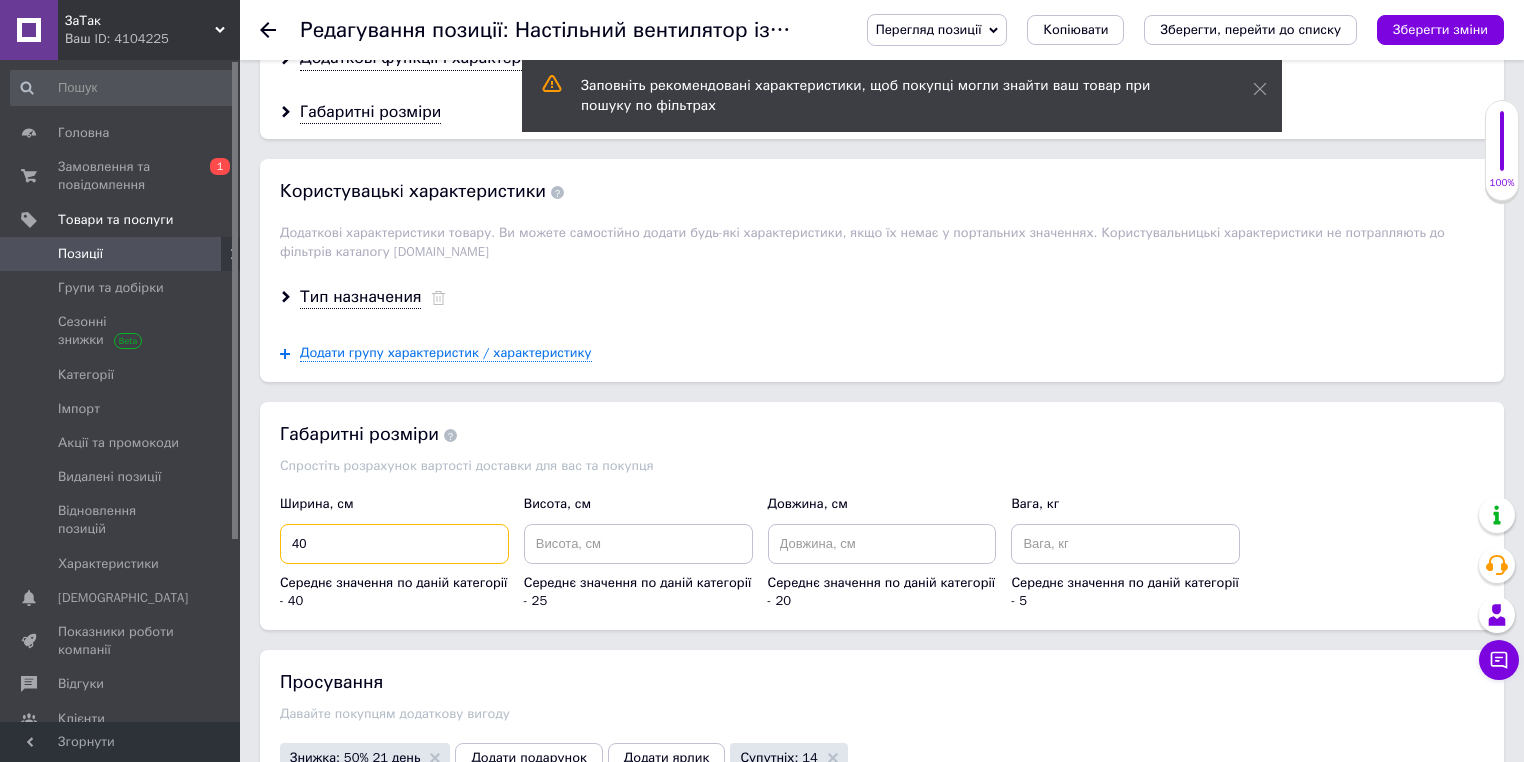 type on "40" 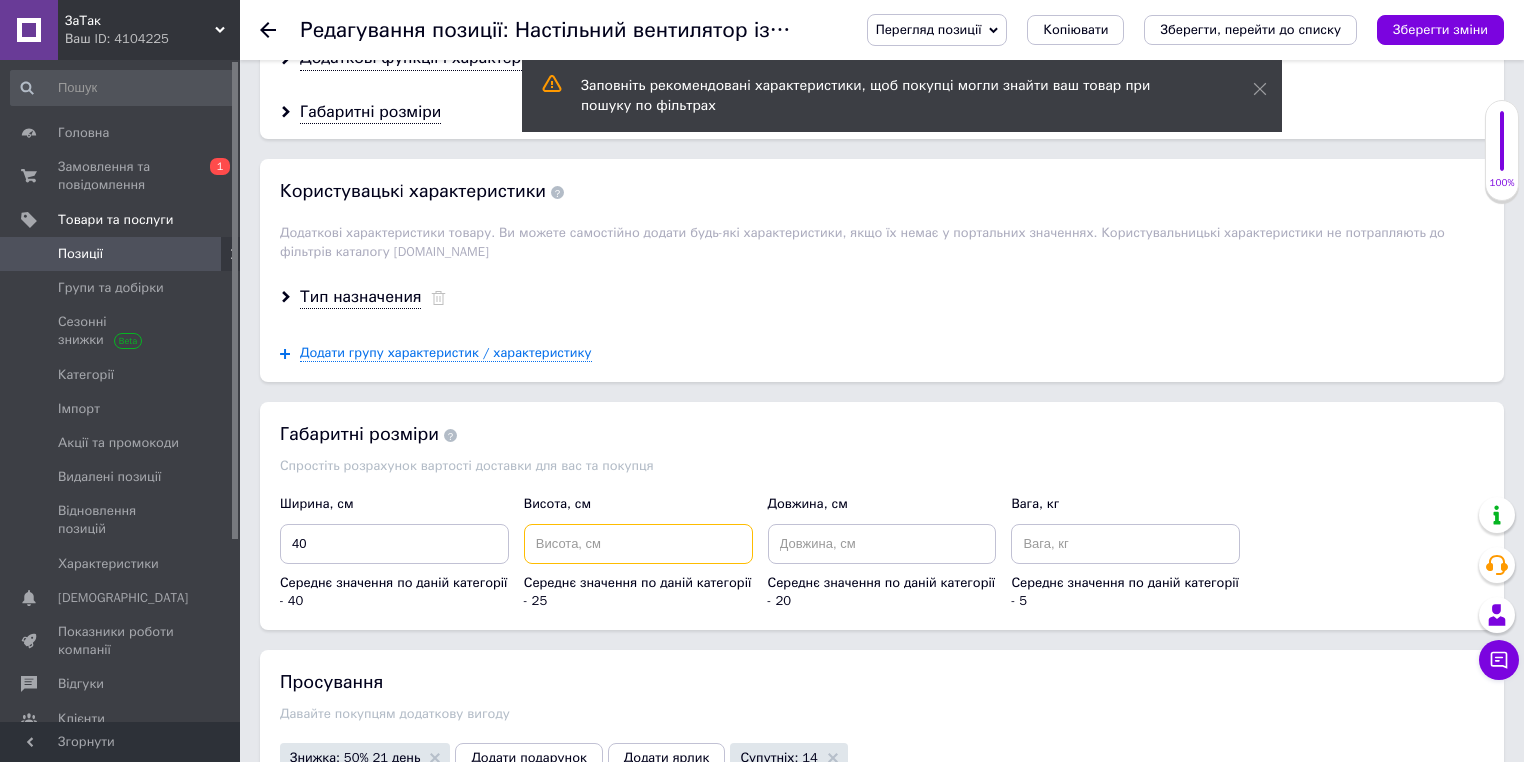click at bounding box center [638, 544] 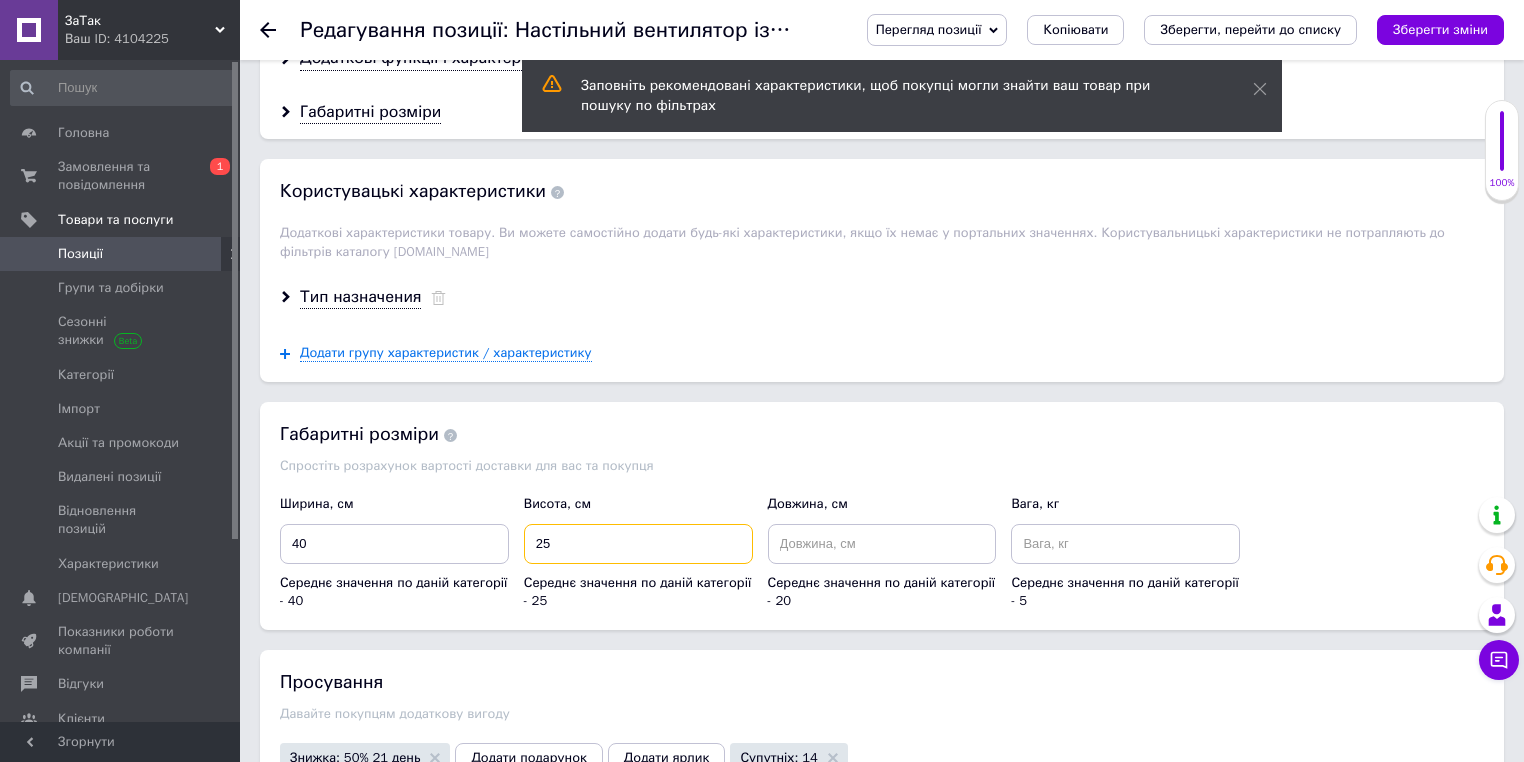 type on "25" 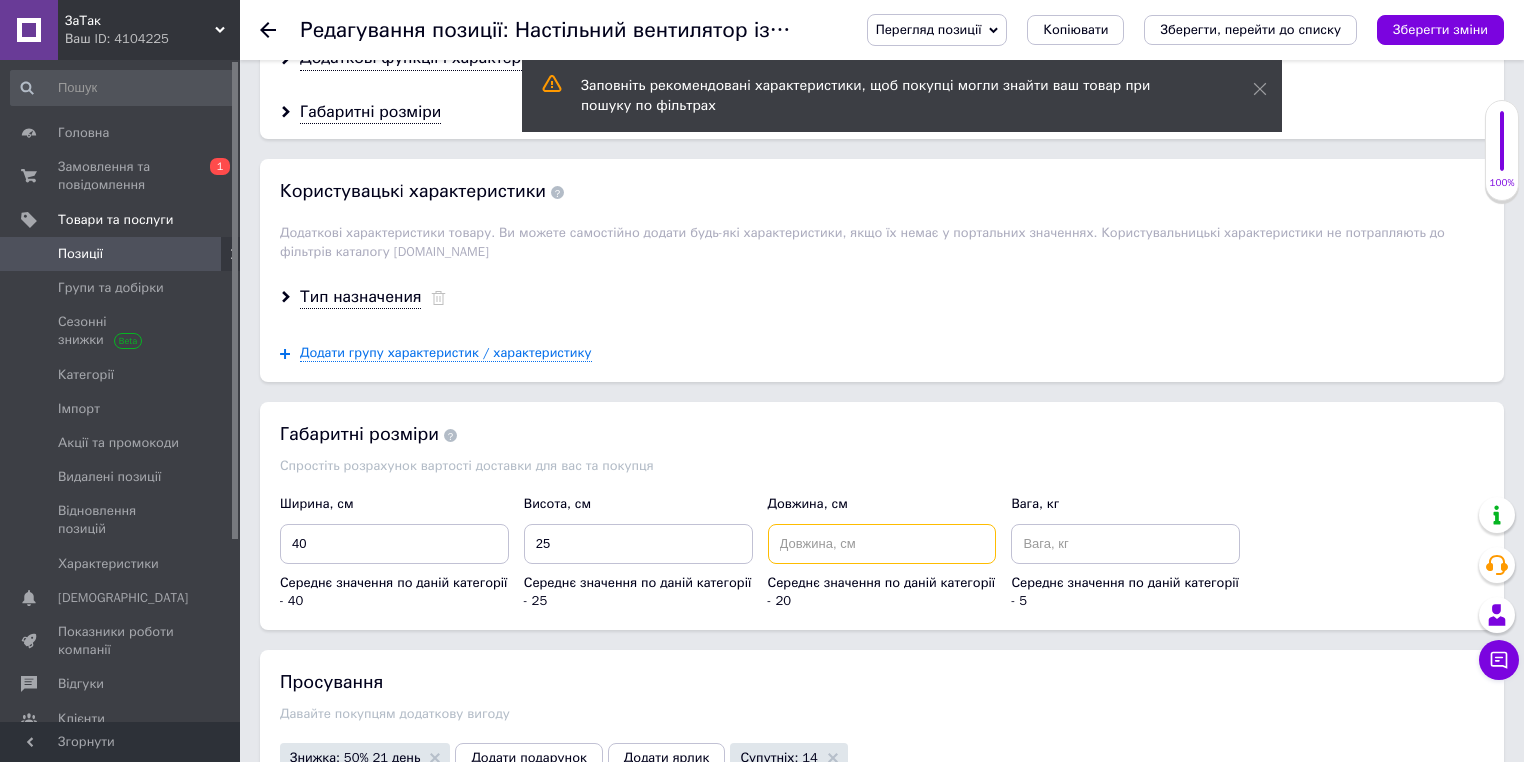 click at bounding box center (882, 544) 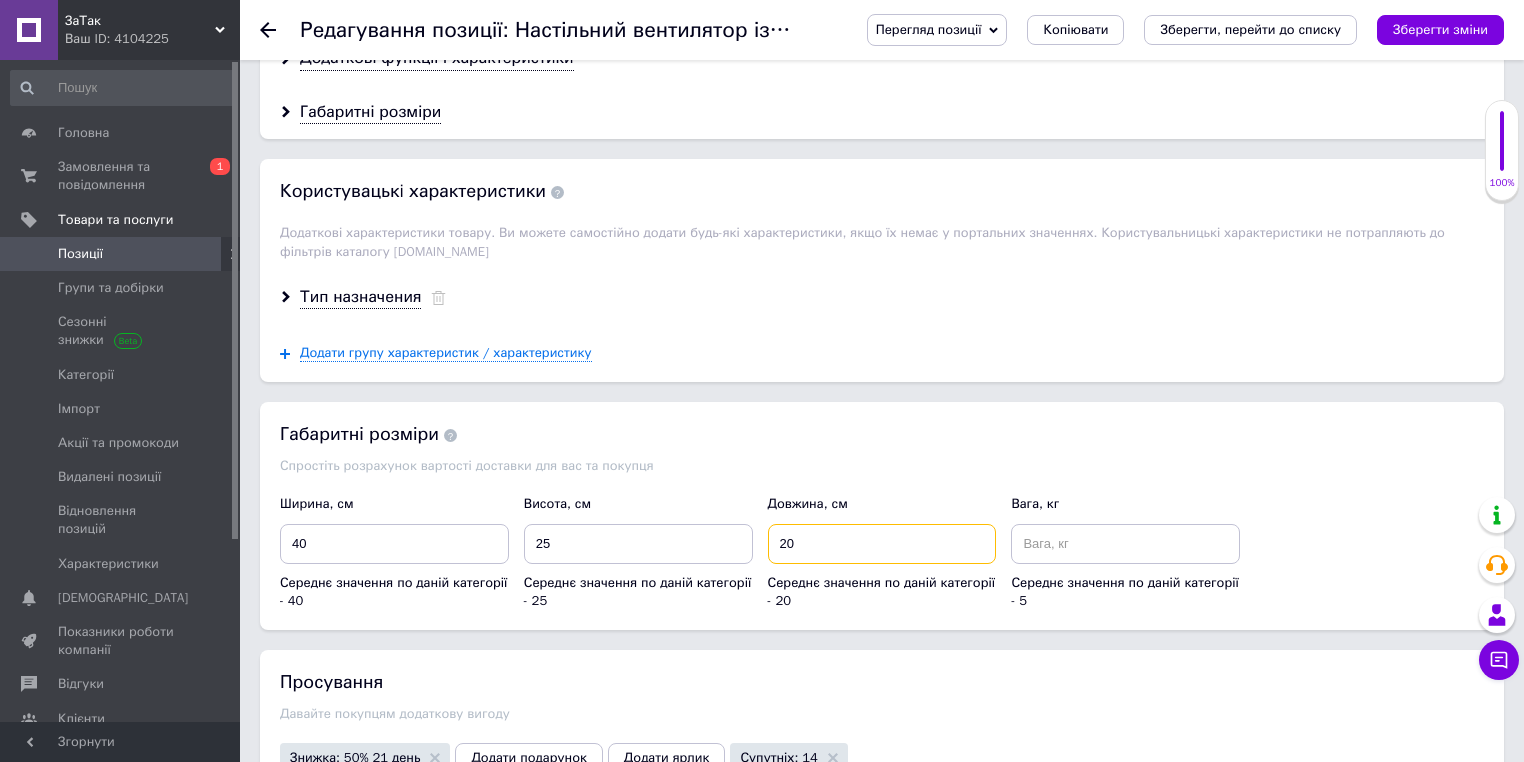 type on "20" 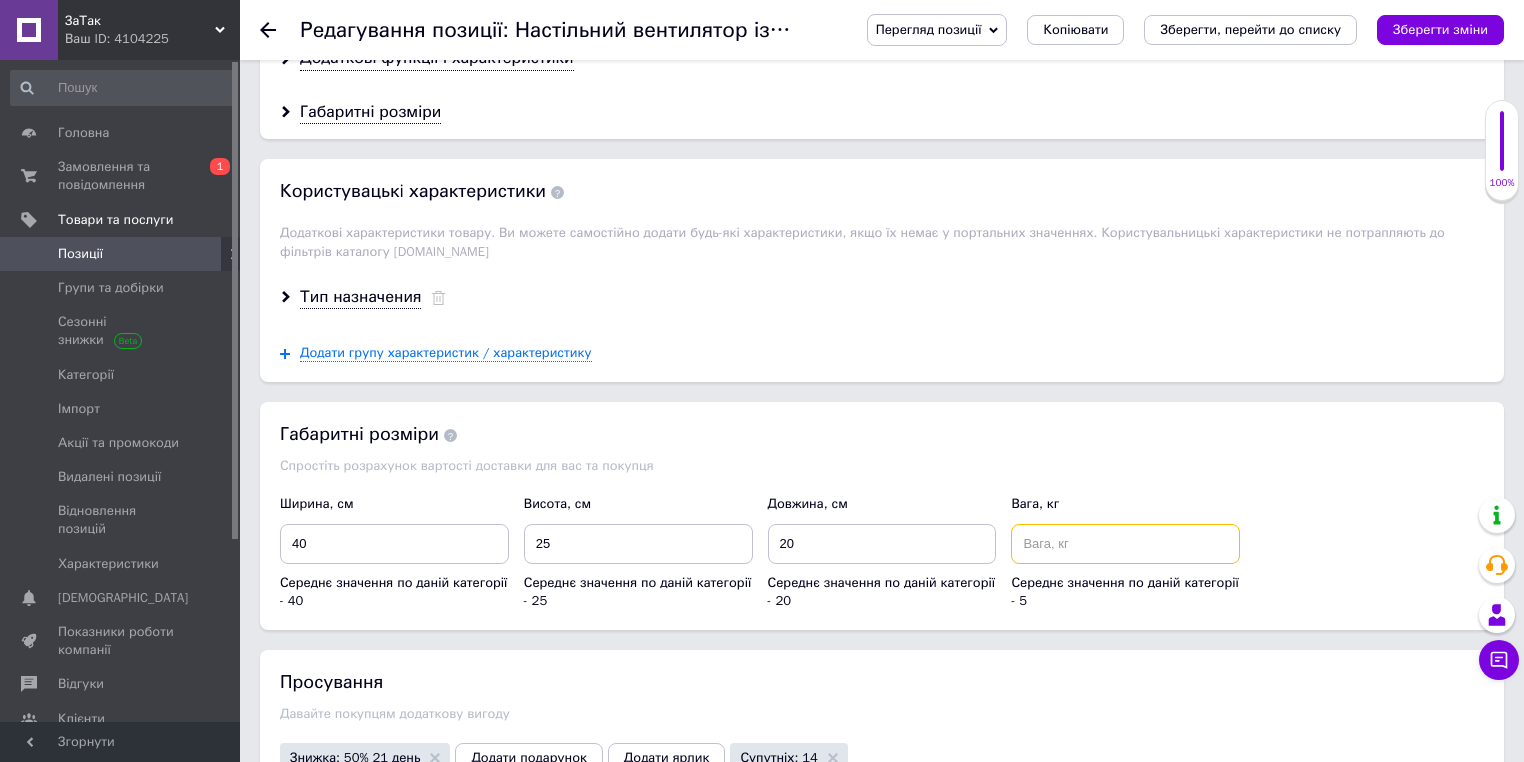 click at bounding box center [1125, 544] 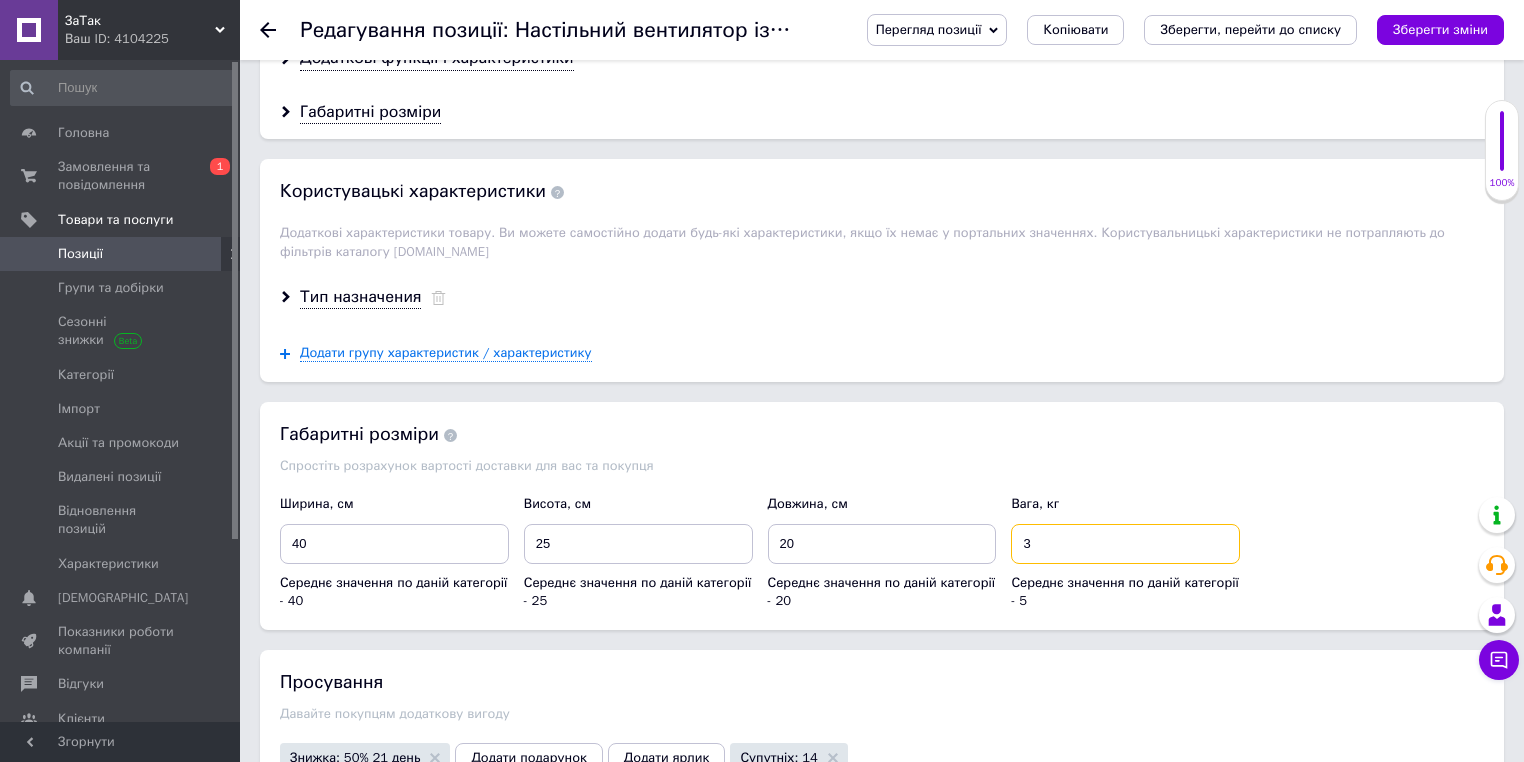 type on "3" 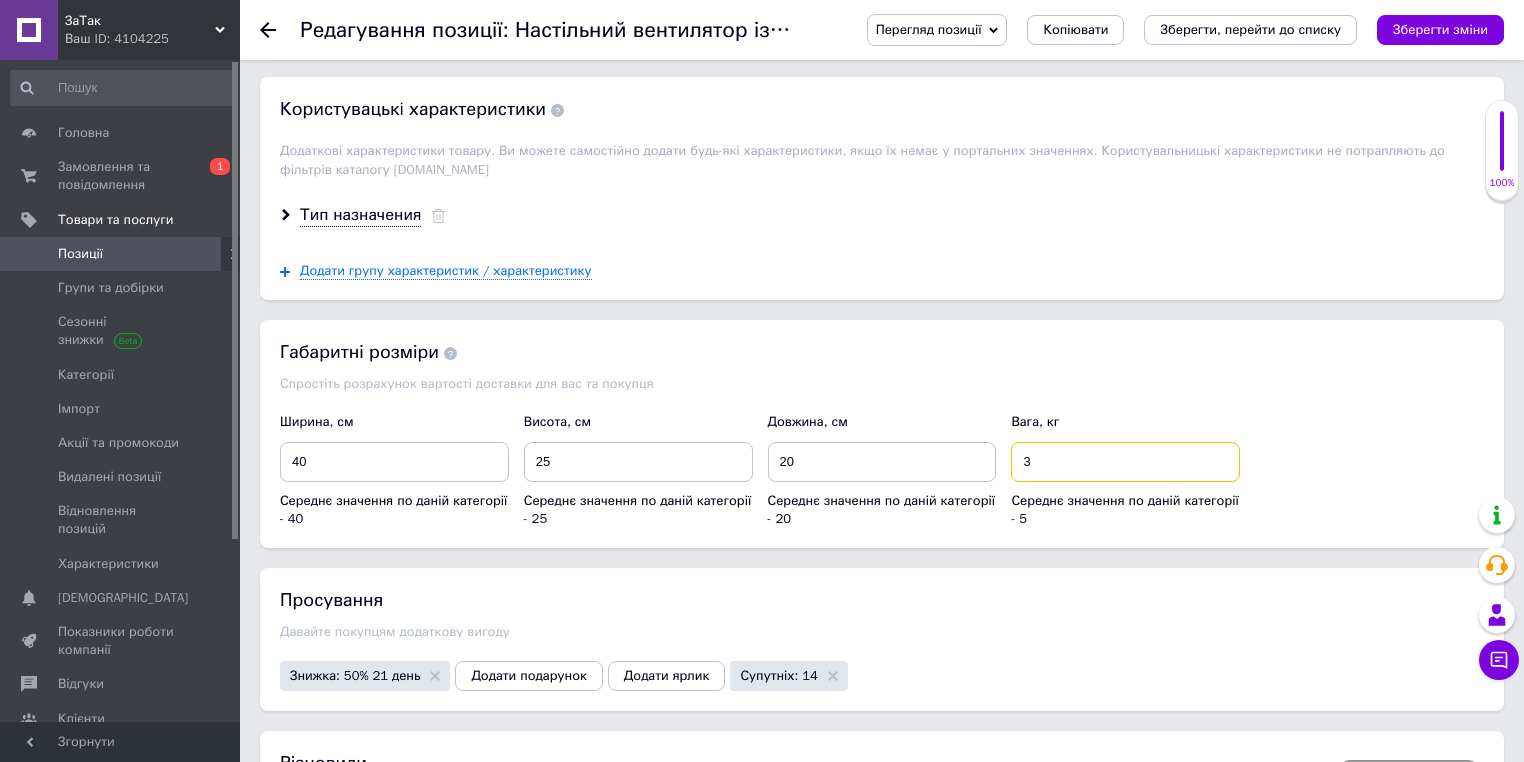 scroll, scrollTop: 3126, scrollLeft: 0, axis: vertical 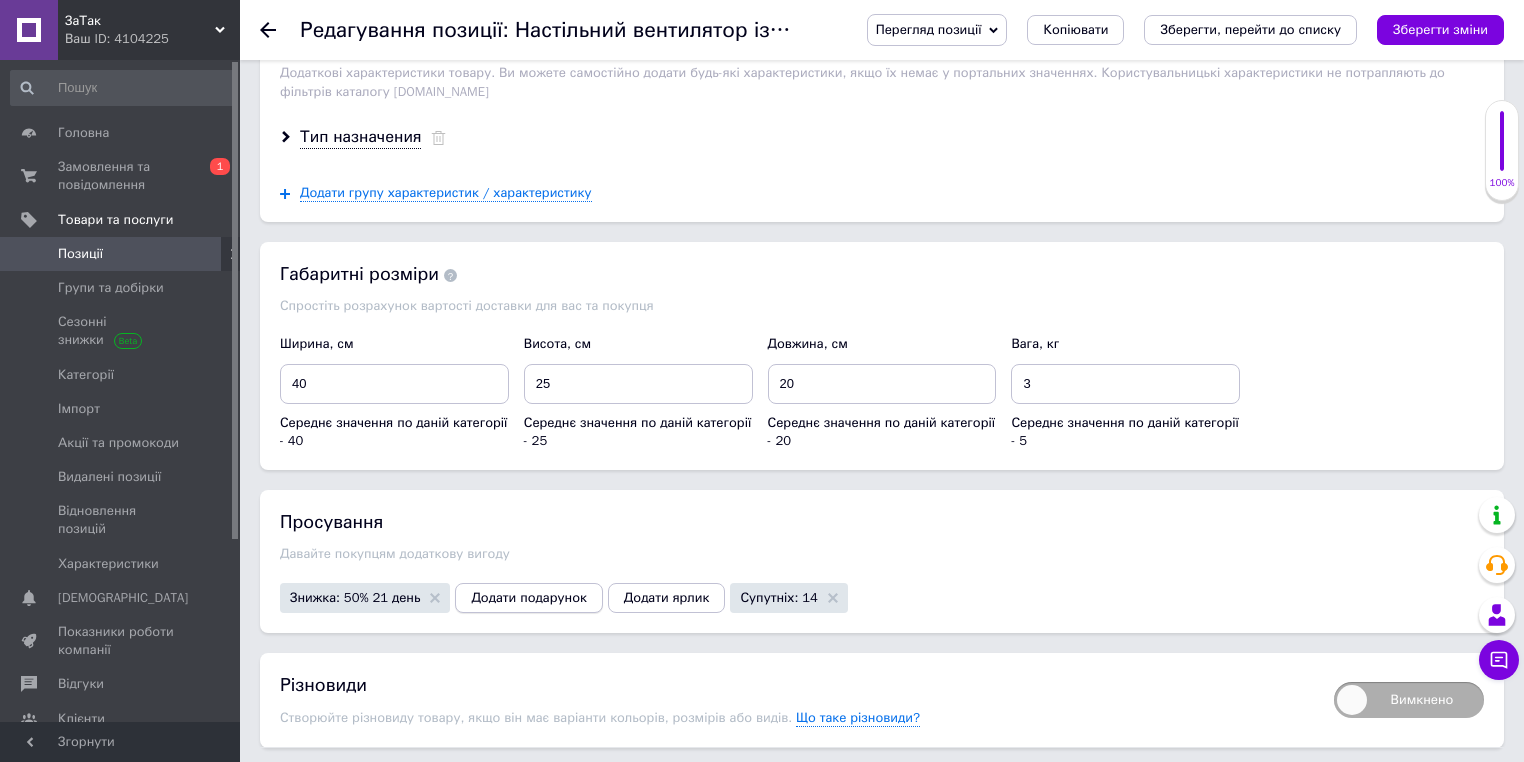 click on "Додати подарунок" at bounding box center (528, 598) 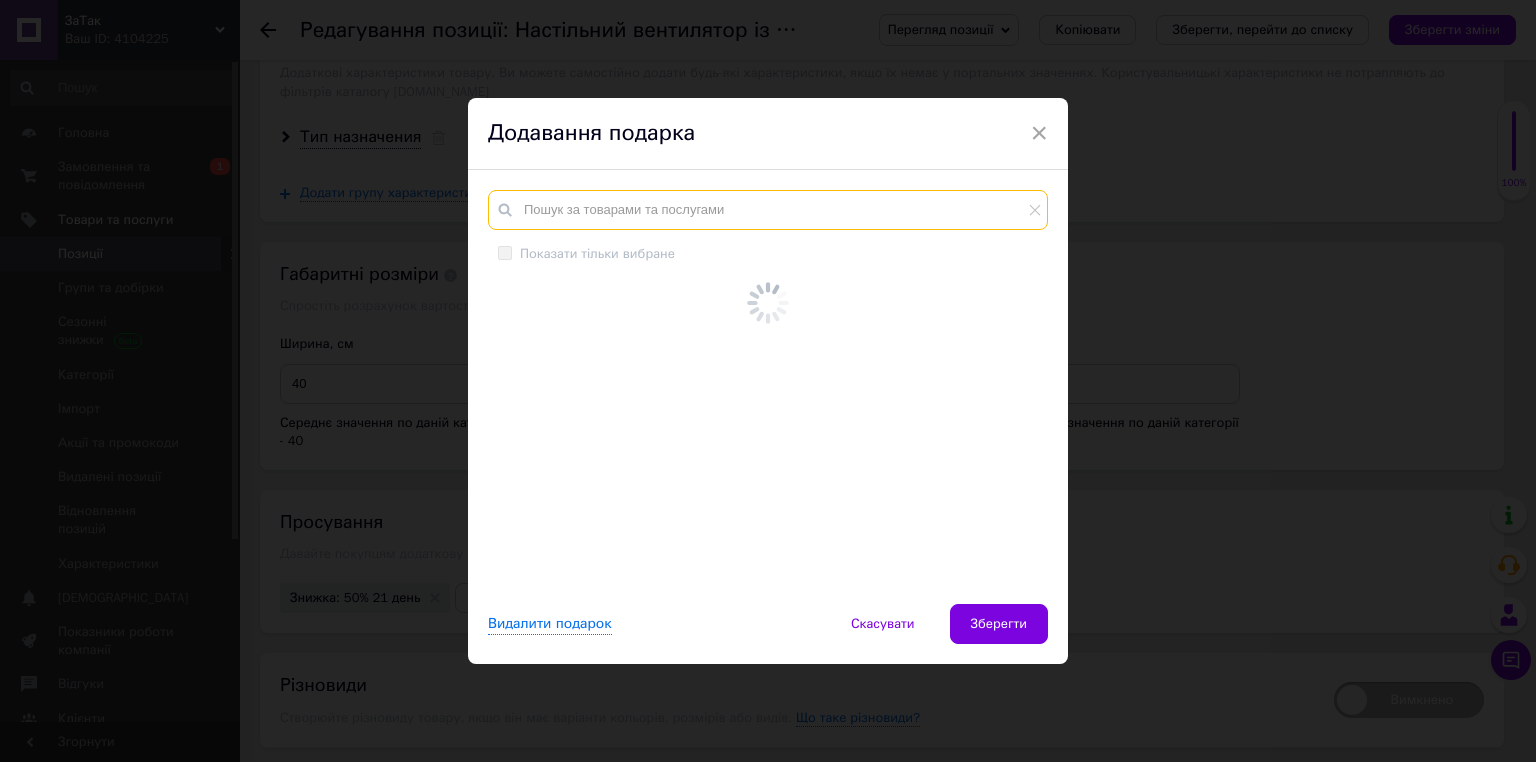 click at bounding box center [768, 210] 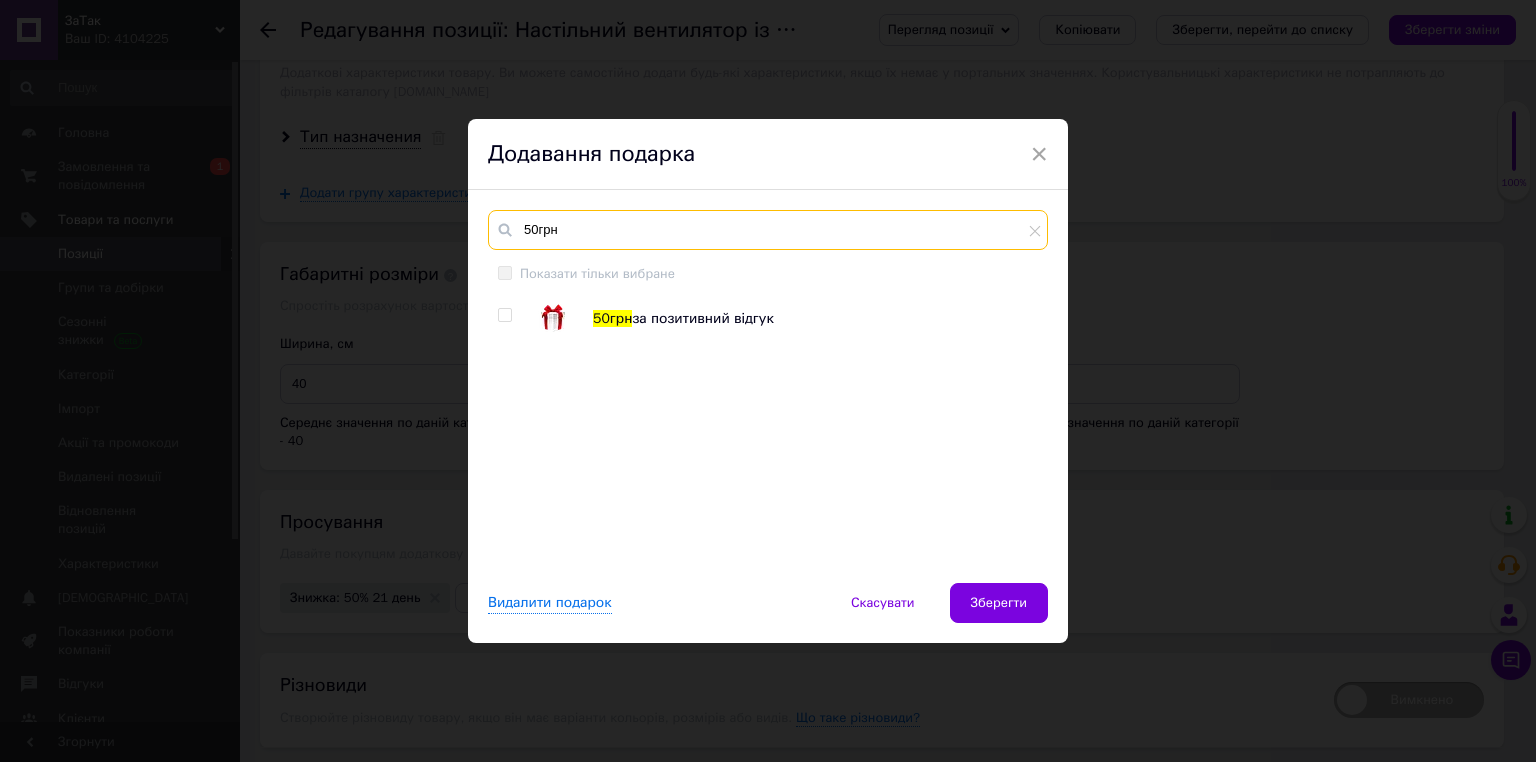 type on "50грн" 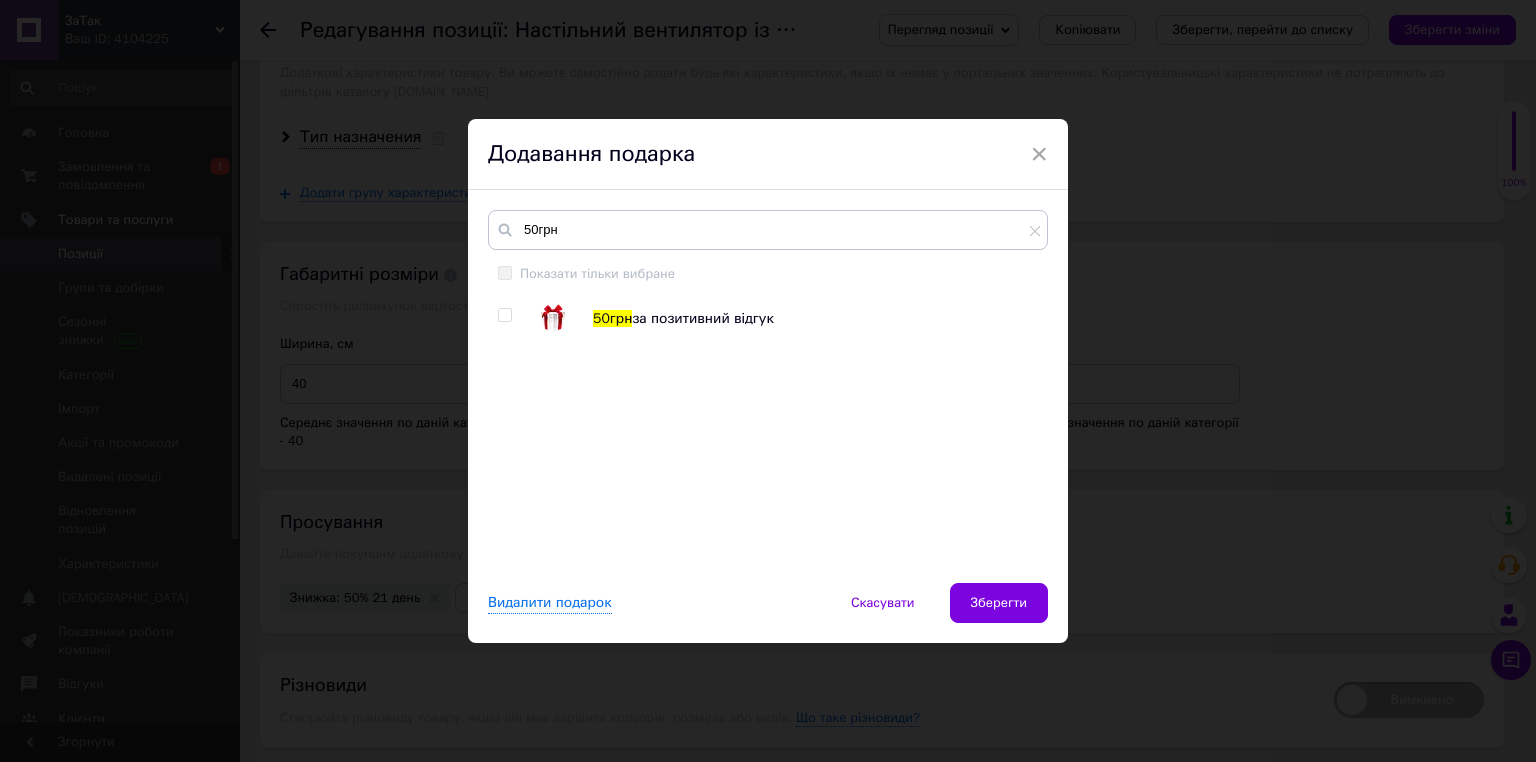 click at bounding box center (504, 315) 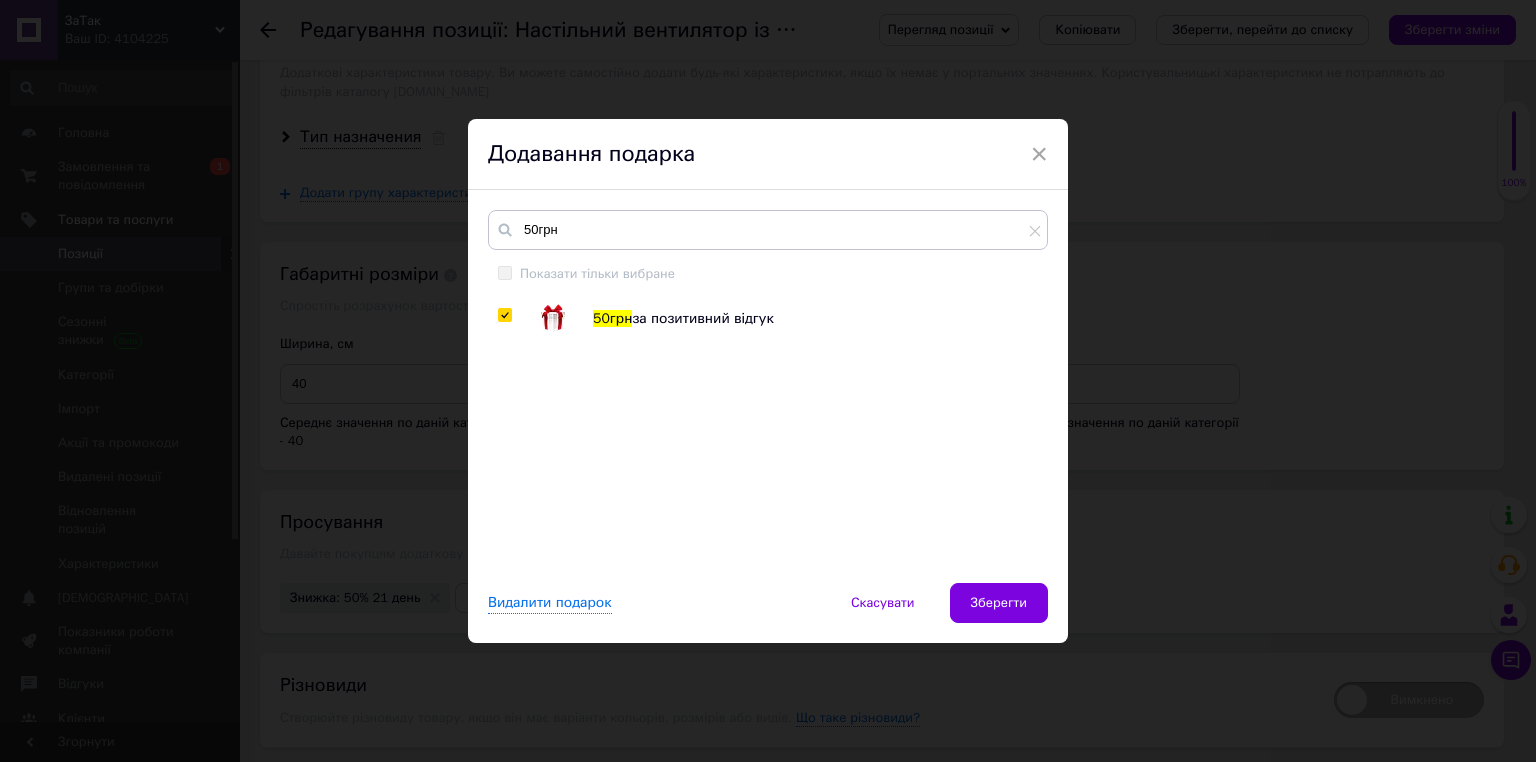 checkbox on "true" 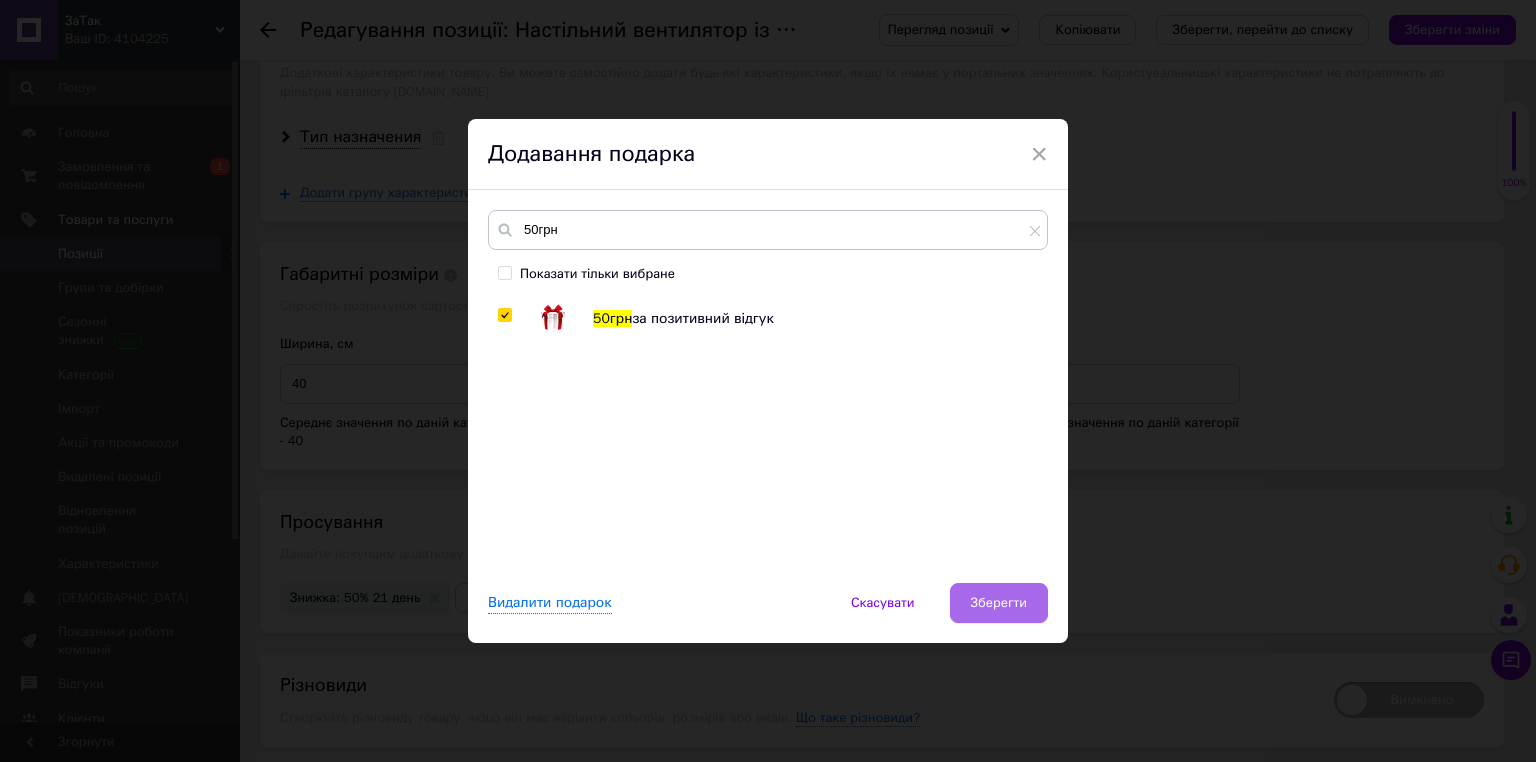 click on "Зберегти" at bounding box center [999, 603] 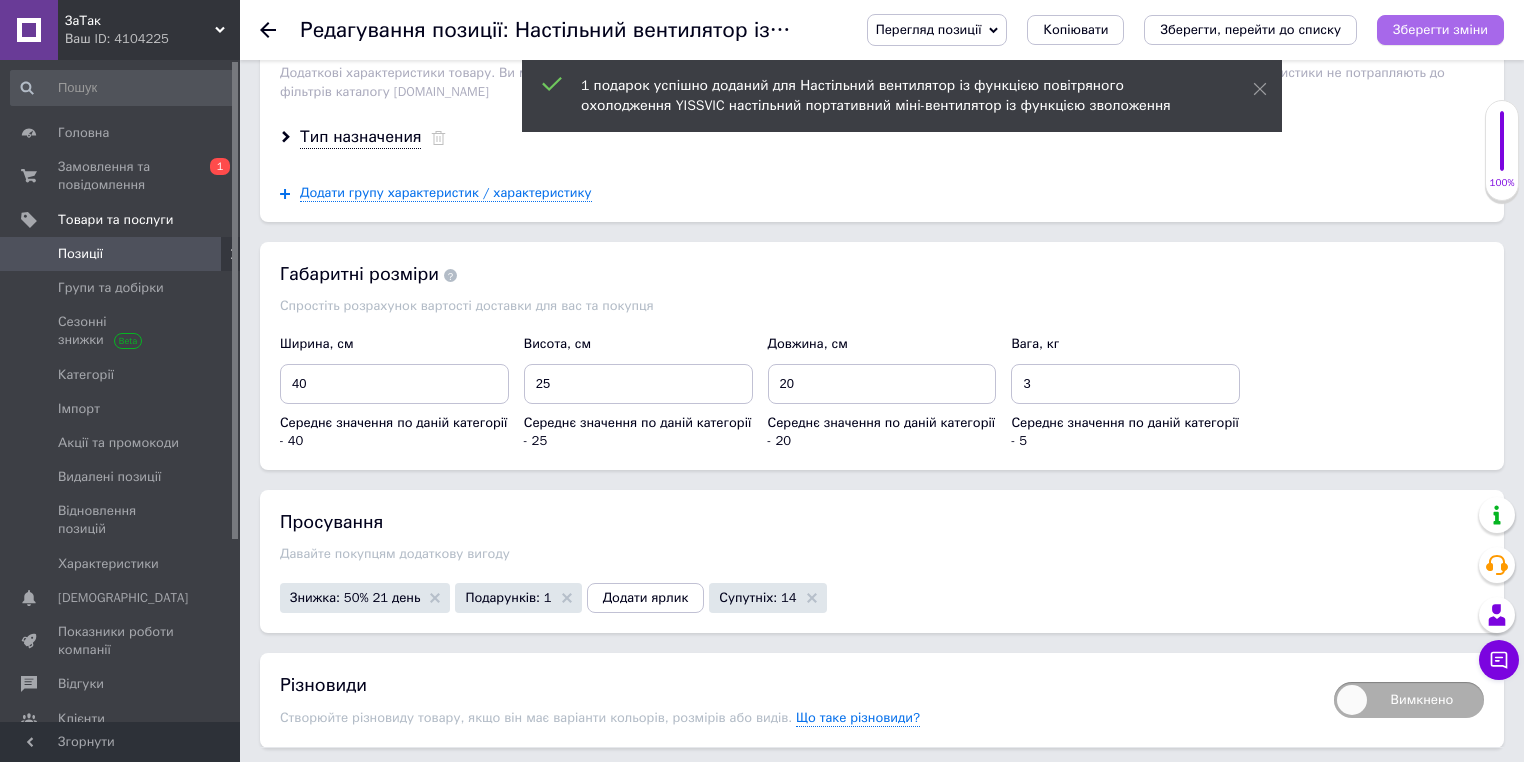 click on "Зберегти зміни" at bounding box center (1440, 29) 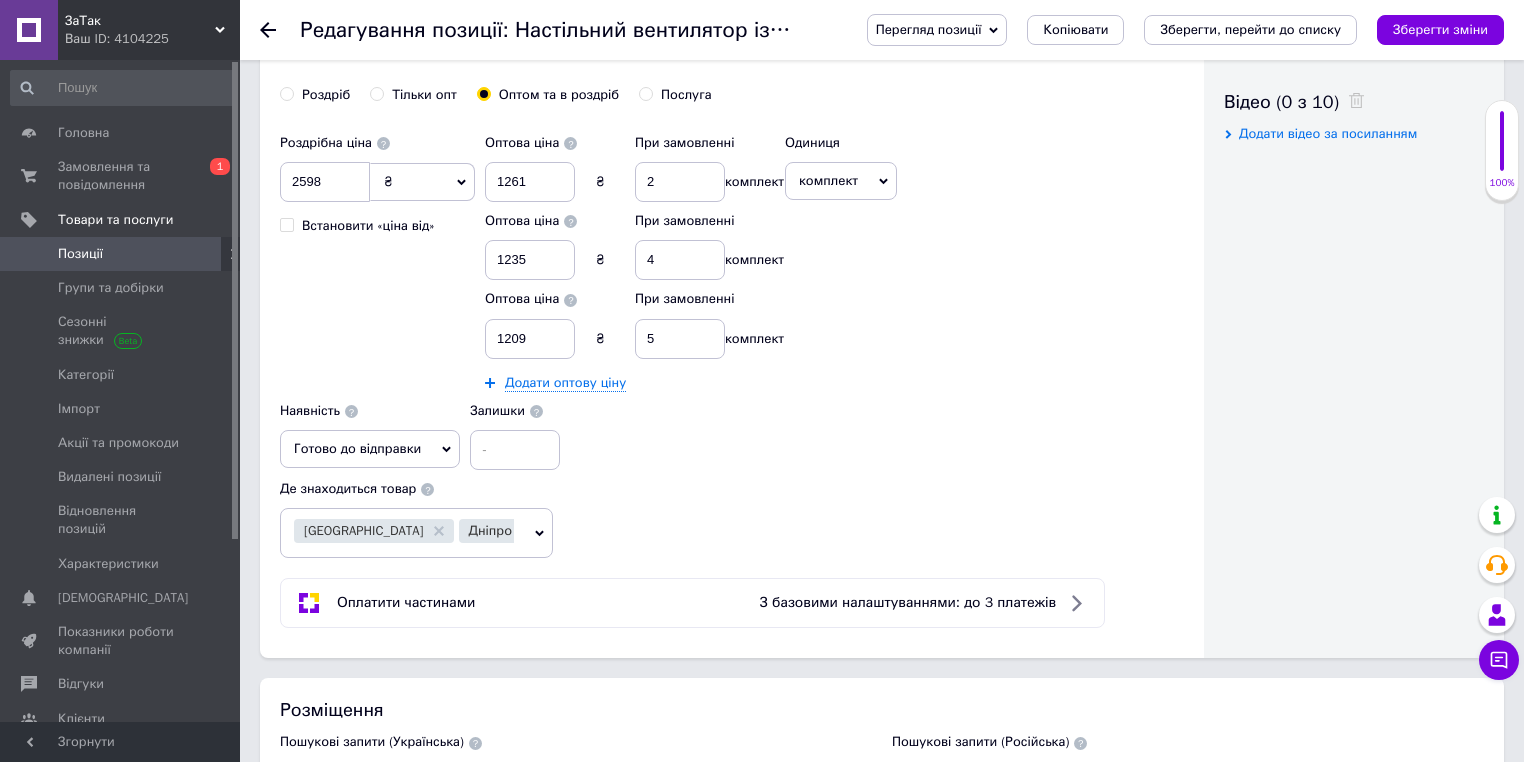 scroll, scrollTop: 806, scrollLeft: 0, axis: vertical 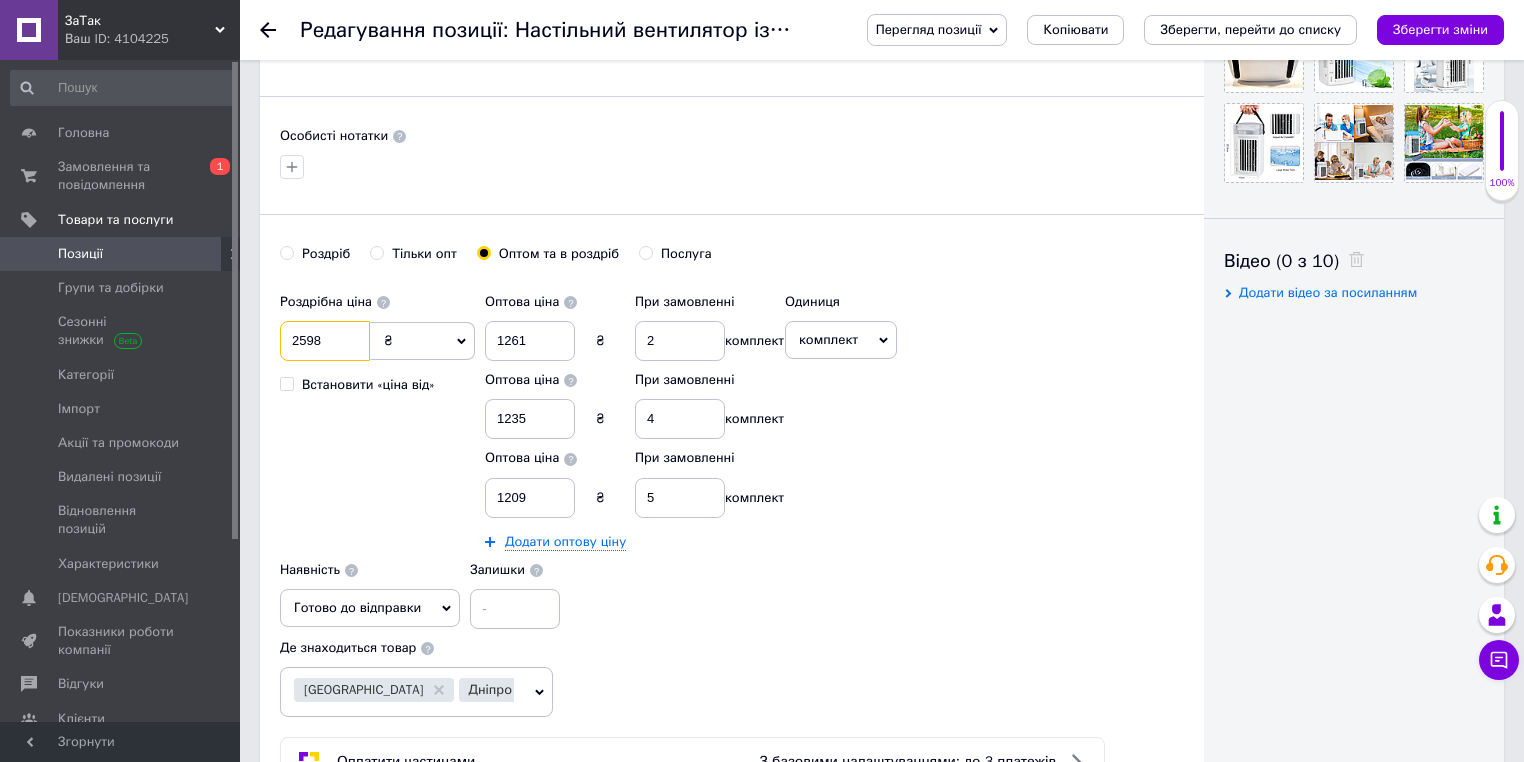 drag, startPoint x: 336, startPoint y: 336, endPoint x: 292, endPoint y: 340, distance: 44.181442 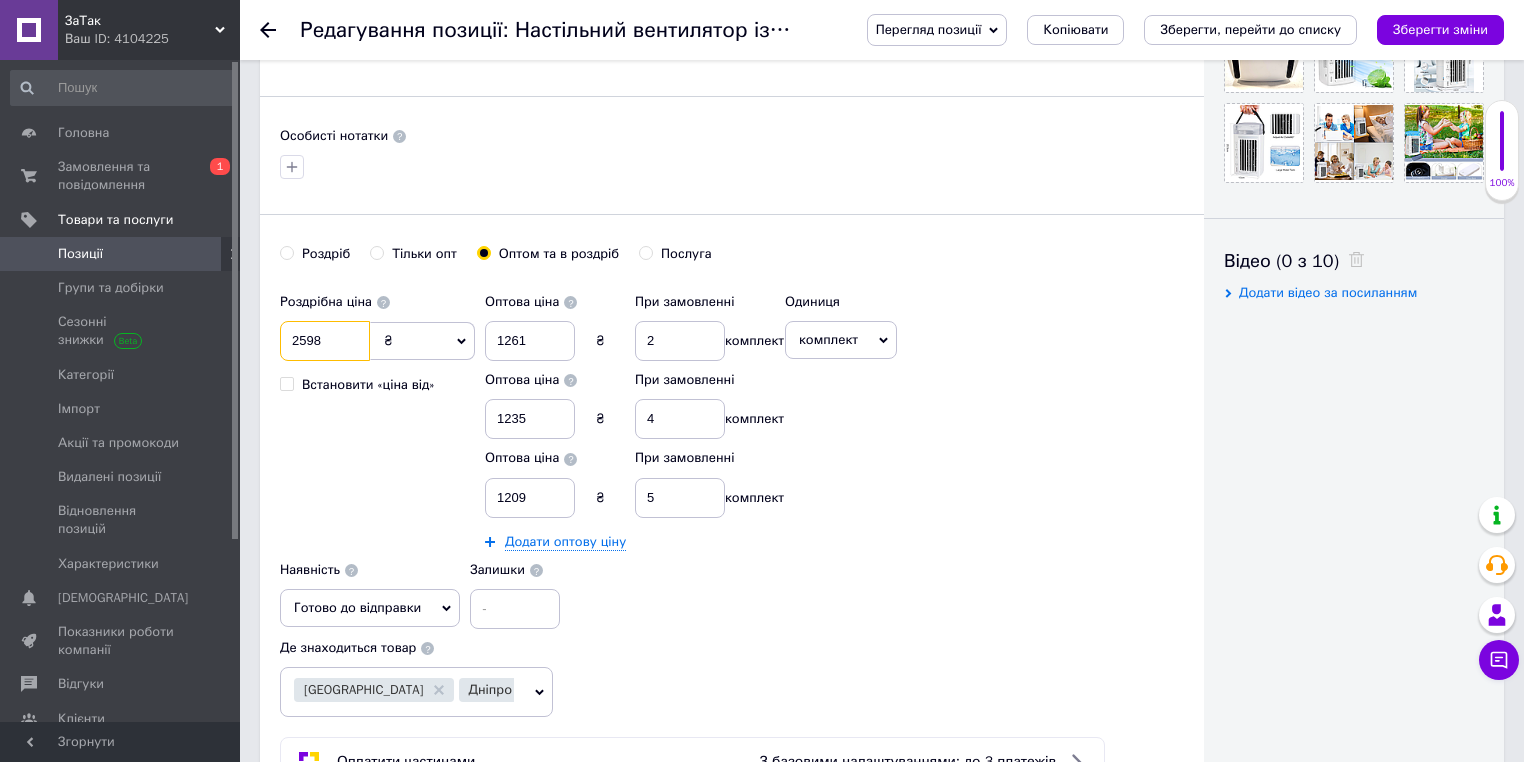 click on "2598" at bounding box center [325, 341] 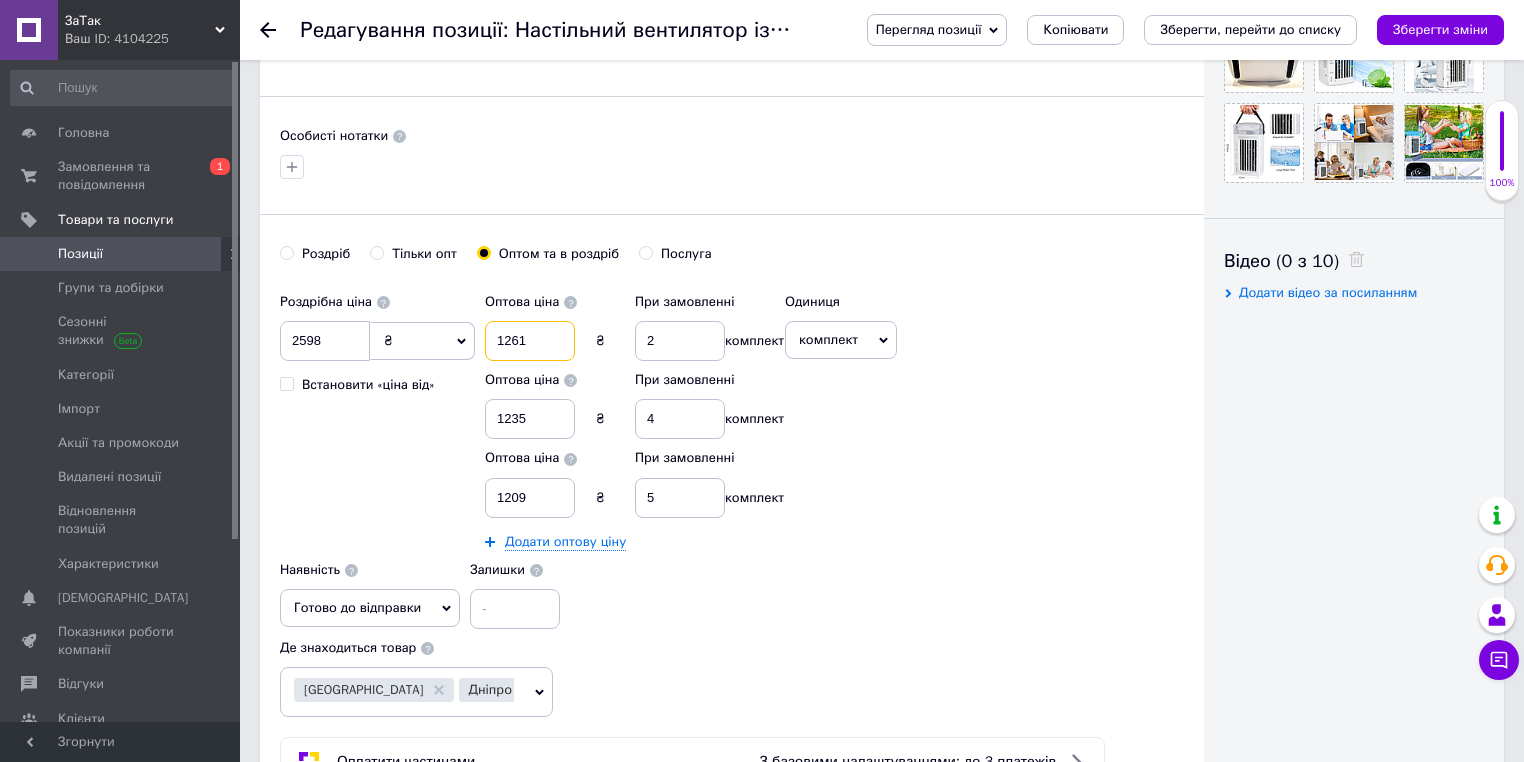 drag, startPoint x: 526, startPoint y: 333, endPoint x: 496, endPoint y: 336, distance: 30.149628 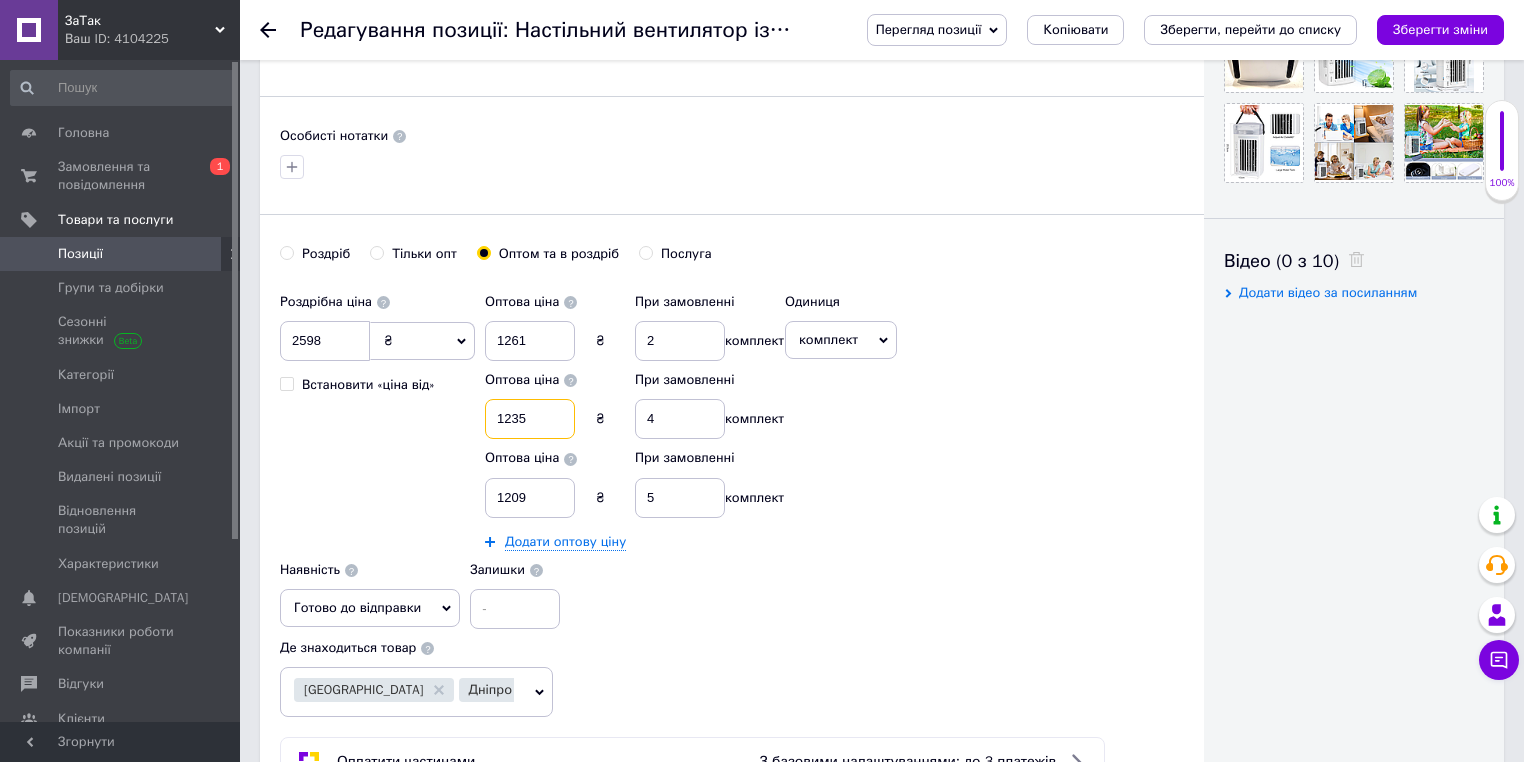 drag, startPoint x: 532, startPoint y: 411, endPoint x: 495, endPoint y: 410, distance: 37.01351 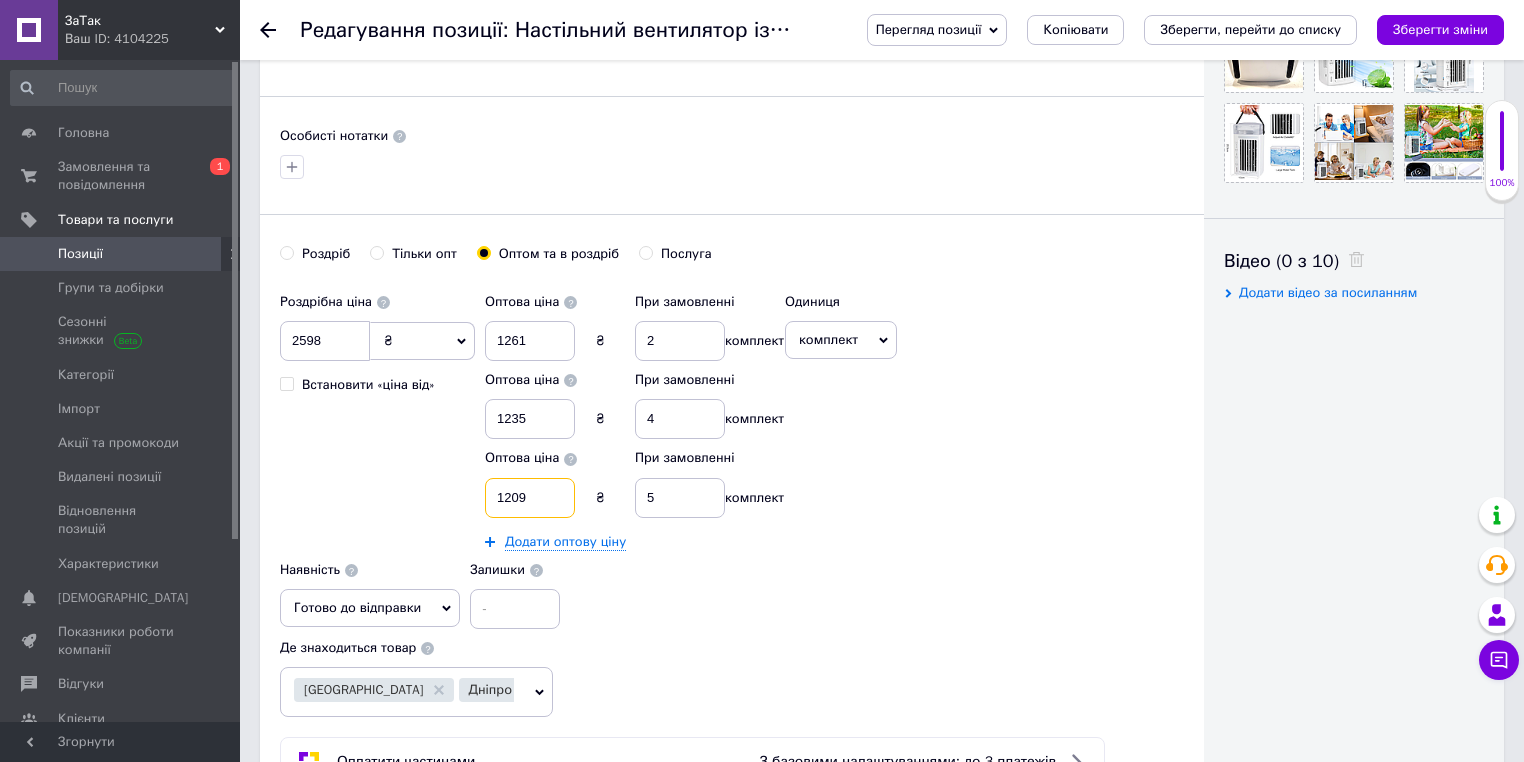 drag, startPoint x: 531, startPoint y: 493, endPoint x: 494, endPoint y: 491, distance: 37.054016 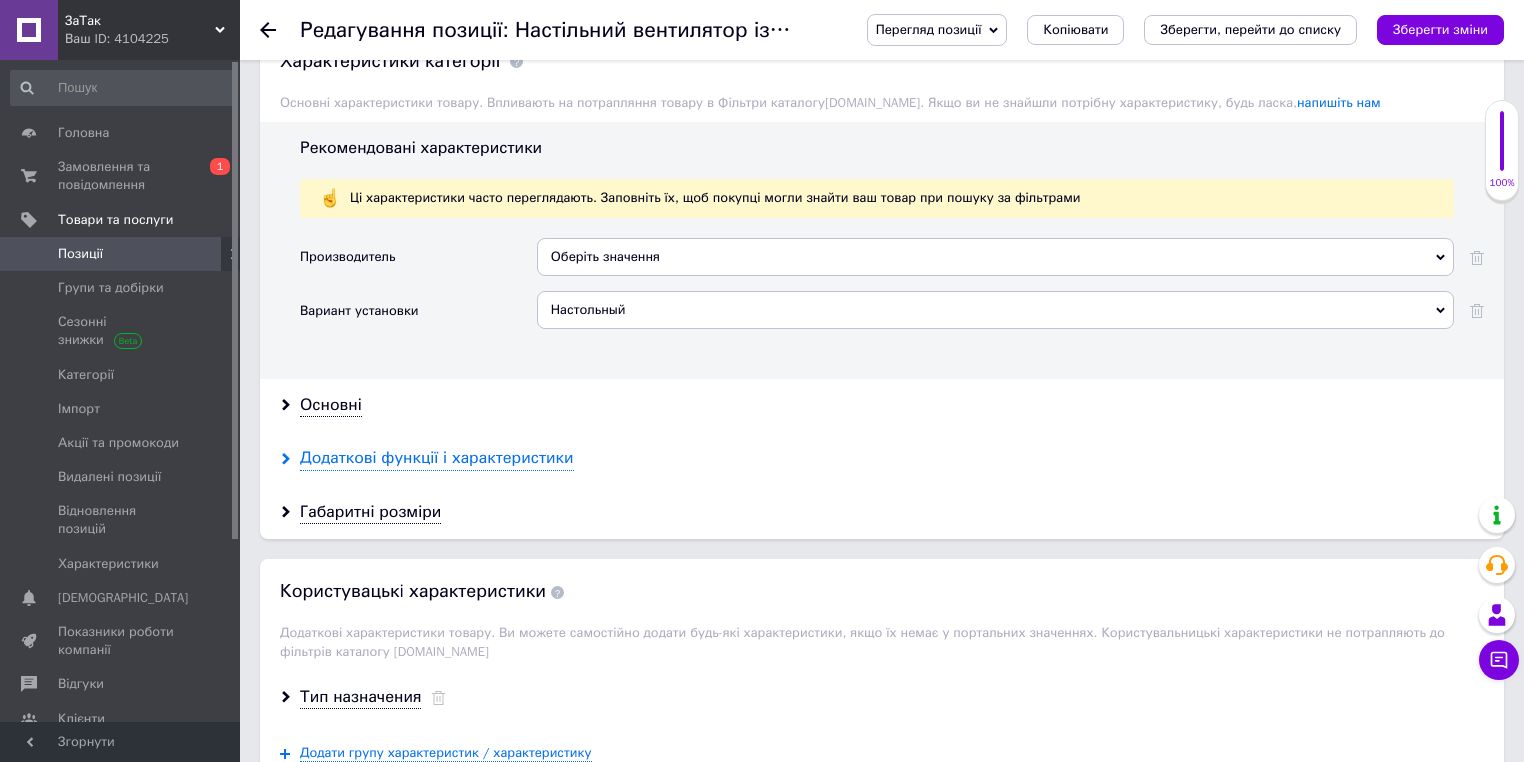 click on "Додаткові функції і характеристики" at bounding box center [437, 458] 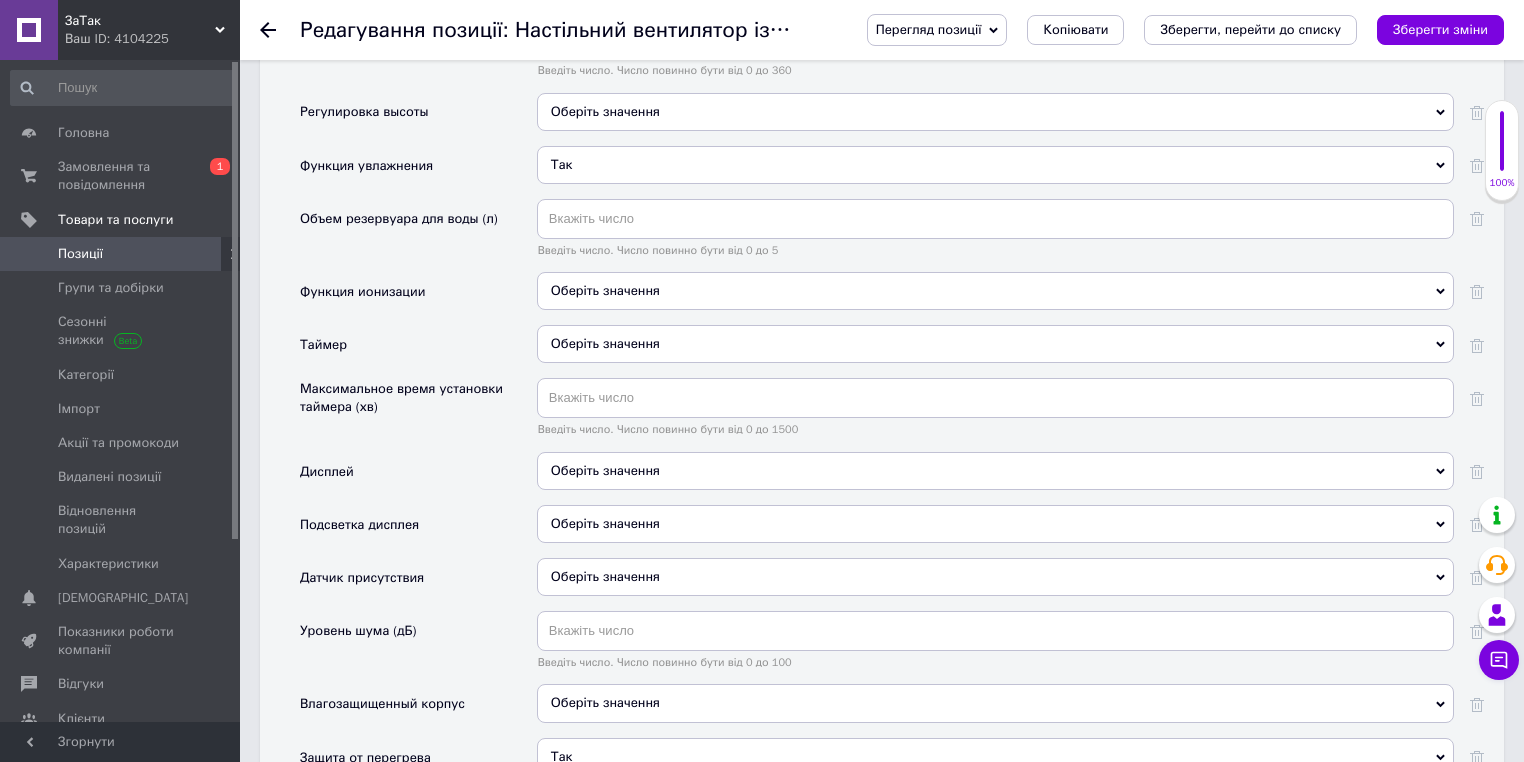 scroll, scrollTop: 3366, scrollLeft: 0, axis: vertical 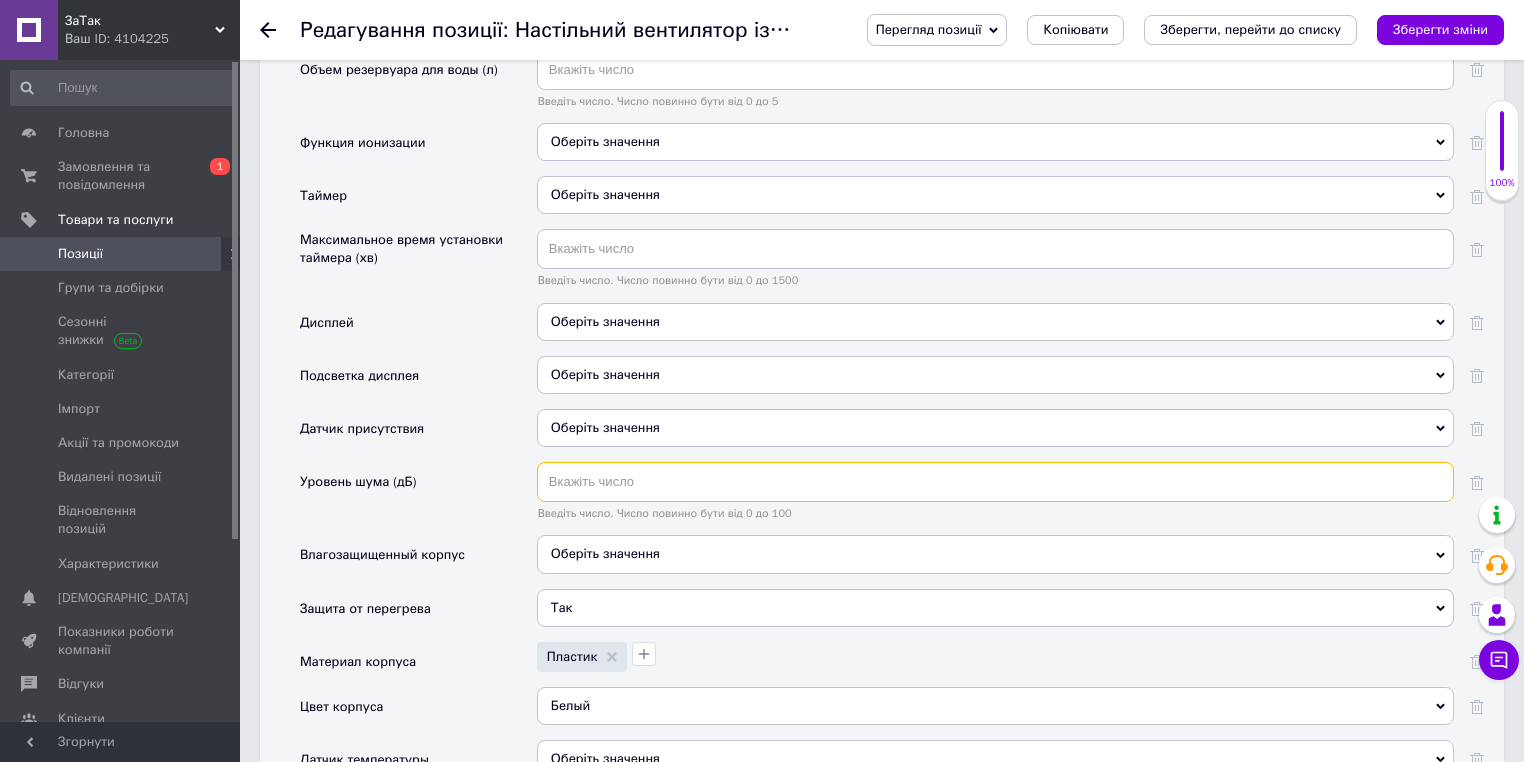 click at bounding box center [995, 482] 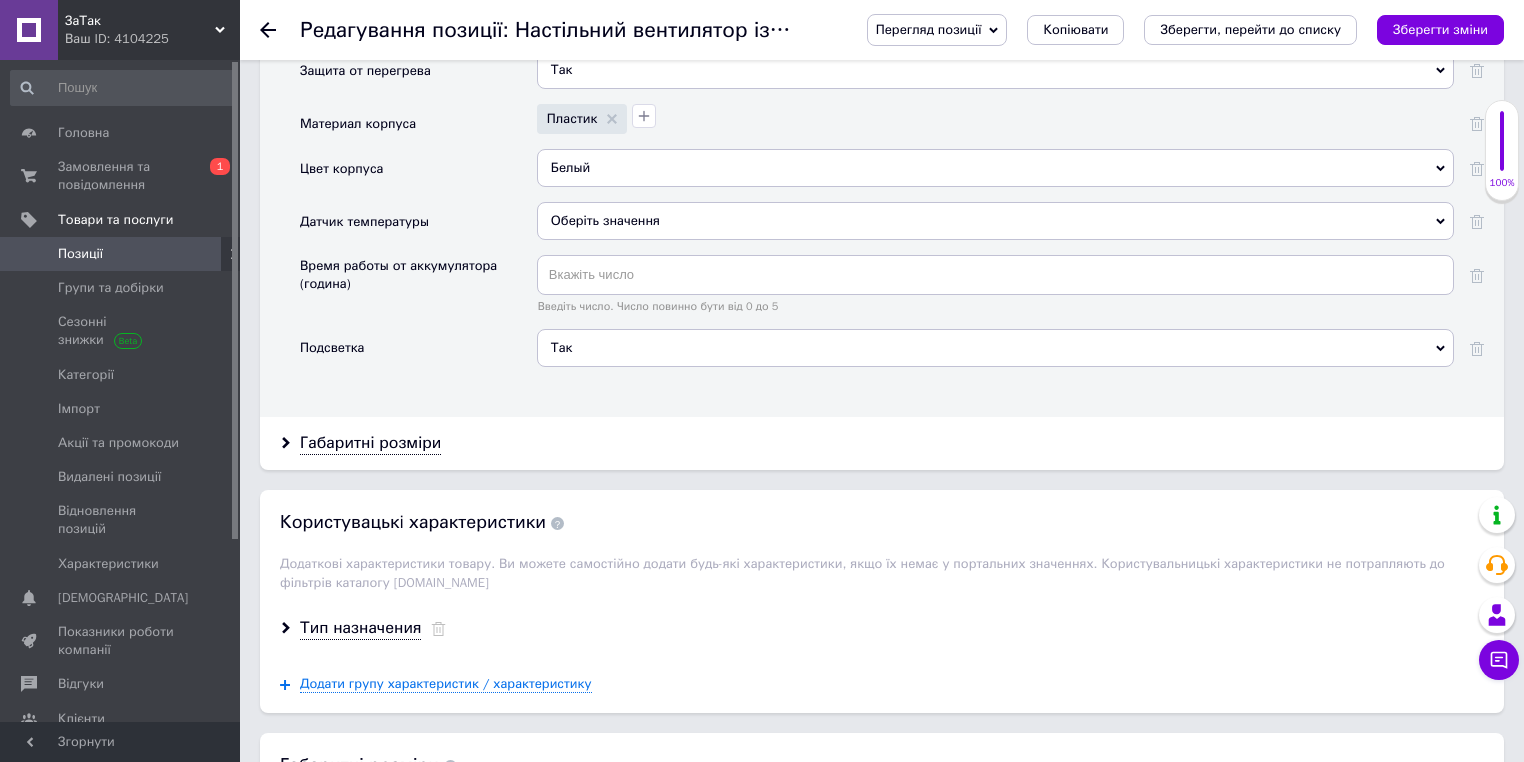 scroll, scrollTop: 4006, scrollLeft: 0, axis: vertical 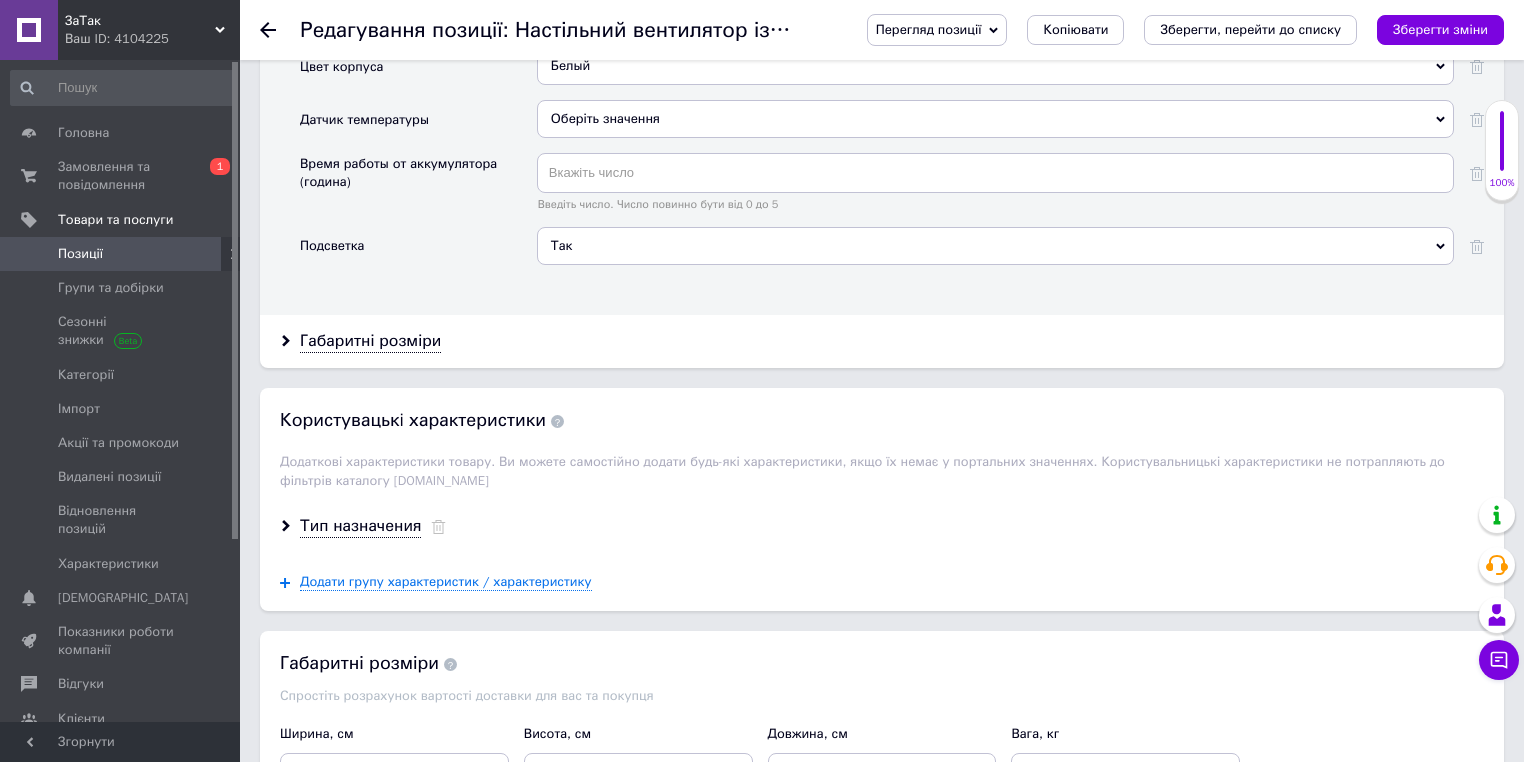 type on "45" 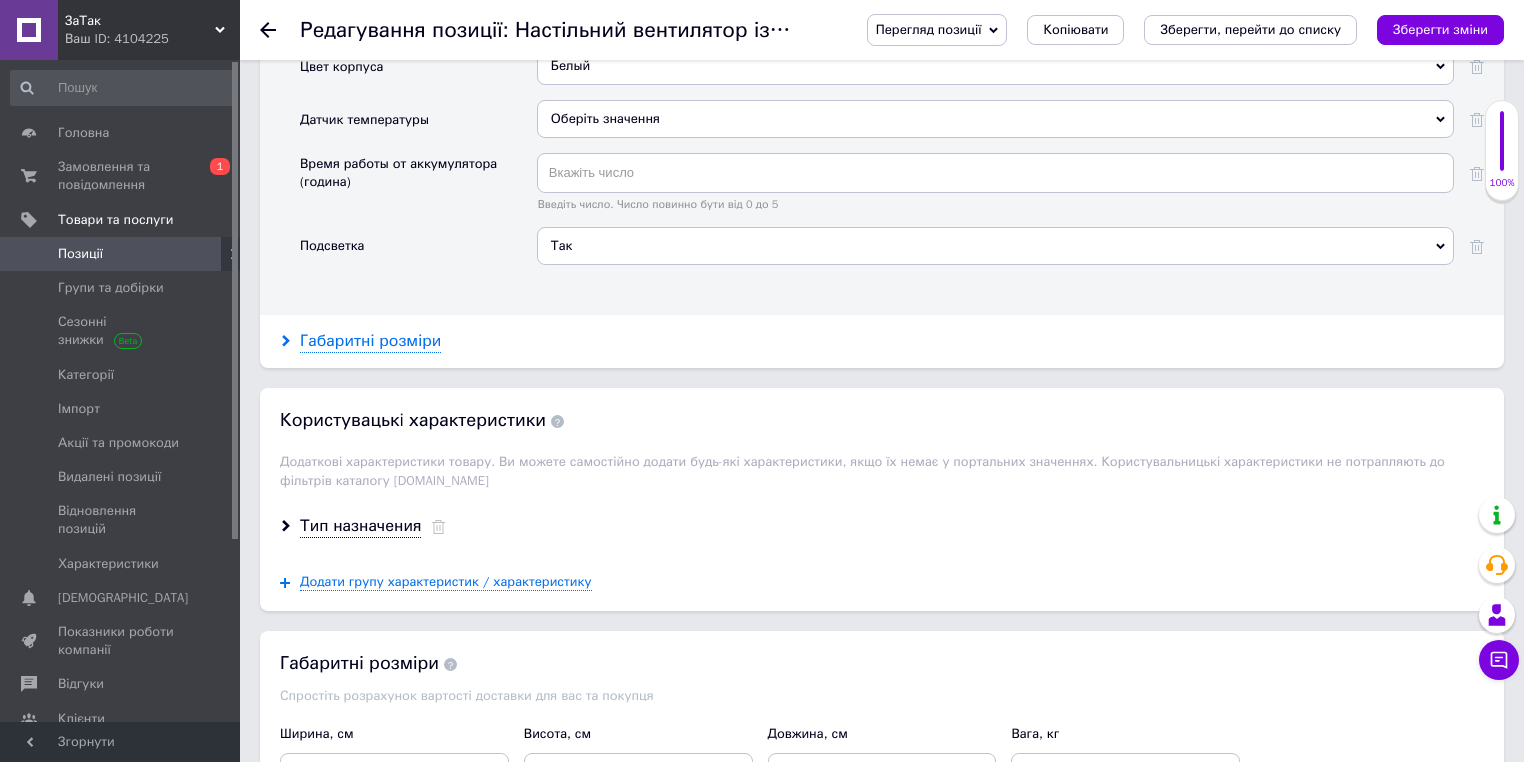 click on "Габаритні розміри" at bounding box center [370, 341] 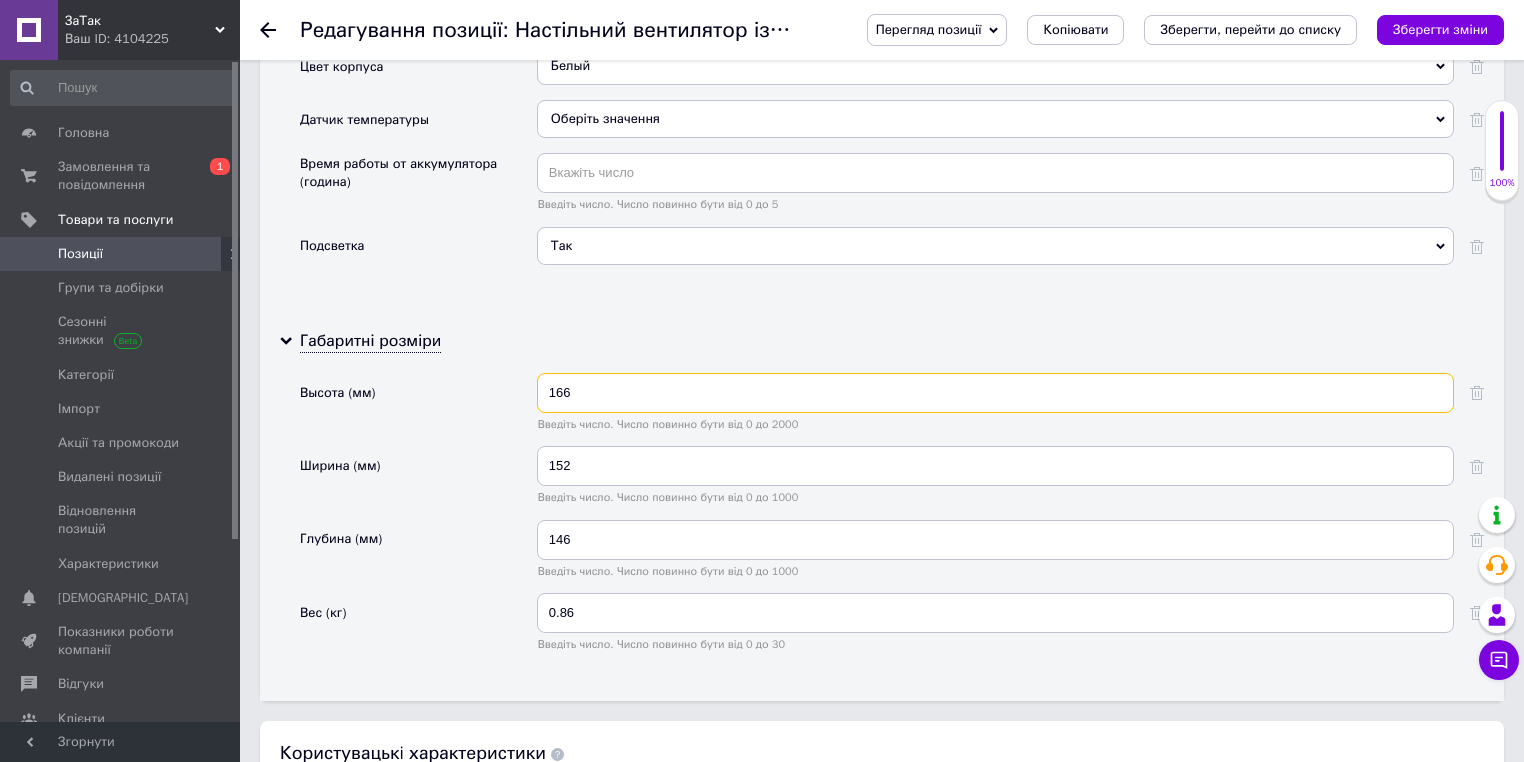 click on "166" at bounding box center [995, 393] 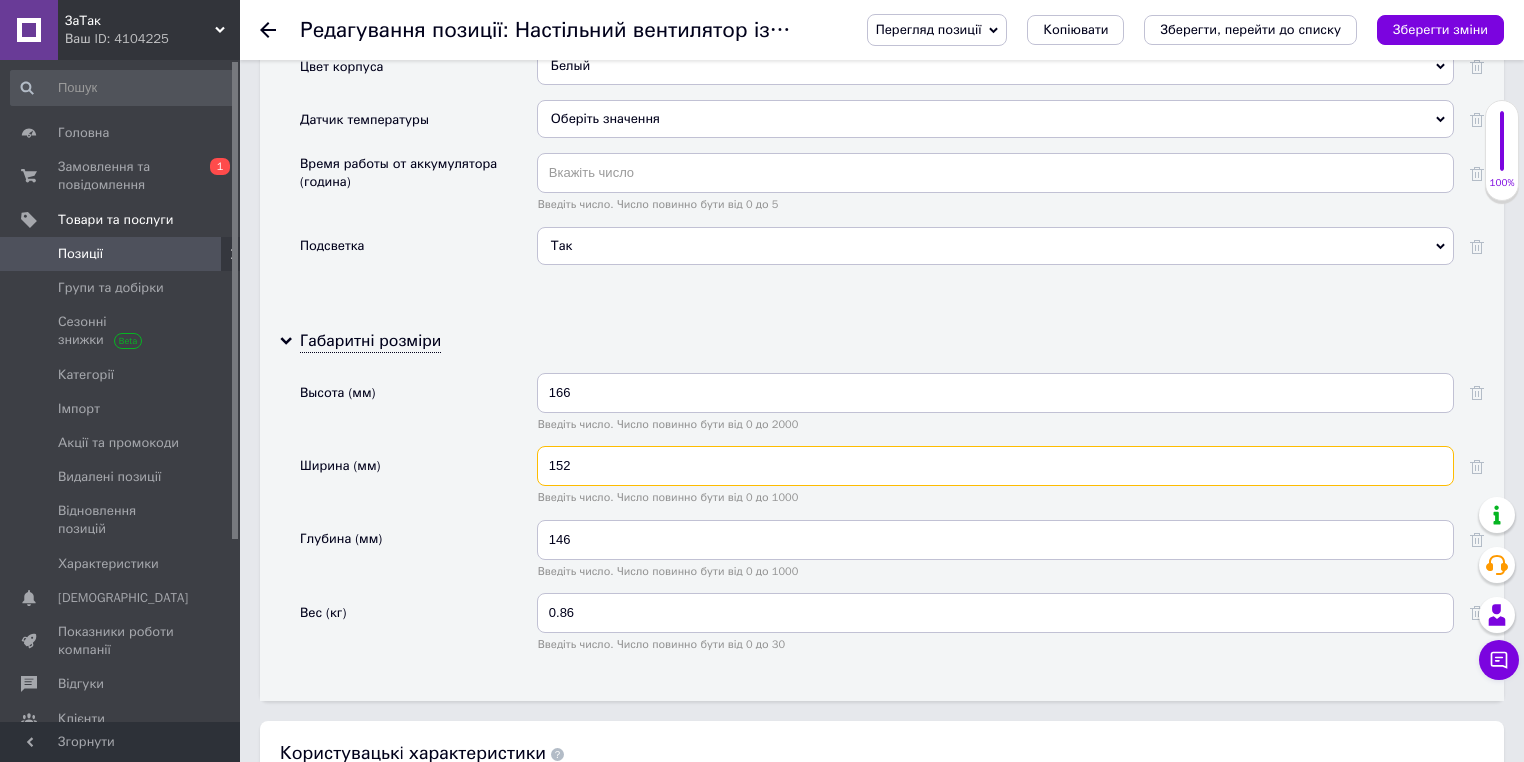 click on "152" at bounding box center [995, 466] 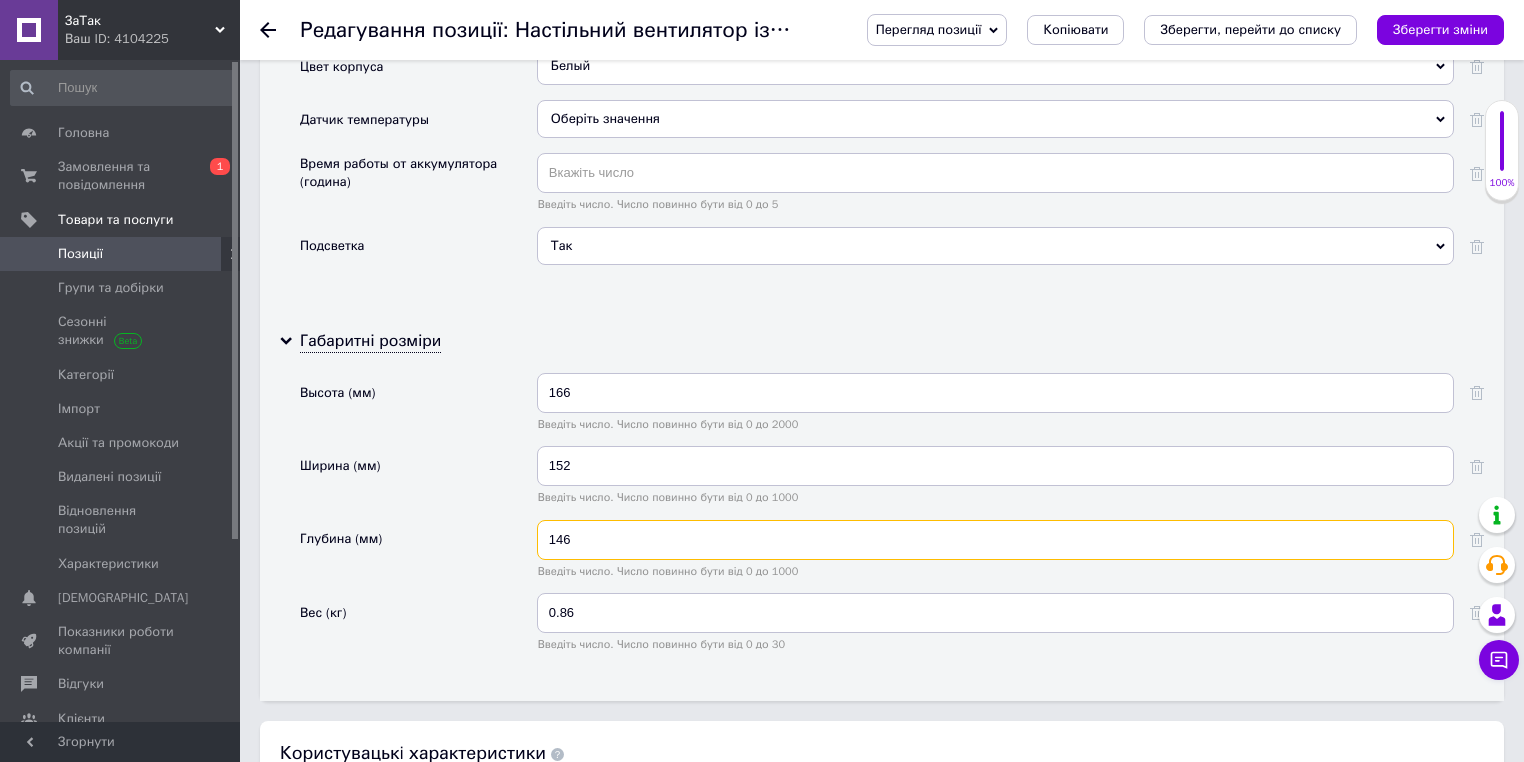 drag, startPoint x: 568, startPoint y: 518, endPoint x: 545, endPoint y: 517, distance: 23.021729 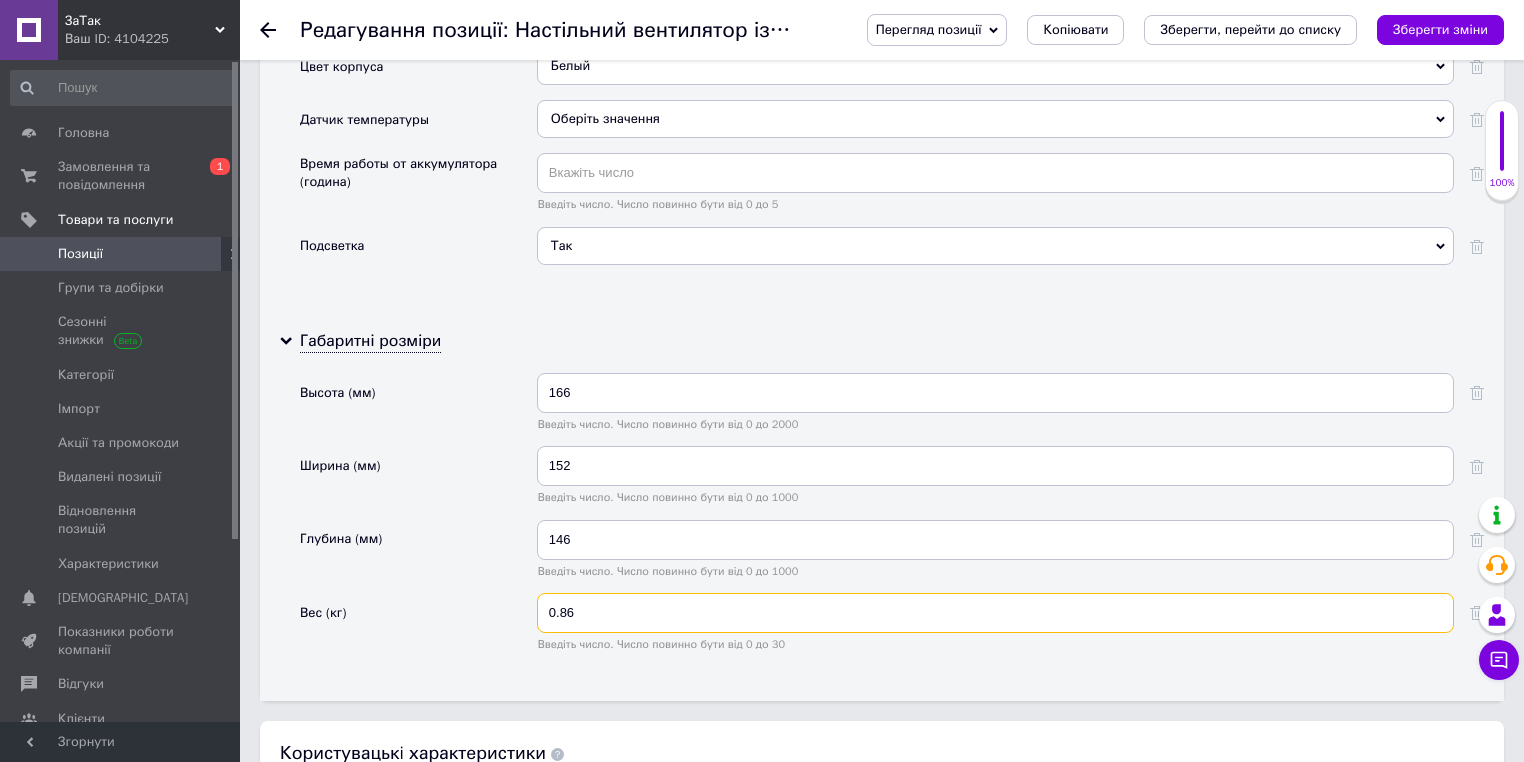 drag, startPoint x: 562, startPoint y: 592, endPoint x: 550, endPoint y: 593, distance: 12.0415945 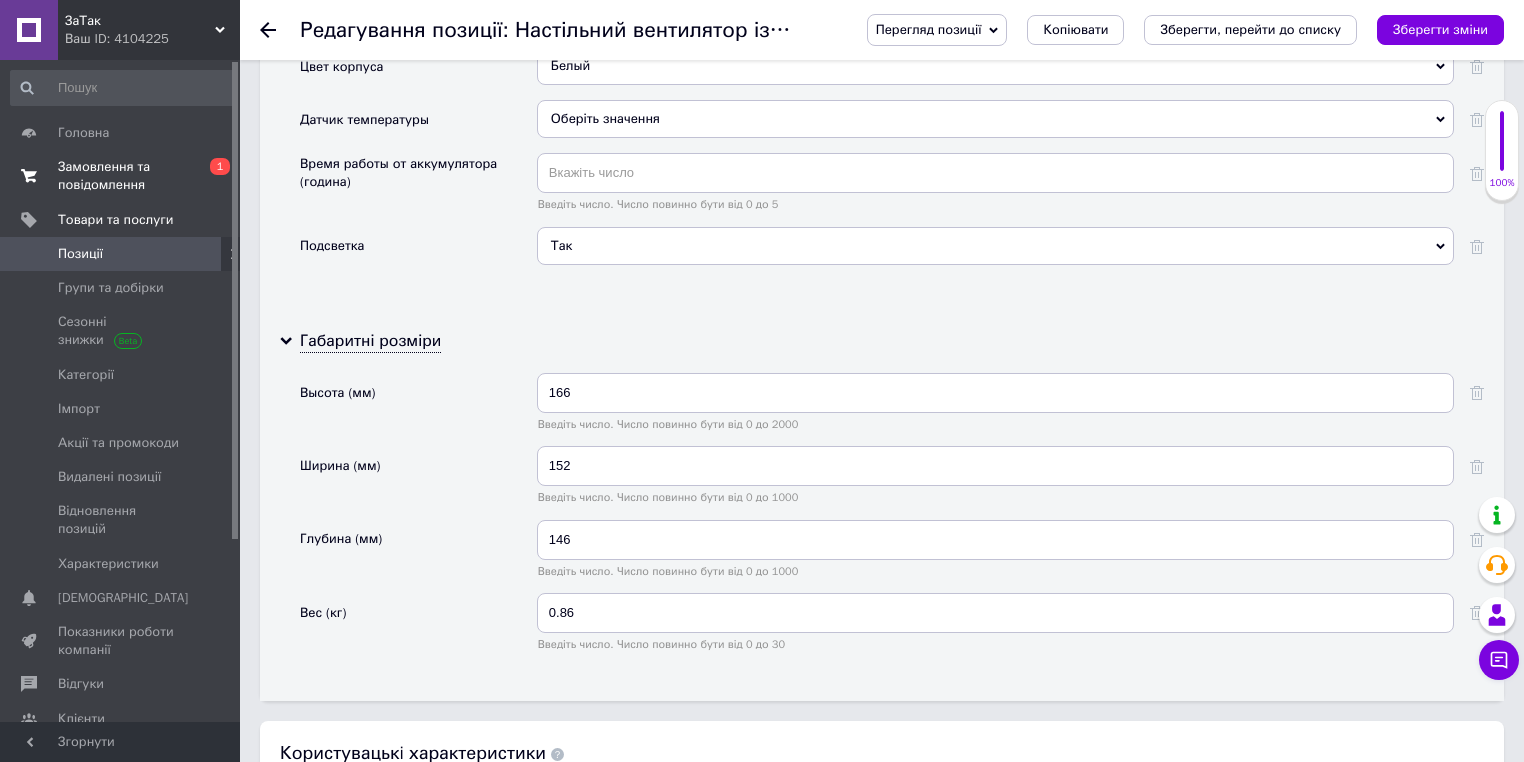 click on "Замовлення та повідомлення" at bounding box center (121, 176) 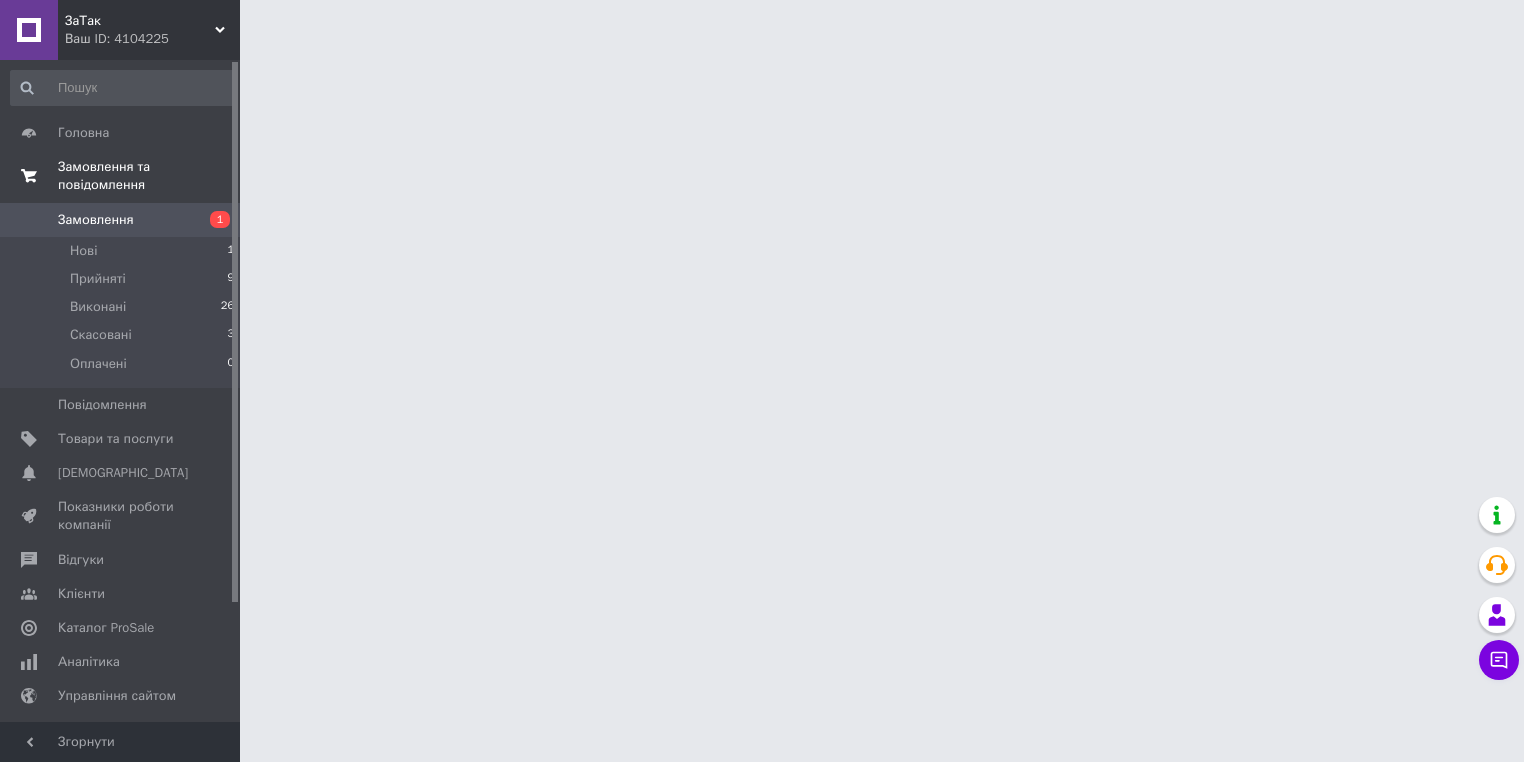 scroll, scrollTop: 0, scrollLeft: 0, axis: both 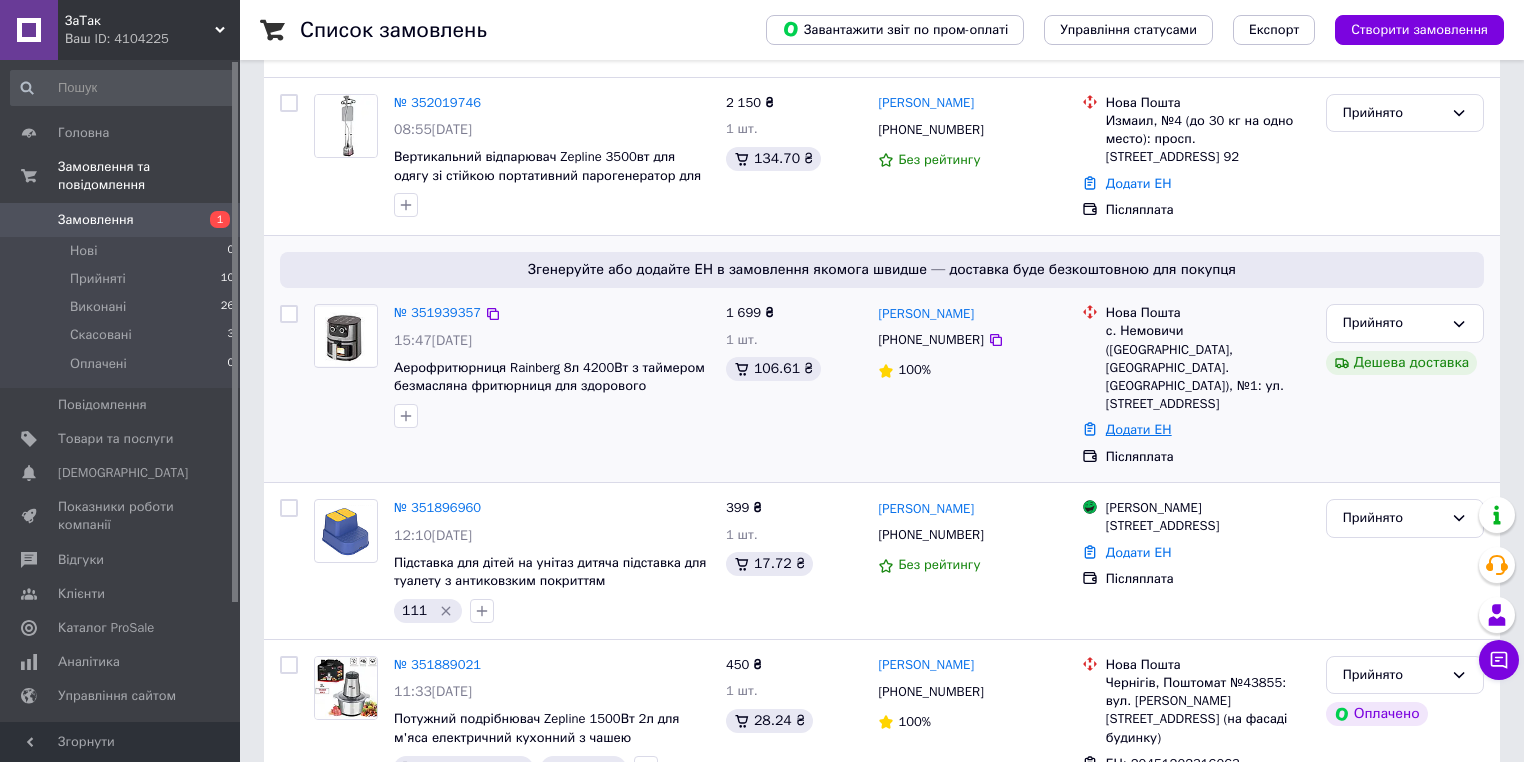 click on "Додати ЕН" at bounding box center [1139, 429] 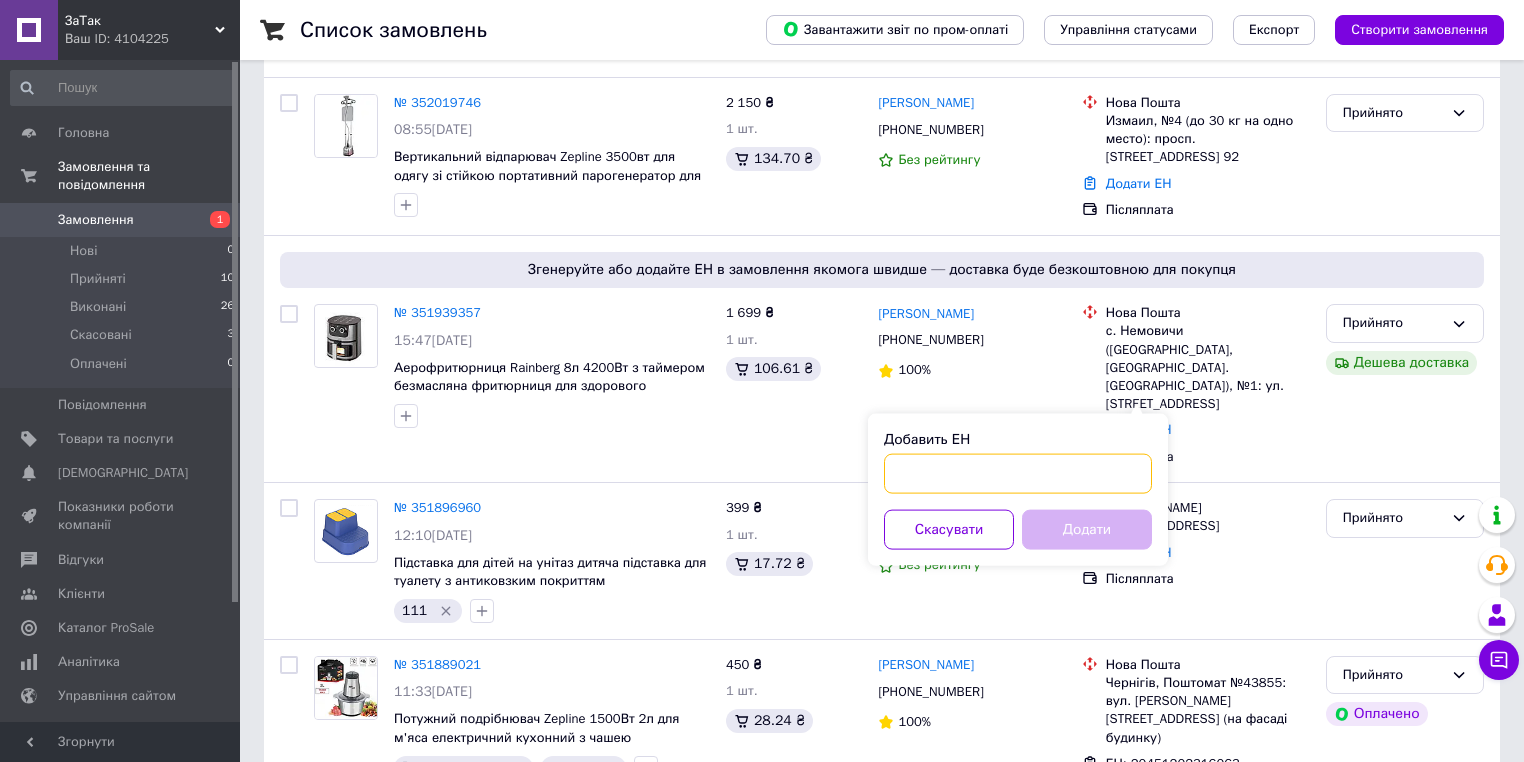 click on "Добавить ЕН" at bounding box center (1018, 474) 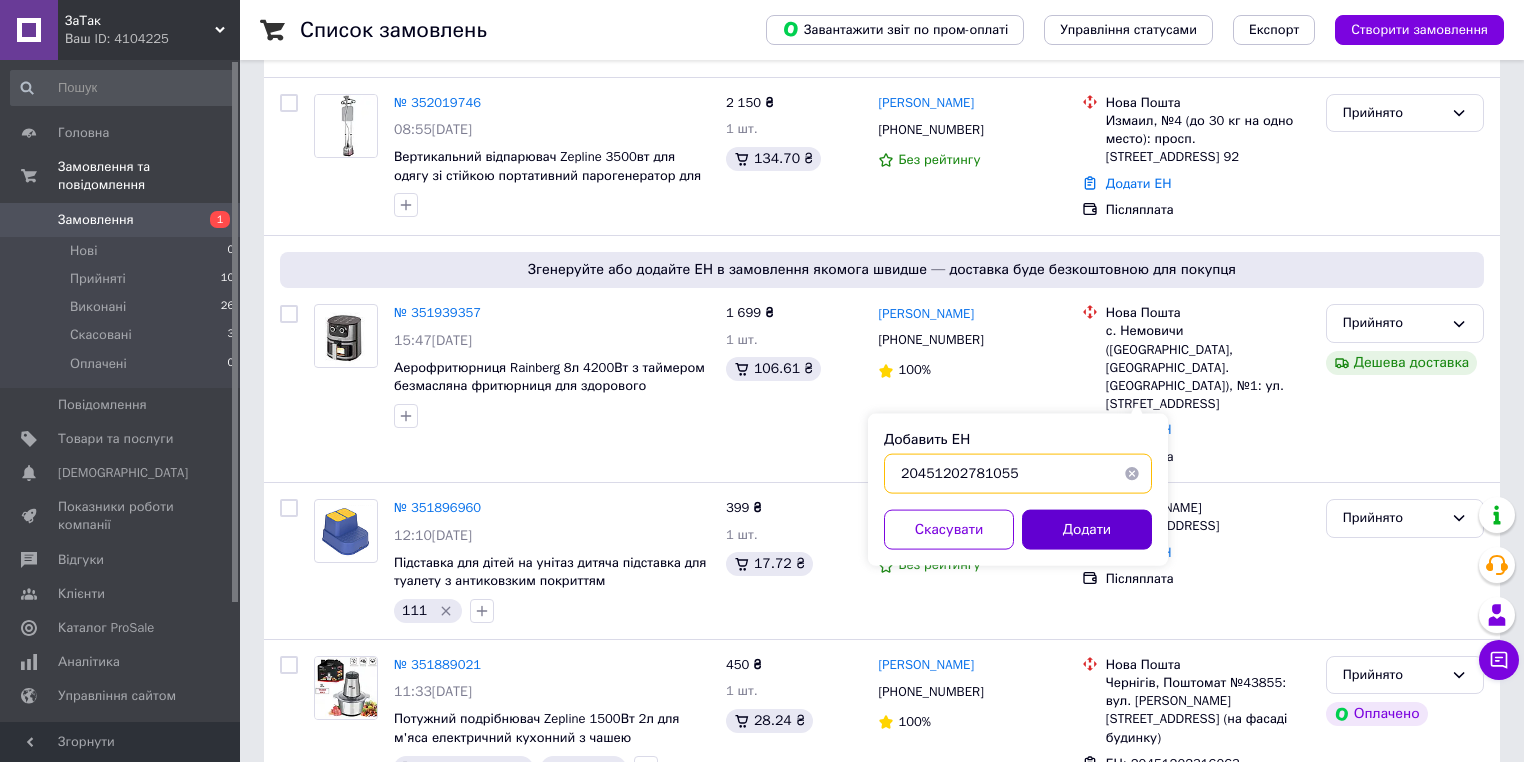 type on "20451202781055" 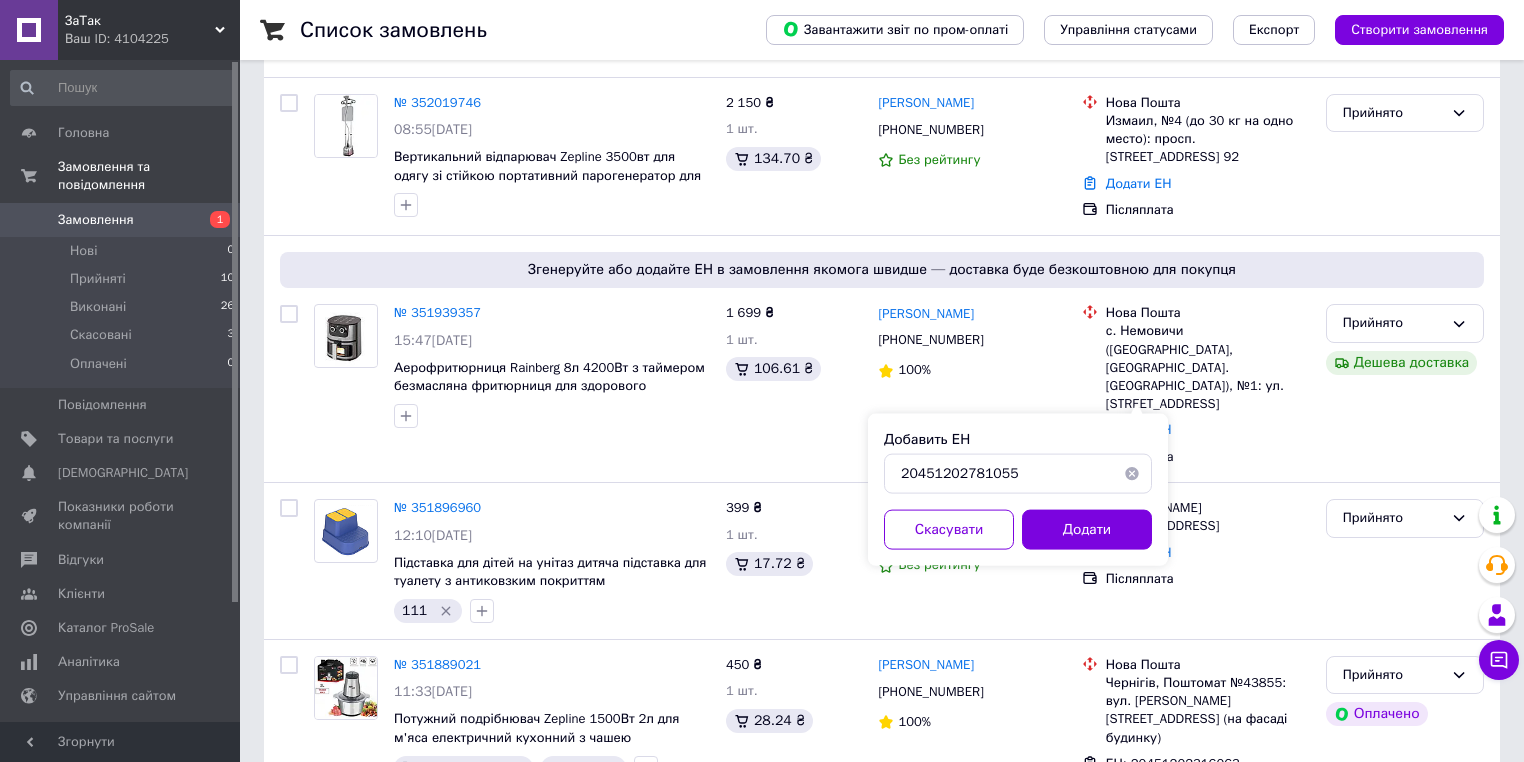 click on "Додати" at bounding box center [1087, 530] 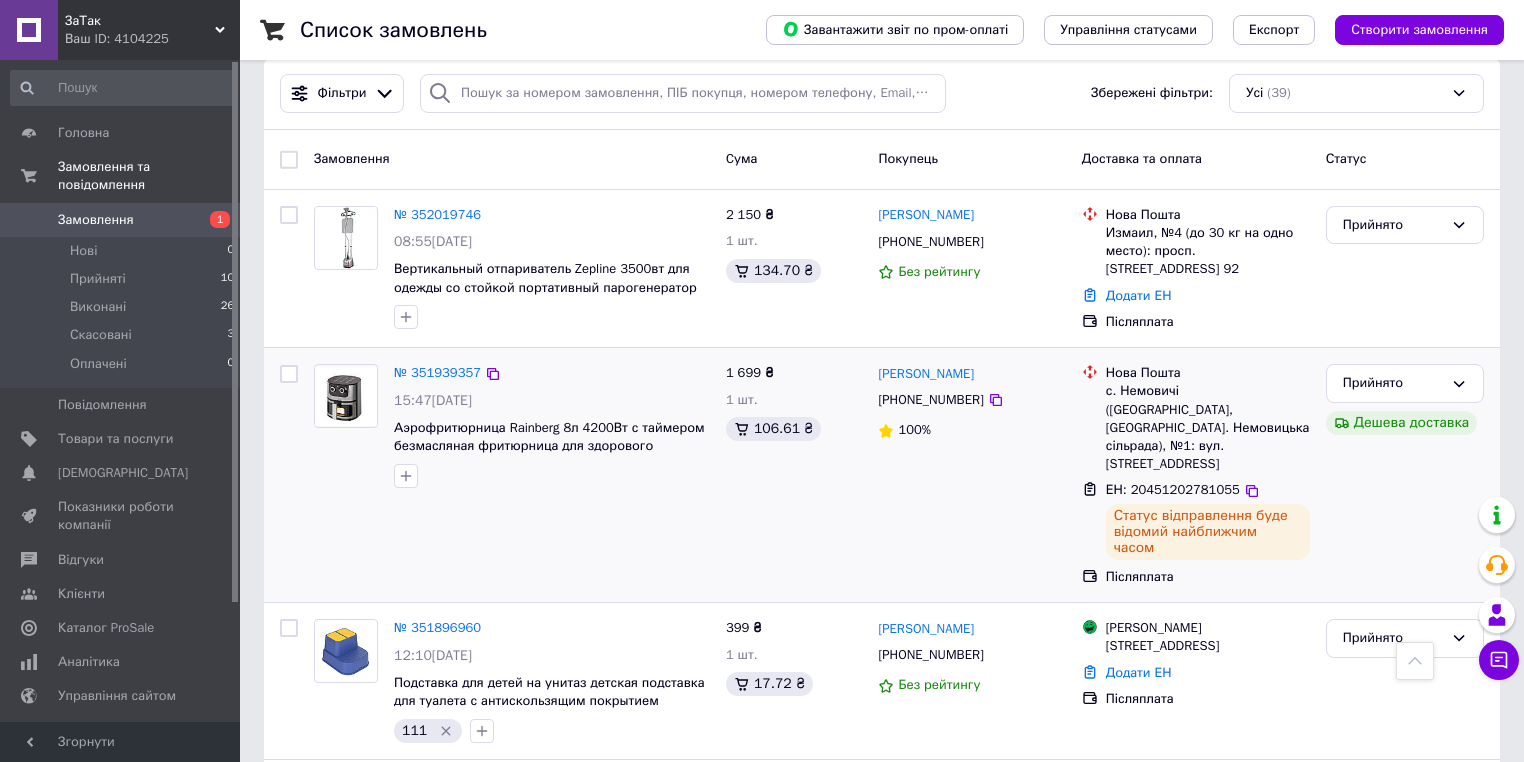 scroll, scrollTop: 0, scrollLeft: 0, axis: both 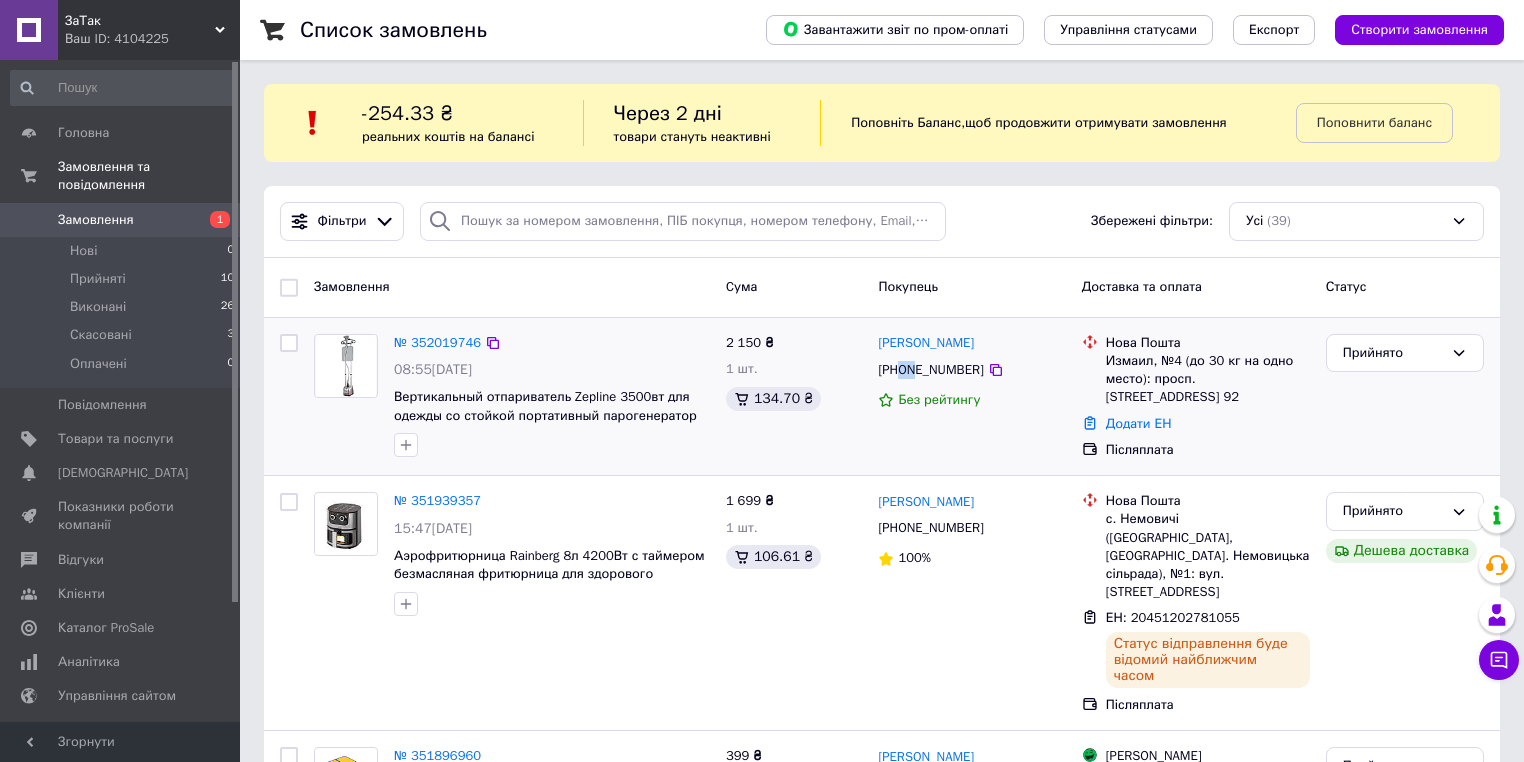 drag, startPoint x: 900, startPoint y: 369, endPoint x: 913, endPoint y: 370, distance: 13.038404 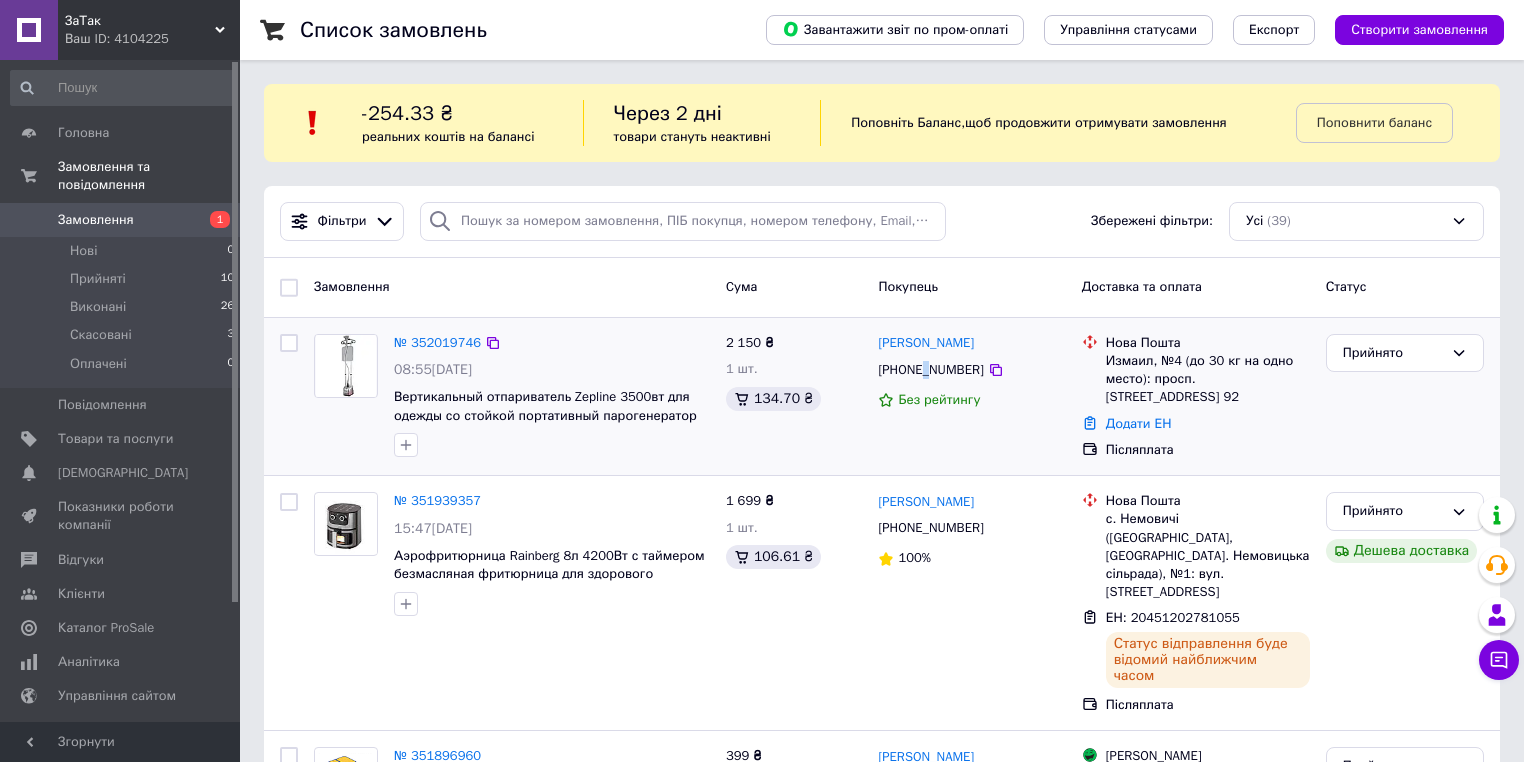 click on "[PHONE_NUMBER]" at bounding box center (930, 370) 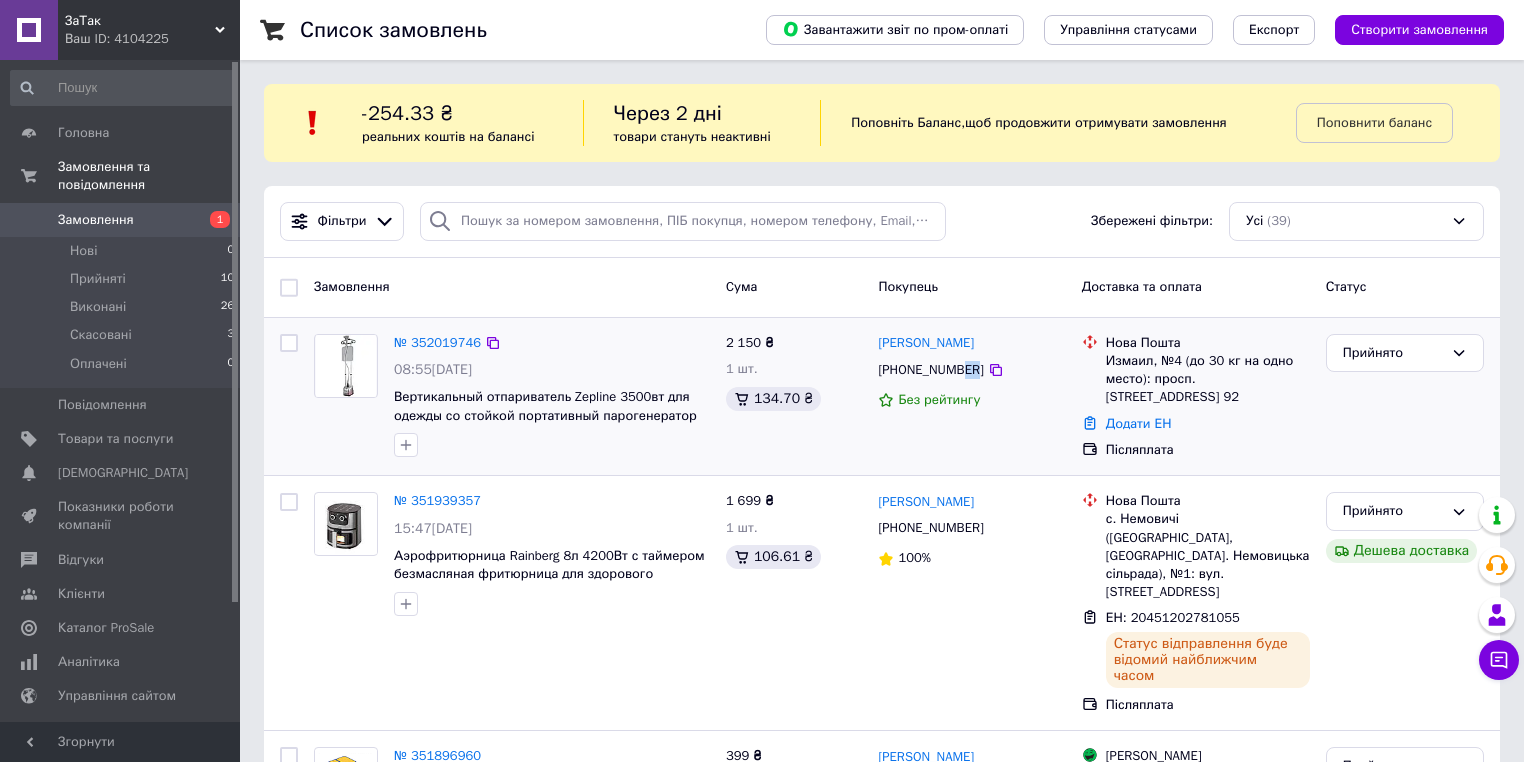 drag, startPoint x: 968, startPoint y: 371, endPoint x: 956, endPoint y: 372, distance: 12.0415945 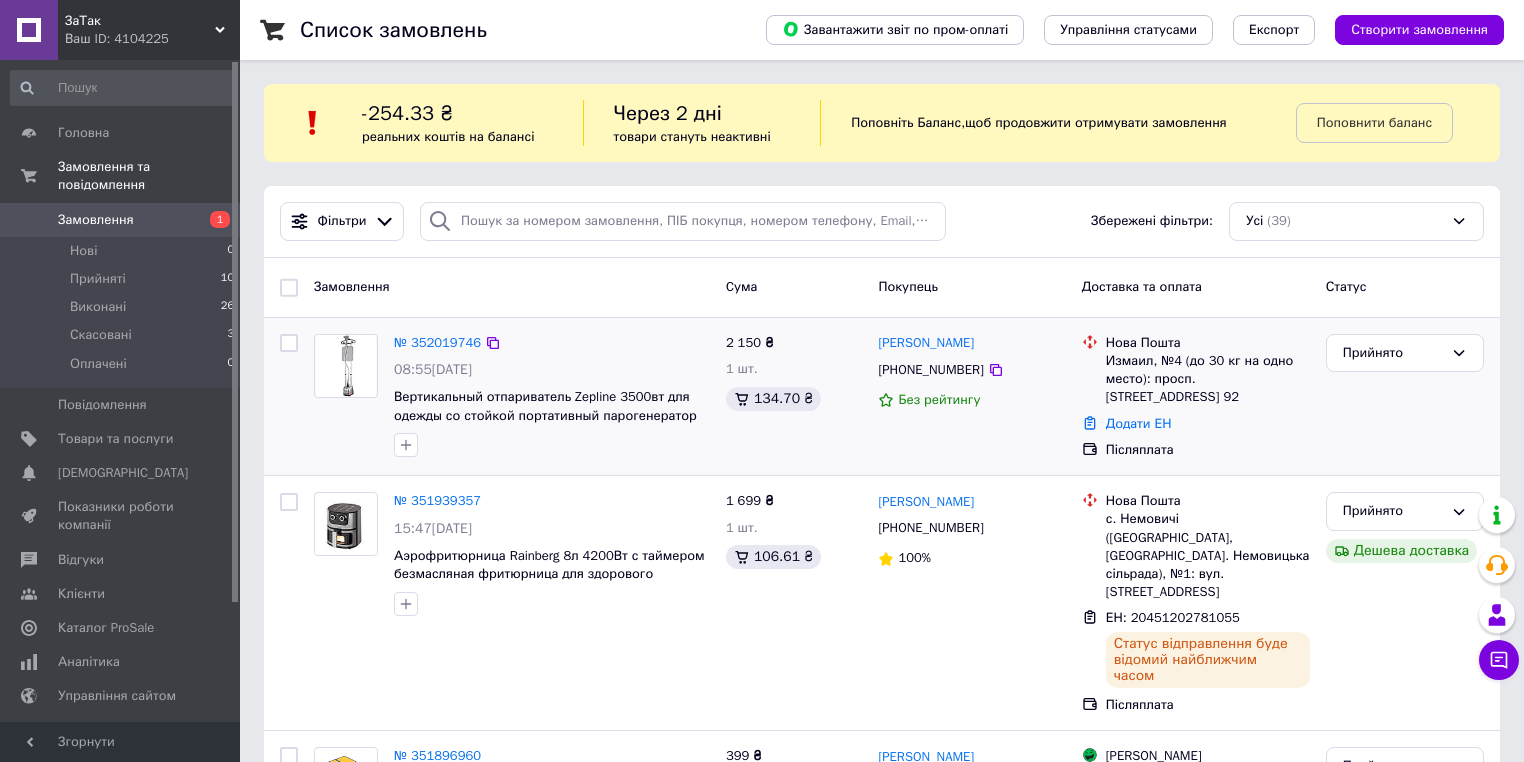 click on "[PHONE_NUMBER]" at bounding box center [971, 370] 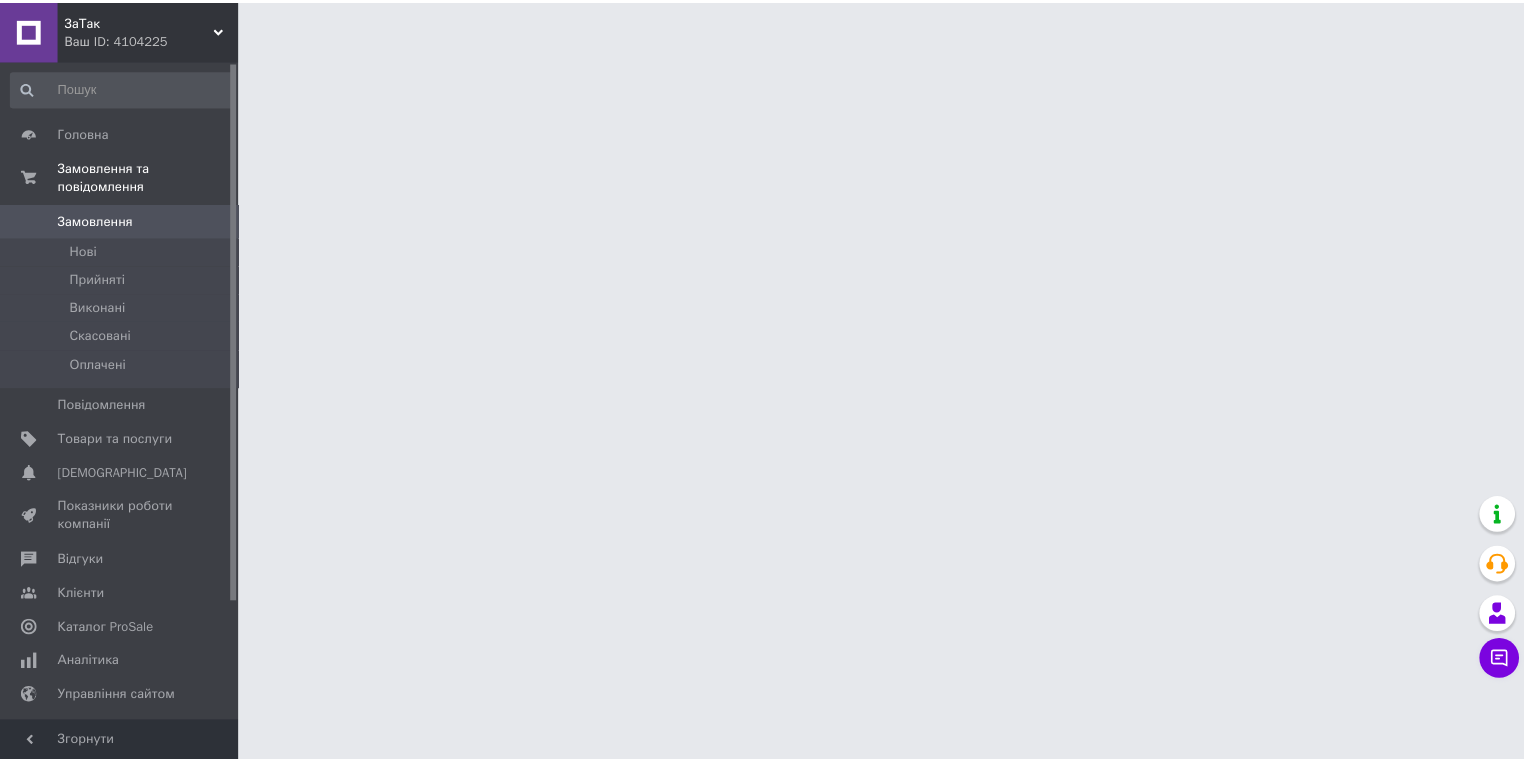 scroll, scrollTop: 0, scrollLeft: 0, axis: both 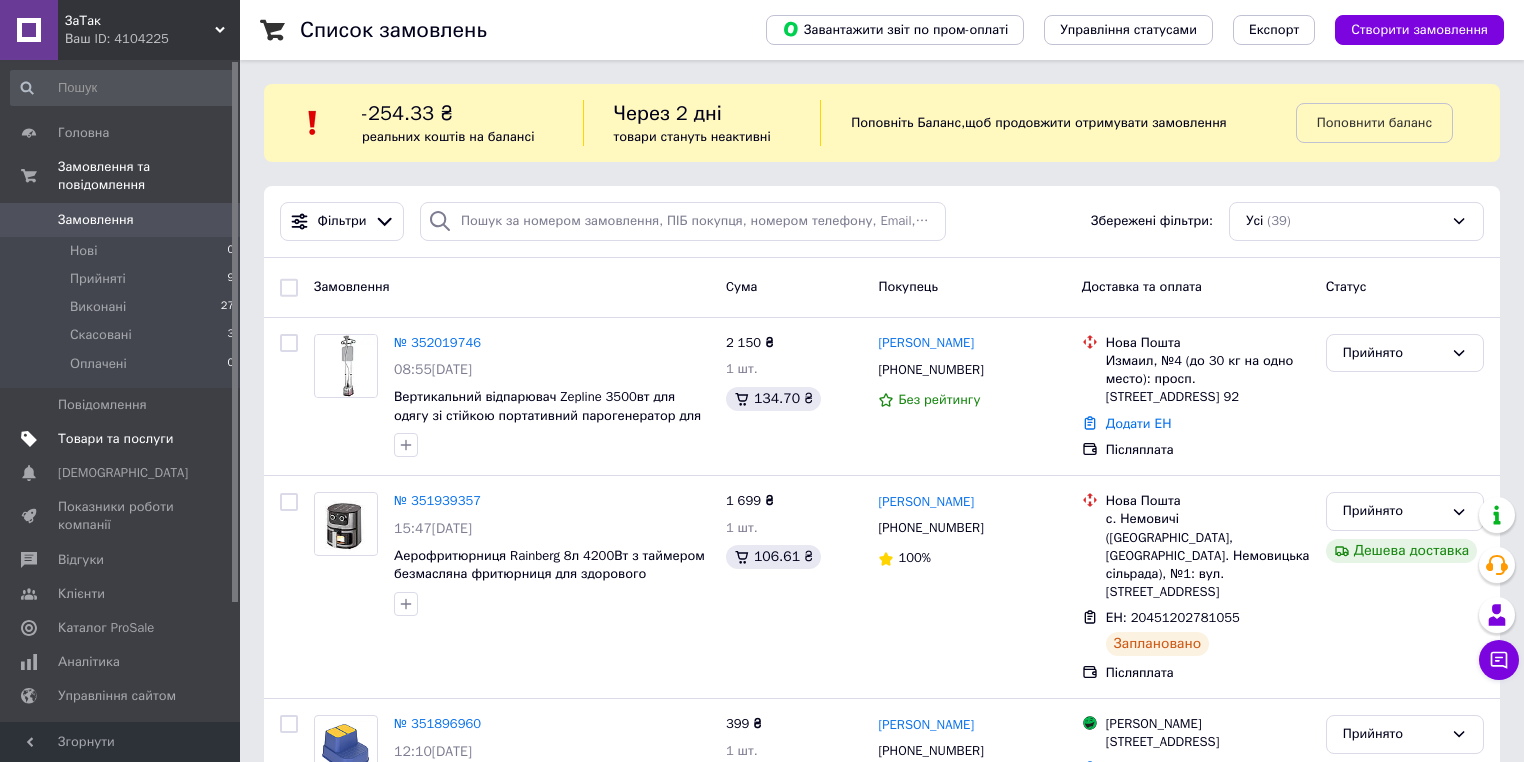 click on "Товари та послуги" at bounding box center (115, 439) 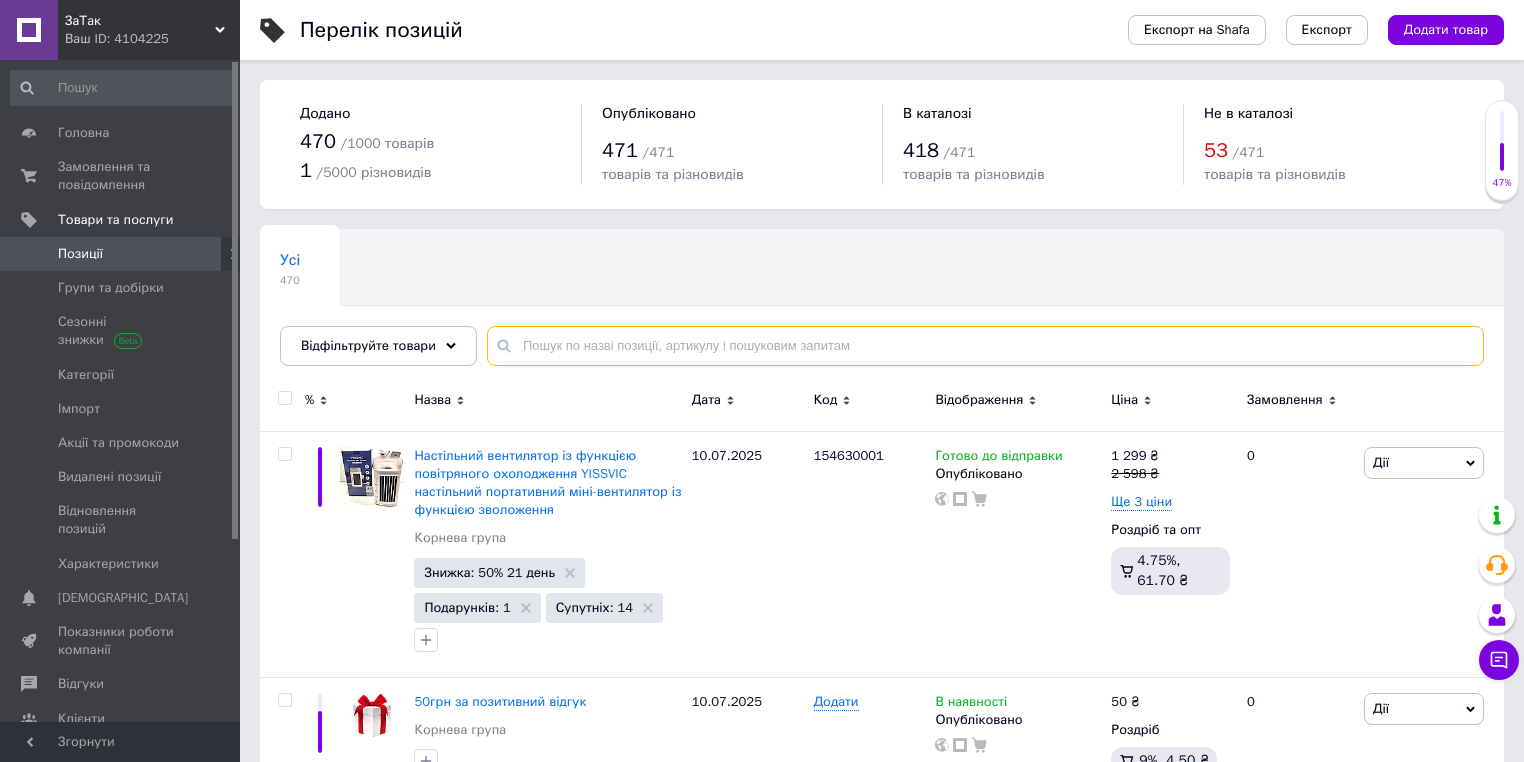 click at bounding box center (985, 346) 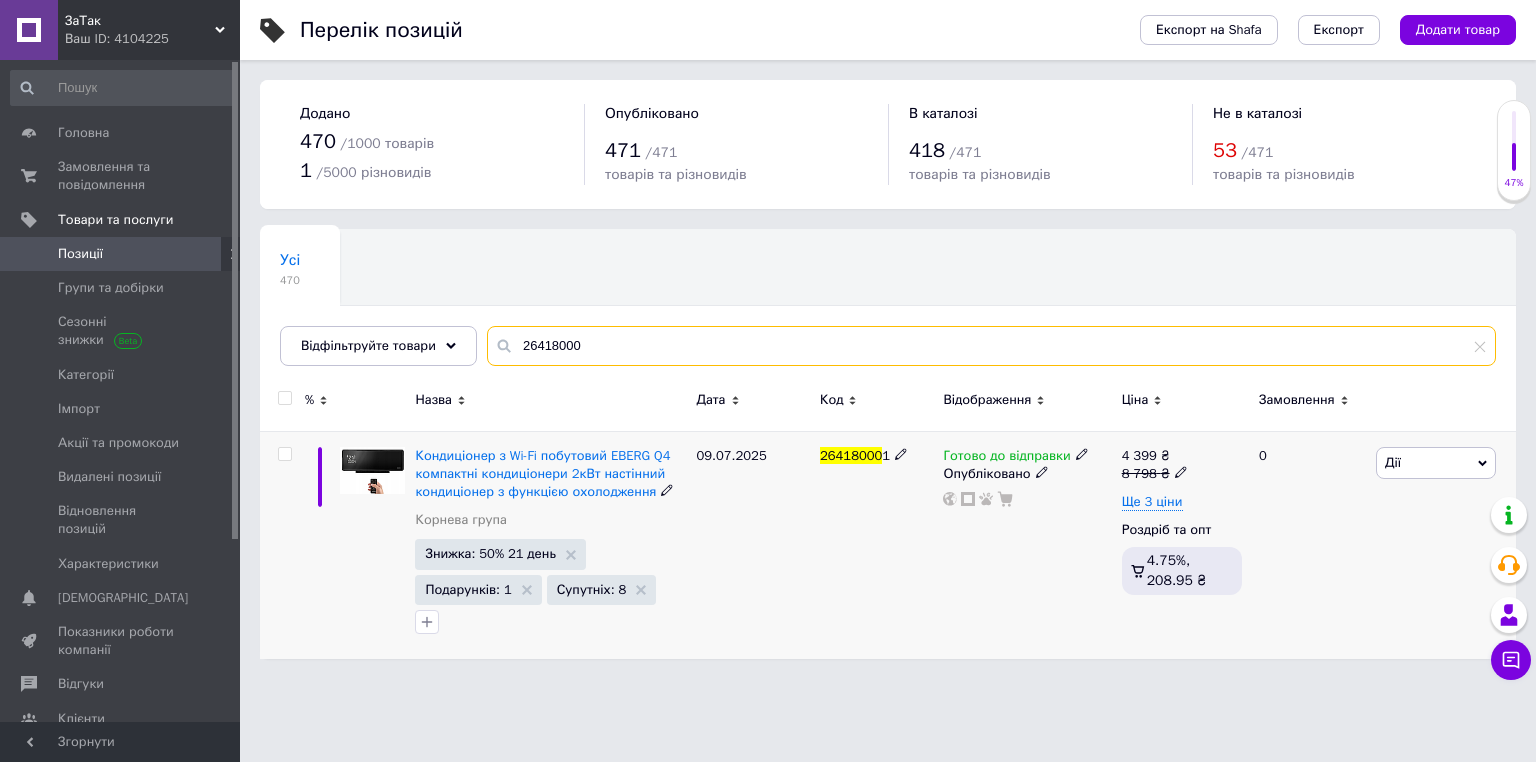 type on "26418000" 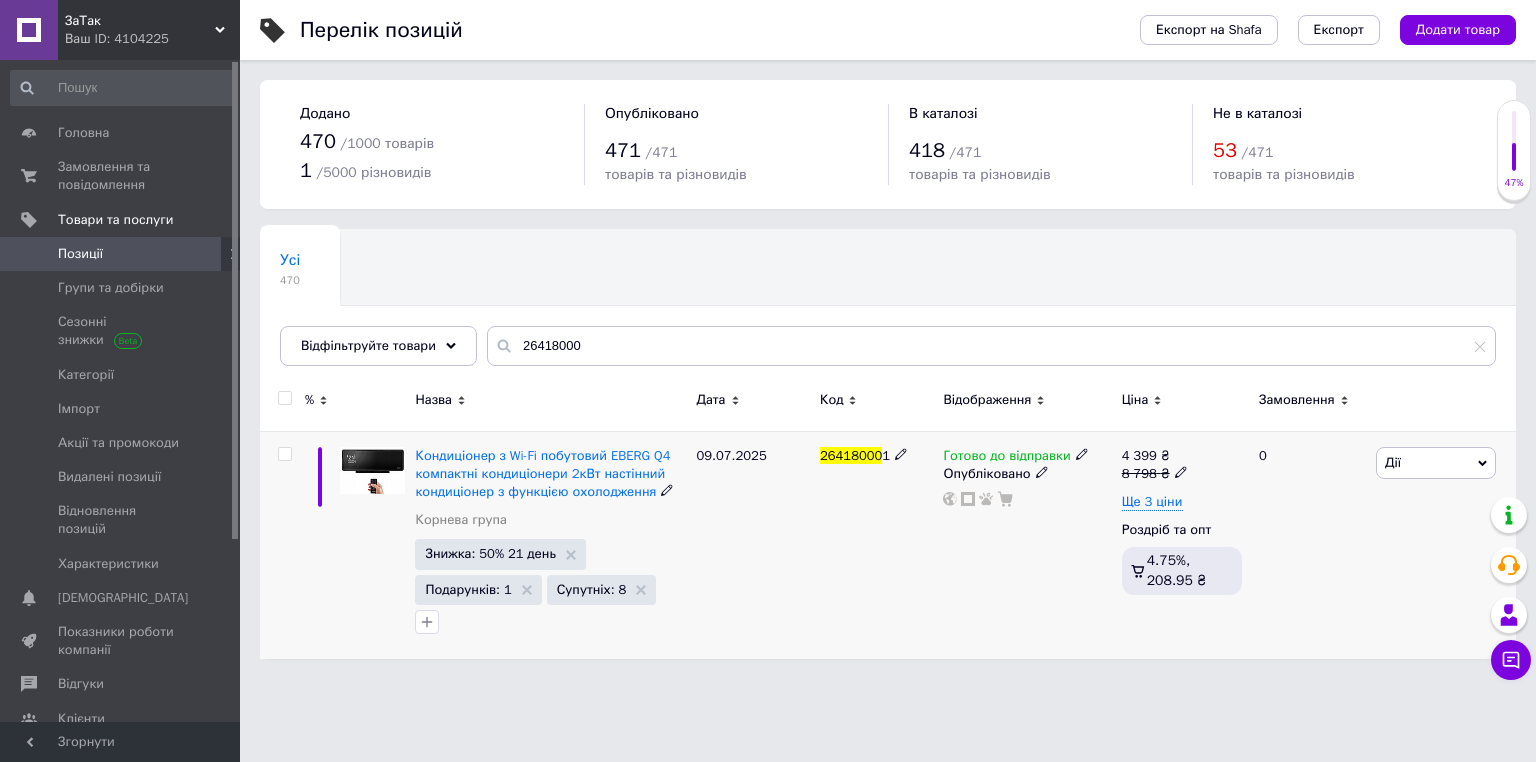 click 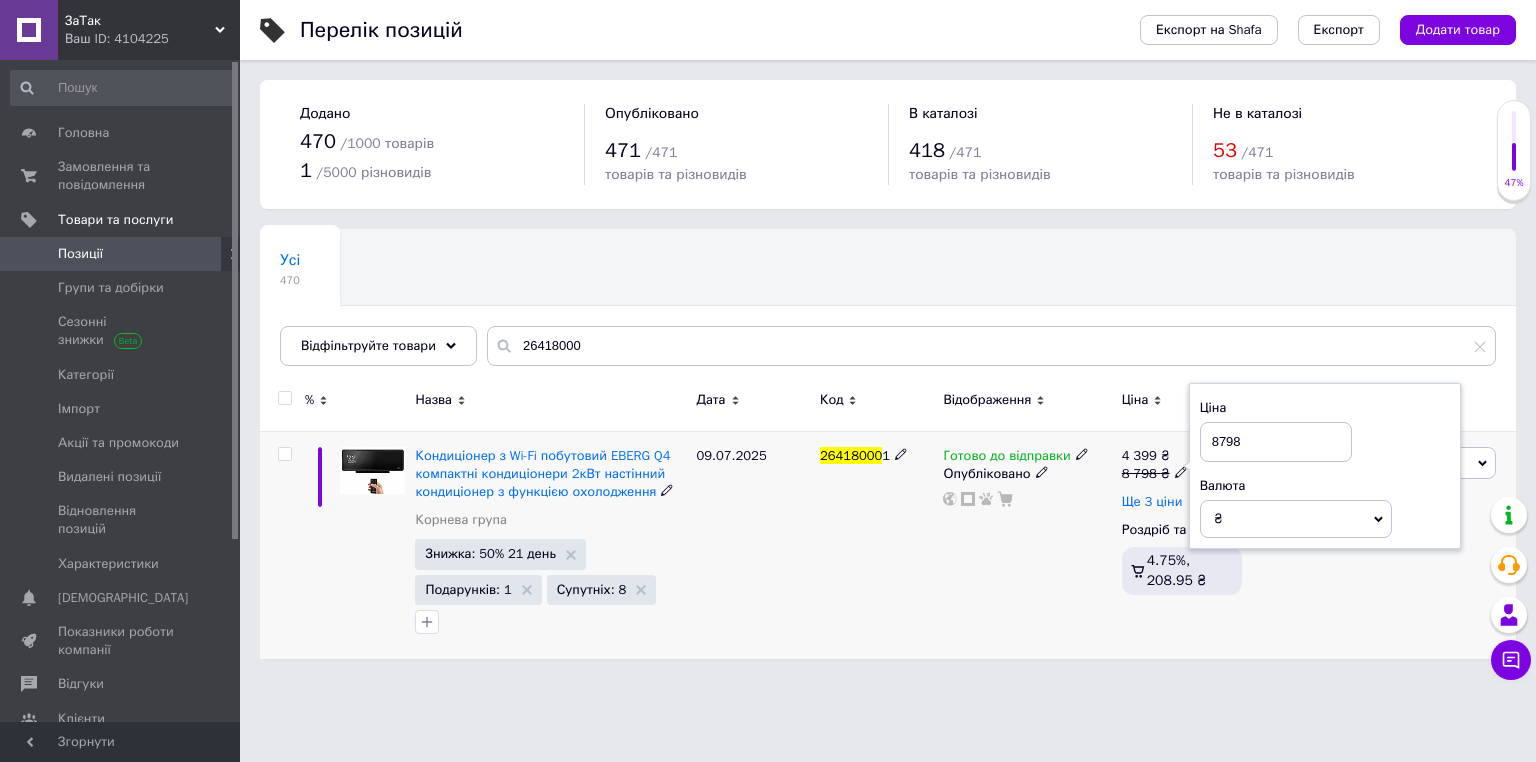 click on "Ще 3 ціни" at bounding box center (1152, 502) 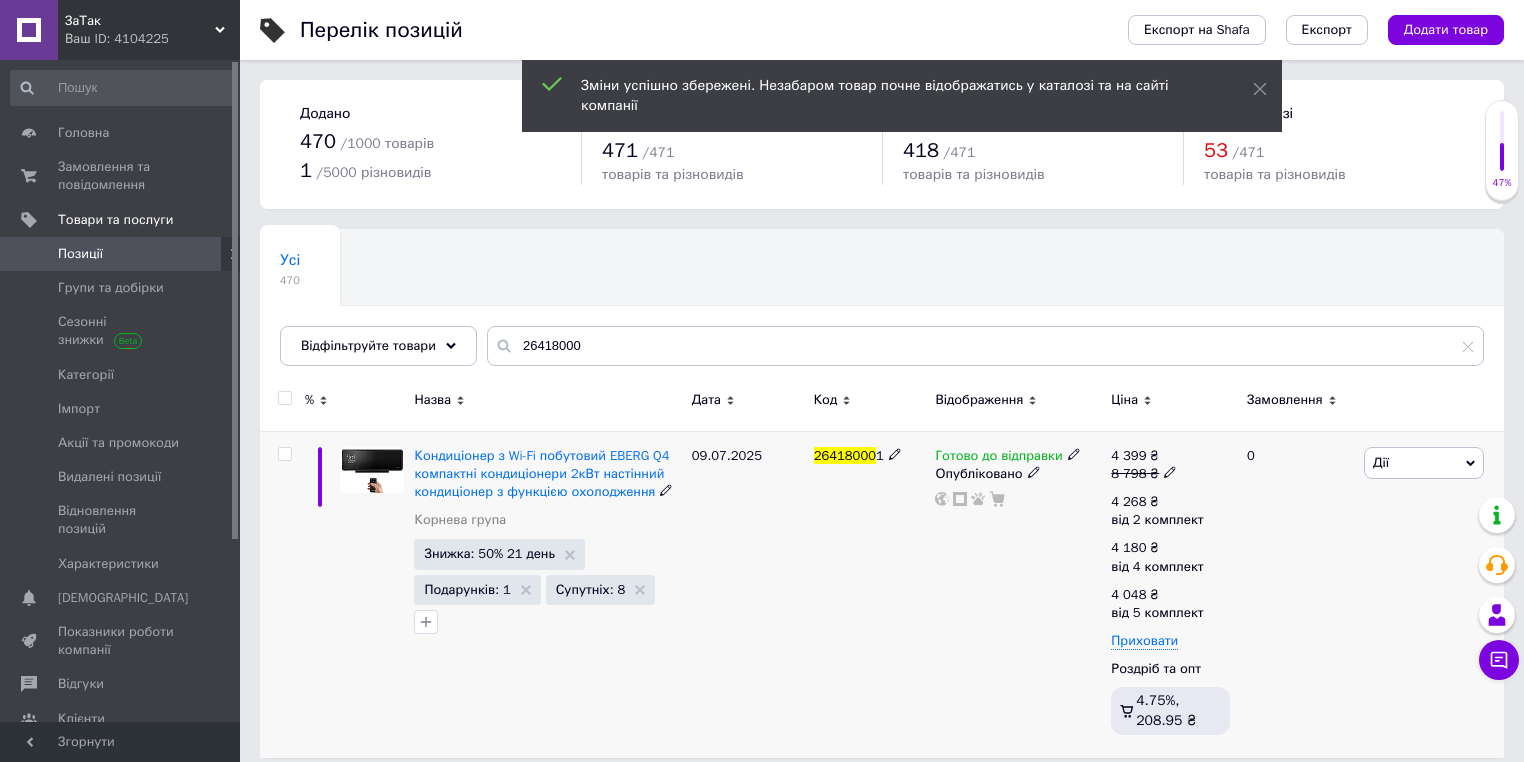 click 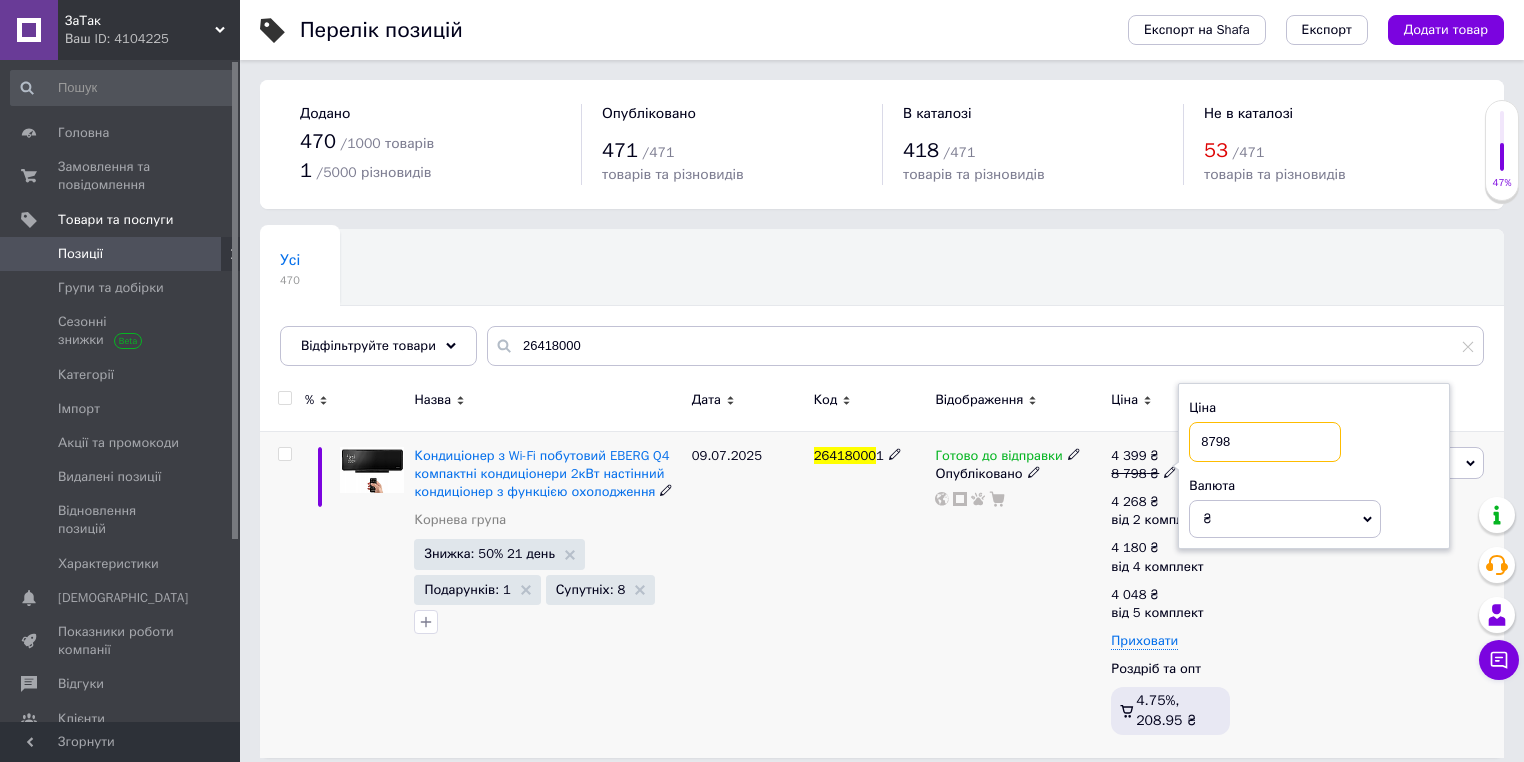 click on "% Назва Дата Код Відображення Ціна Замовлення Кондиціонер з Wi-Fi побутовий EBERG Q4 компактні кондиціонери 2кВт настінний кондиціонер з функцією охолодження [PERSON_NAME] група Знижка: 50% 21 день Подарунків: 1 Супутніх: 8 [DATE][TECHNICAL_ID] Готово до відправки Опубліковано 4 399   ₴ 8 798   ₴ Ціна 8798 Валюта ₴ $ EUR CHF GBP ¥ PLN ₸ MDL HUF KGS CNY TRY KRW lei 4 268   ₴ від 2 комплект 4 180   ₴ від 4 комплект 4 048   ₴ від 5 комплект Приховати Роздріб та опт 4.75%, 208.95 ₴ 0 Дії Редагувати Підняти на початок групи Копіювати Знижка Подарунок Супутні Приховати Ярлик Додати на вітрину Додати в кампанію Каталог ProSale" at bounding box center (882, 566) 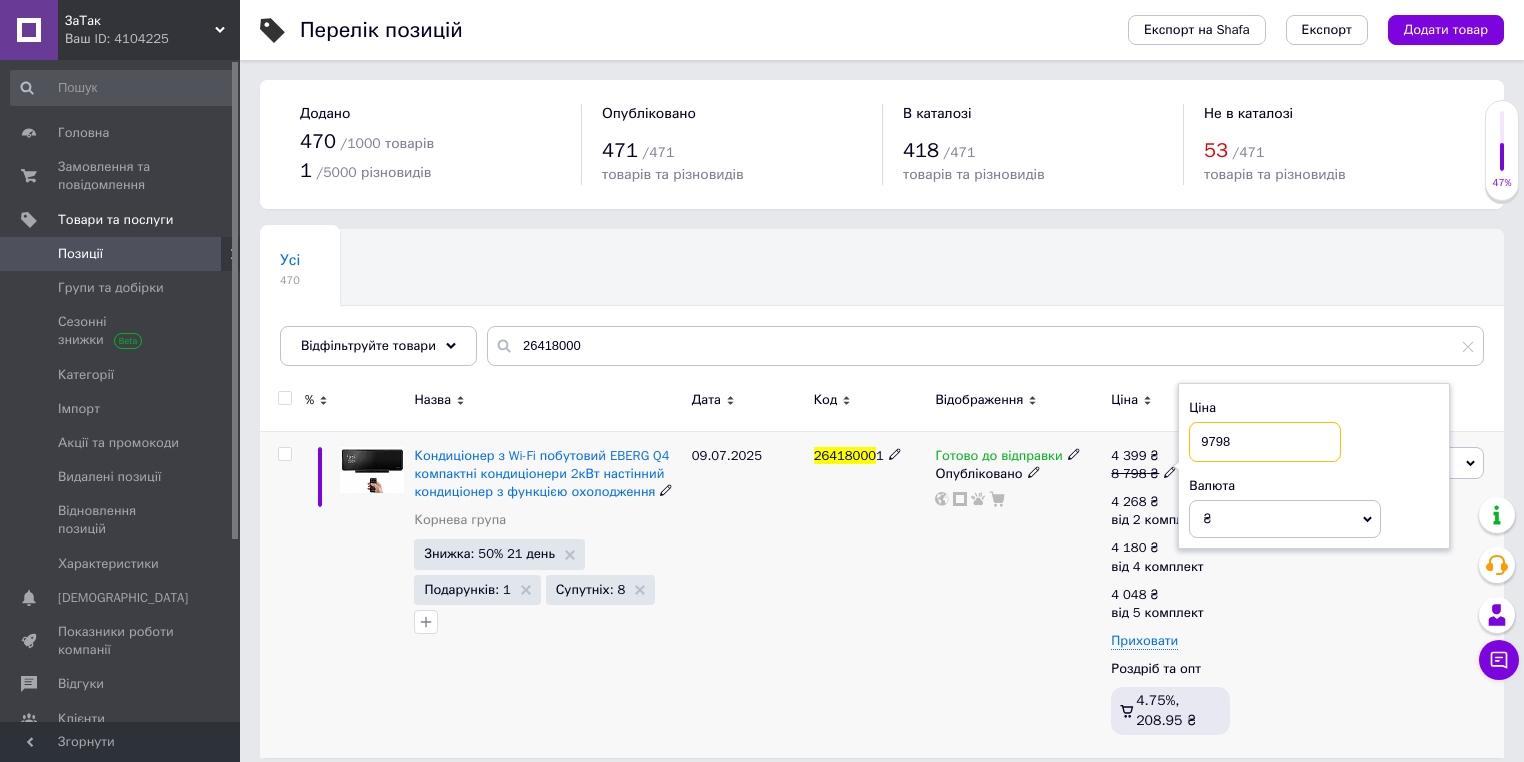 drag, startPoint x: 1230, startPoint y: 450, endPoint x: 1189, endPoint y: 452, distance: 41.04875 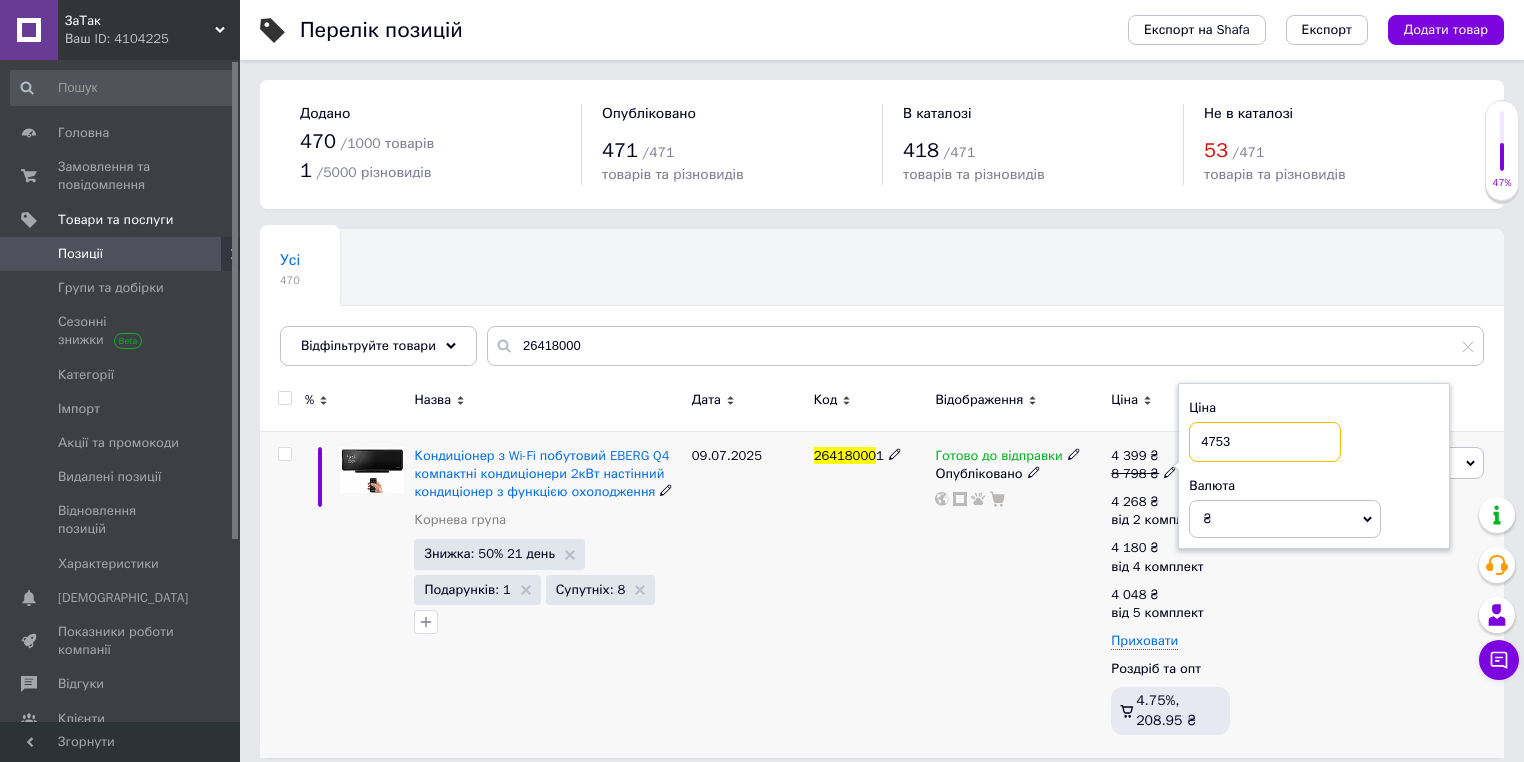 type on "4753" 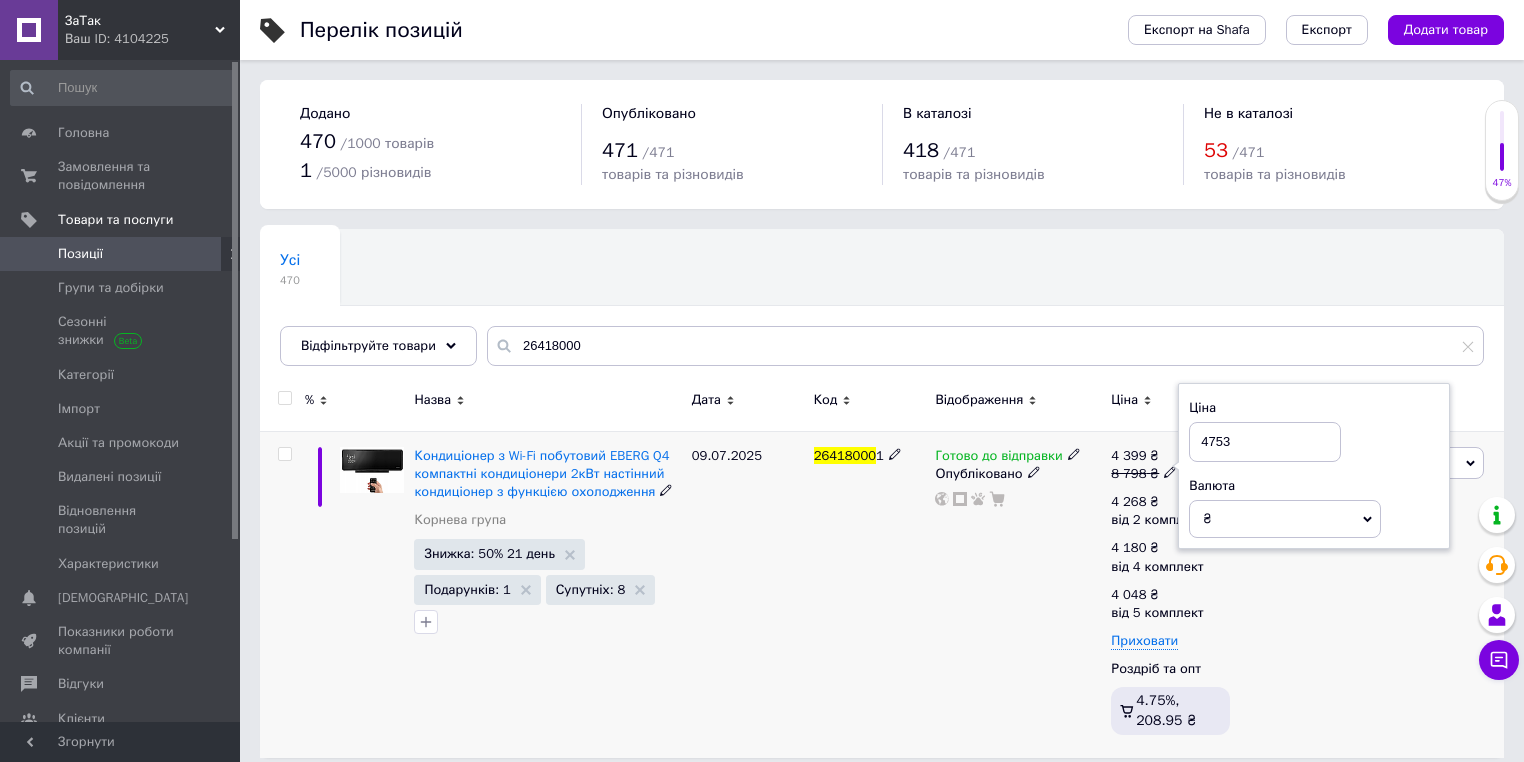 click on "Готово до відправки Опубліковано" at bounding box center [1018, 594] 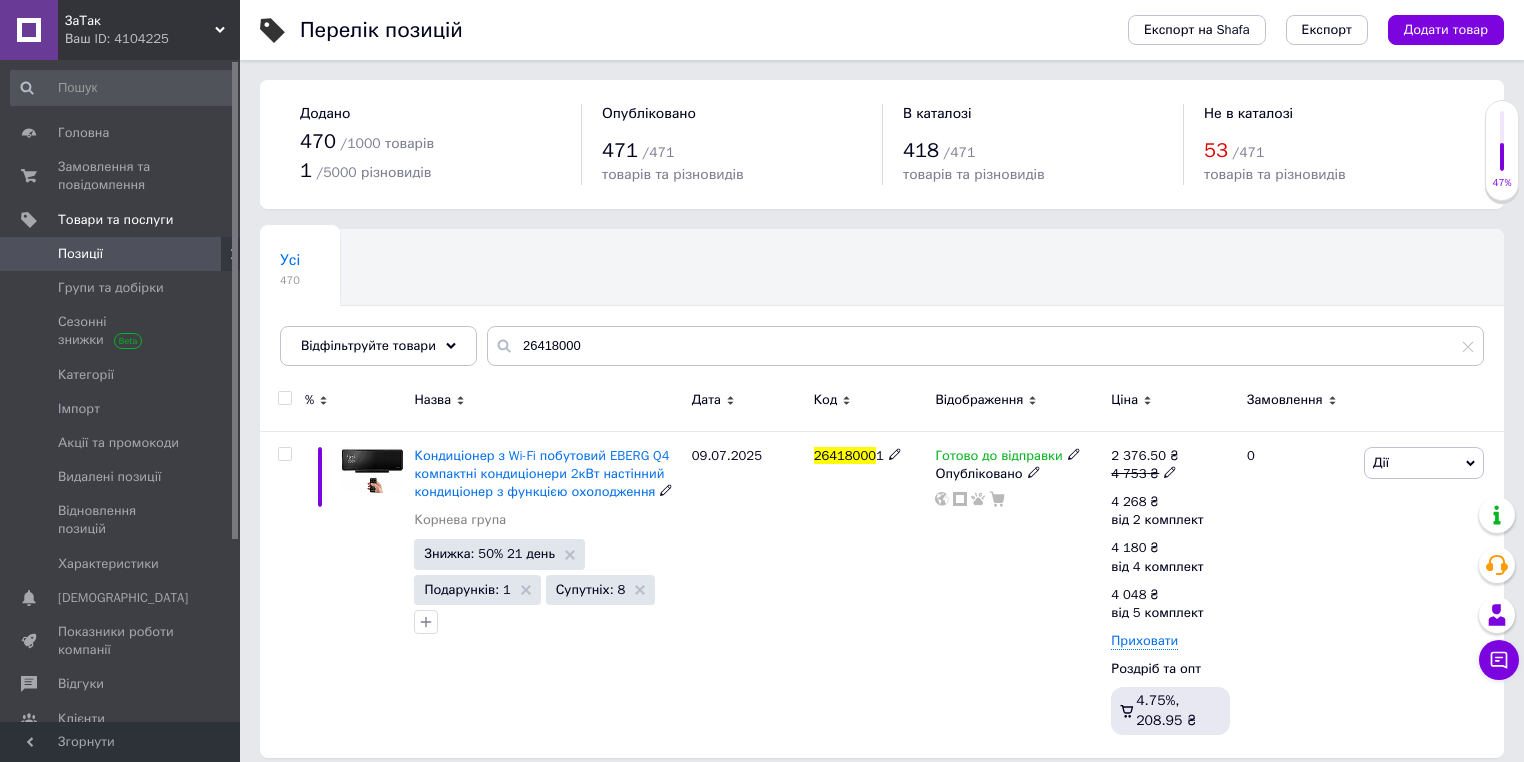 click at bounding box center (1170, 471) 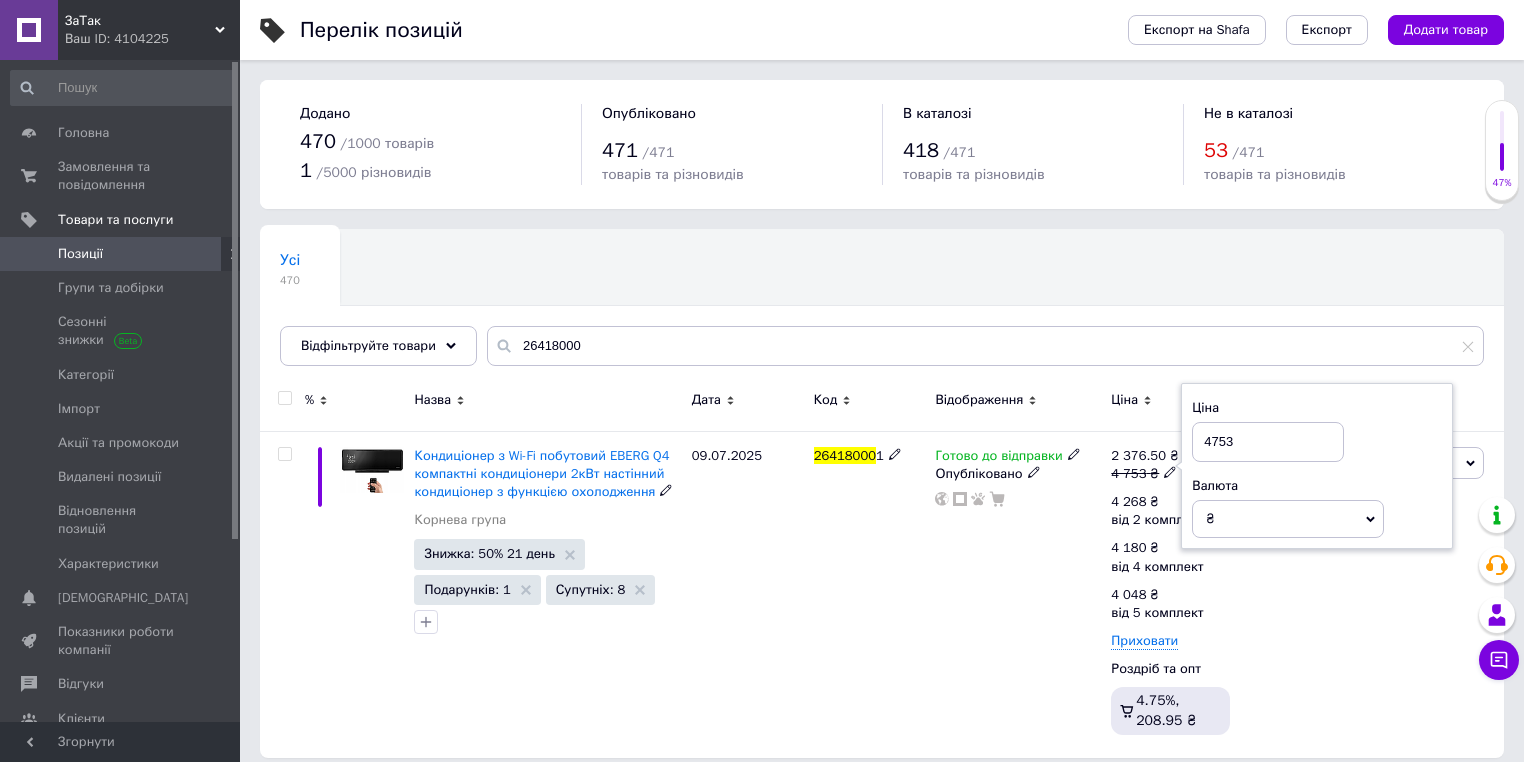 drag, startPoint x: 1212, startPoint y: 440, endPoint x: 1164, endPoint y: 436, distance: 48.166378 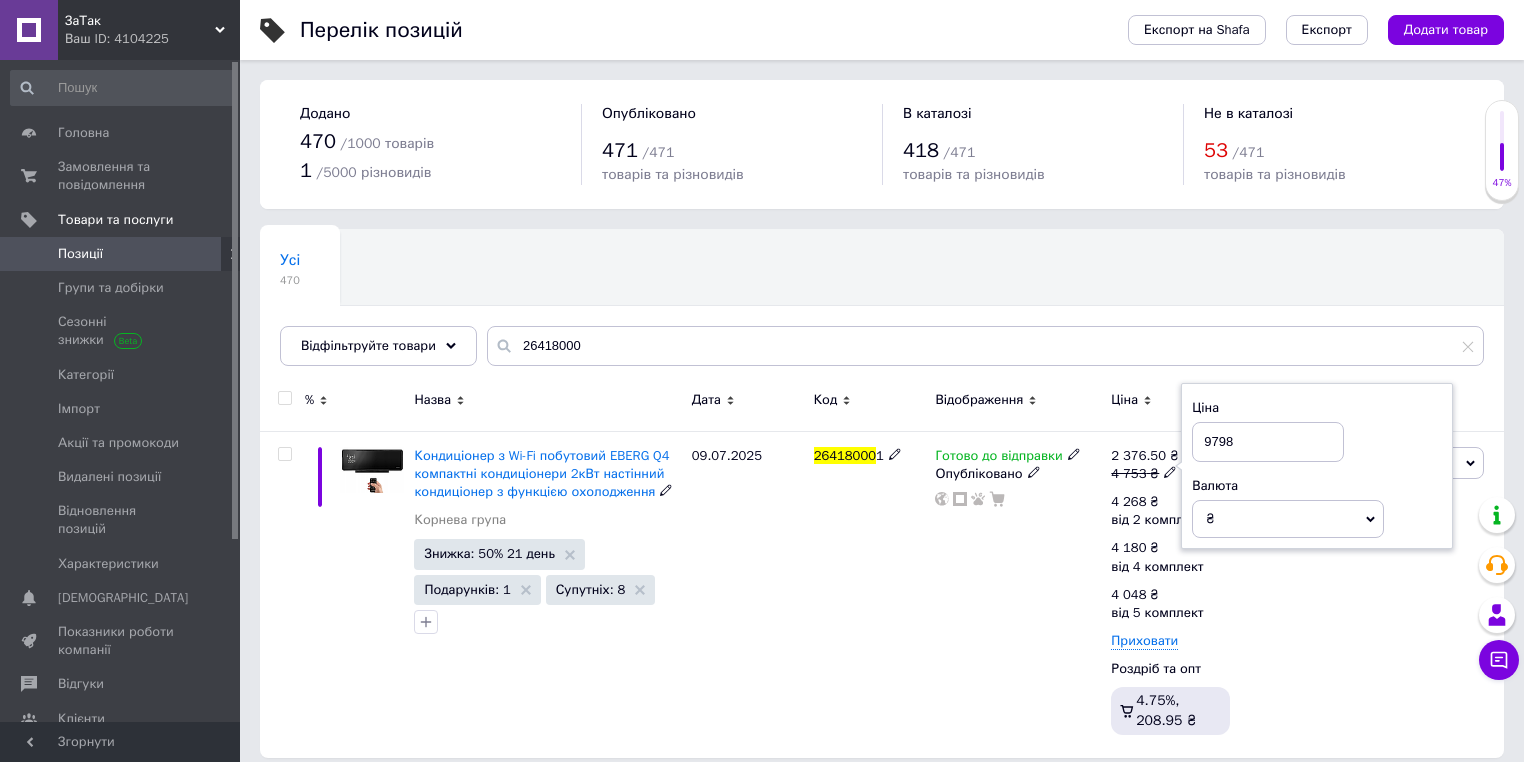 type on "9798" 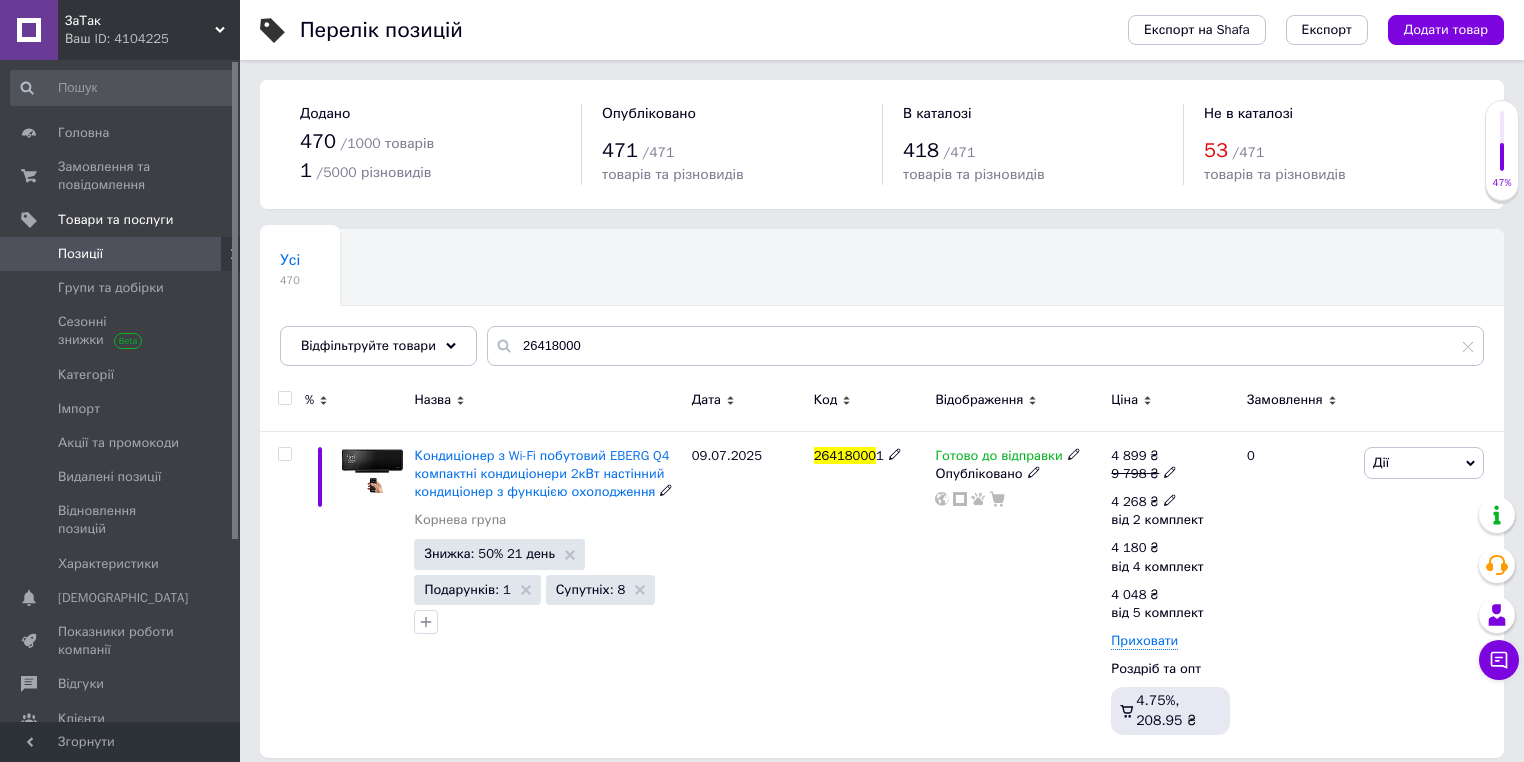 click 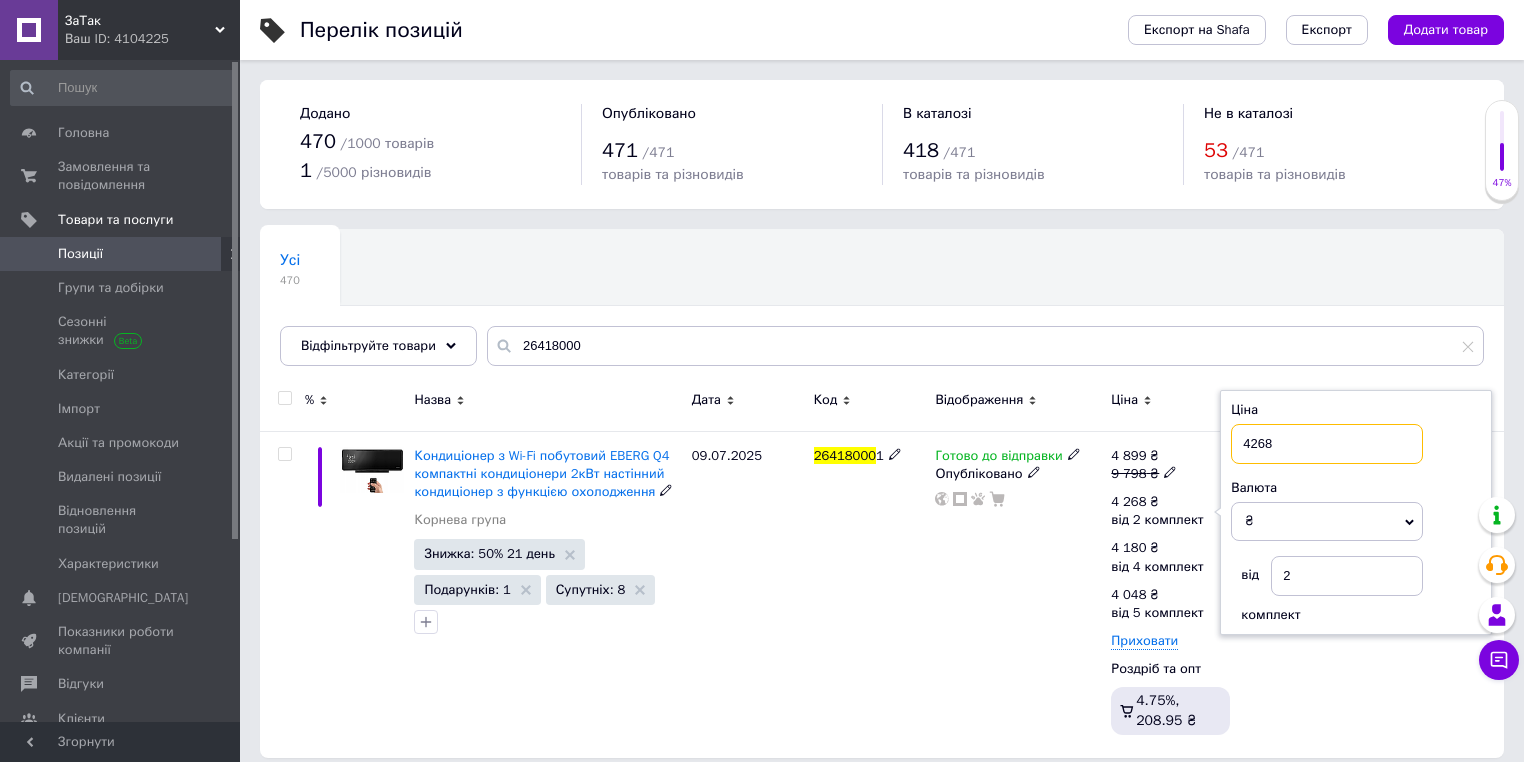 drag, startPoint x: 1278, startPoint y: 442, endPoint x: 1220, endPoint y: 440, distance: 58.034473 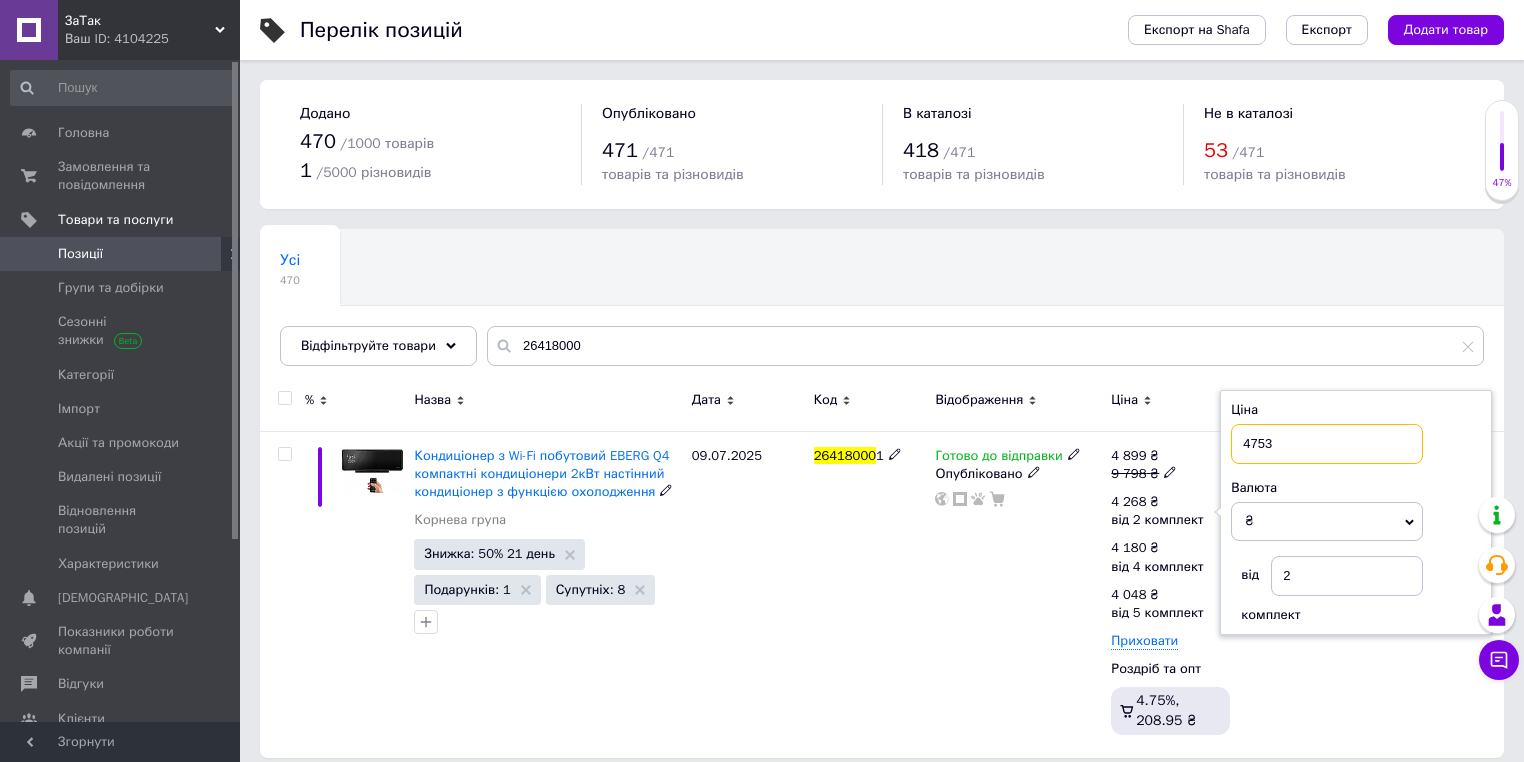 type on "4753" 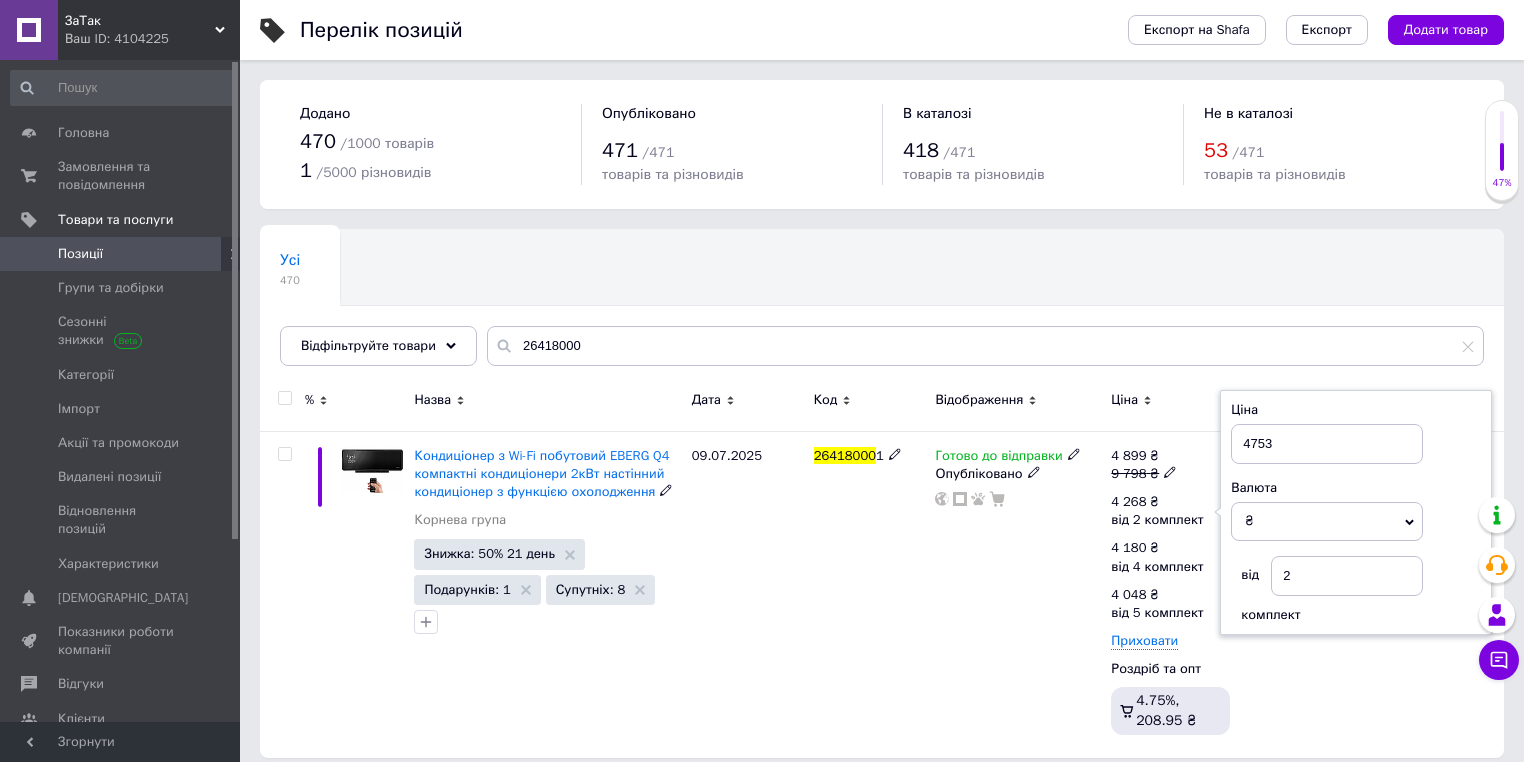 click on "Готово до відправки Опубліковано" at bounding box center (1018, 594) 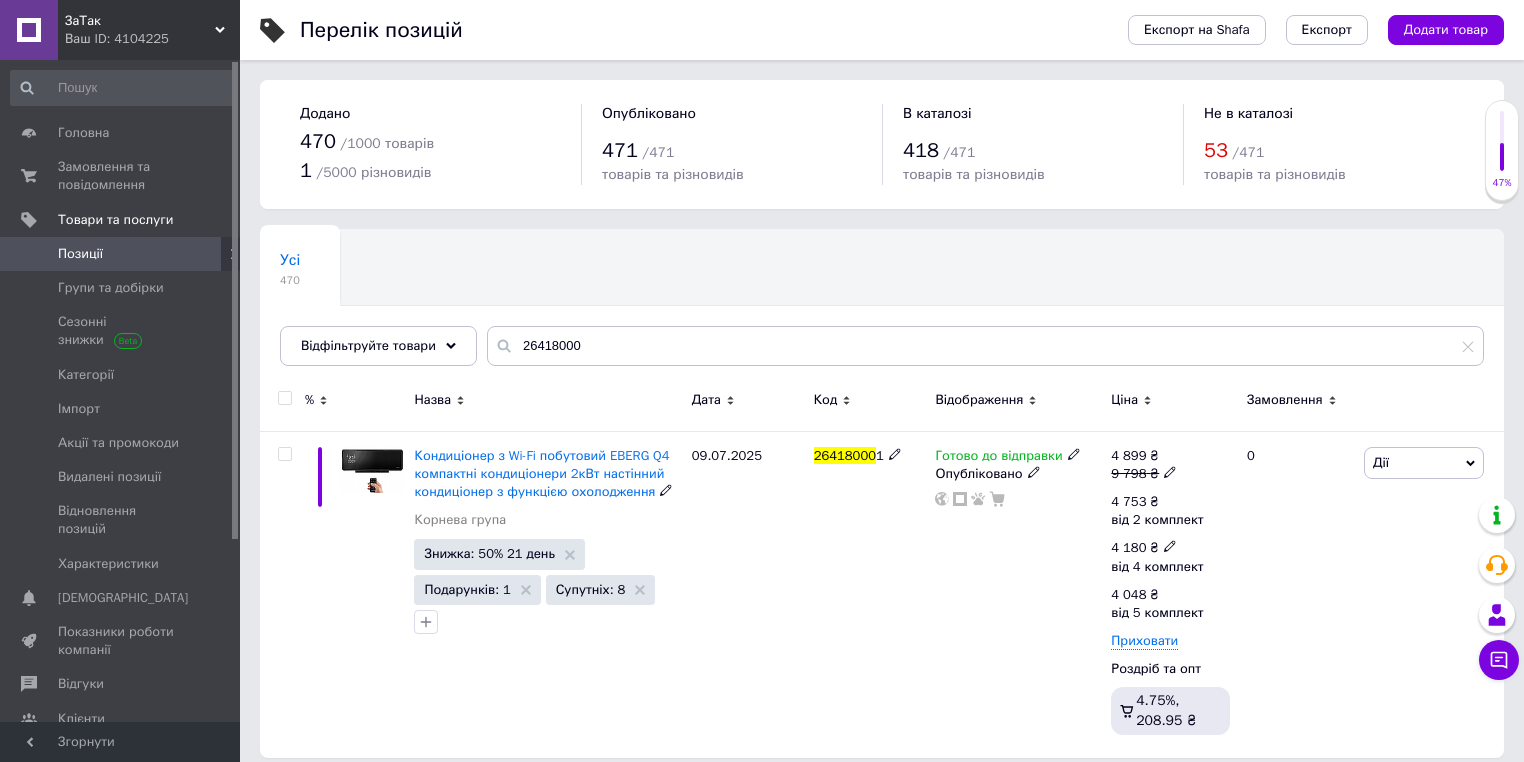 click 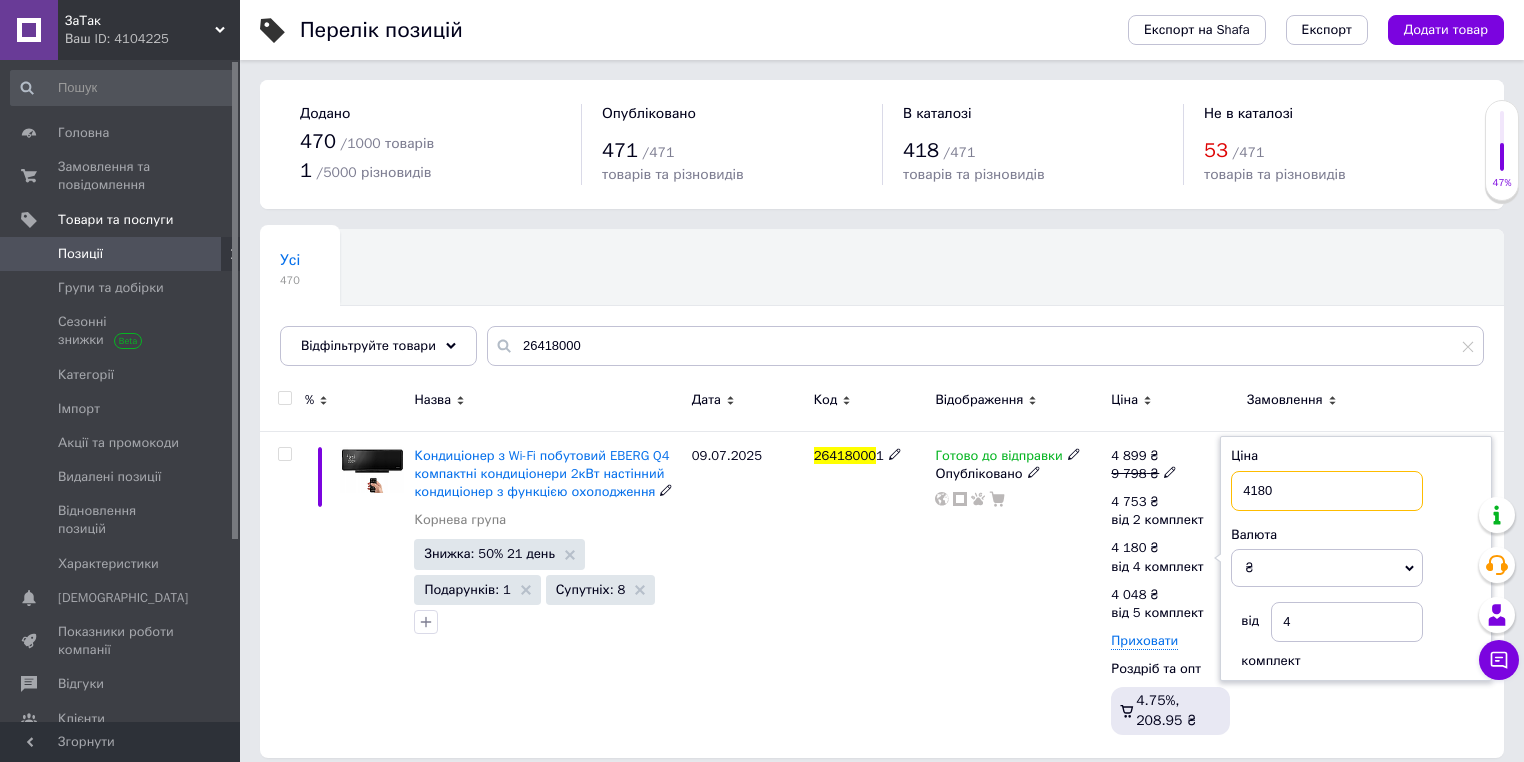 drag, startPoint x: 1270, startPoint y: 487, endPoint x: 1189, endPoint y: 476, distance: 81.7435 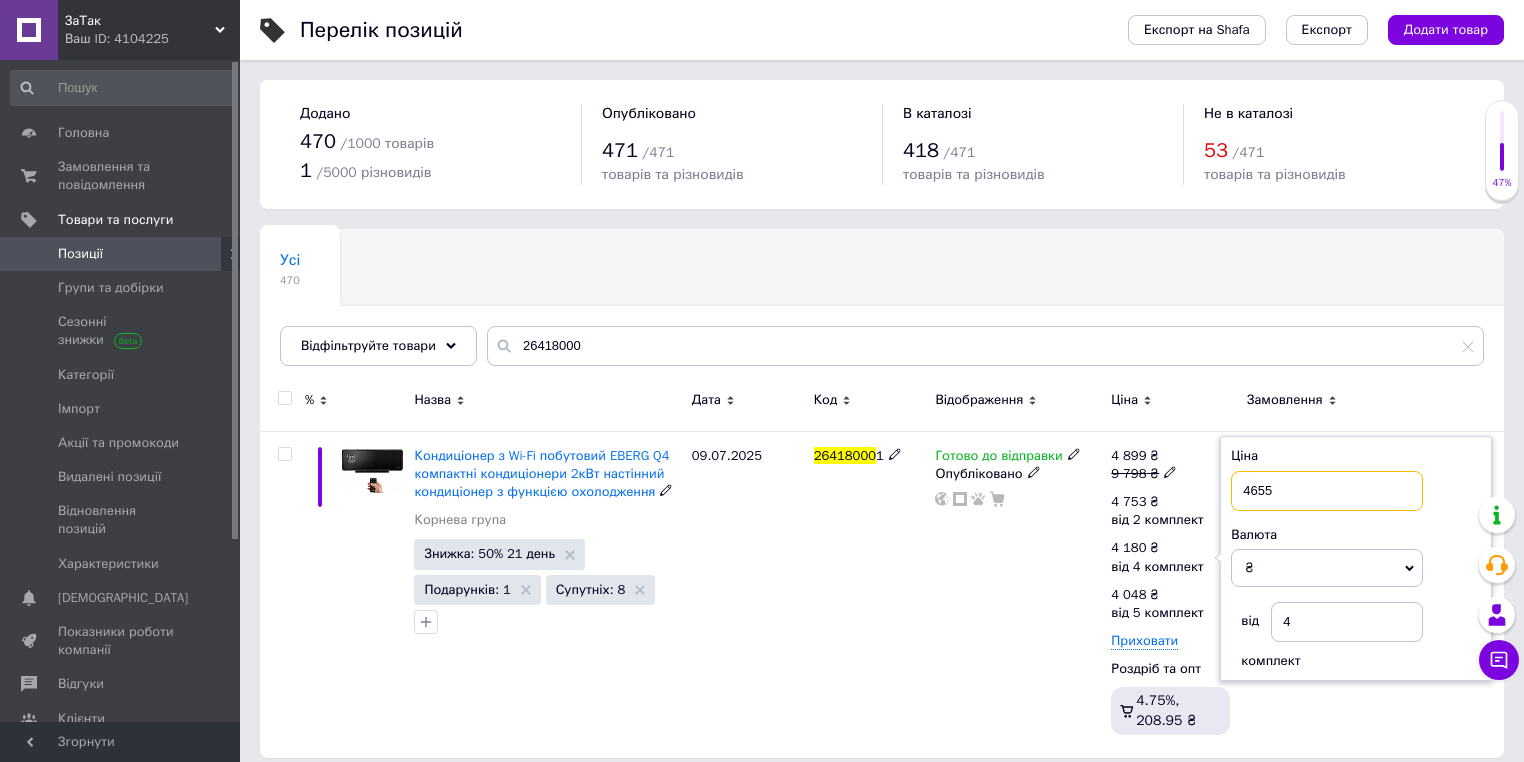 type on "4655" 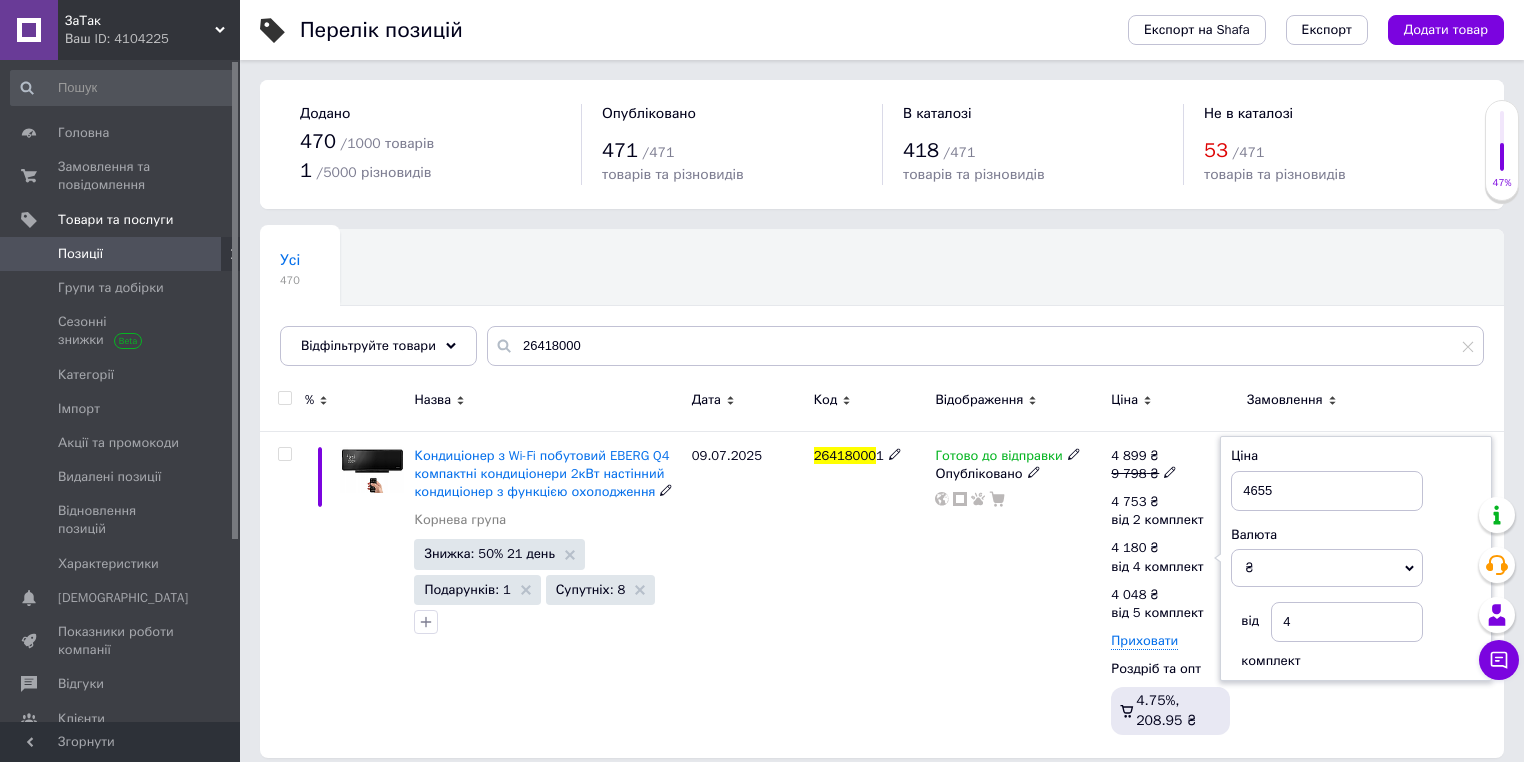 click on "Готово до відправки Опубліковано" at bounding box center [1018, 594] 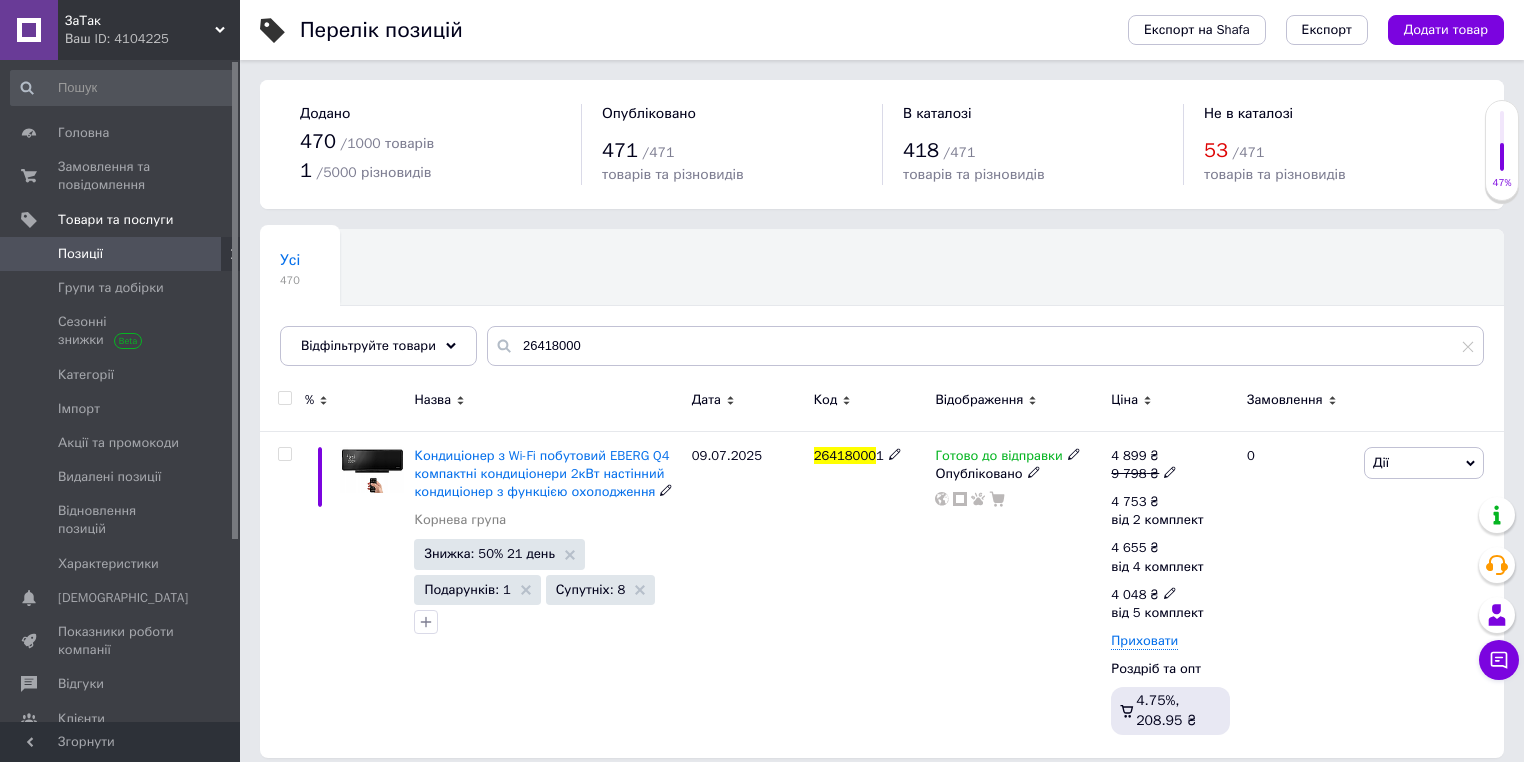 click at bounding box center (1170, 592) 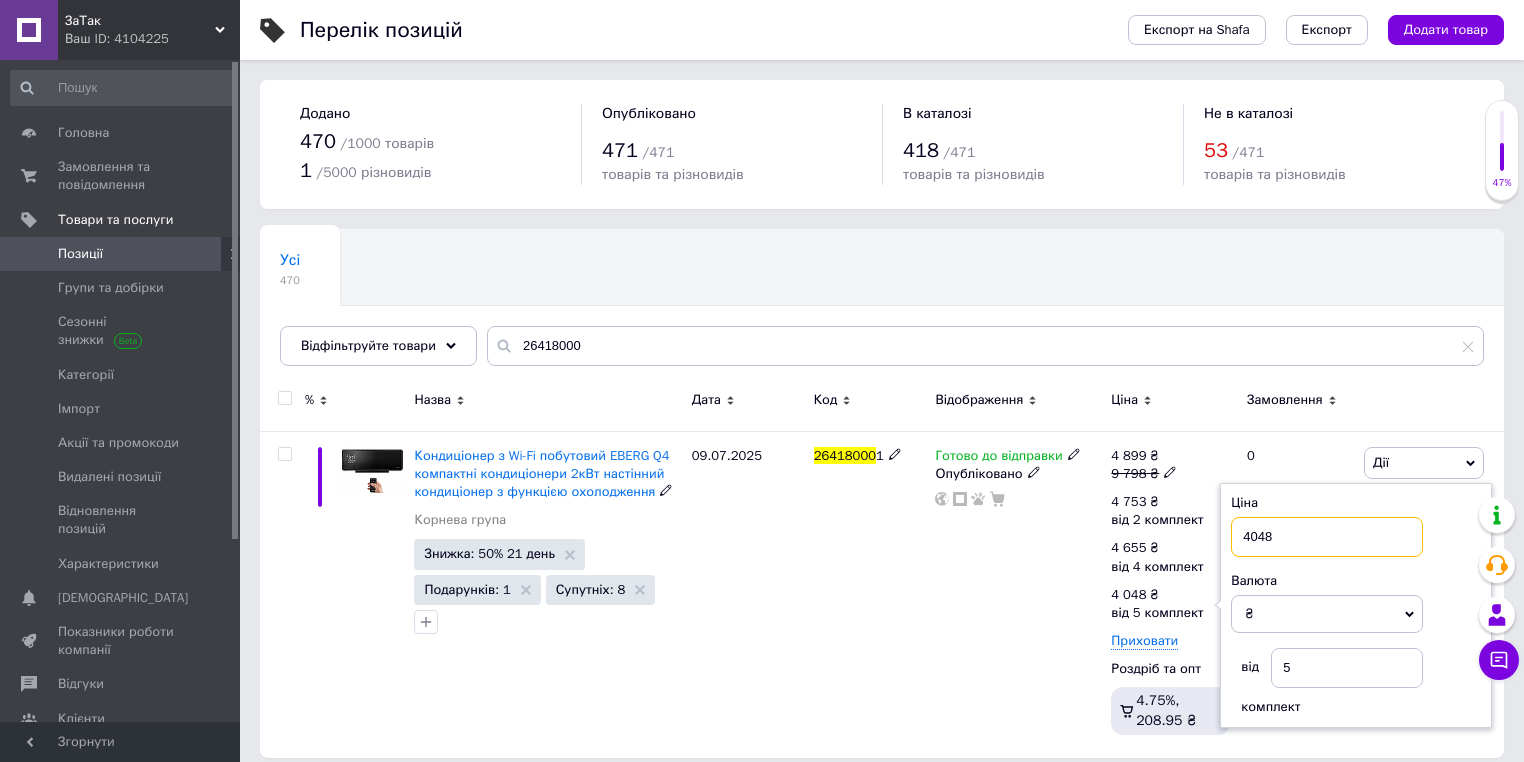 drag, startPoint x: 1269, startPoint y: 534, endPoint x: 1224, endPoint y: 532, distance: 45.044422 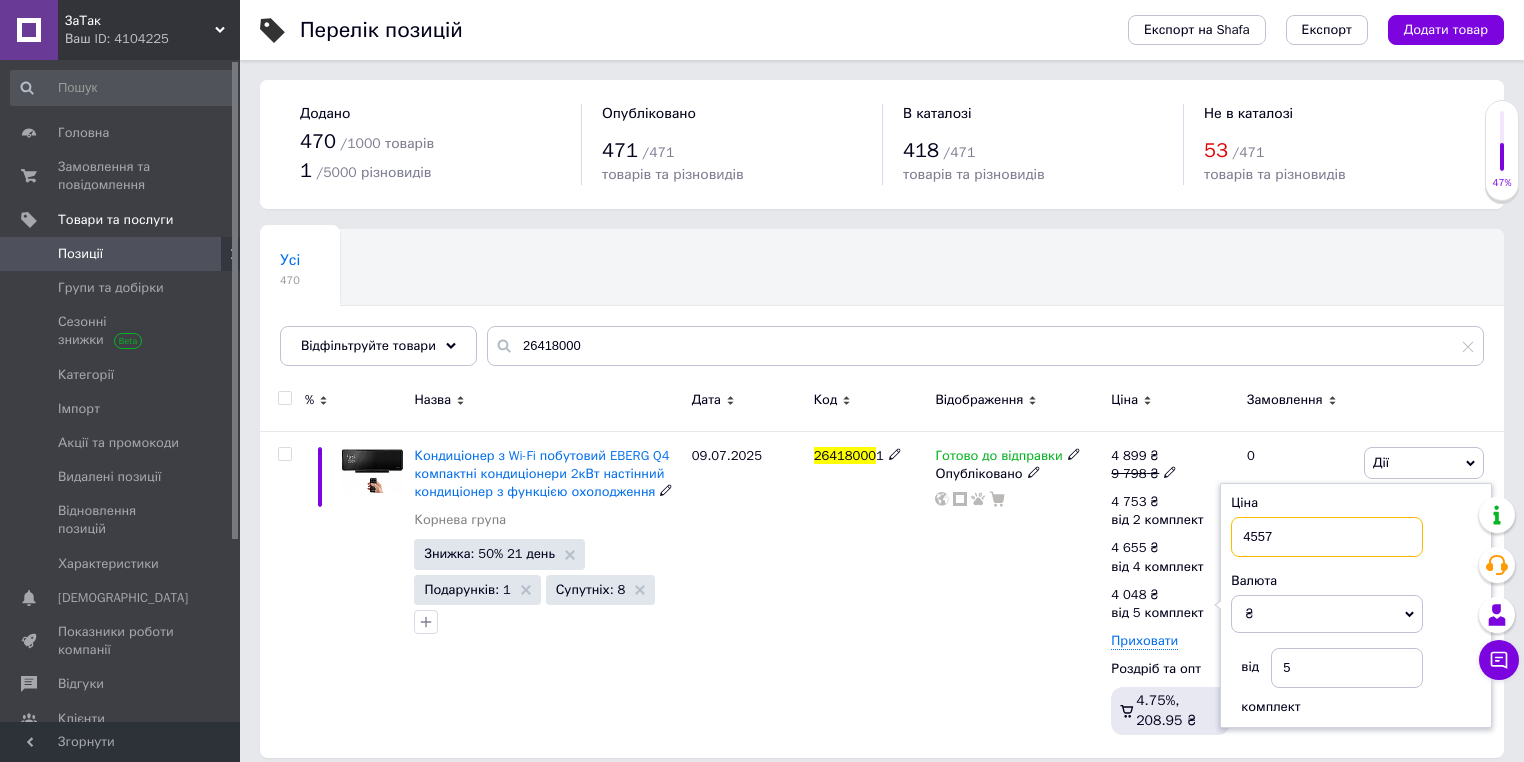type on "4557" 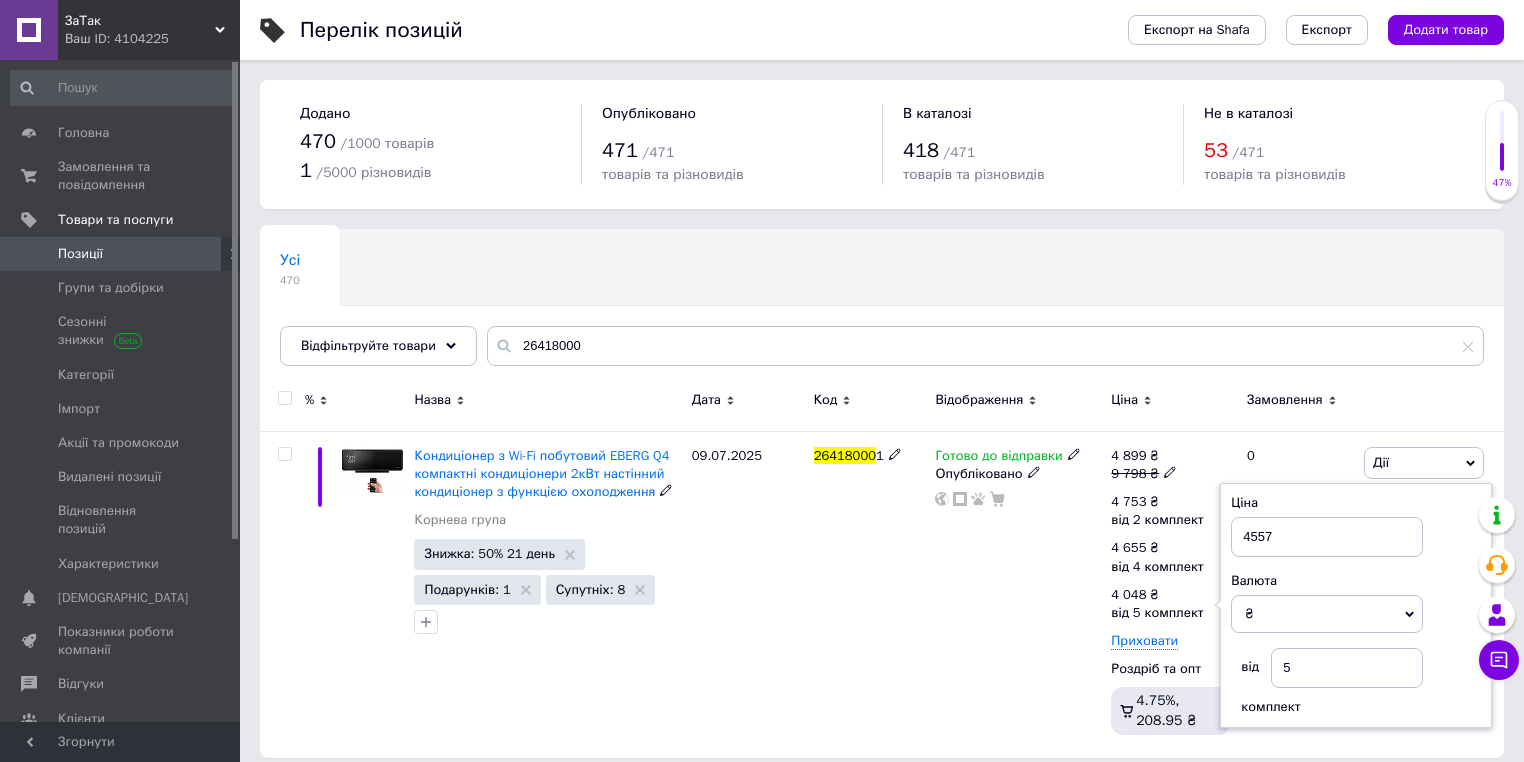 click on "Готово до відправки Опубліковано" at bounding box center (1018, 594) 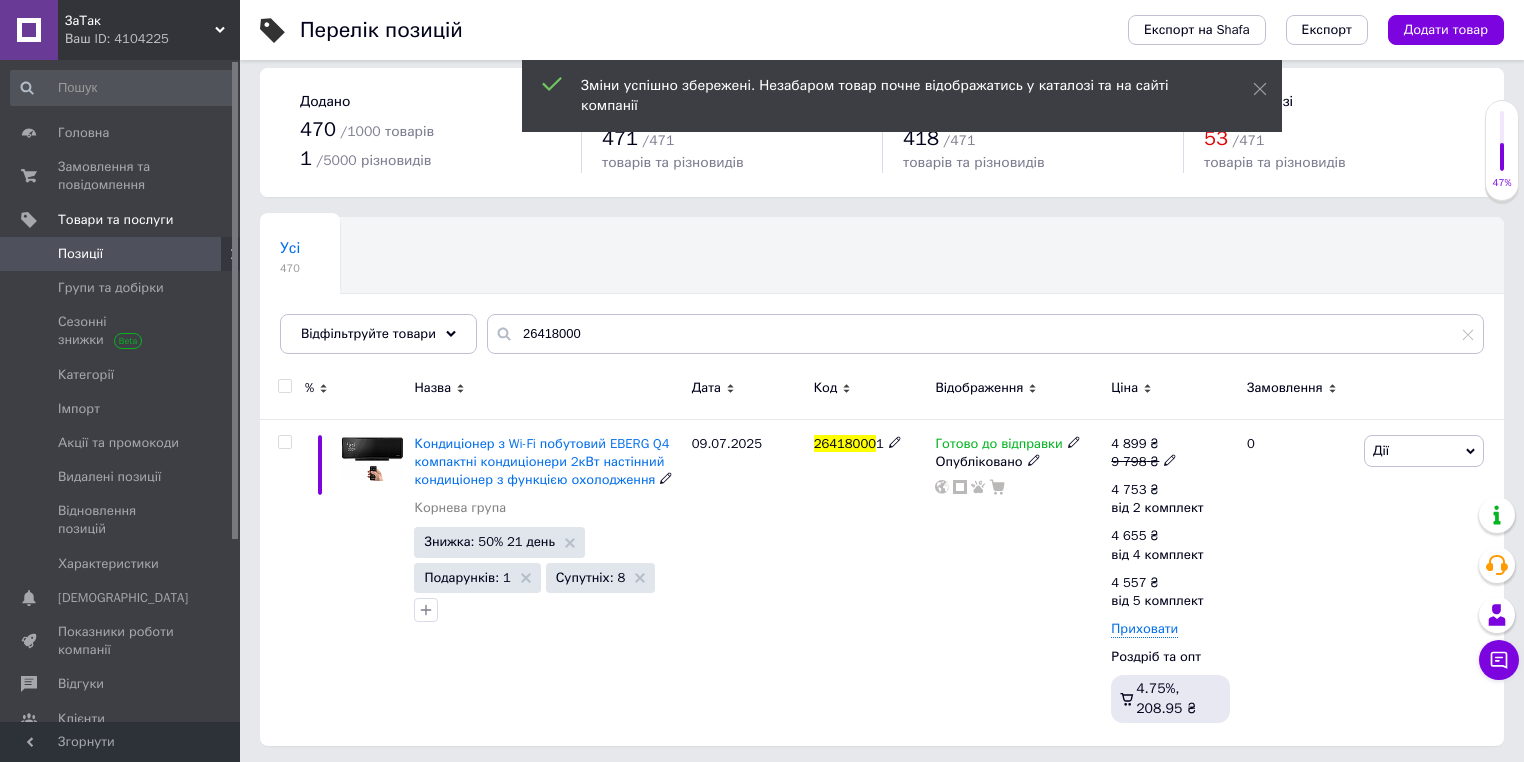 scroll, scrollTop: 14, scrollLeft: 0, axis: vertical 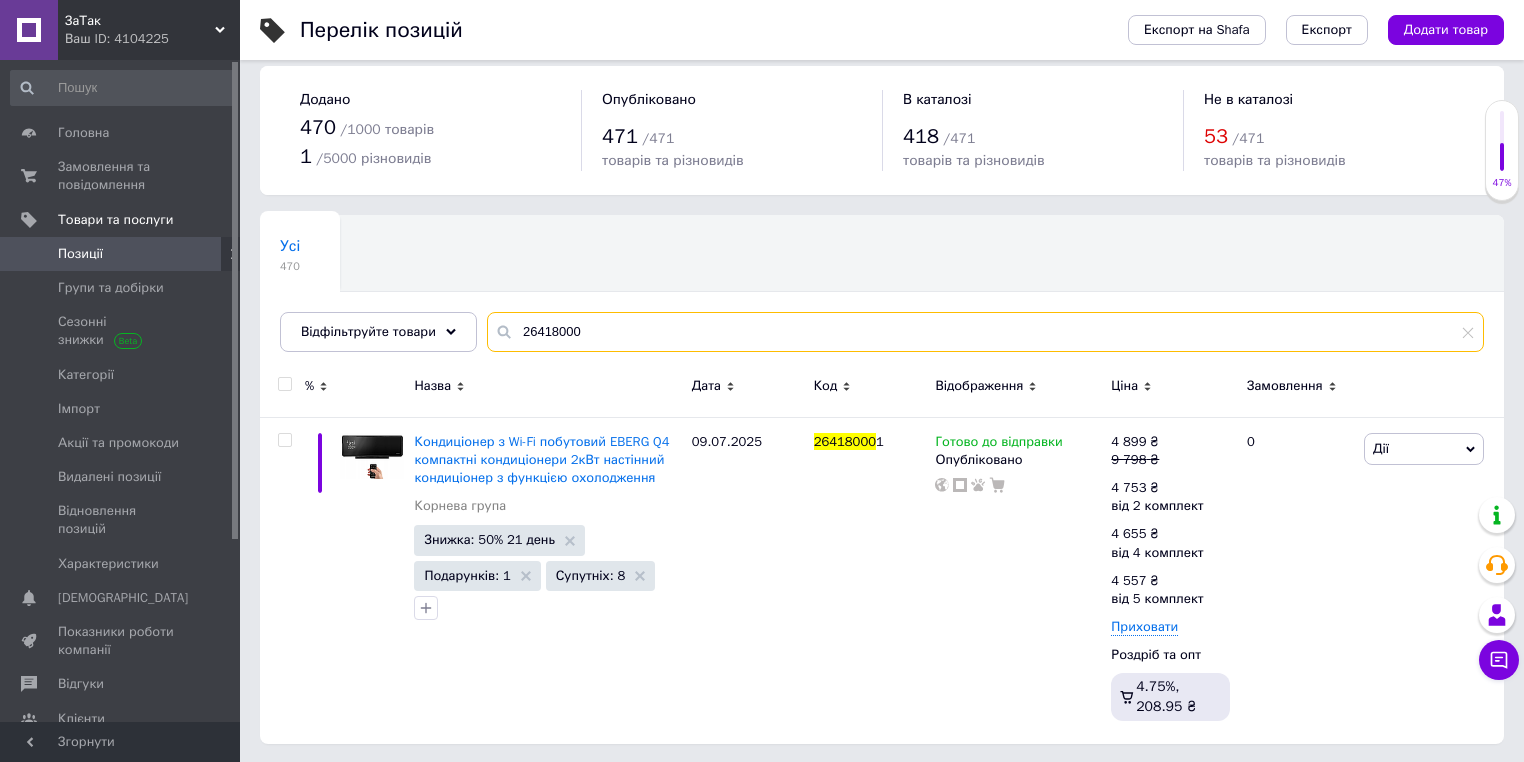 drag, startPoint x: 536, startPoint y: 333, endPoint x: 480, endPoint y: 327, distance: 56.32051 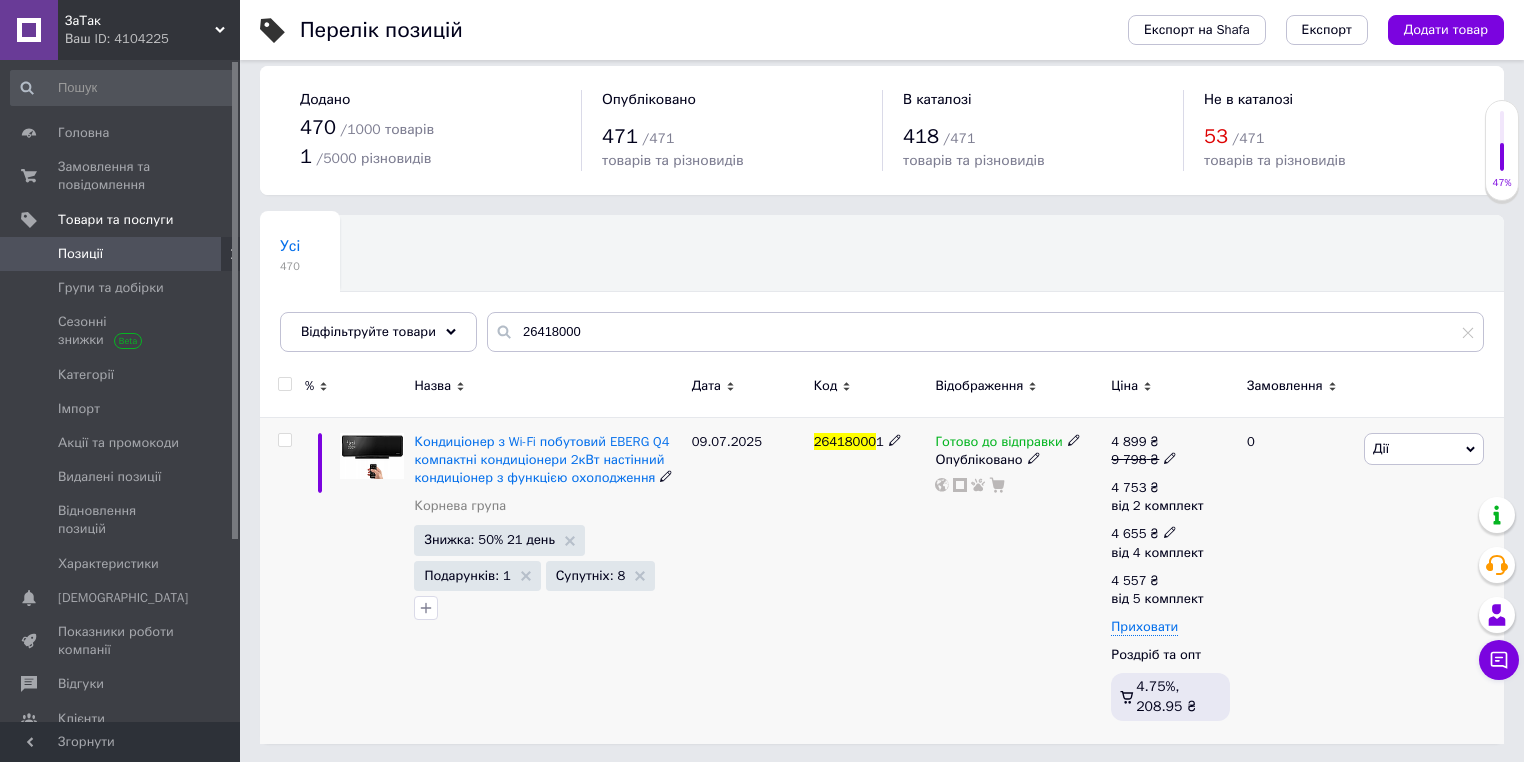 click 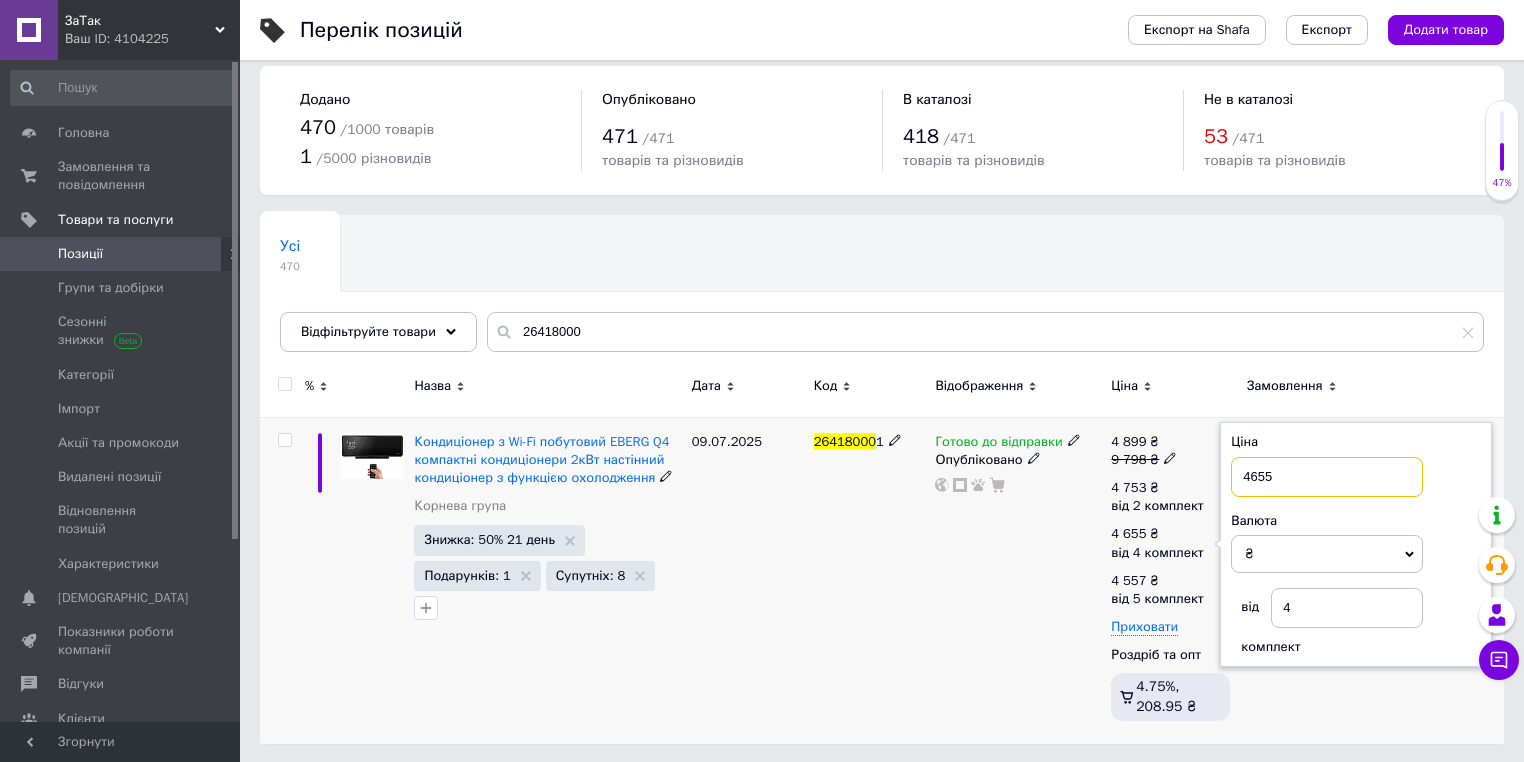 drag, startPoint x: 1276, startPoint y: 477, endPoint x: 1212, endPoint y: 478, distance: 64.00781 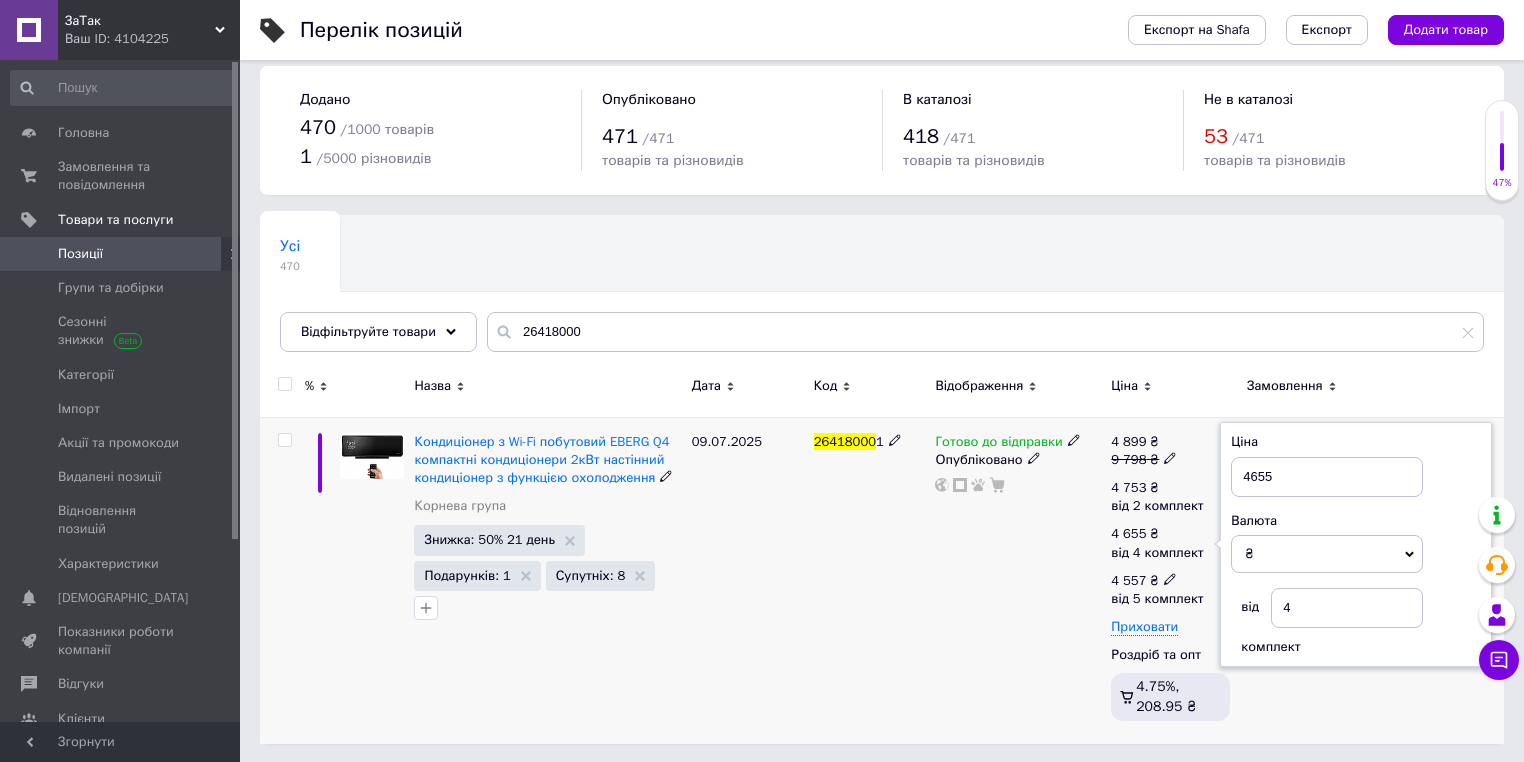 click 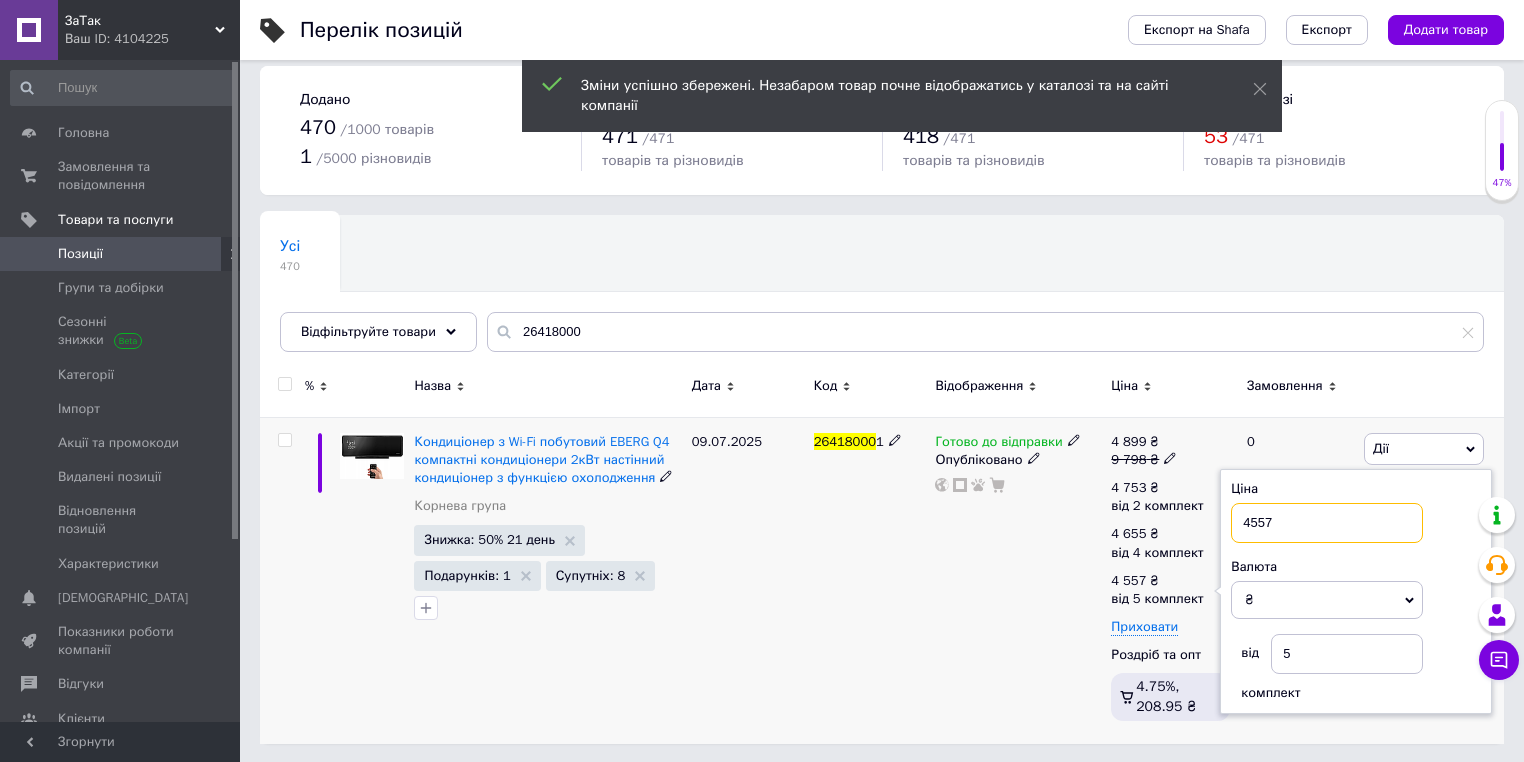 drag, startPoint x: 1278, startPoint y: 520, endPoint x: 1223, endPoint y: 519, distance: 55.00909 